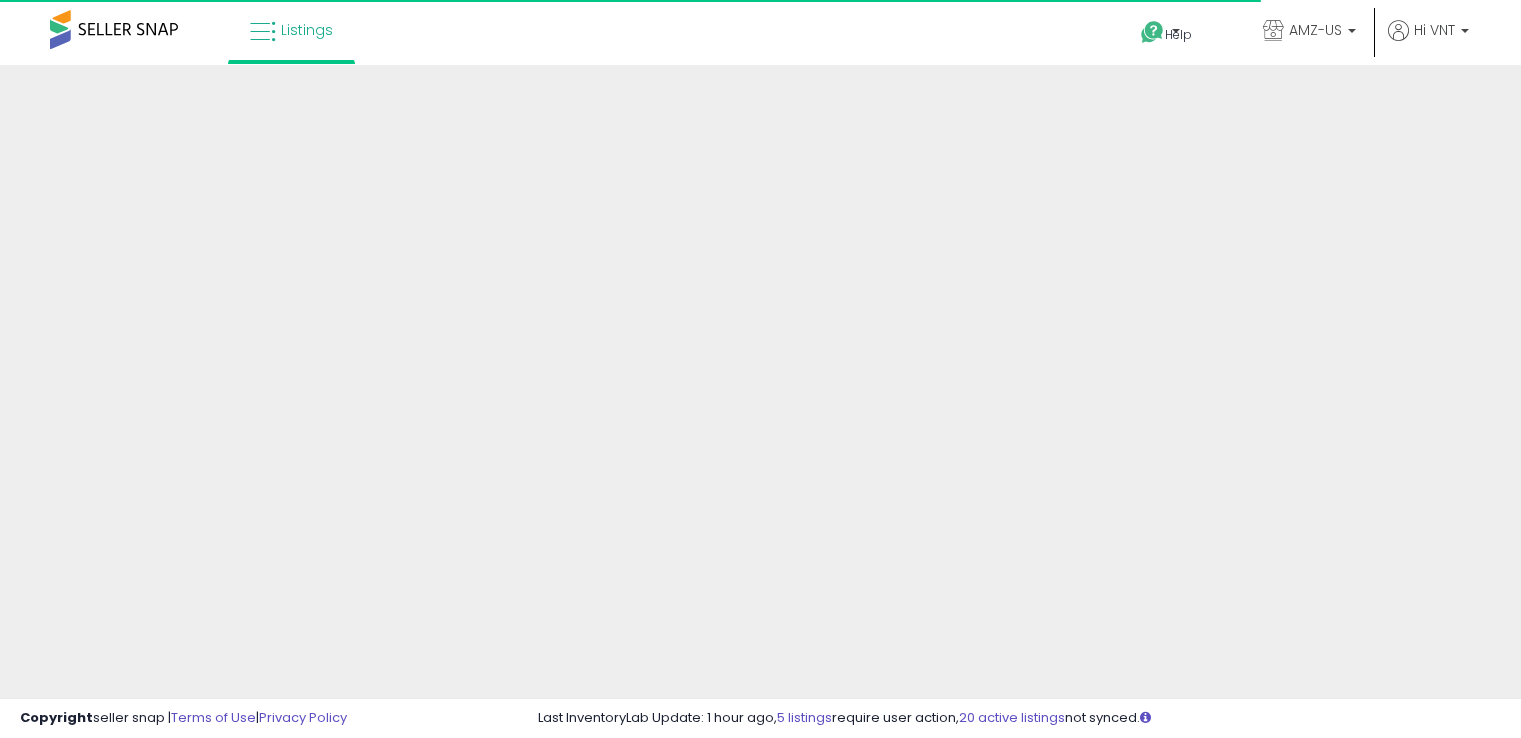 scroll, scrollTop: 0, scrollLeft: 0, axis: both 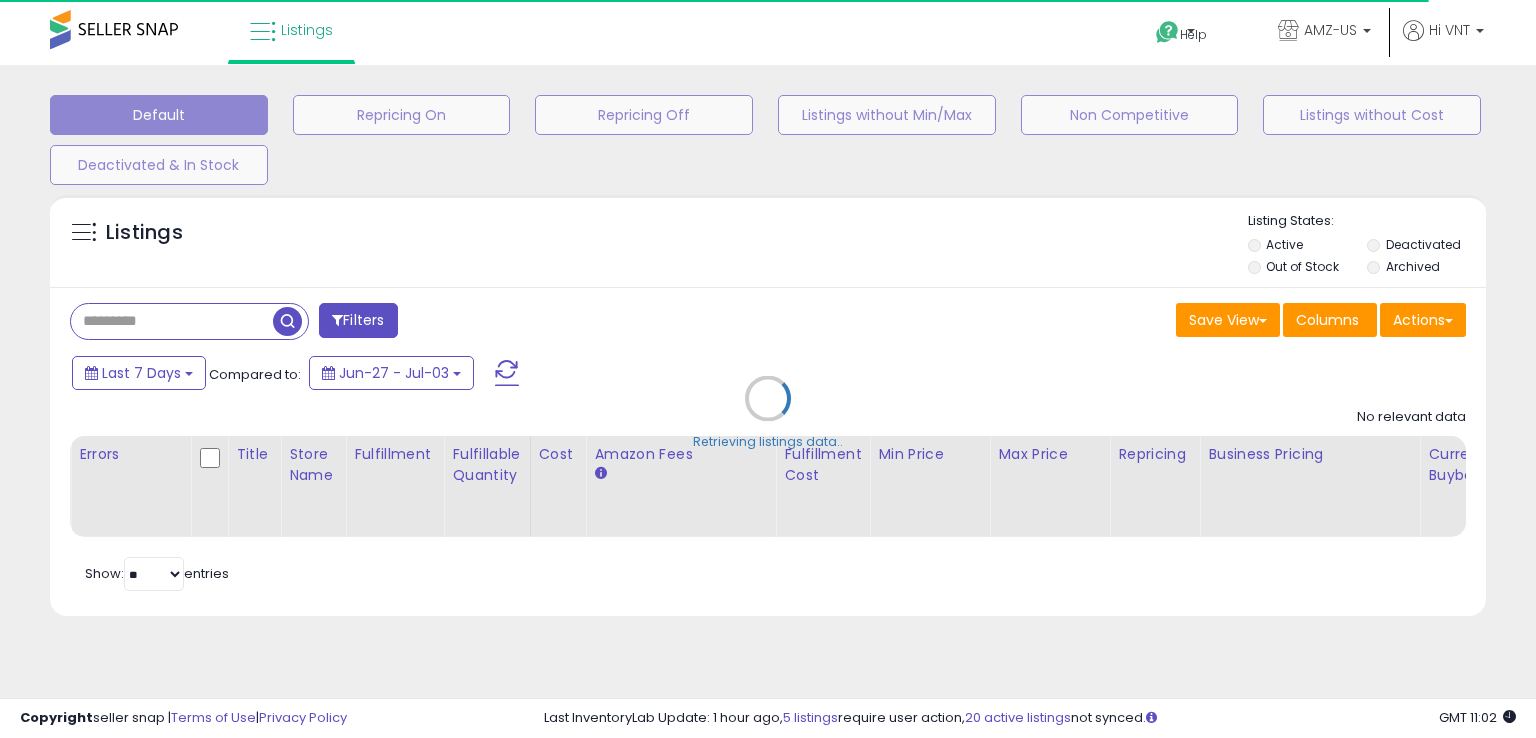 type on "**********" 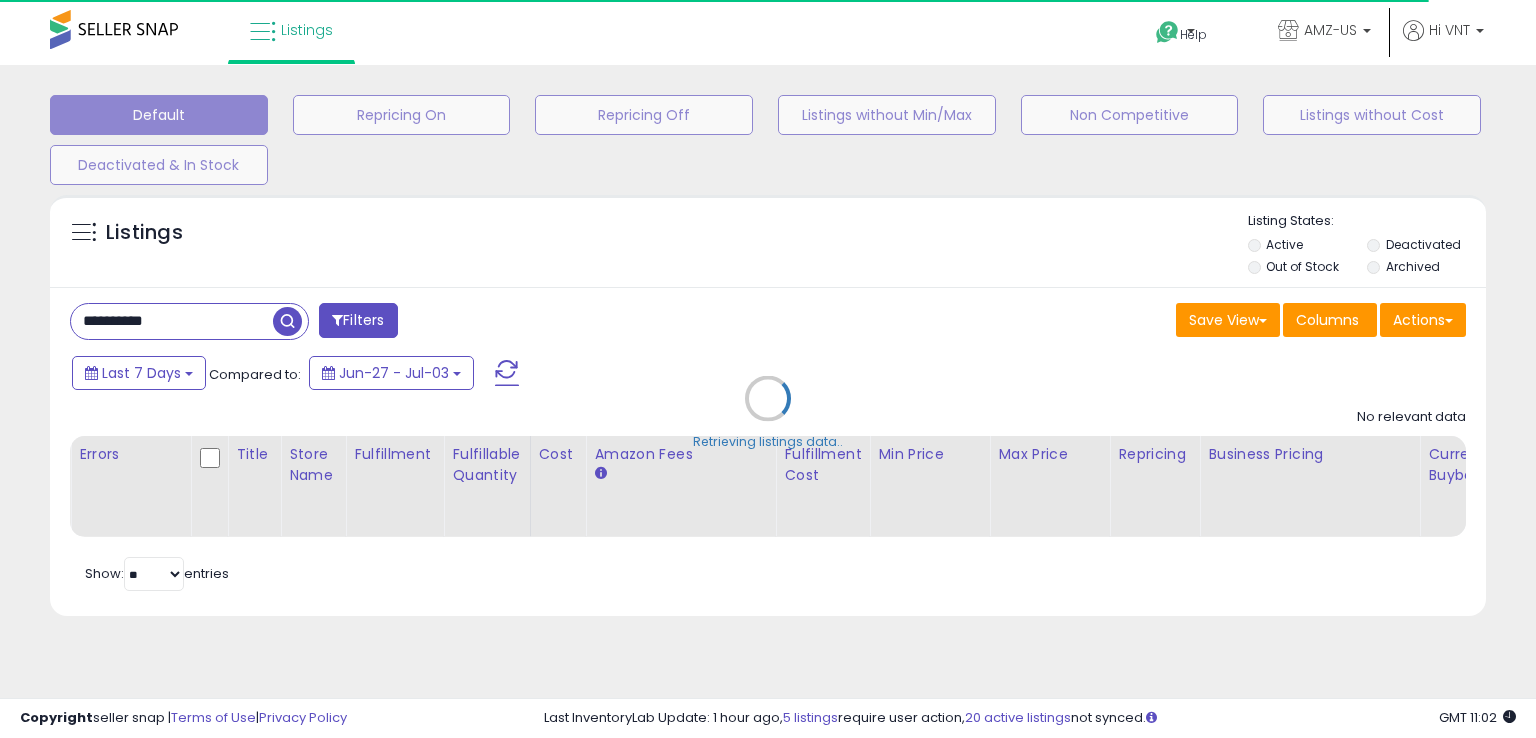 select on "*" 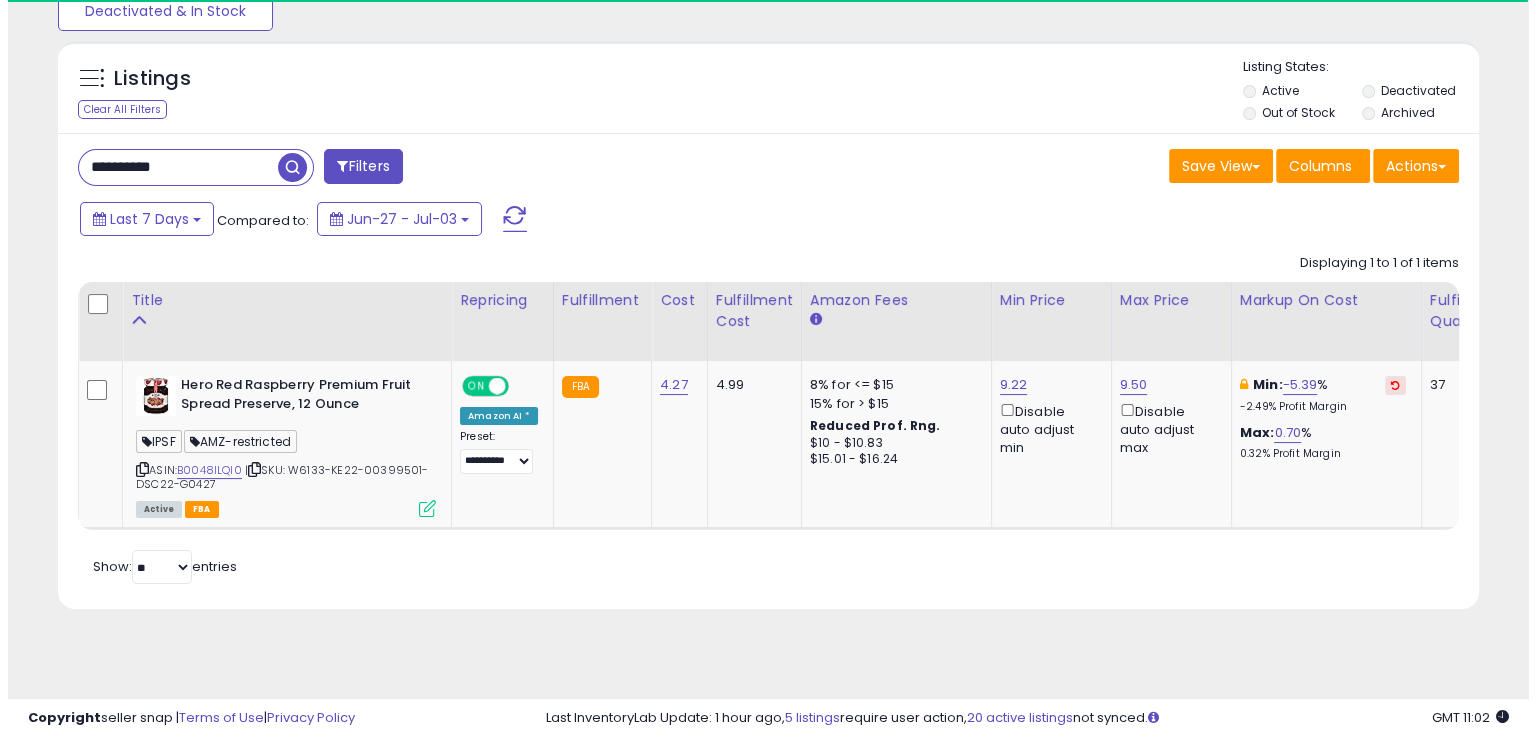 scroll, scrollTop: 157, scrollLeft: 0, axis: vertical 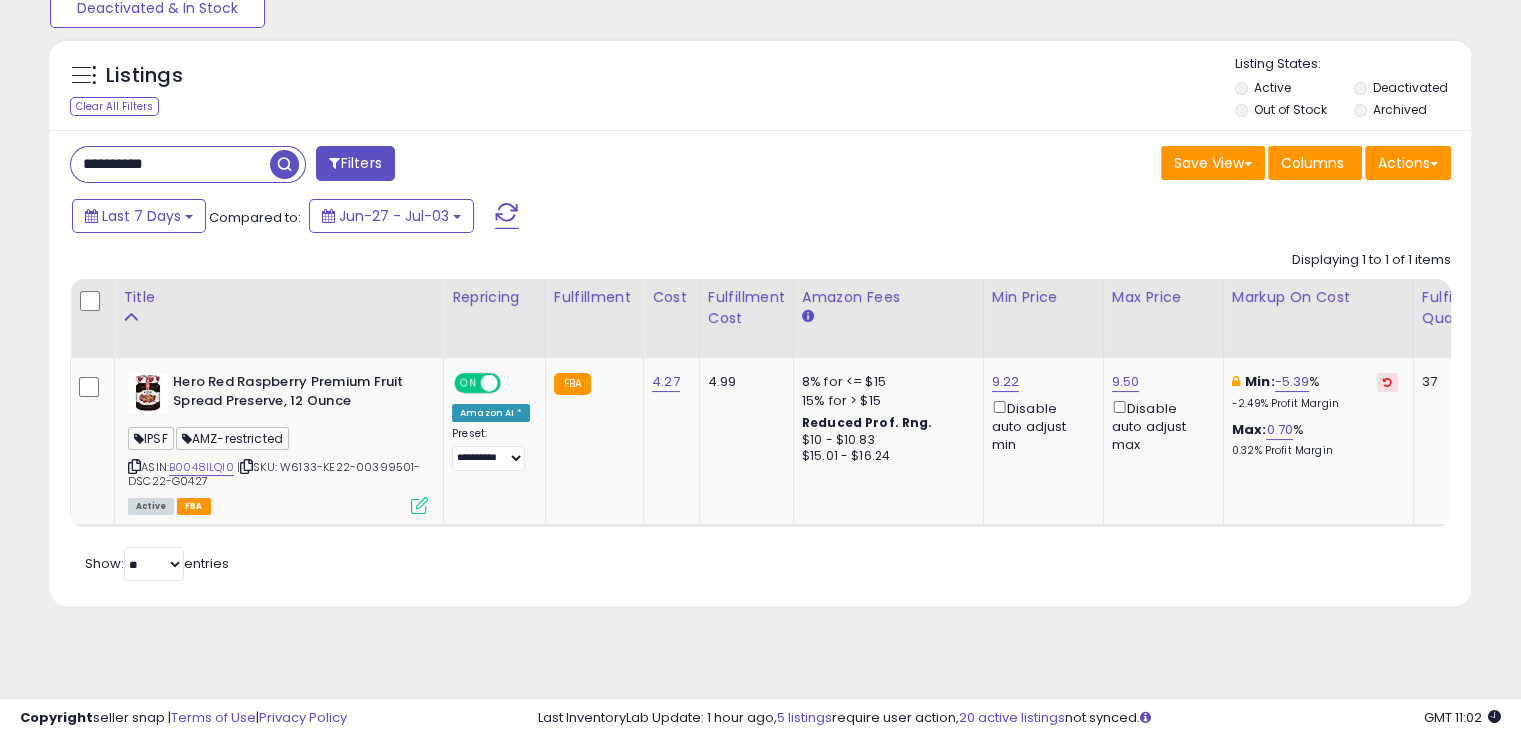 click on "Filters" at bounding box center (355, 163) 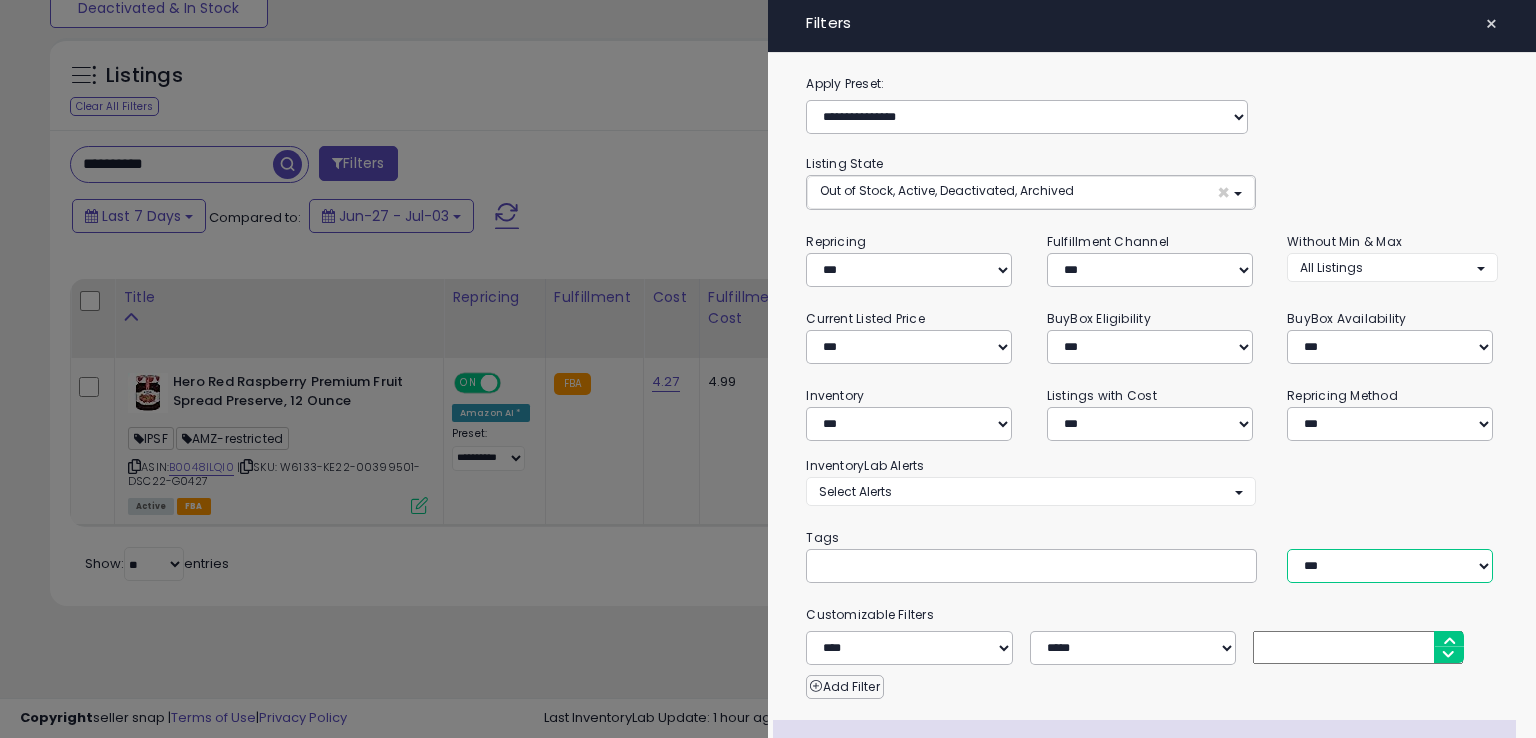 click on "***
***
****" at bounding box center (1390, 566) 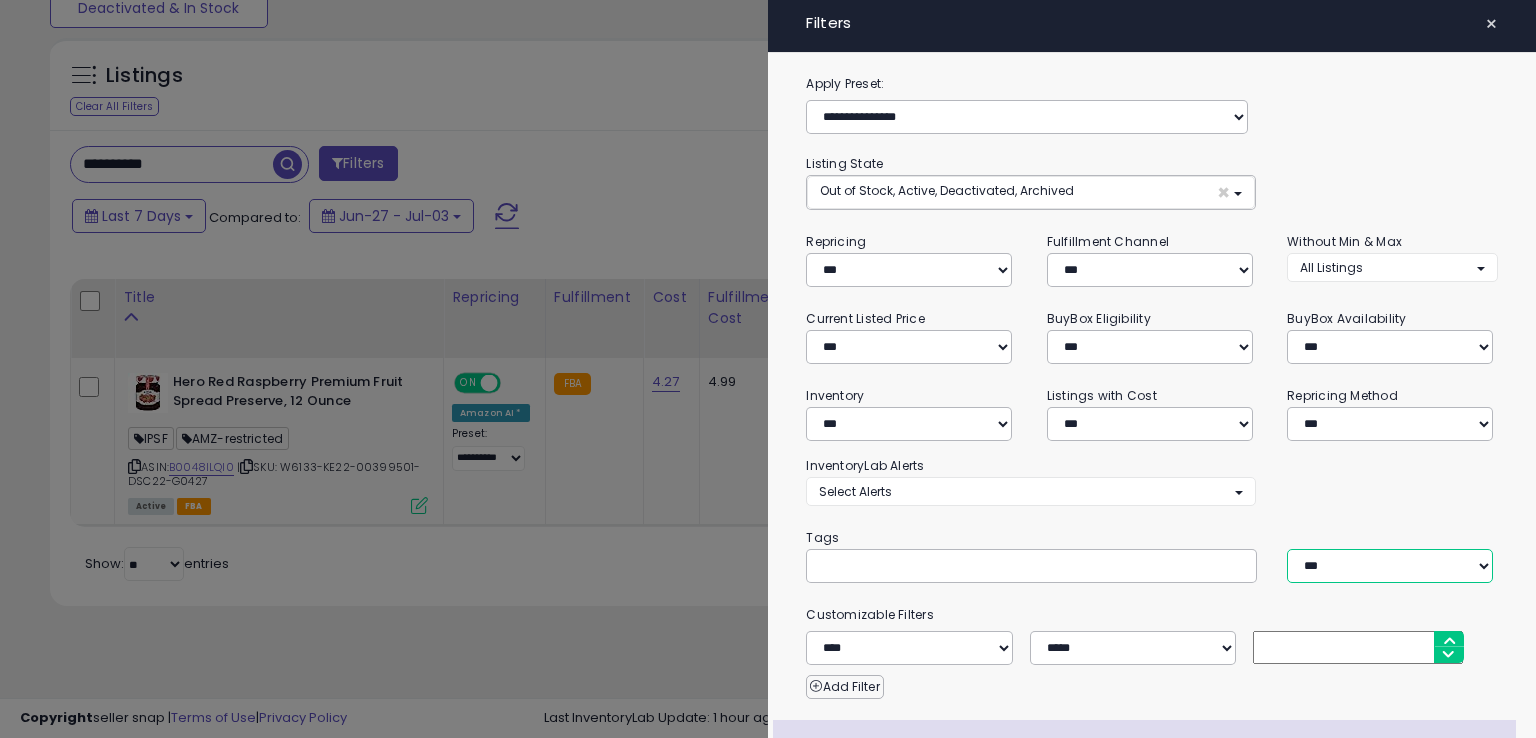 scroll, scrollTop: 176, scrollLeft: 0, axis: vertical 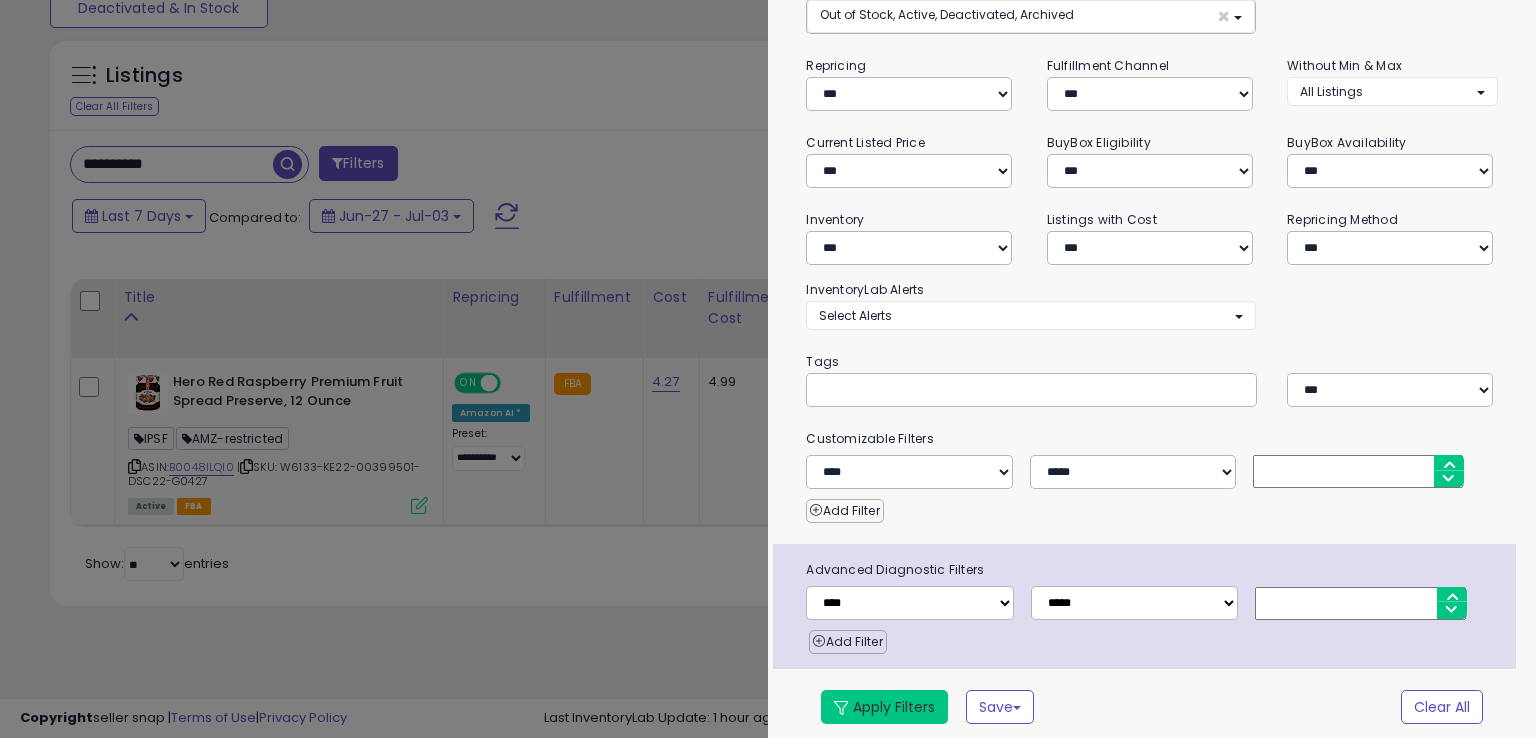click on "Apply Filters" at bounding box center (884, 707) 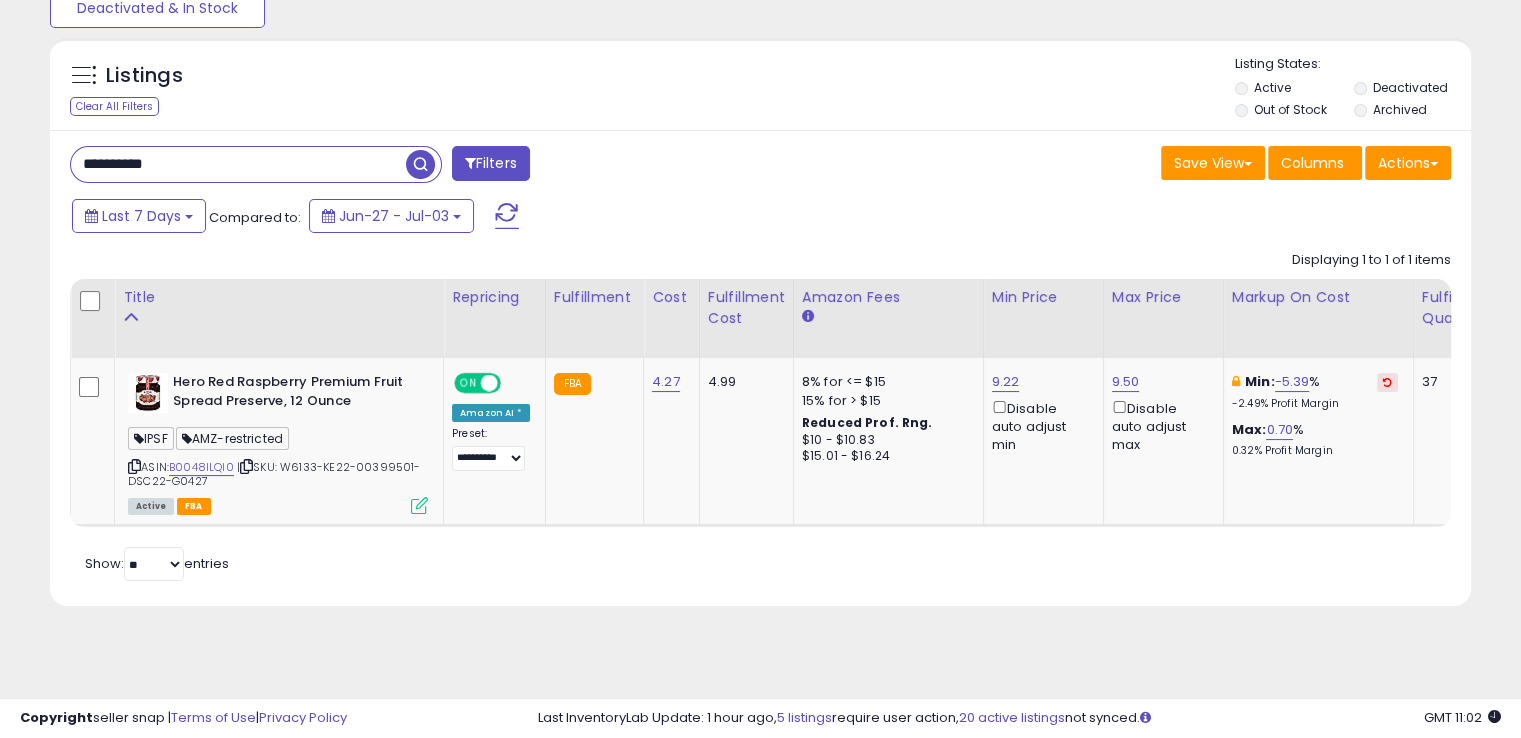 click on "**********" at bounding box center (238, 164) 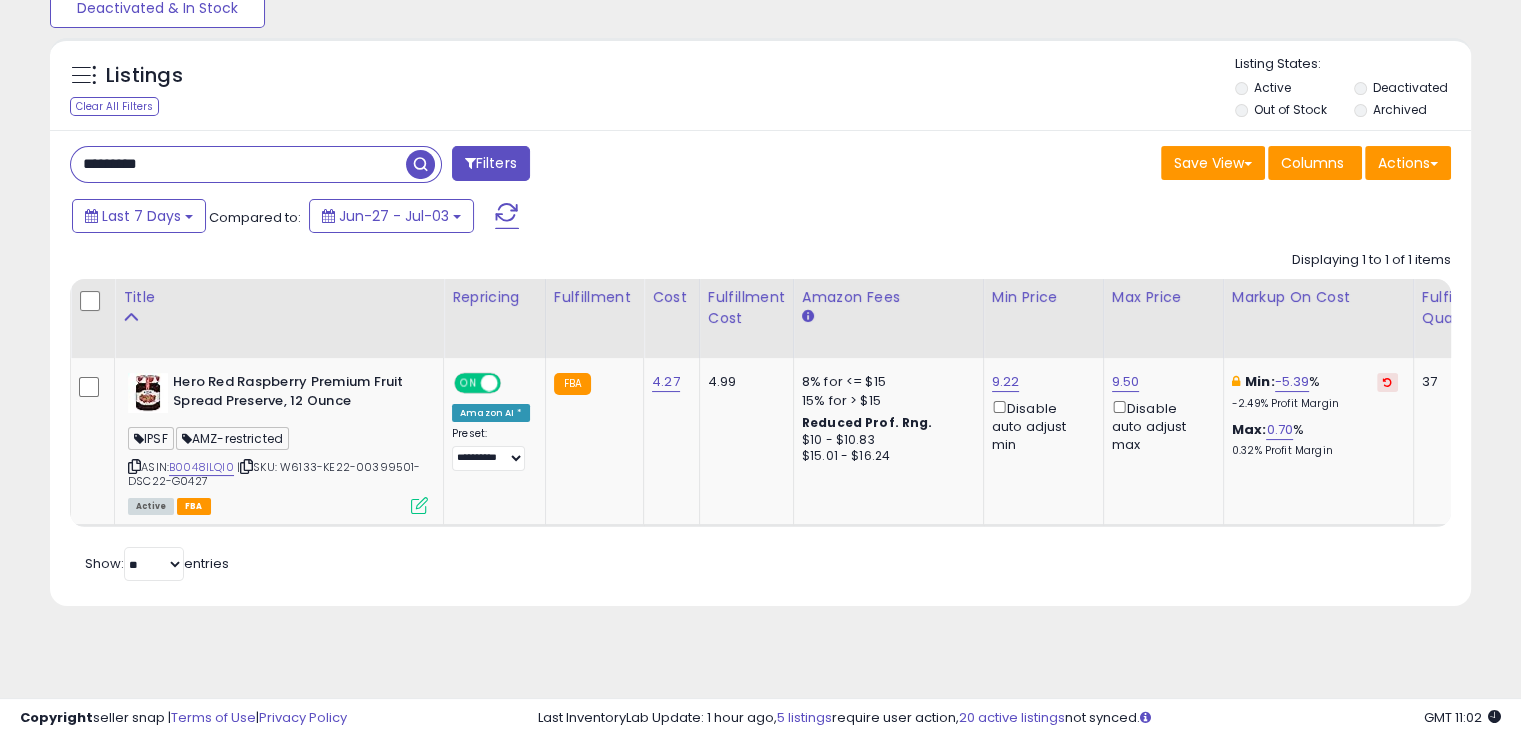 paste on "*" 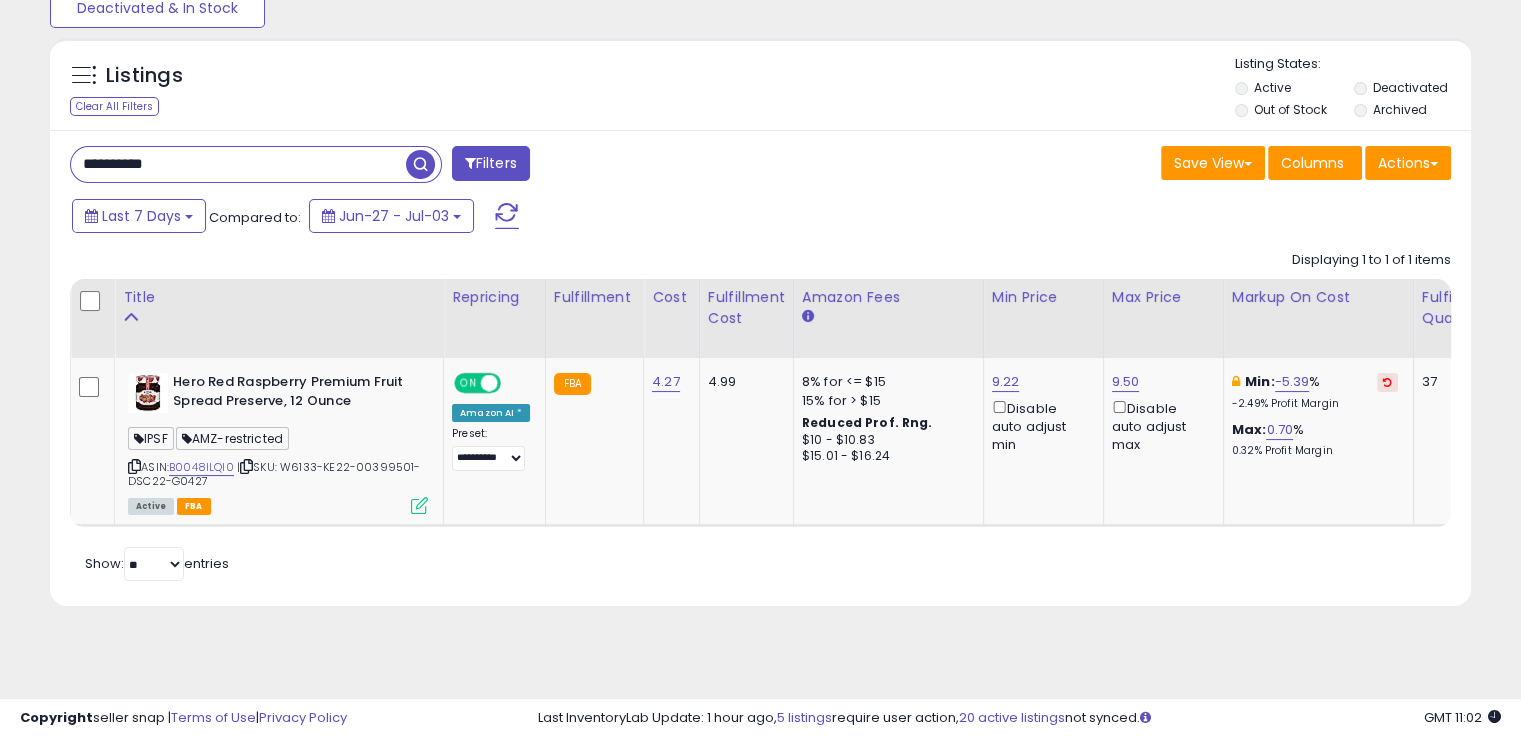 type on "**********" 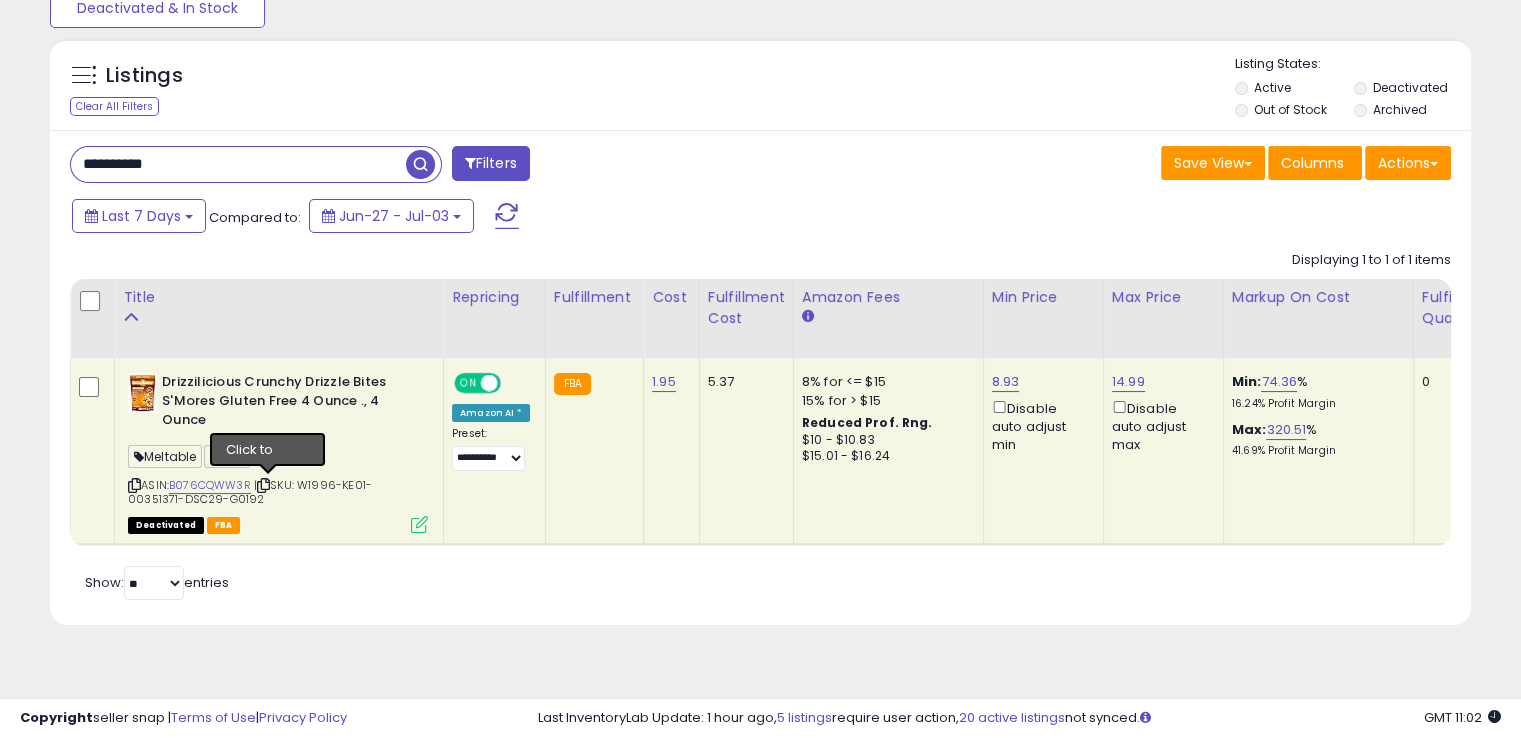 click at bounding box center (263, 485) 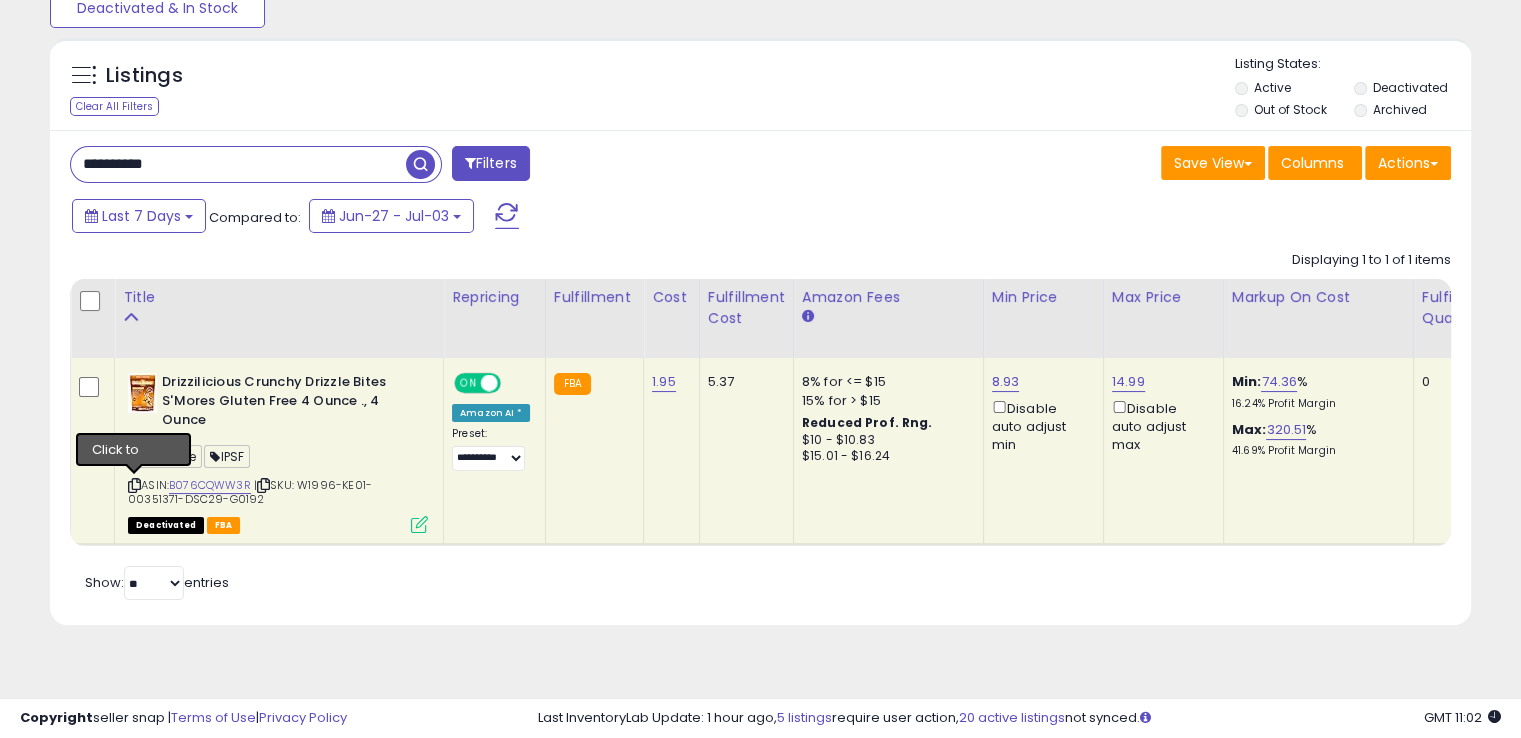 click at bounding box center [134, 485] 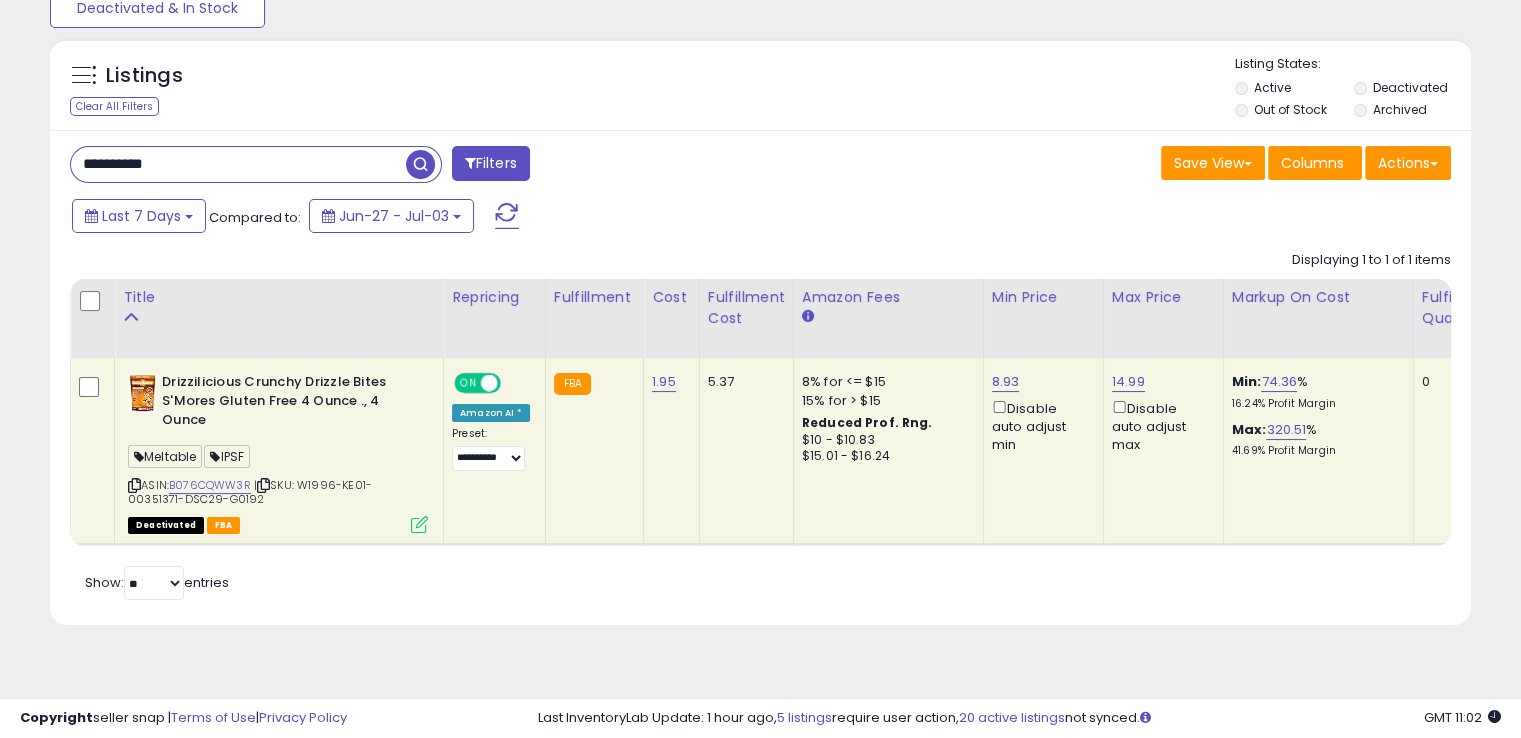 click at bounding box center [263, 485] 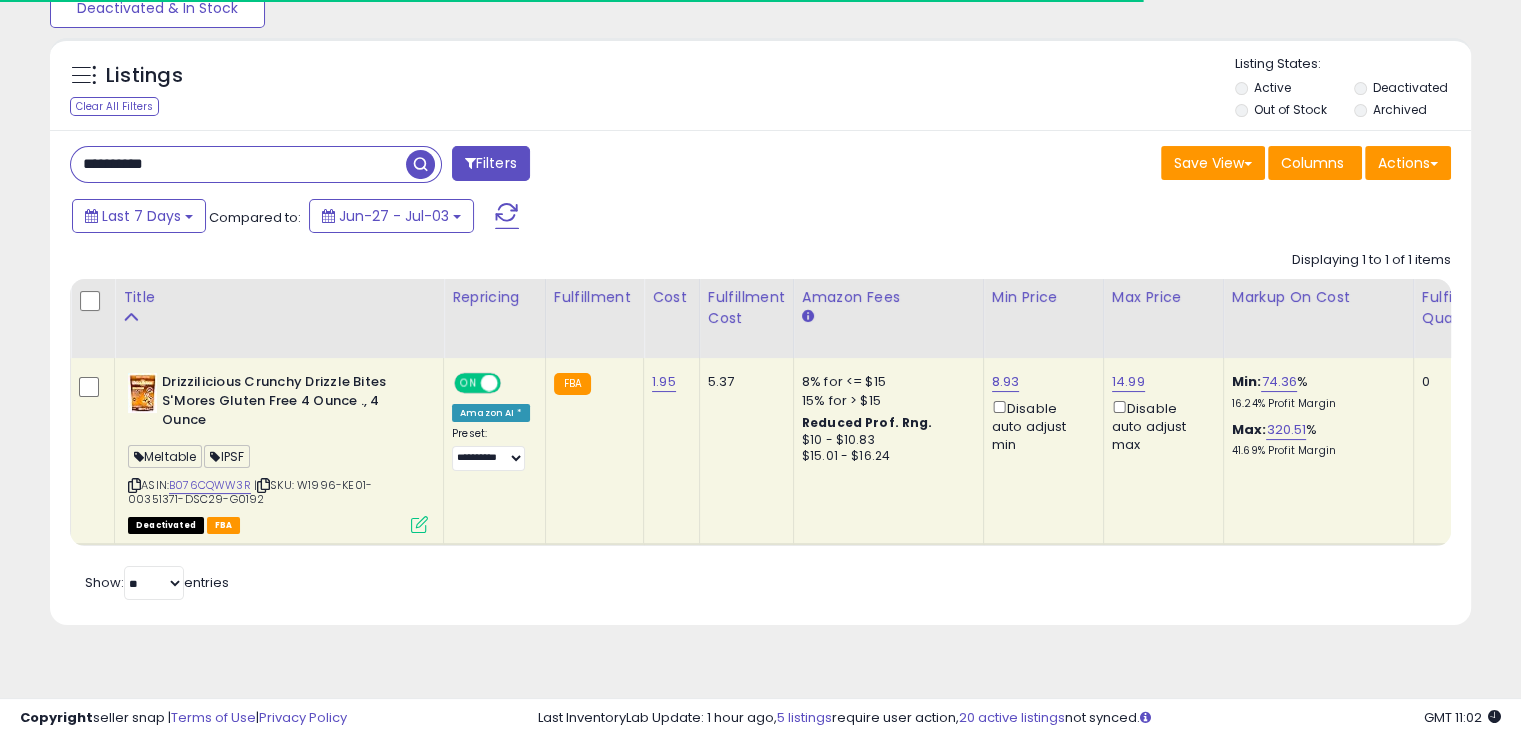 click at bounding box center [419, 524] 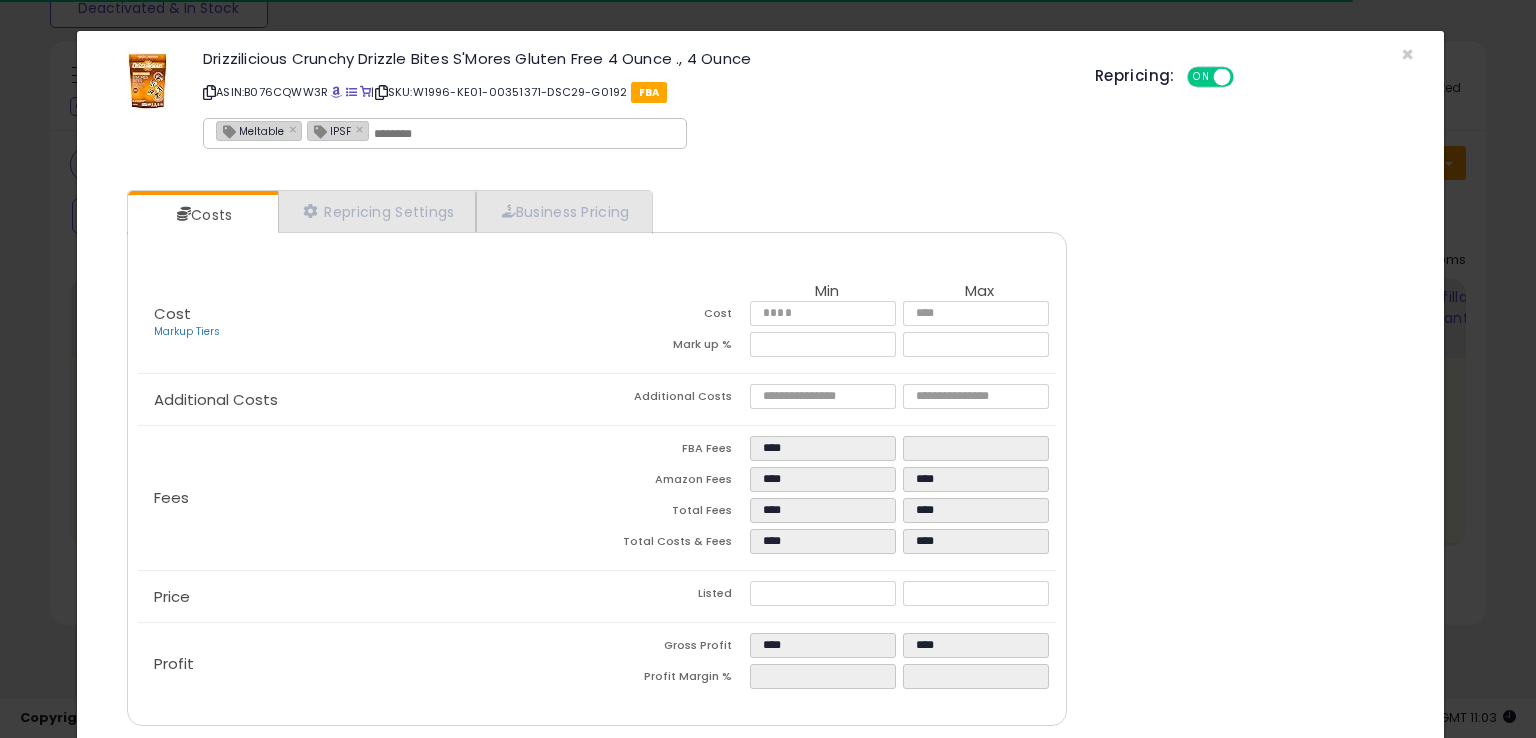 click at bounding box center [524, 134] 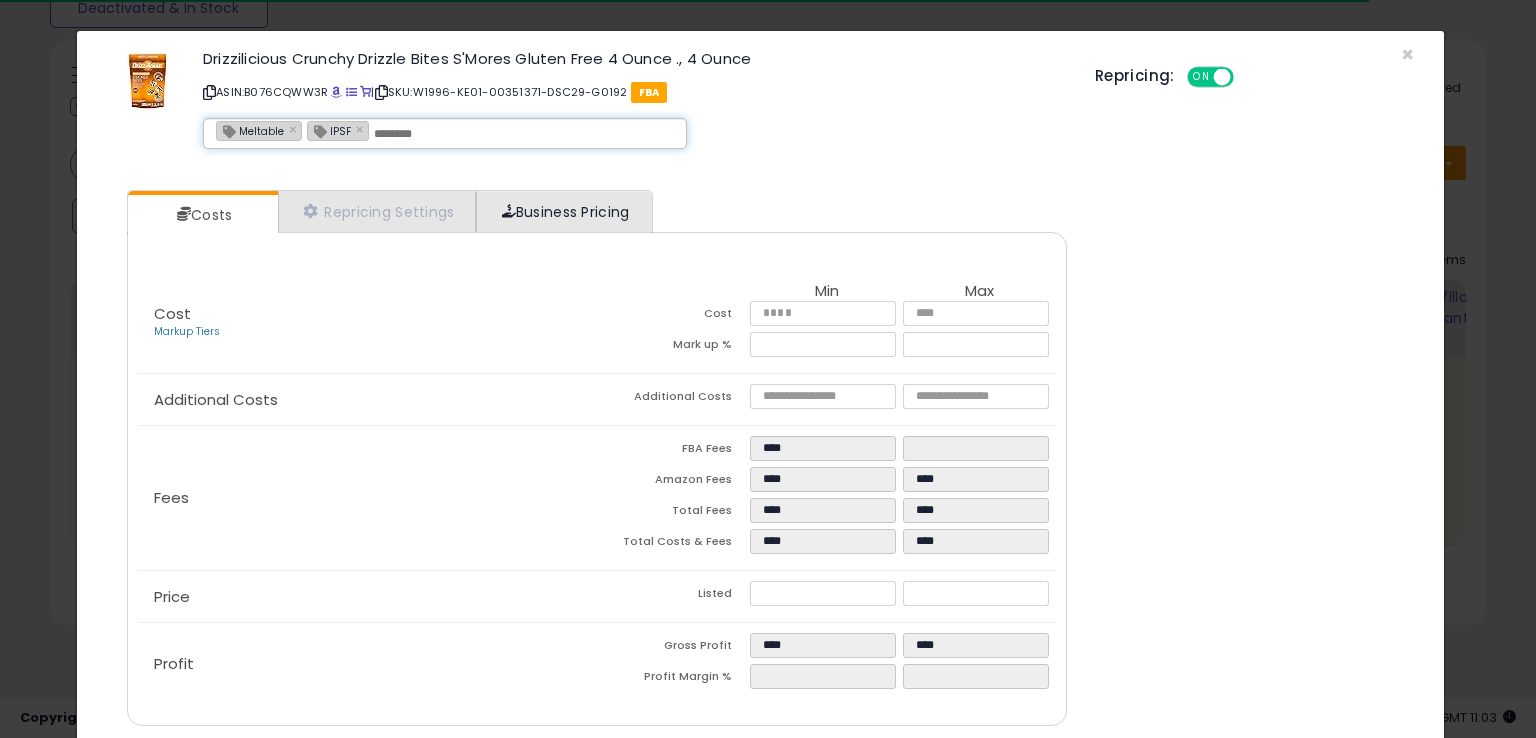 paste on "**********" 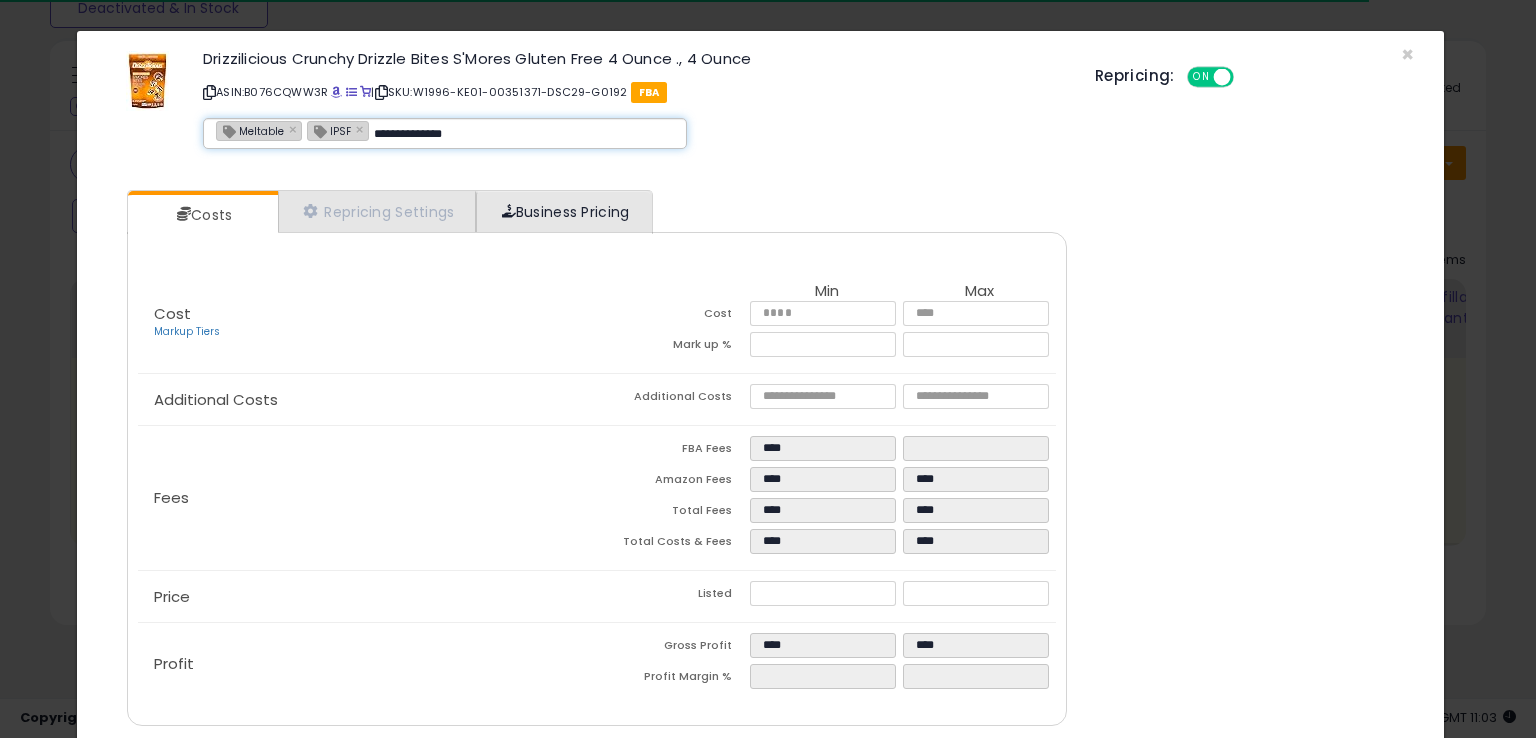 type on "**********" 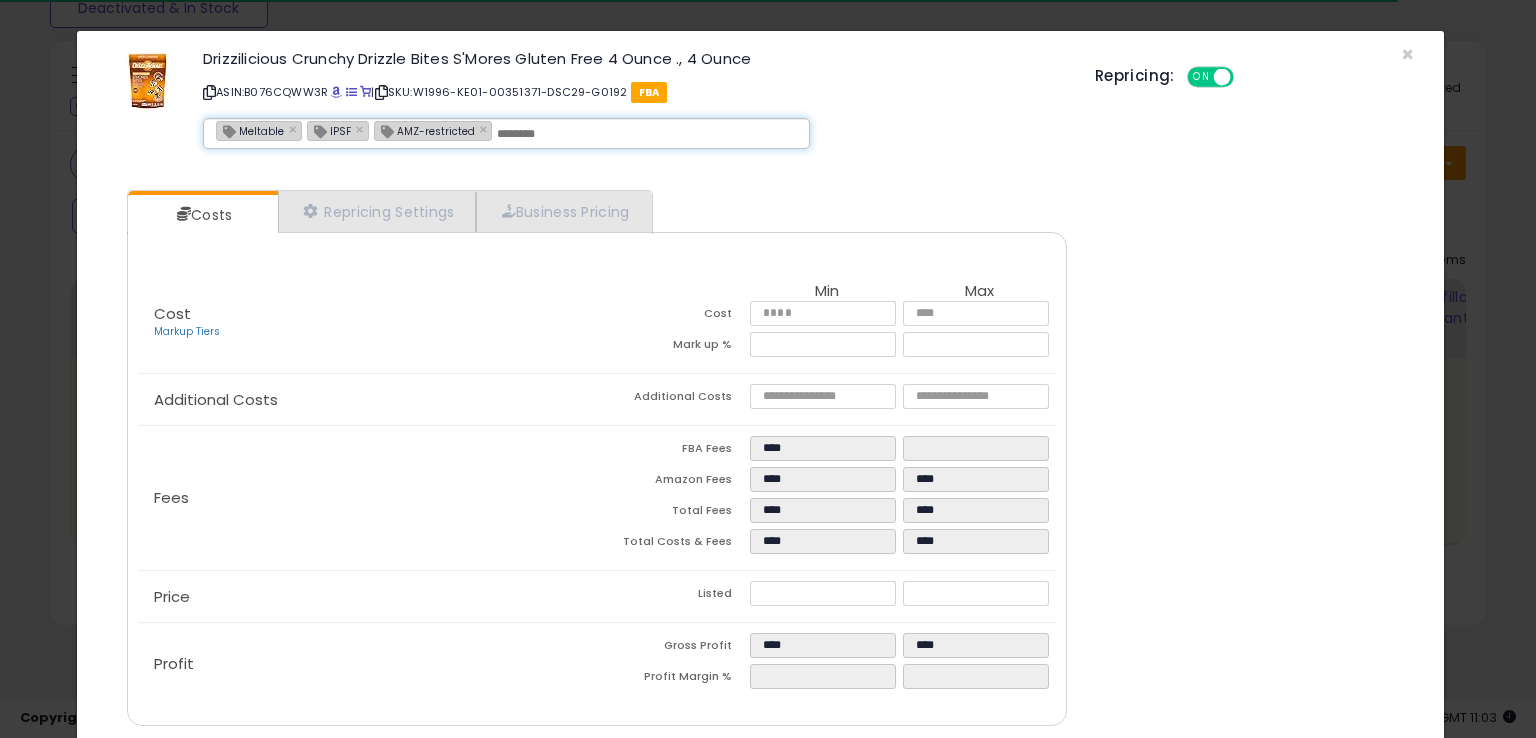 scroll, scrollTop: 71, scrollLeft: 0, axis: vertical 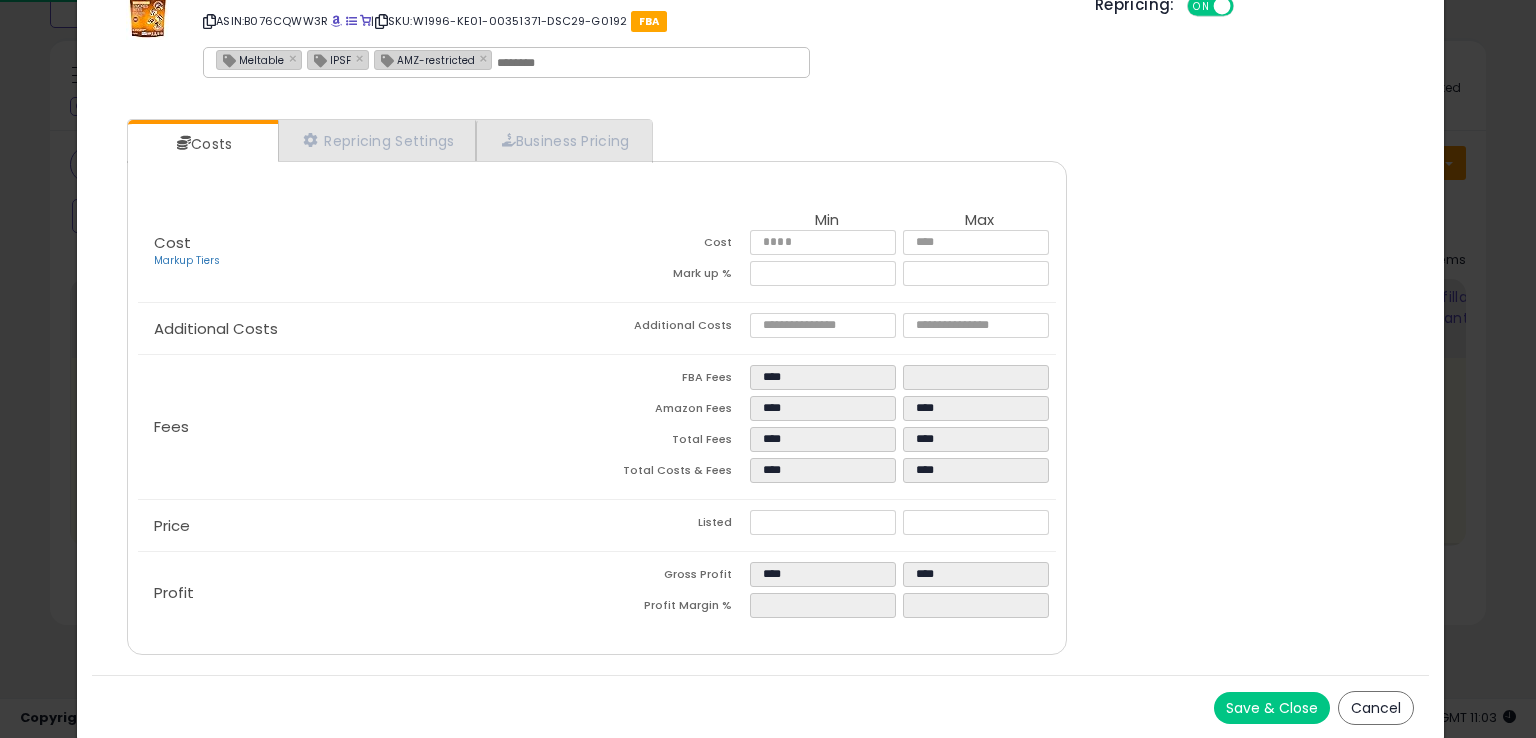 click on "Save & Close" at bounding box center (1272, 708) 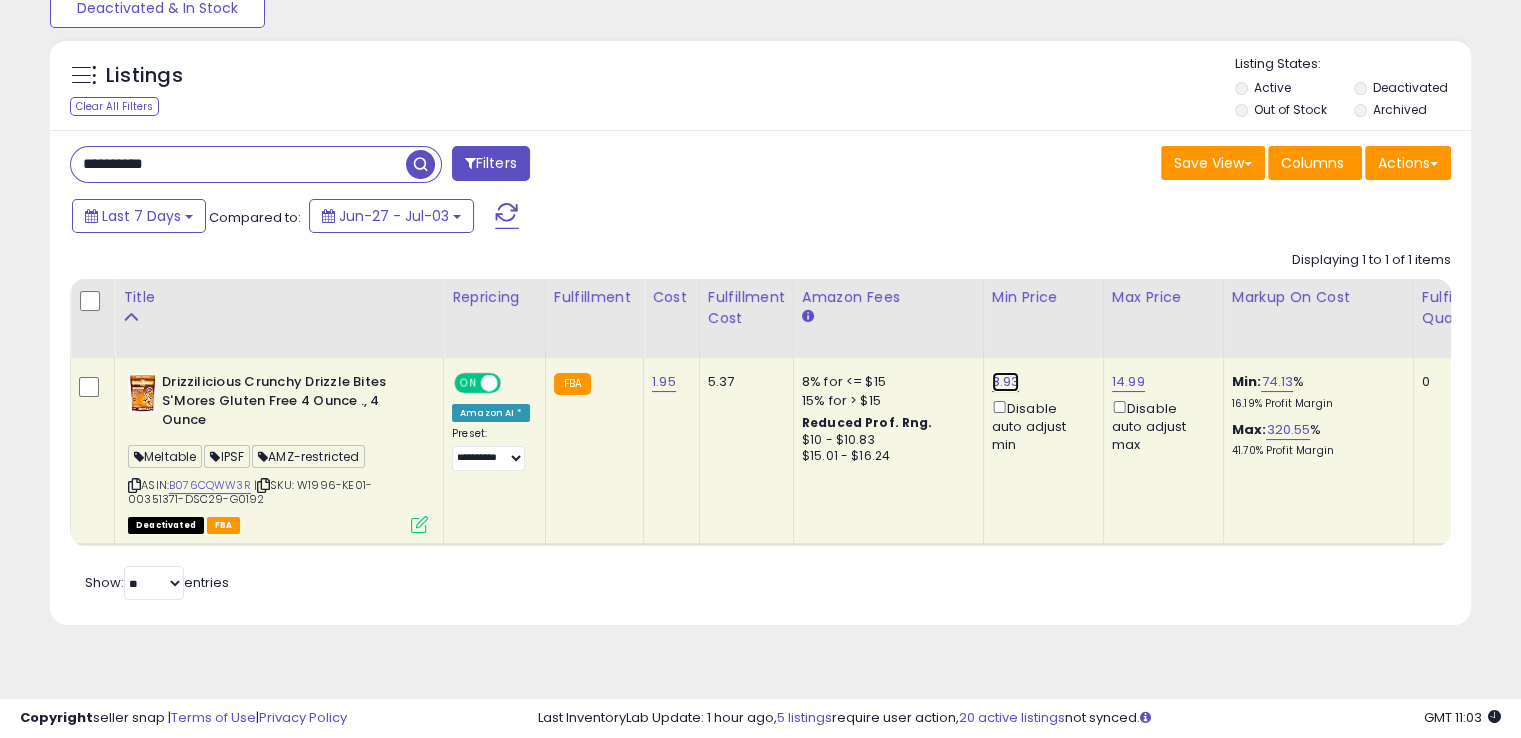 click on "8.93" at bounding box center (1006, 382) 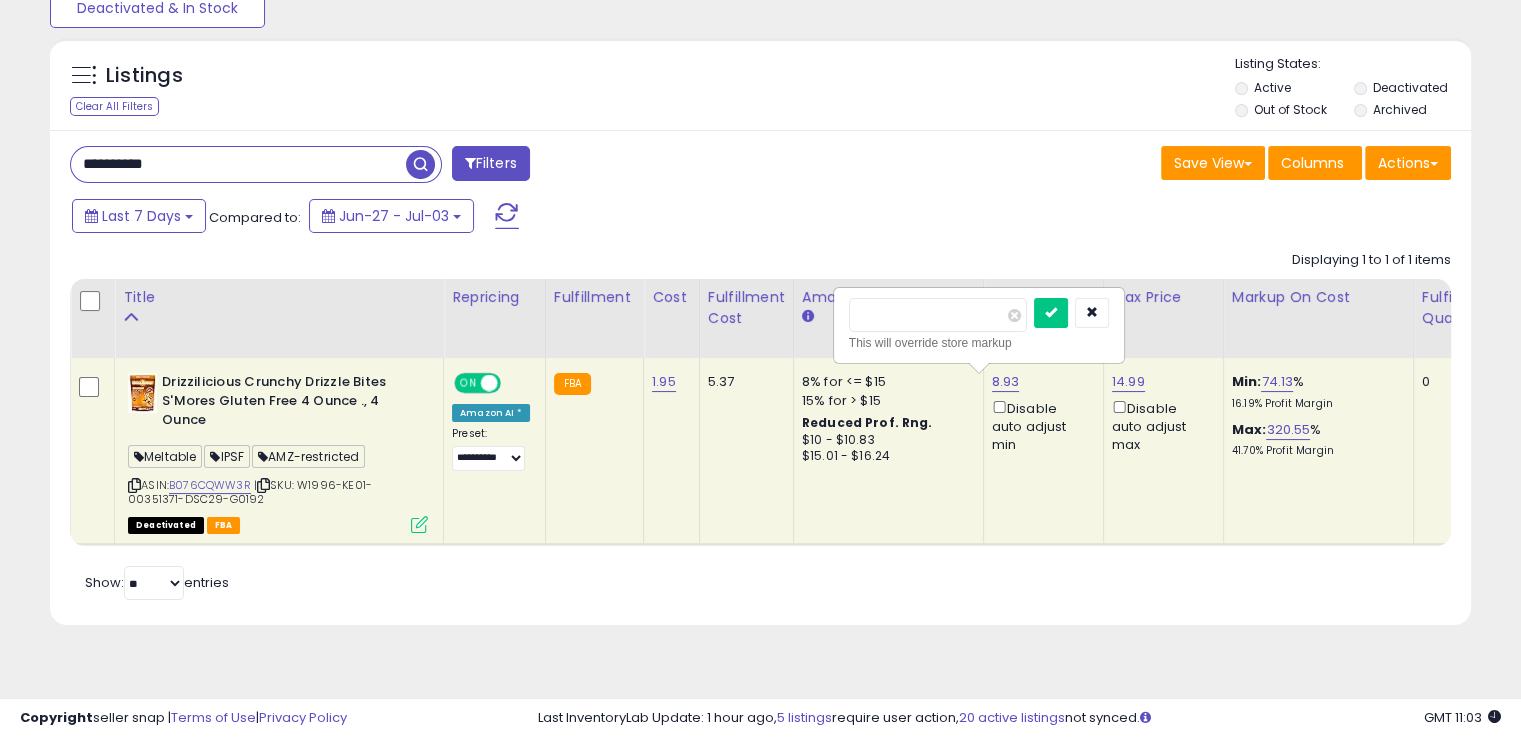 drag, startPoint x: 907, startPoint y: 309, endPoint x: 842, endPoint y: 317, distance: 65.490456 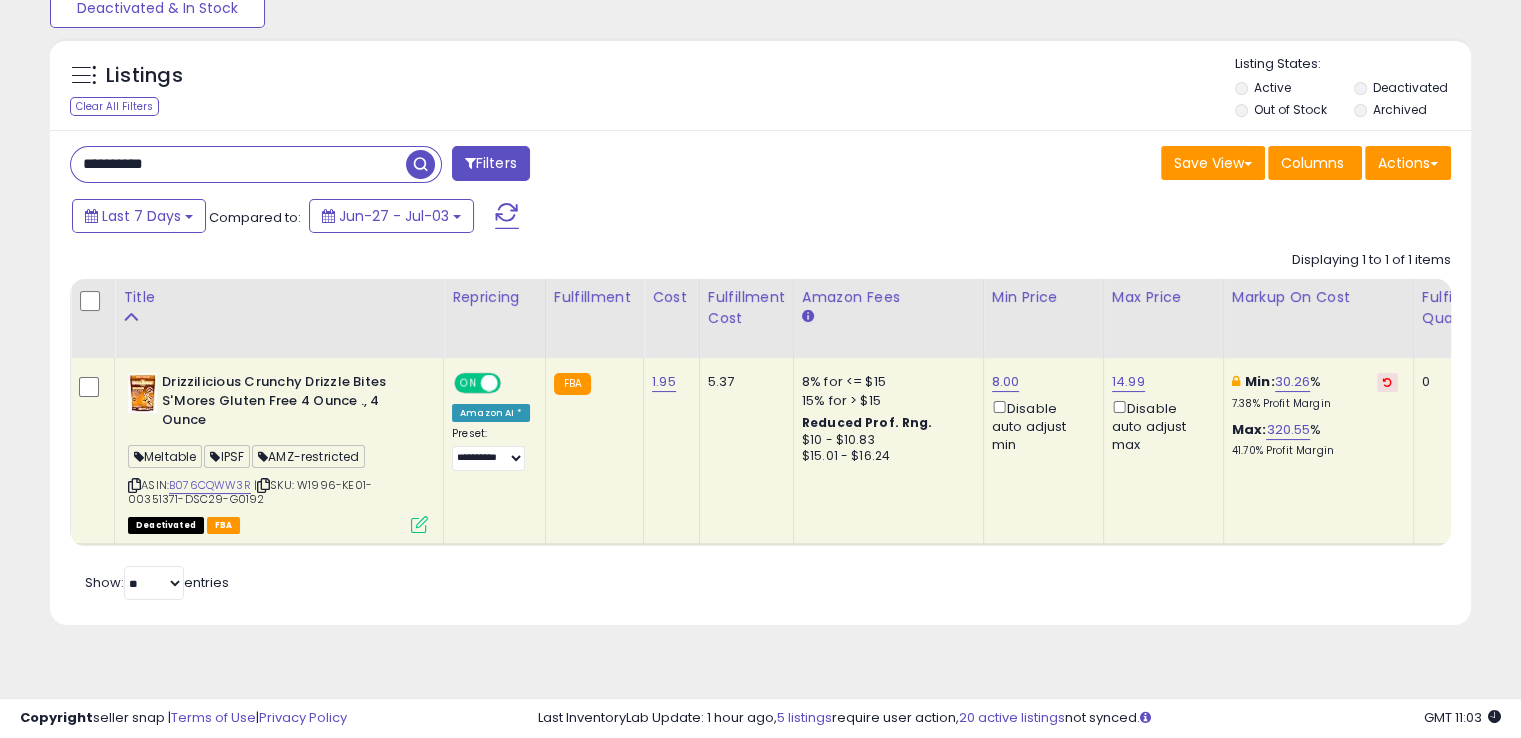 click on "8.00  Disable auto adjust min" 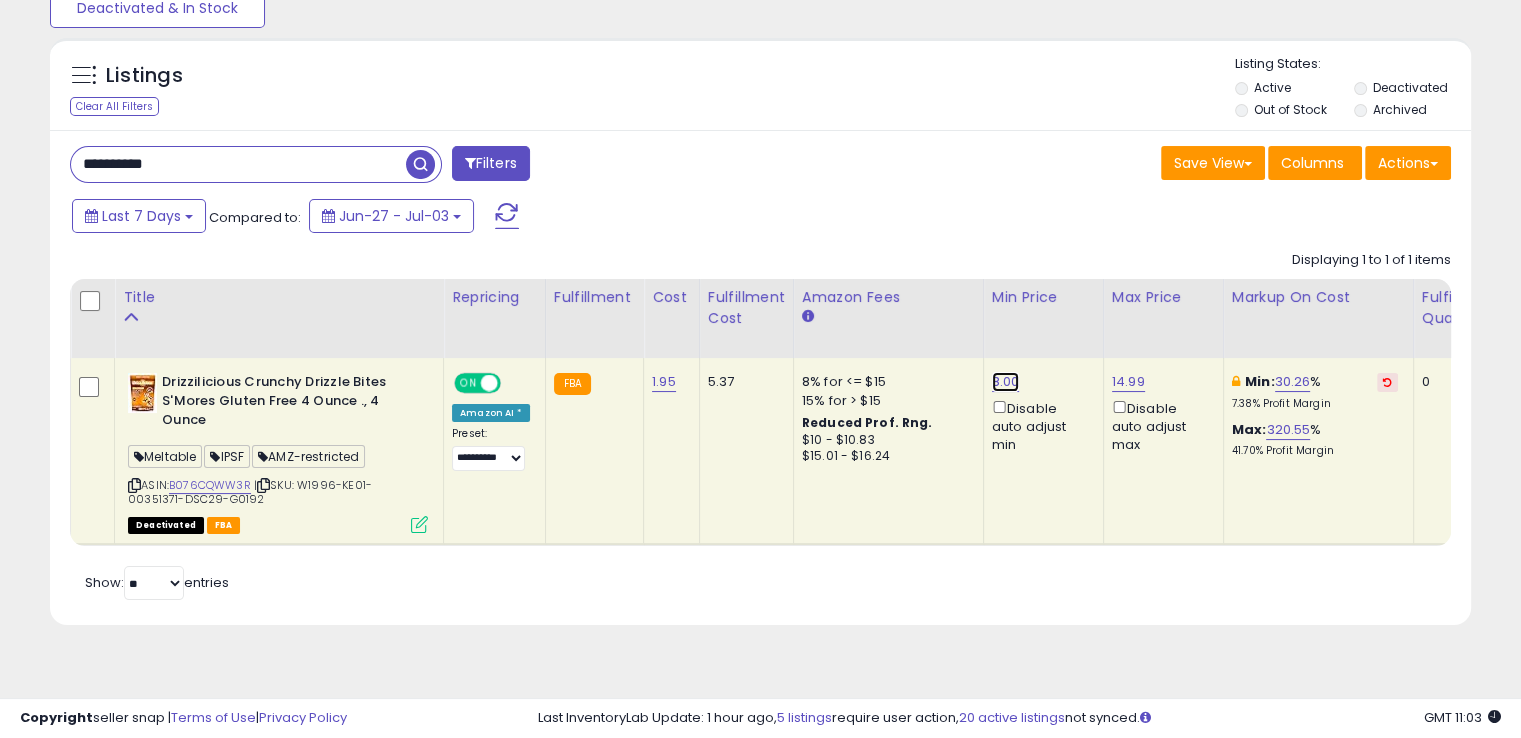 click on "8.00" at bounding box center (1006, 382) 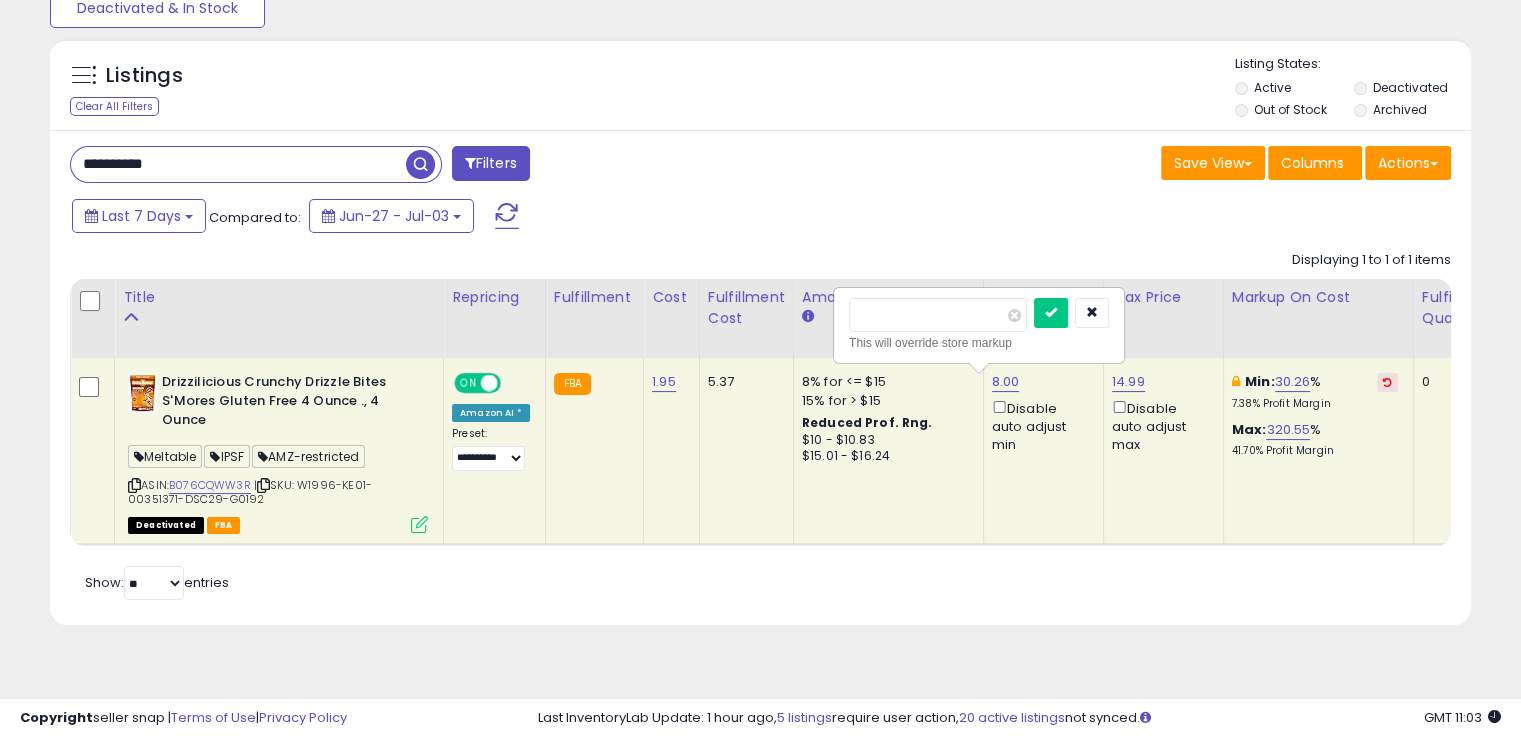 drag, startPoint x: 949, startPoint y: 313, endPoint x: 825, endPoint y: 333, distance: 125.60255 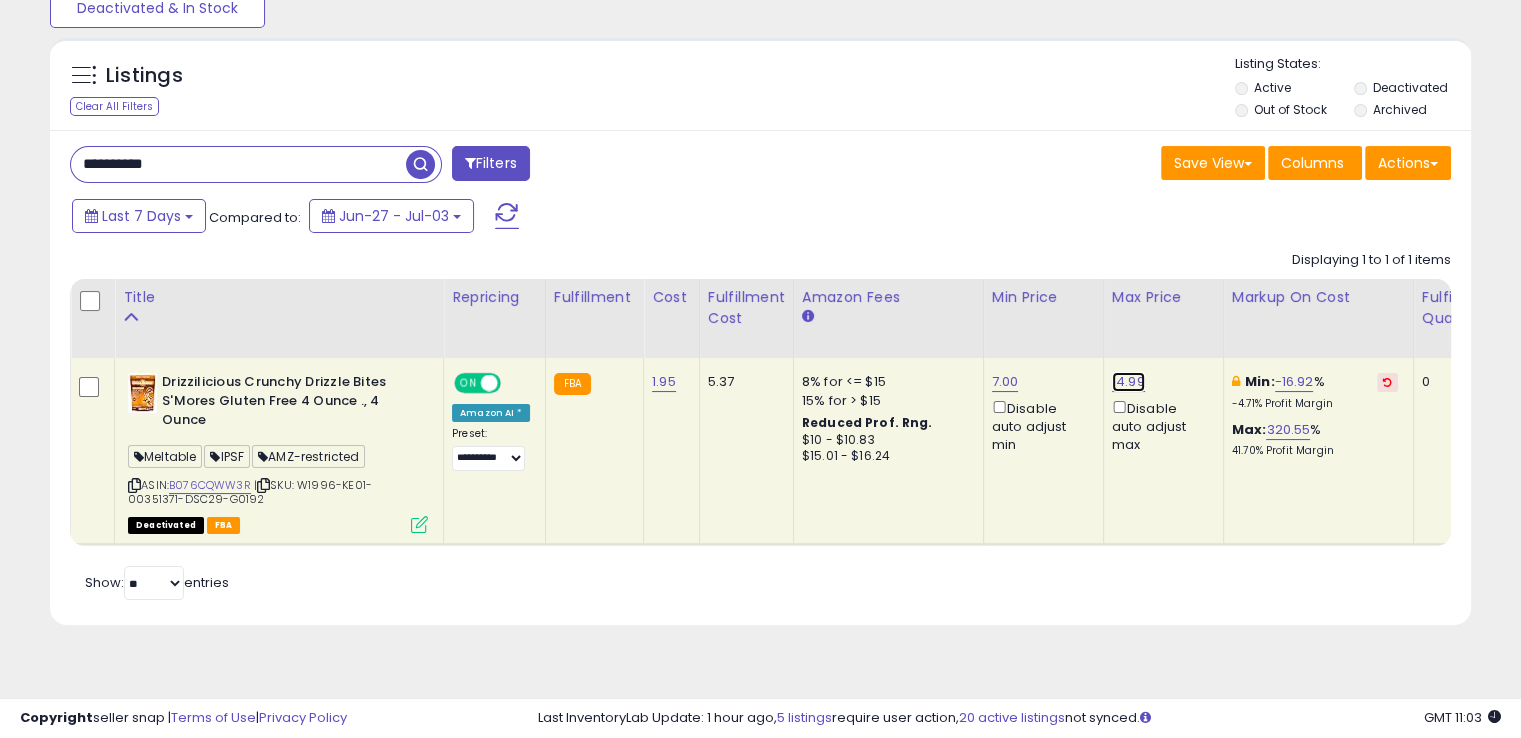 click on "14.99" at bounding box center [1128, 382] 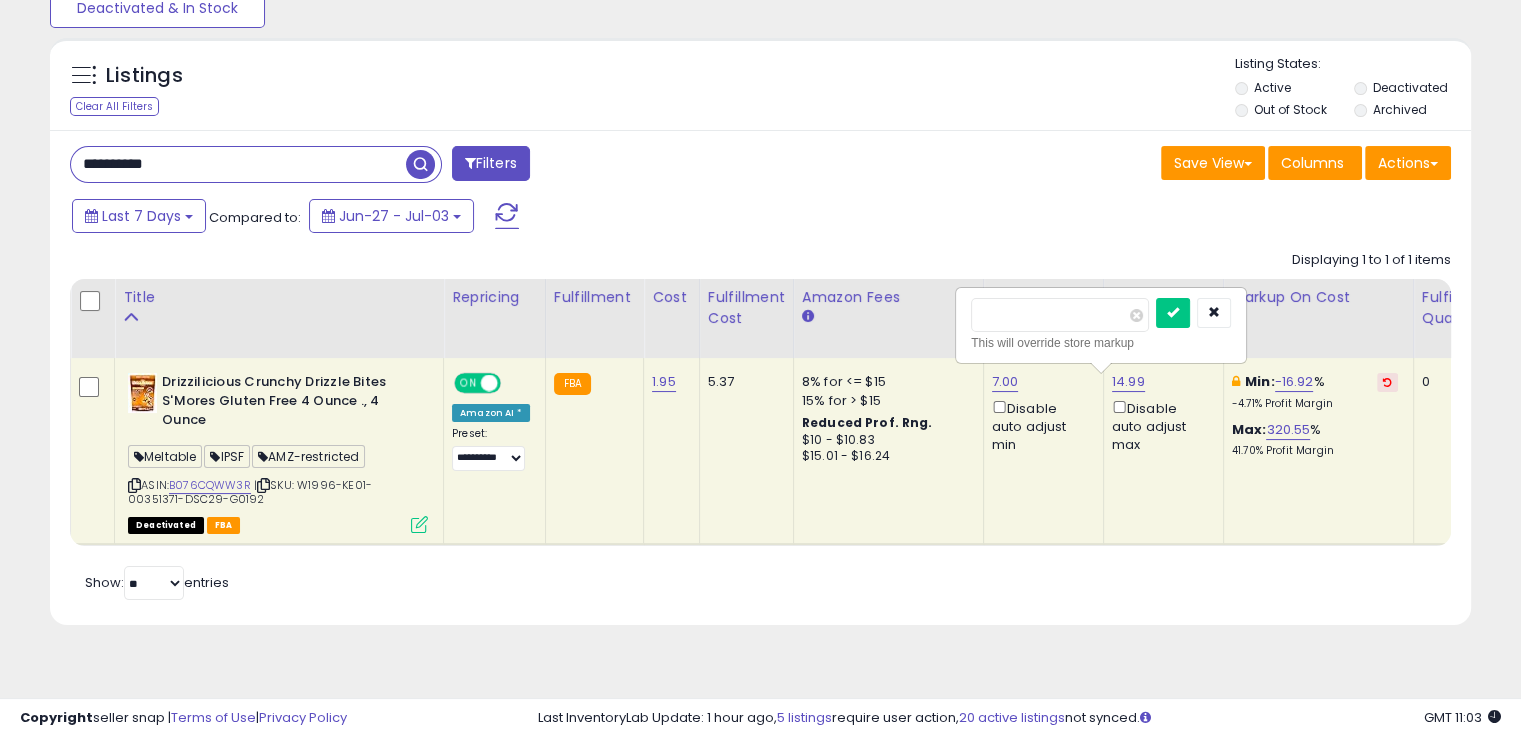 drag, startPoint x: 1039, startPoint y: 308, endPoint x: 953, endPoint y: 313, distance: 86.145226 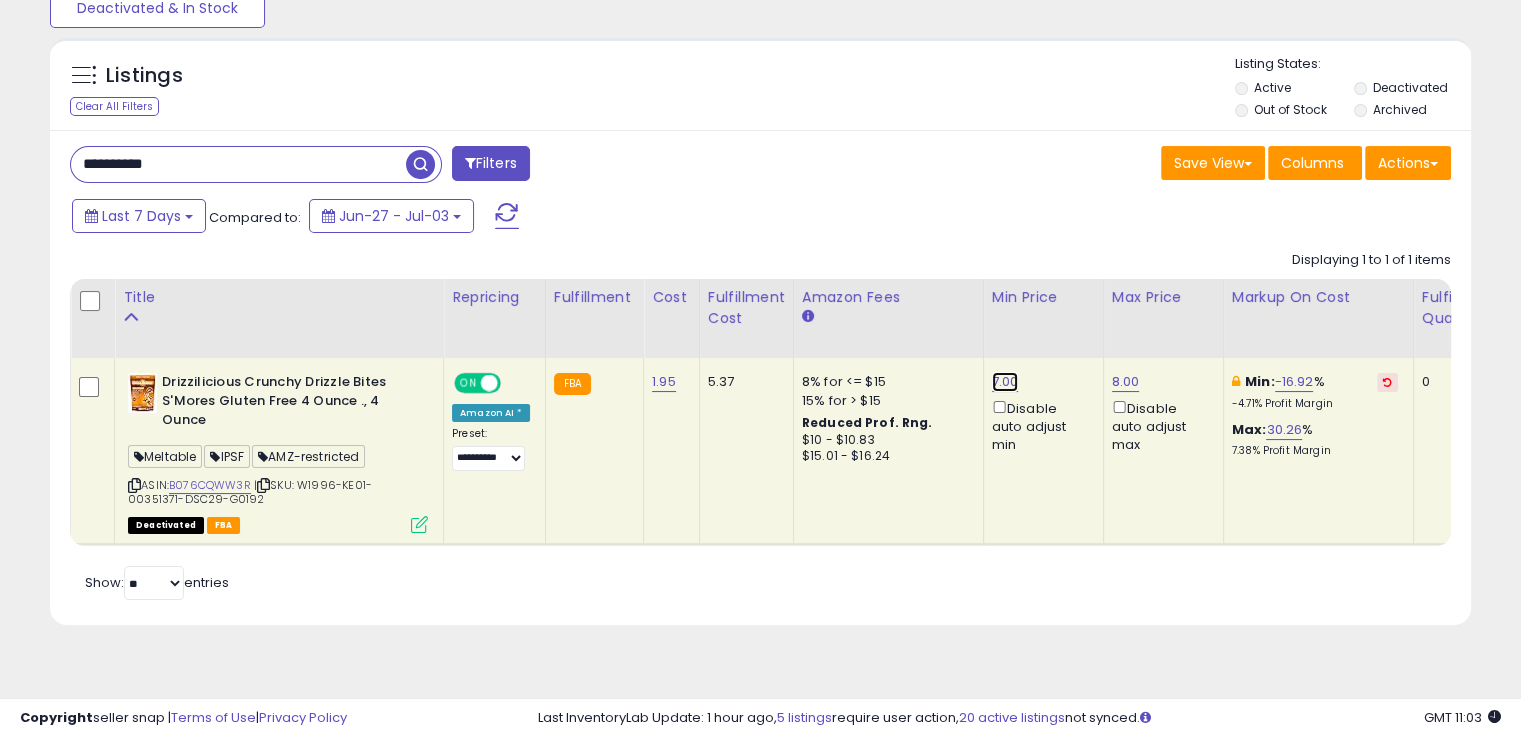 click on "7.00" at bounding box center [1005, 382] 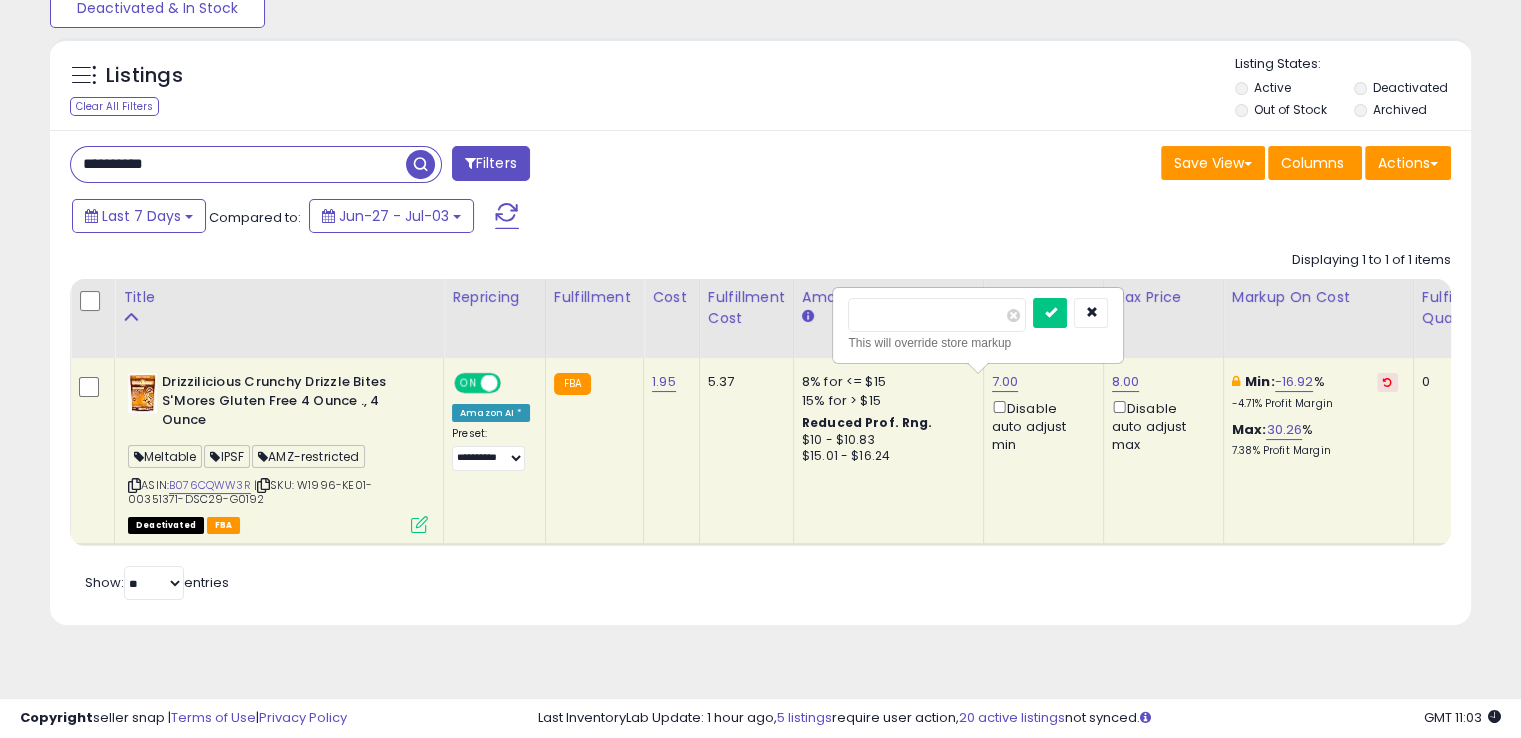 drag, startPoint x: 962, startPoint y: 314, endPoint x: 831, endPoint y: 328, distance: 131.74597 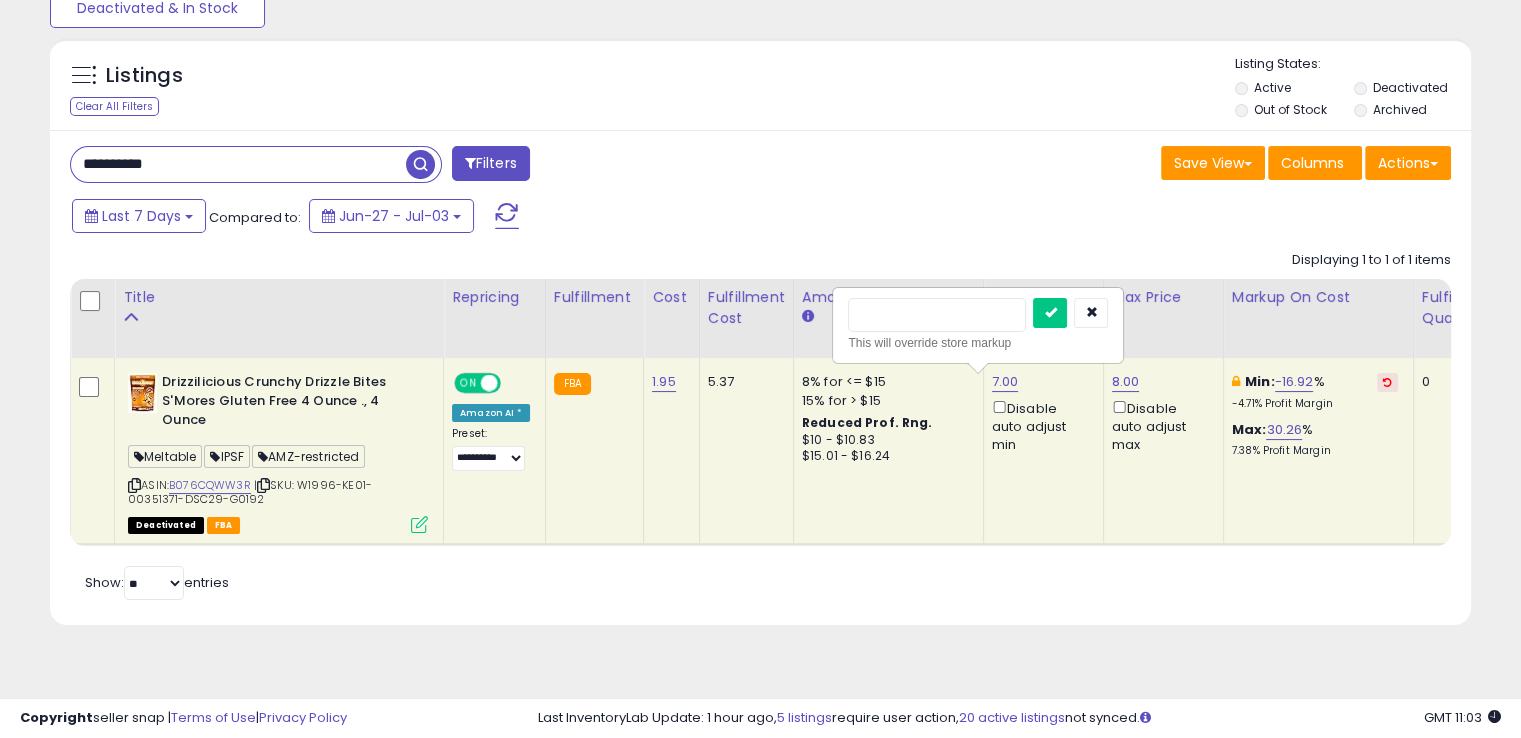 type on "****" 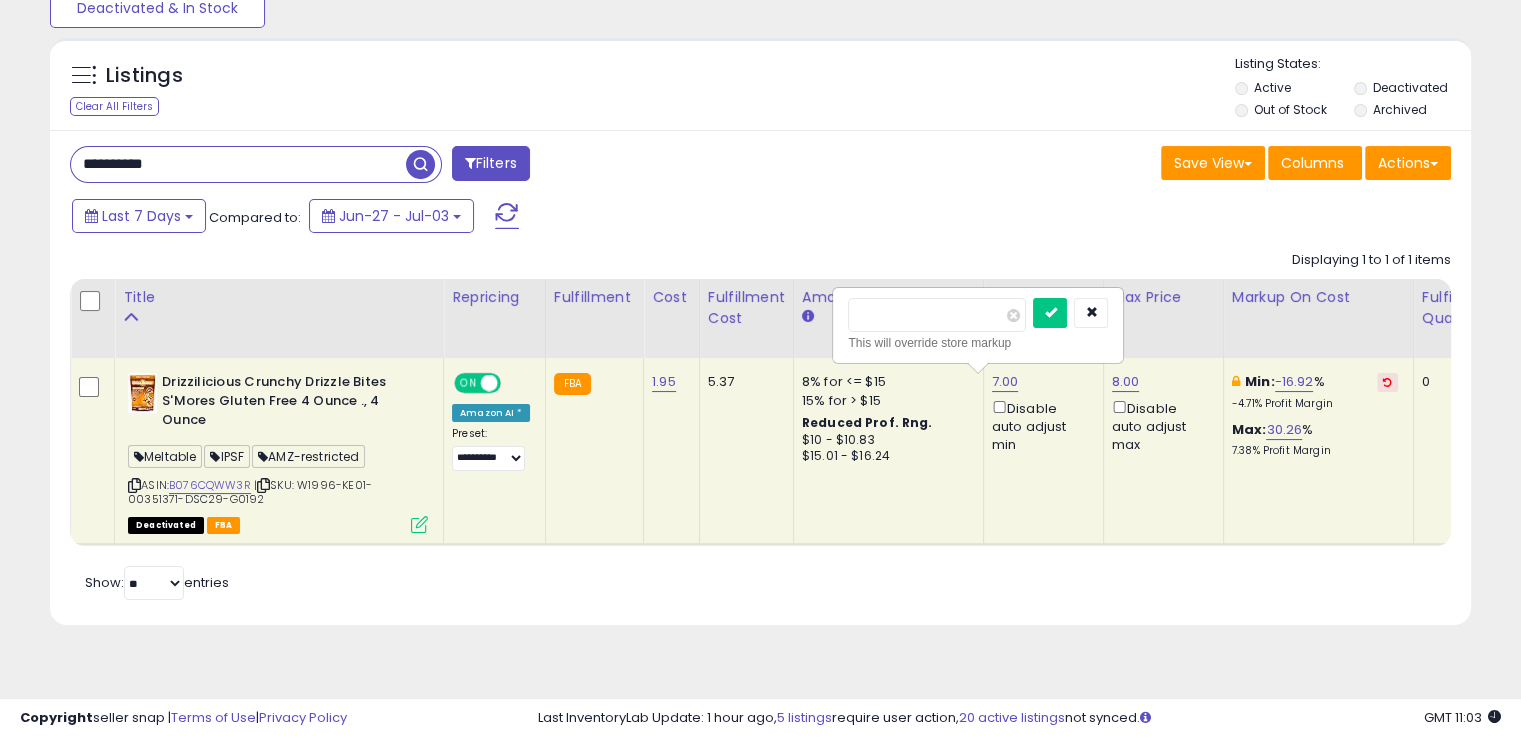 click at bounding box center (1050, 313) 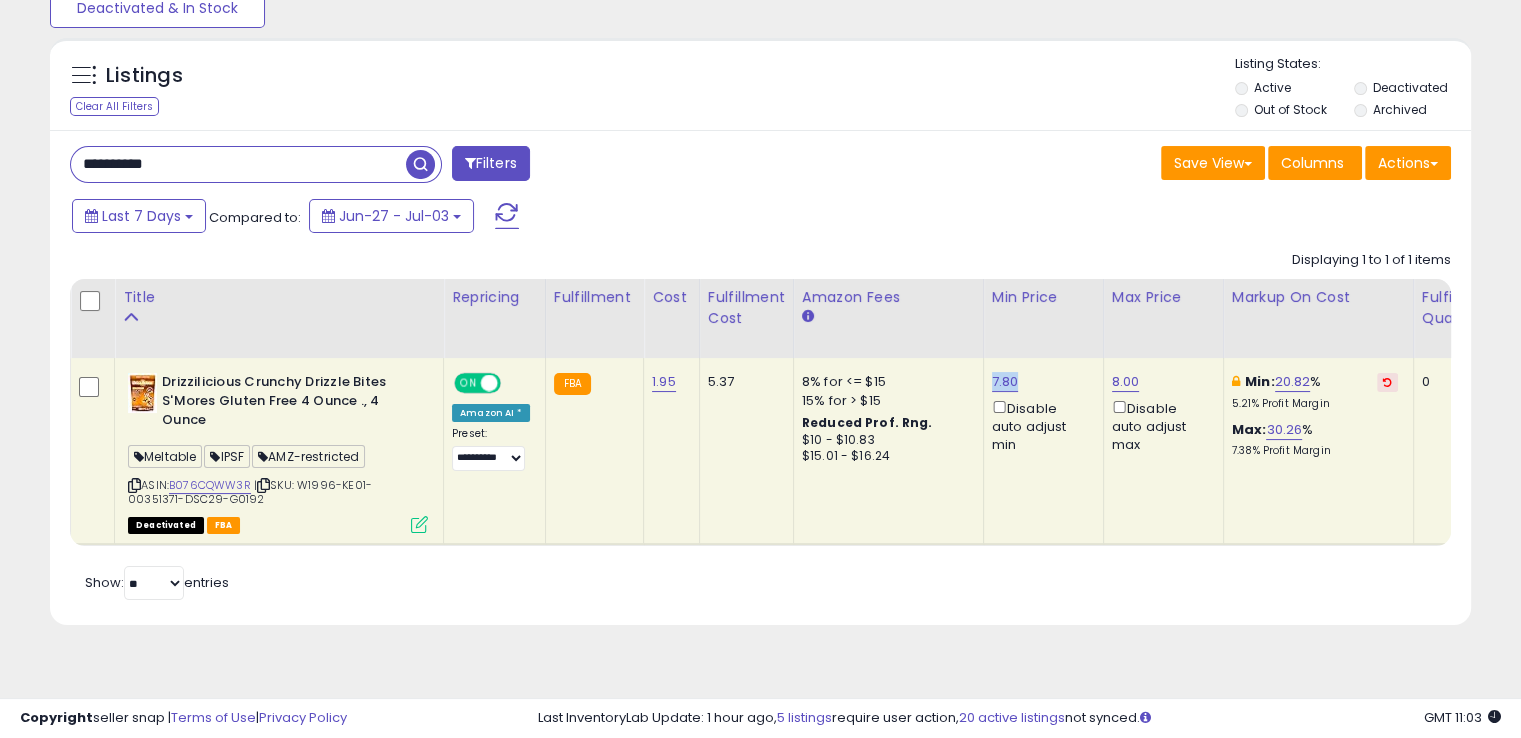drag, startPoint x: 1014, startPoint y: 379, endPoint x: 977, endPoint y: 374, distance: 37.336308 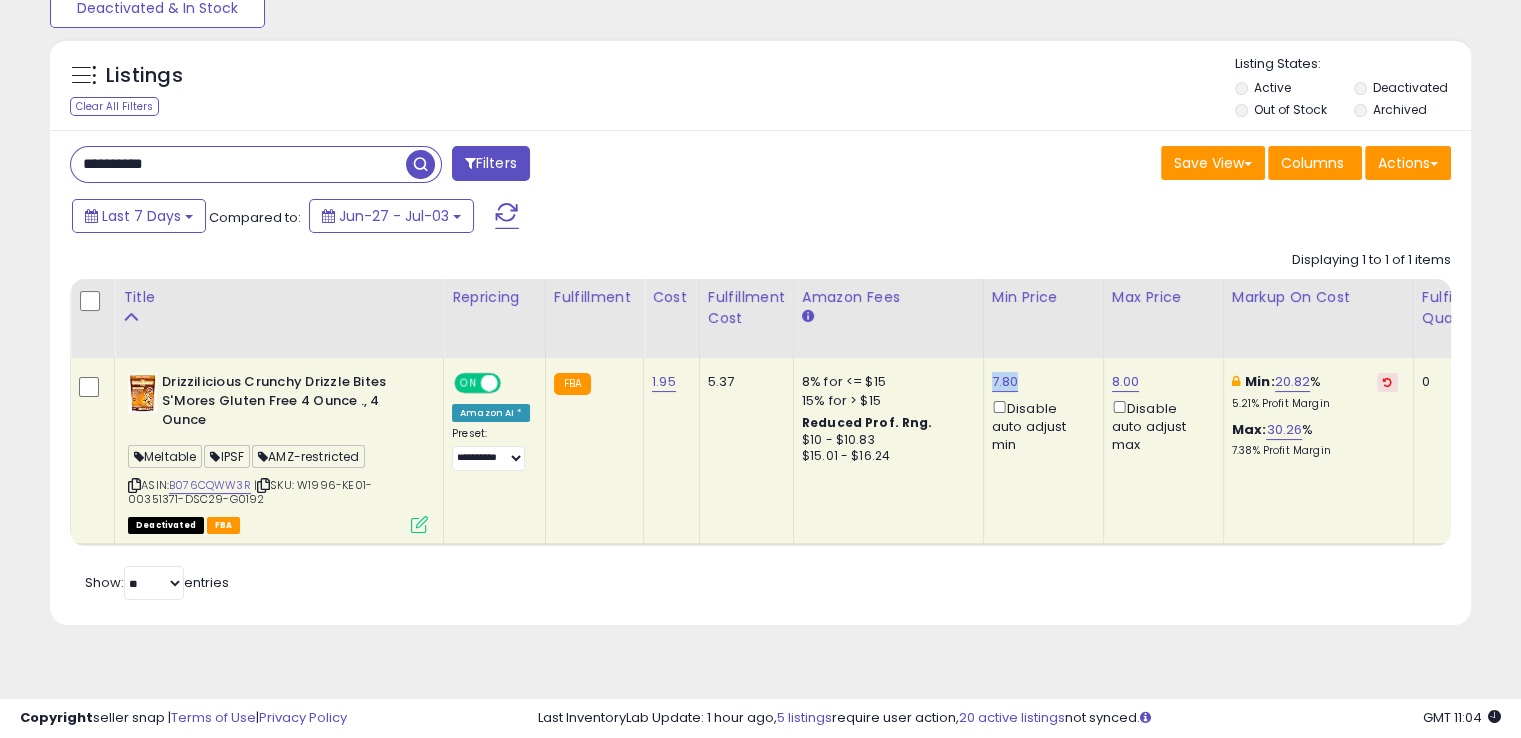 click on "ON" at bounding box center [468, 383] 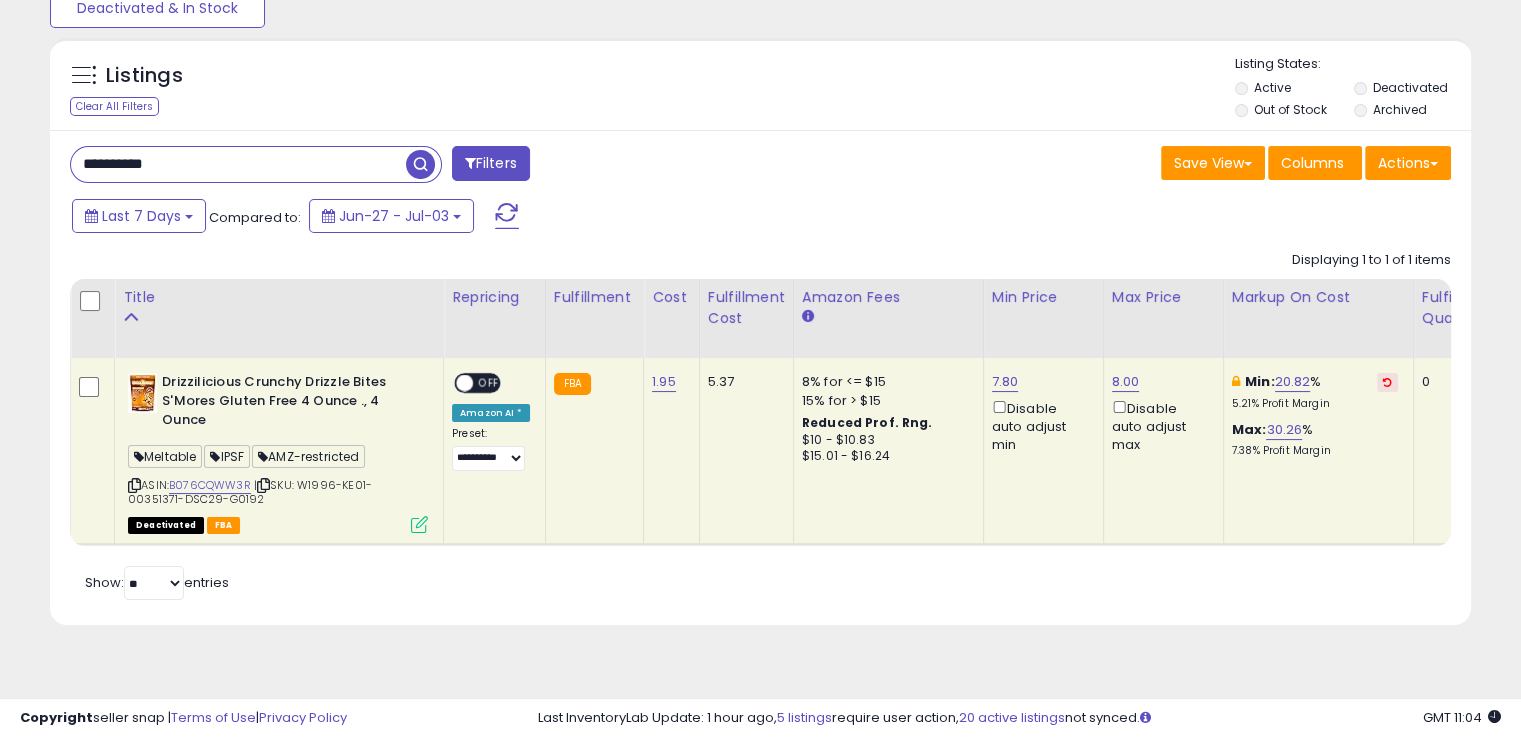 click on "**********" at bounding box center (238, 164) 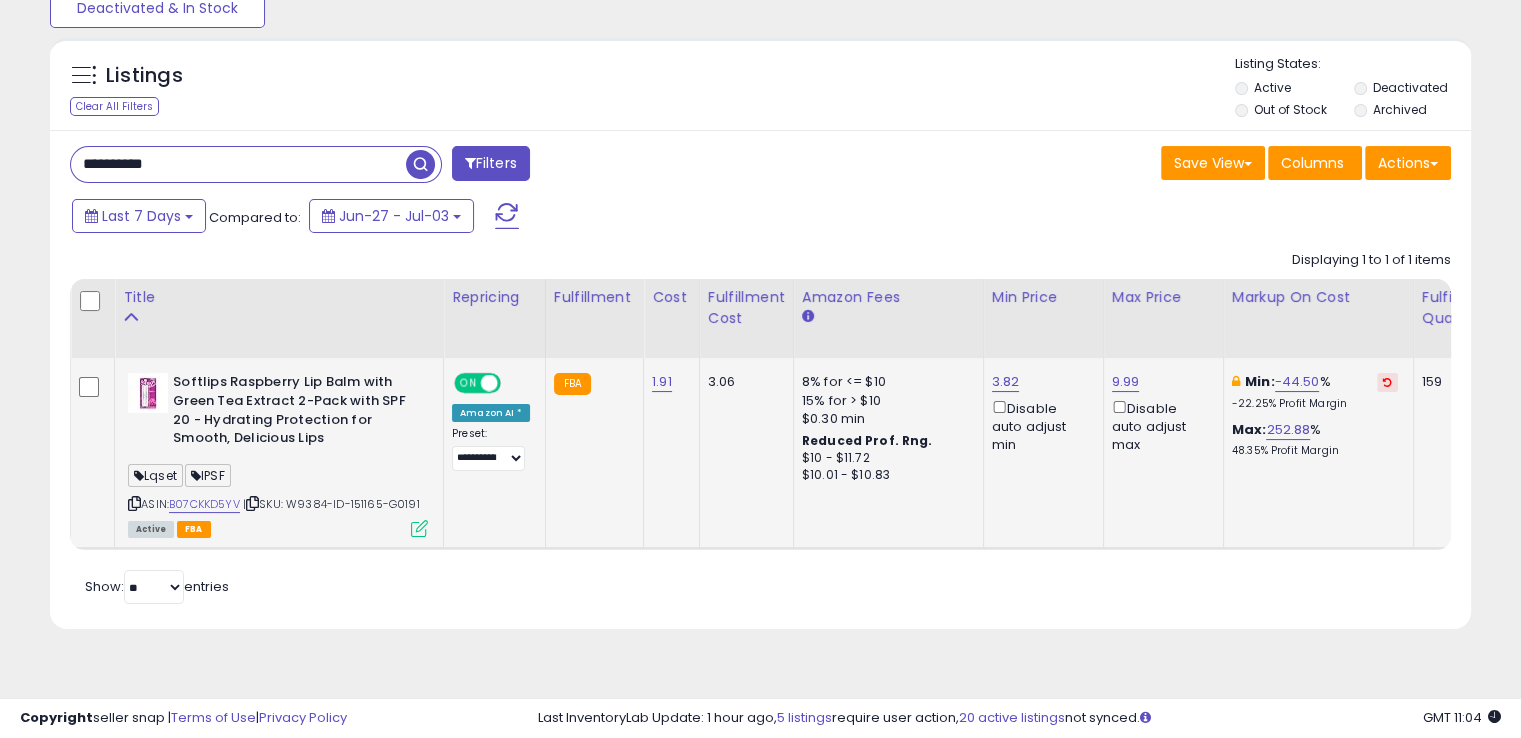 click at bounding box center (252, 503) 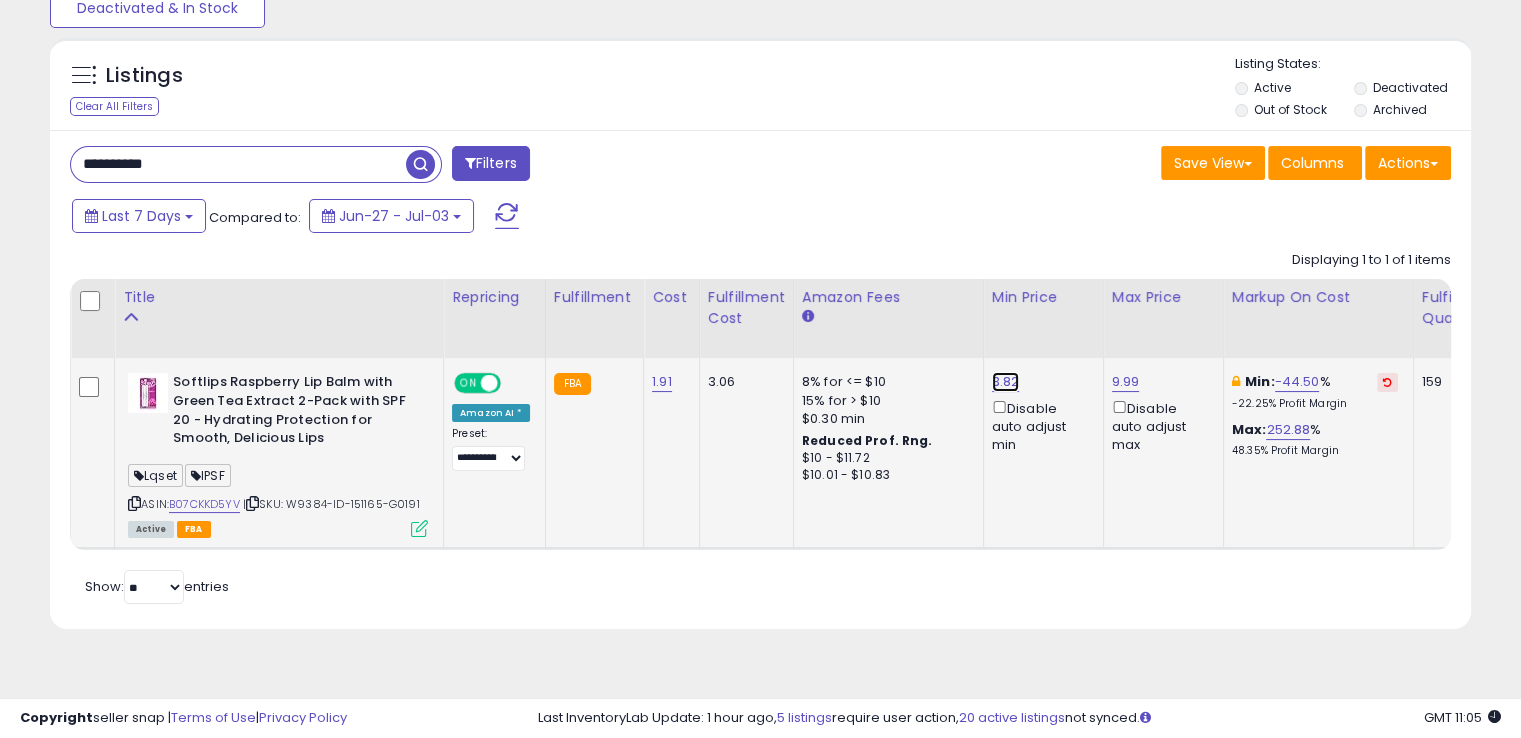 click on "3.82" at bounding box center (1006, 382) 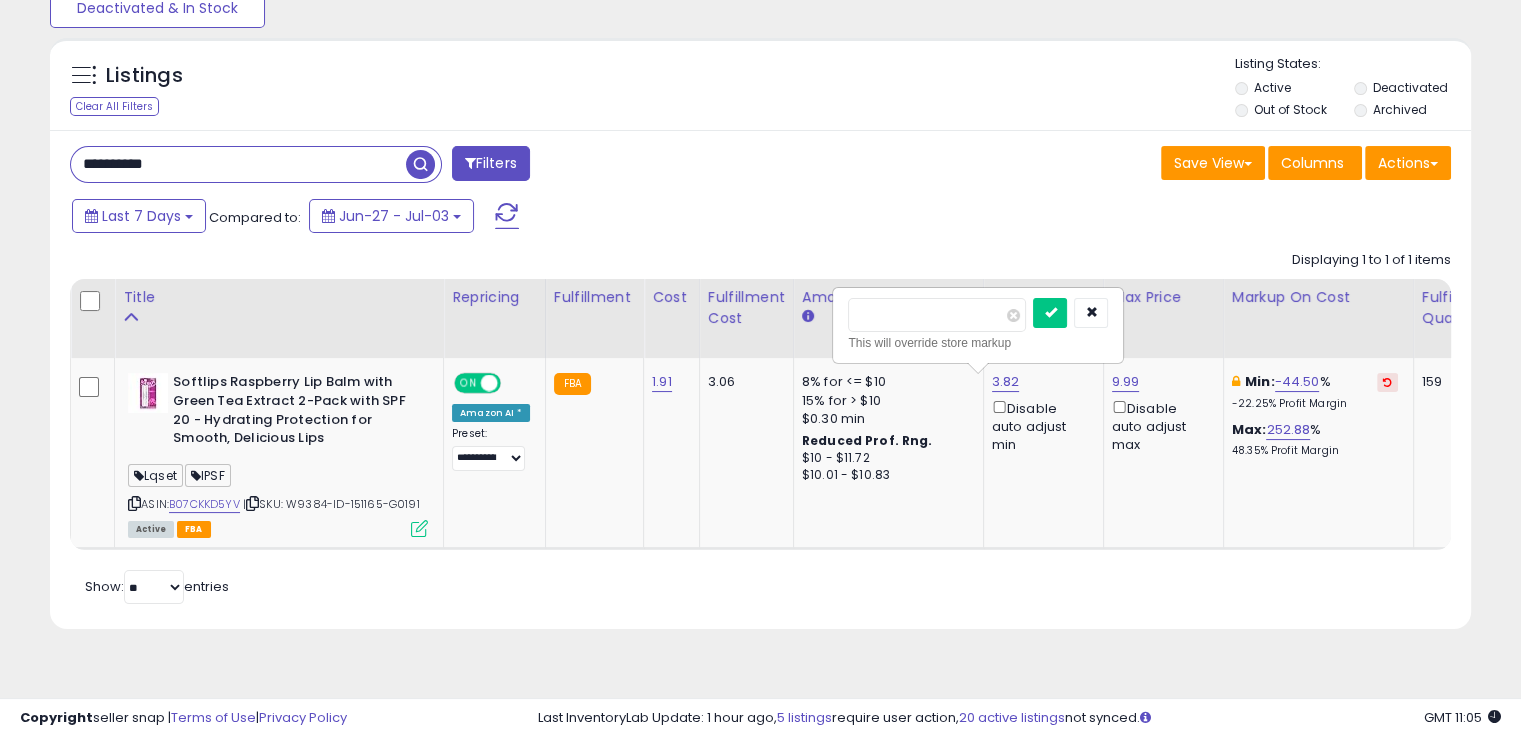 drag, startPoint x: 929, startPoint y: 316, endPoint x: 802, endPoint y: 338, distance: 128.89143 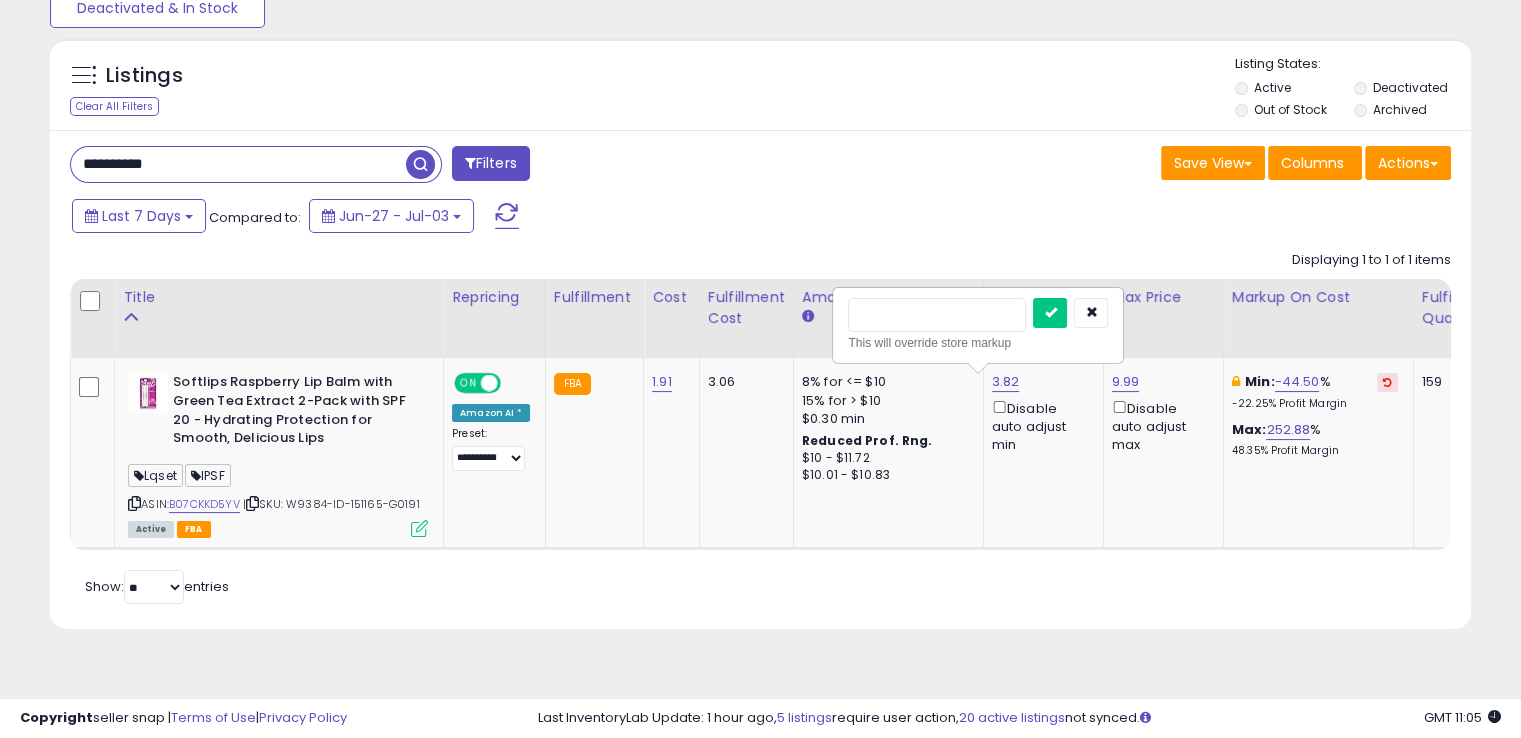 type on "****" 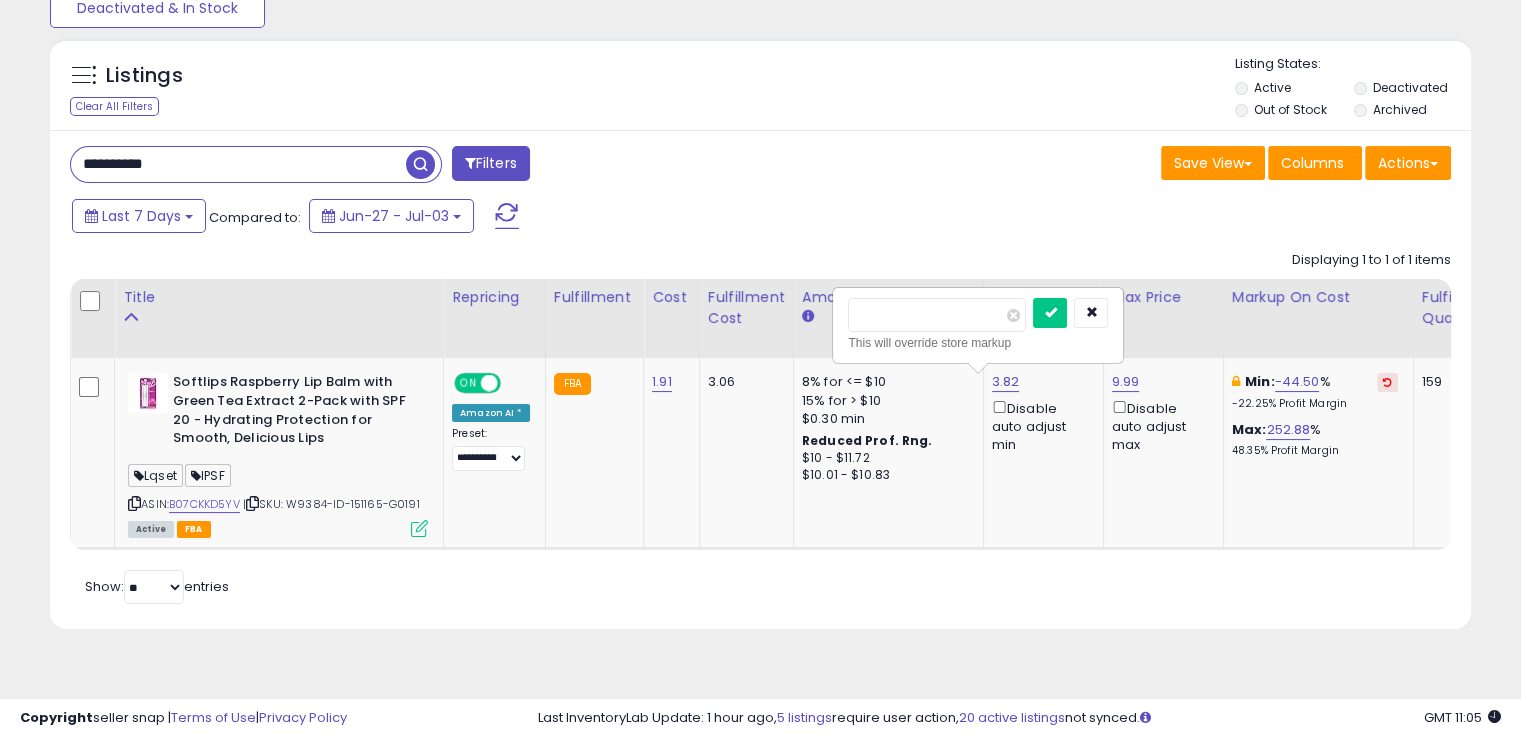 click at bounding box center [1050, 313] 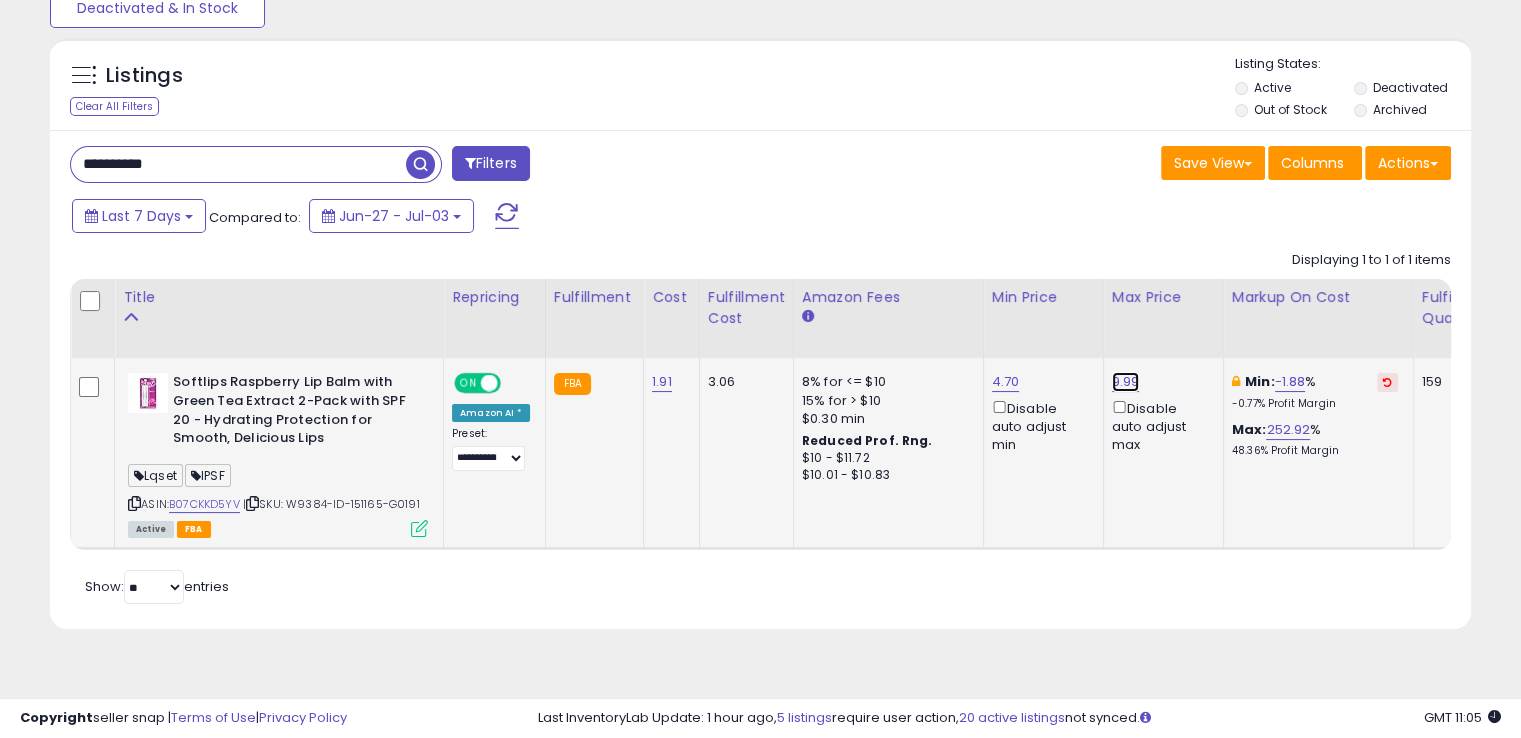 click on "9.99" at bounding box center (1126, 382) 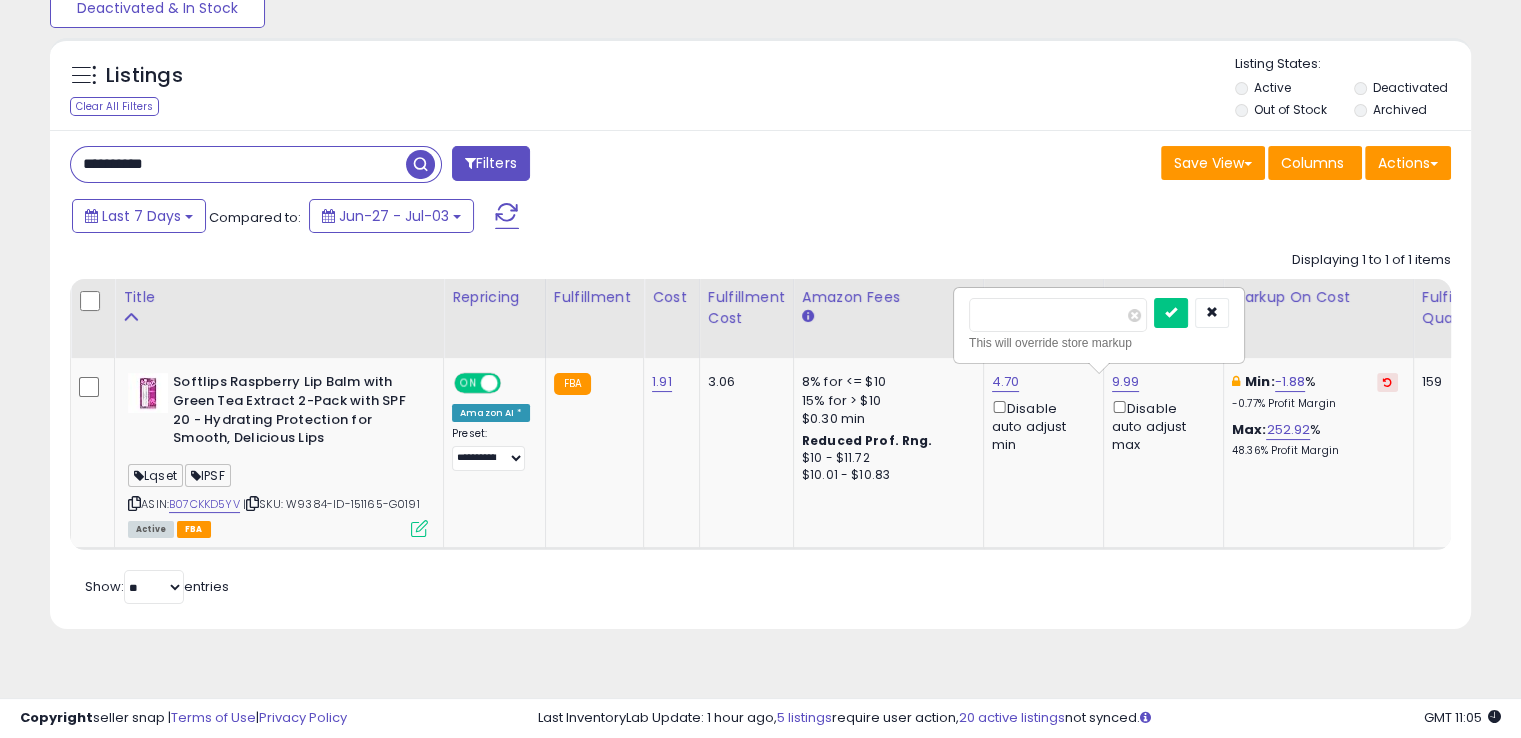 drag, startPoint x: 1025, startPoint y: 309, endPoint x: 949, endPoint y: 329, distance: 78.58753 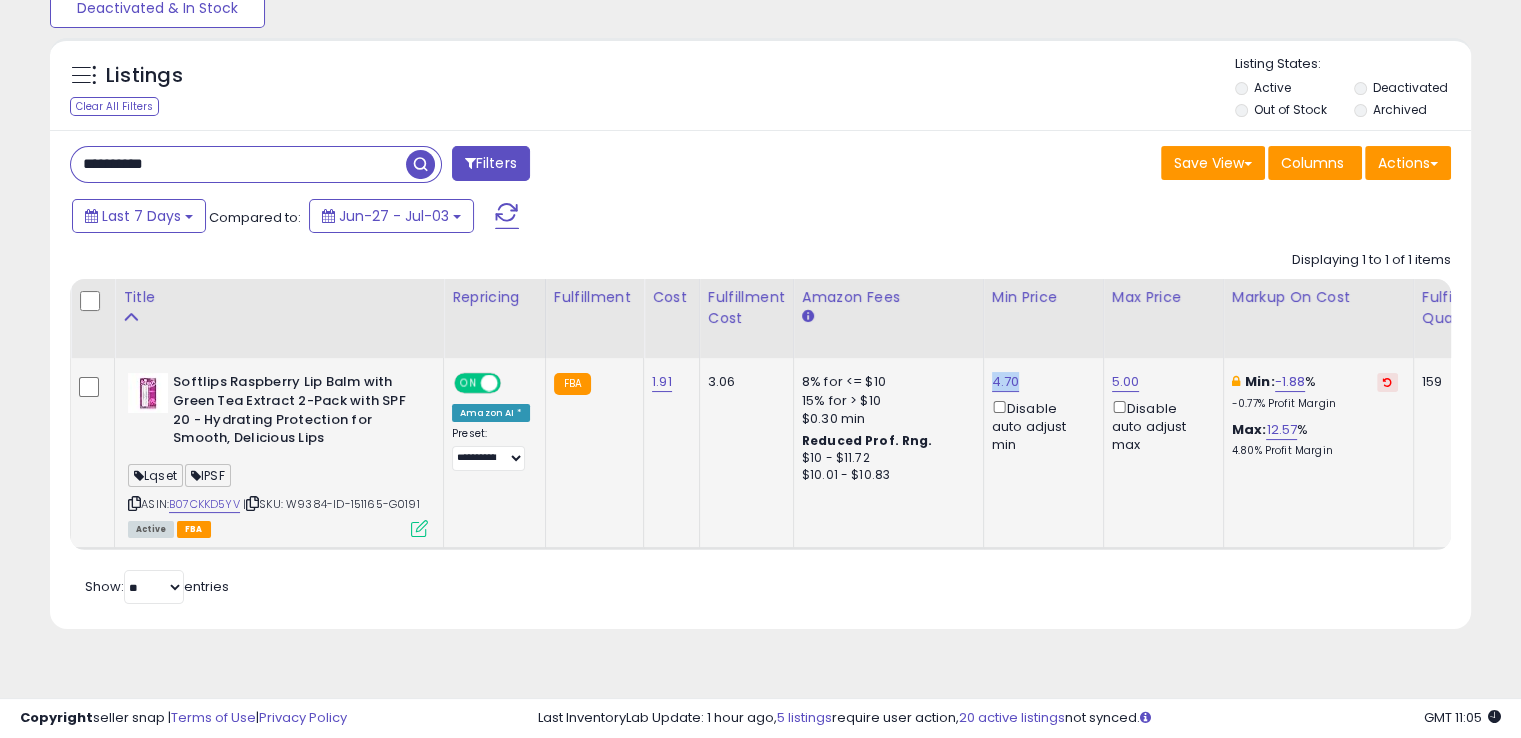 drag, startPoint x: 1020, startPoint y: 385, endPoint x: 976, endPoint y: 373, distance: 45.607018 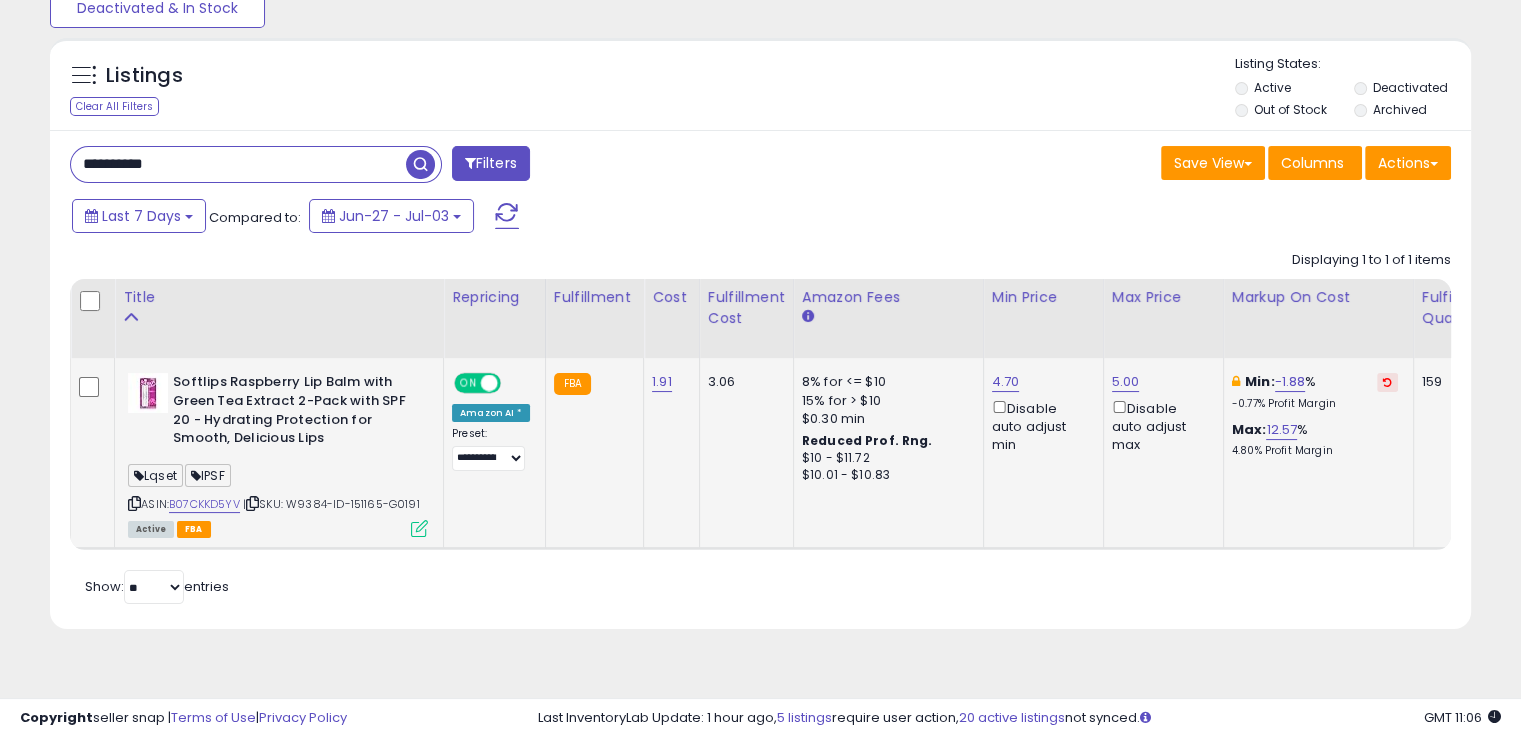 click on "Softlips Raspberry Lip Balm with Green Tea Extract 2-Pack with SPF 20 - Hydrating Protection for Smooth, Delicious Lips  Lqset  IPSF  ASIN:  B07CKKD5YV    |   SKU: W9384-ID-151165-G0191 Active FBA" 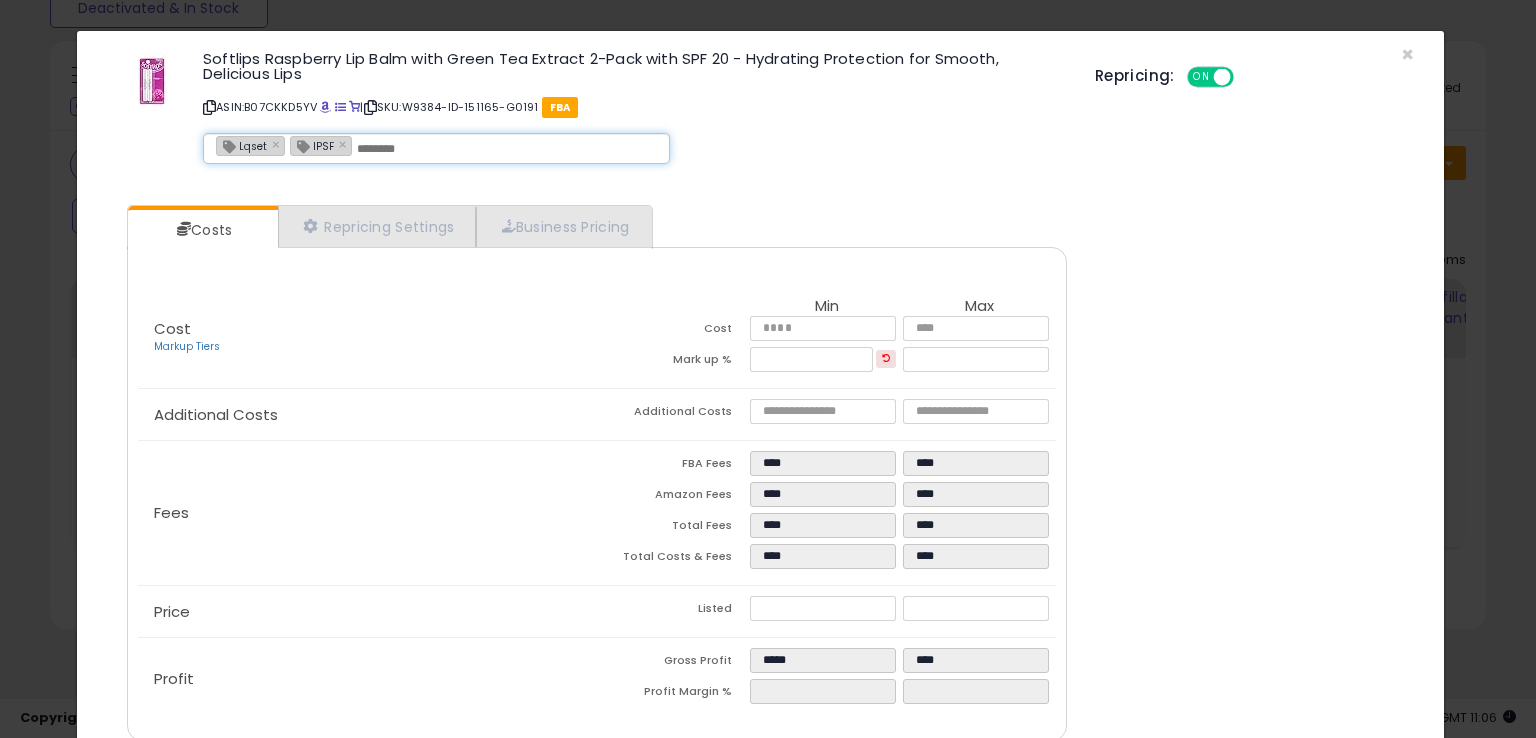 click on "Lqset × IPSF ×" at bounding box center [436, 148] 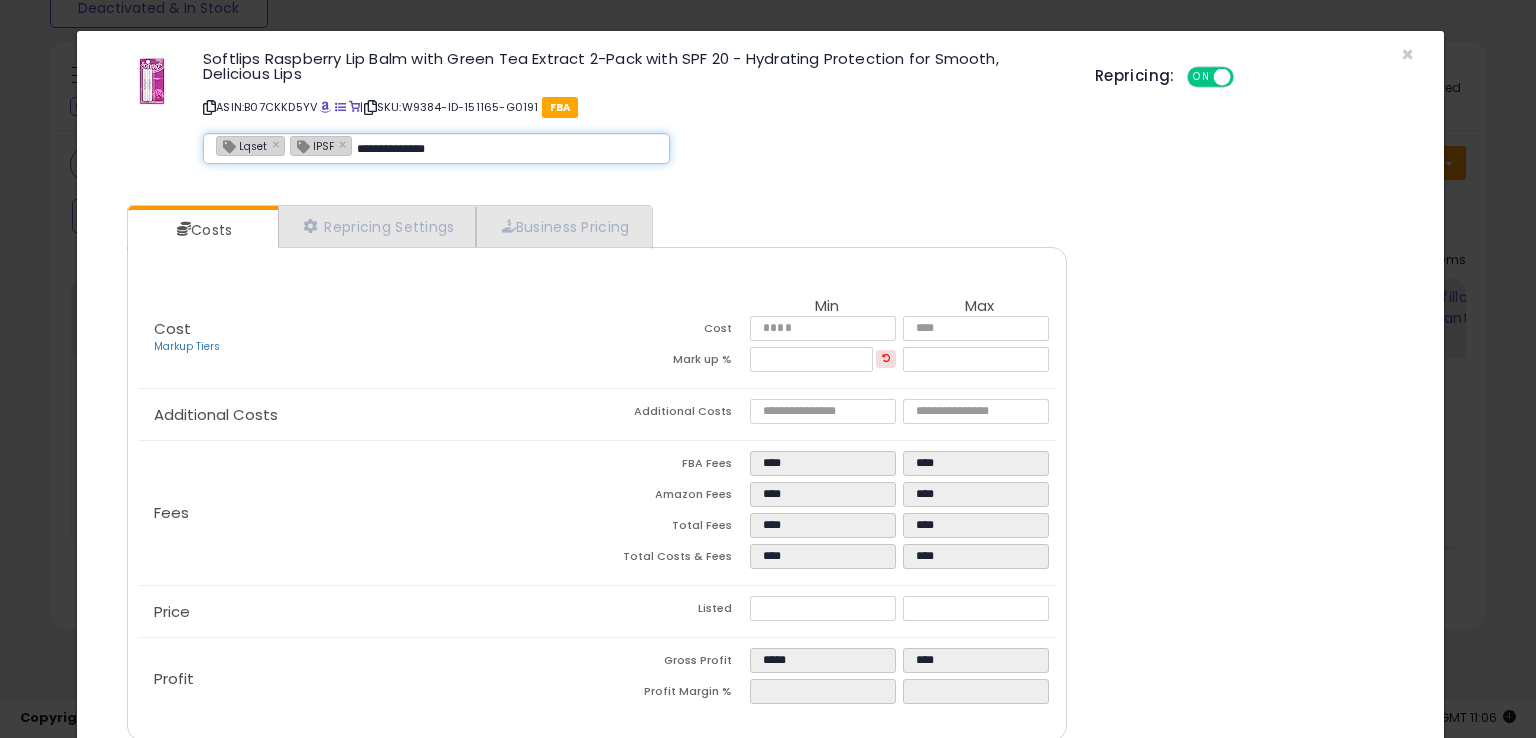 type on "**********" 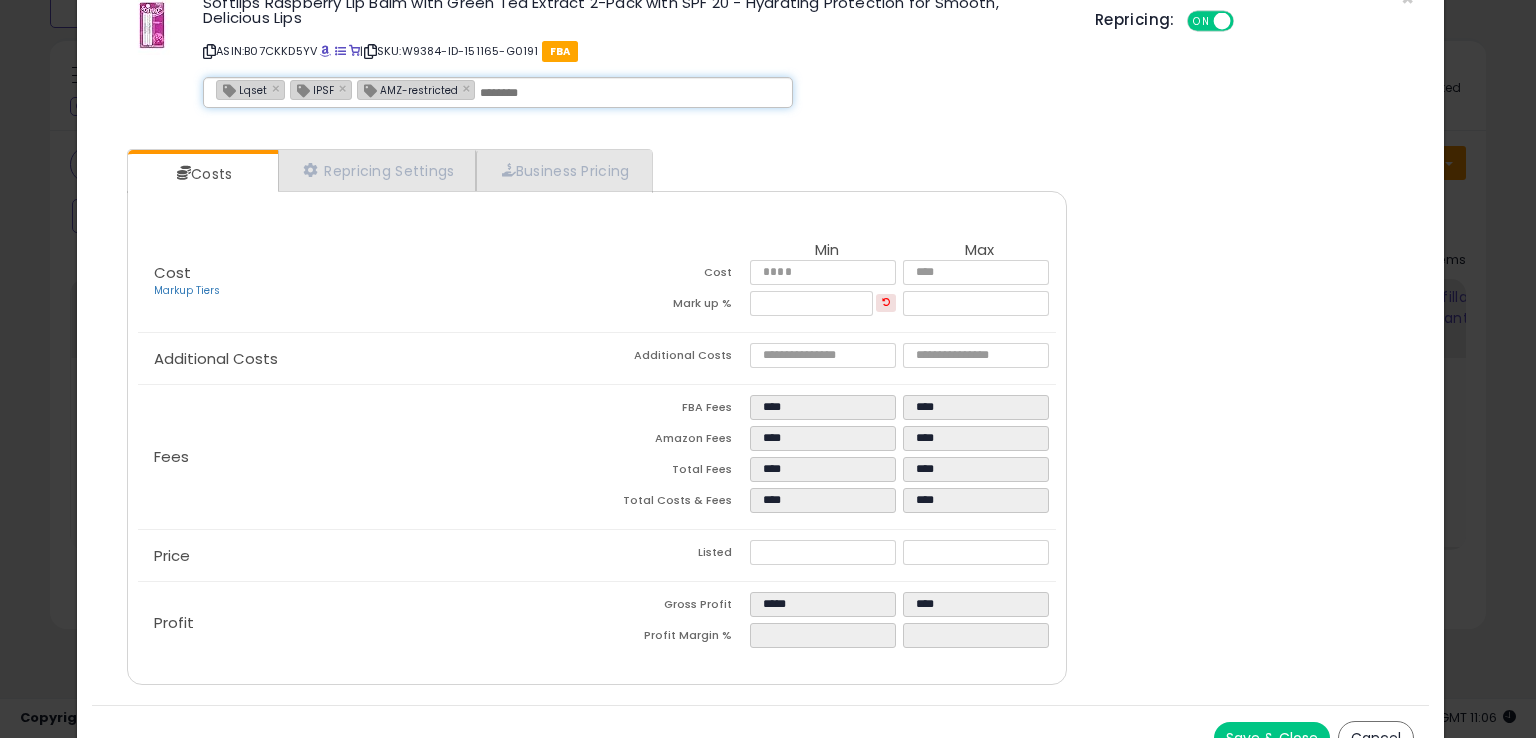 scroll, scrollTop: 86, scrollLeft: 0, axis: vertical 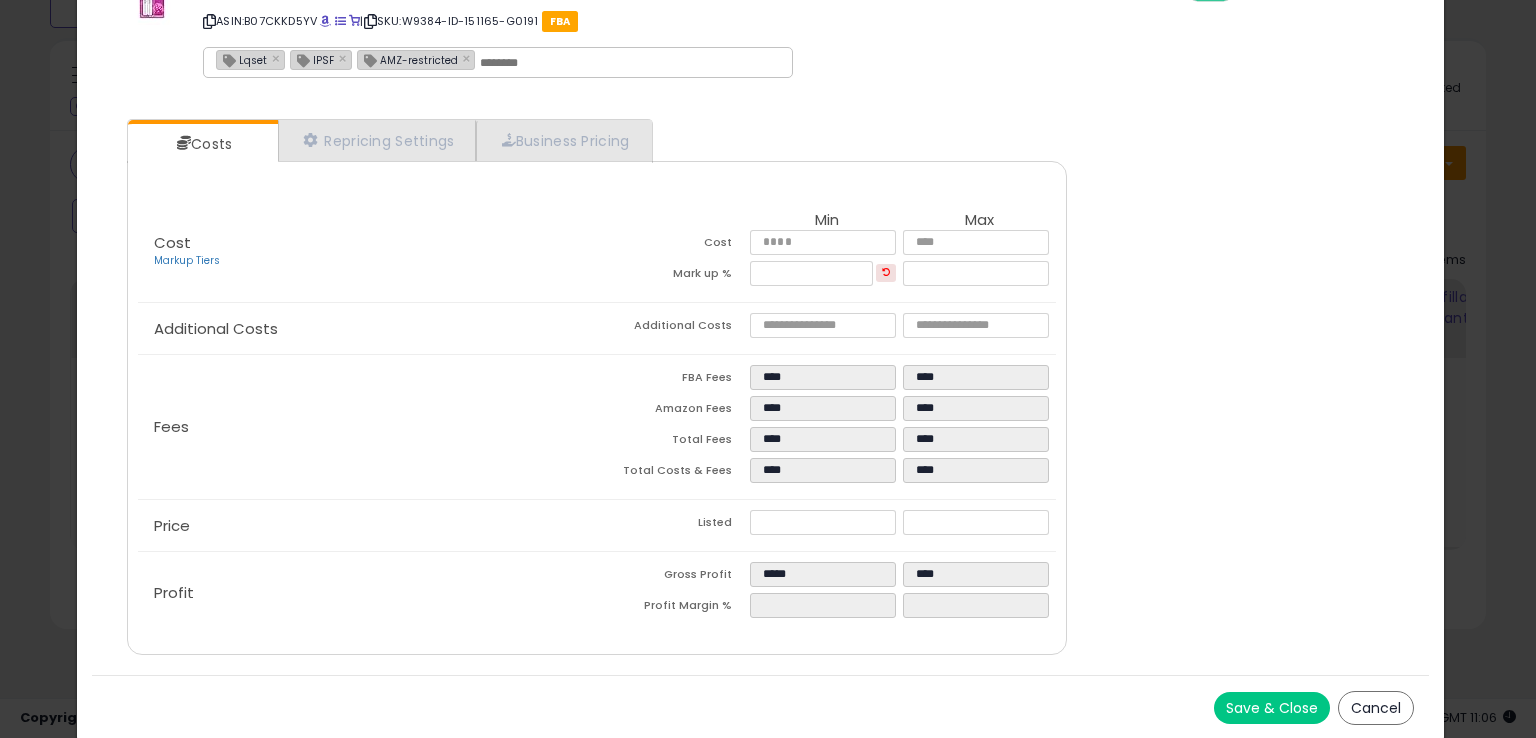 click on "Save & Close" at bounding box center (1272, 708) 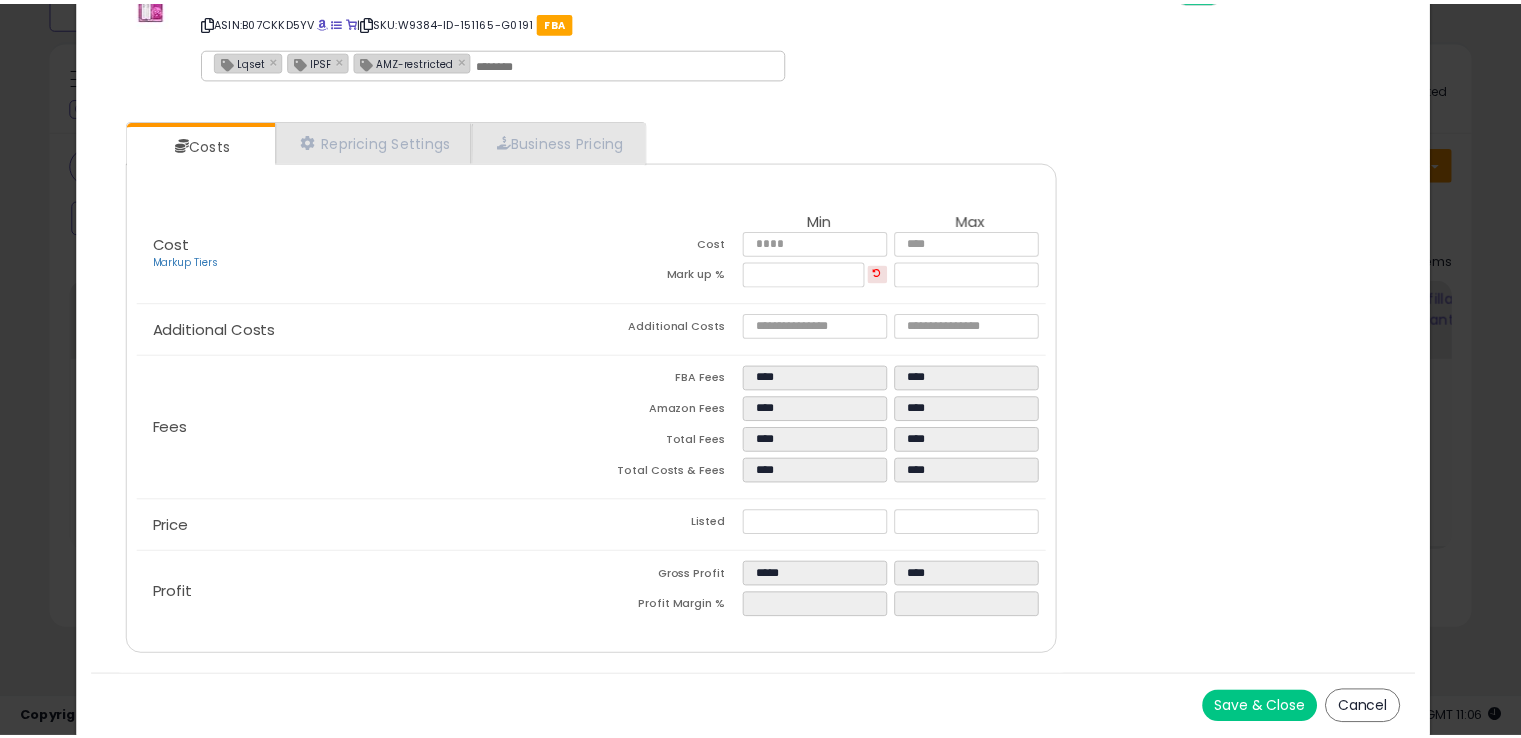 scroll, scrollTop: 0, scrollLeft: 0, axis: both 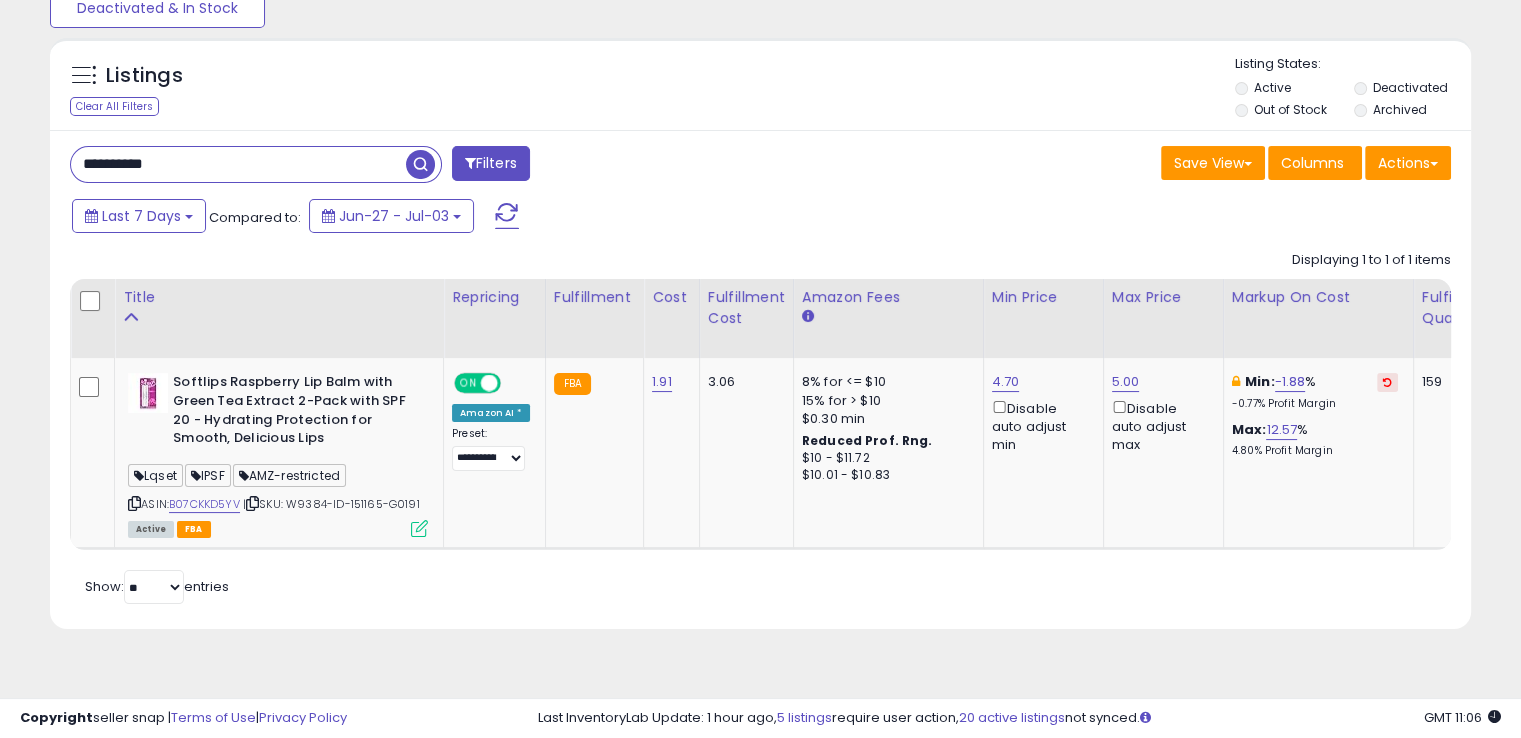 click on "**********" at bounding box center [238, 164] 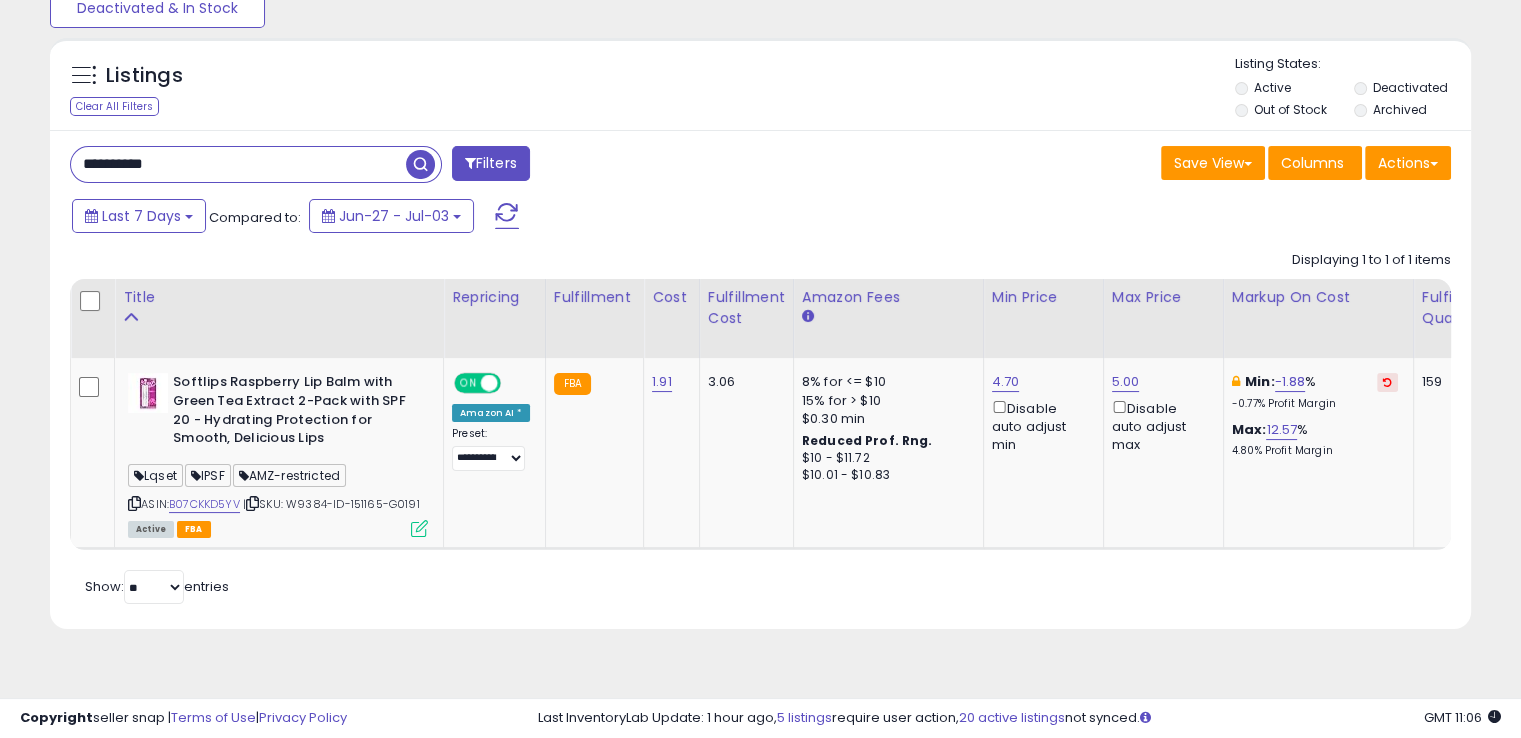 paste 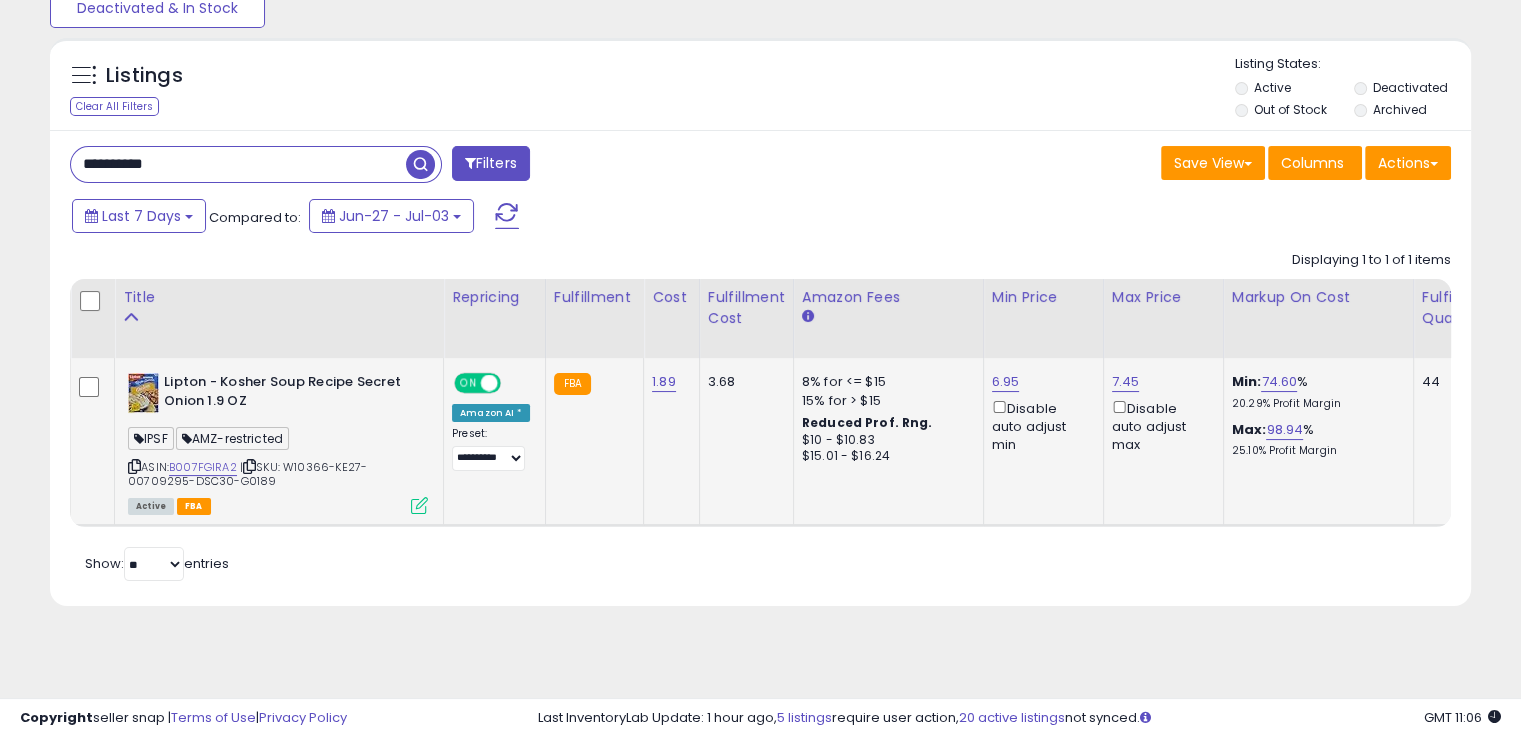 click at bounding box center (249, 466) 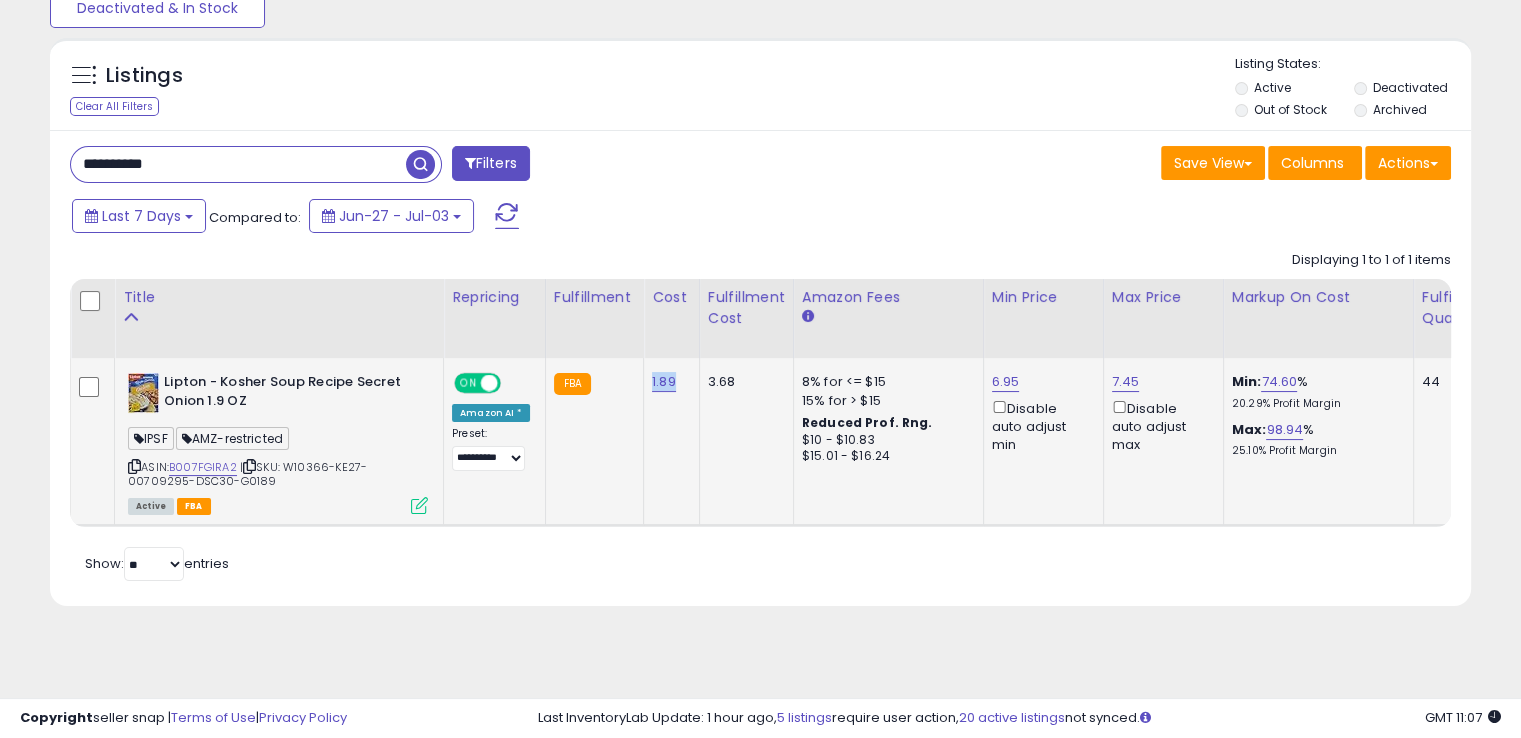 drag, startPoint x: 668, startPoint y: 382, endPoint x: 640, endPoint y: 382, distance: 28 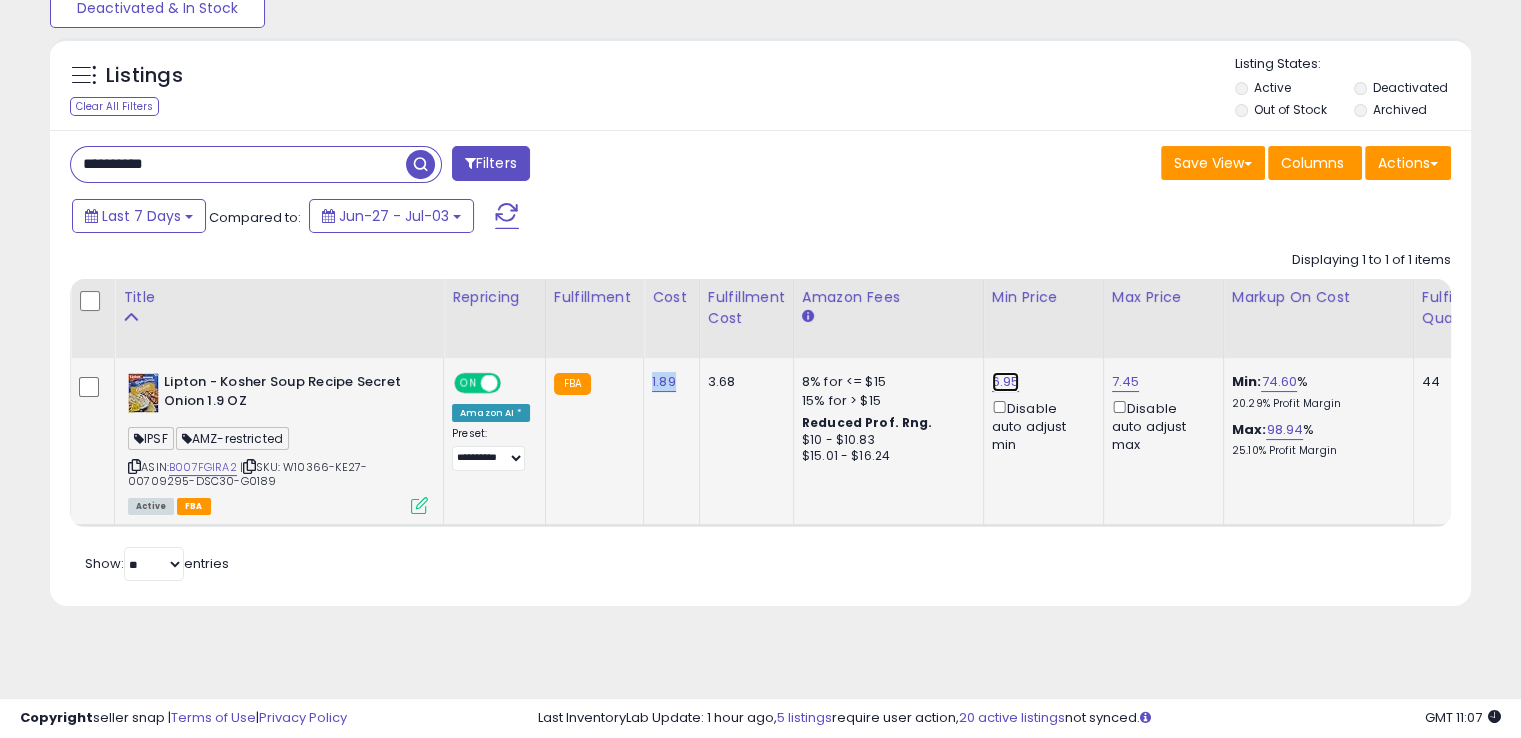 click on "6.95" at bounding box center (1006, 382) 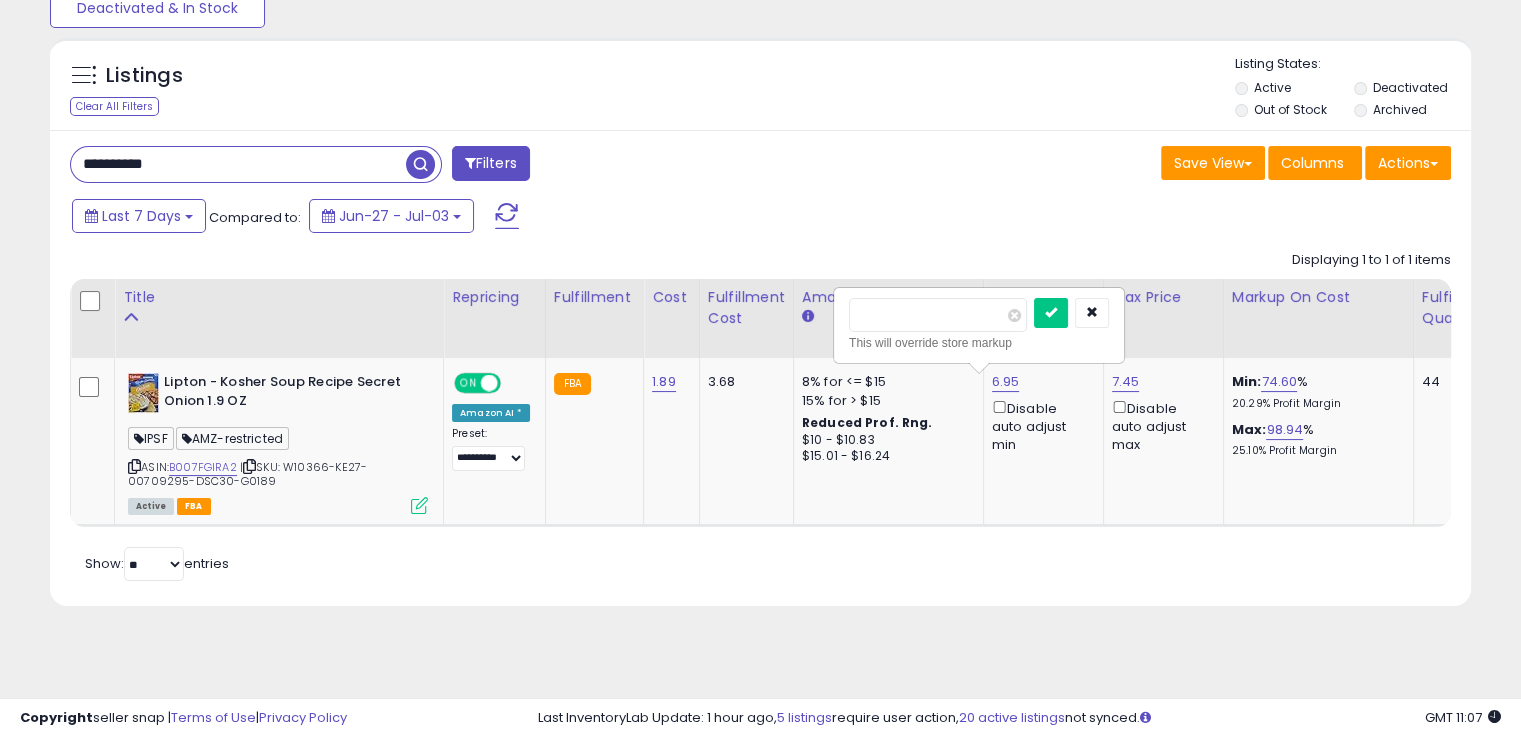 click on "Title
Repricing" at bounding box center [1564, 403] 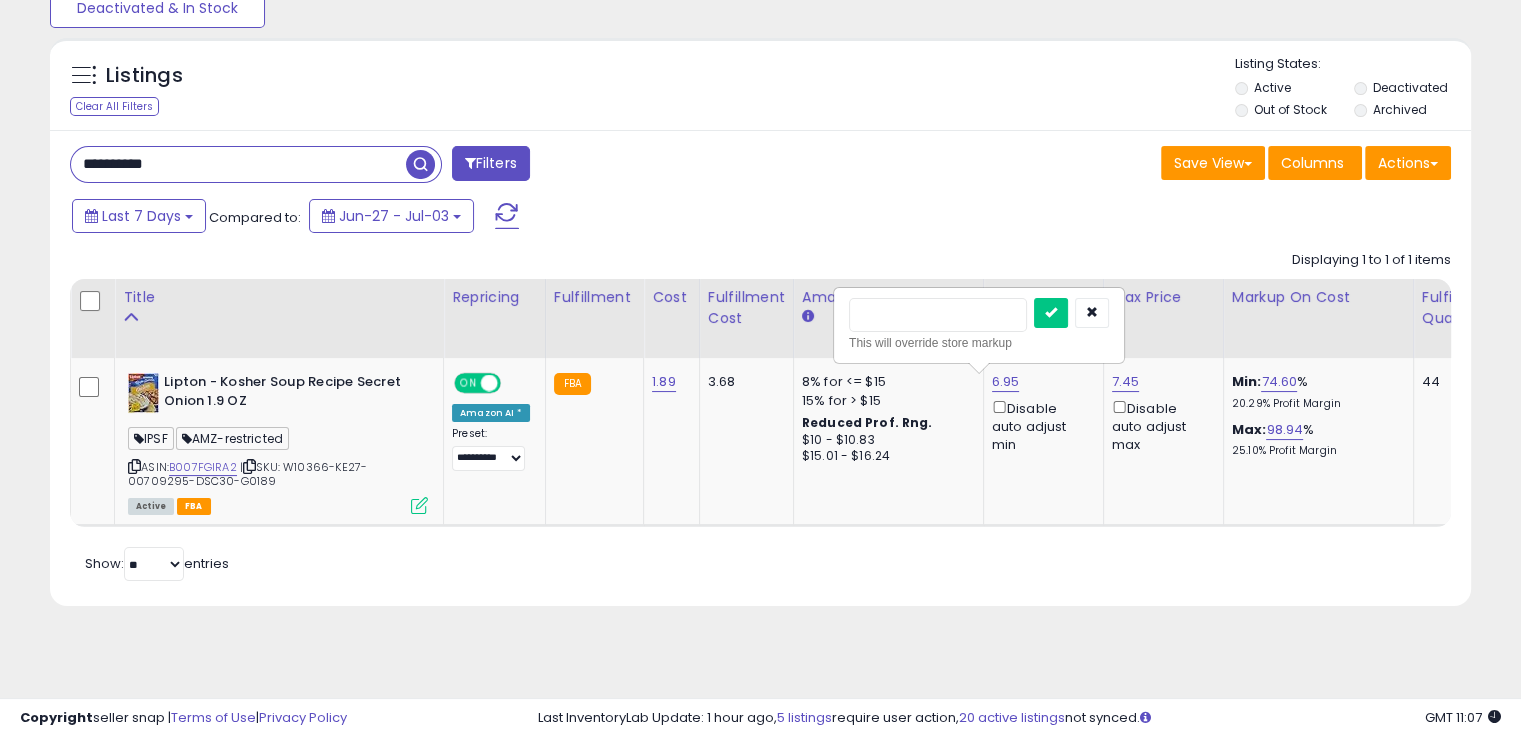 click at bounding box center (1051, 313) 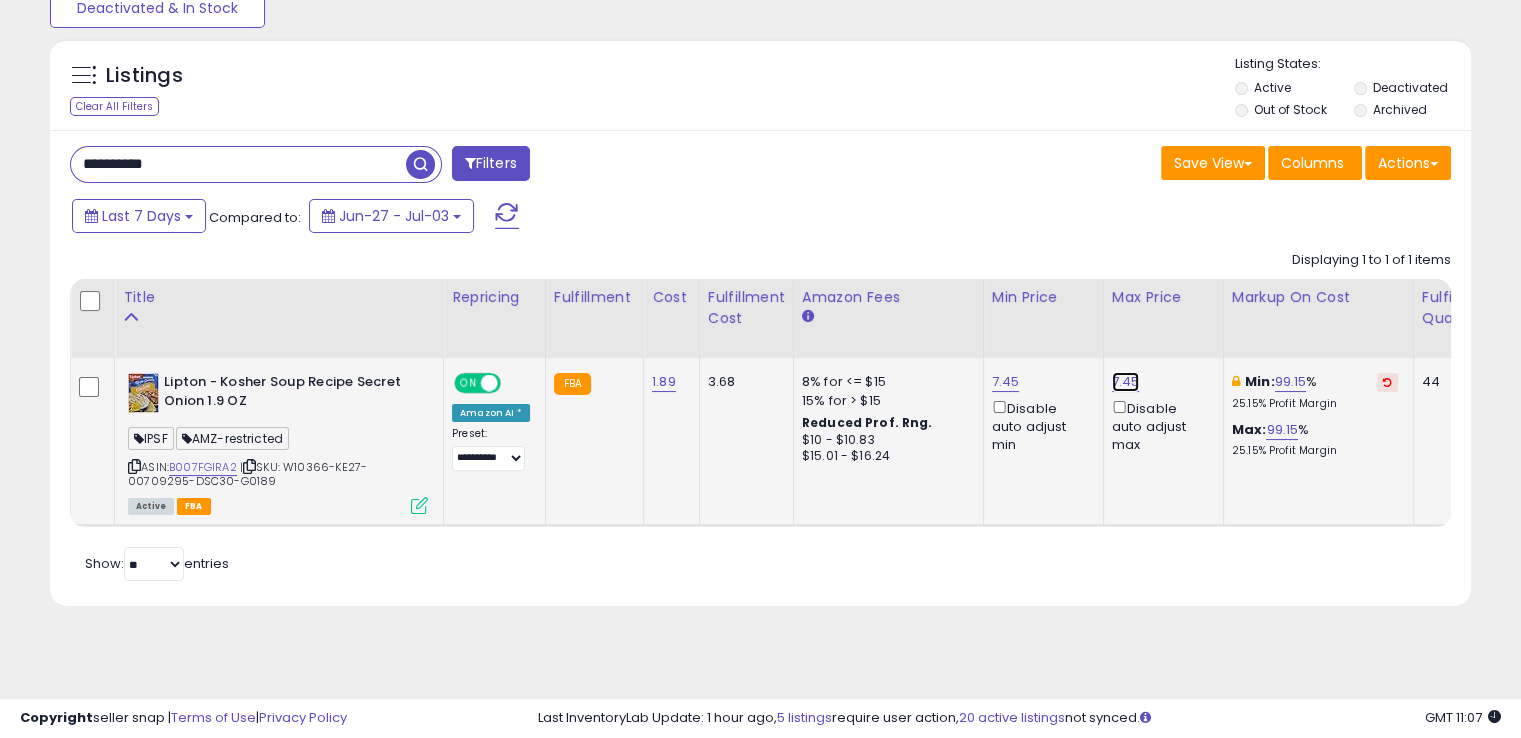 click on "7.45" at bounding box center [1126, 382] 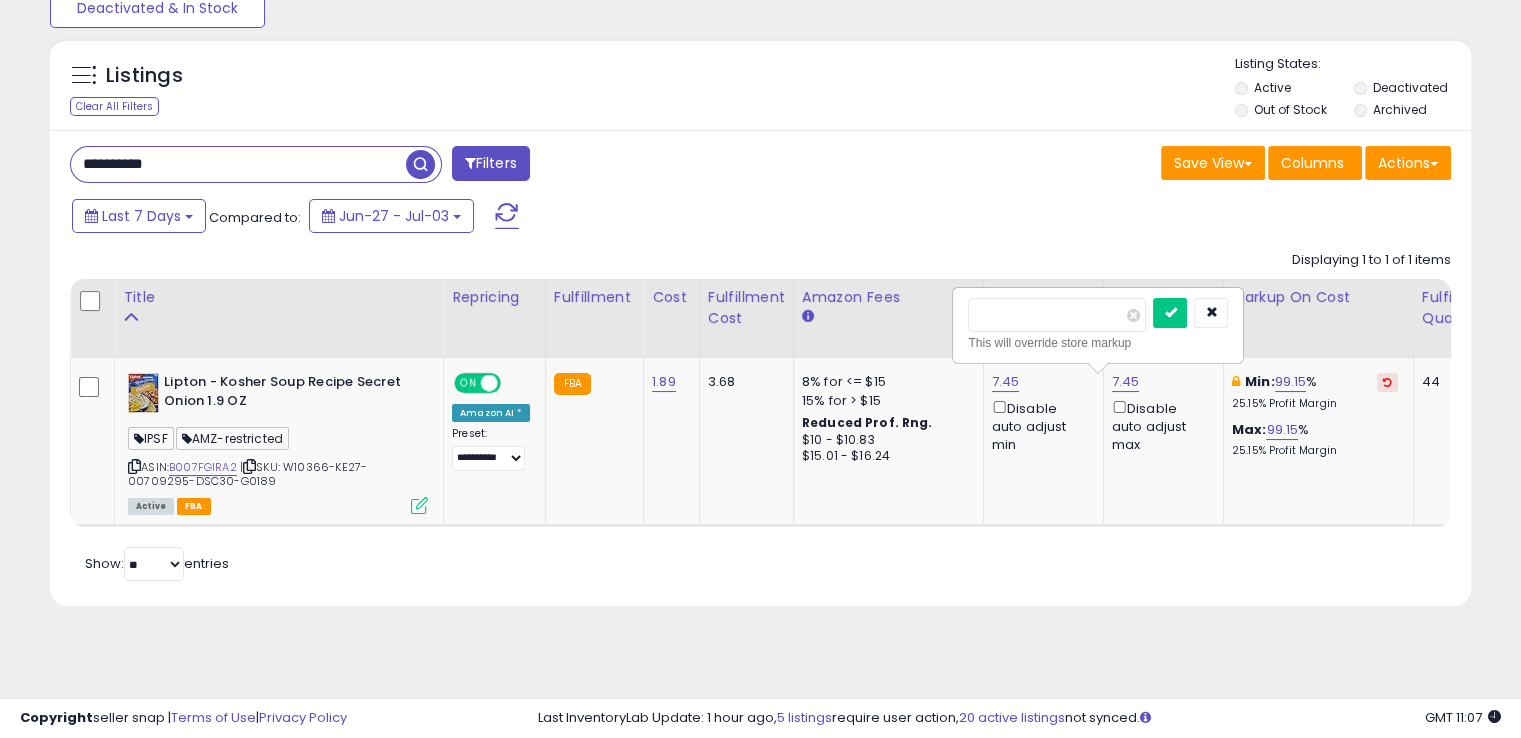 drag, startPoint x: 966, startPoint y: 317, endPoint x: 915, endPoint y: 327, distance: 51.971146 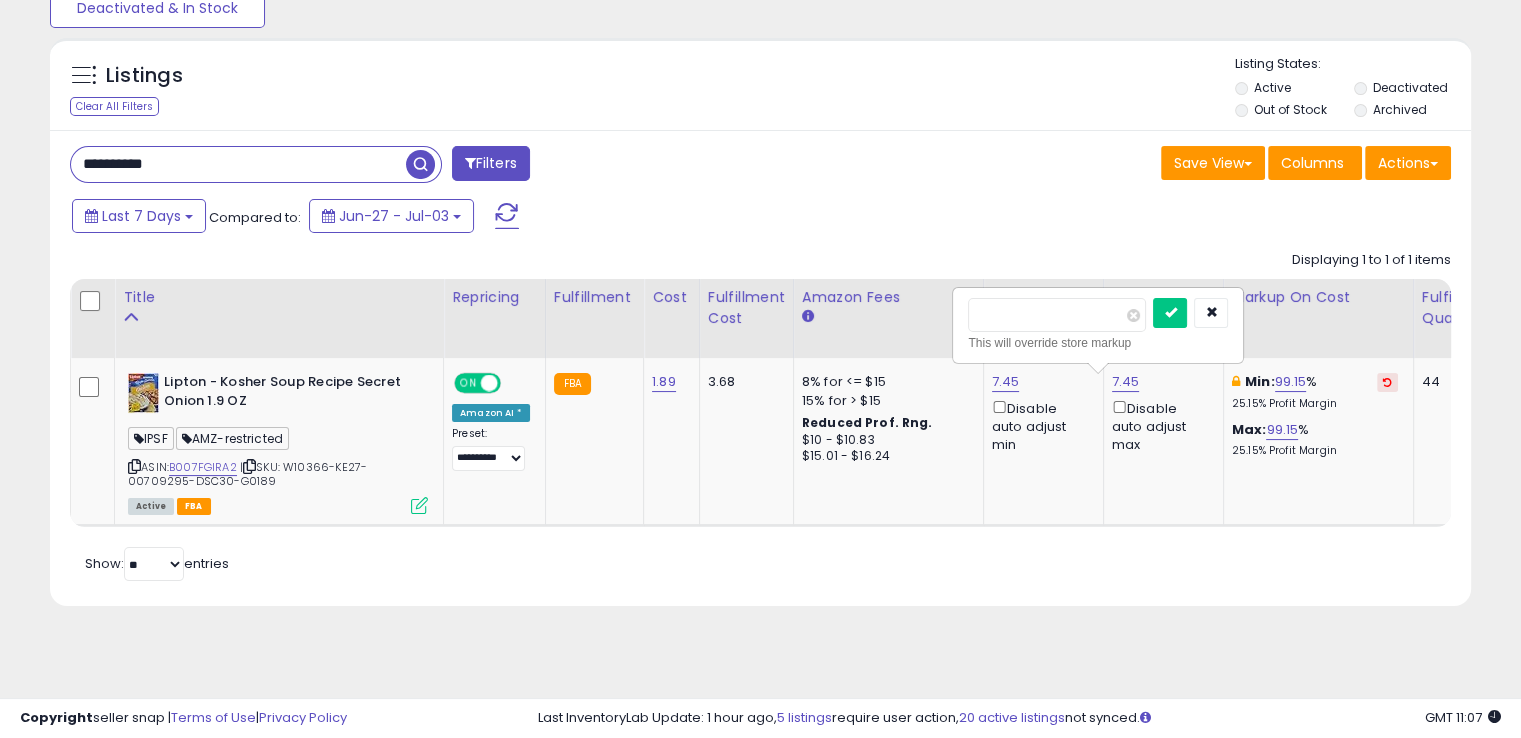 type on "*" 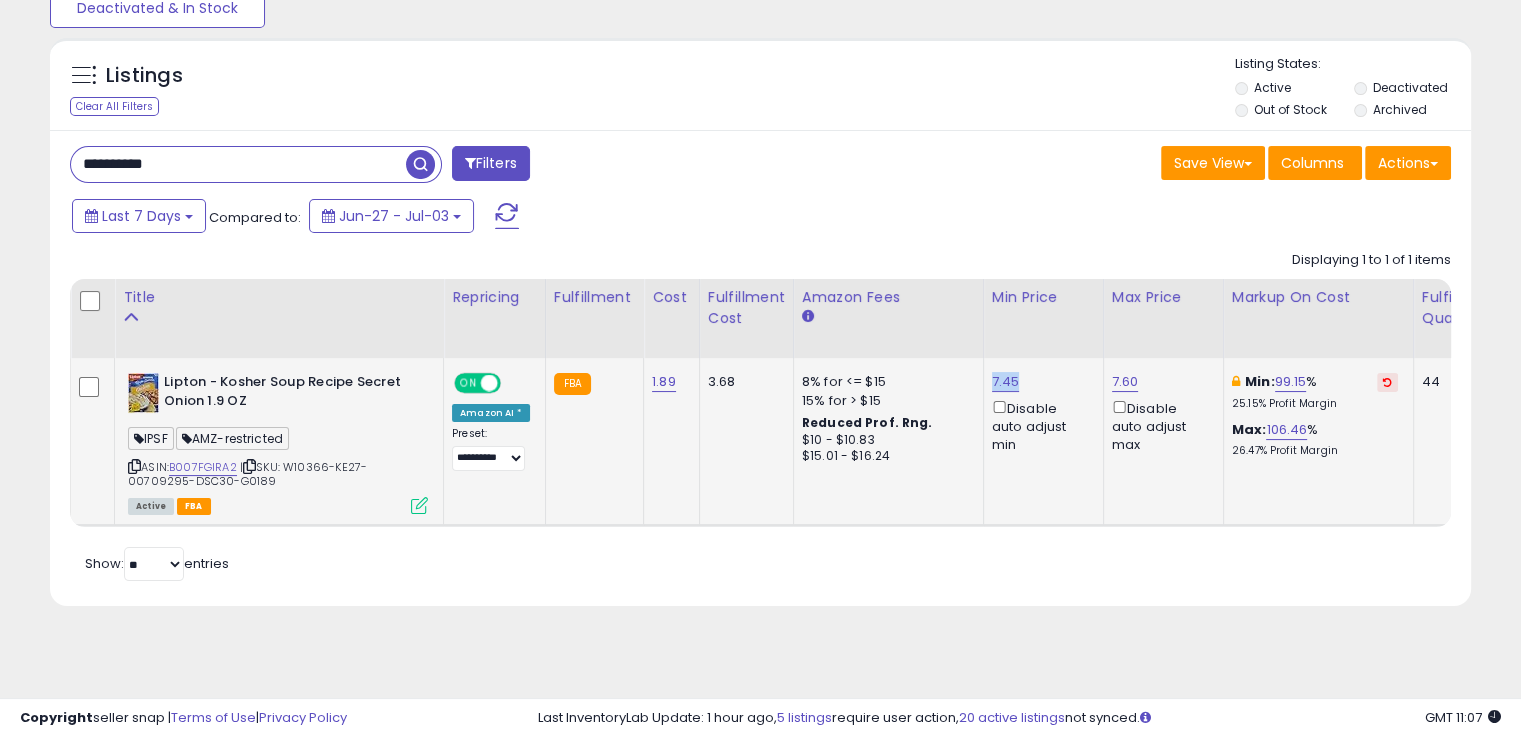 drag, startPoint x: 1045, startPoint y: 381, endPoint x: 976, endPoint y: 376, distance: 69.18092 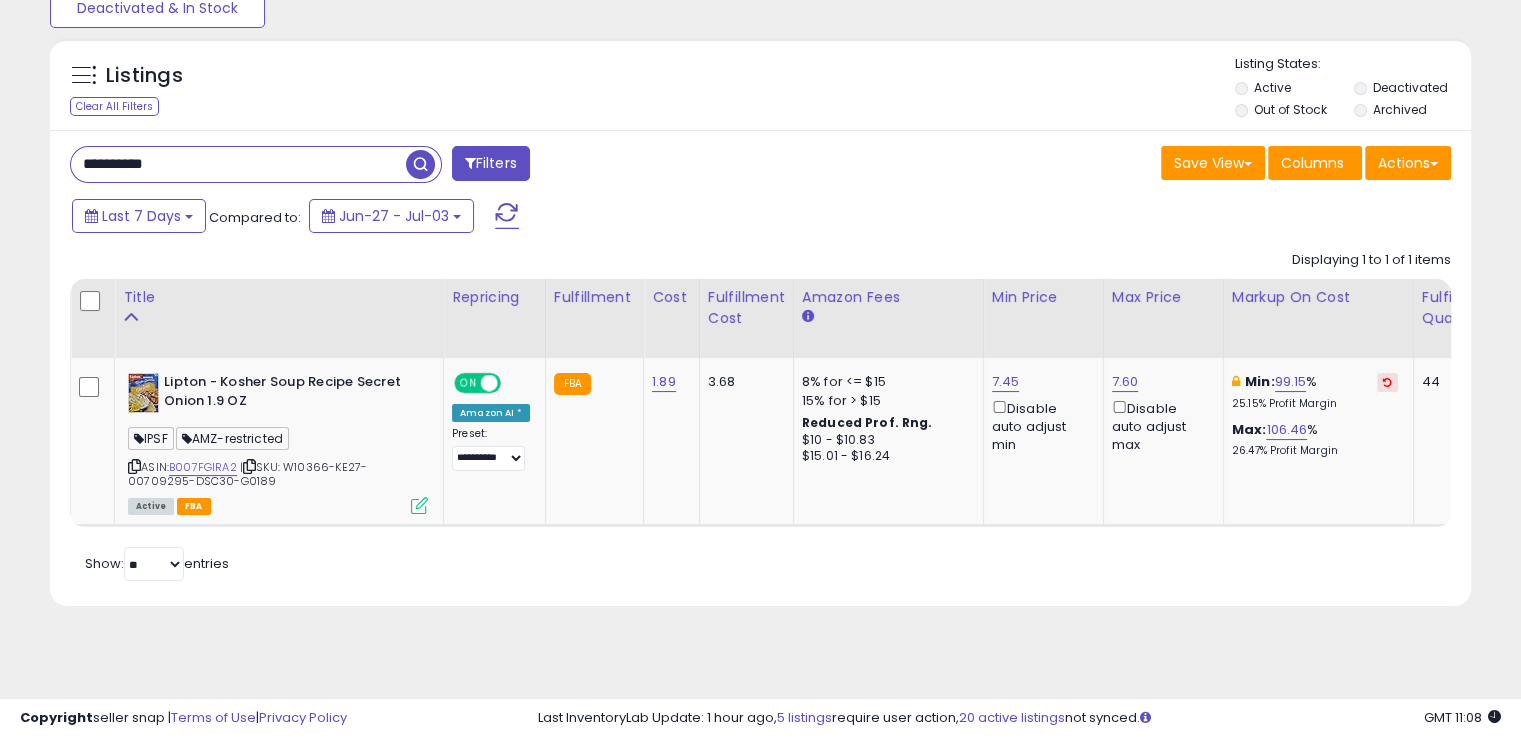 click on "**********" at bounding box center [238, 164] 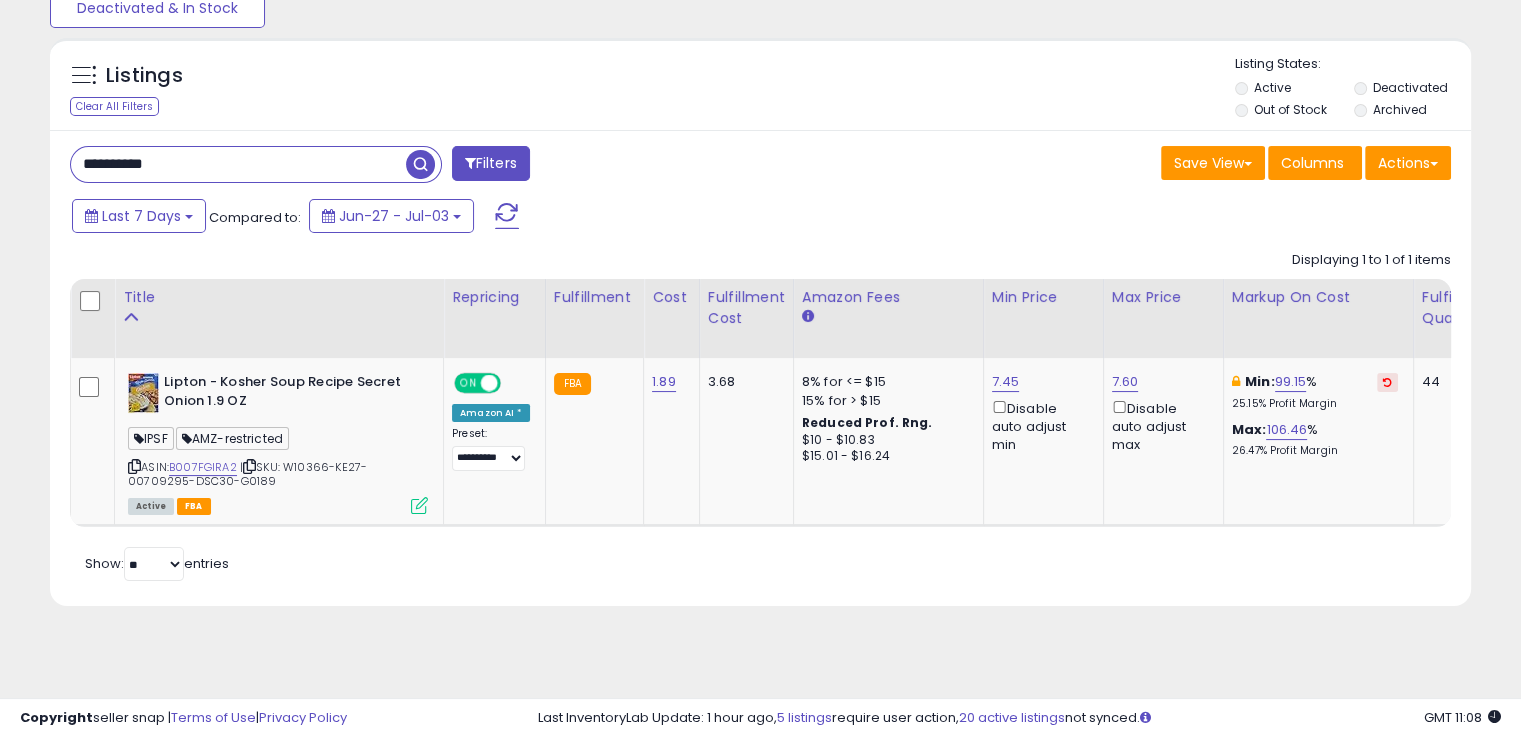 paste 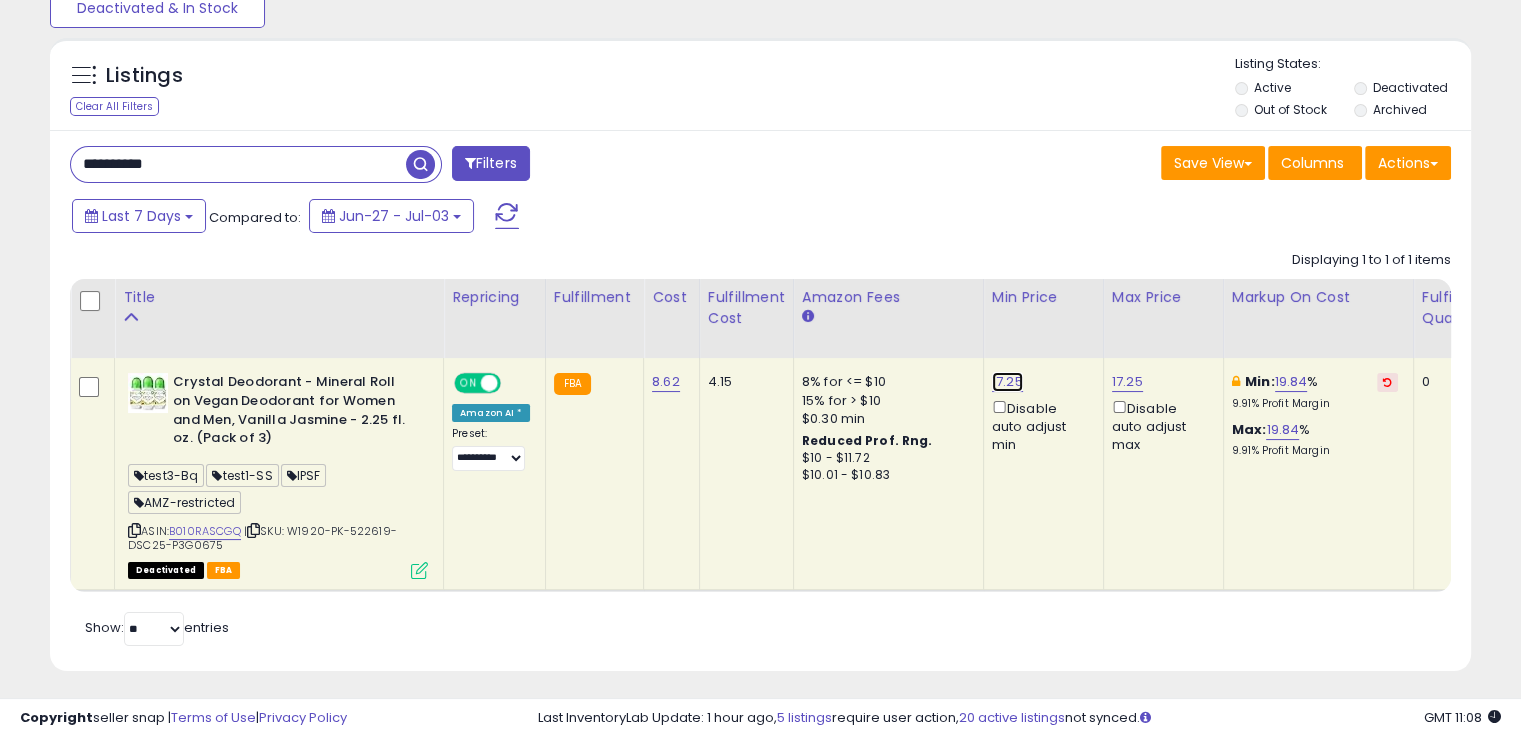 click on "17.25" at bounding box center (1007, 382) 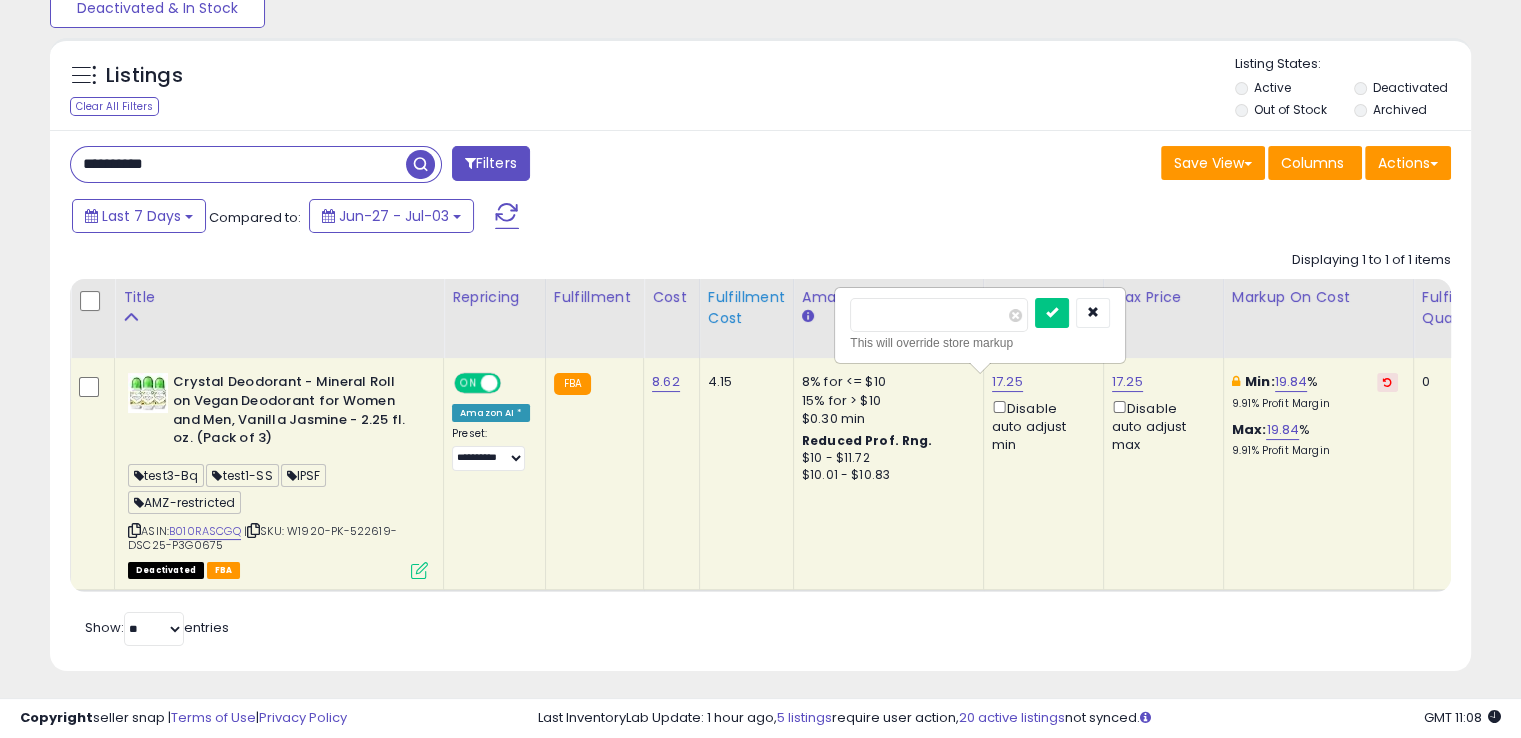 drag, startPoint x: 967, startPoint y: 315, endPoint x: 750, endPoint y: 320, distance: 217.0576 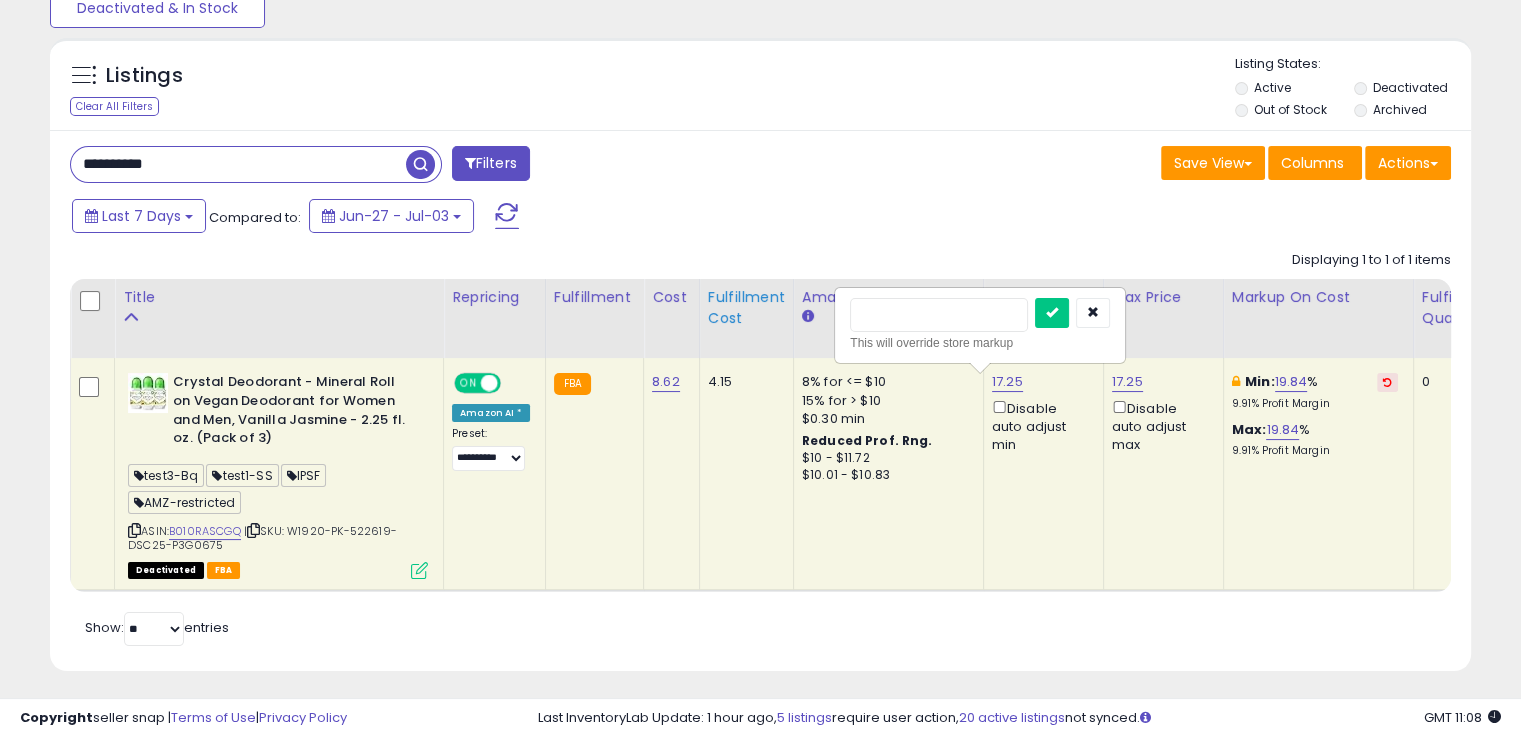type on "*****" 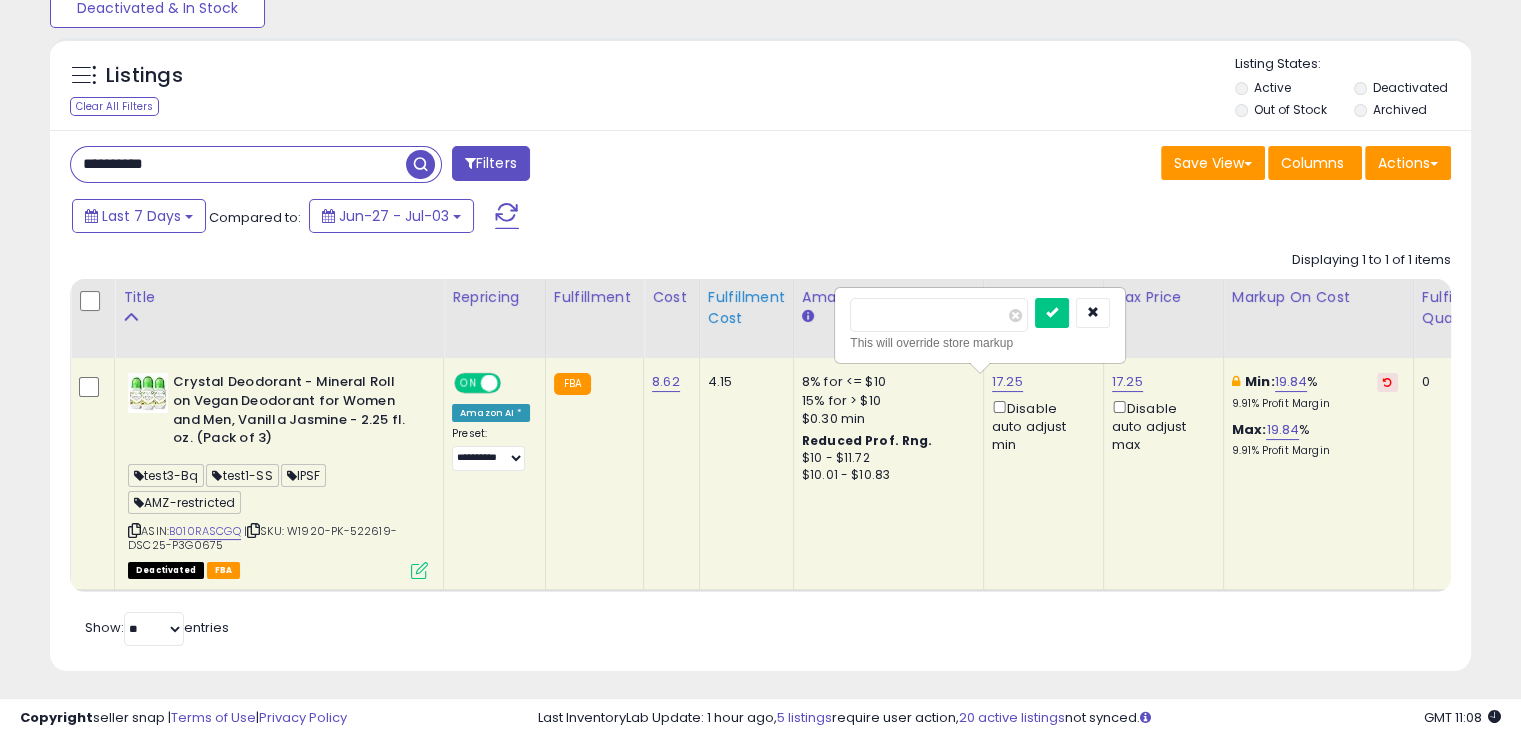 click at bounding box center [1052, 313] 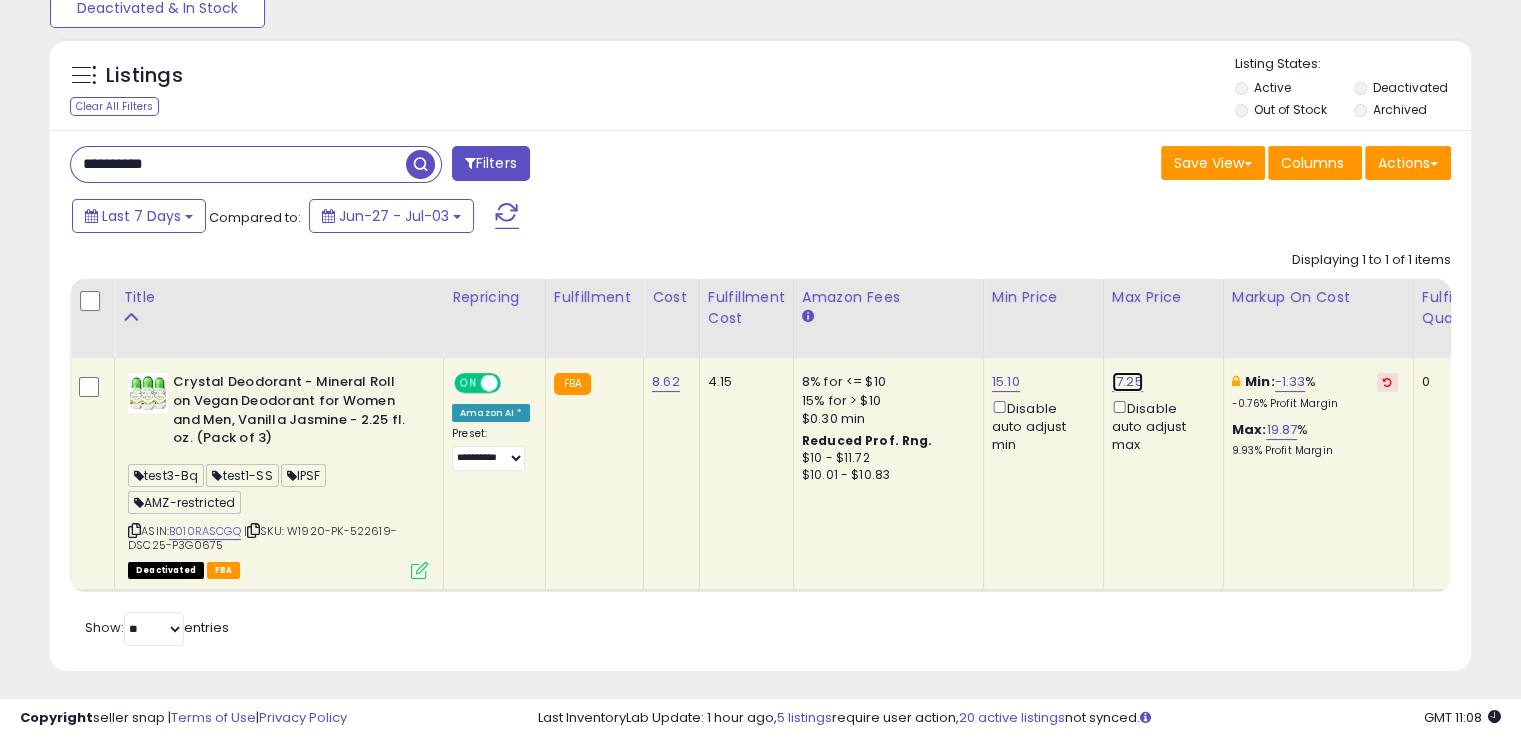 click on "17.25" at bounding box center [1127, 382] 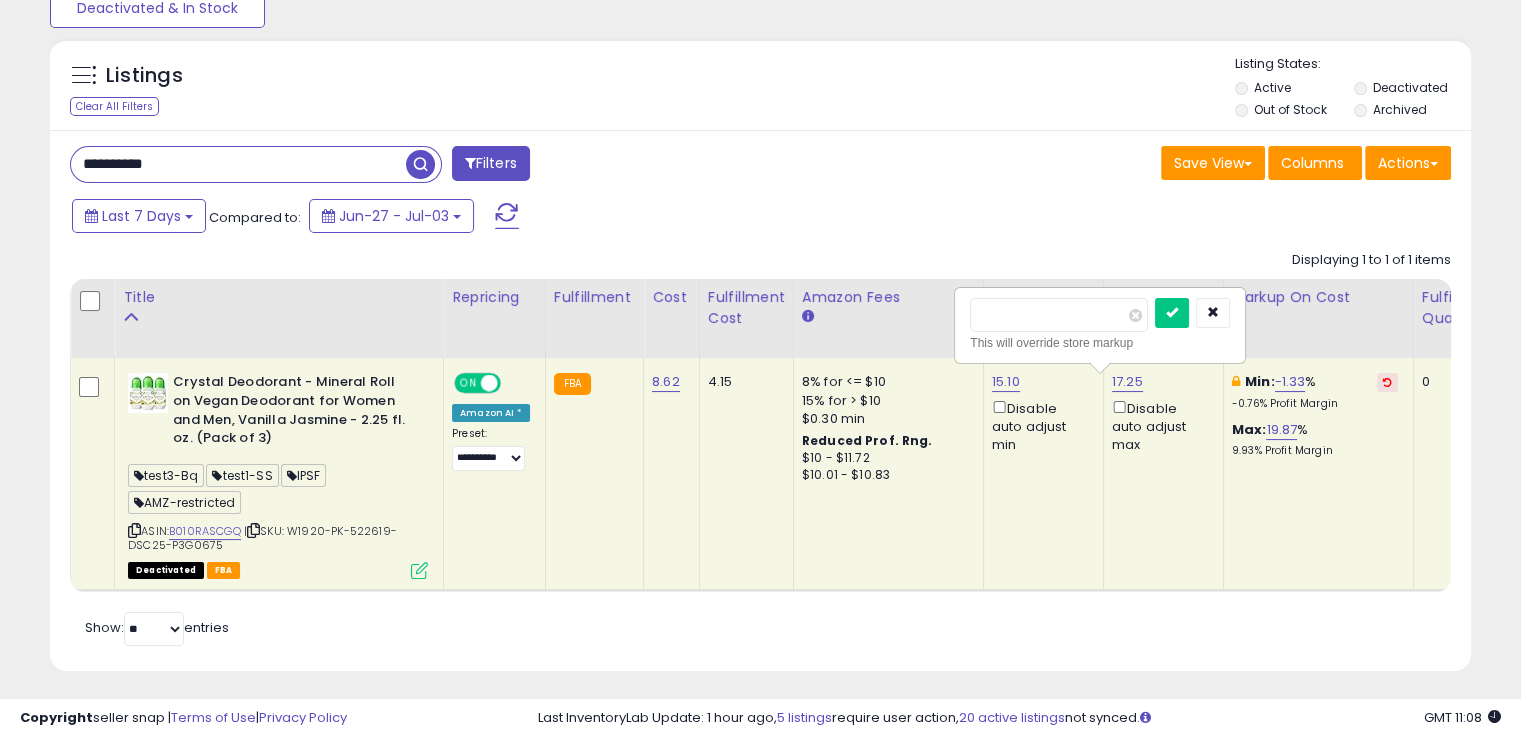 drag, startPoint x: 1038, startPoint y: 315, endPoint x: 956, endPoint y: 309, distance: 82.219215 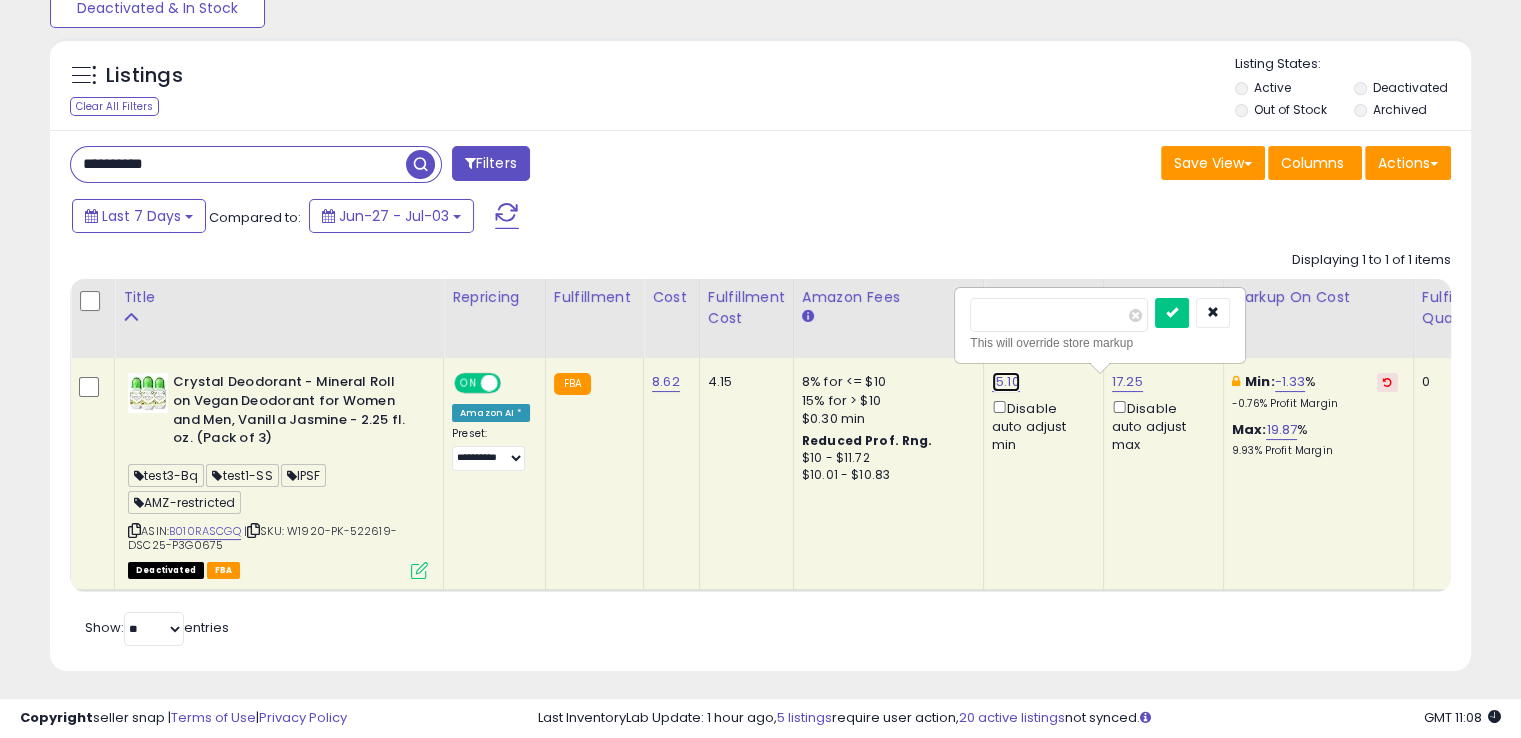 click on "15.10" at bounding box center [1006, 382] 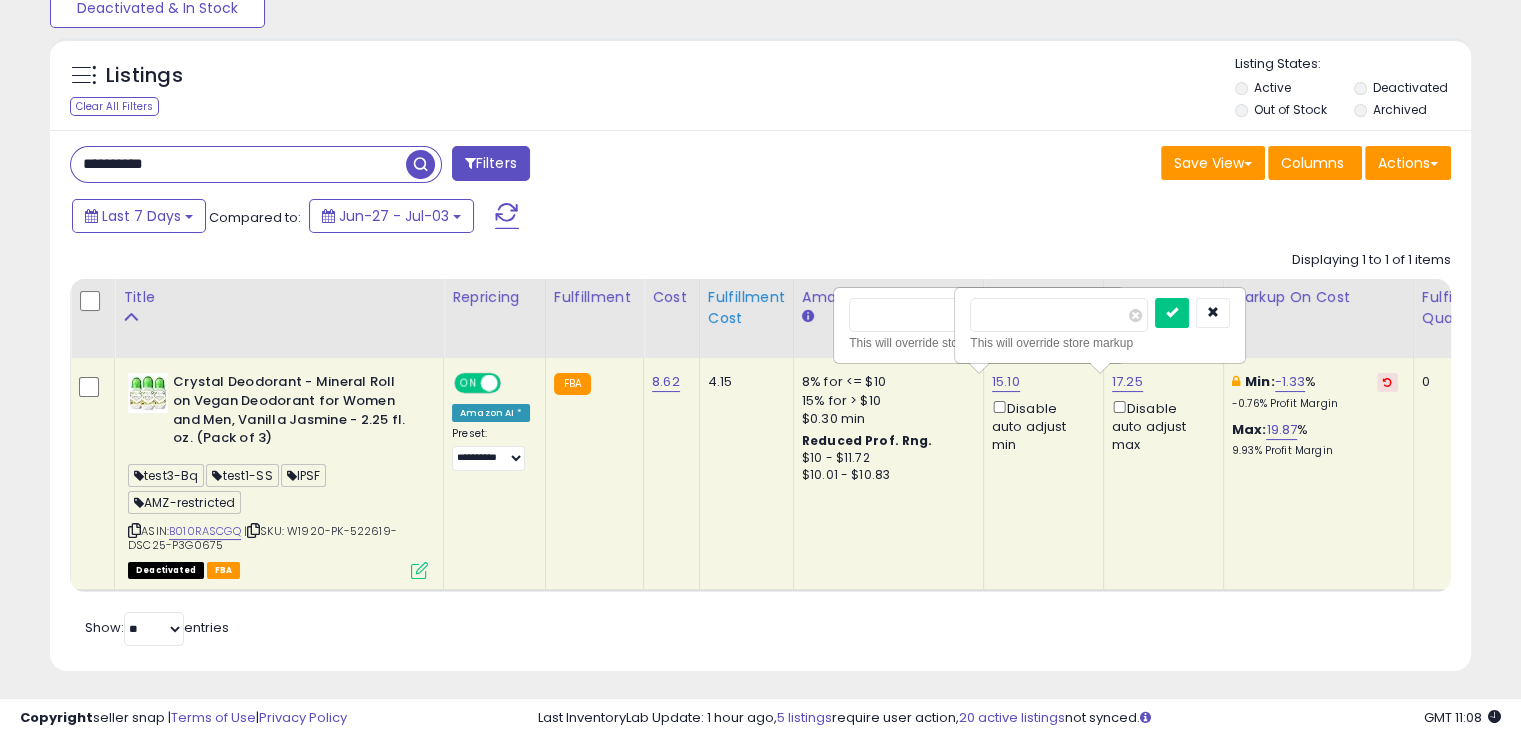 drag, startPoint x: 909, startPoint y: 301, endPoint x: 762, endPoint y: 317, distance: 147.86818 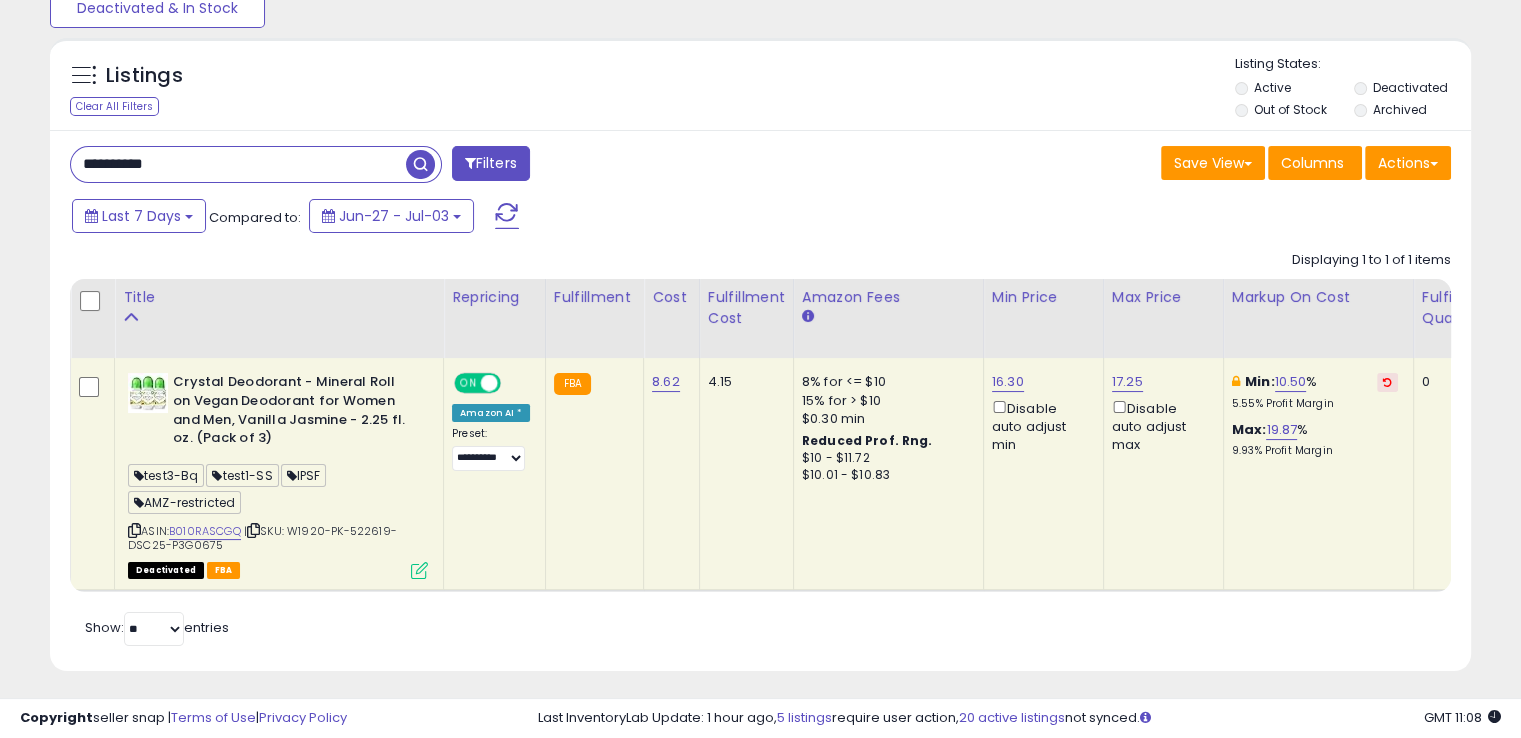 click on "17.25  Disable auto adjust max" 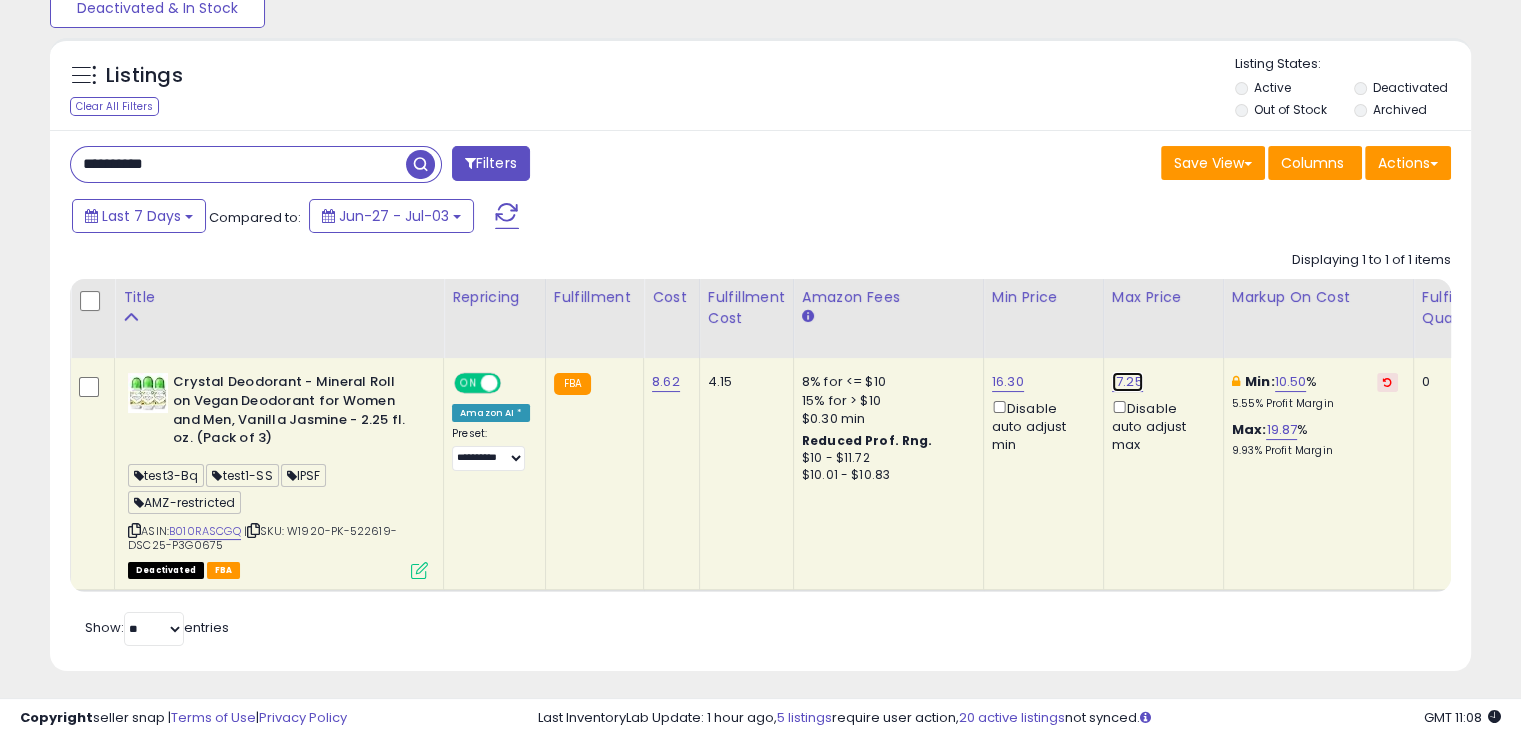 click on "17.25" at bounding box center (1127, 382) 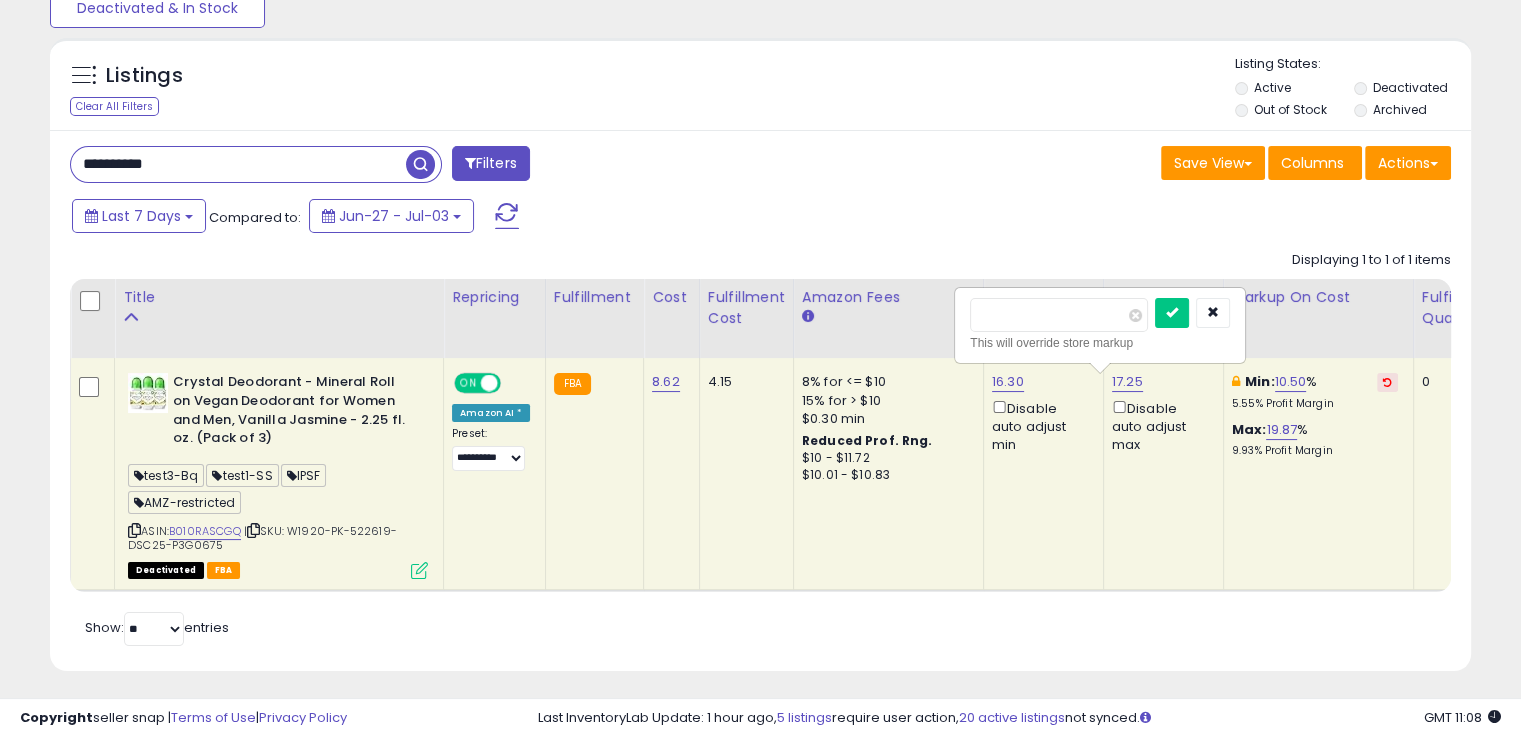 drag, startPoint x: 1081, startPoint y: 304, endPoint x: 904, endPoint y: 313, distance: 177.22867 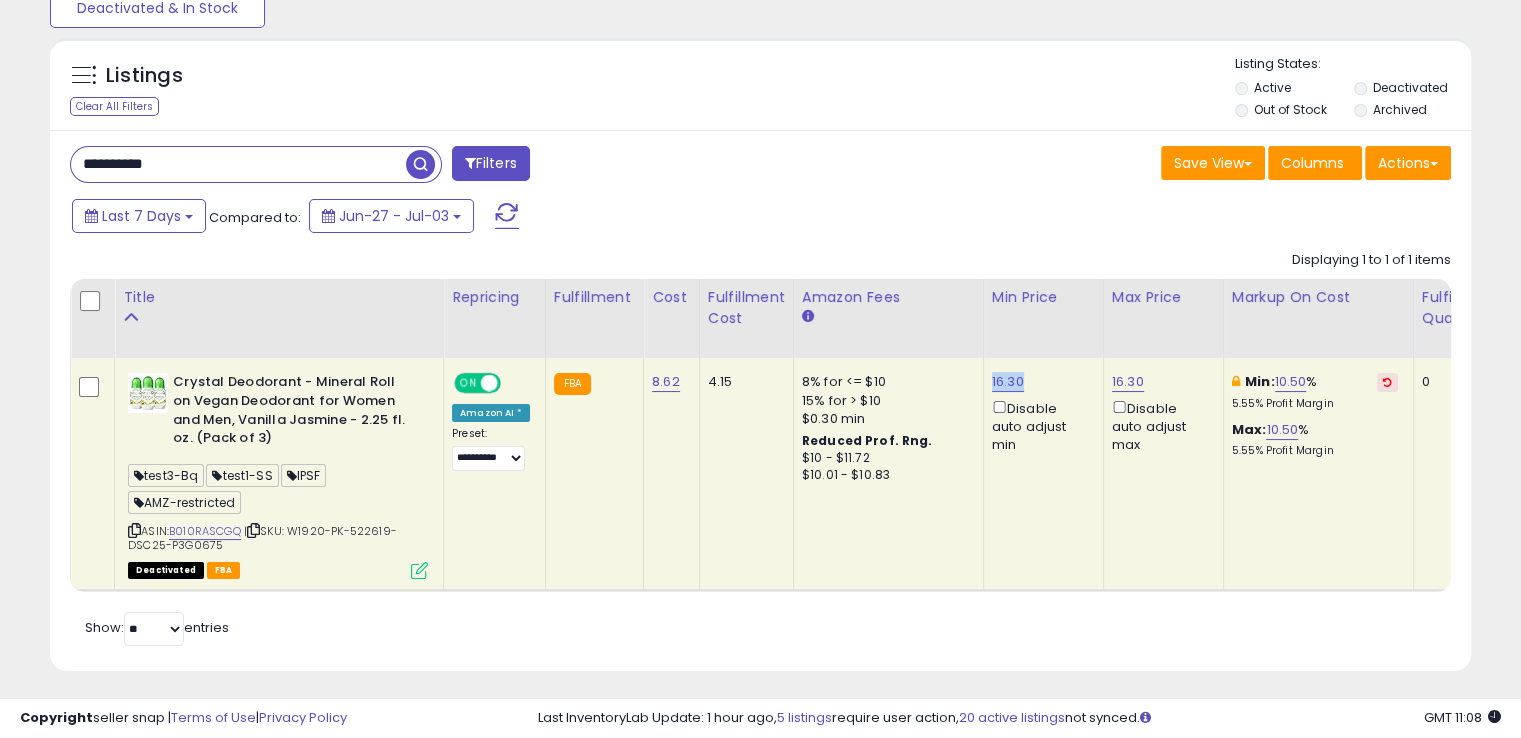 drag, startPoint x: 1036, startPoint y: 381, endPoint x: 978, endPoint y: 373, distance: 58.549126 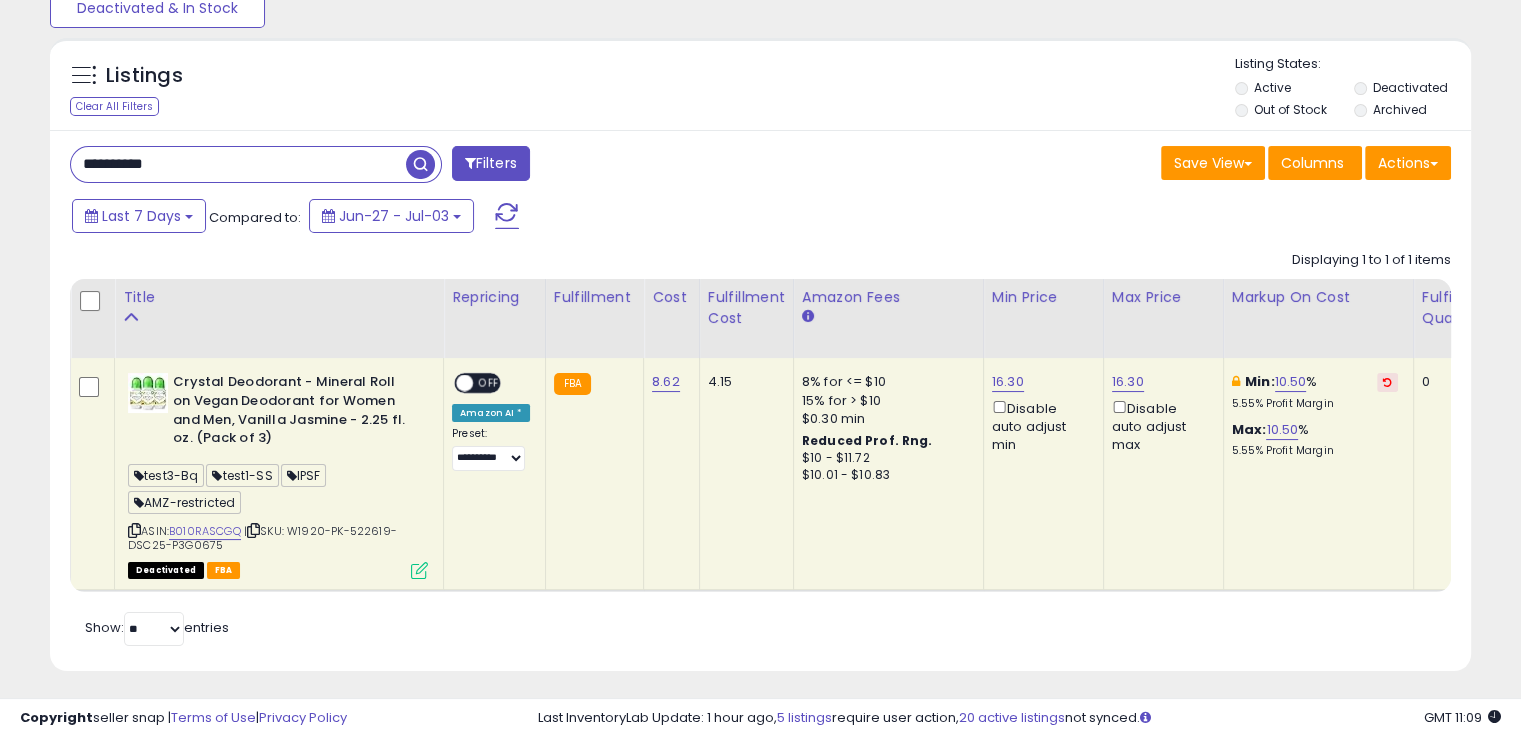 click on "**********" at bounding box center (760, 400) 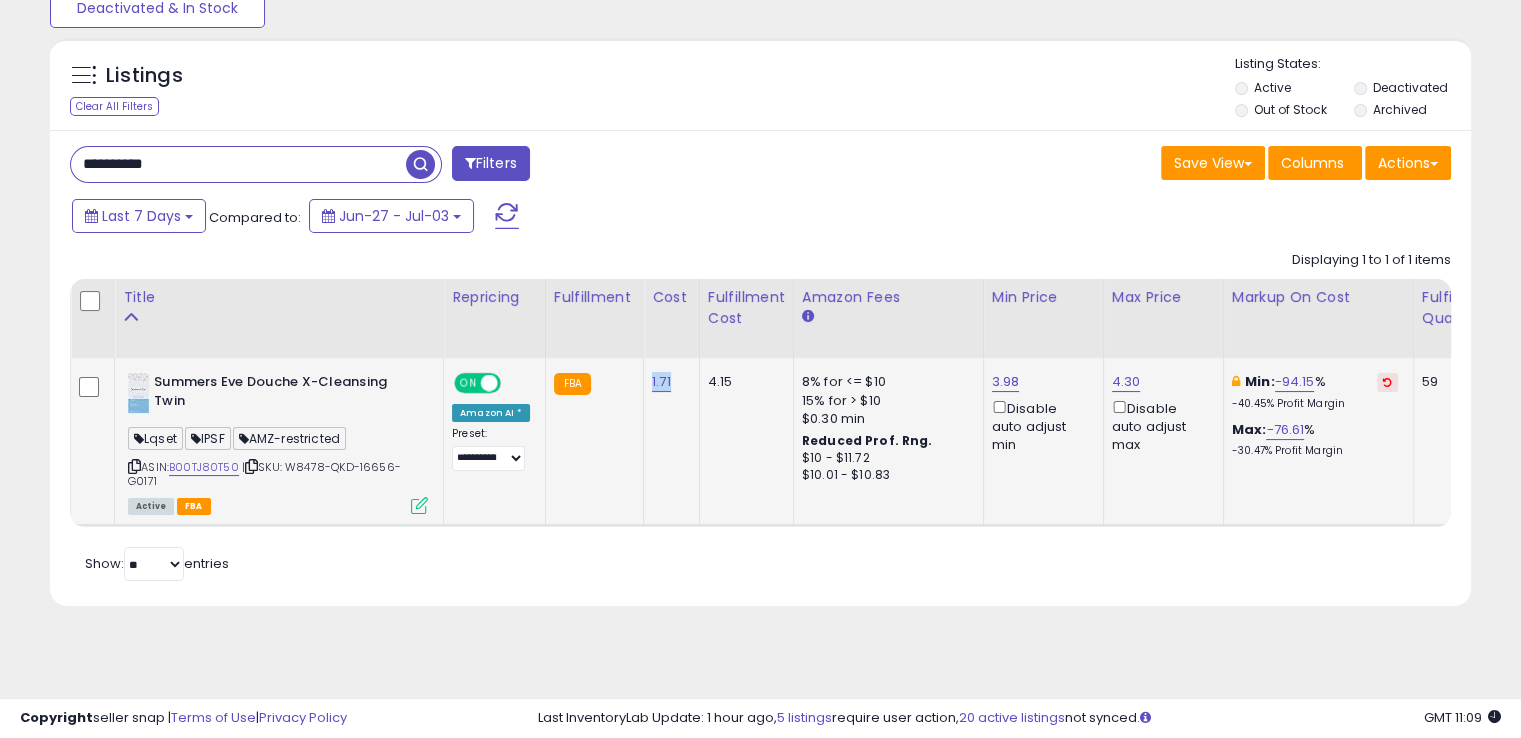 drag, startPoint x: 669, startPoint y: 380, endPoint x: 641, endPoint y: 385, distance: 28.442924 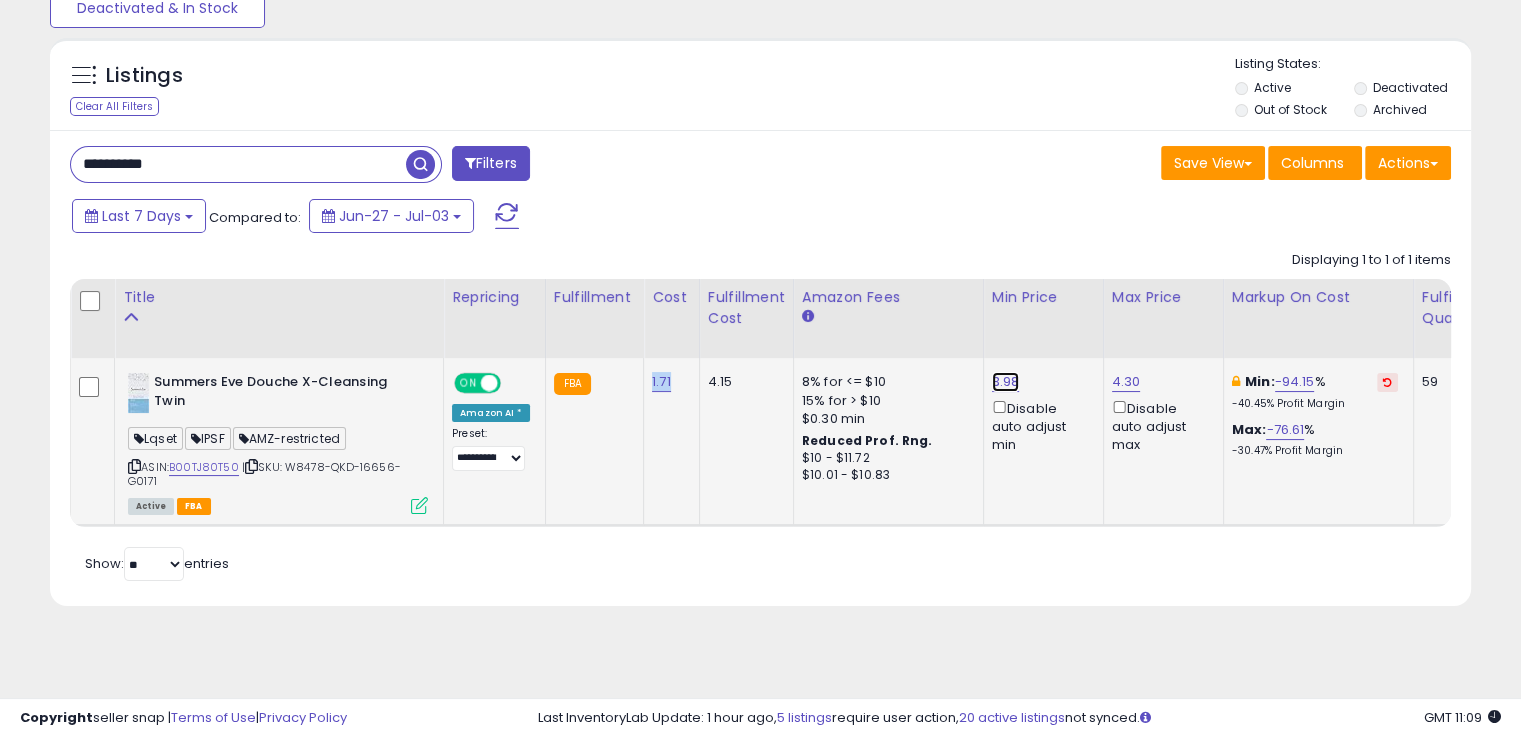 click on "3.98" at bounding box center (1006, 382) 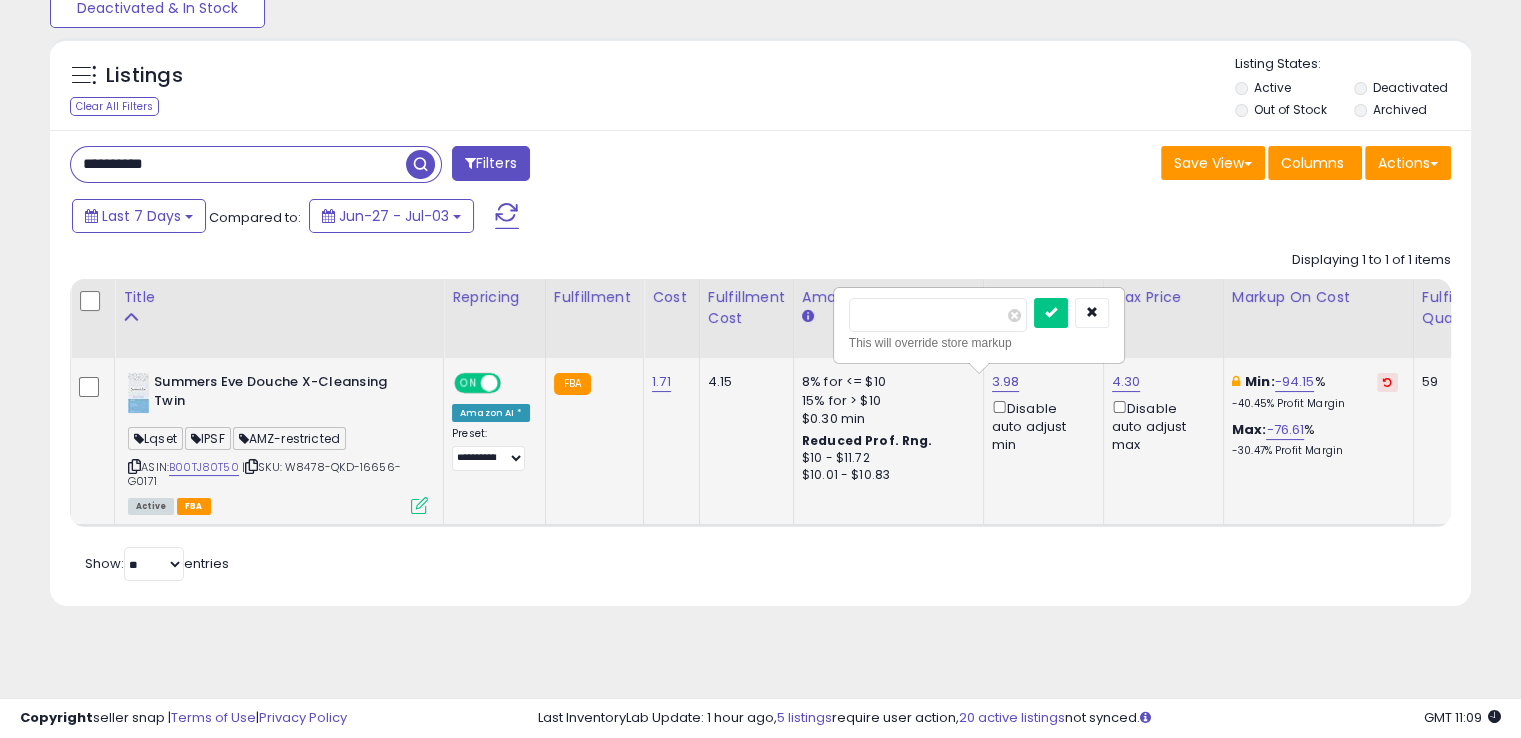 type on "*" 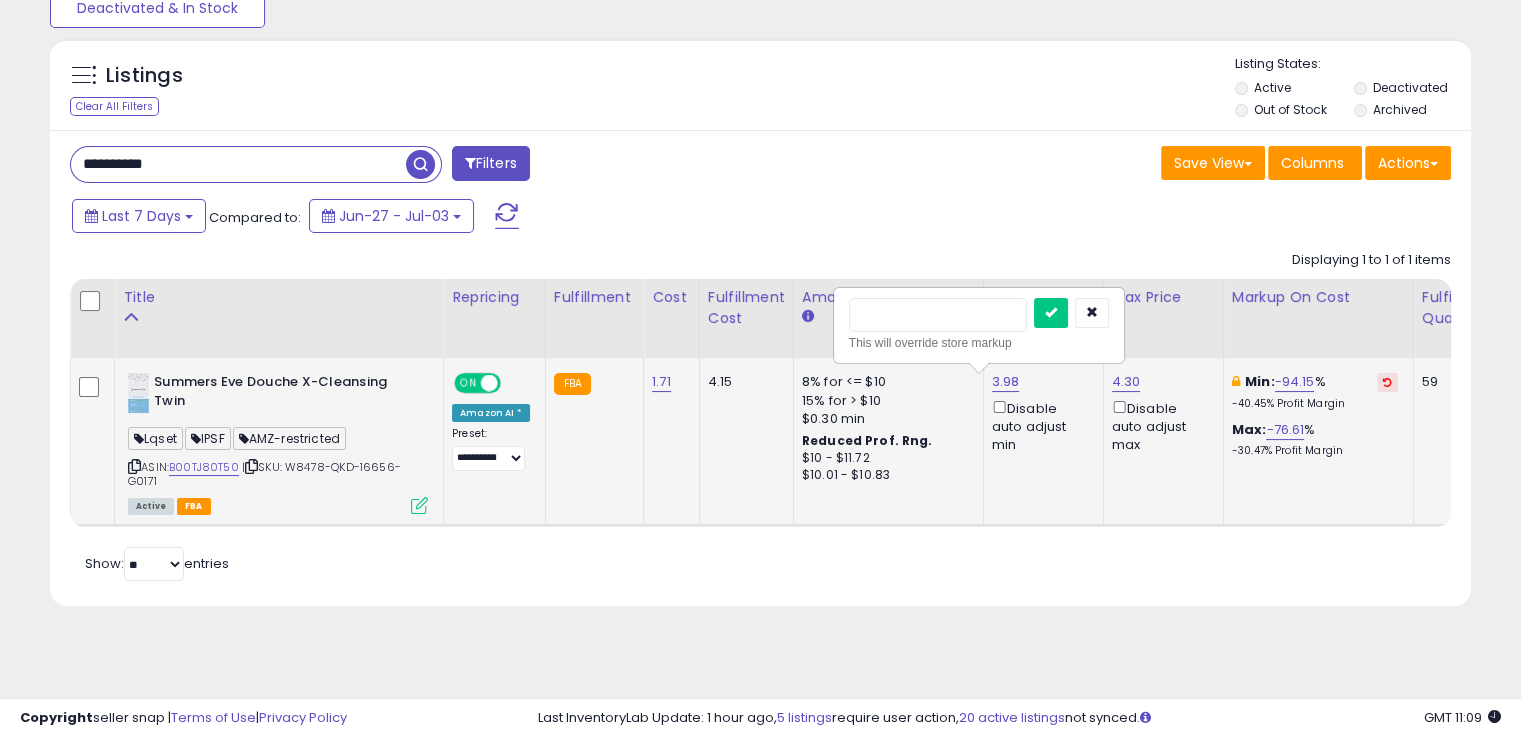 type on "*" 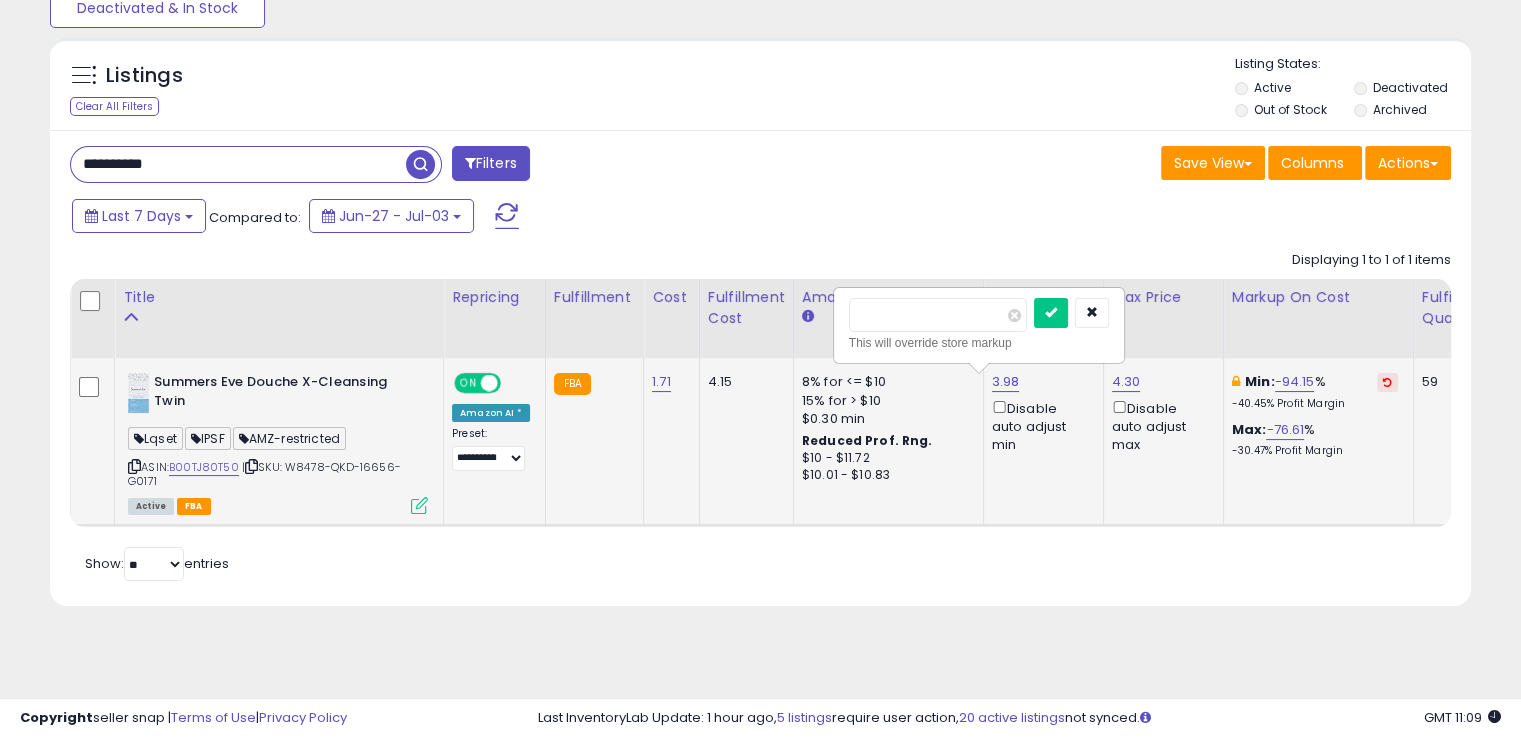 type on "****" 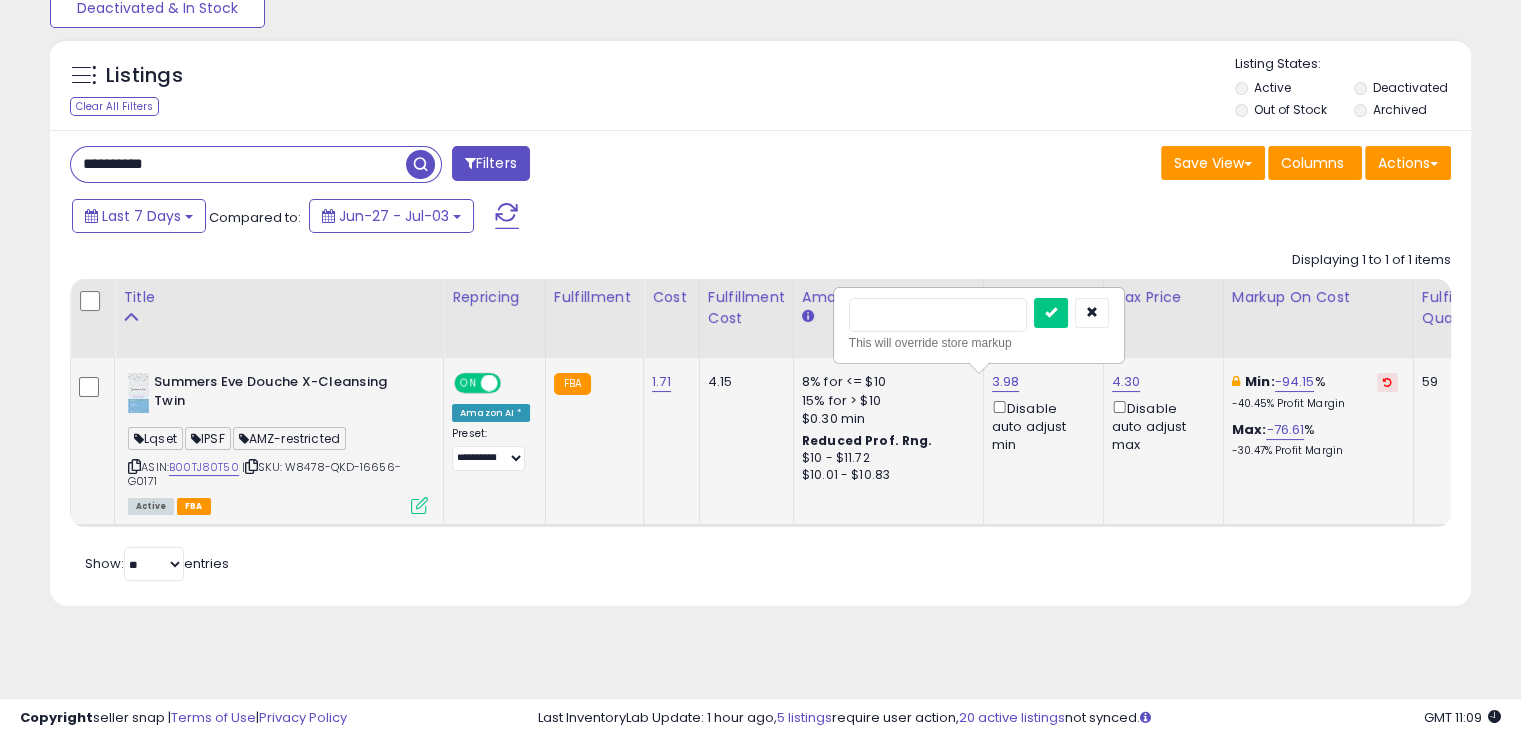 click at bounding box center [1051, 313] 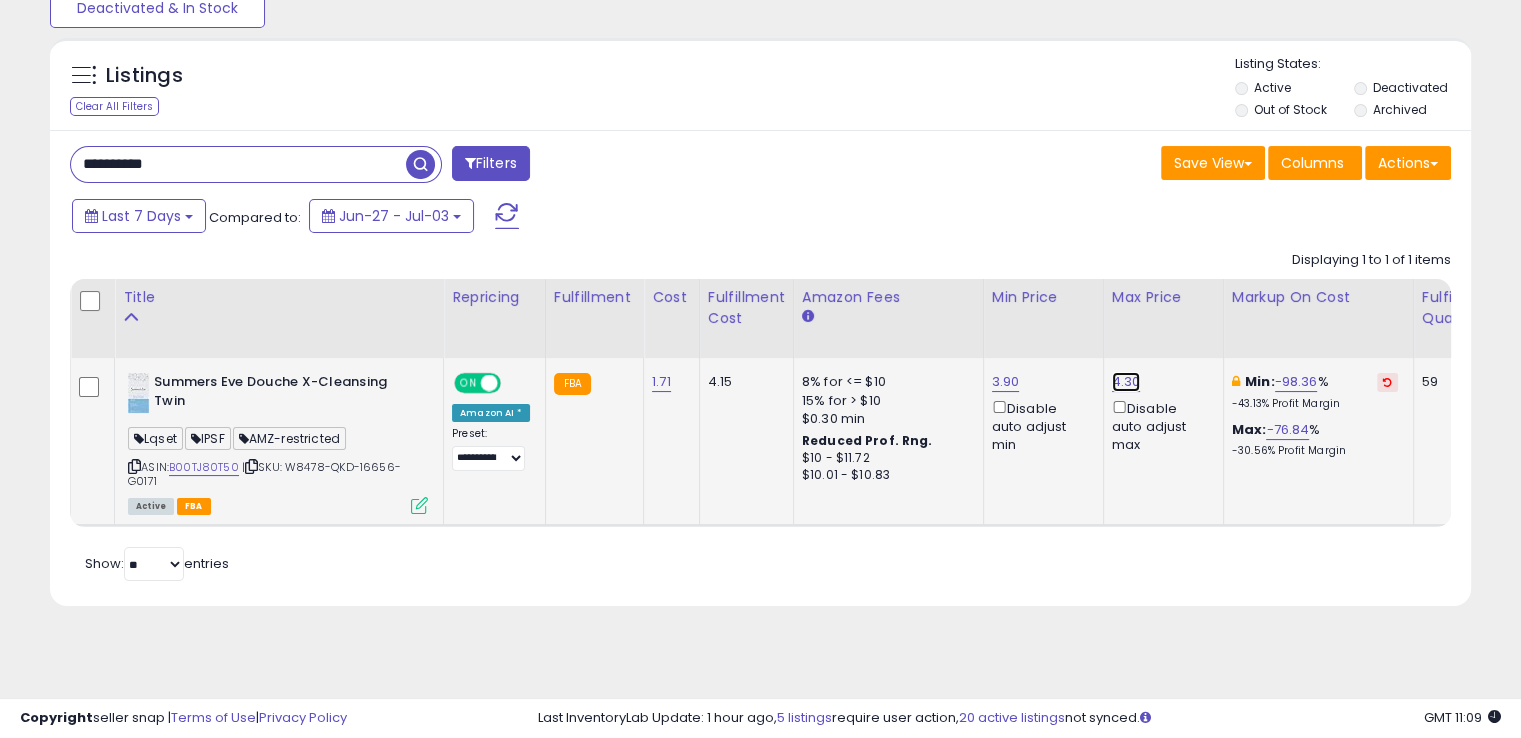 click on "4.30" at bounding box center [1126, 382] 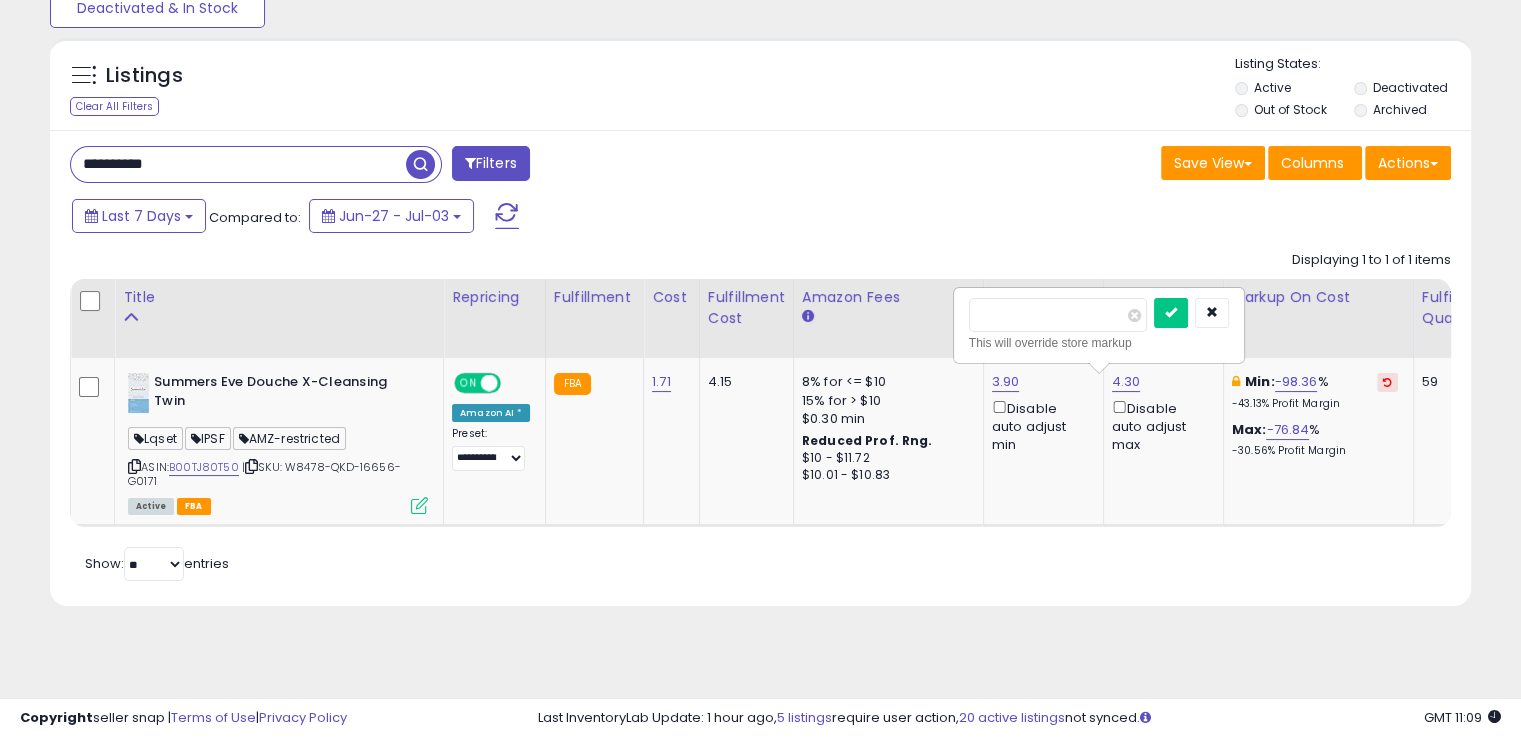 drag, startPoint x: 912, startPoint y: 333, endPoint x: 831, endPoint y: 354, distance: 83.677956 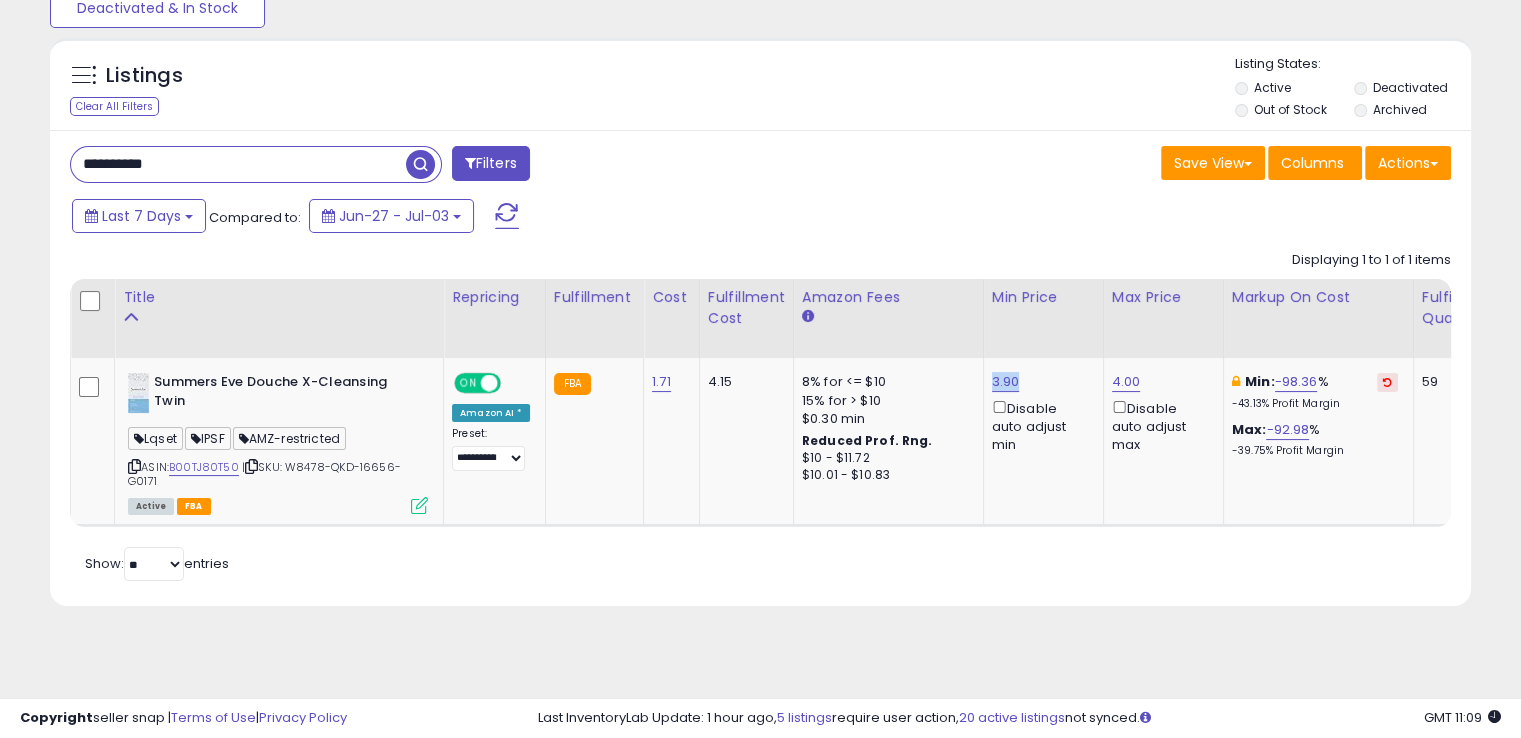 drag, startPoint x: 1019, startPoint y: 377, endPoint x: 980, endPoint y: 376, distance: 39.012817 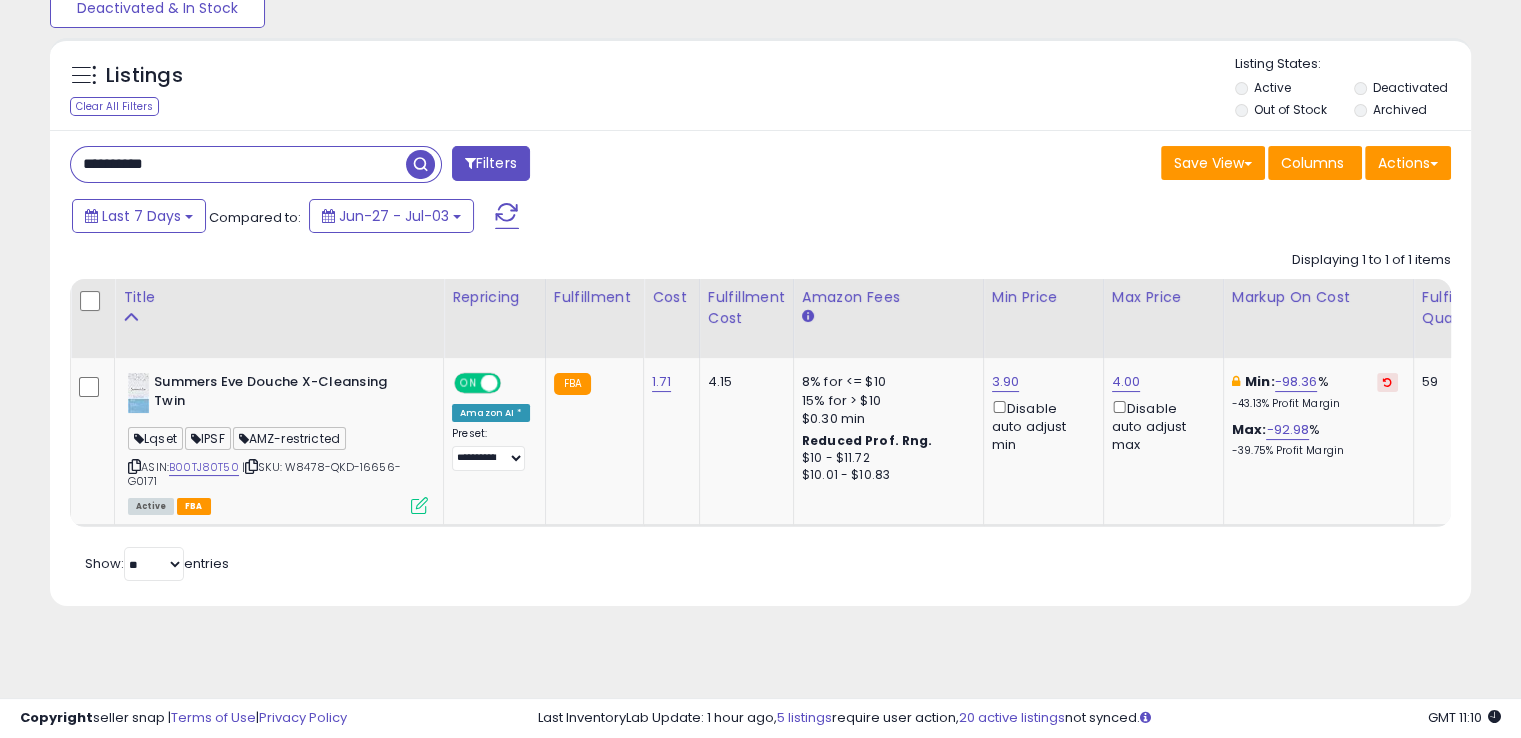 click on "**********" at bounding box center (238, 164) 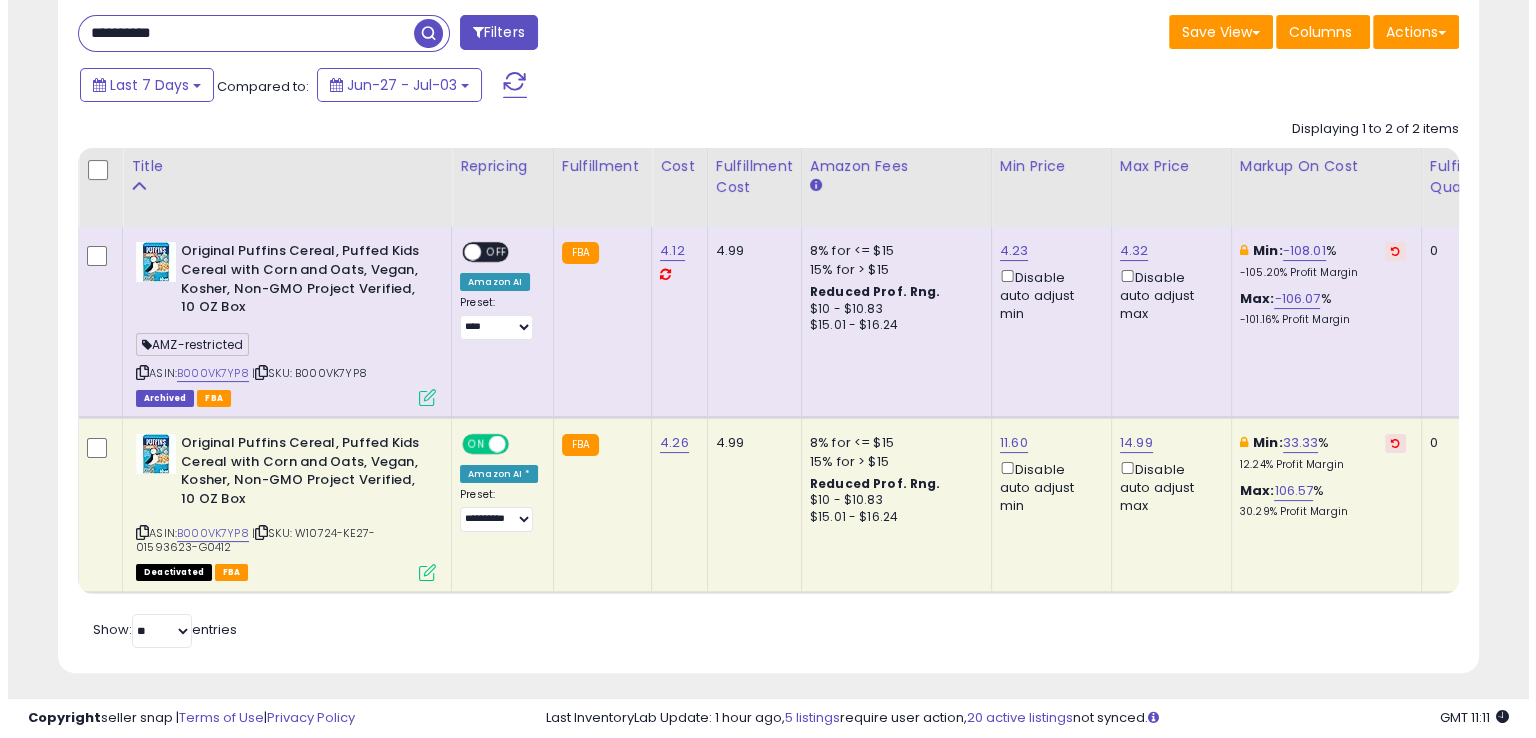 scroll, scrollTop: 312, scrollLeft: 0, axis: vertical 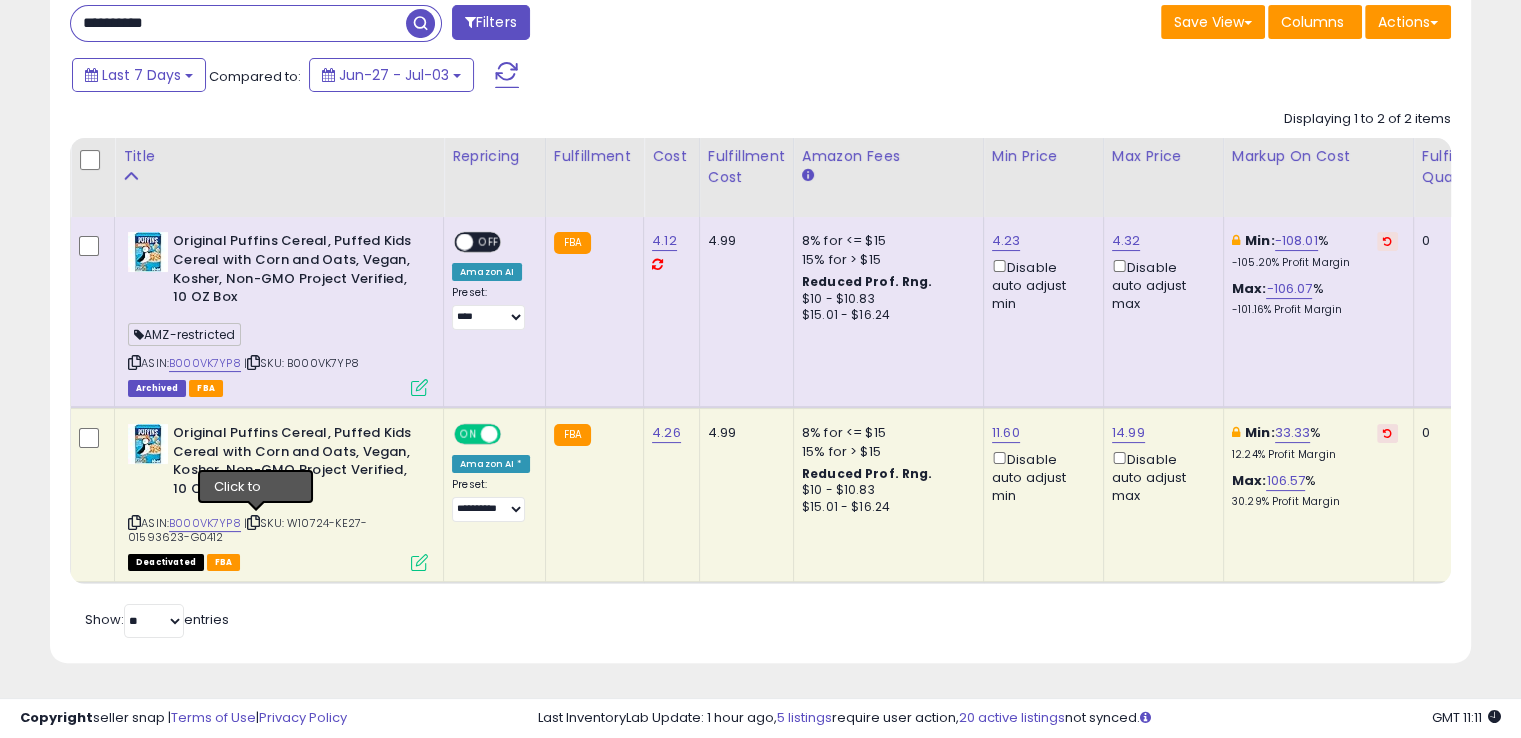 click at bounding box center [253, 522] 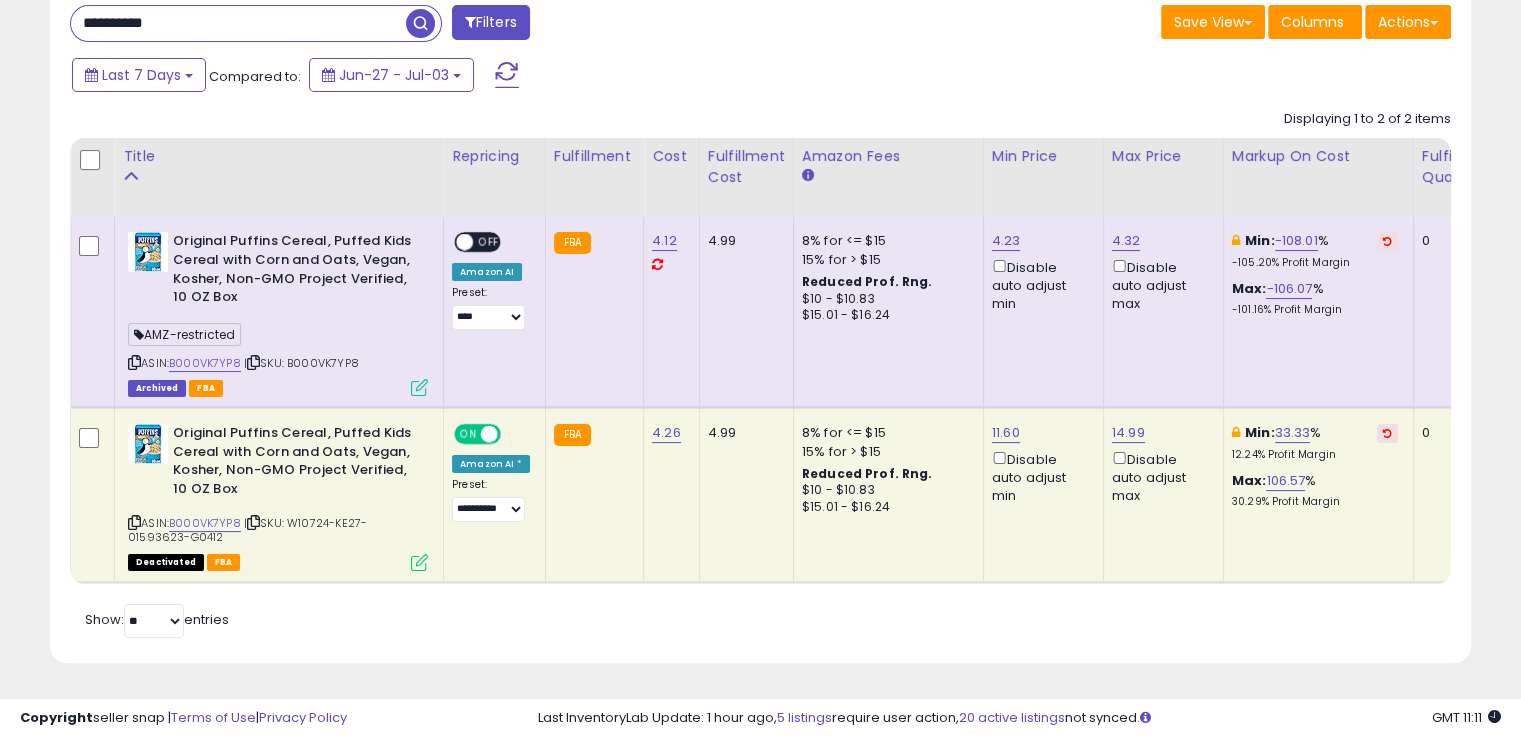 click at bounding box center (419, 562) 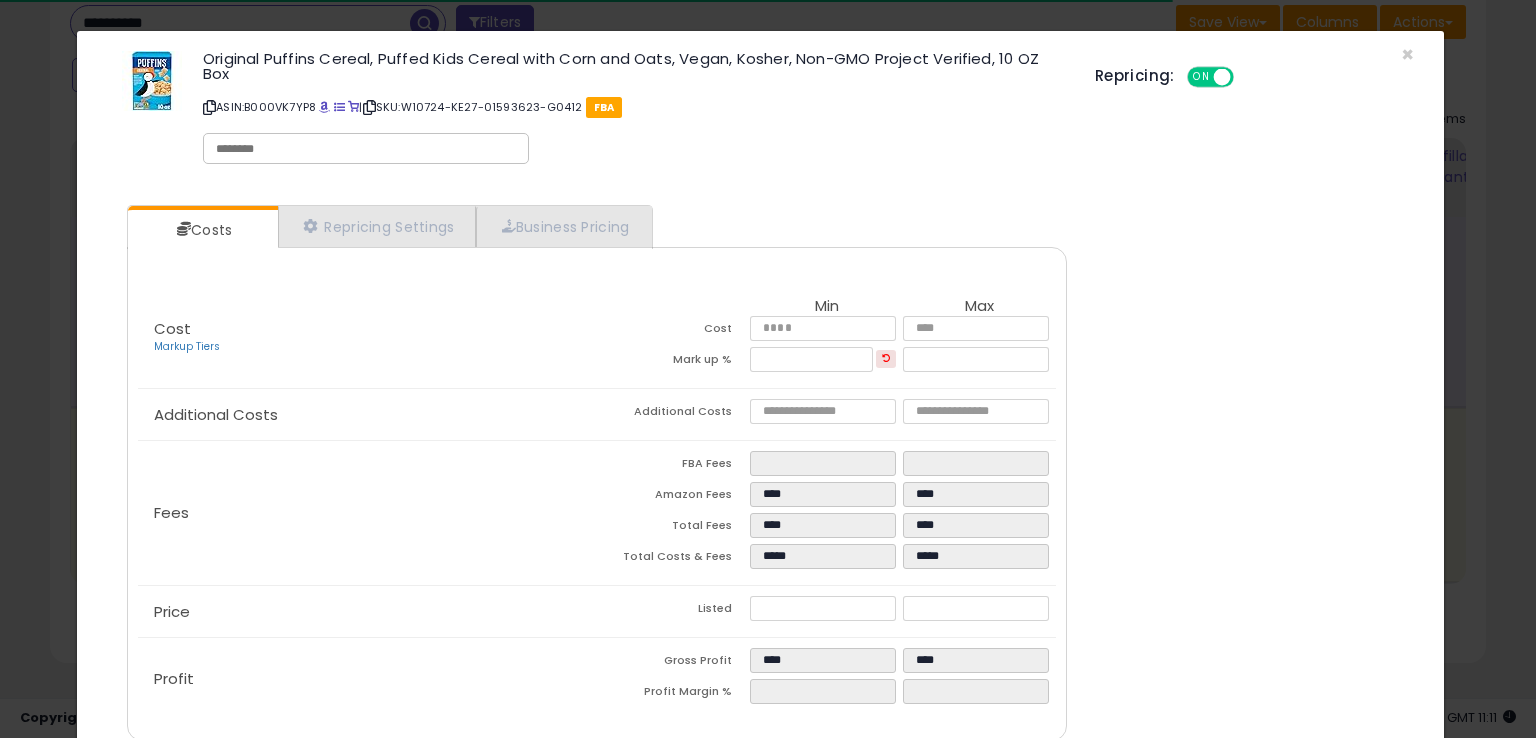 click at bounding box center (366, 149) 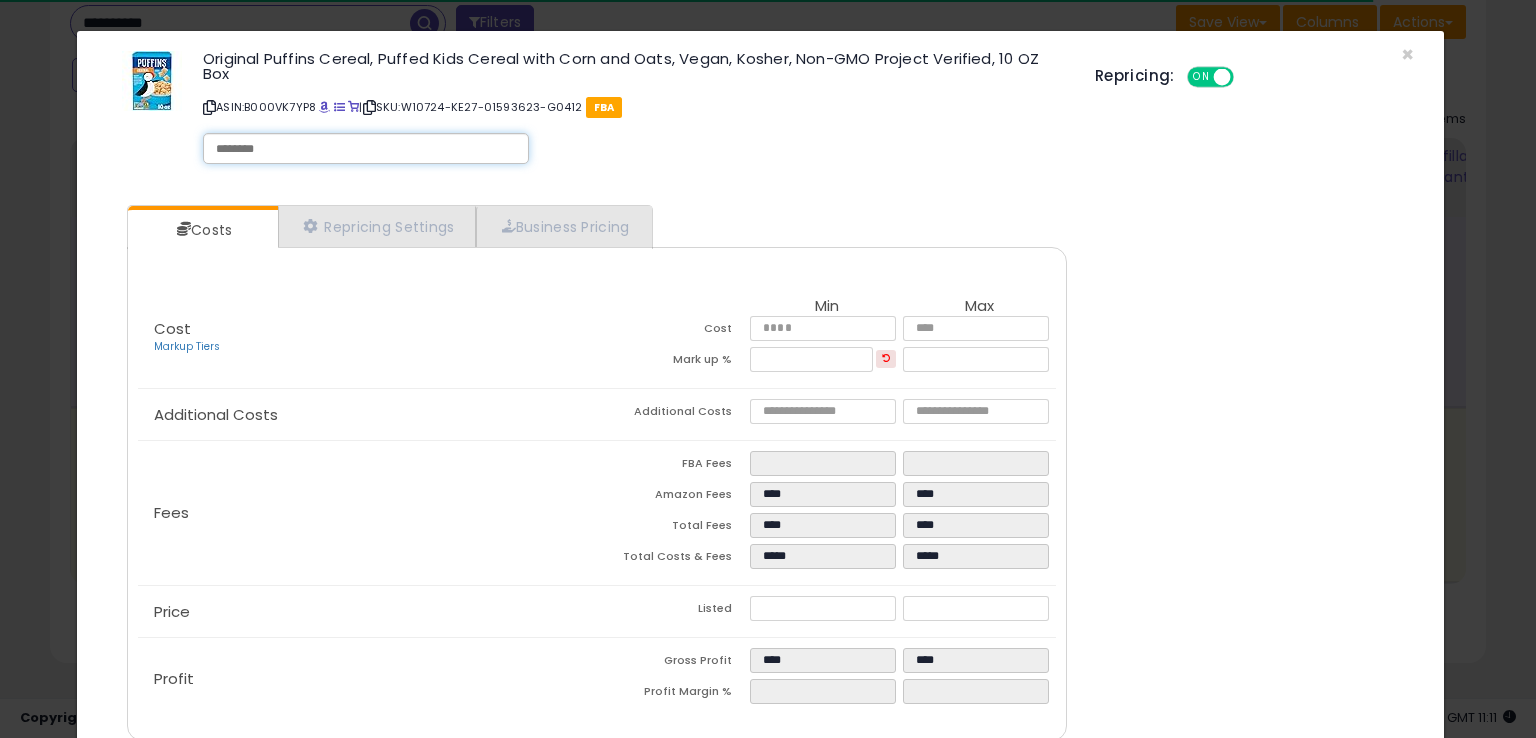 paste on "**********" 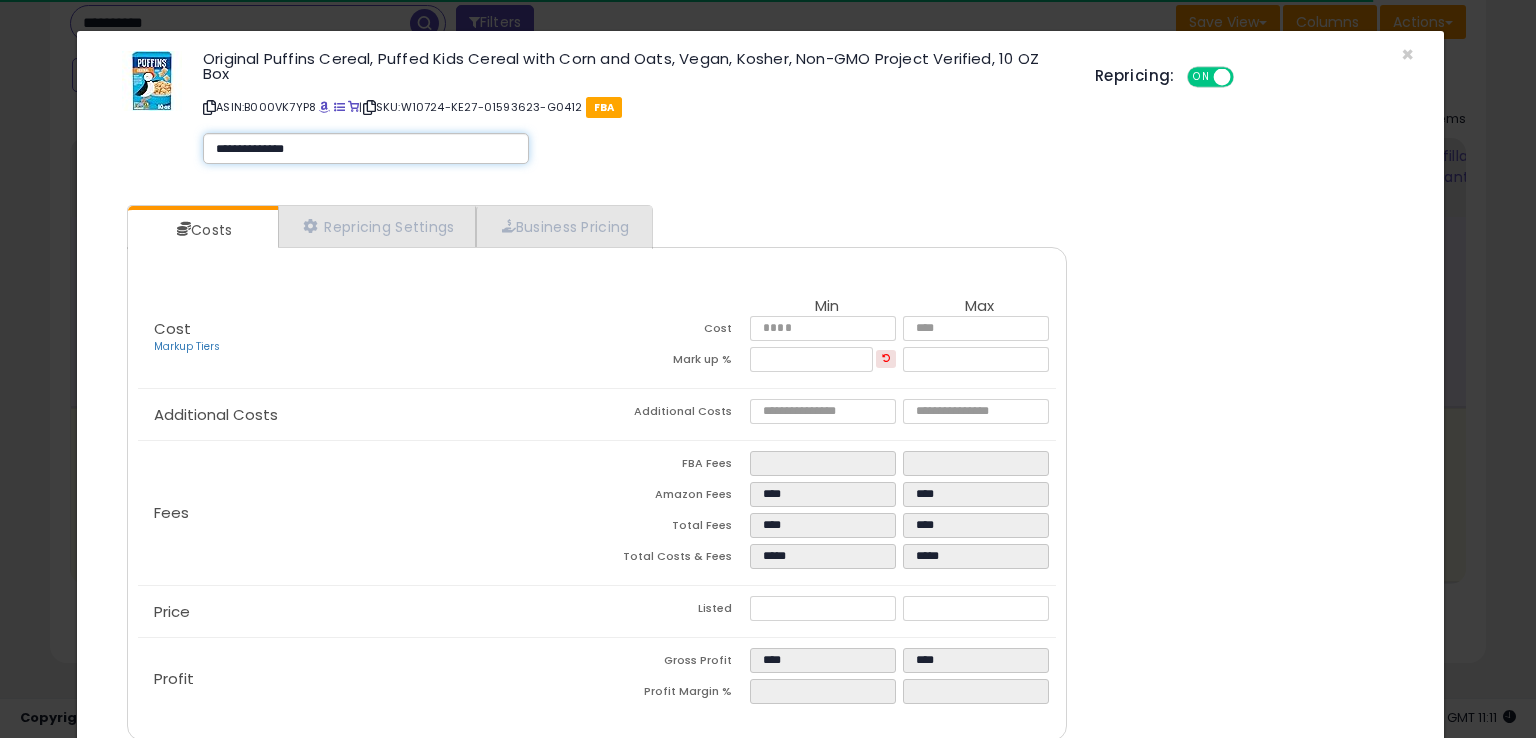 type on "**********" 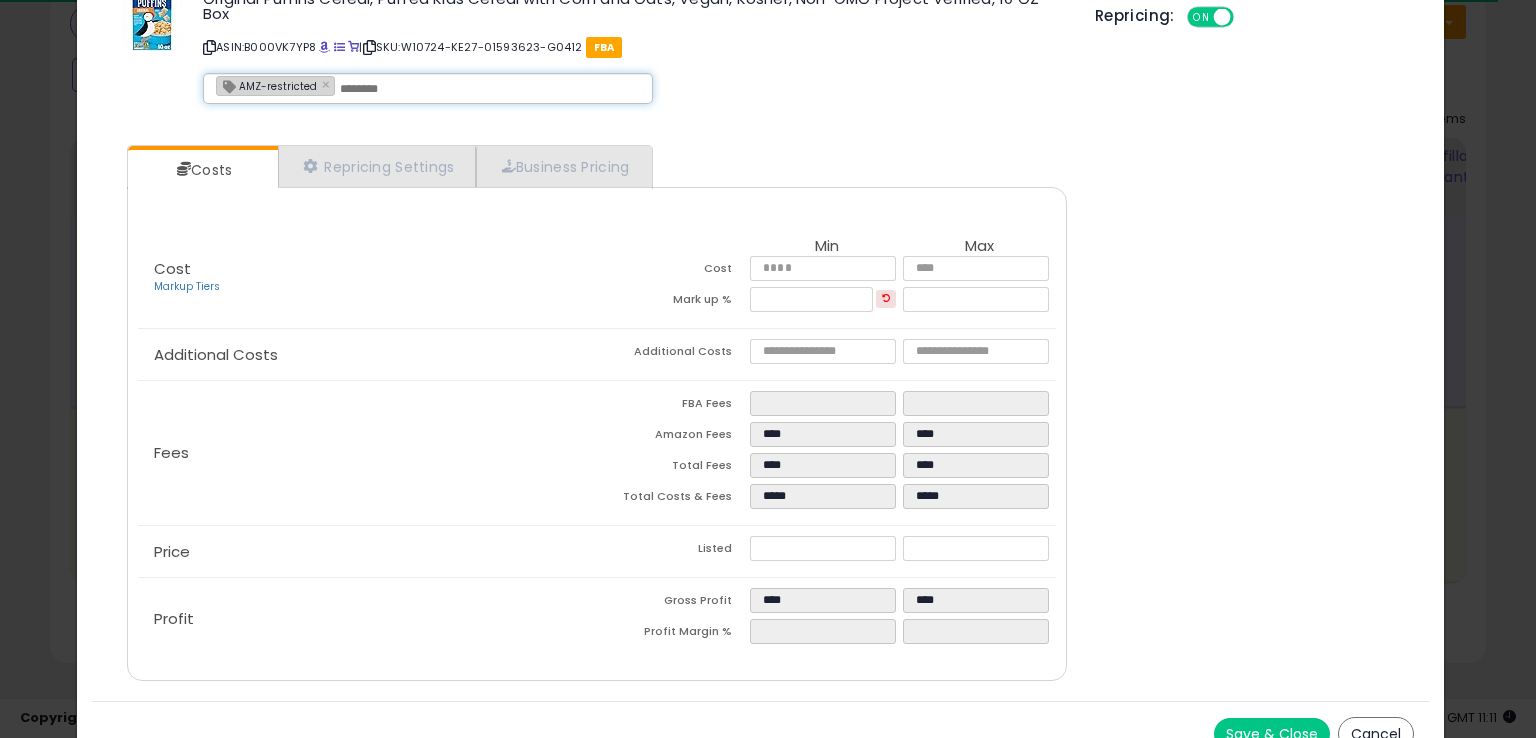 scroll, scrollTop: 86, scrollLeft: 0, axis: vertical 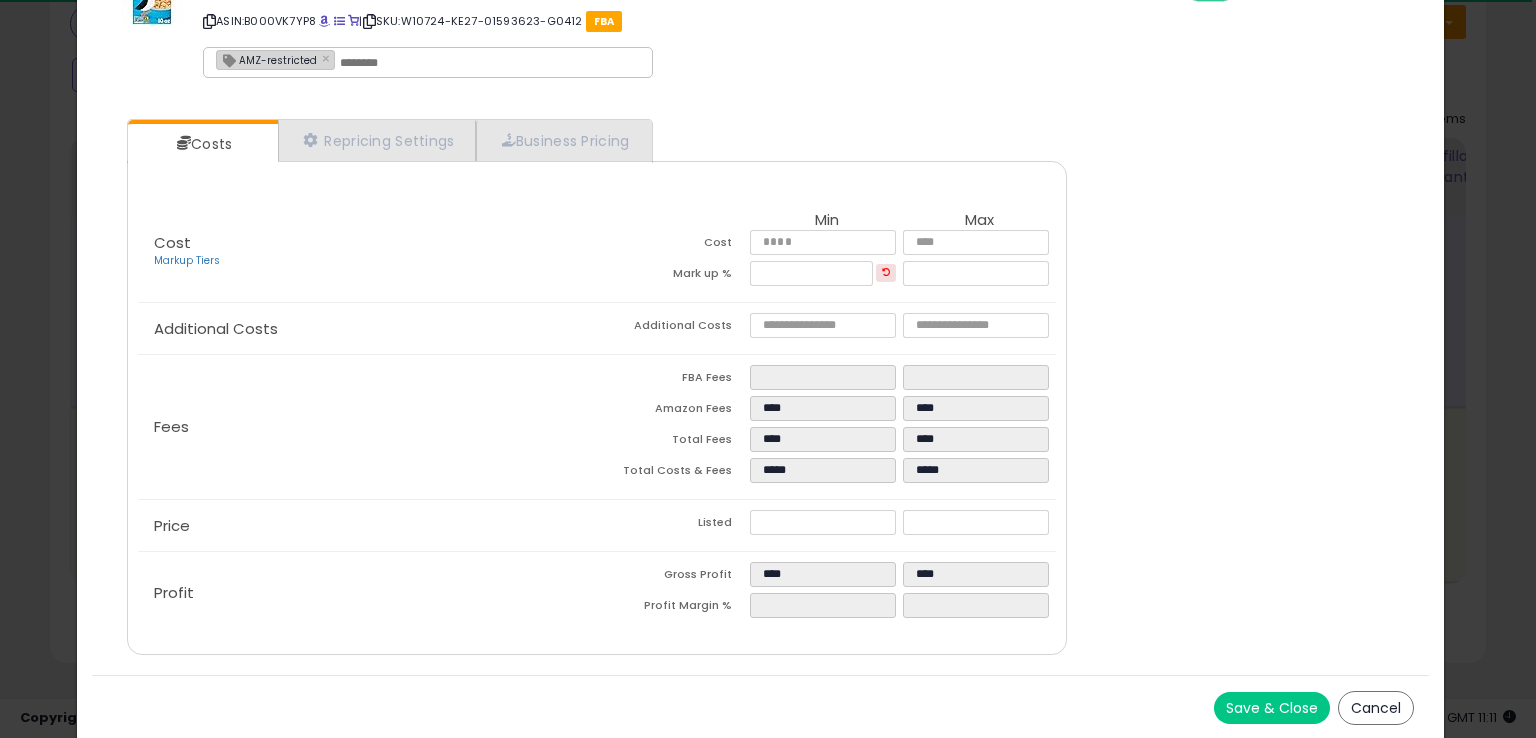 click on "Save & Close" at bounding box center [1272, 708] 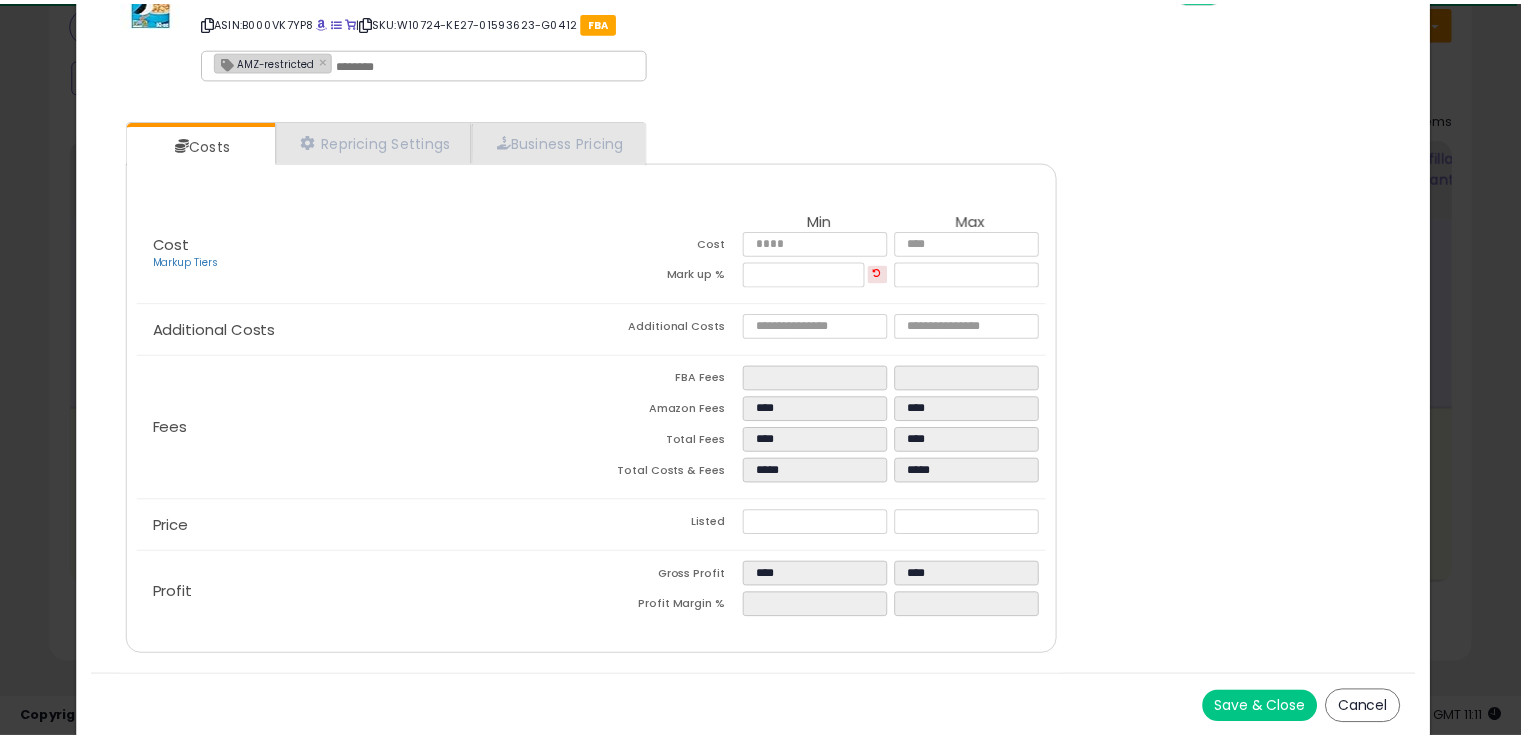 scroll, scrollTop: 0, scrollLeft: 0, axis: both 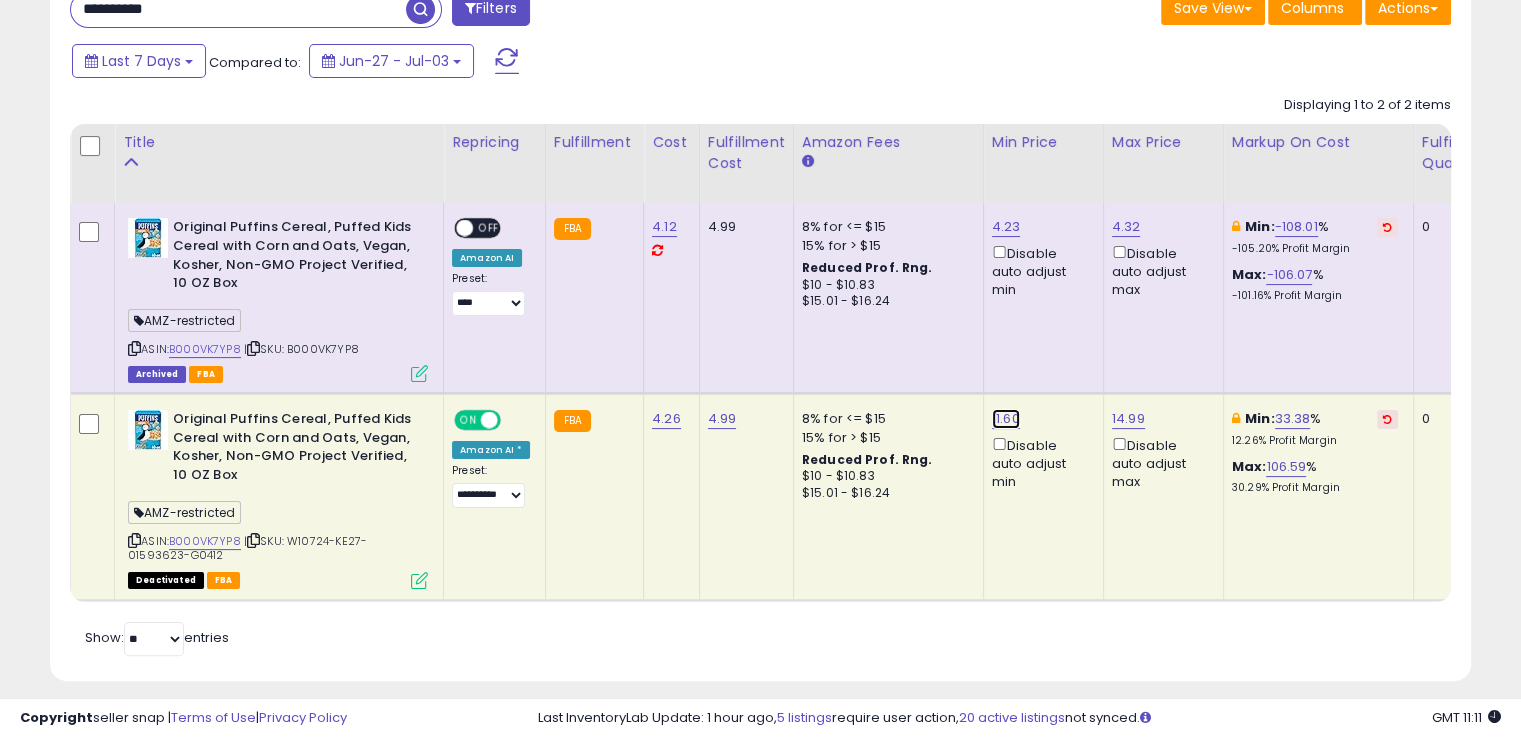 click on "11.60" at bounding box center [1006, 419] 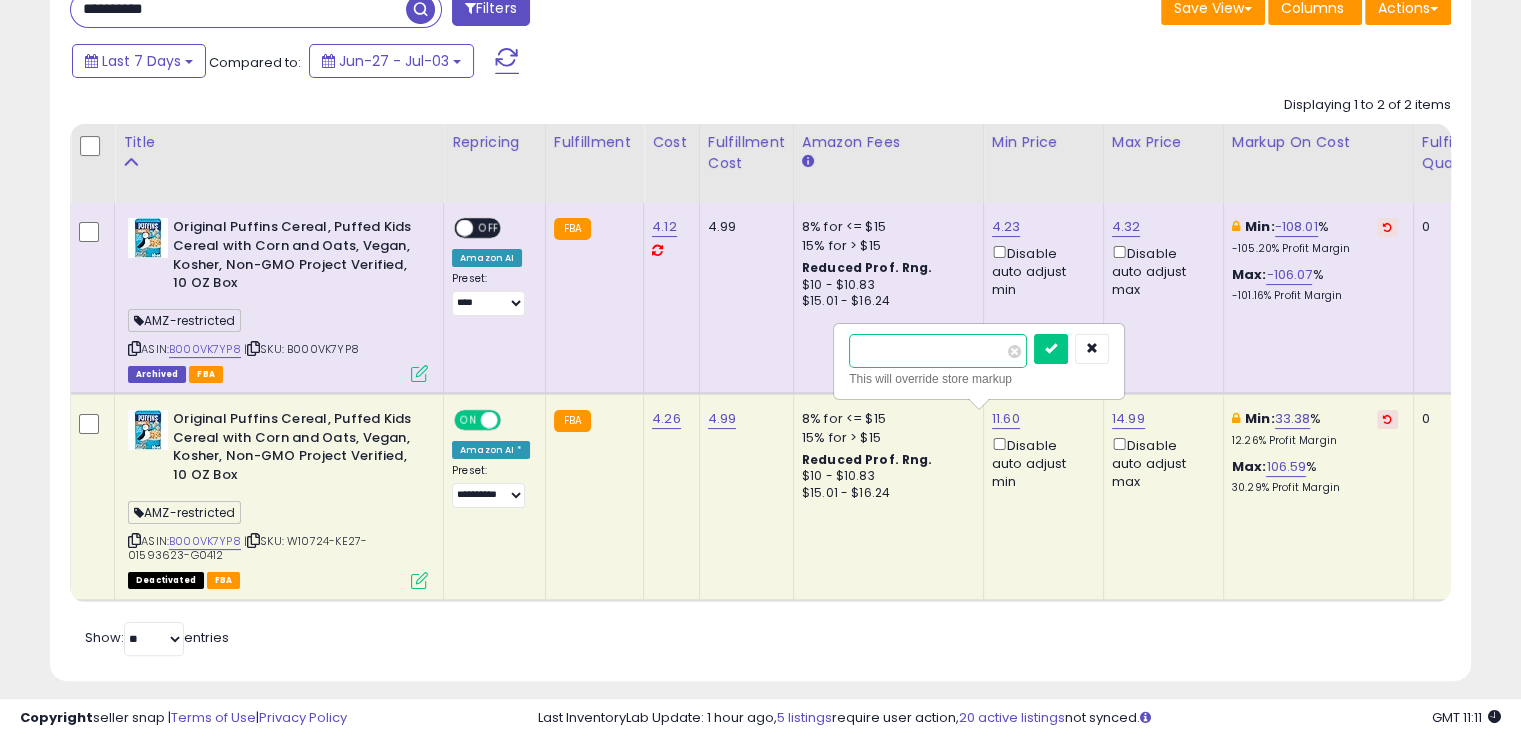 drag, startPoint x: 921, startPoint y: 351, endPoint x: 880, endPoint y: 353, distance: 41.04875 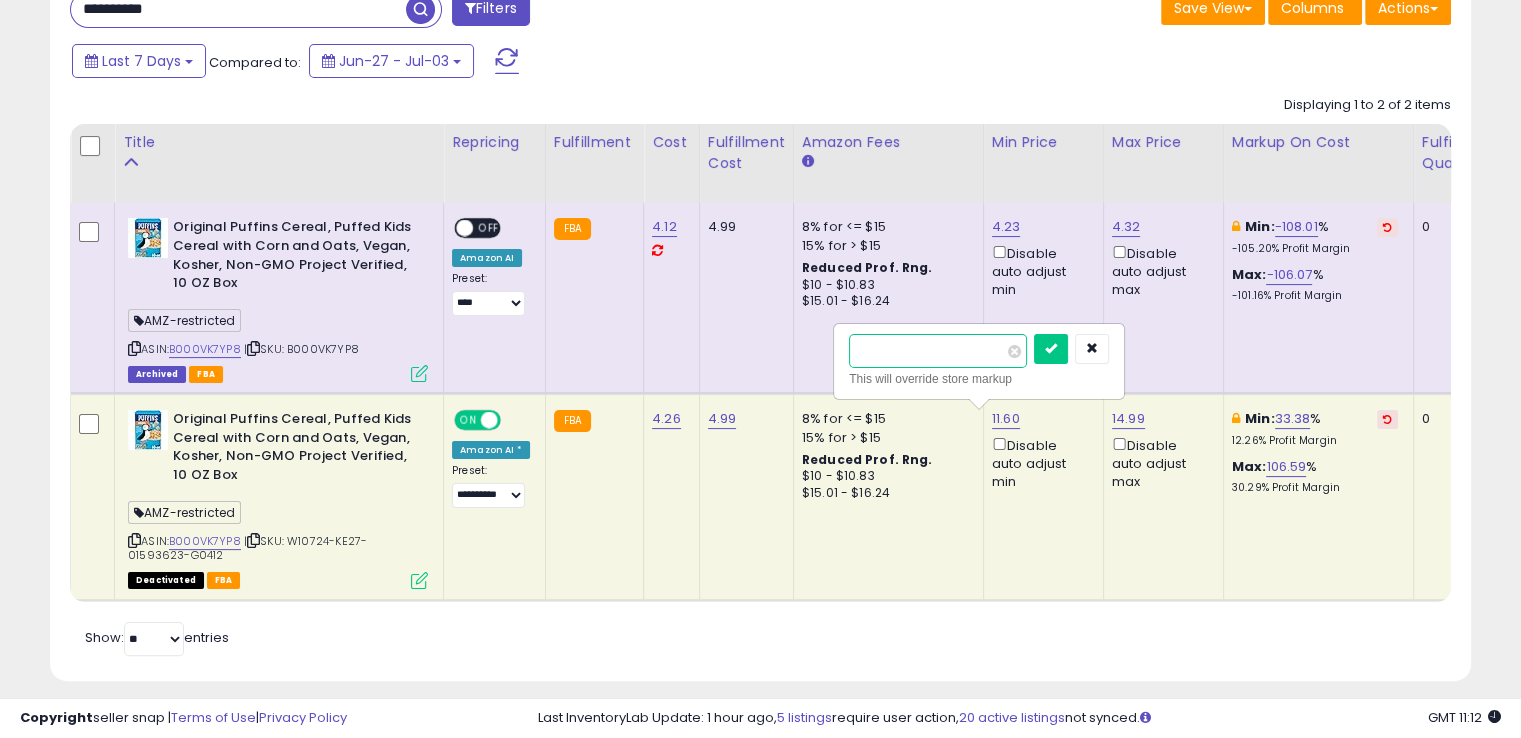 type on "*" 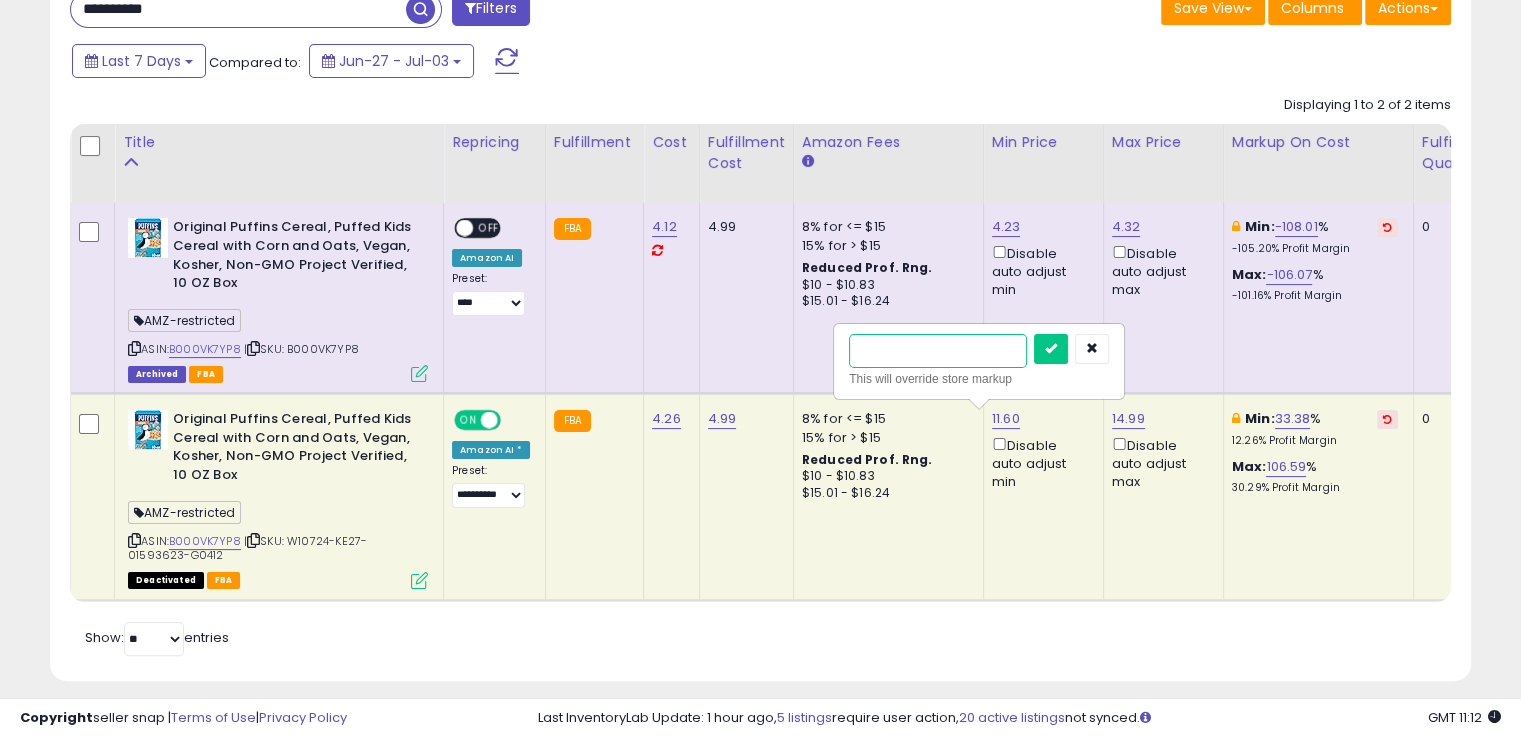 type on "****" 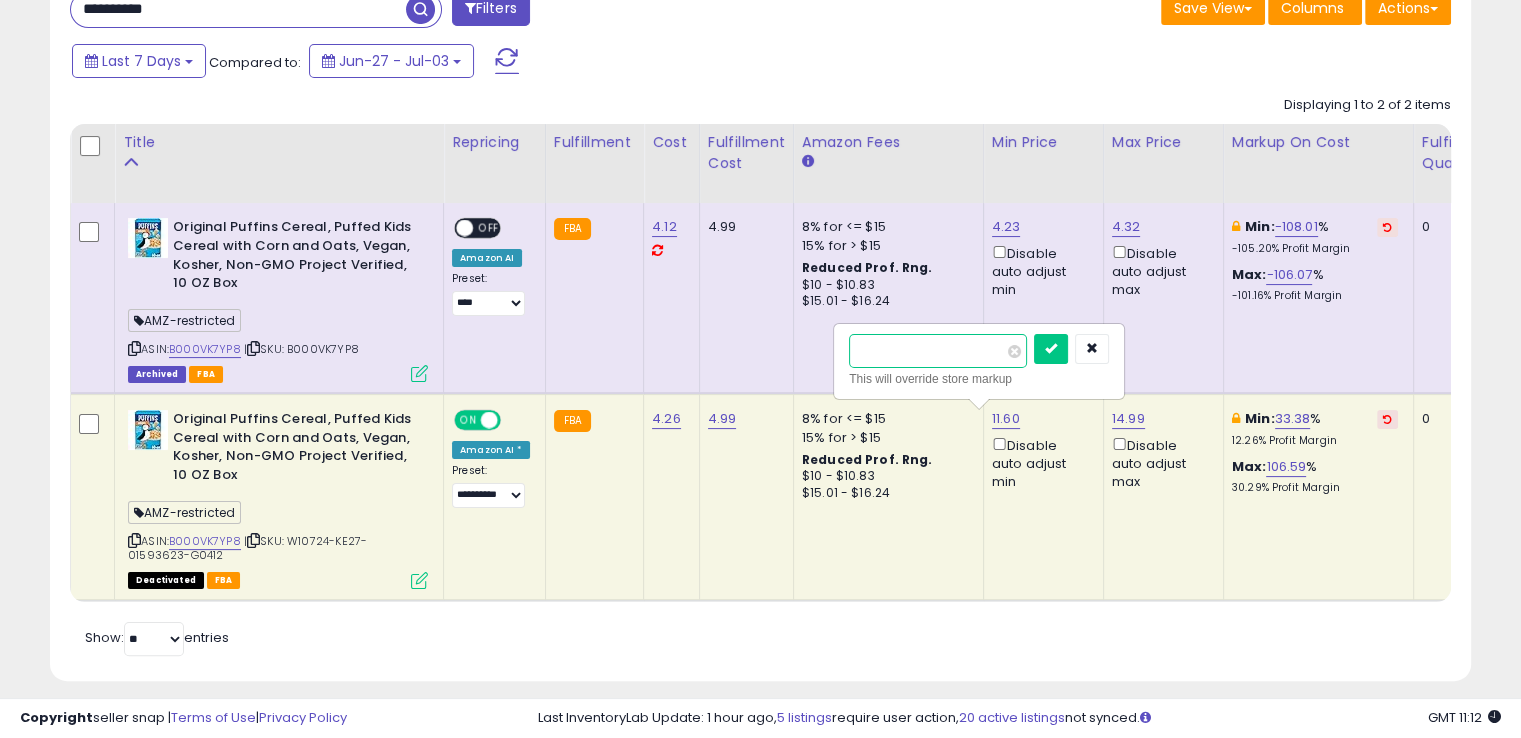 click at bounding box center (1051, 349) 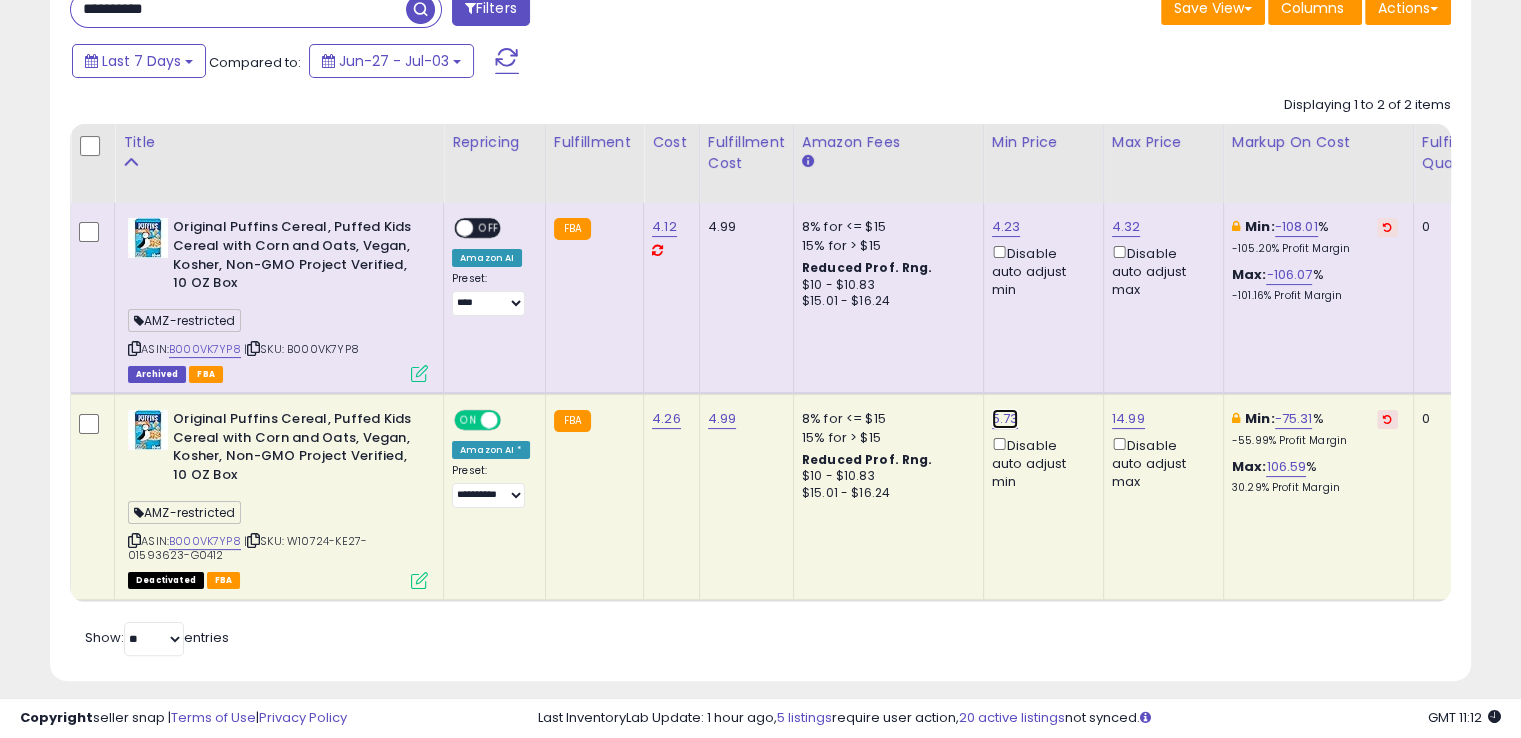 click on "5.73" at bounding box center (1005, 419) 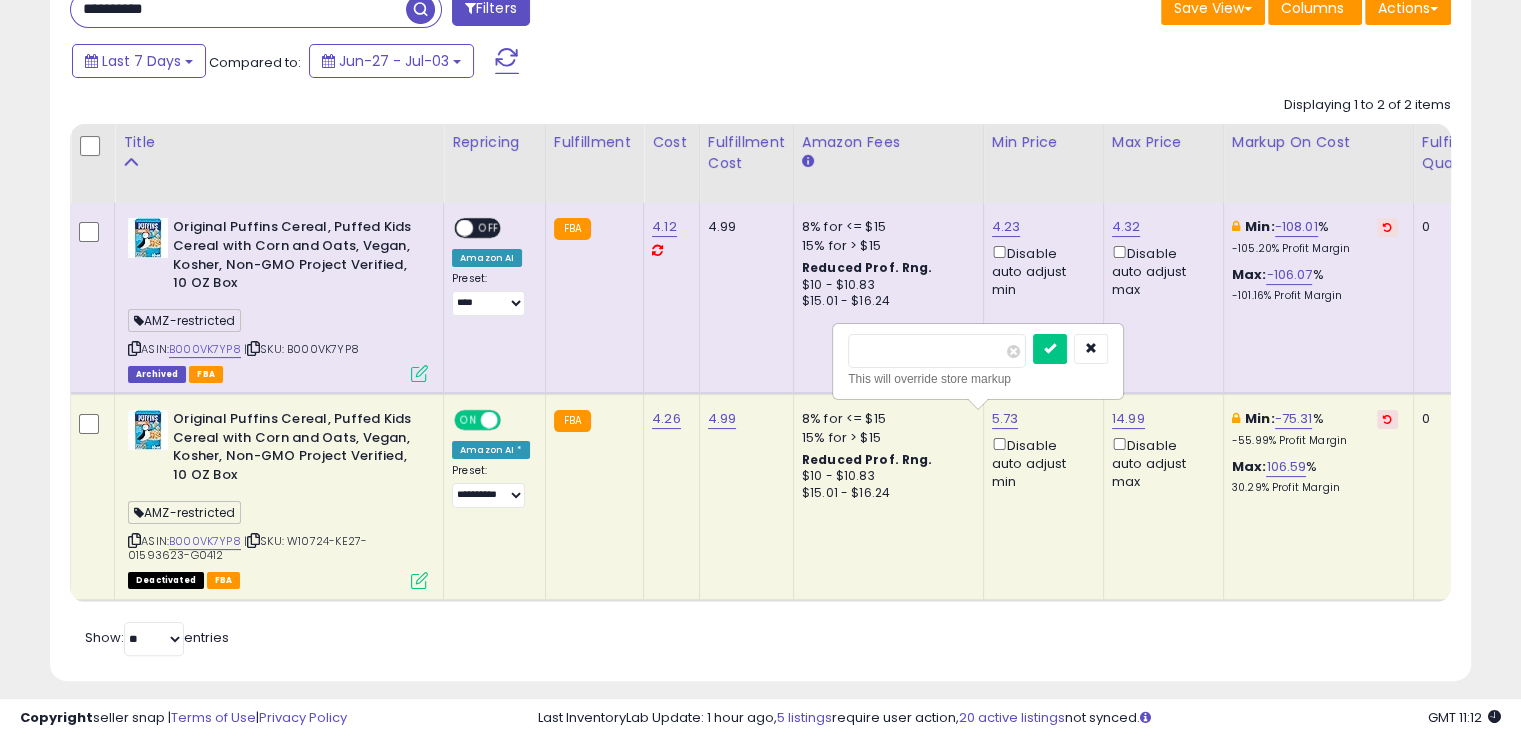 type on "****" 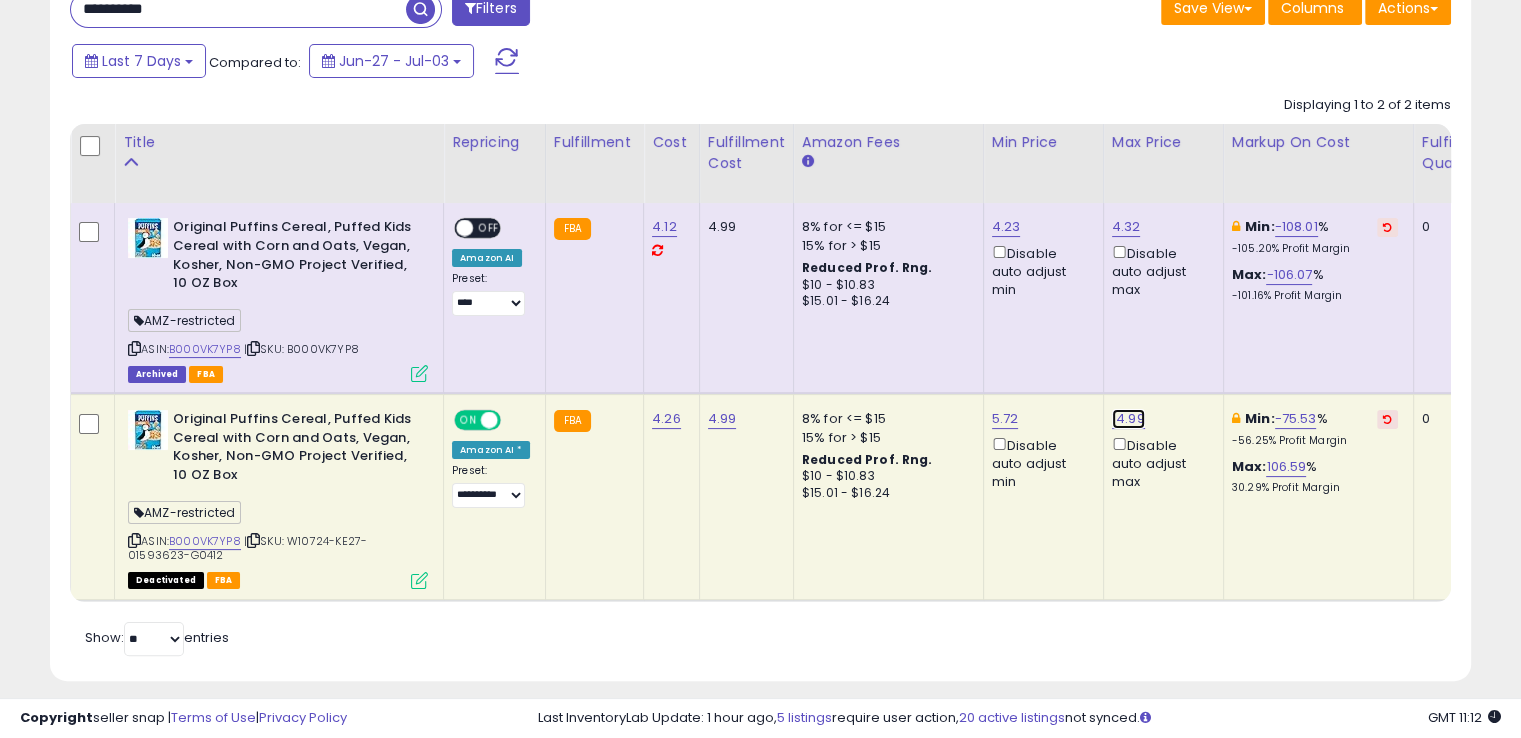 click on "14.99" at bounding box center (1128, 419) 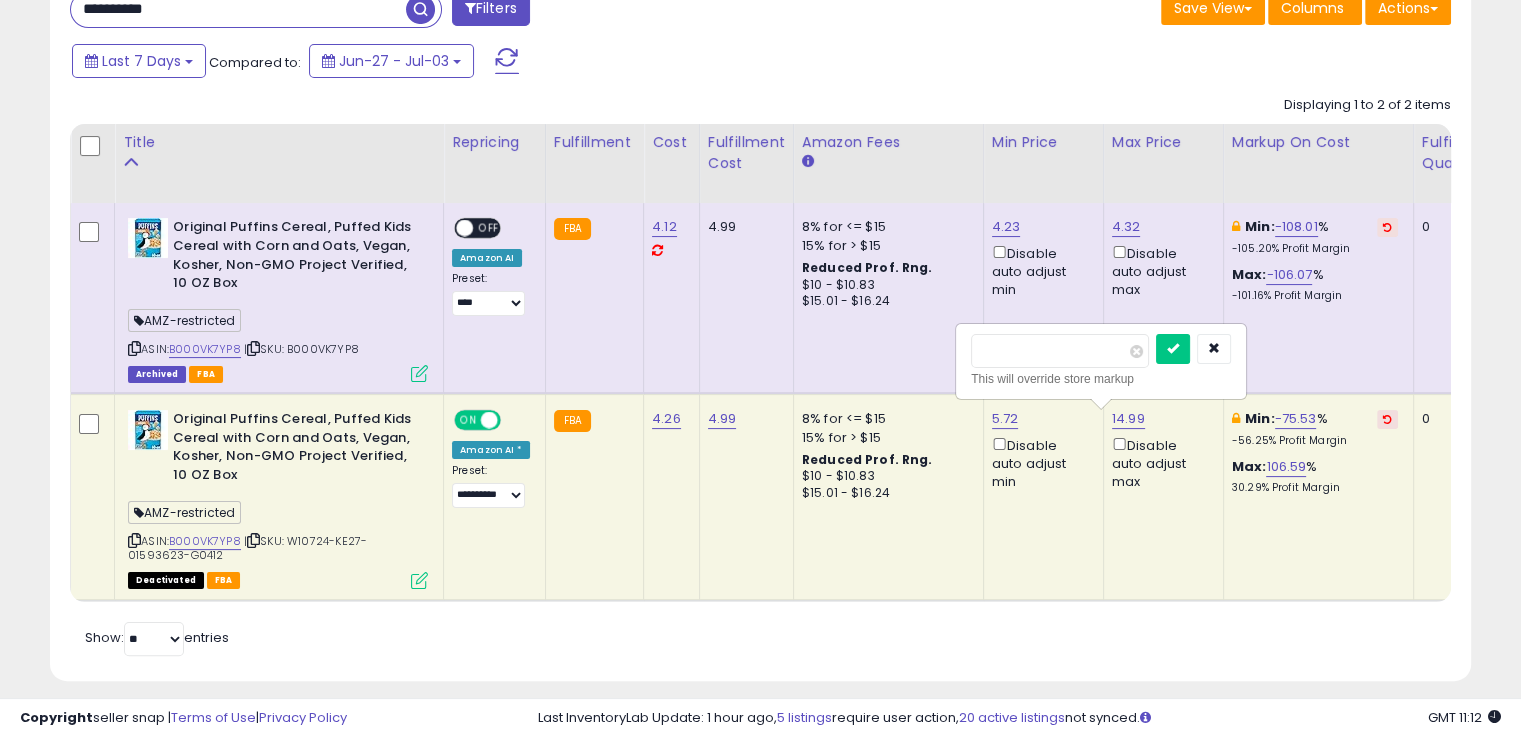 drag, startPoint x: 1071, startPoint y: 361, endPoint x: 905, endPoint y: 345, distance: 166.7693 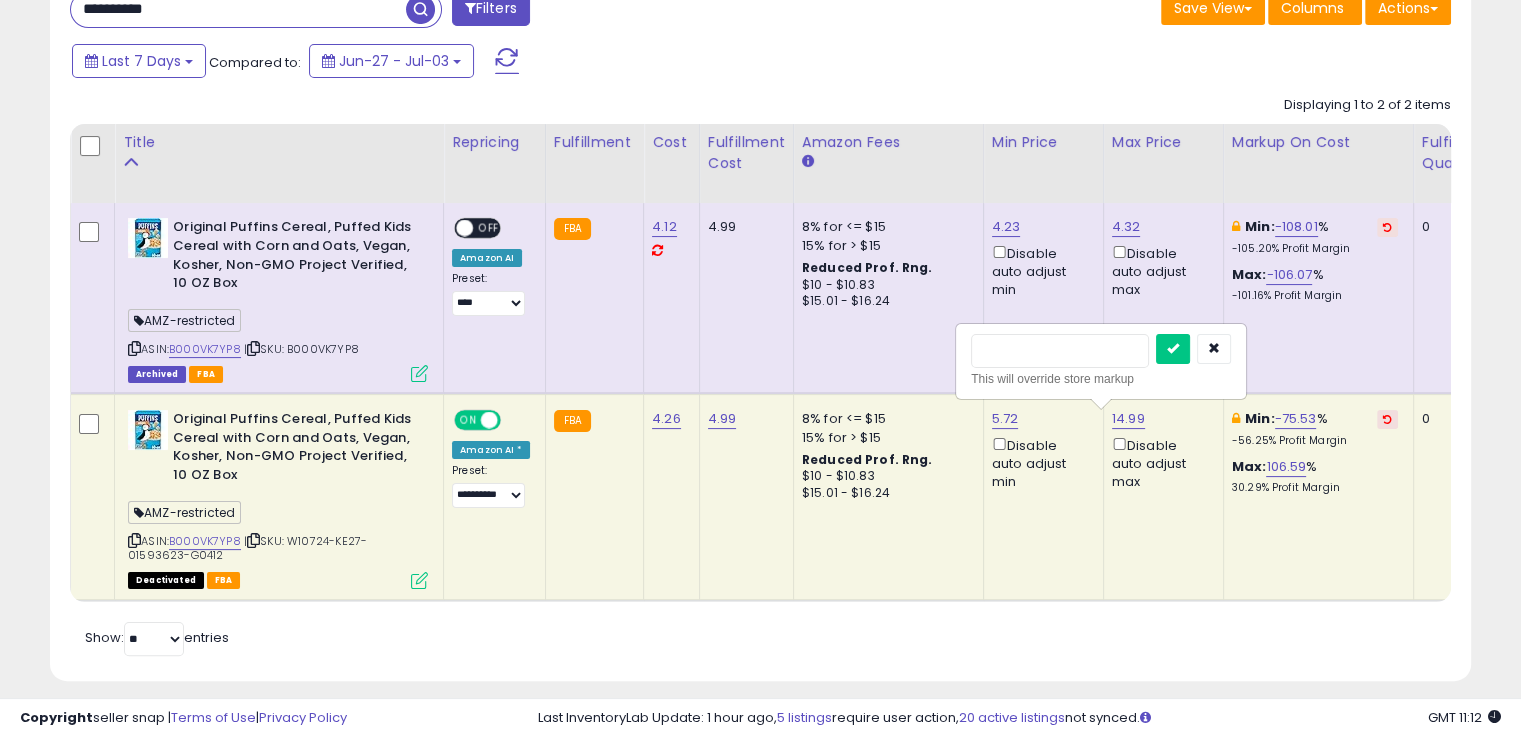 type on "****" 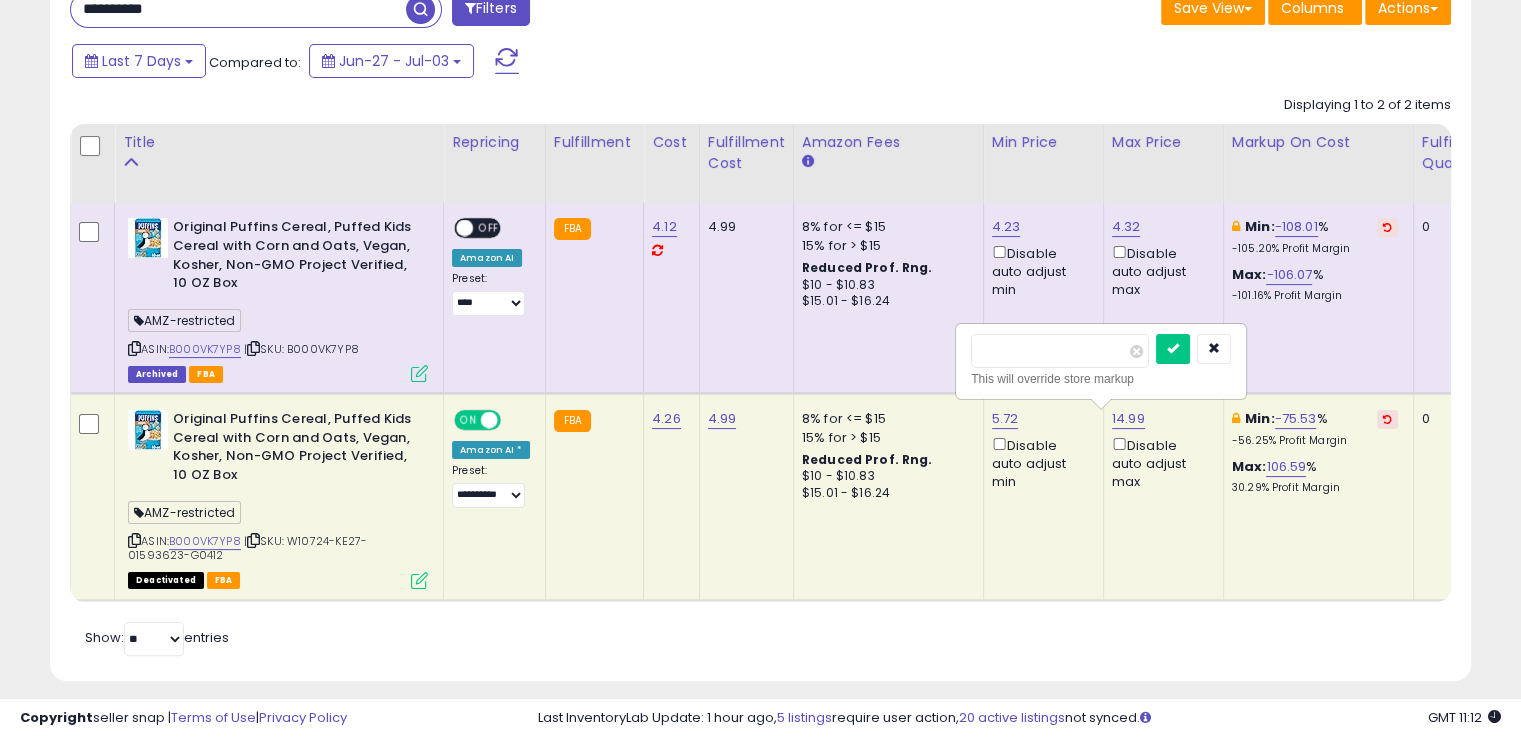 click at bounding box center [1173, 349] 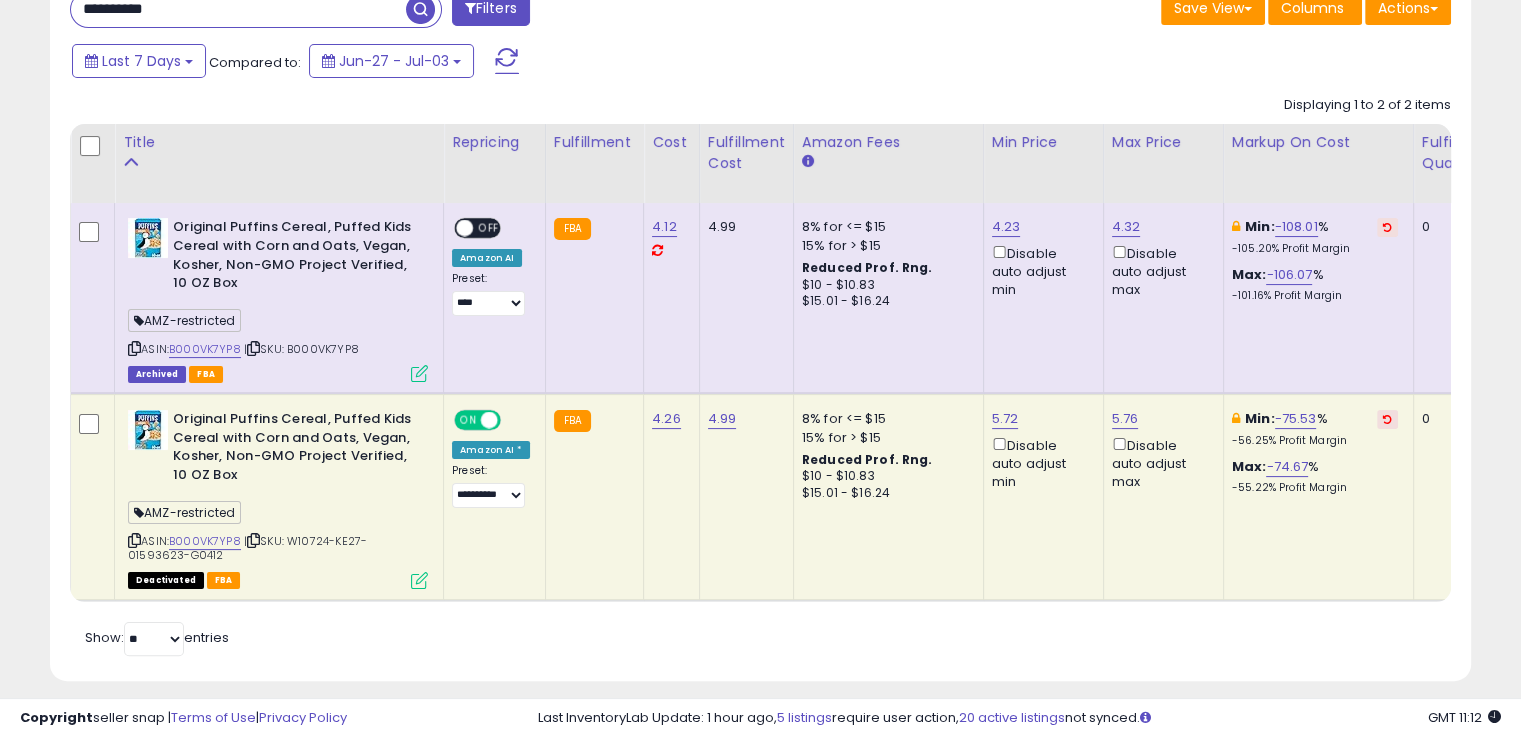 click on "ON" at bounding box center (468, 420) 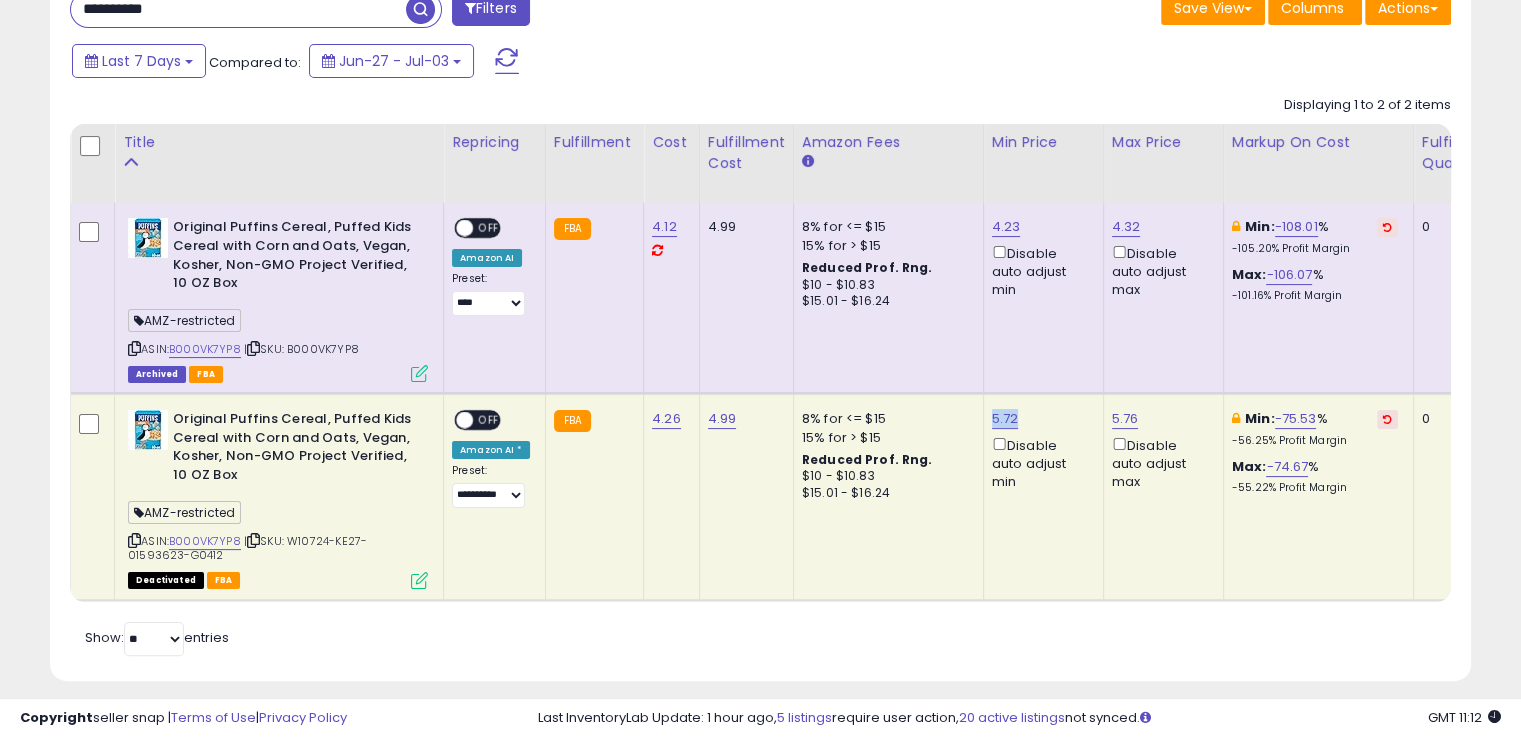 drag, startPoint x: 1016, startPoint y: 413, endPoint x: 977, endPoint y: 405, distance: 39.812057 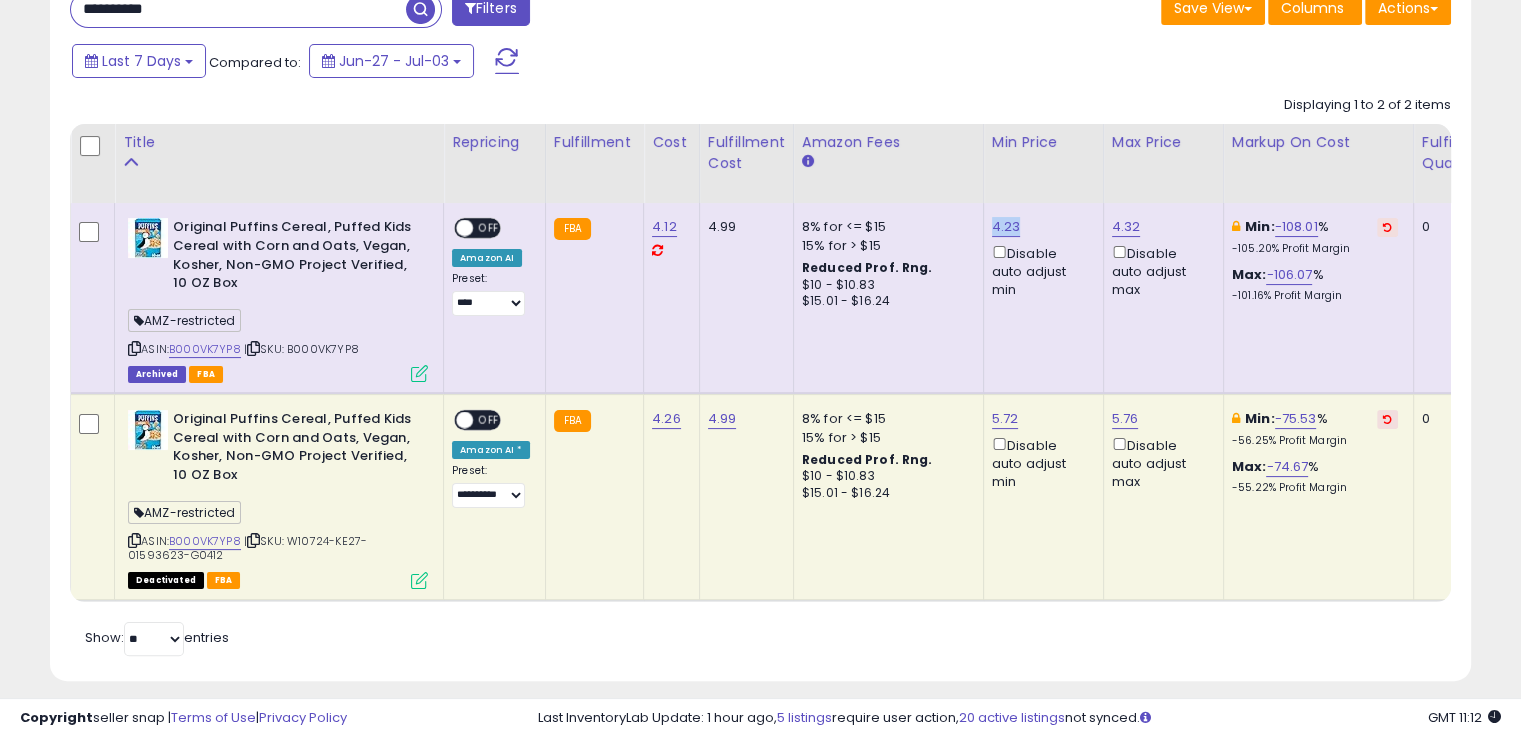 drag, startPoint x: 1018, startPoint y: 226, endPoint x: 980, endPoint y: 214, distance: 39.849716 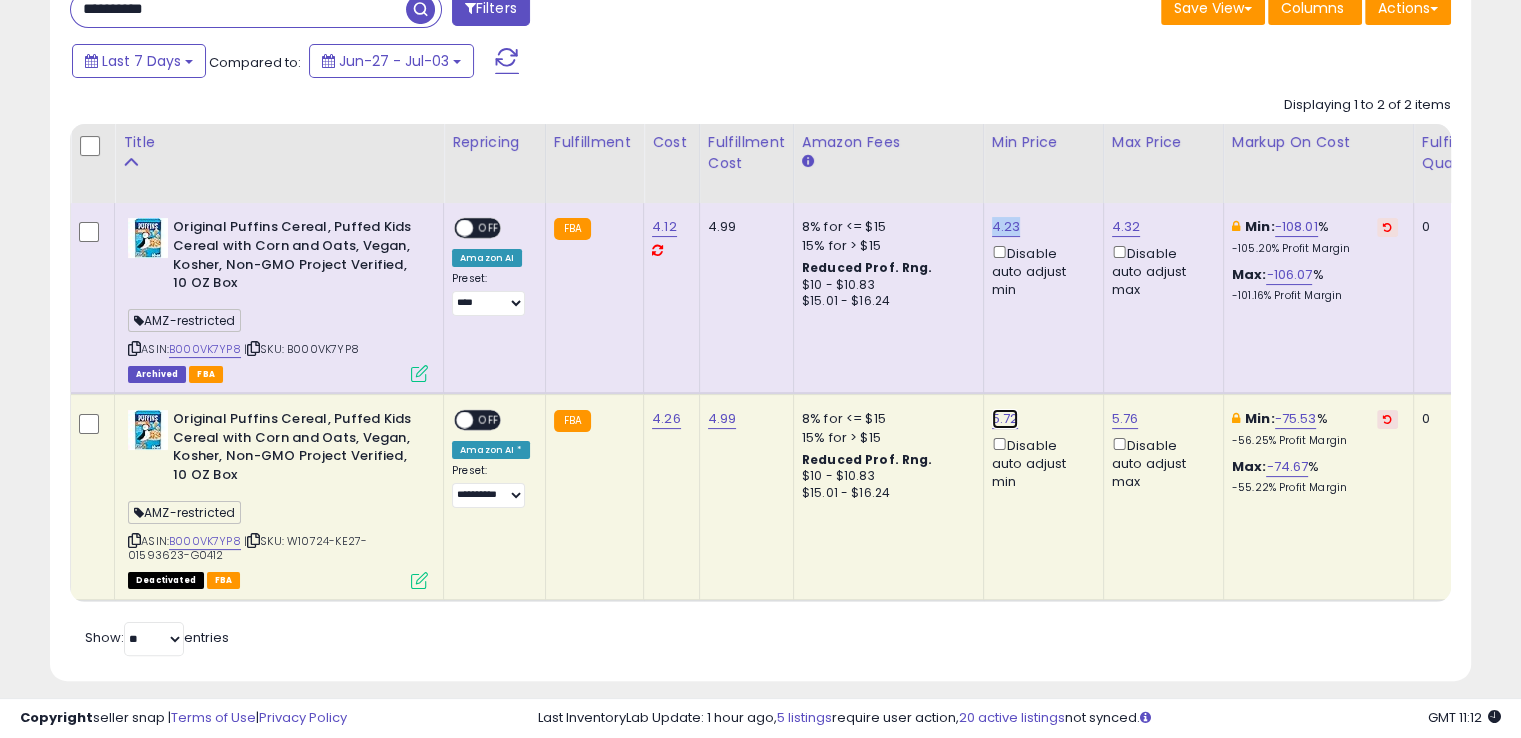 click on "5.72" at bounding box center (1005, 419) 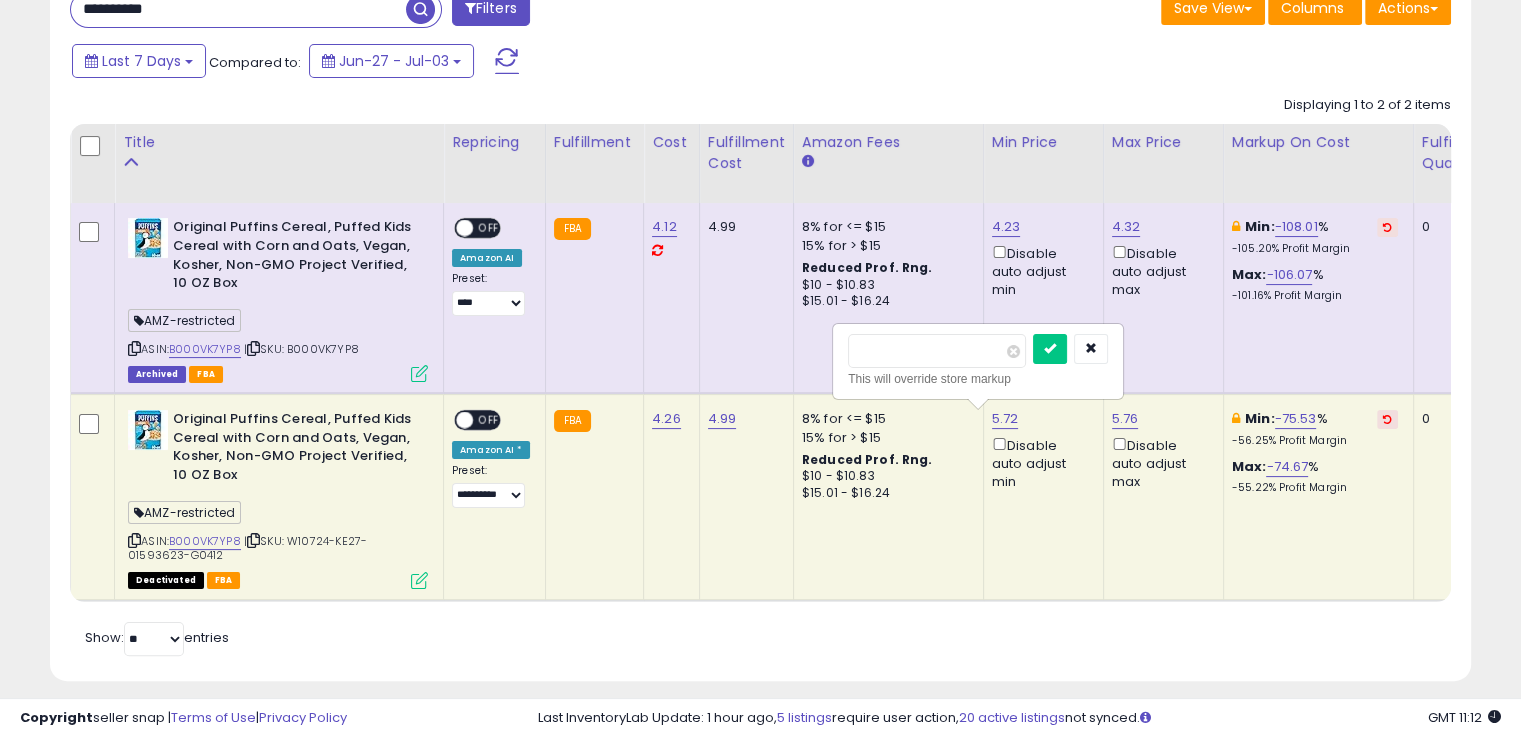 drag, startPoint x: 848, startPoint y: 359, endPoint x: 826, endPoint y: 358, distance: 22.022715 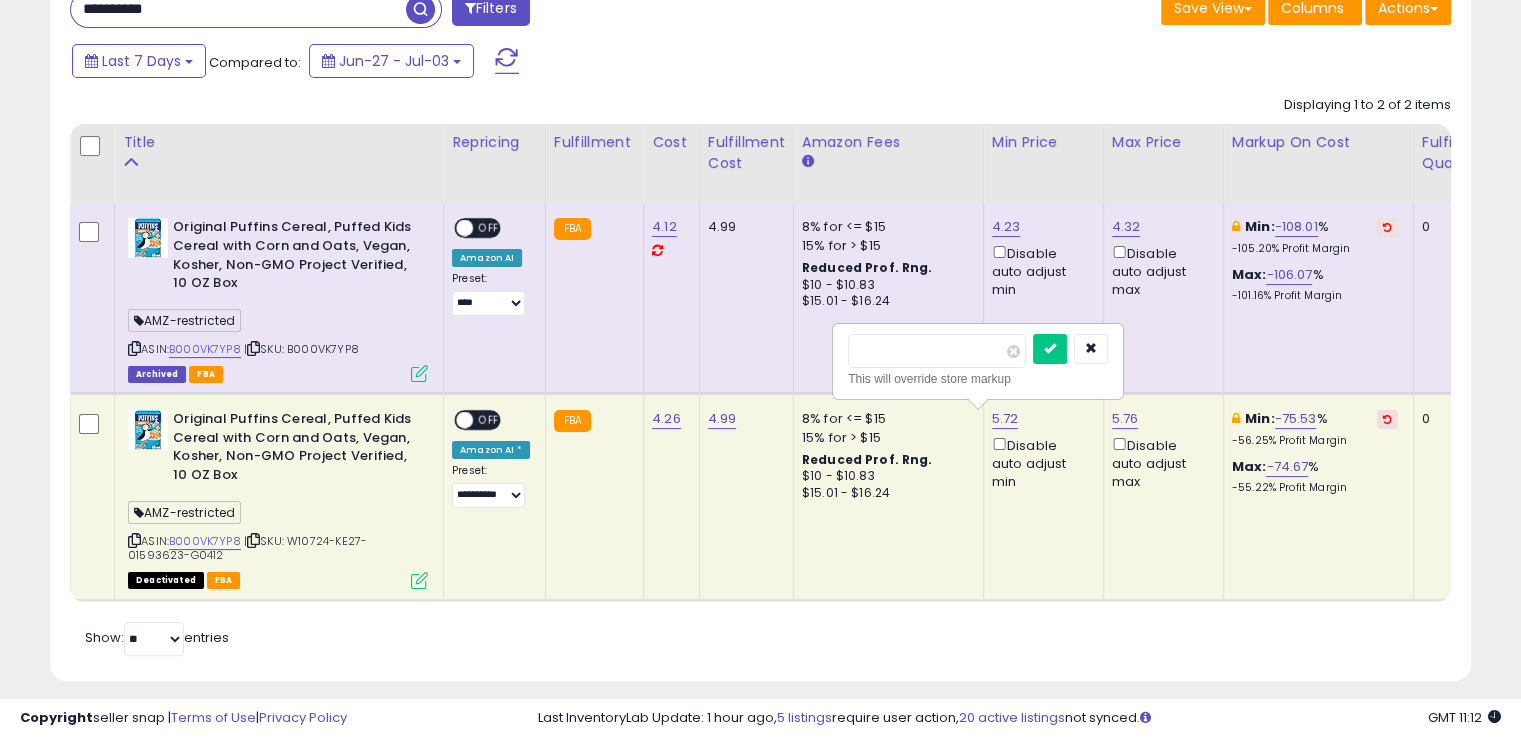 type on "****" 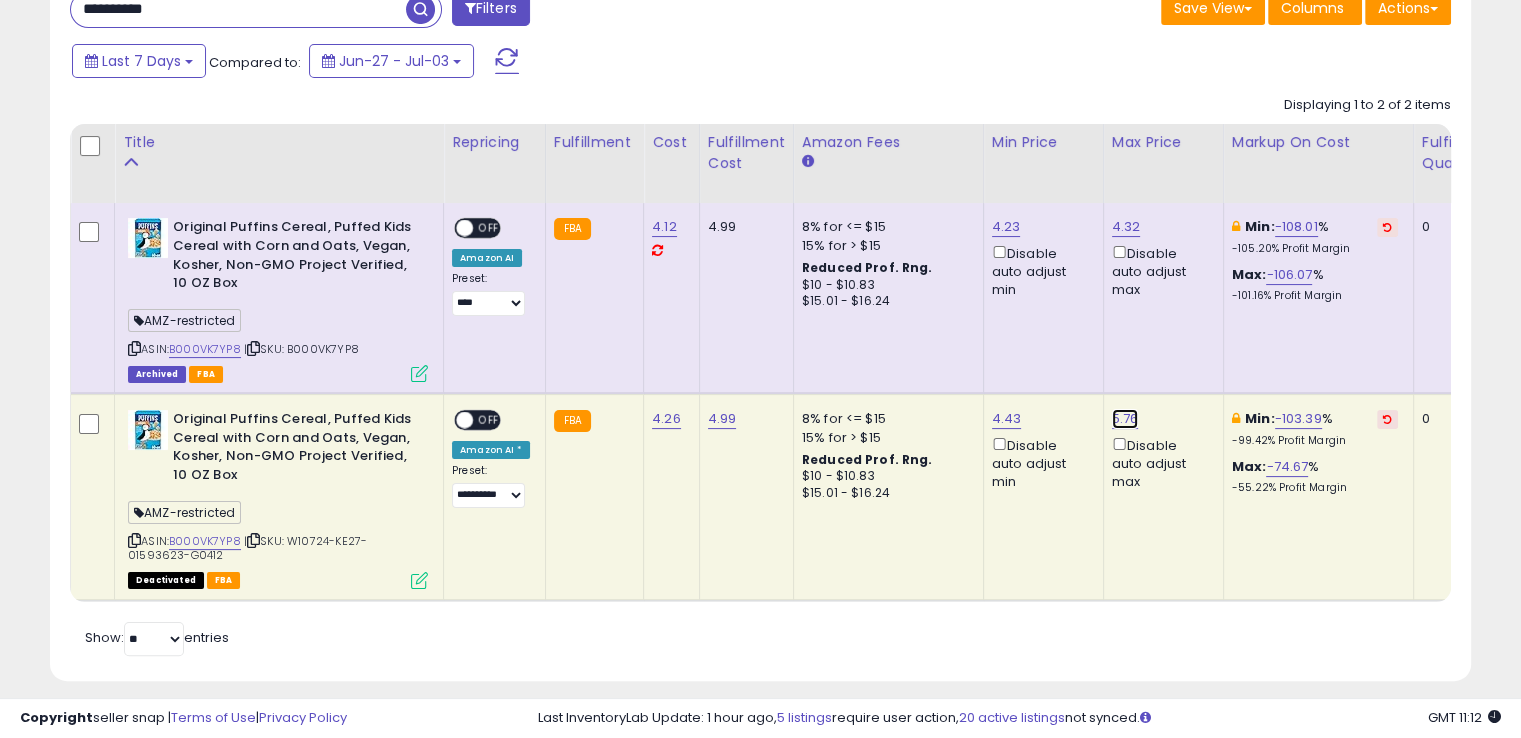 click on "5.76" at bounding box center [1125, 419] 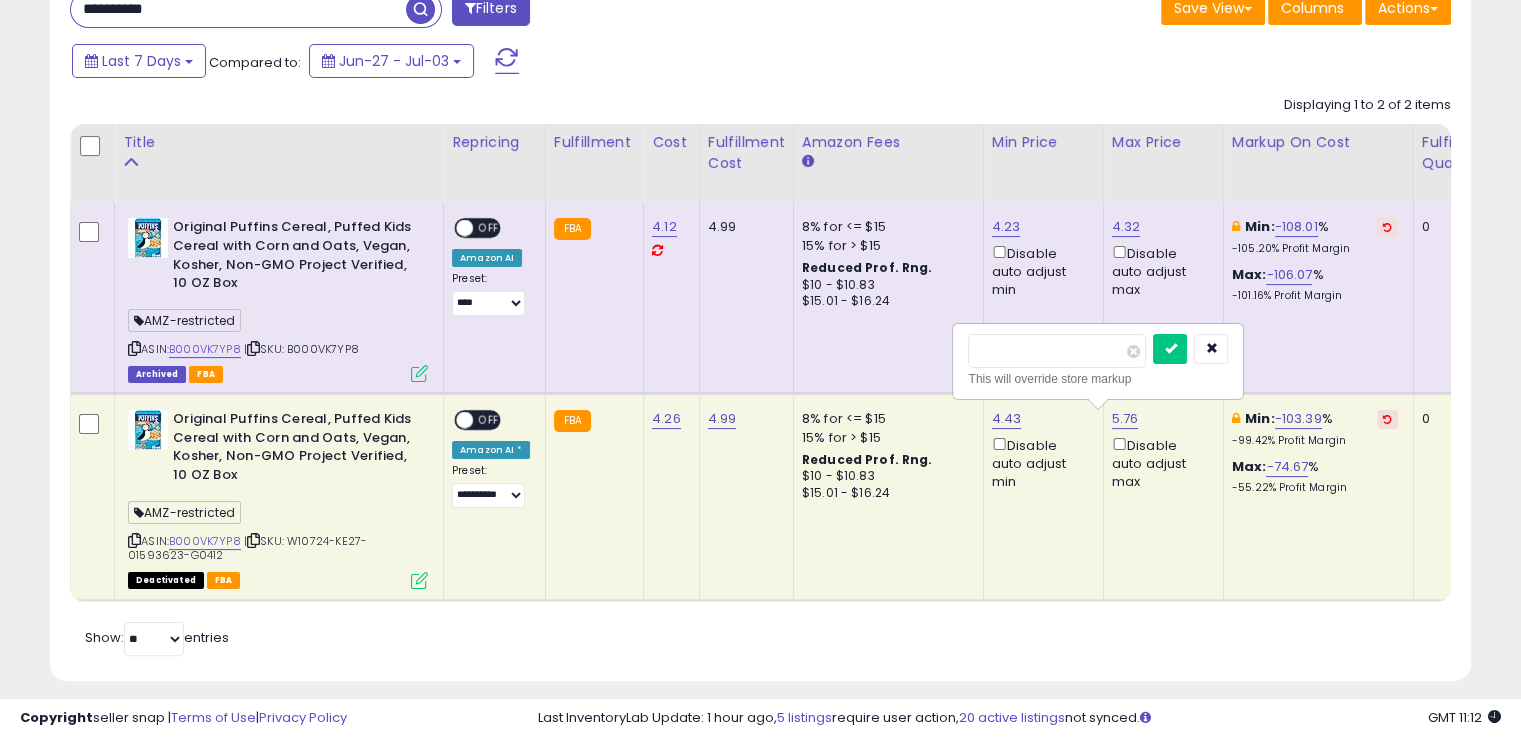drag, startPoint x: 1017, startPoint y: 357, endPoint x: 915, endPoint y: 360, distance: 102.044106 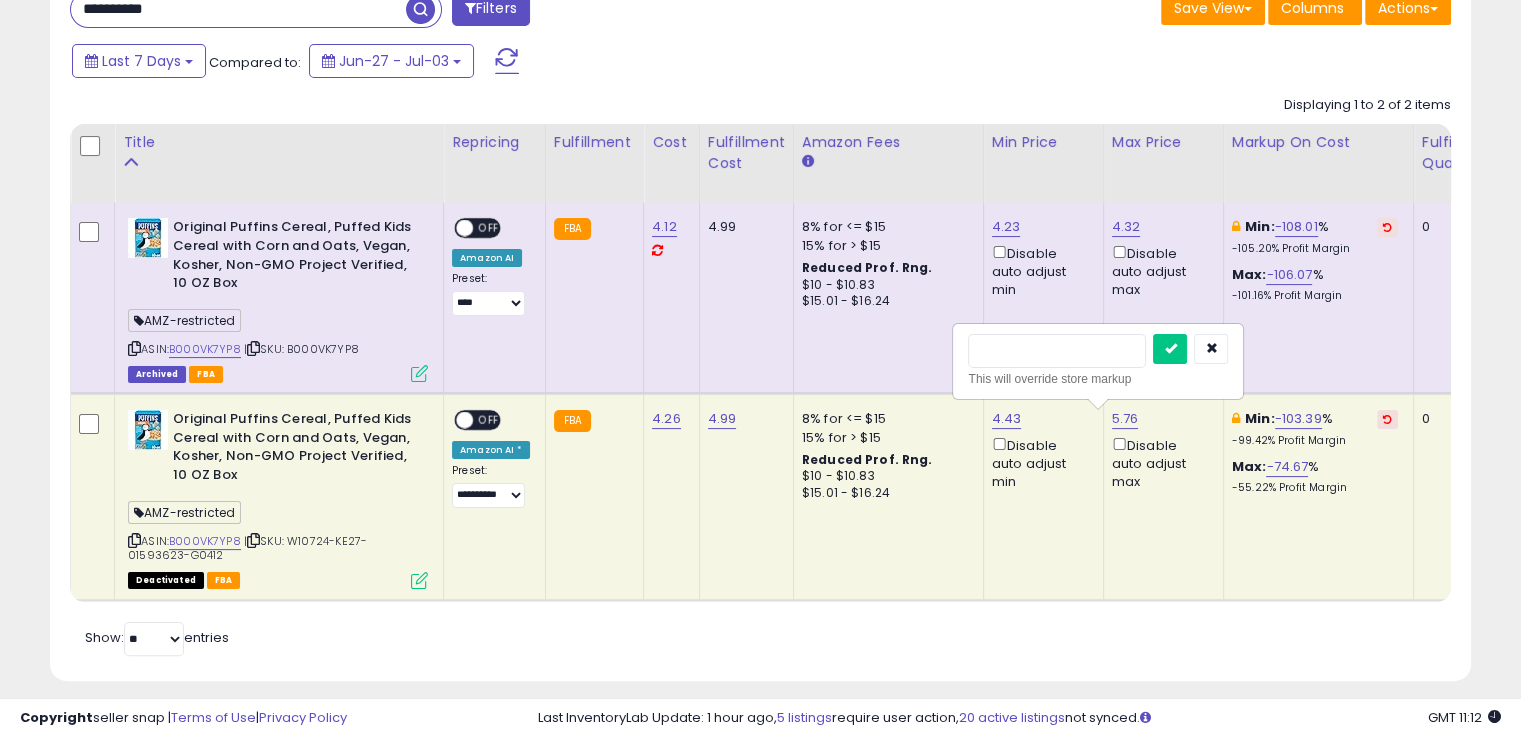 type on "****" 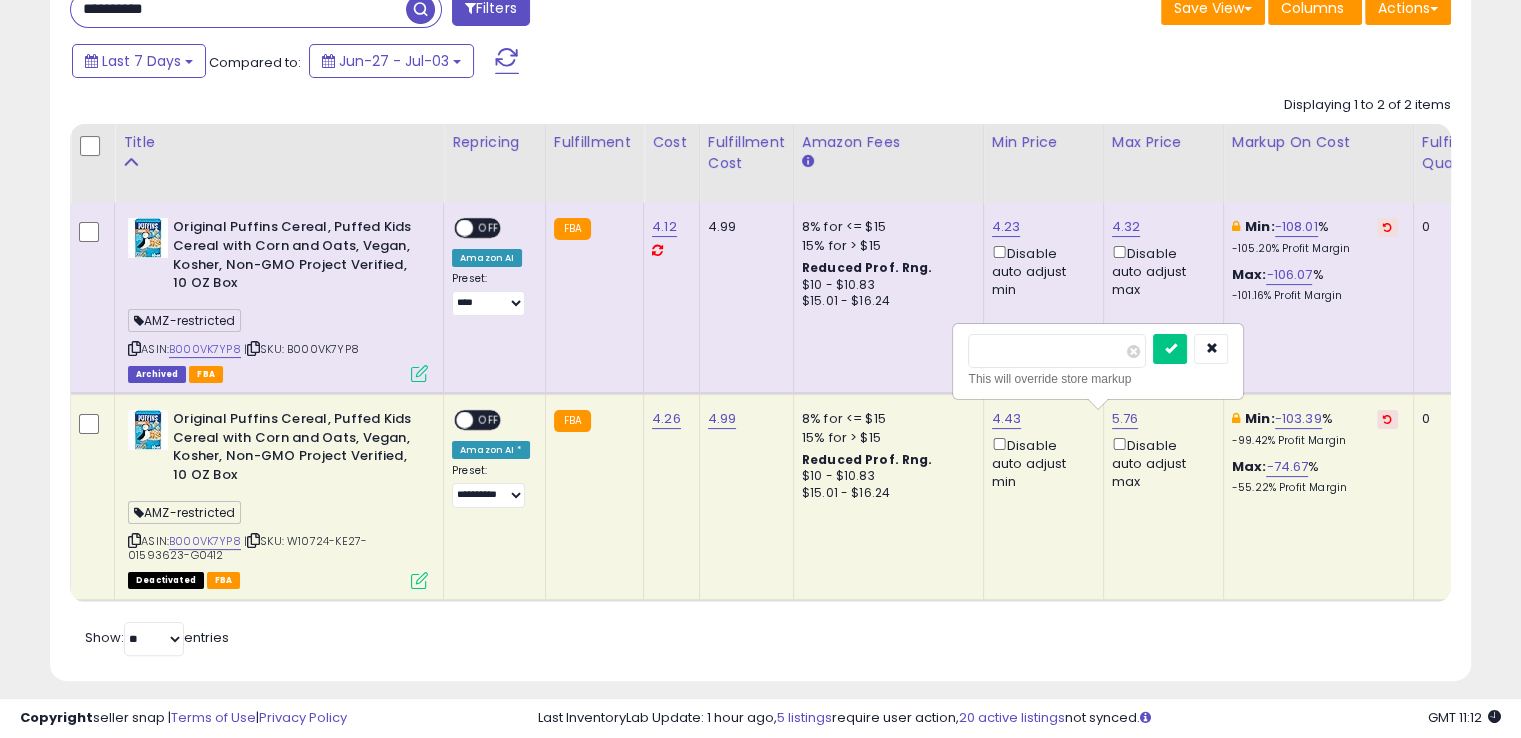 click at bounding box center [1170, 349] 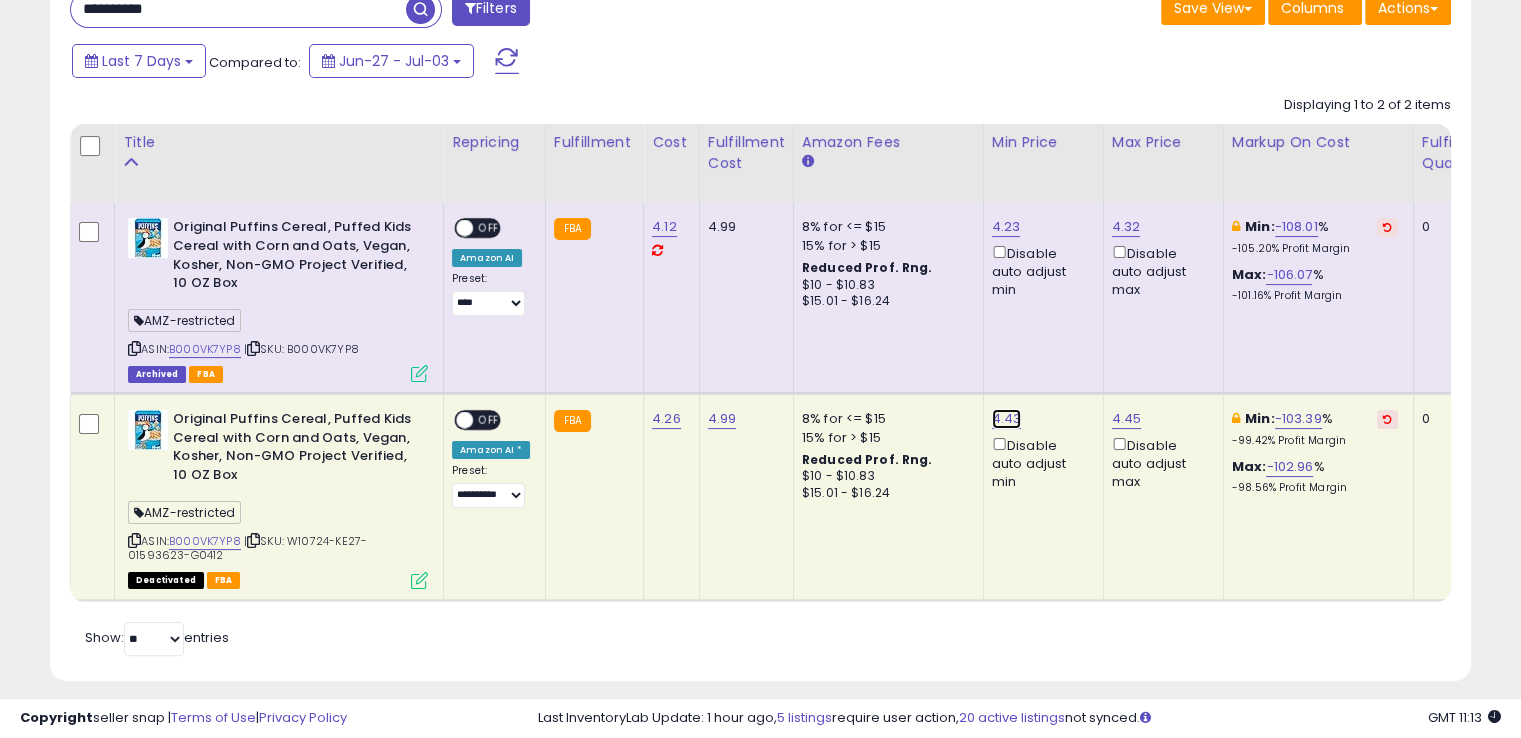 click on "4.43" at bounding box center [1007, 419] 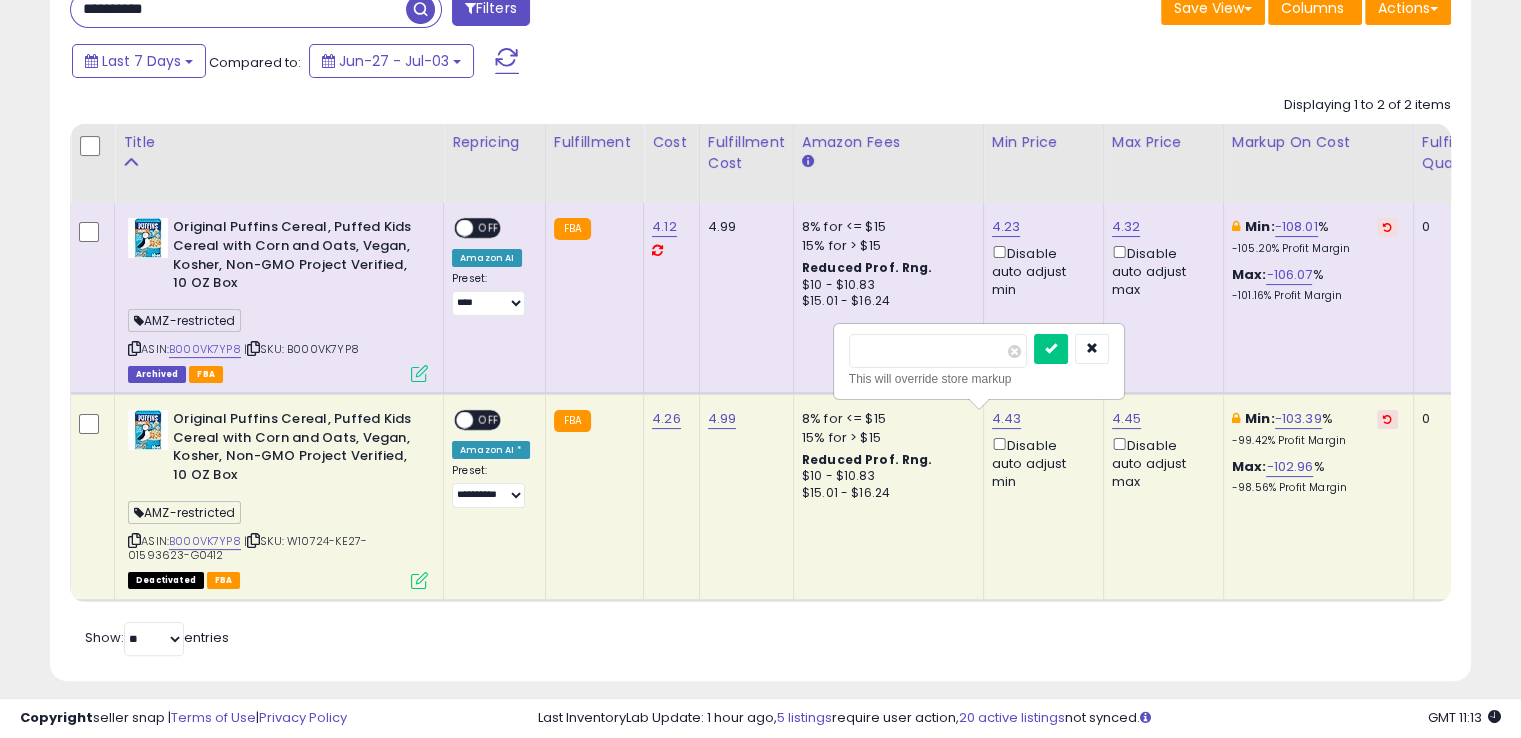 click on "**********" at bounding box center [1564, 401] 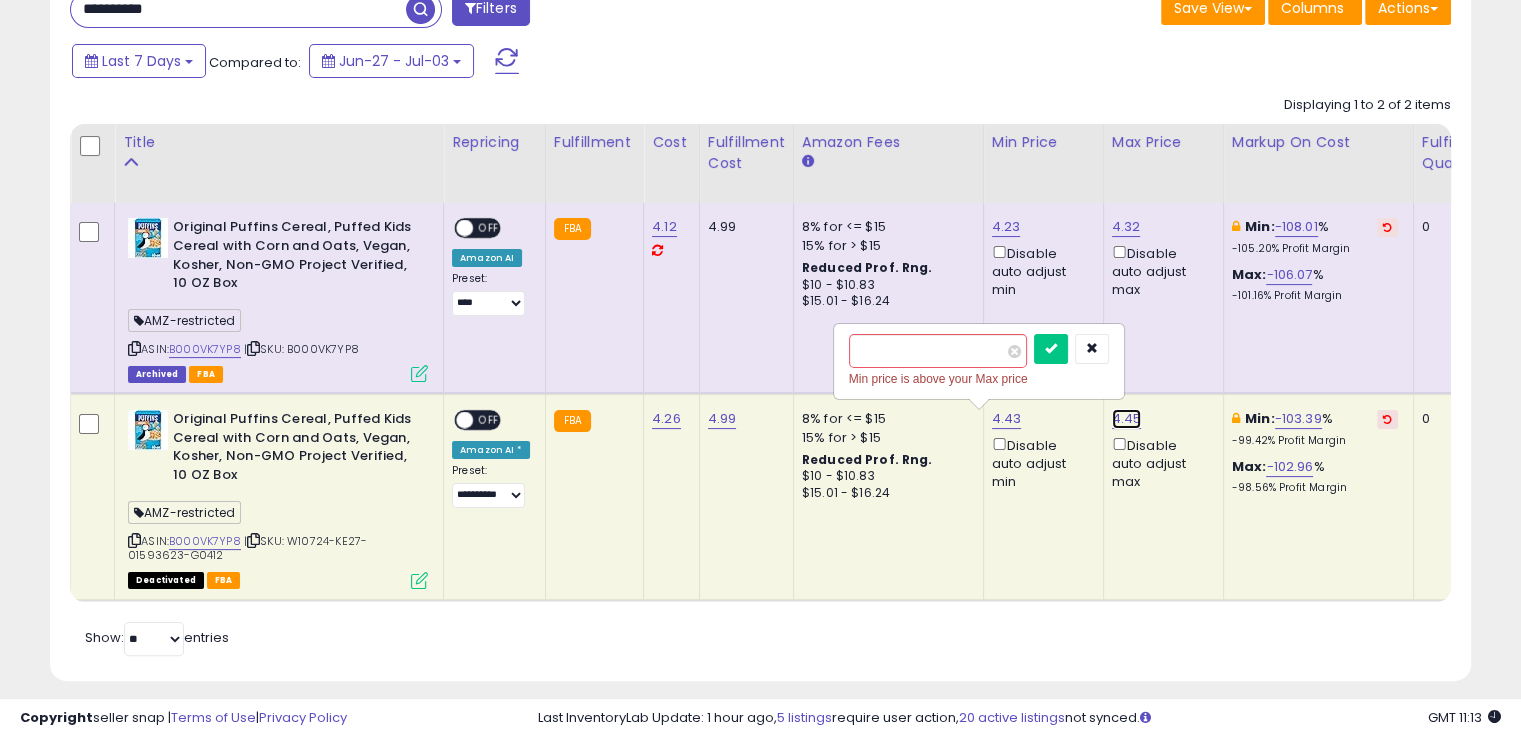 click on "4.45" at bounding box center [1127, 419] 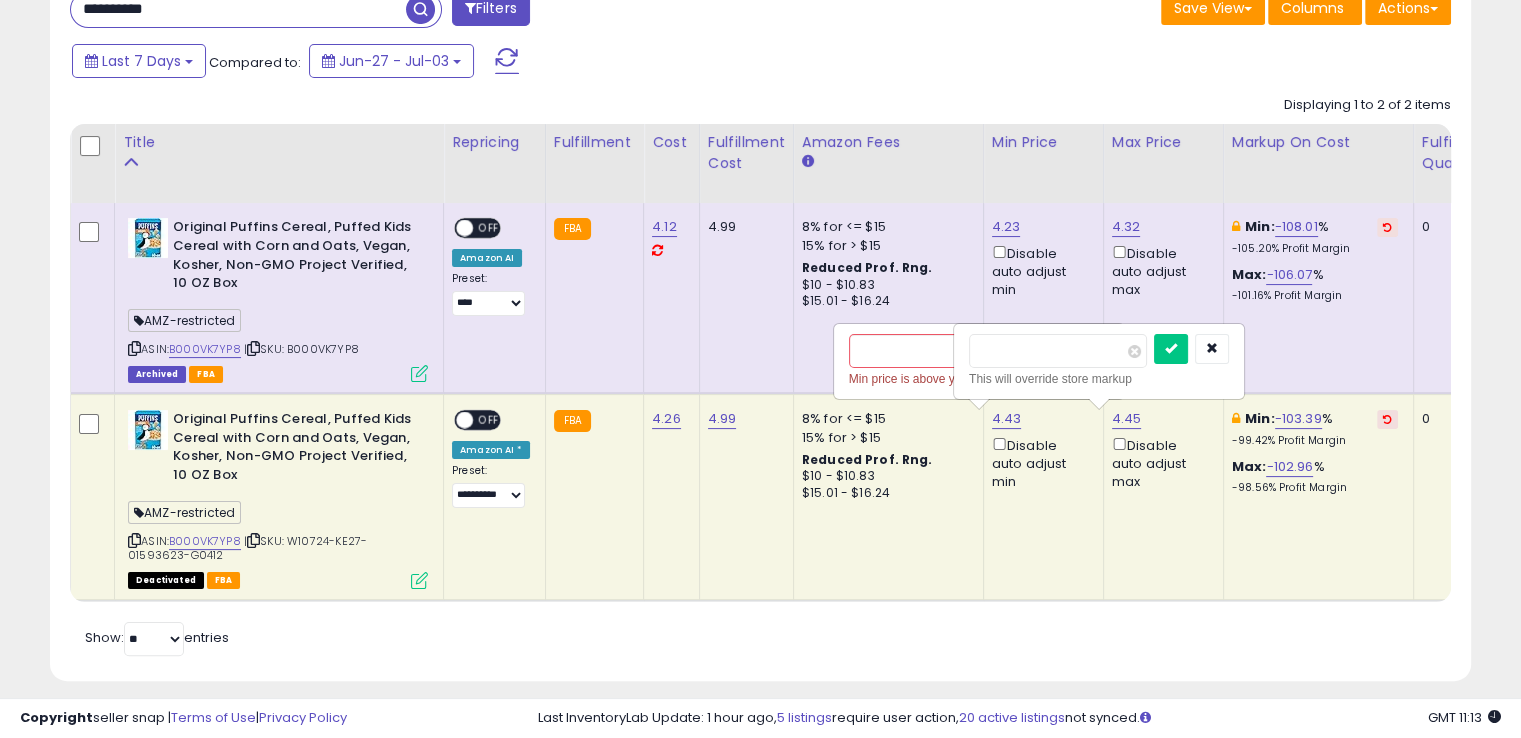 drag, startPoint x: 1013, startPoint y: 349, endPoint x: 924, endPoint y: 335, distance: 90.0944 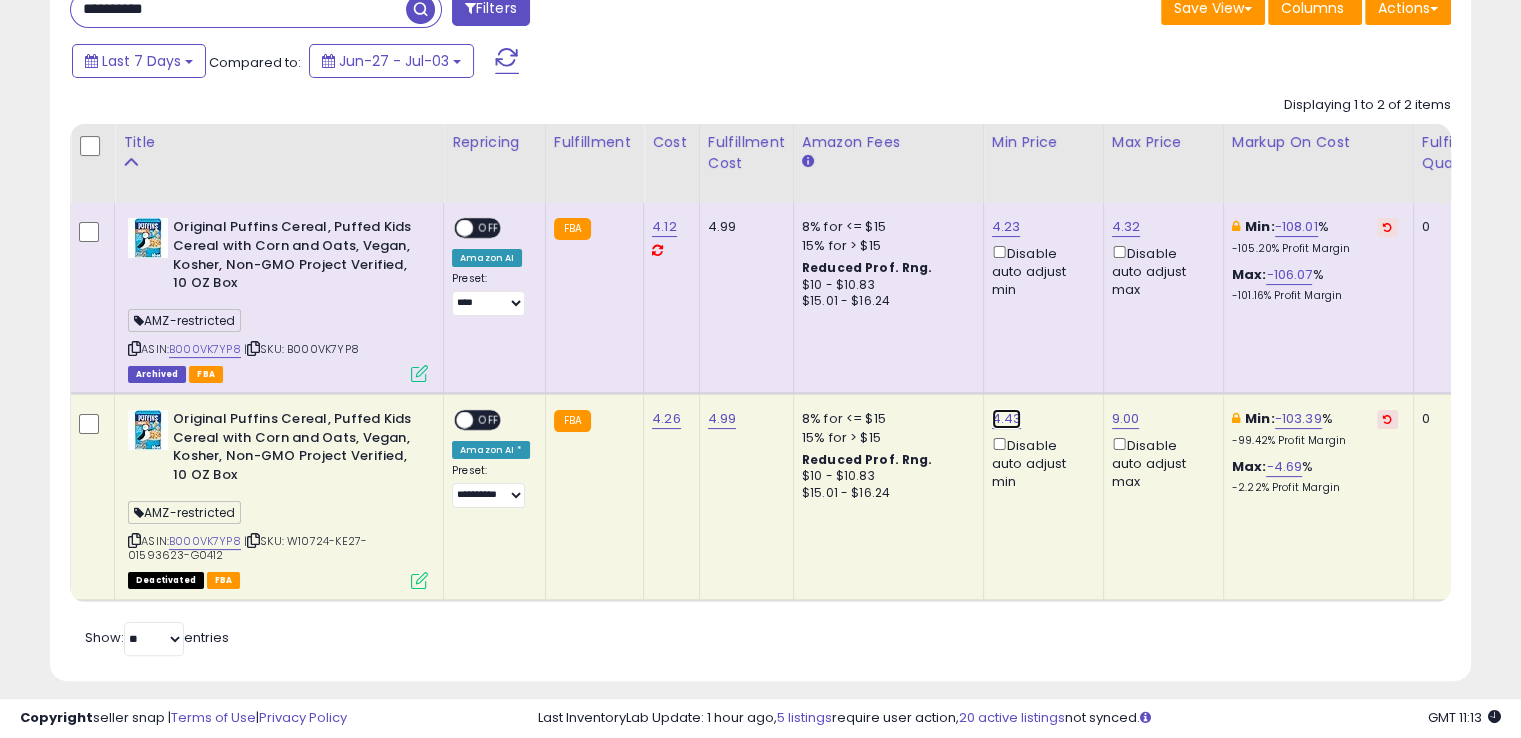 click on "4.43" at bounding box center (1007, 419) 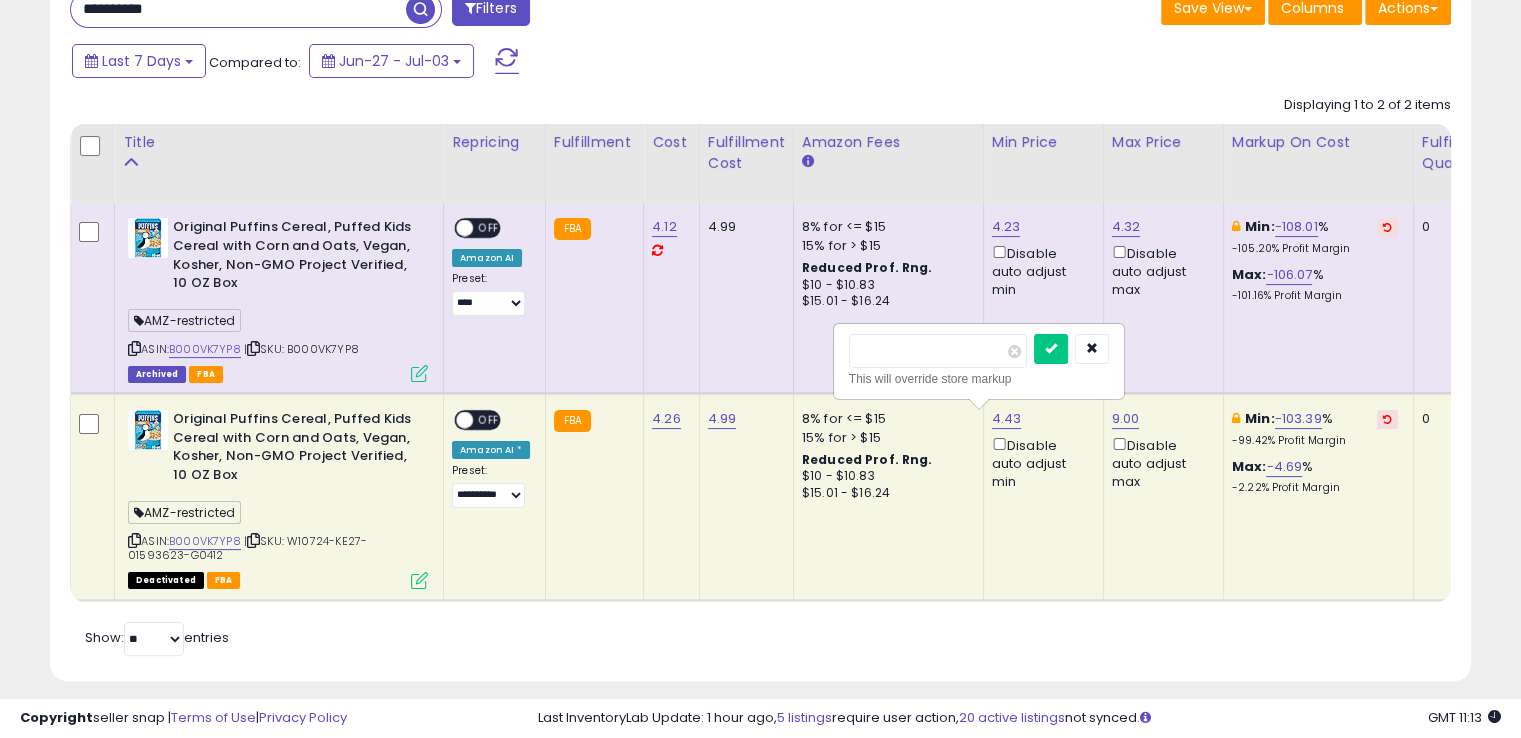 drag, startPoint x: 971, startPoint y: 361, endPoint x: 791, endPoint y: 358, distance: 180.025 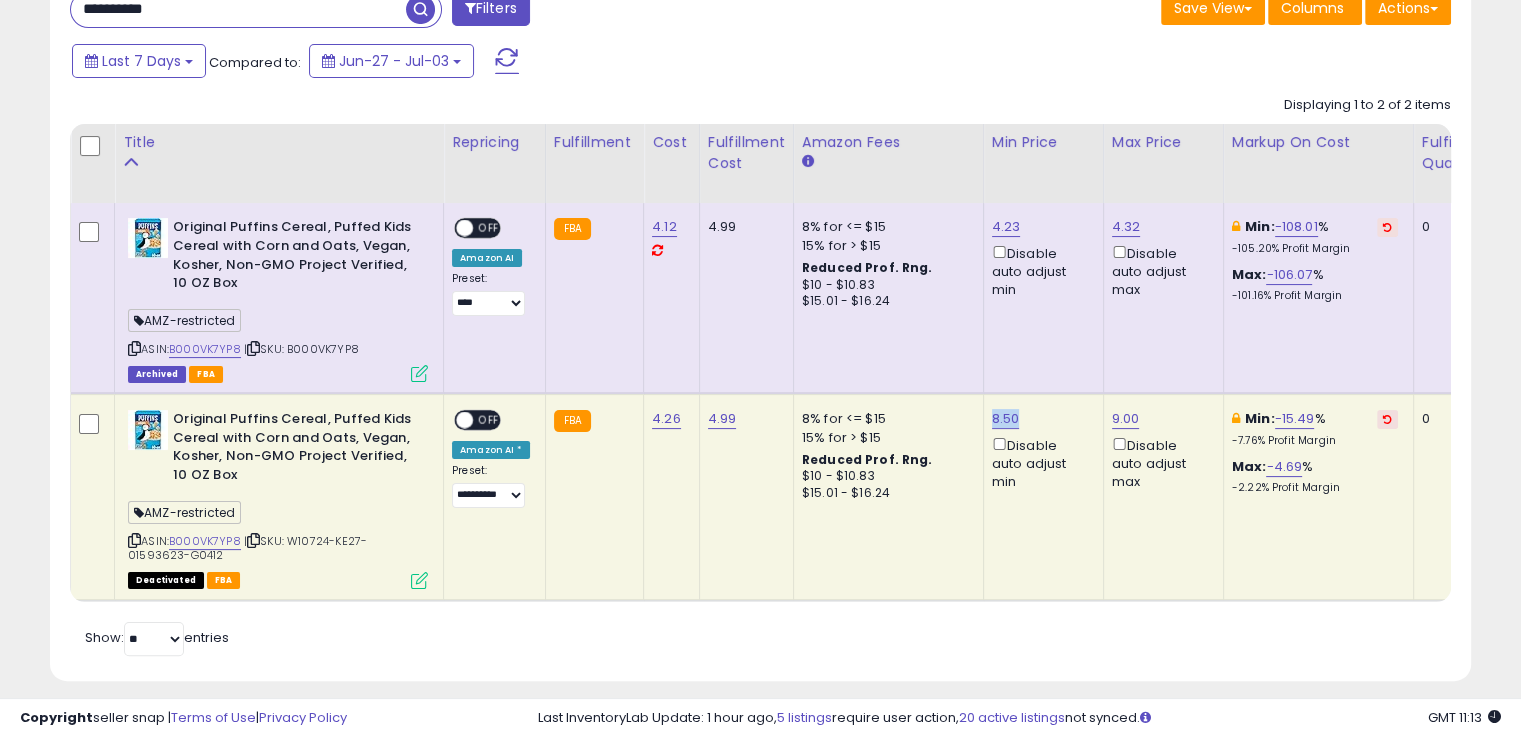 drag, startPoint x: 1014, startPoint y: 416, endPoint x: 976, endPoint y: 413, distance: 38.118237 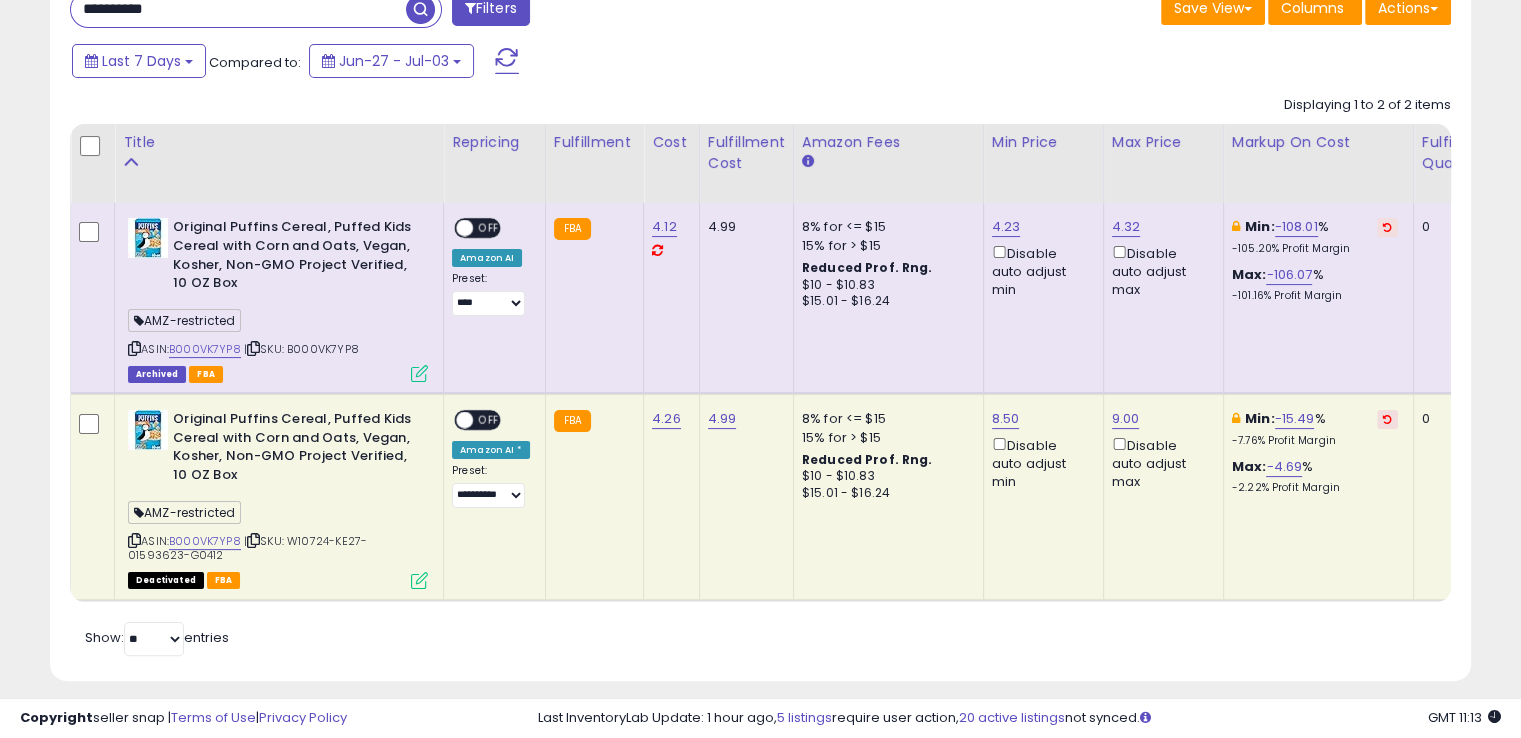 click on "Retrieving listings data..
Displaying 1 to 2 of 2 items
Title
Repricing" at bounding box center [760, 373] 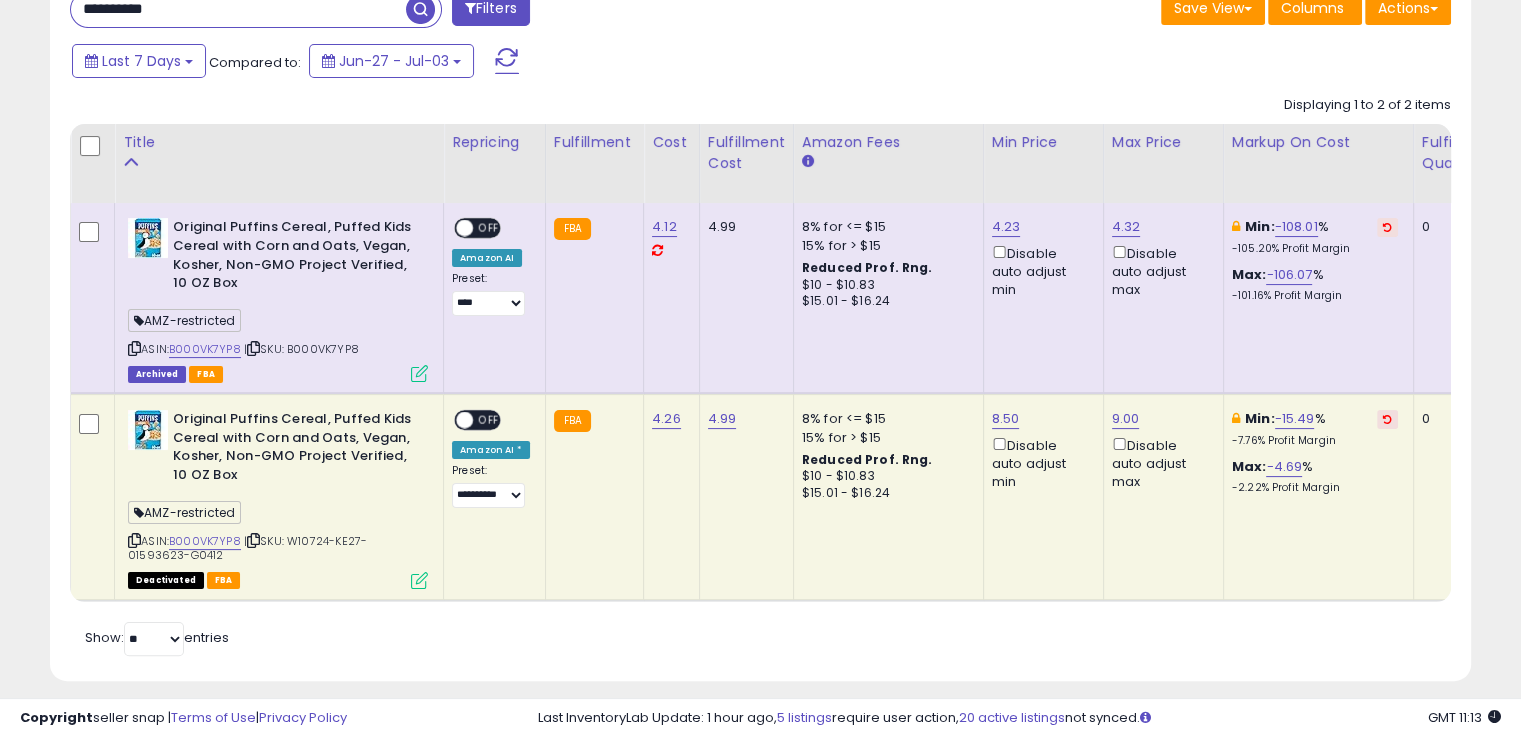click on "**********" at bounding box center [238, 9] 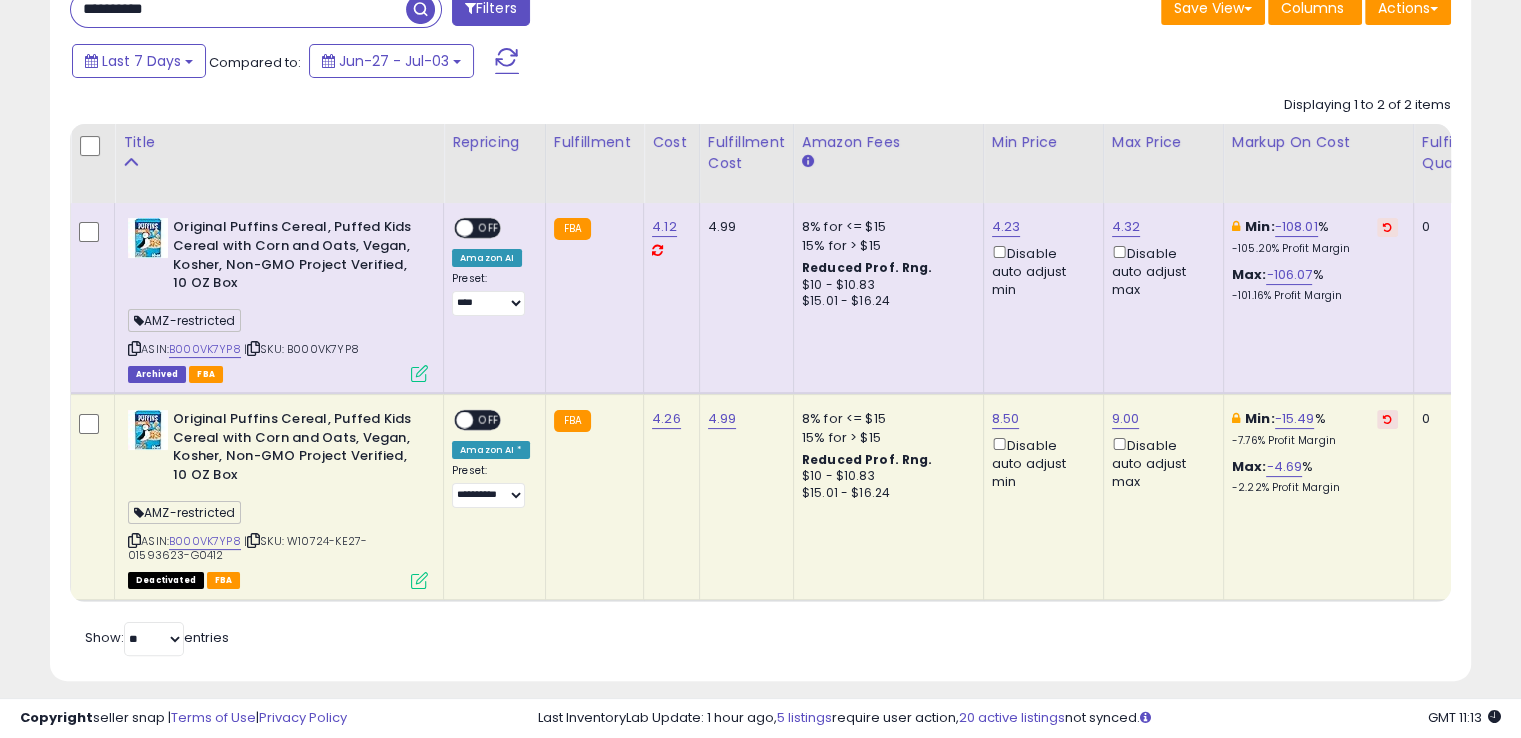 paste 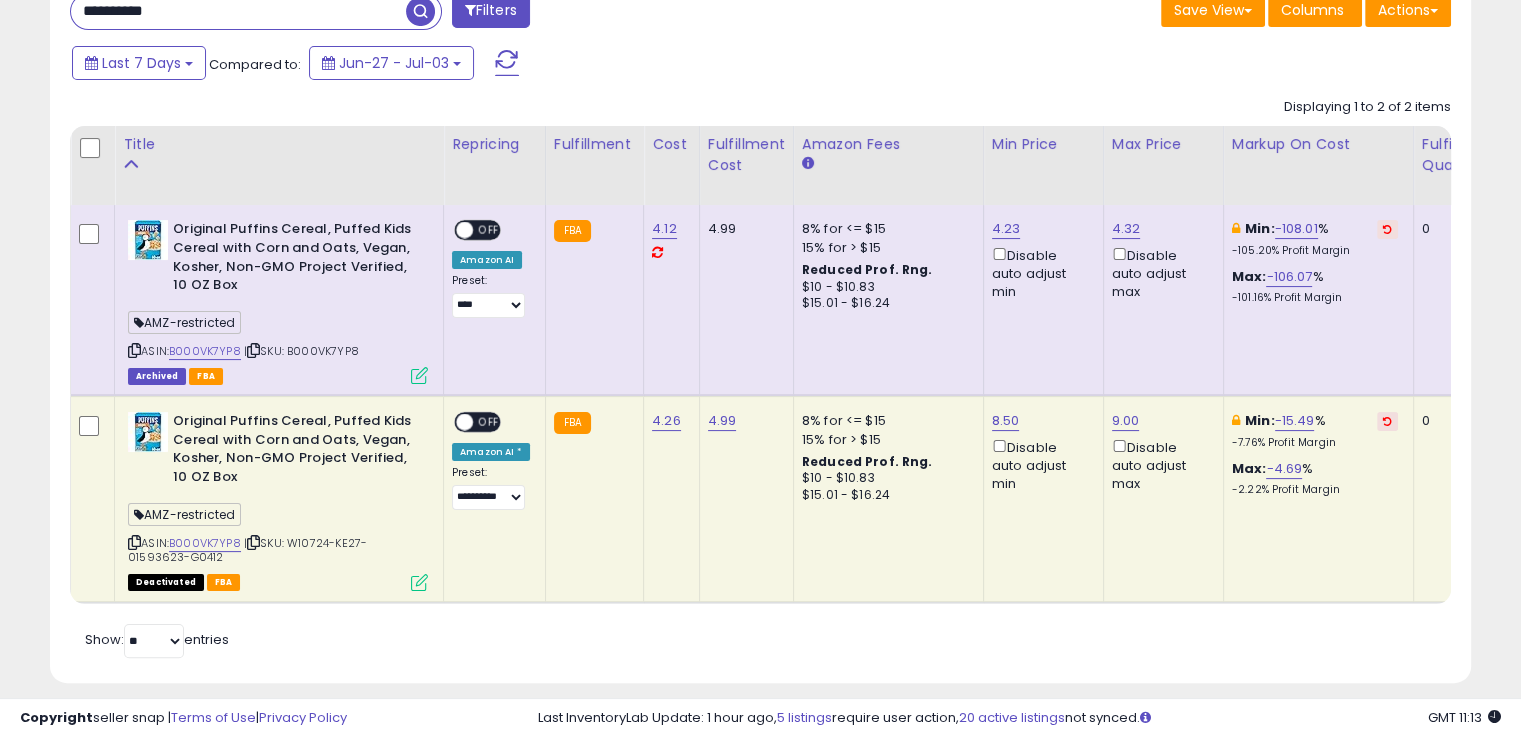 type on "**********" 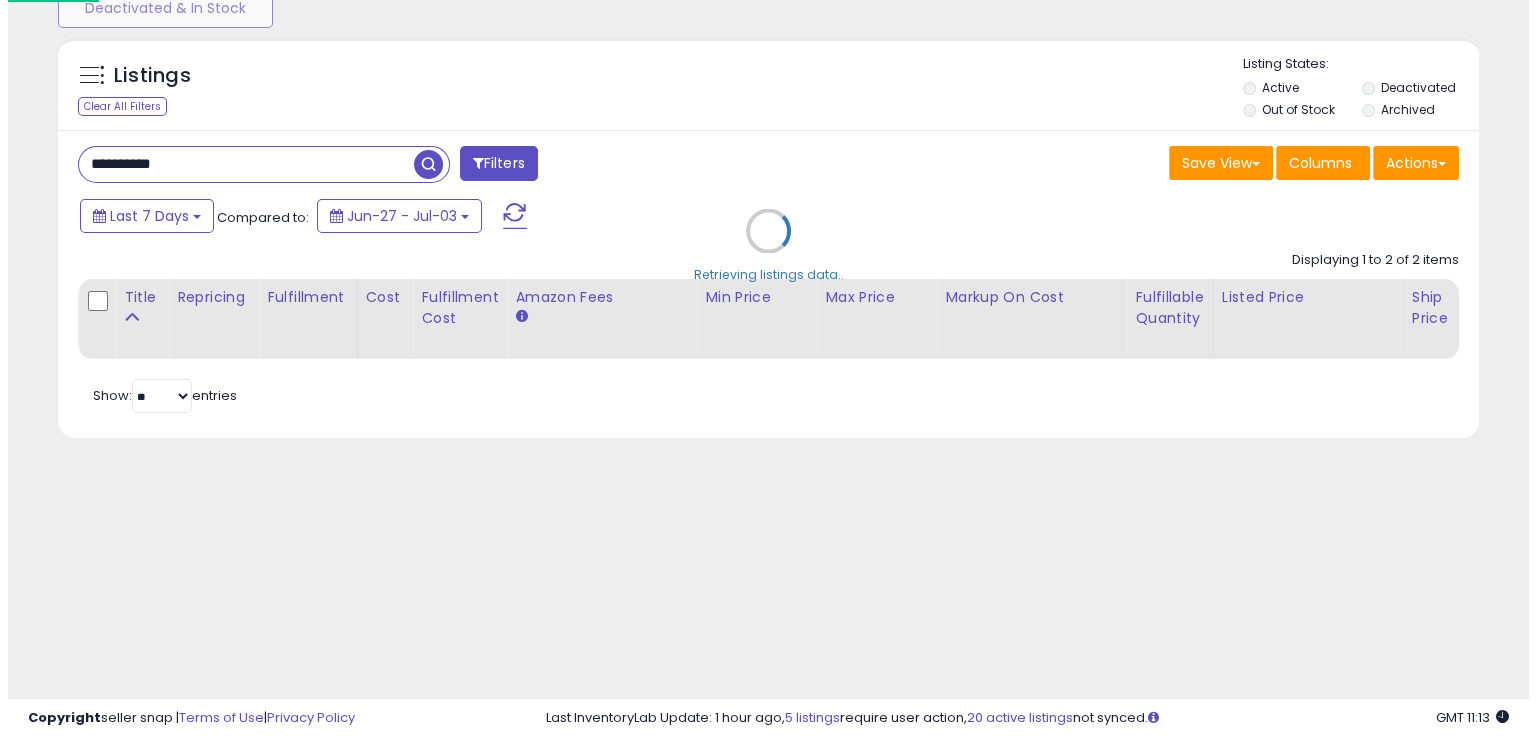 scroll, scrollTop: 157, scrollLeft: 0, axis: vertical 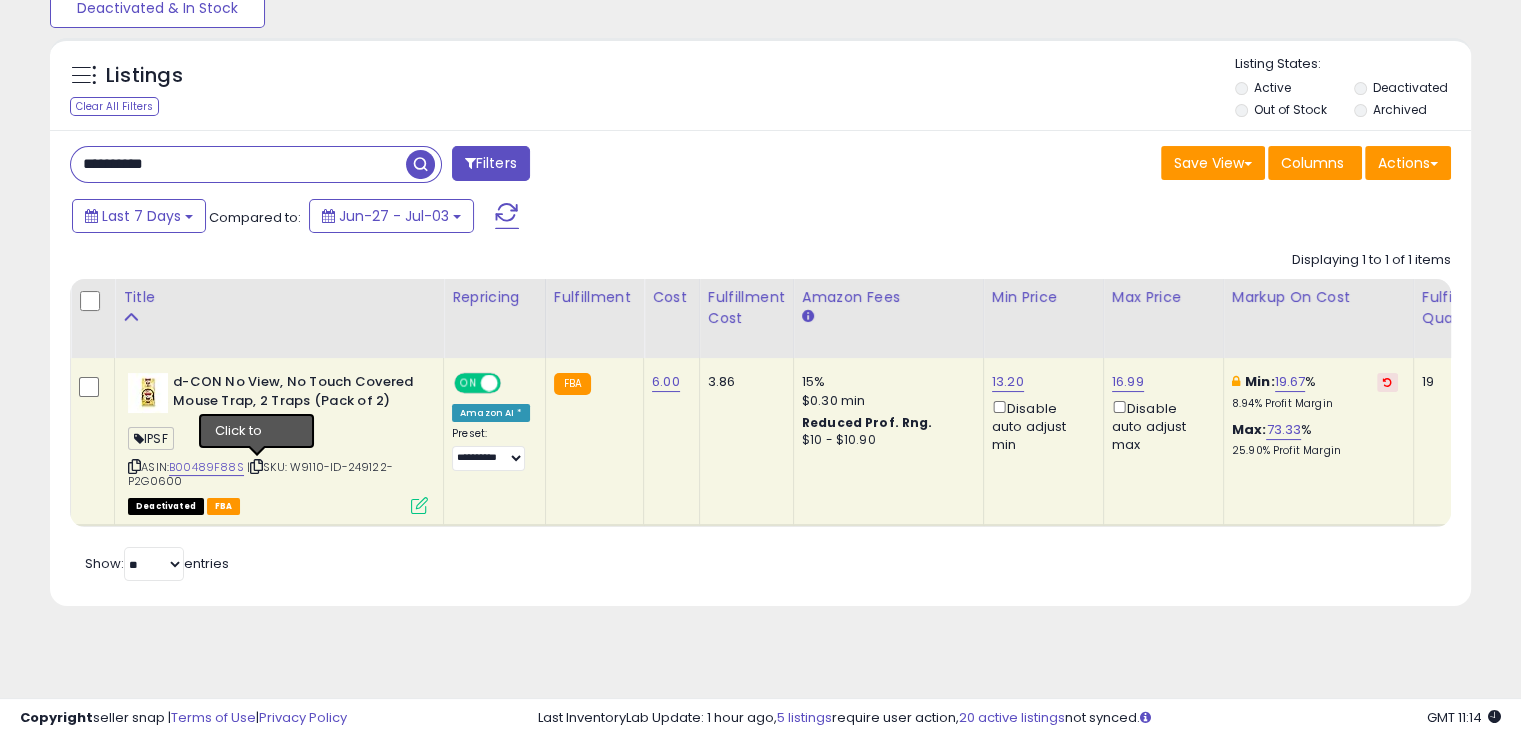 click at bounding box center (256, 466) 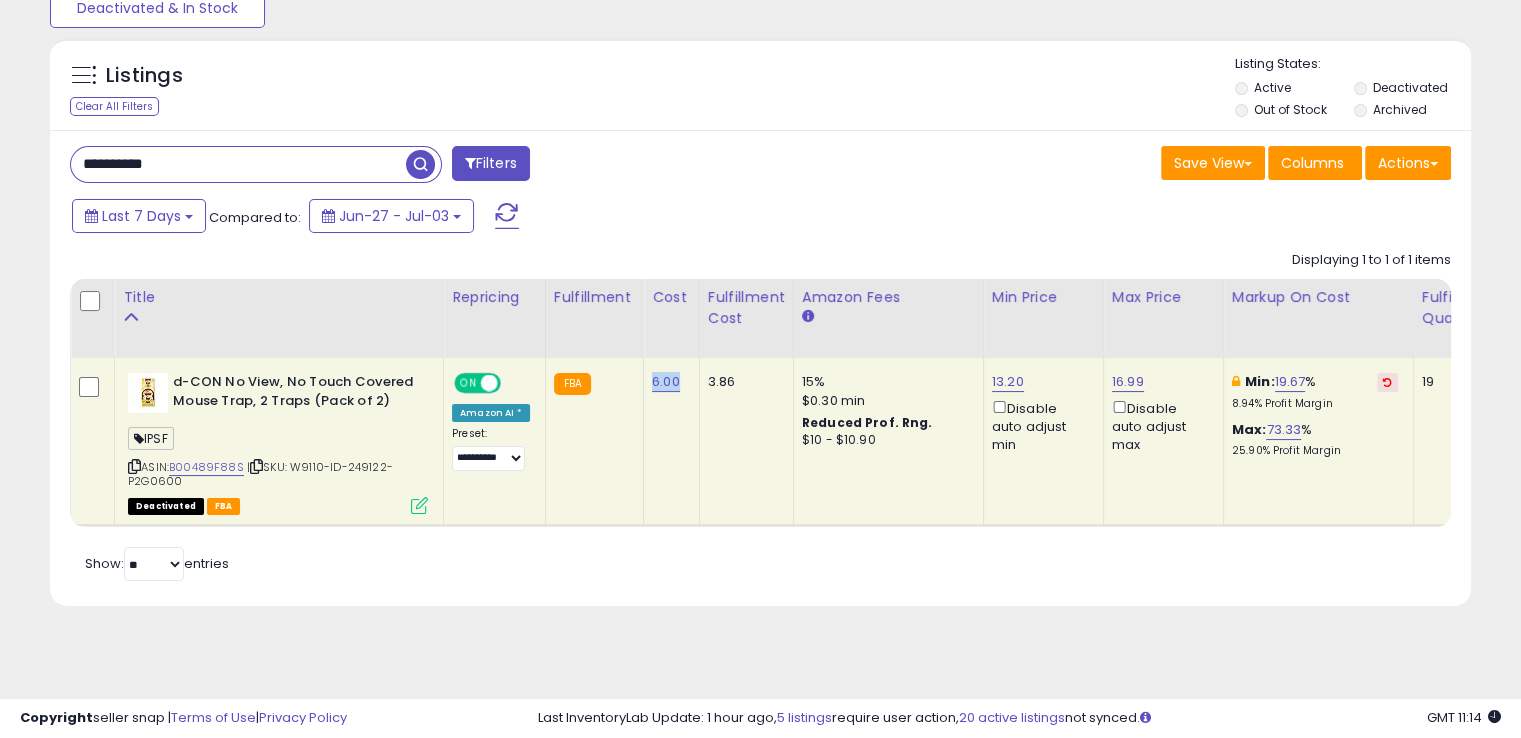drag, startPoint x: 677, startPoint y: 382, endPoint x: 641, endPoint y: 380, distance: 36.05551 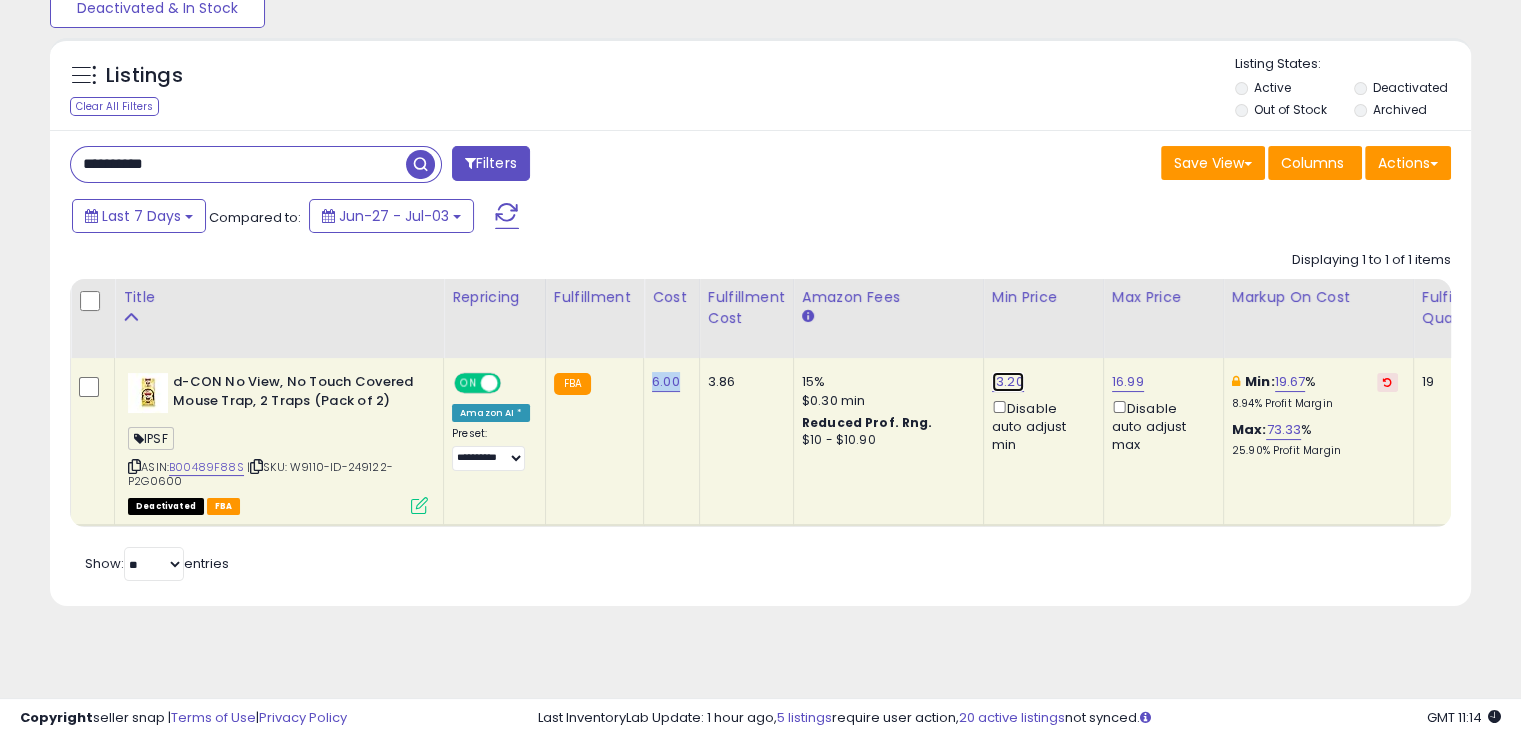 click on "13.20" at bounding box center [1008, 382] 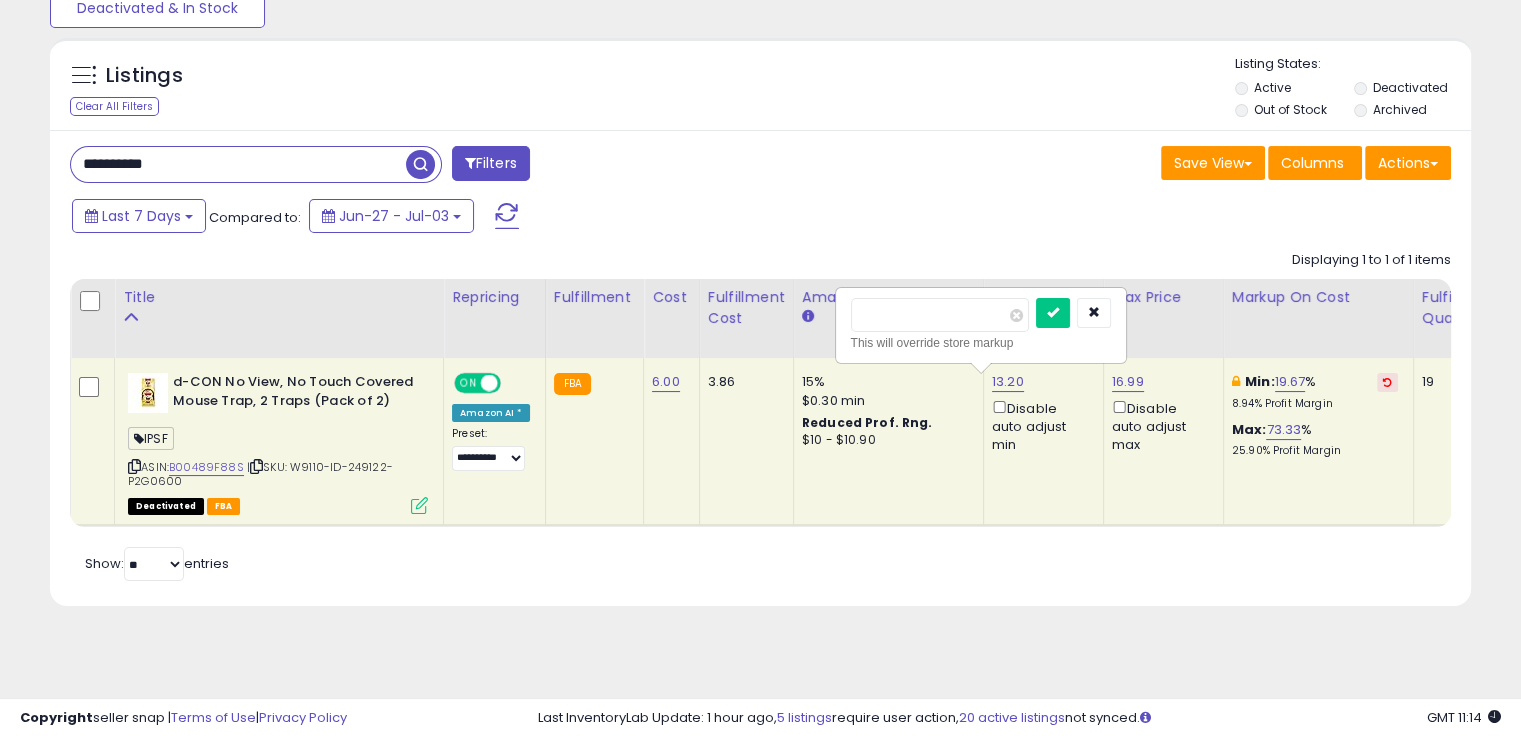 drag, startPoint x: 948, startPoint y: 310, endPoint x: 790, endPoint y: 329, distance: 159.1383 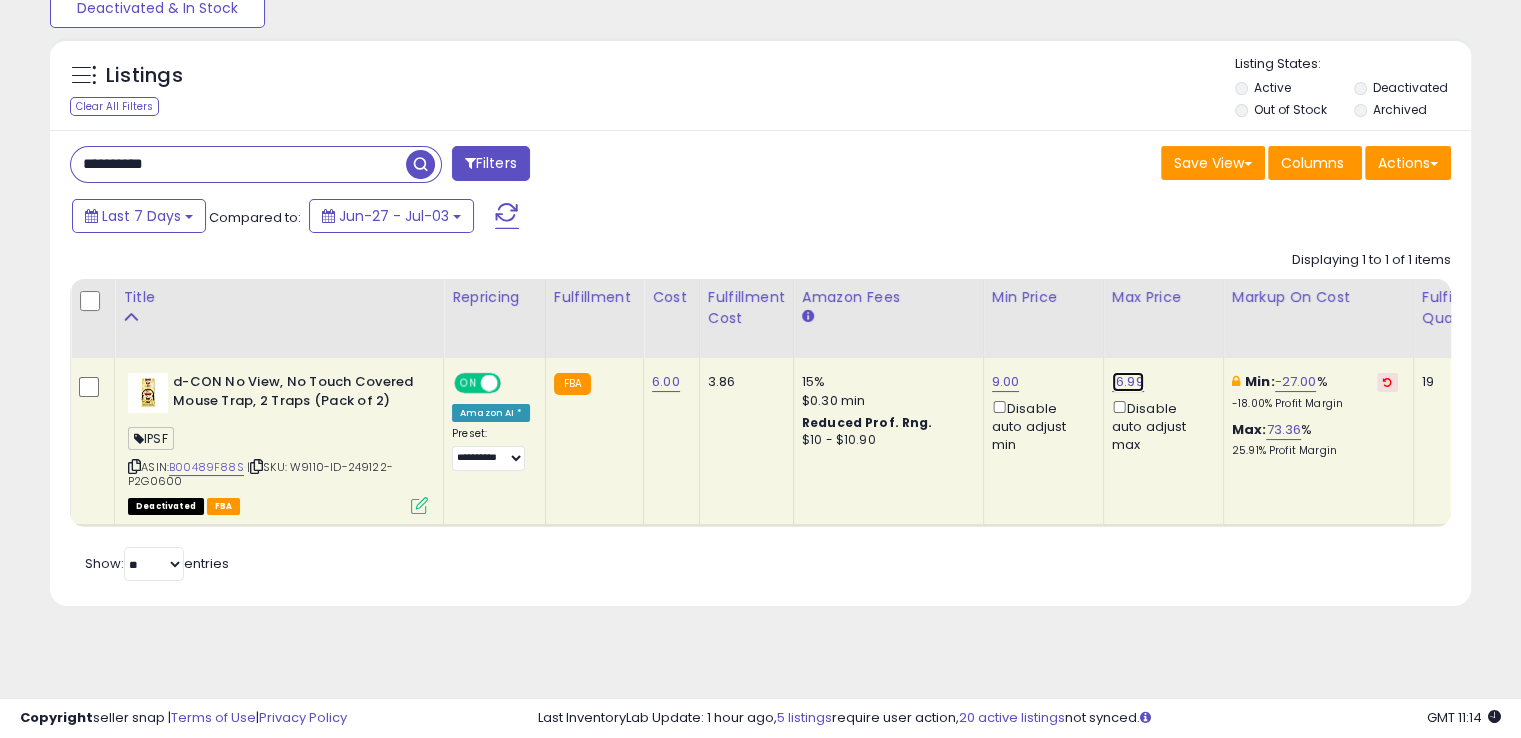 click on "16.99" at bounding box center [1128, 382] 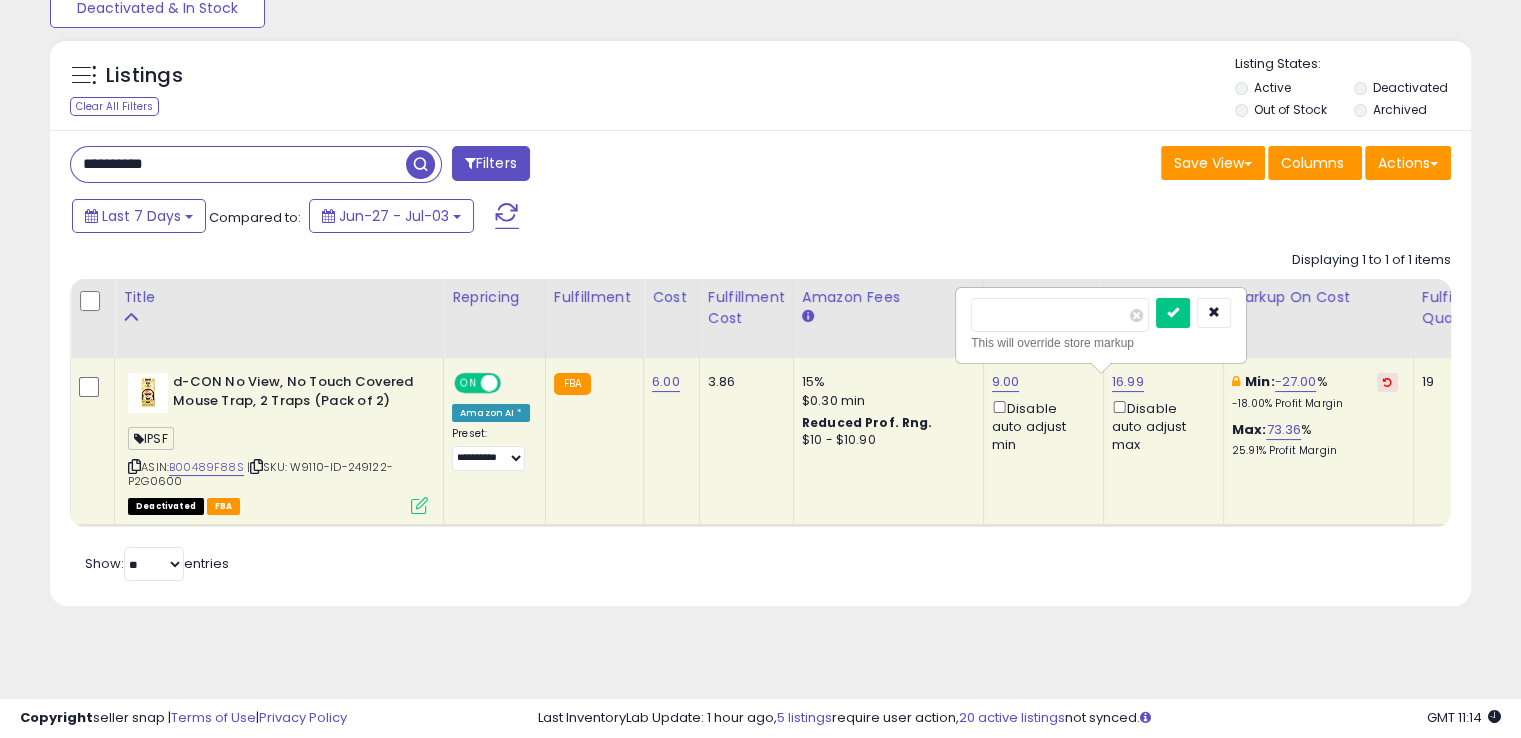 drag, startPoint x: 1000, startPoint y: 309, endPoint x: 972, endPoint y: 305, distance: 28.284271 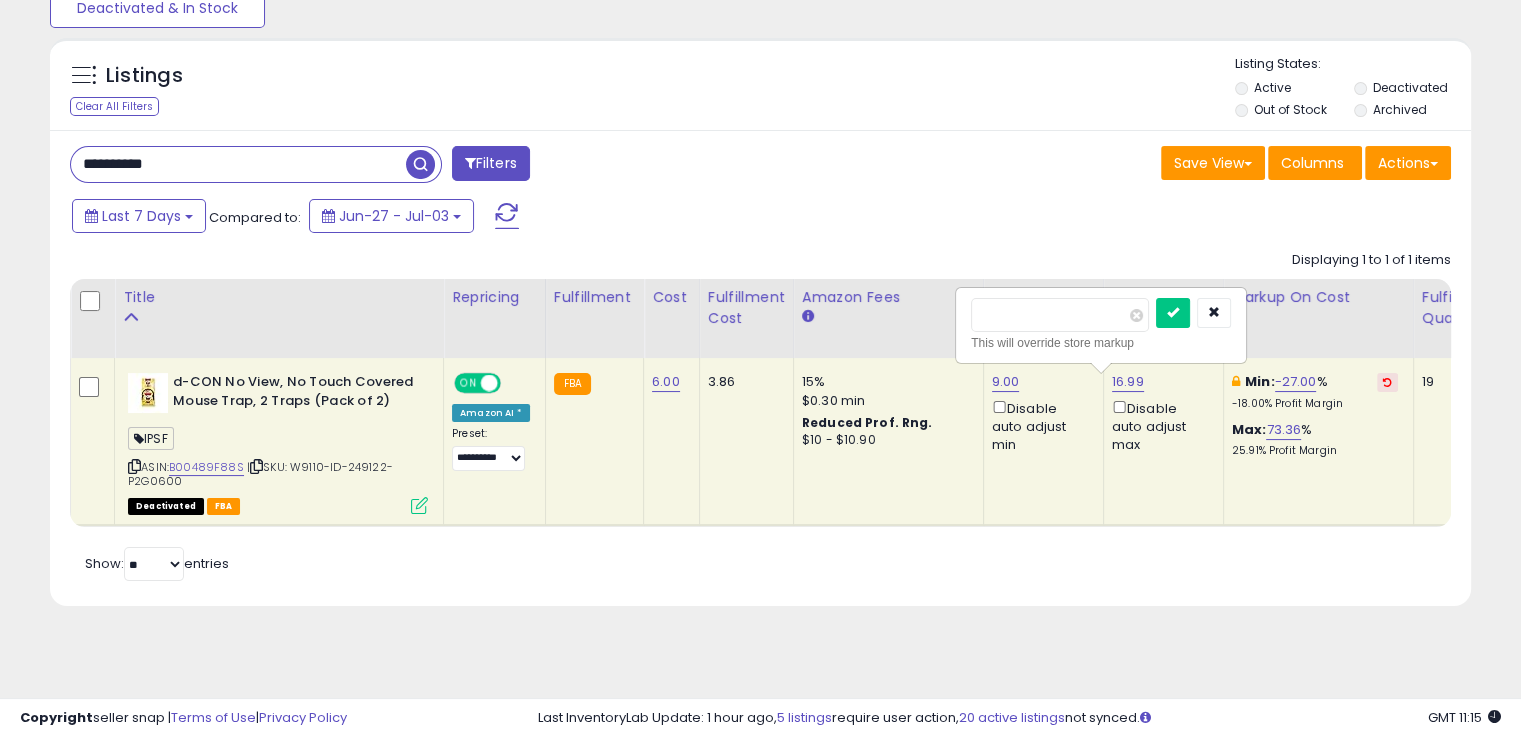 click at bounding box center (1173, 313) 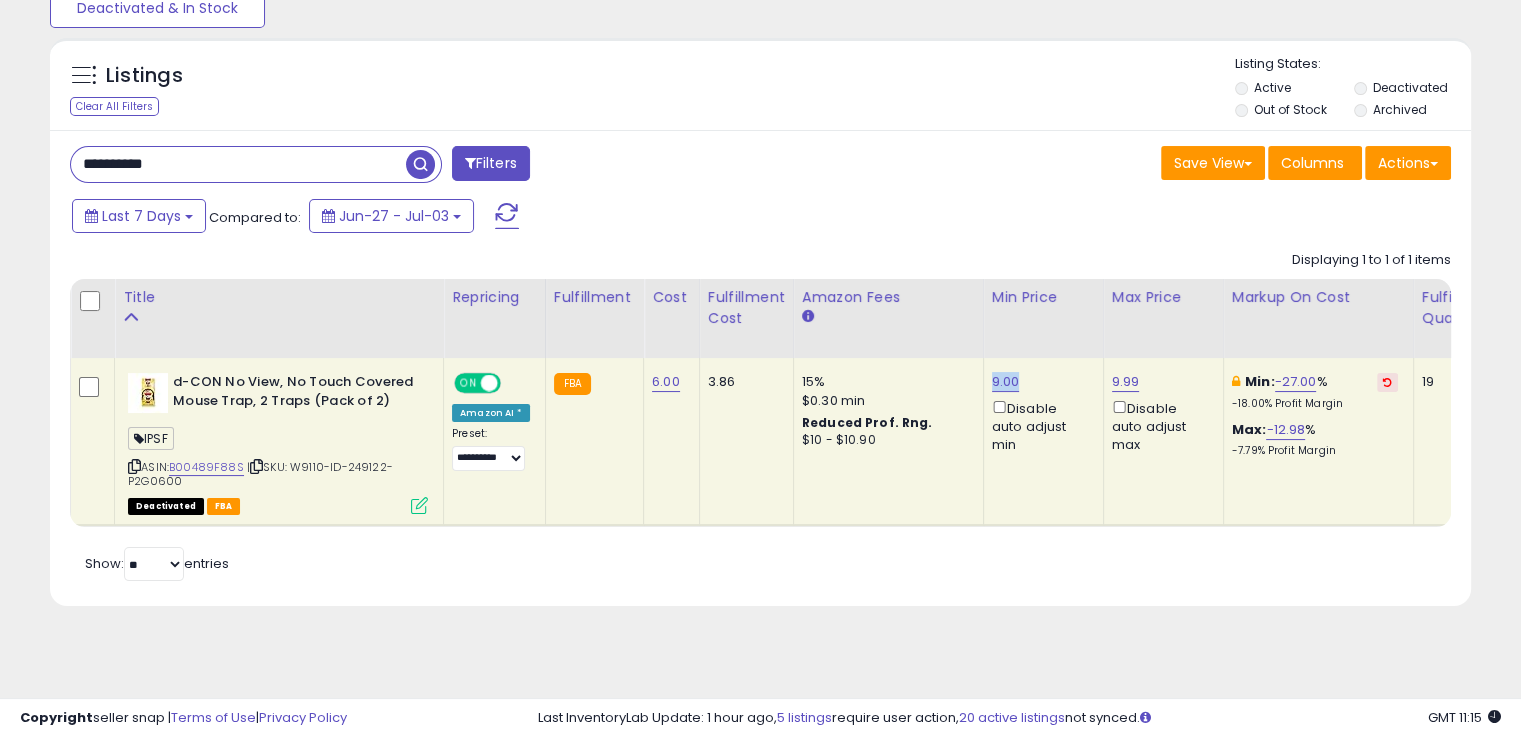 drag, startPoint x: 1002, startPoint y: 381, endPoint x: 975, endPoint y: 377, distance: 27.294687 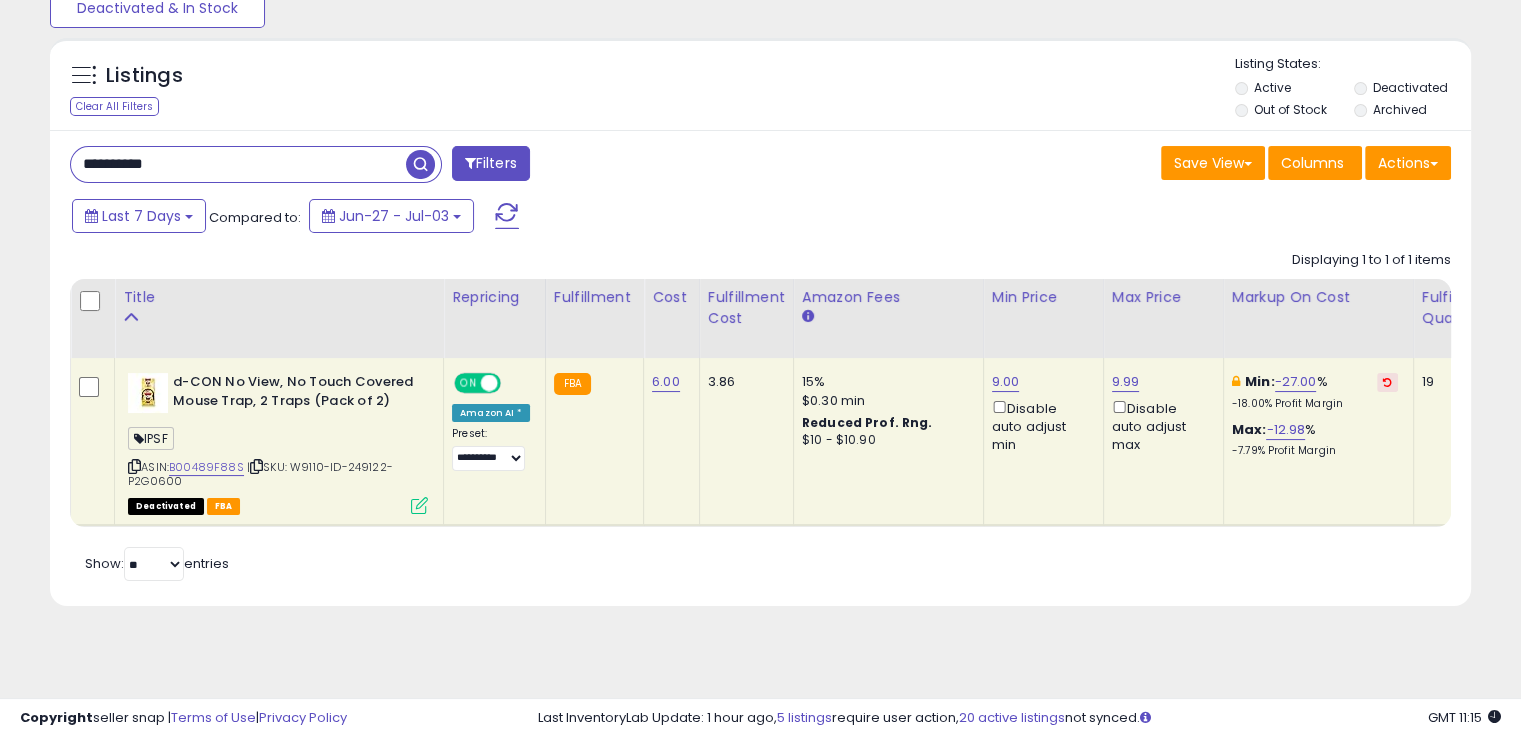 click at bounding box center (419, 505) 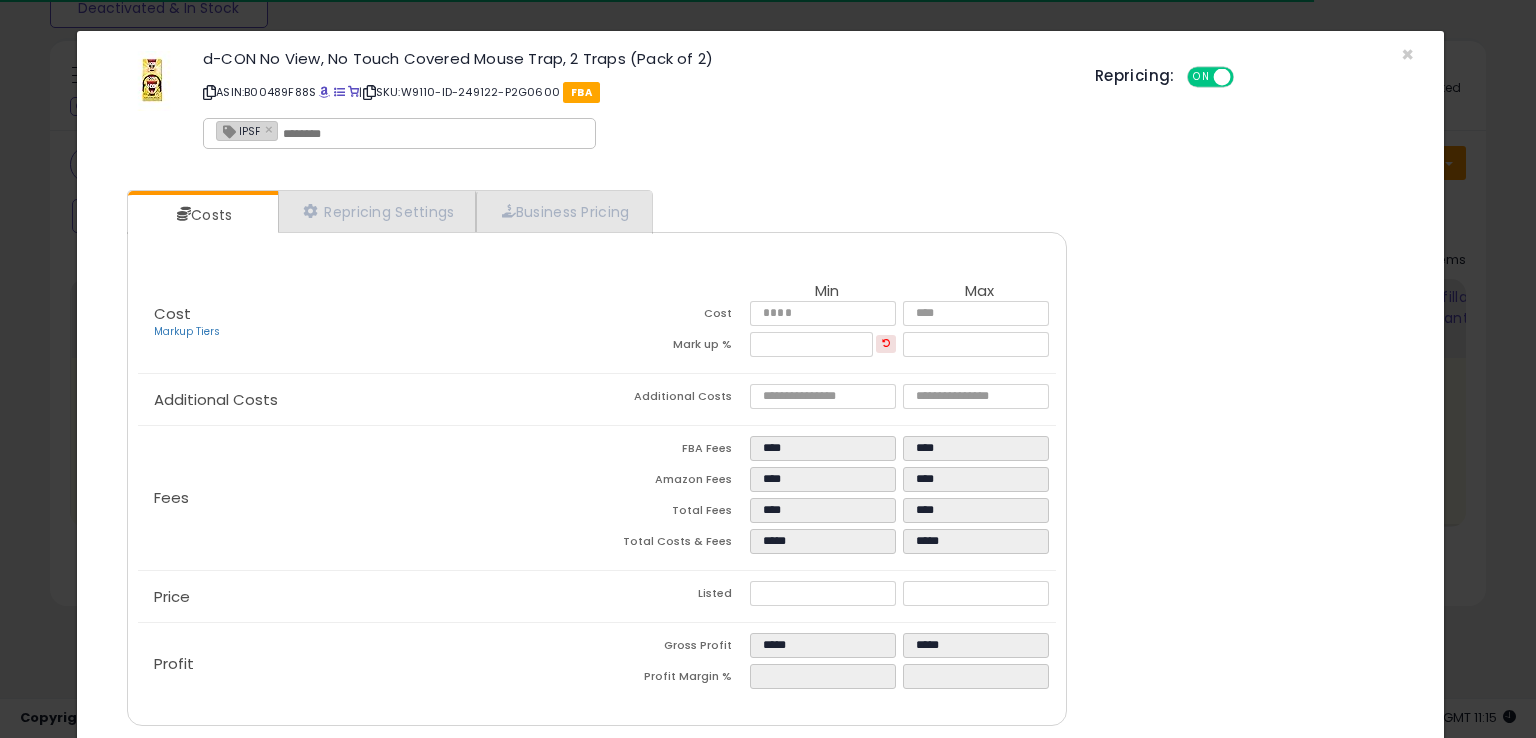 click at bounding box center [433, 134] 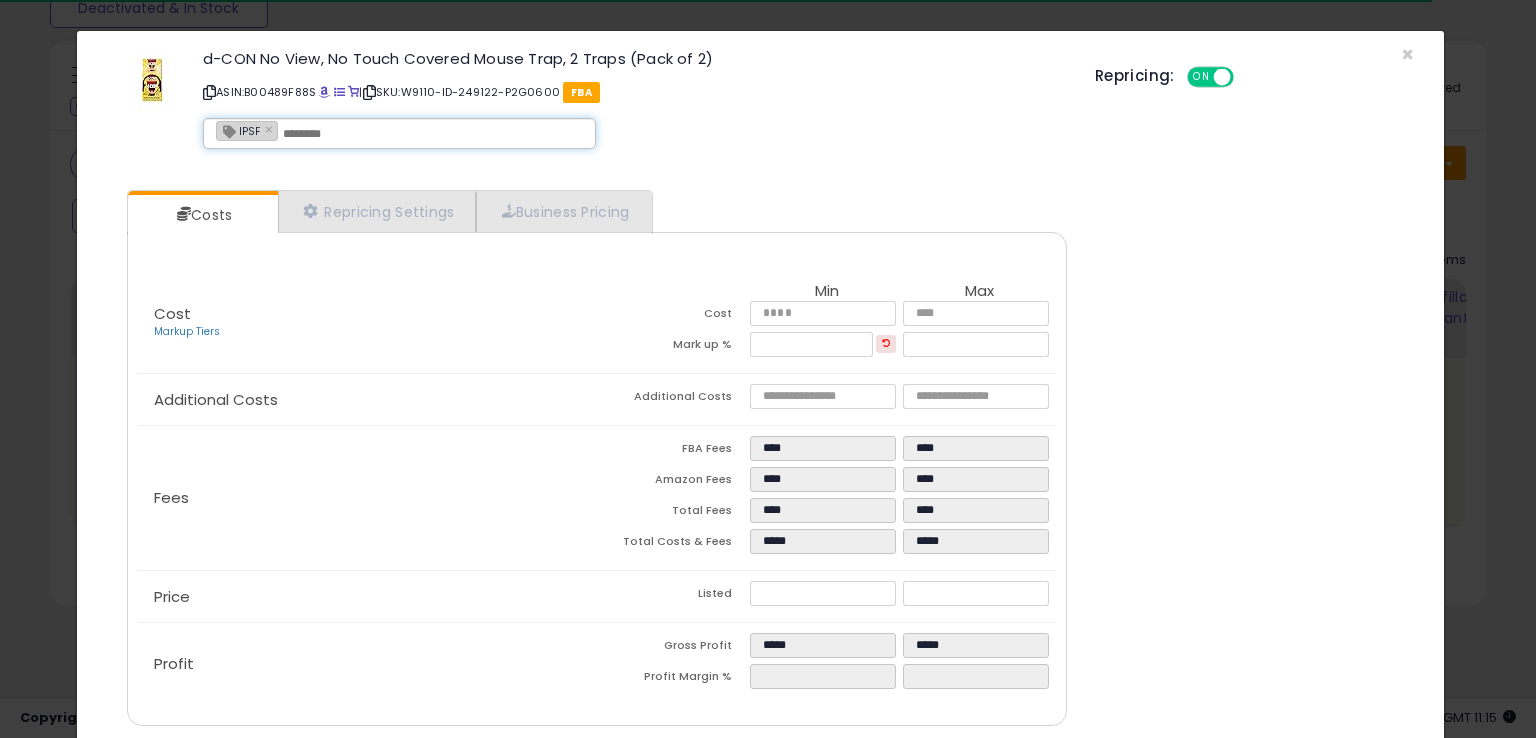 paste on "**********" 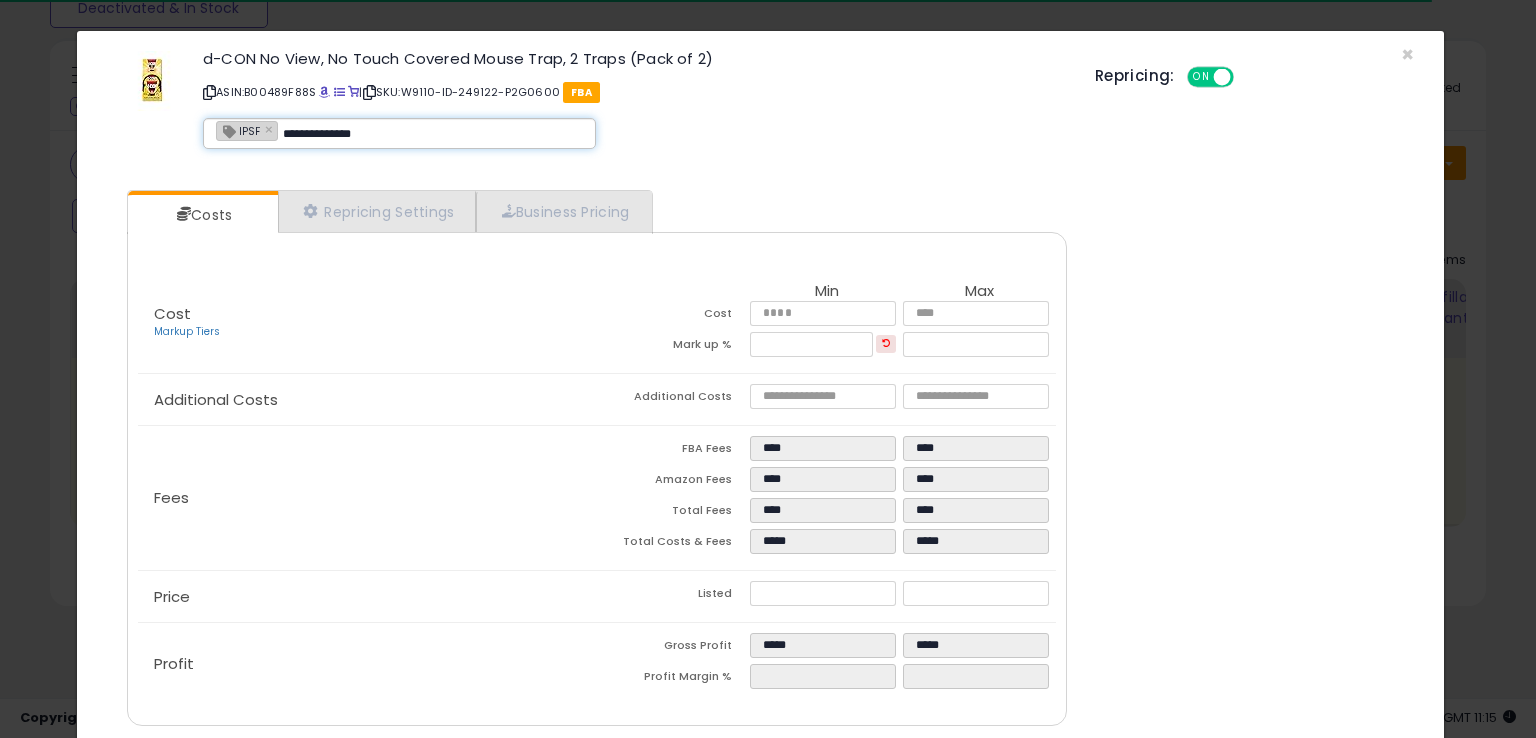 type on "**********" 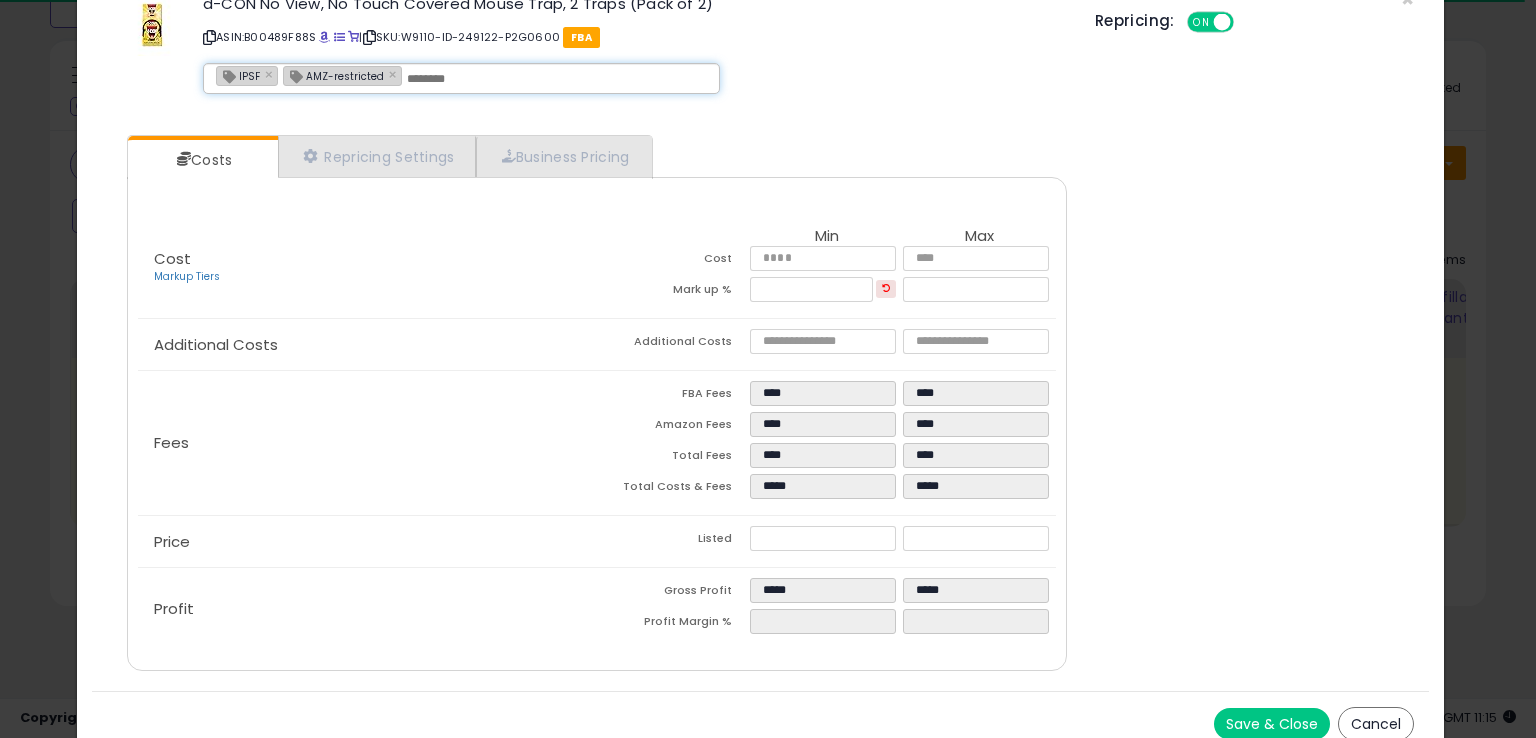scroll, scrollTop: 71, scrollLeft: 0, axis: vertical 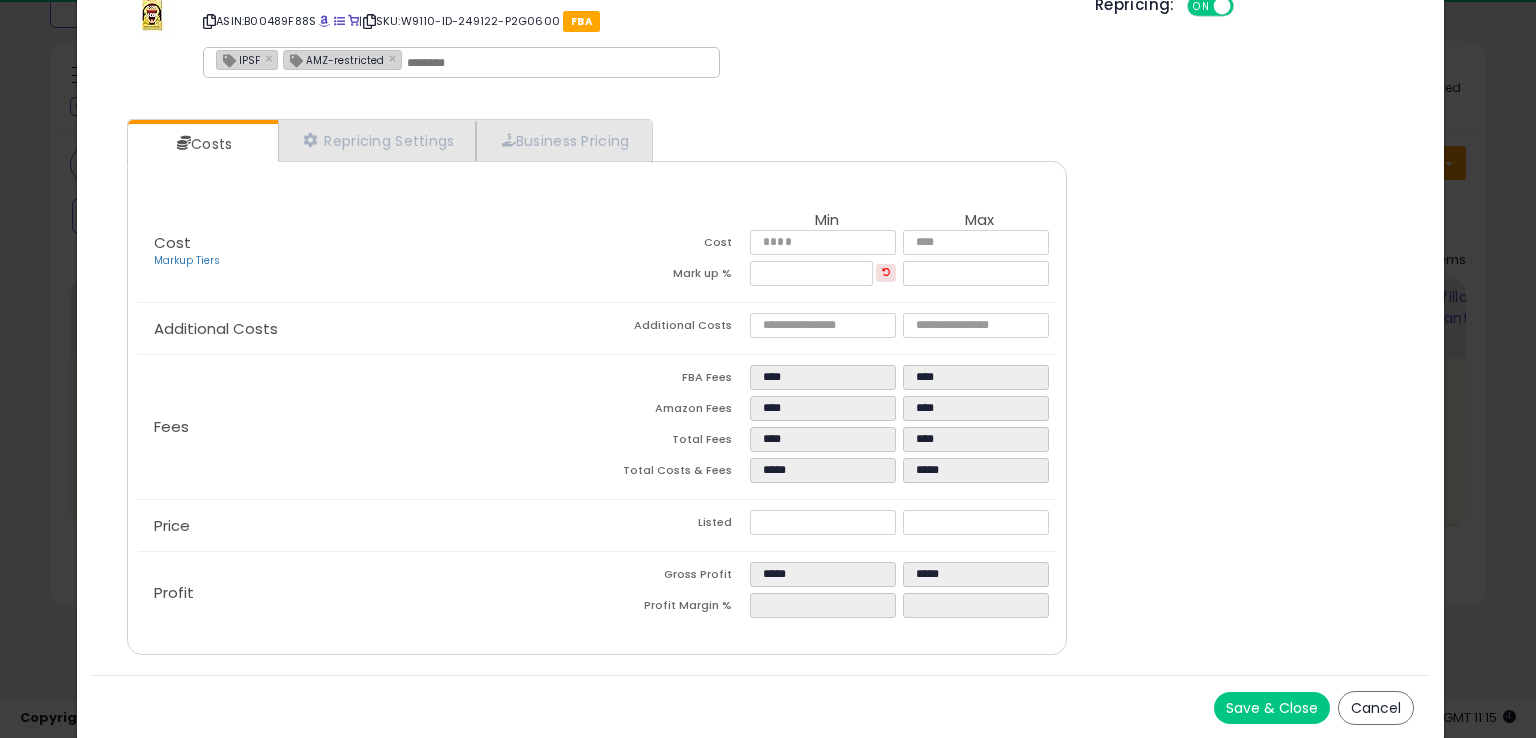 click on "Save & Close" at bounding box center [1272, 708] 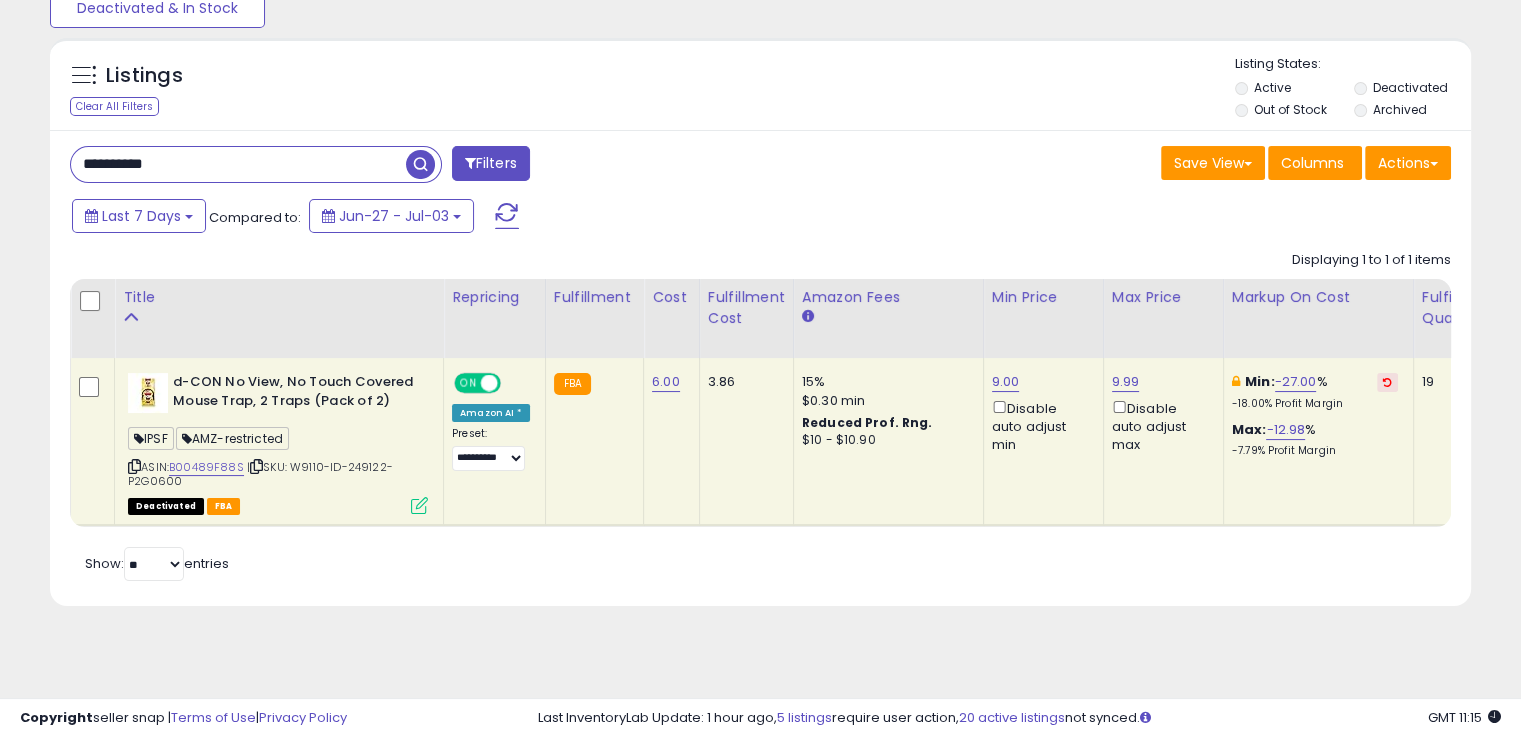 click on "**********" at bounding box center (238, 164) 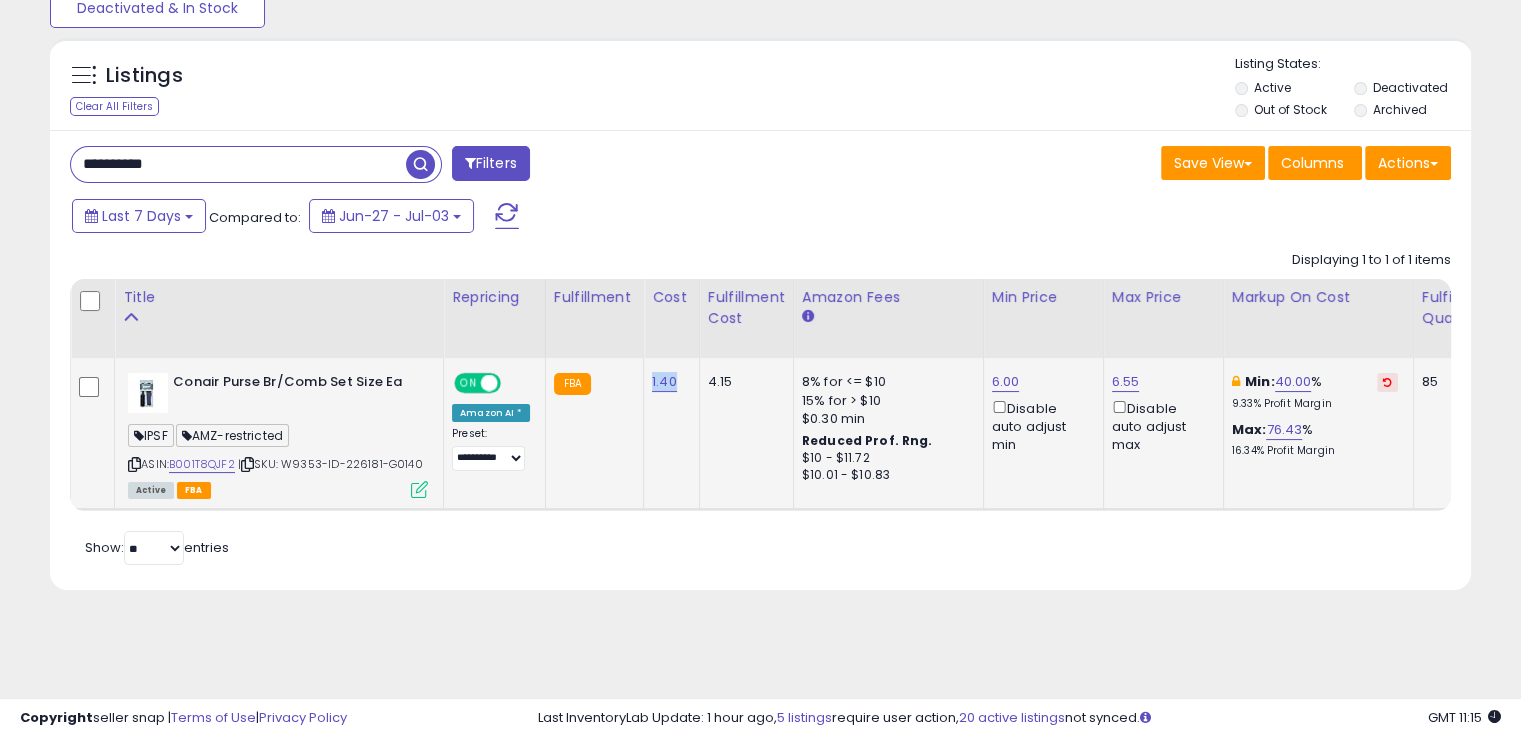 drag, startPoint x: 673, startPoint y: 383, endPoint x: 640, endPoint y: 378, distance: 33.37664 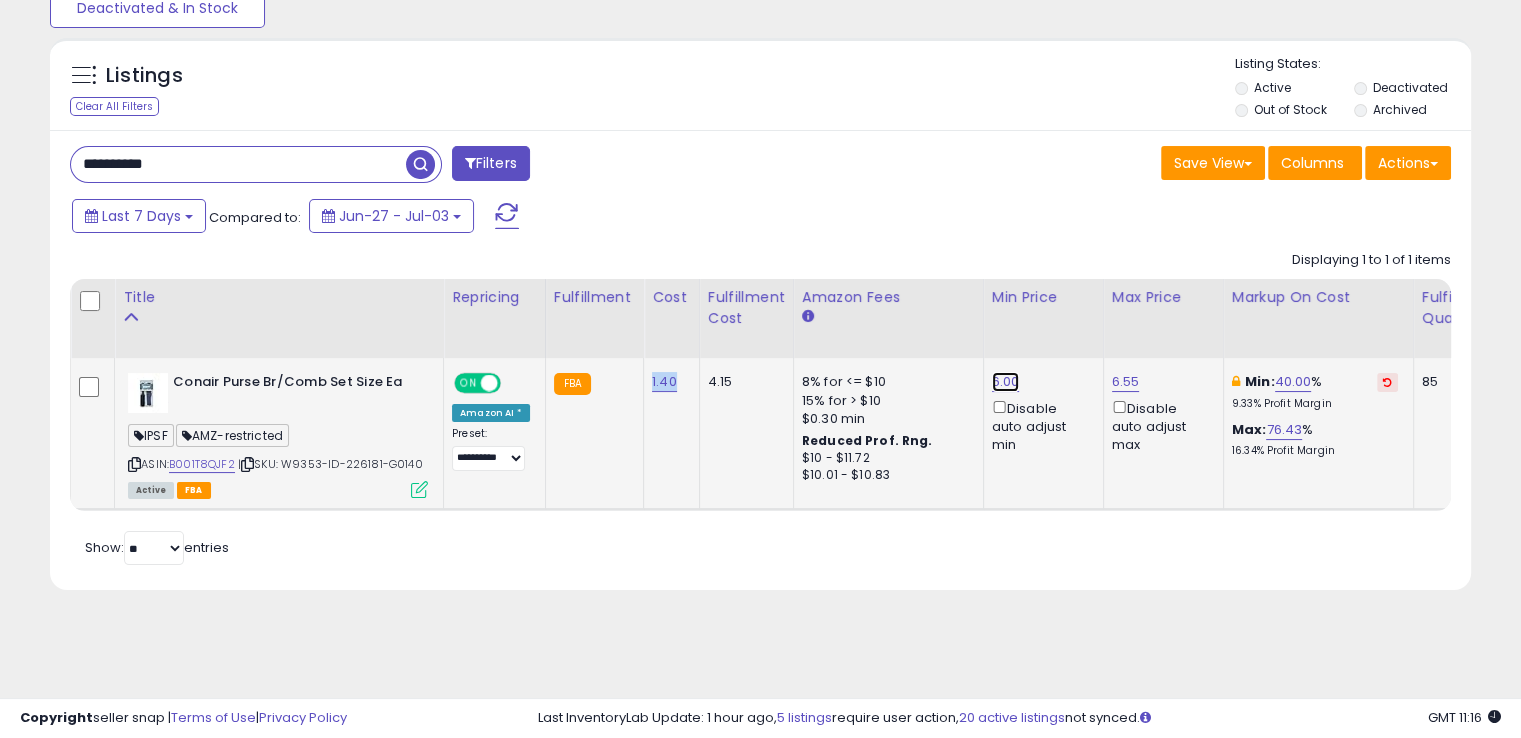 click on "6.00" at bounding box center (1006, 382) 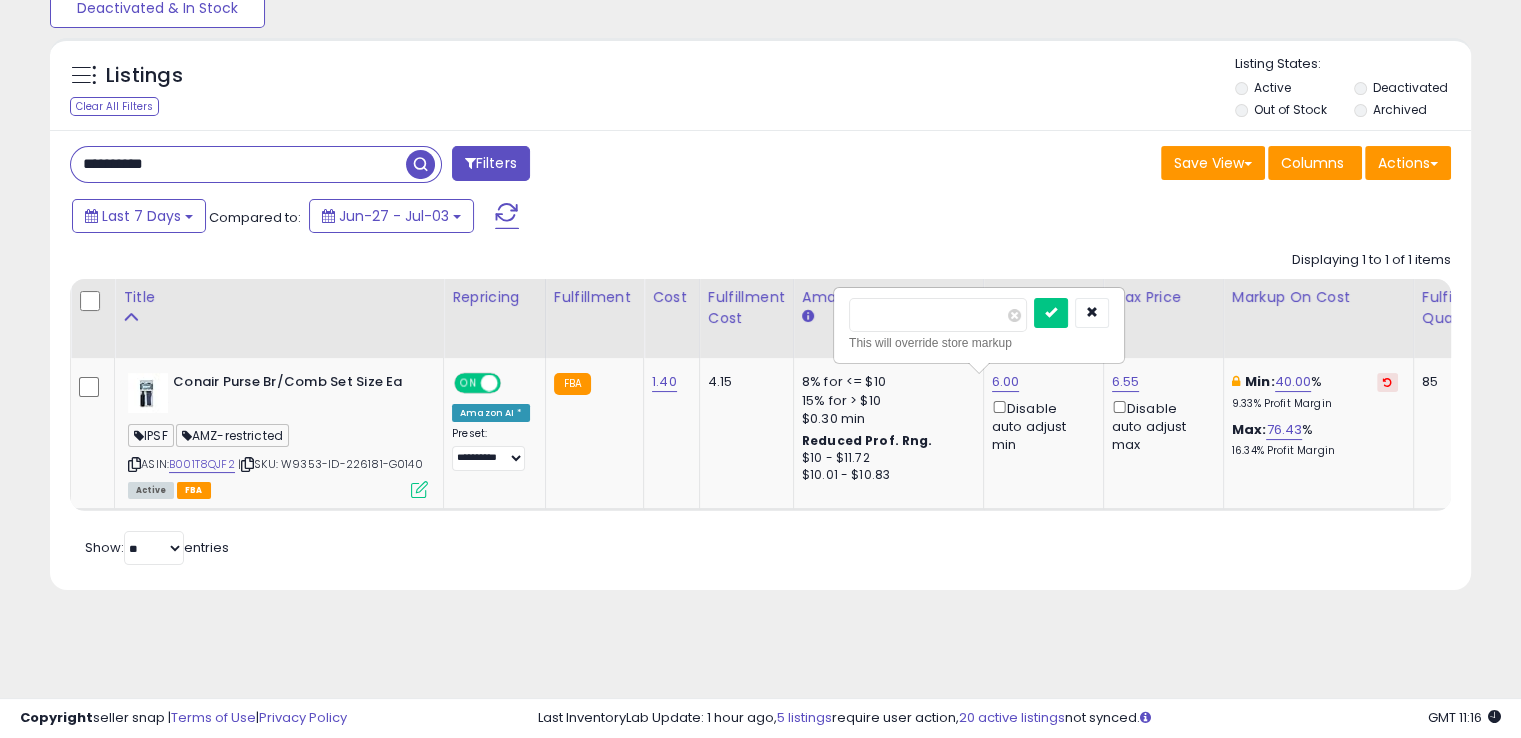 drag, startPoint x: 891, startPoint y: 312, endPoint x: 816, endPoint y: 322, distance: 75.66373 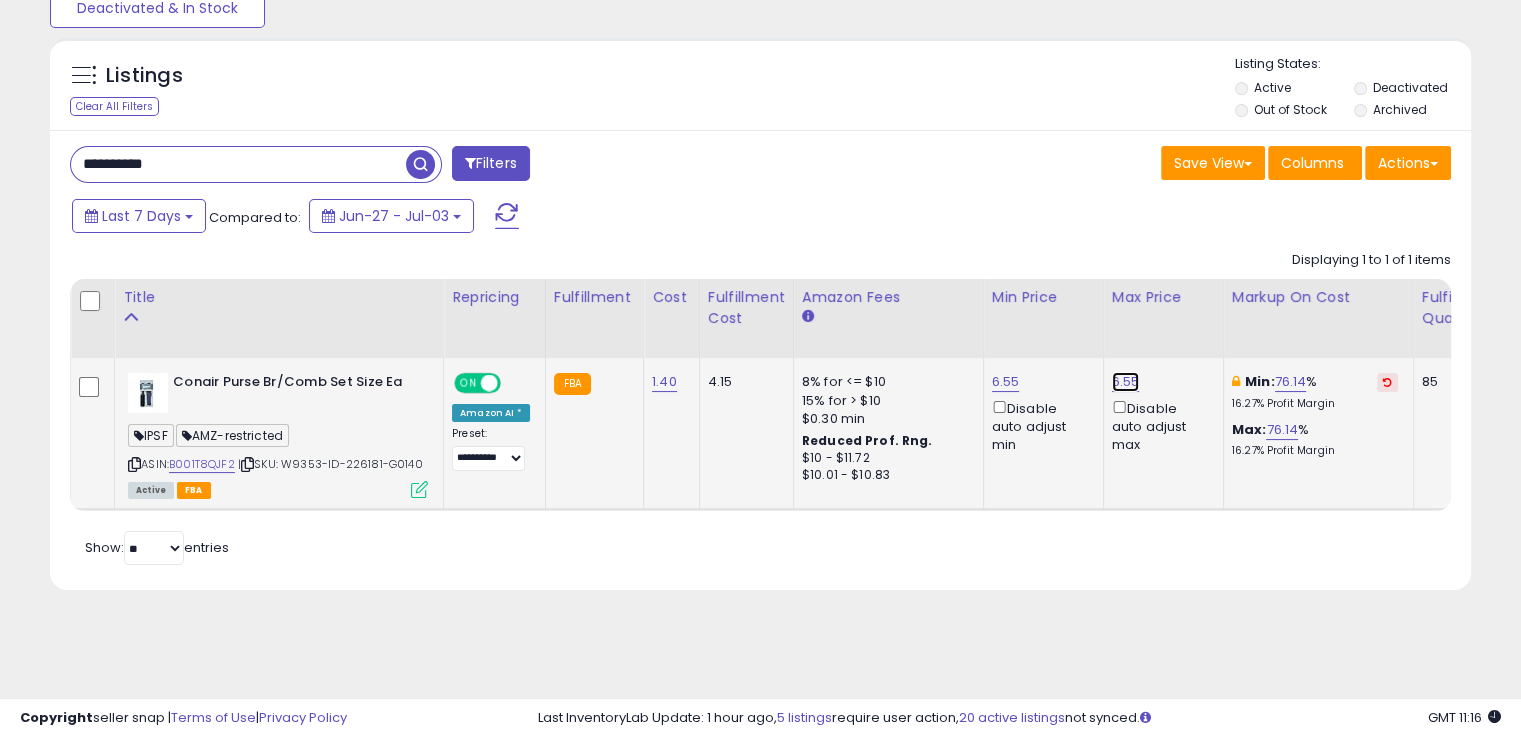 click on "6.55" at bounding box center [1126, 382] 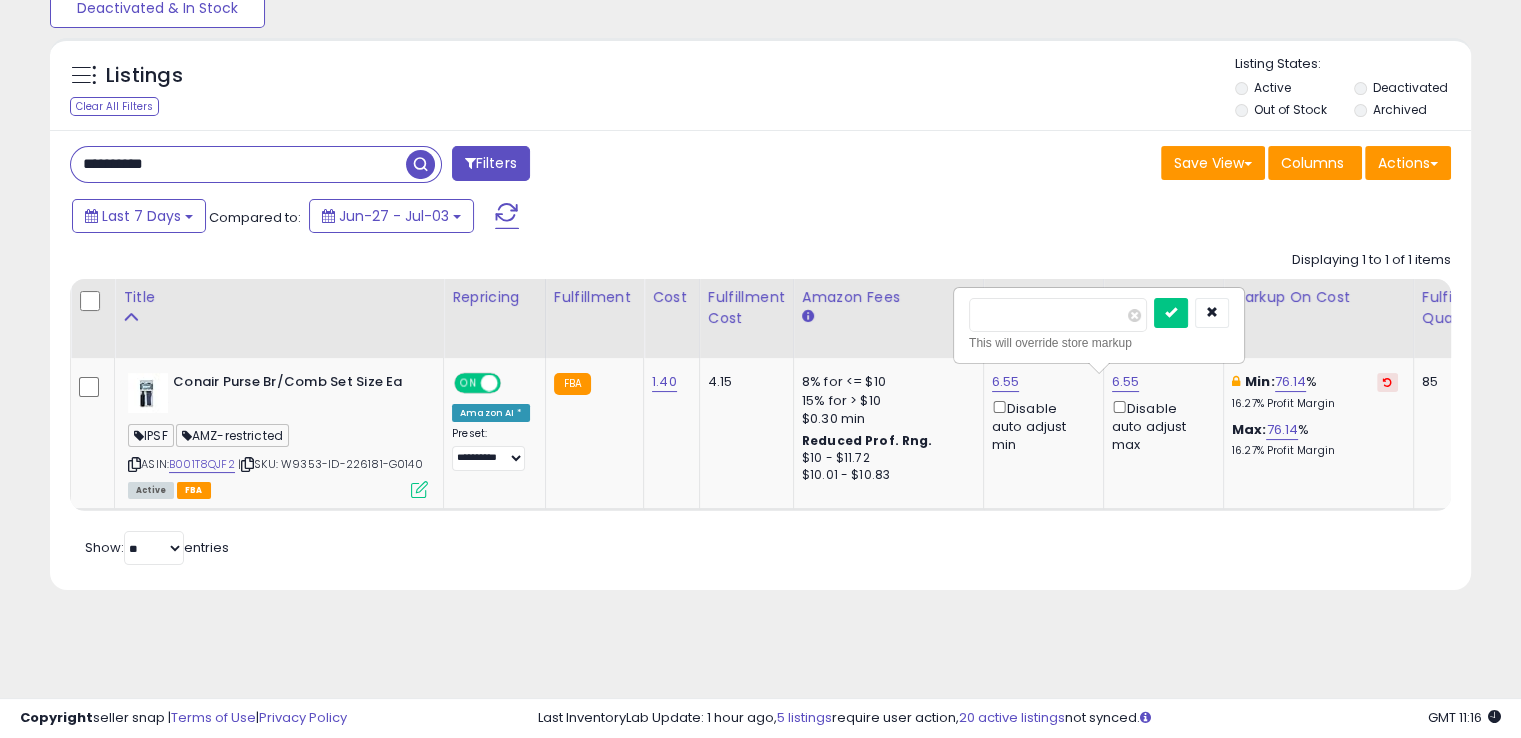 drag, startPoint x: 1027, startPoint y: 315, endPoint x: 928, endPoint y: 314, distance: 99.00505 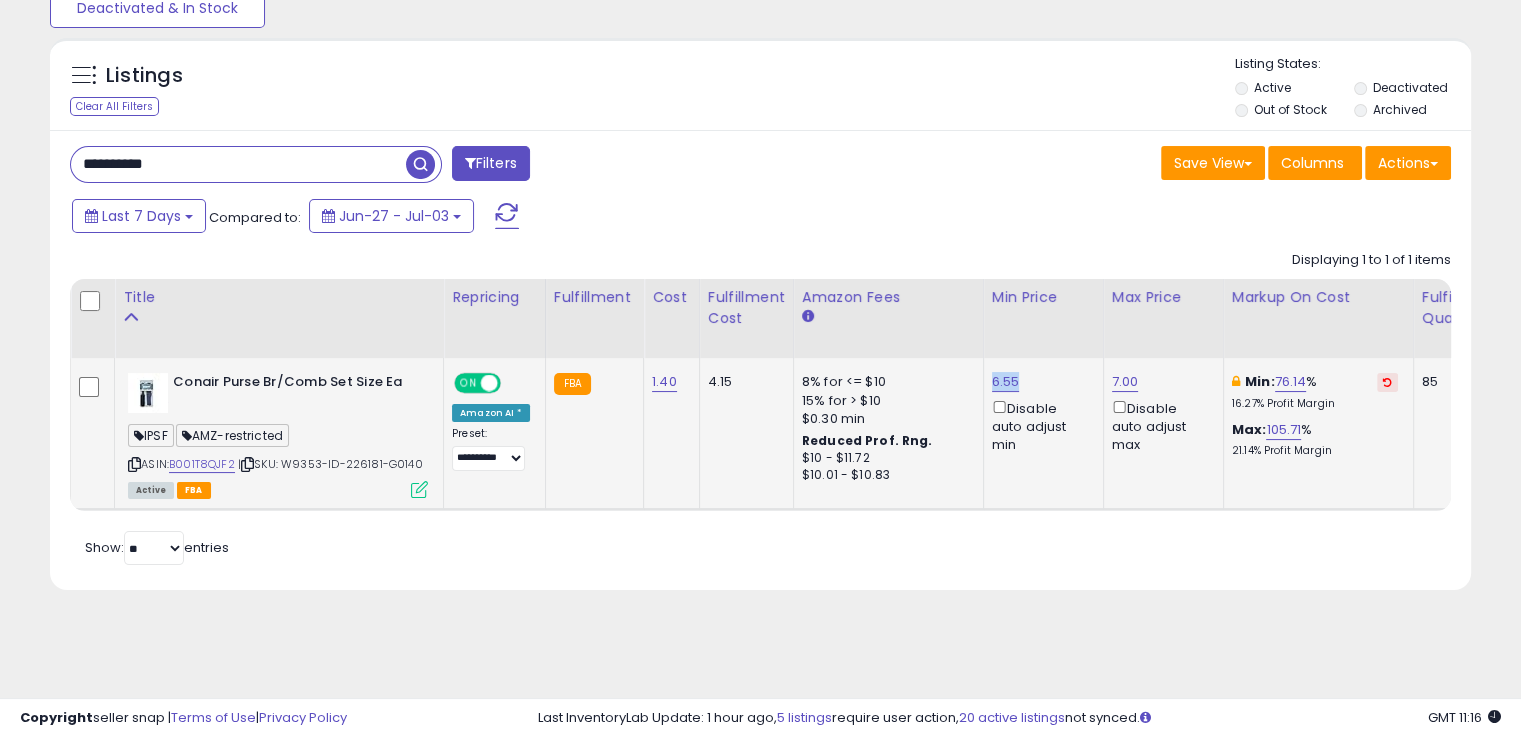 drag, startPoint x: 1017, startPoint y: 378, endPoint x: 982, endPoint y: 373, distance: 35.35534 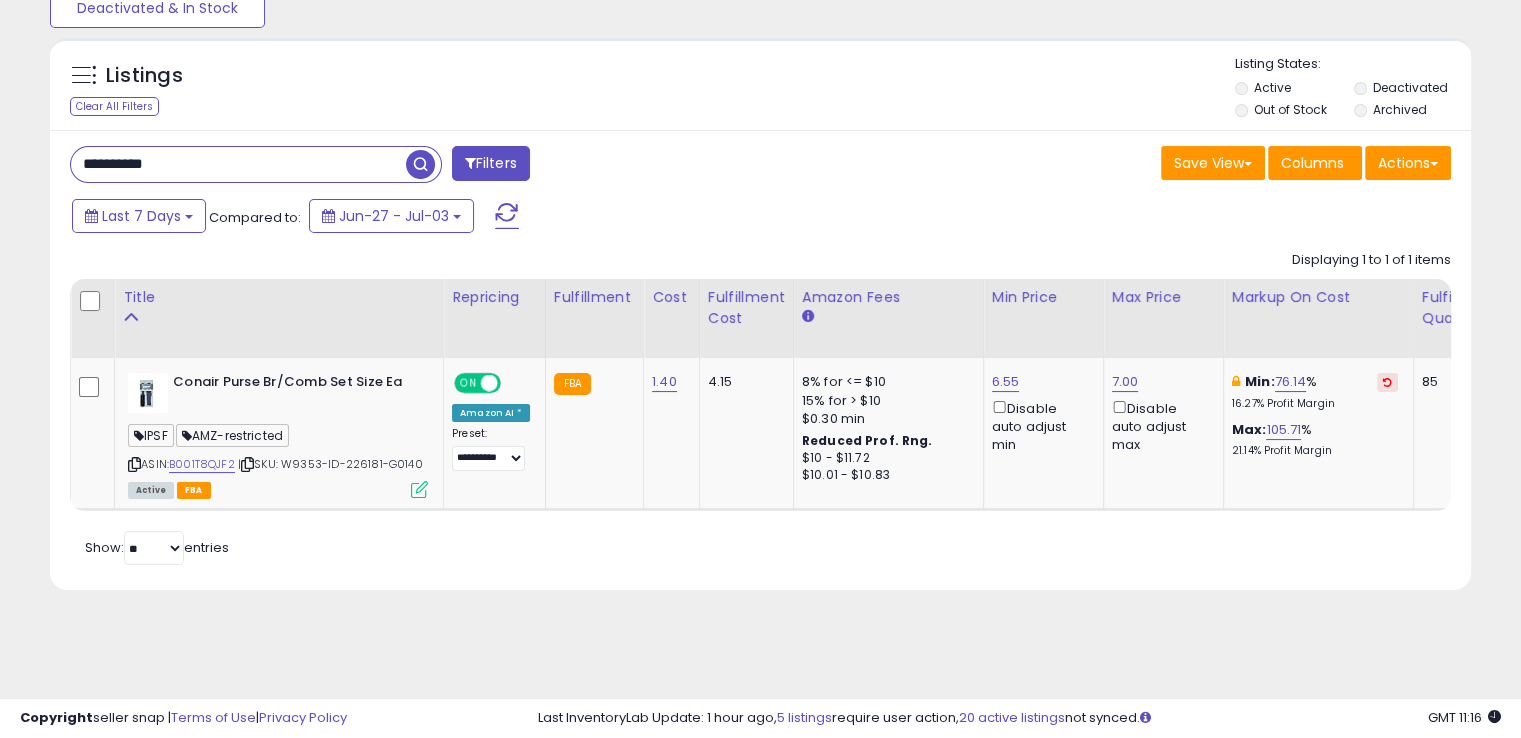 click on "**********" at bounding box center [238, 164] 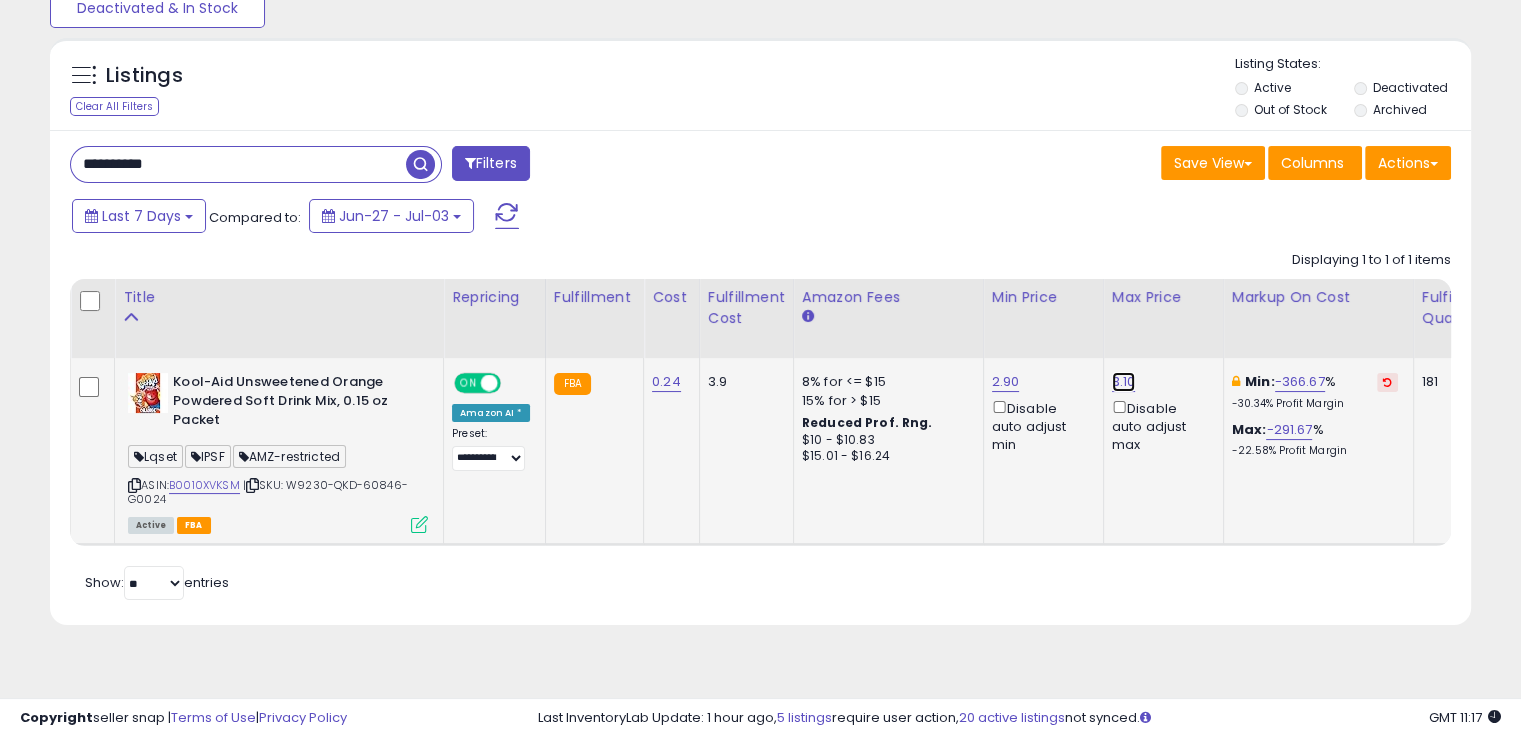click on "3.10" at bounding box center [1124, 382] 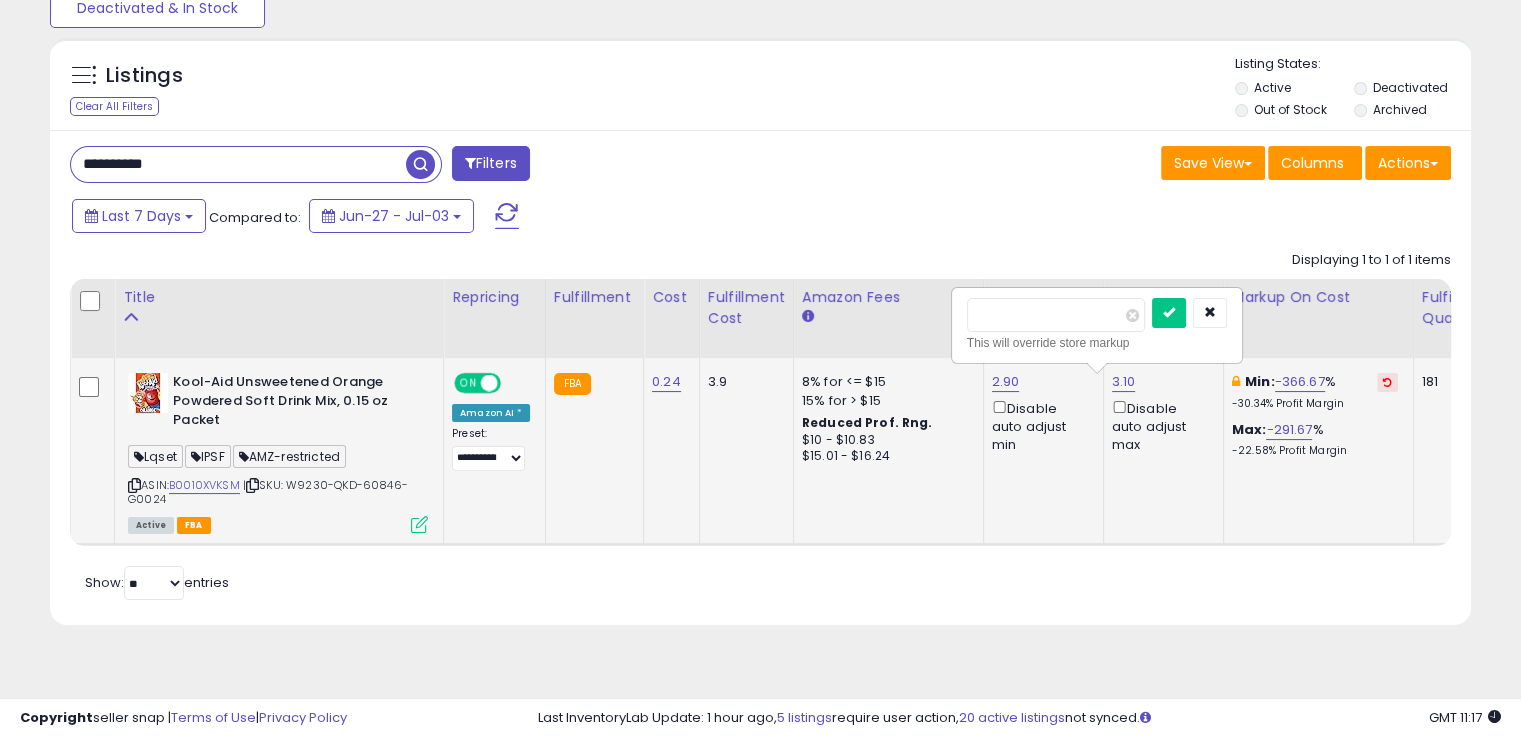 click on "****" at bounding box center (1056, 315) 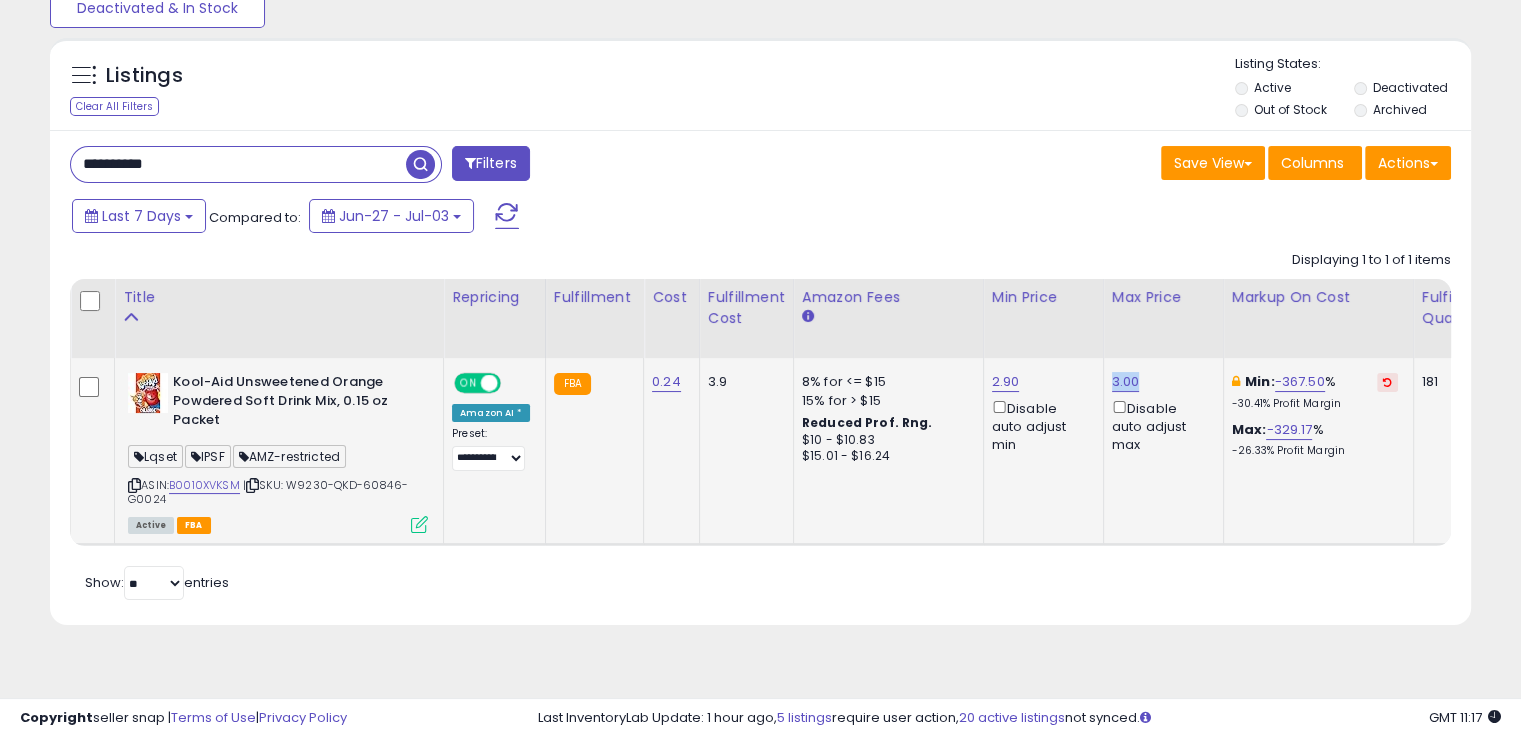 drag, startPoint x: 1139, startPoint y: 366, endPoint x: 1096, endPoint y: 372, distance: 43.416588 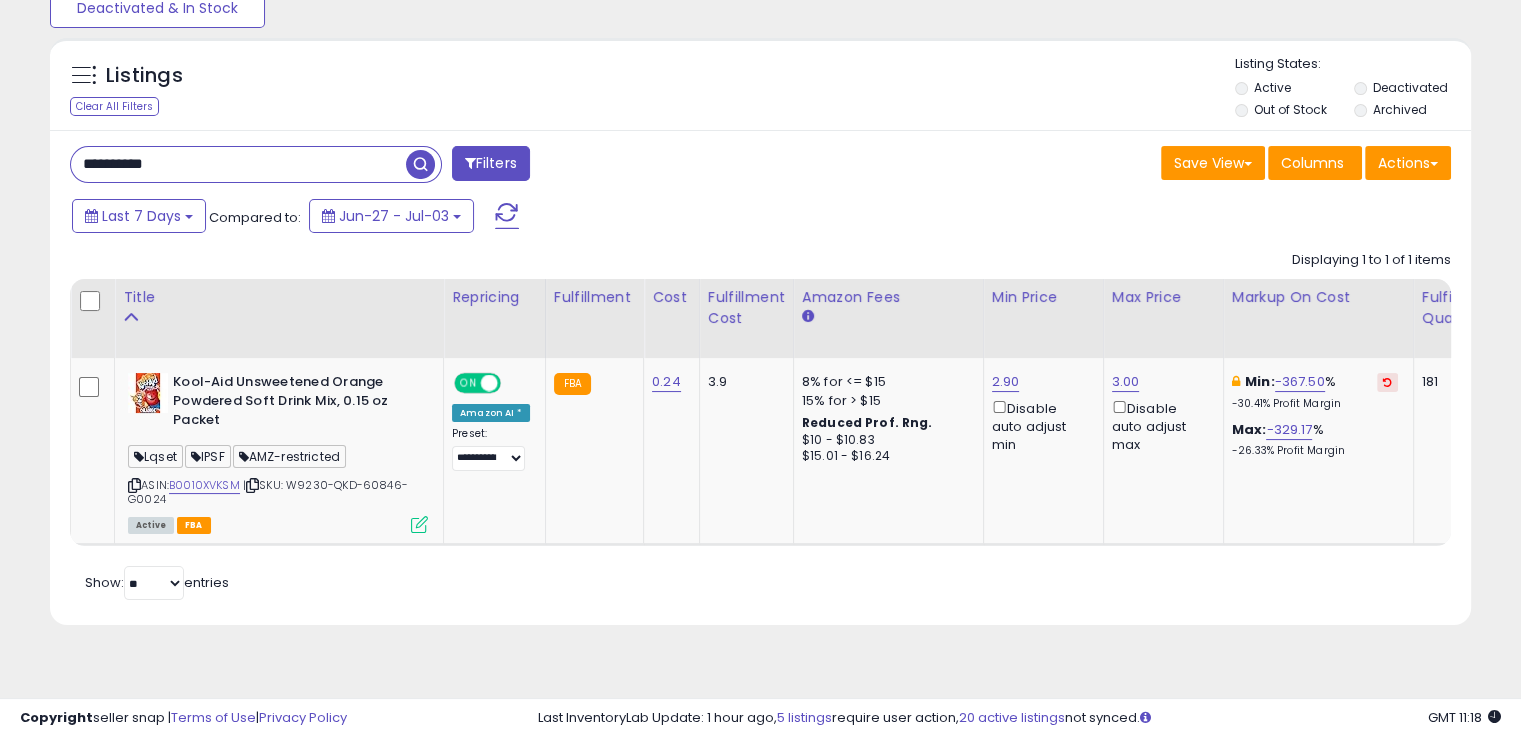 click on "**********" at bounding box center [238, 164] 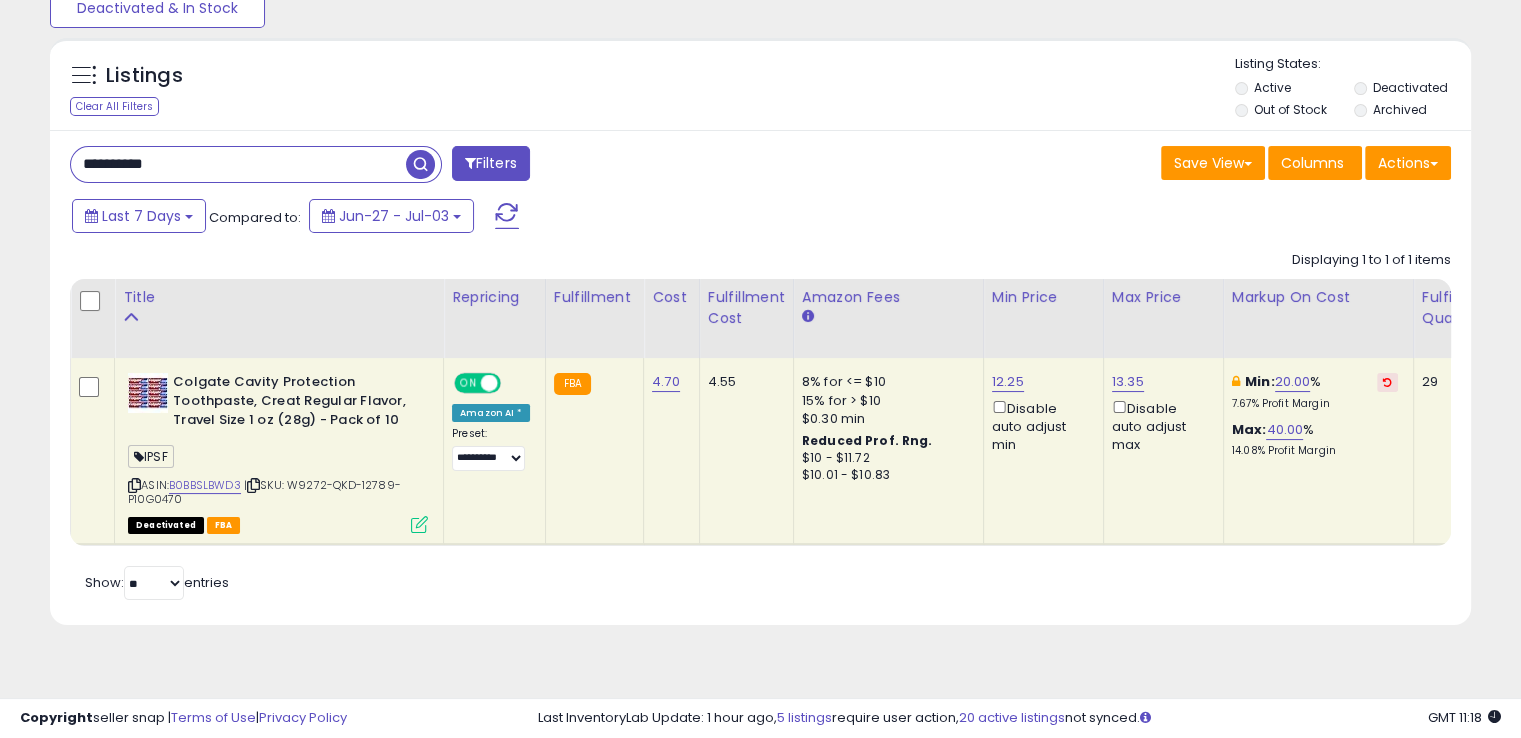 click at bounding box center [253, 485] 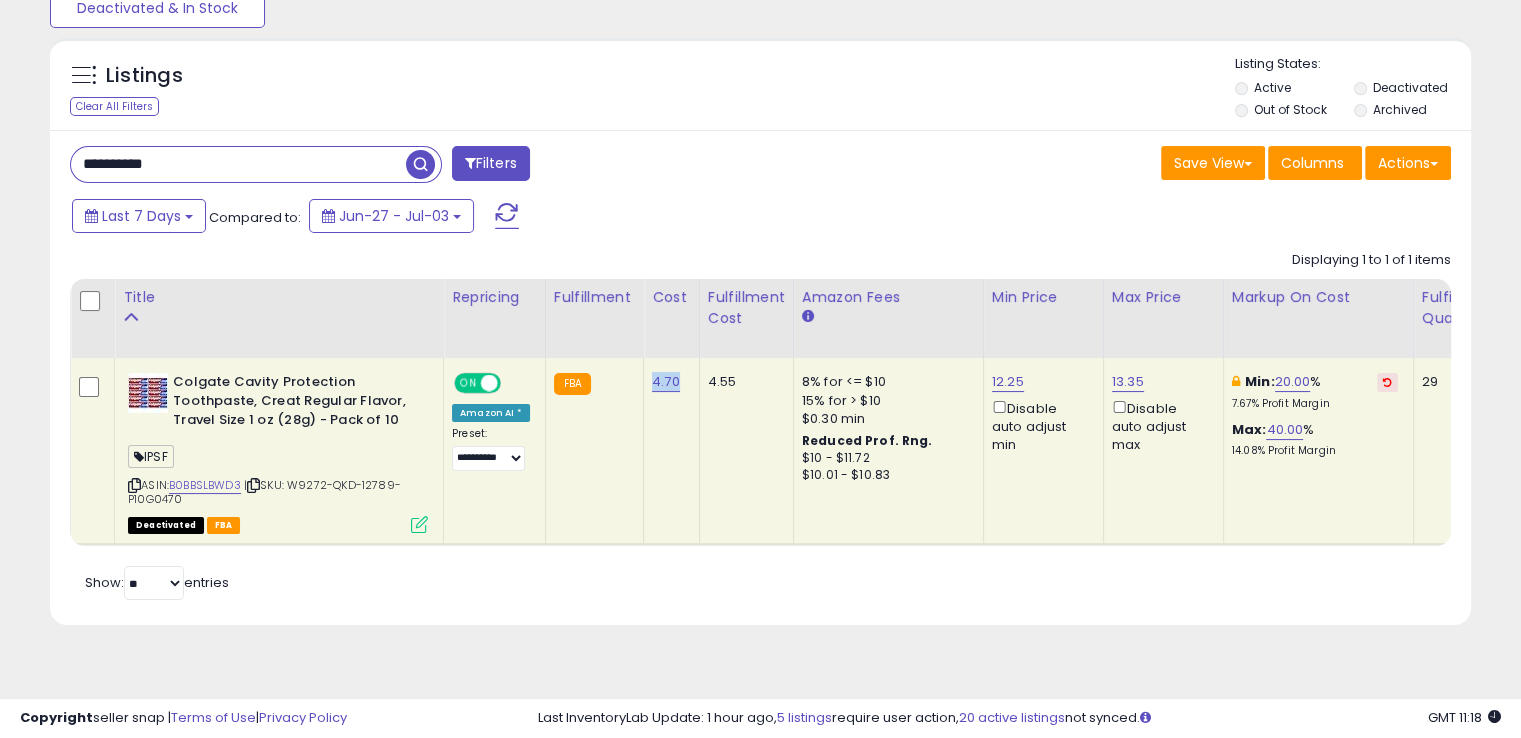 drag, startPoint x: 682, startPoint y: 378, endPoint x: 640, endPoint y: 367, distance: 43.416588 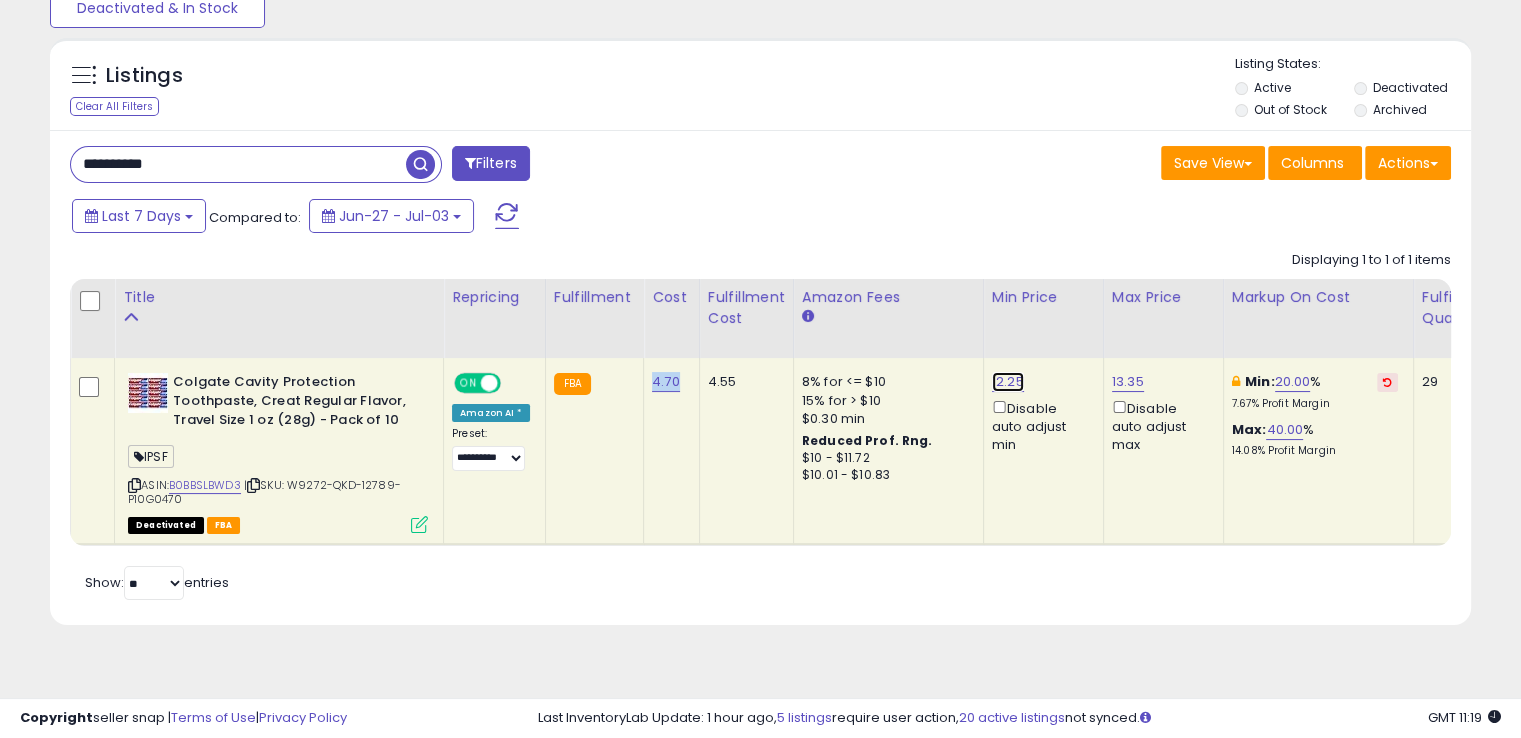 click on "12.25" at bounding box center (1008, 382) 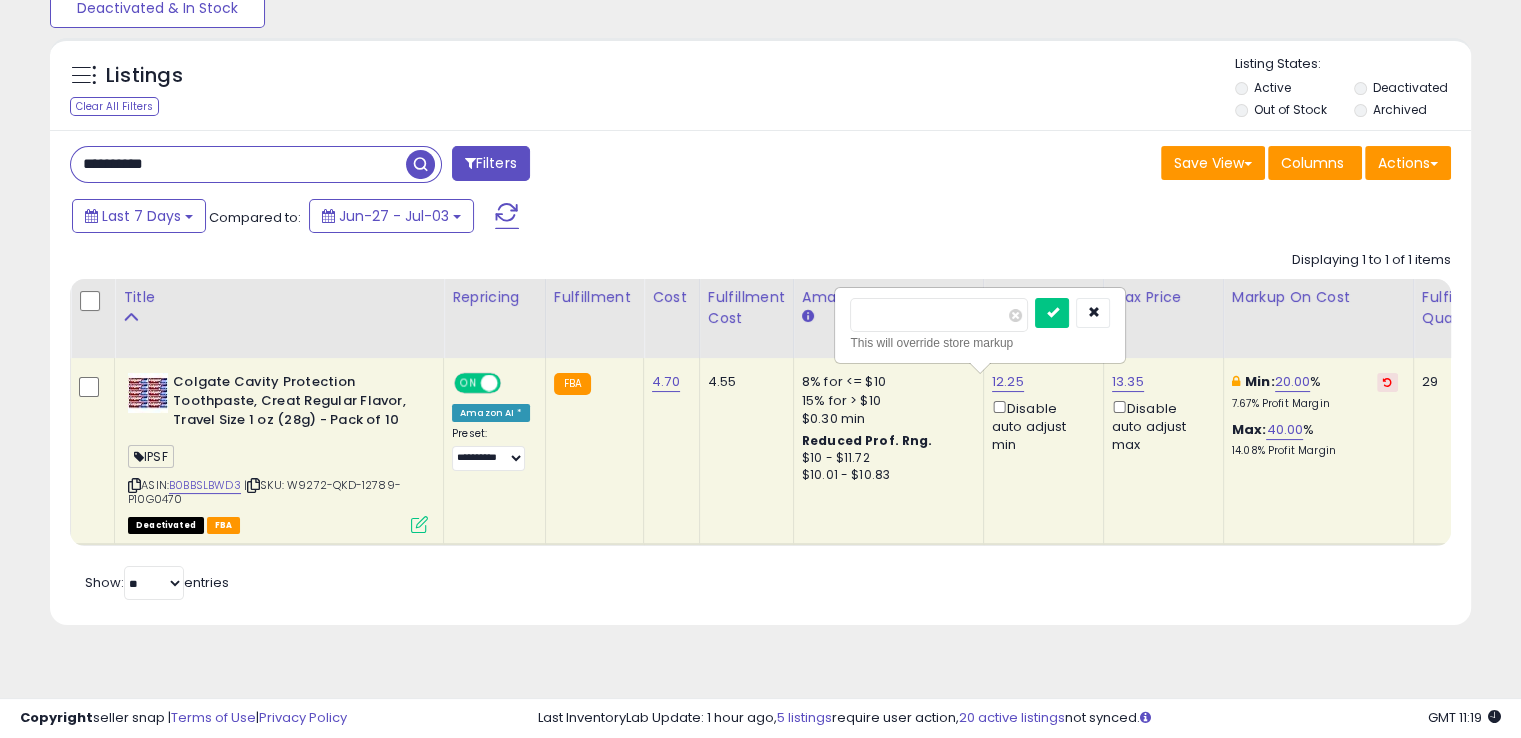 drag, startPoint x: 845, startPoint y: 295, endPoint x: 828, endPoint y: 299, distance: 17.464249 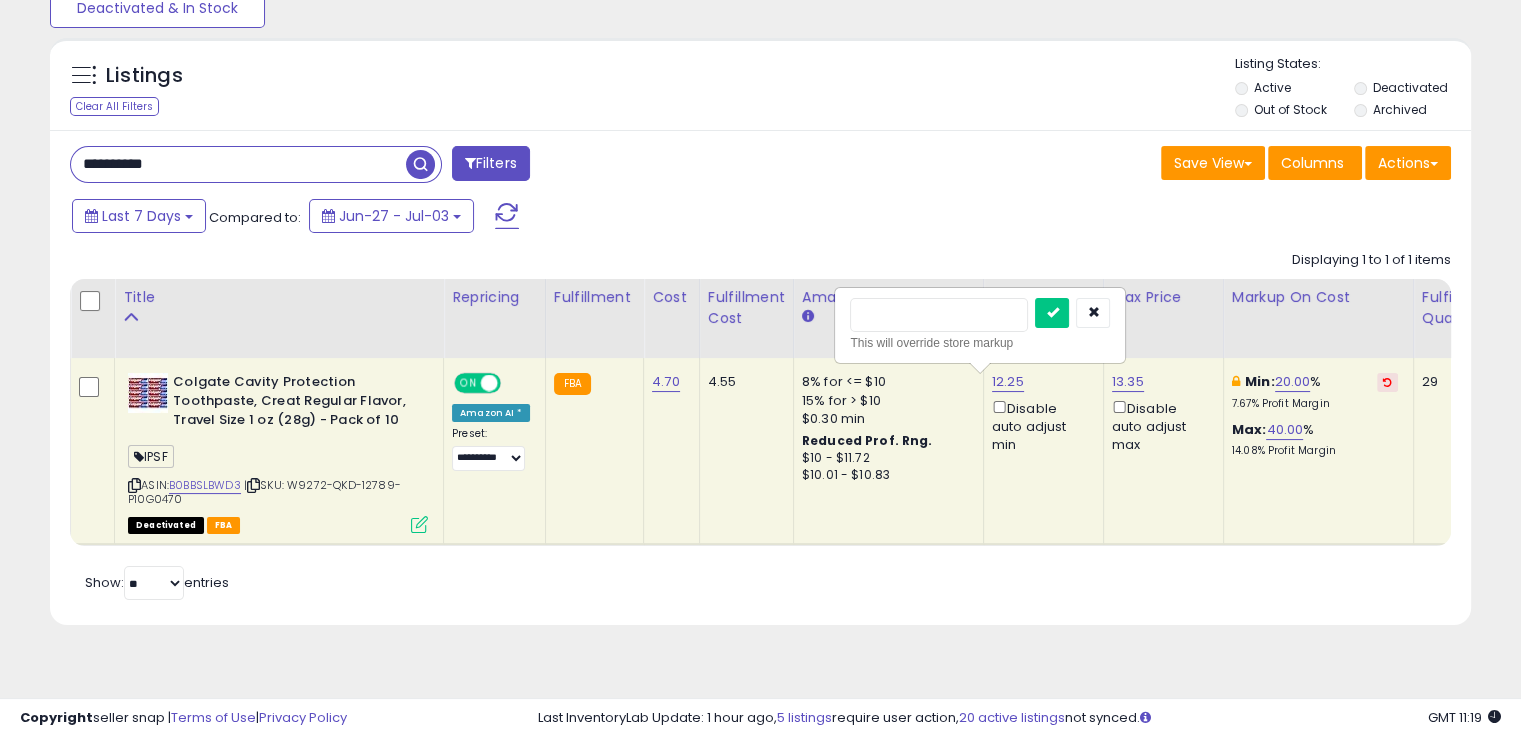 type on "****" 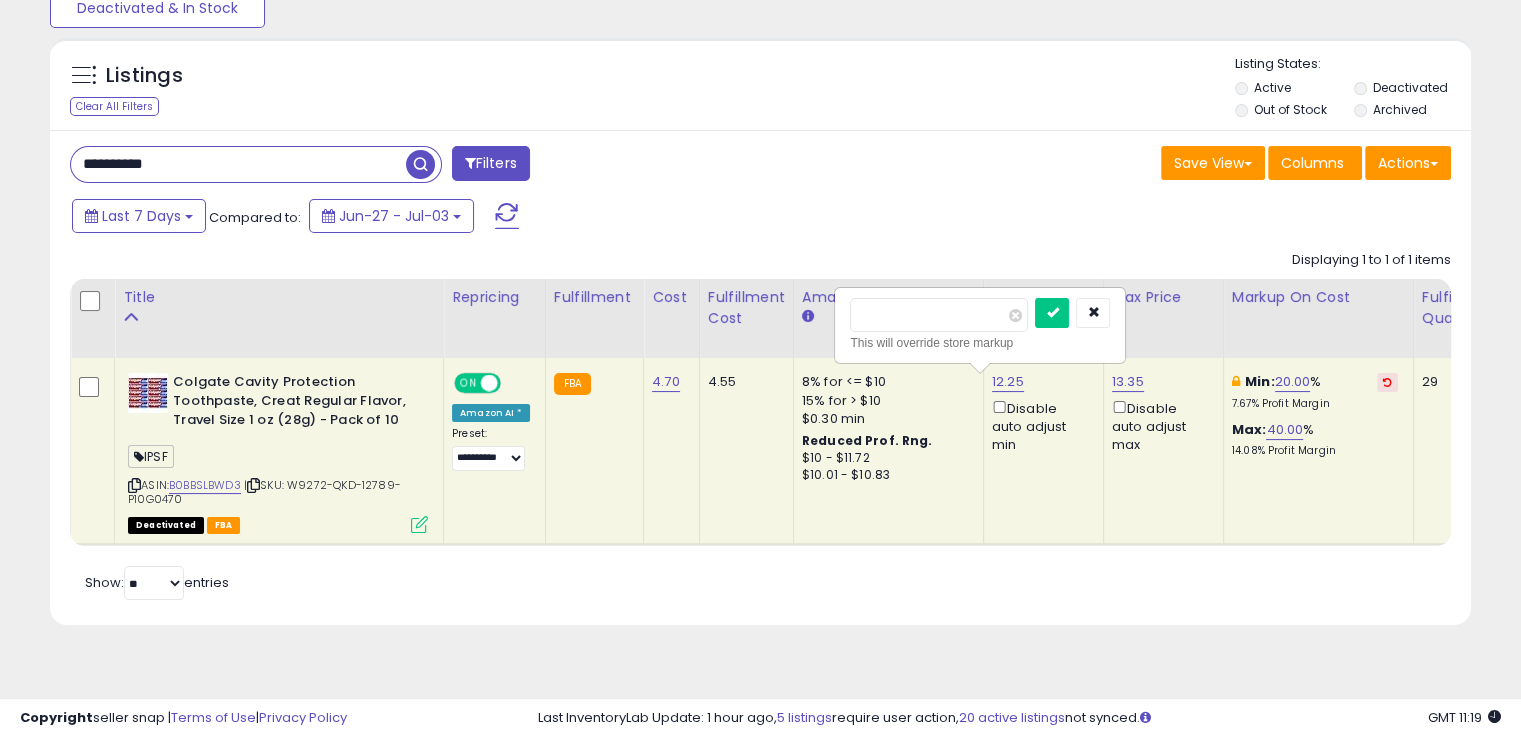 click at bounding box center (1052, 313) 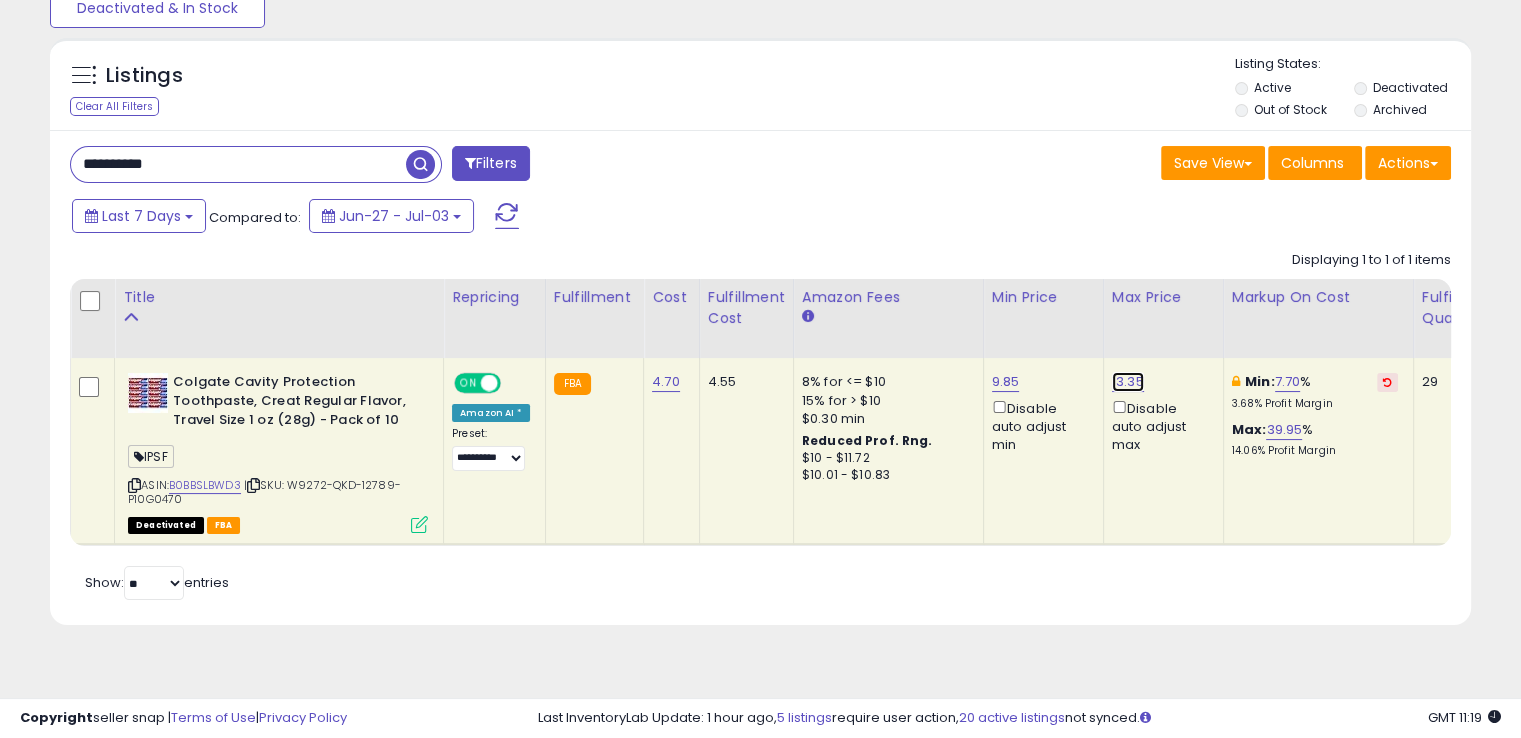 click on "13.35" at bounding box center (1128, 382) 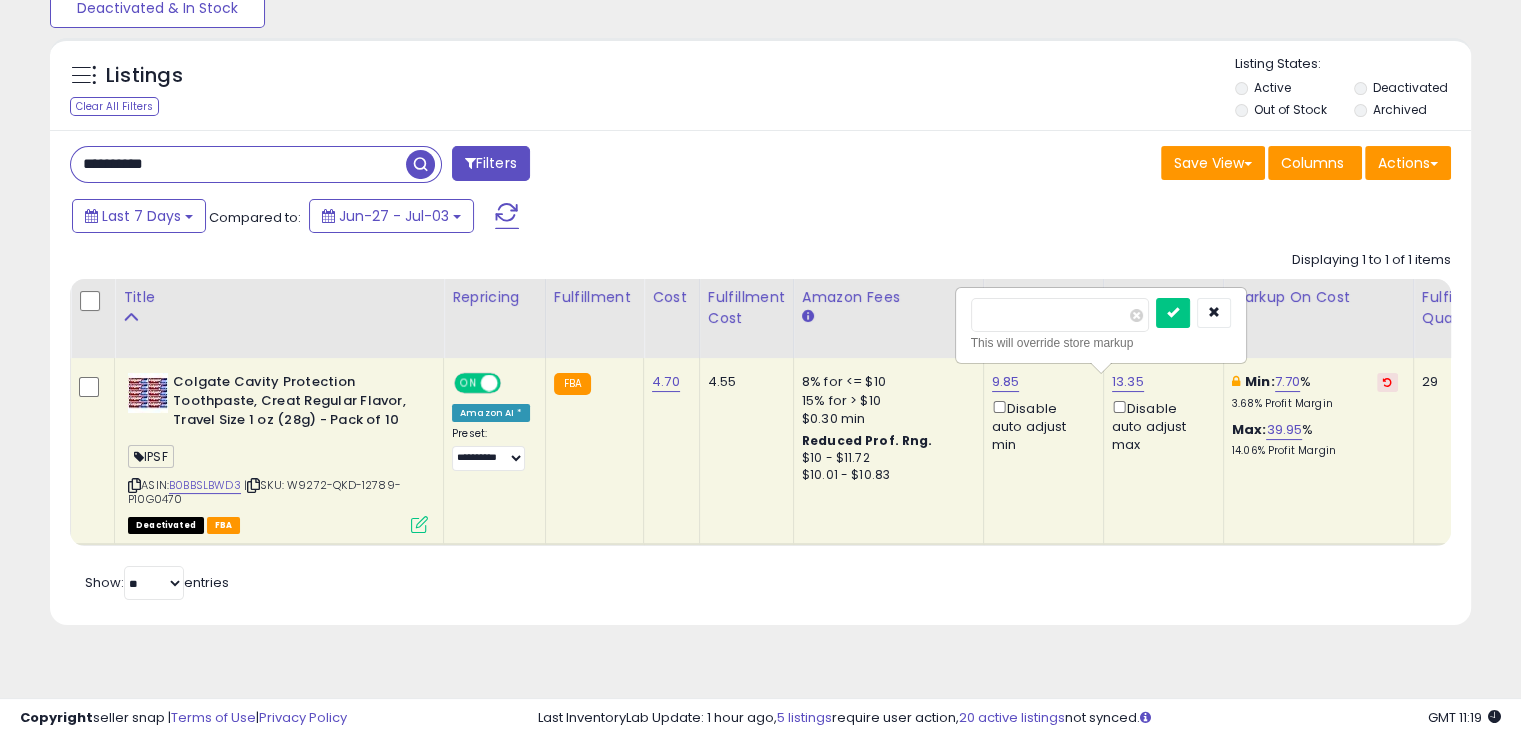 drag, startPoint x: 1010, startPoint y: 317, endPoint x: 951, endPoint y: 324, distance: 59.413803 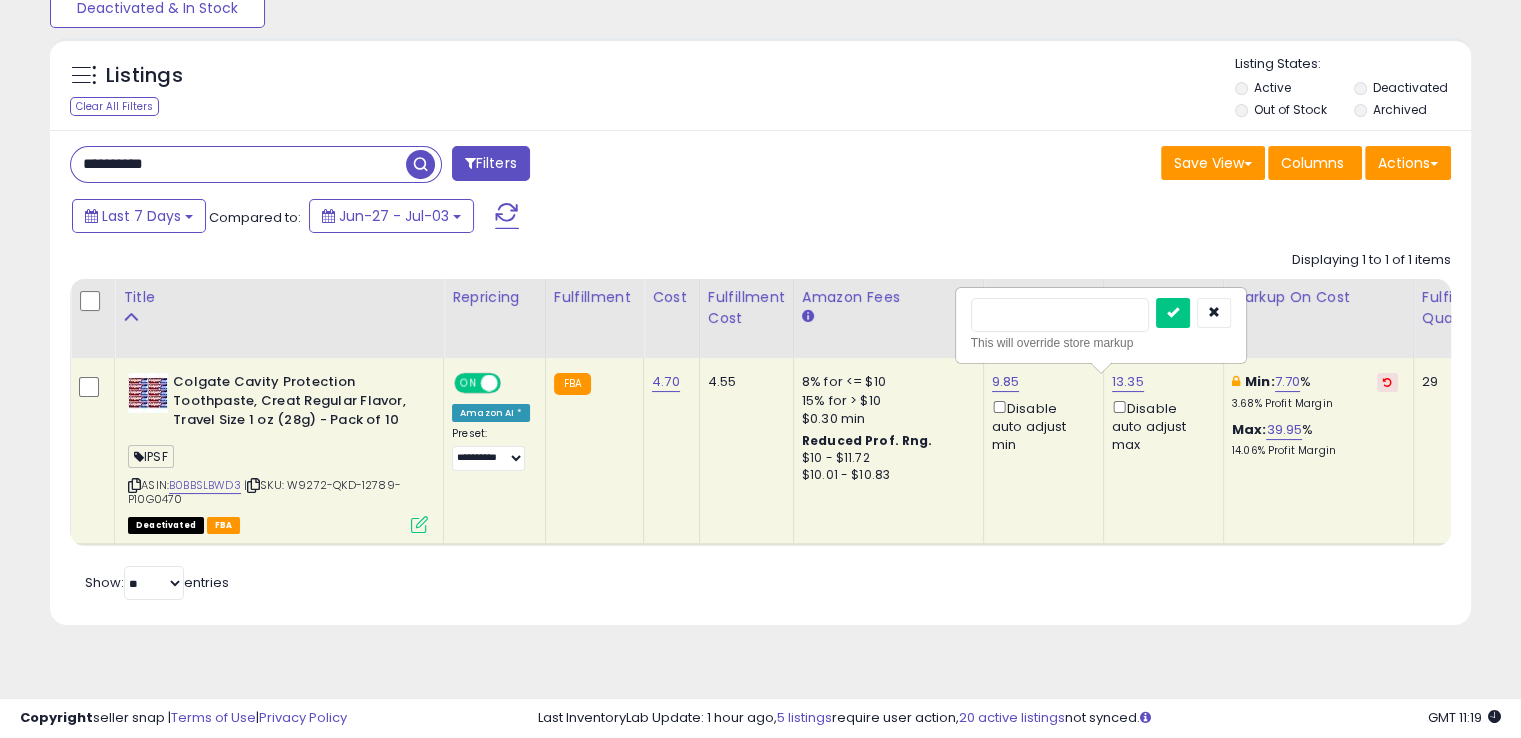 click at bounding box center (1173, 313) 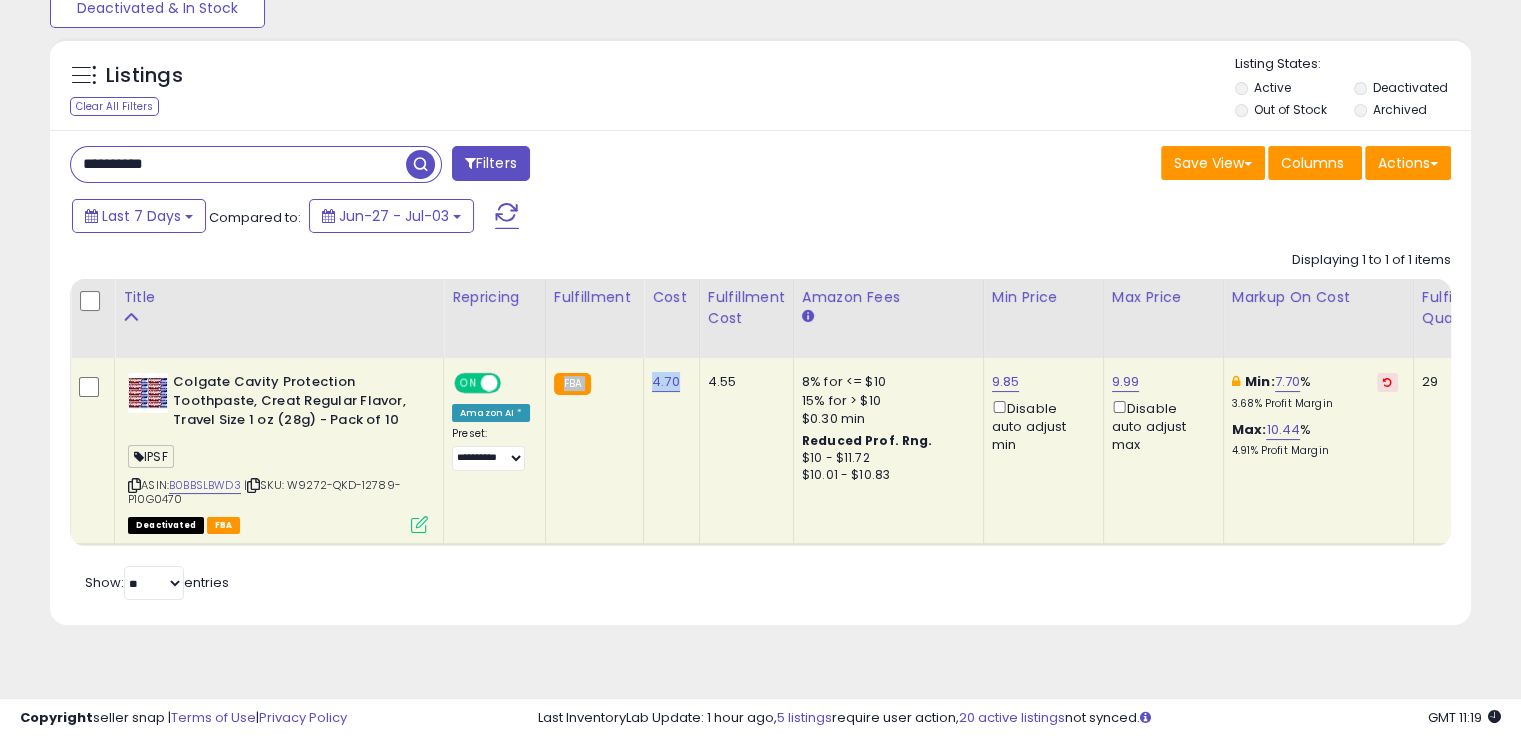 drag, startPoint x: 676, startPoint y: 380, endPoint x: 634, endPoint y: 386, distance: 42.426407 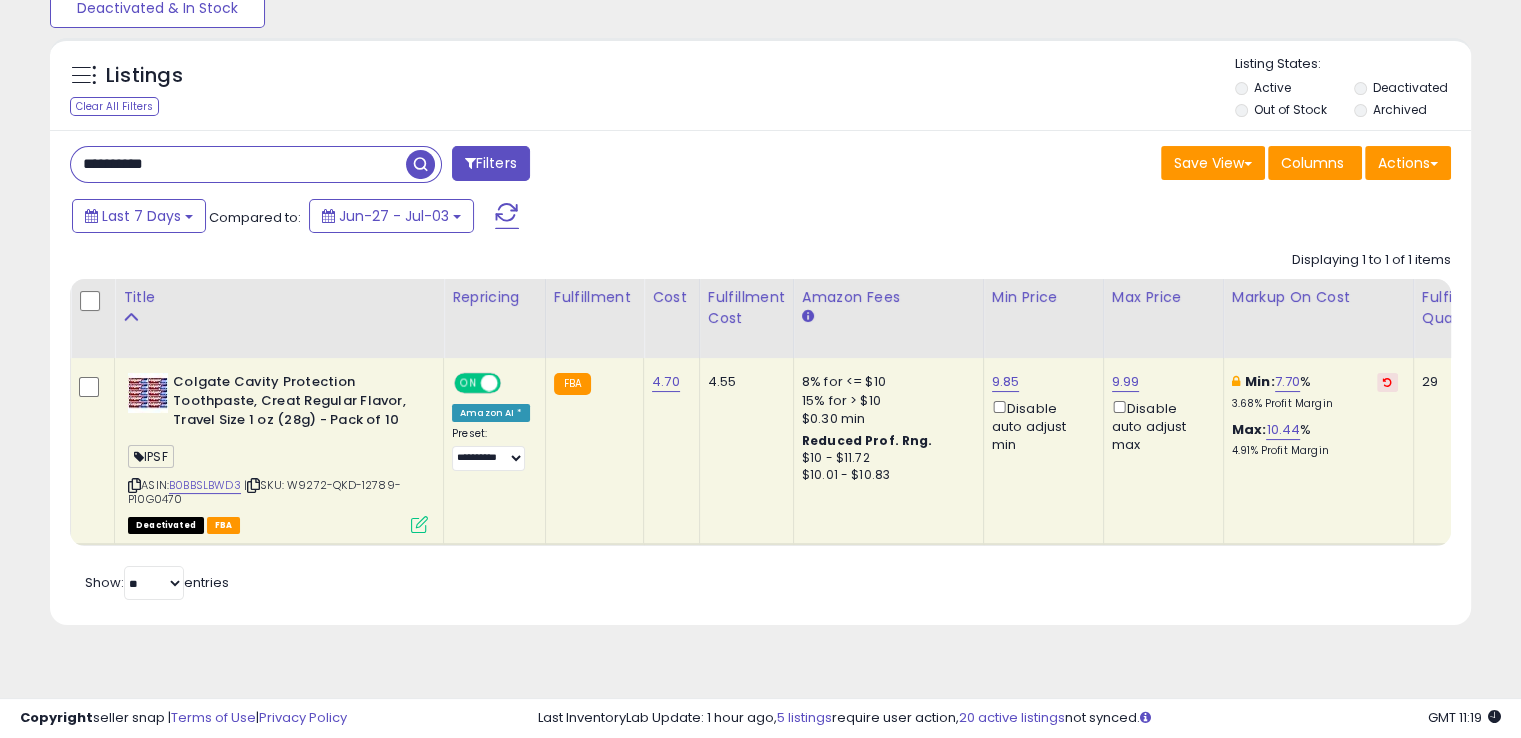 click on "**********" at bounding box center [408, 166] 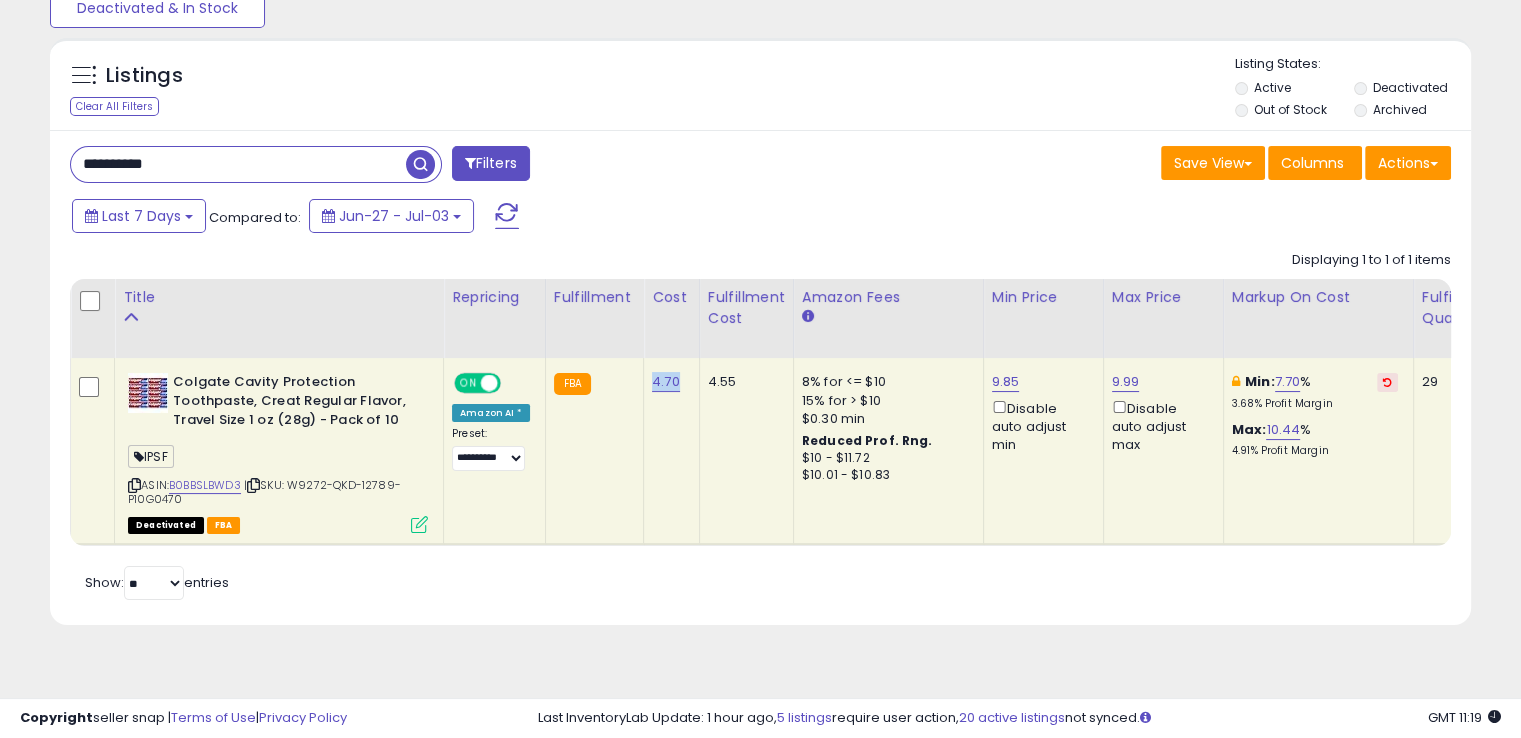 drag, startPoint x: 677, startPoint y: 378, endPoint x: 640, endPoint y: 381, distance: 37.12142 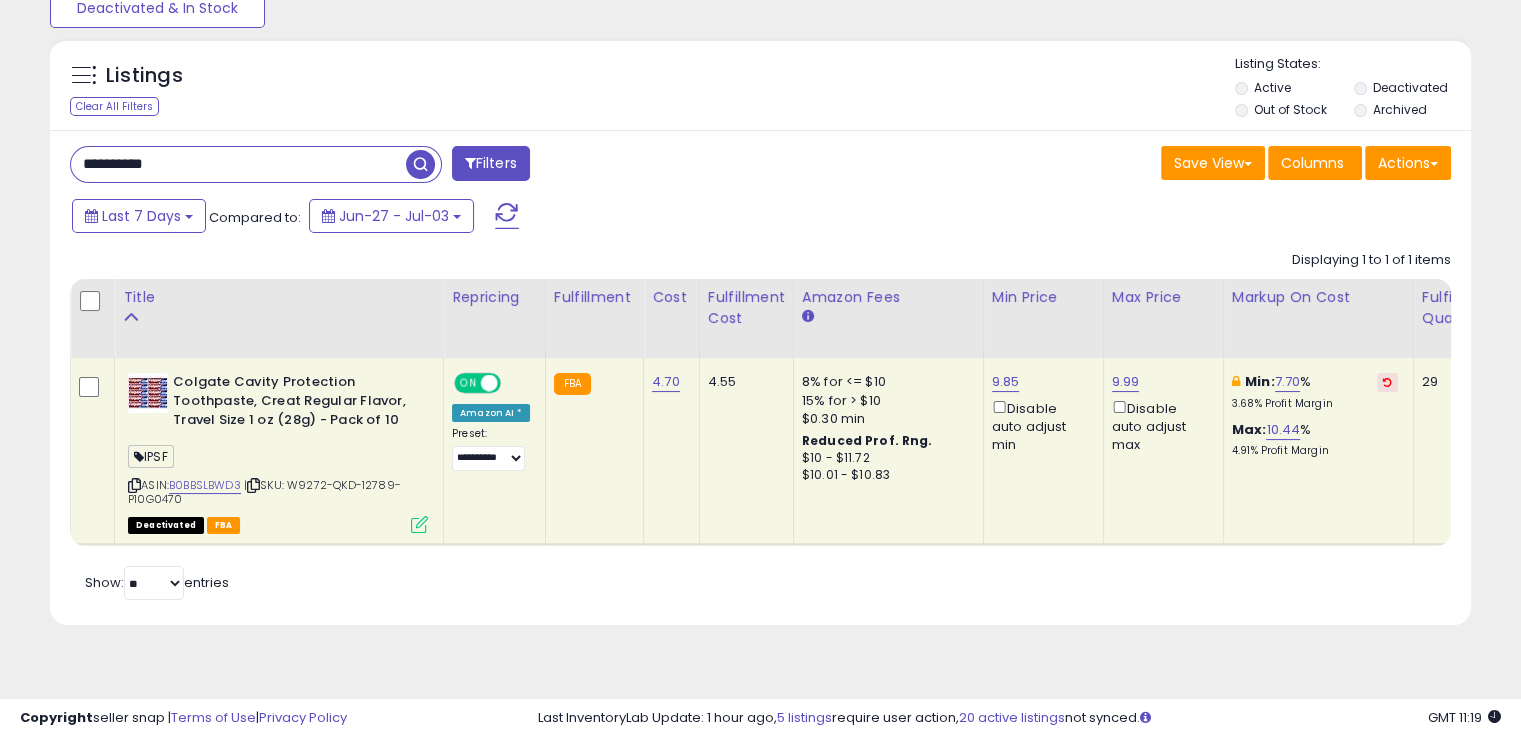 click at bounding box center (419, 524) 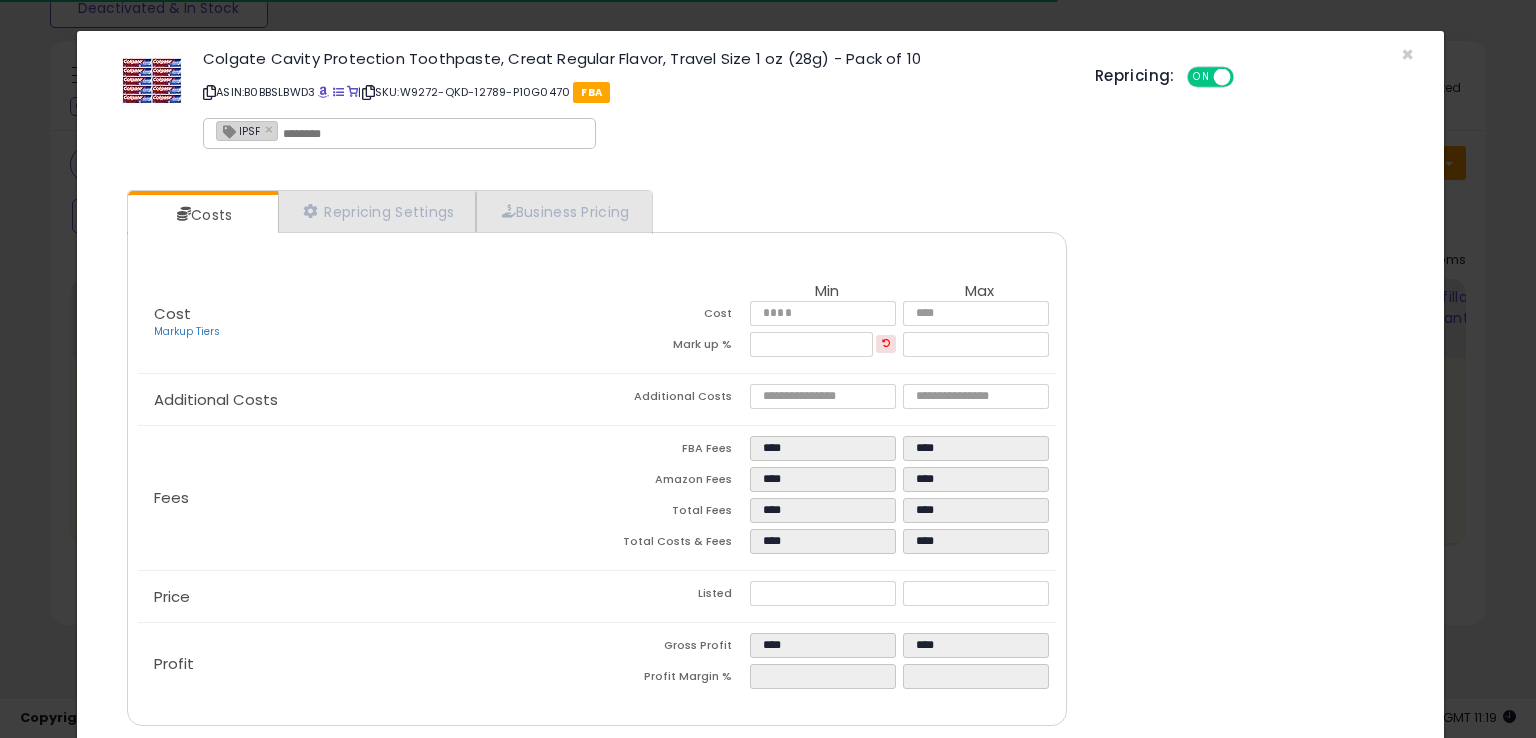 click at bounding box center [433, 134] 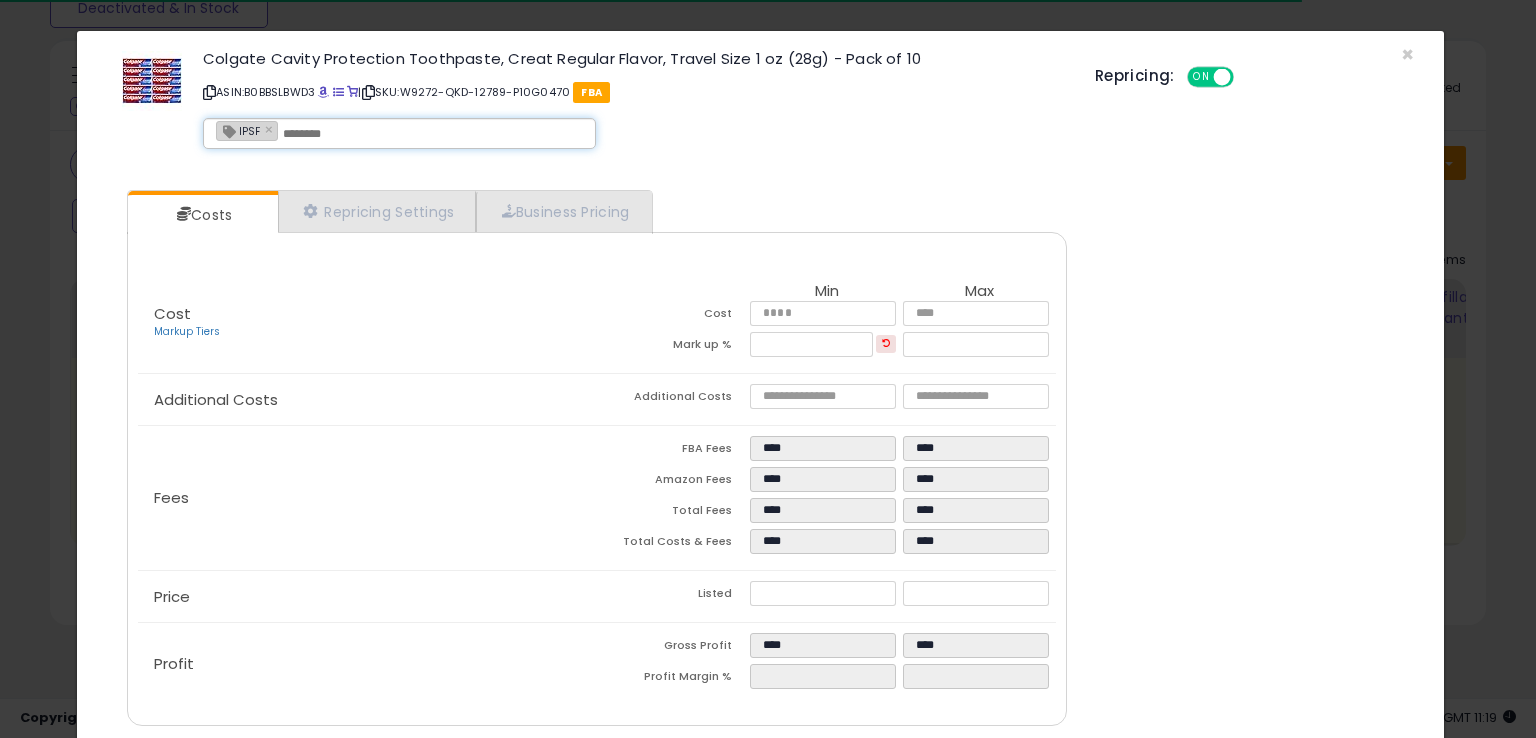 paste on "**********" 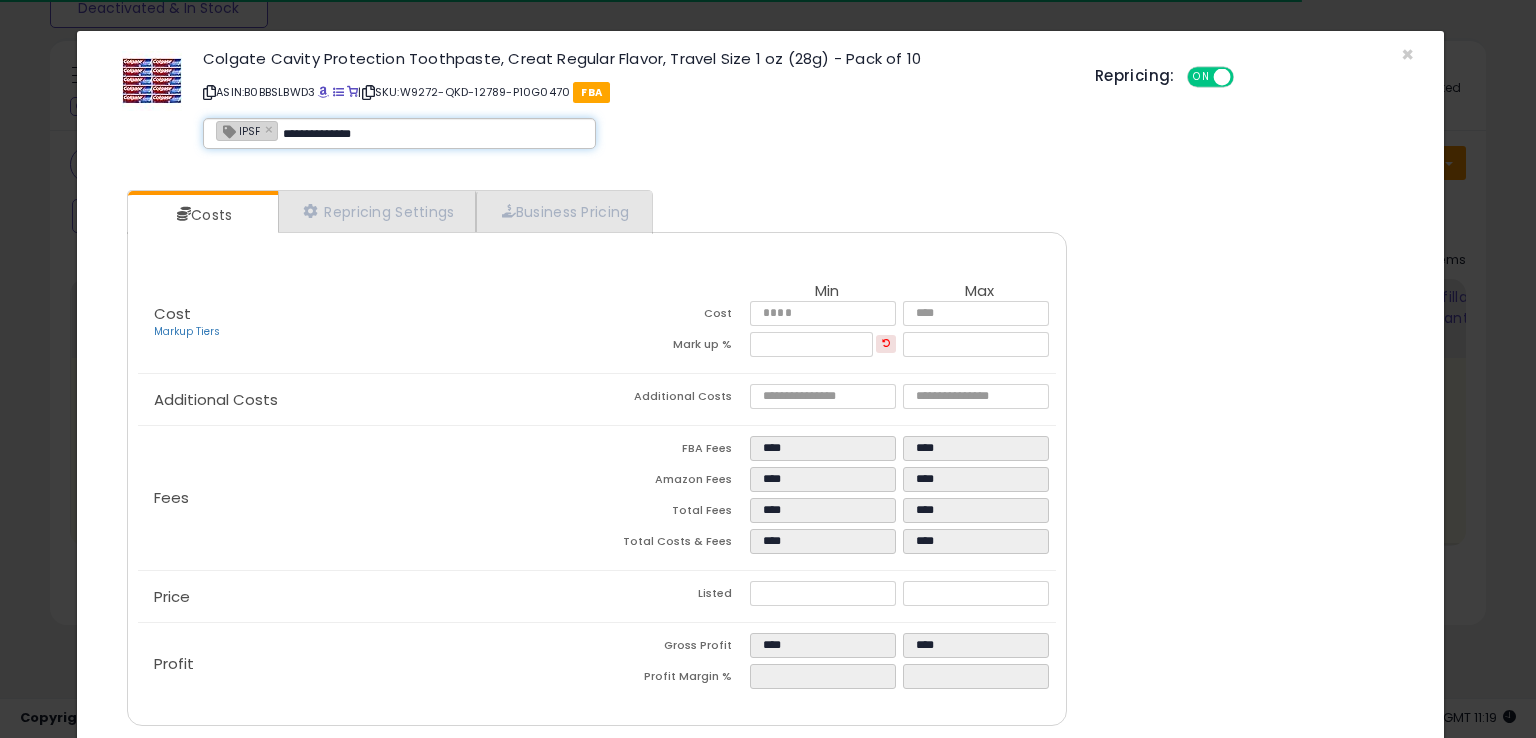 type on "**********" 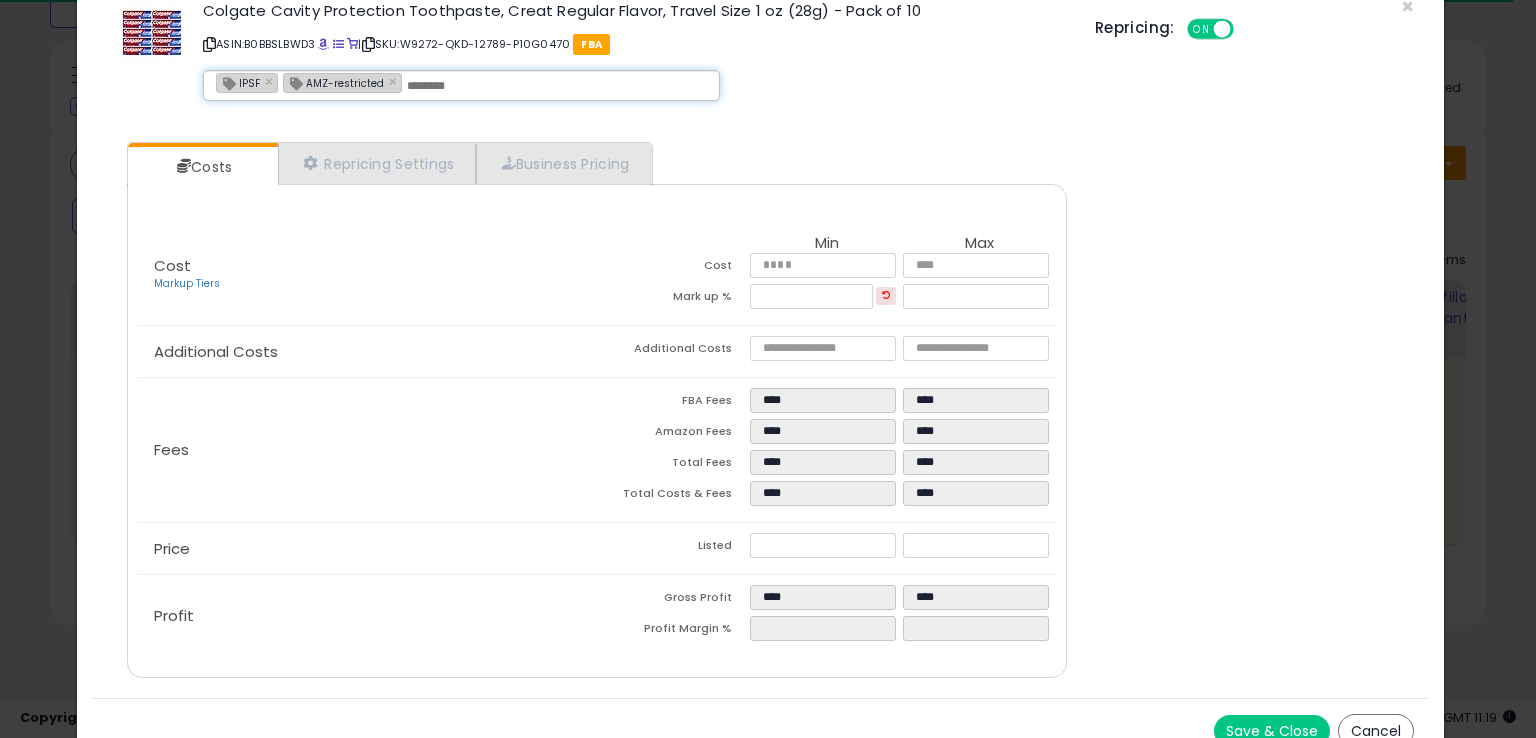 scroll, scrollTop: 71, scrollLeft: 0, axis: vertical 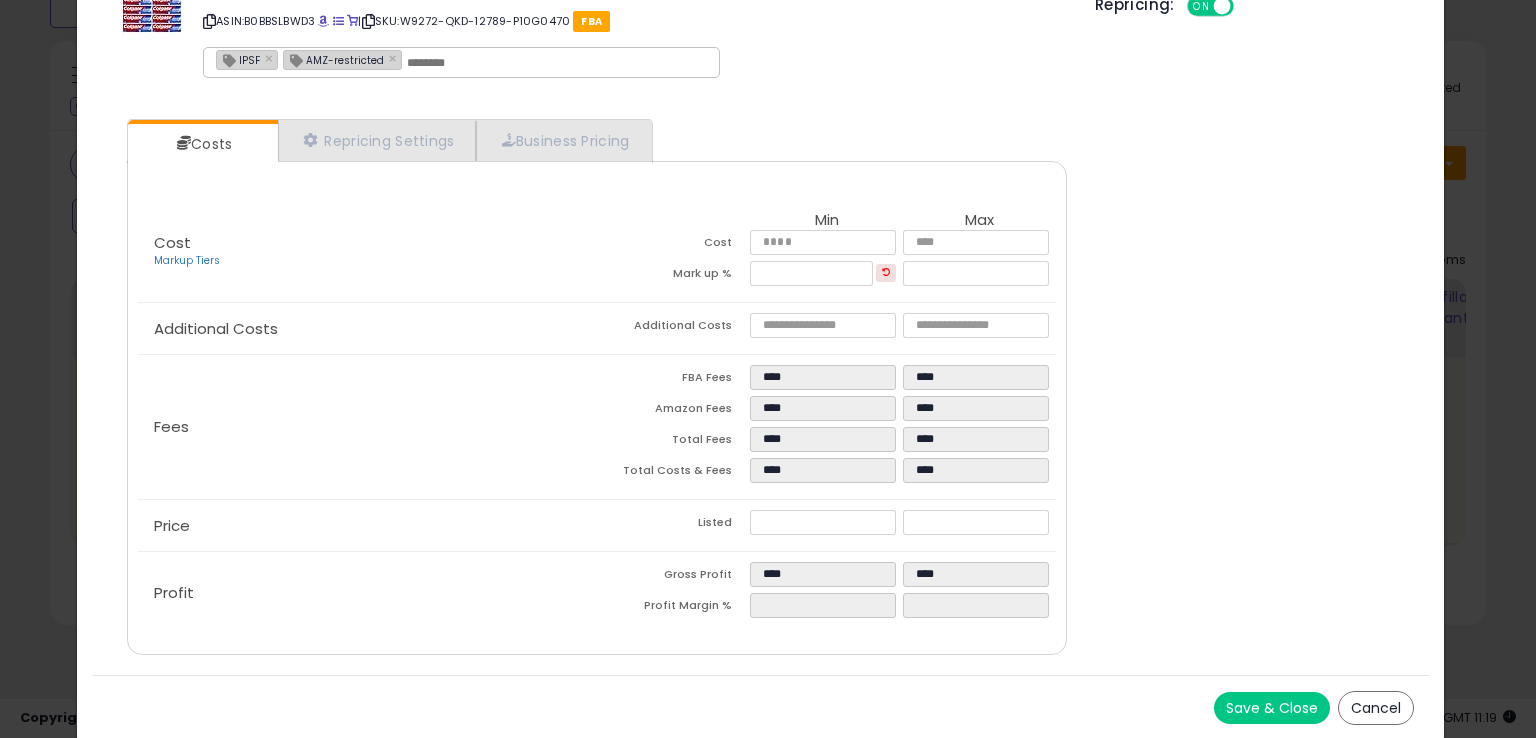 click on "Save & Close" at bounding box center (1272, 708) 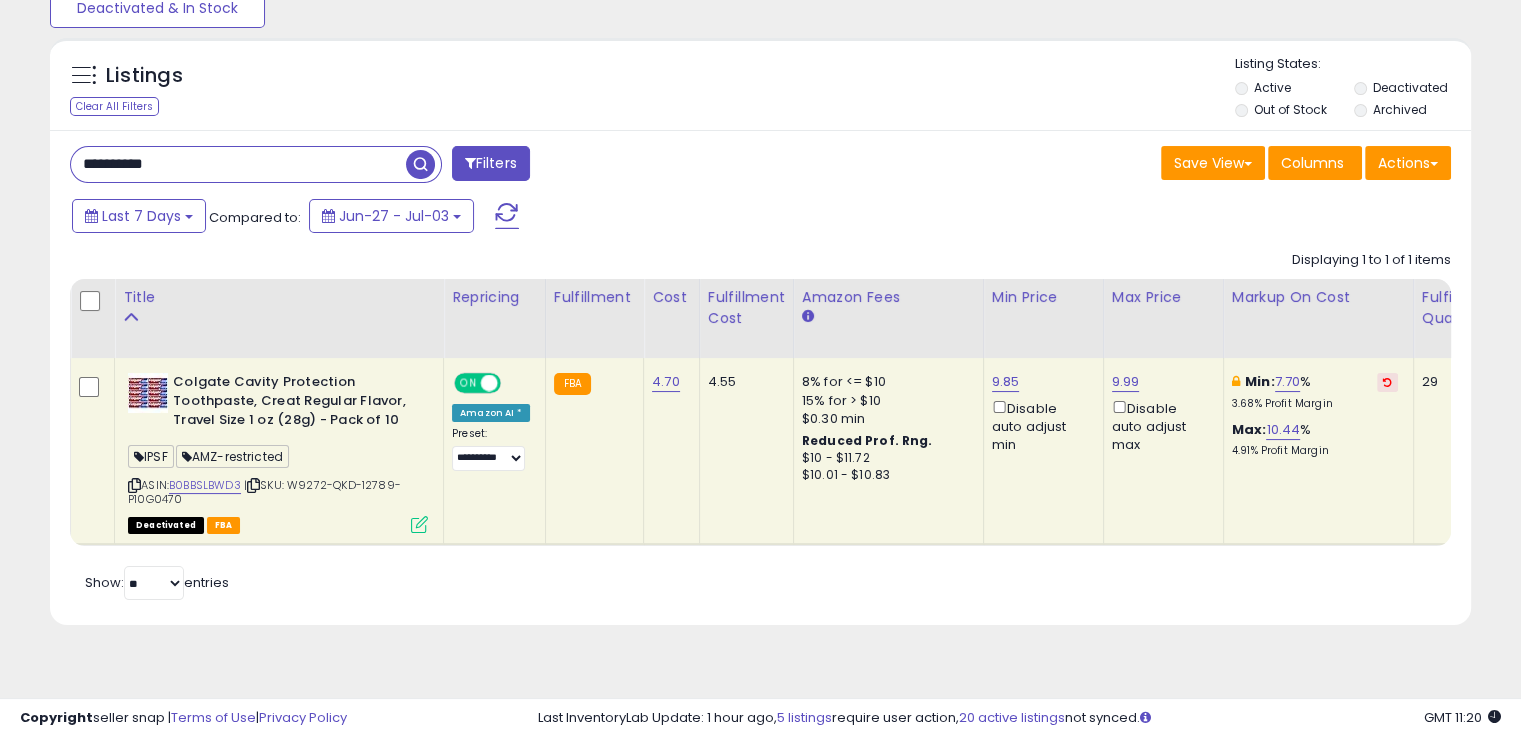 click on "**********" at bounding box center [238, 164] 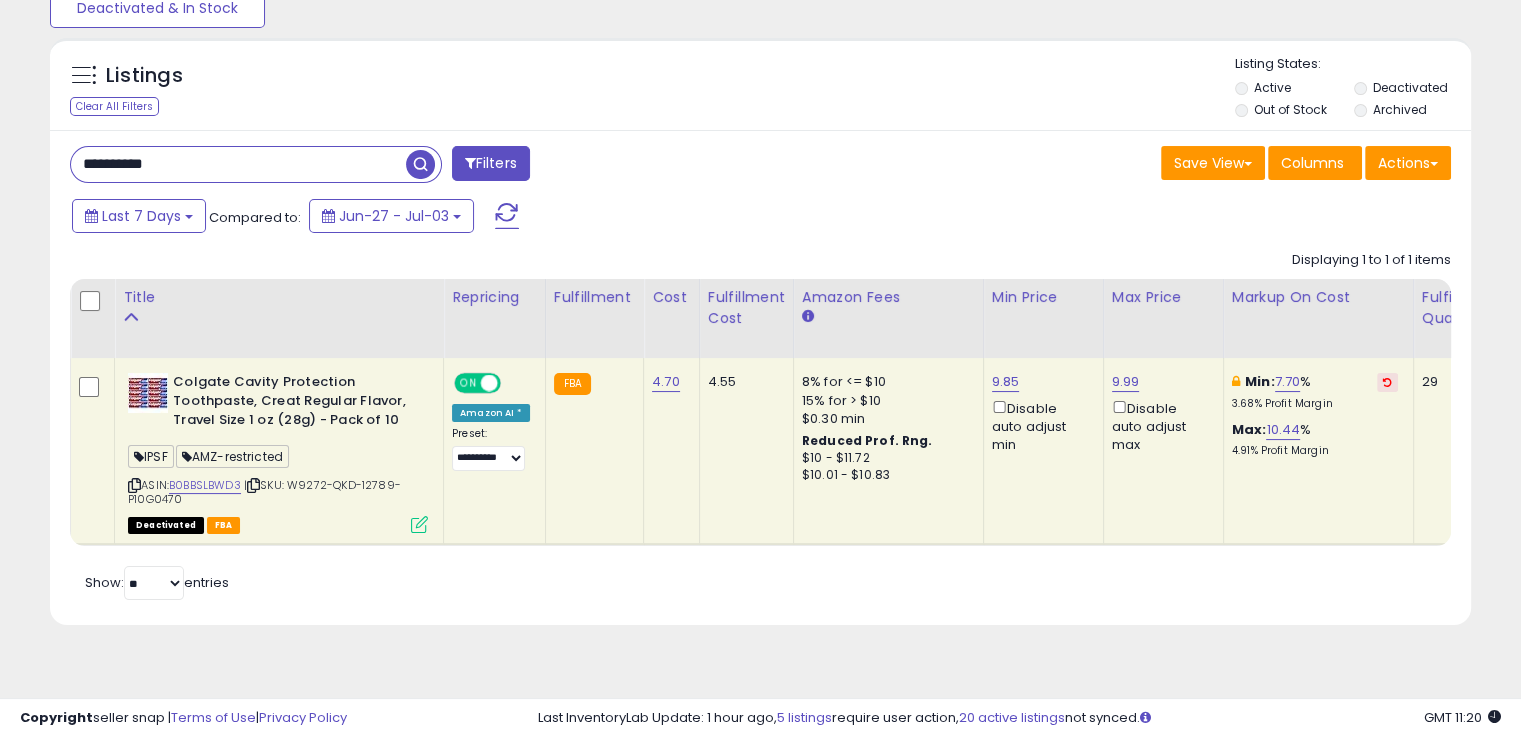 paste 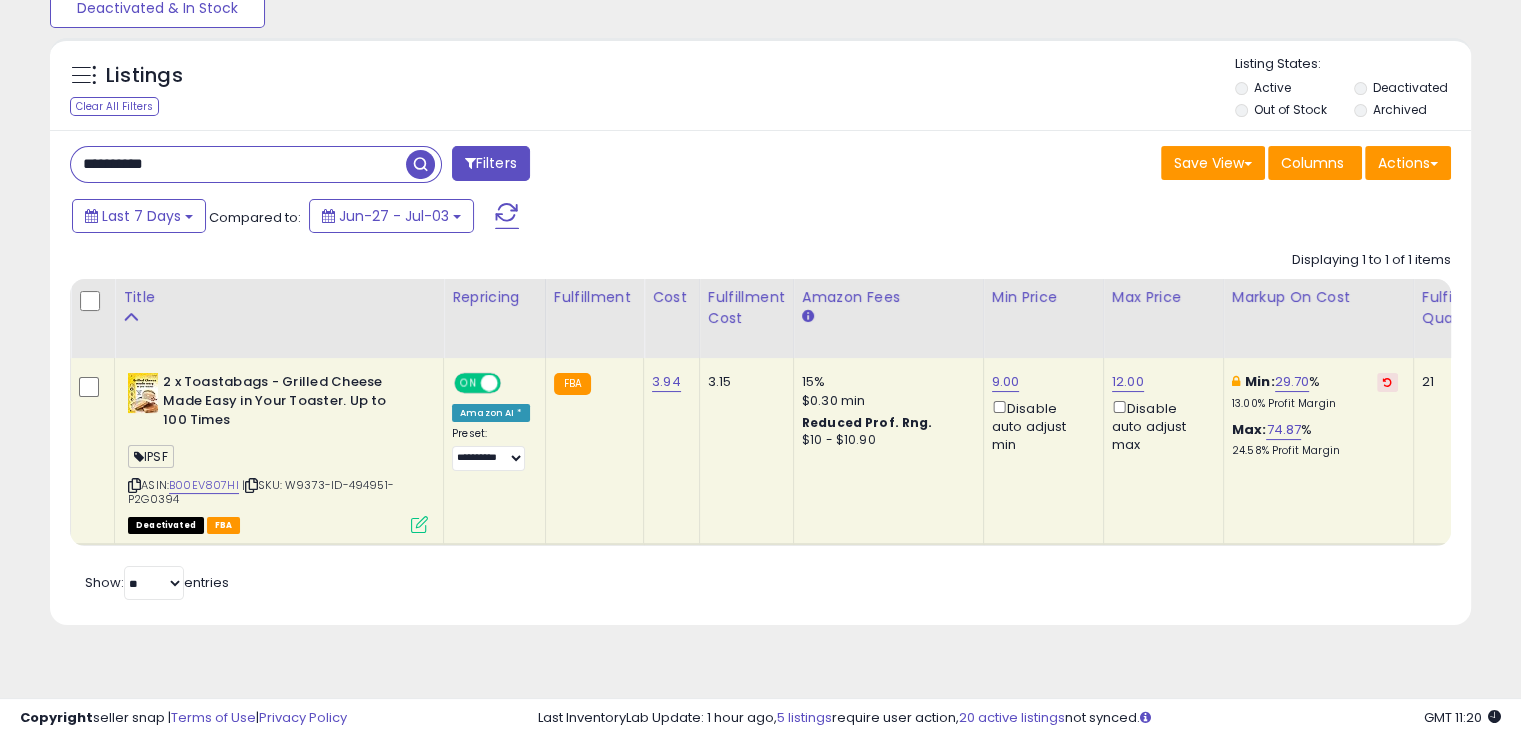 click at bounding box center [251, 485] 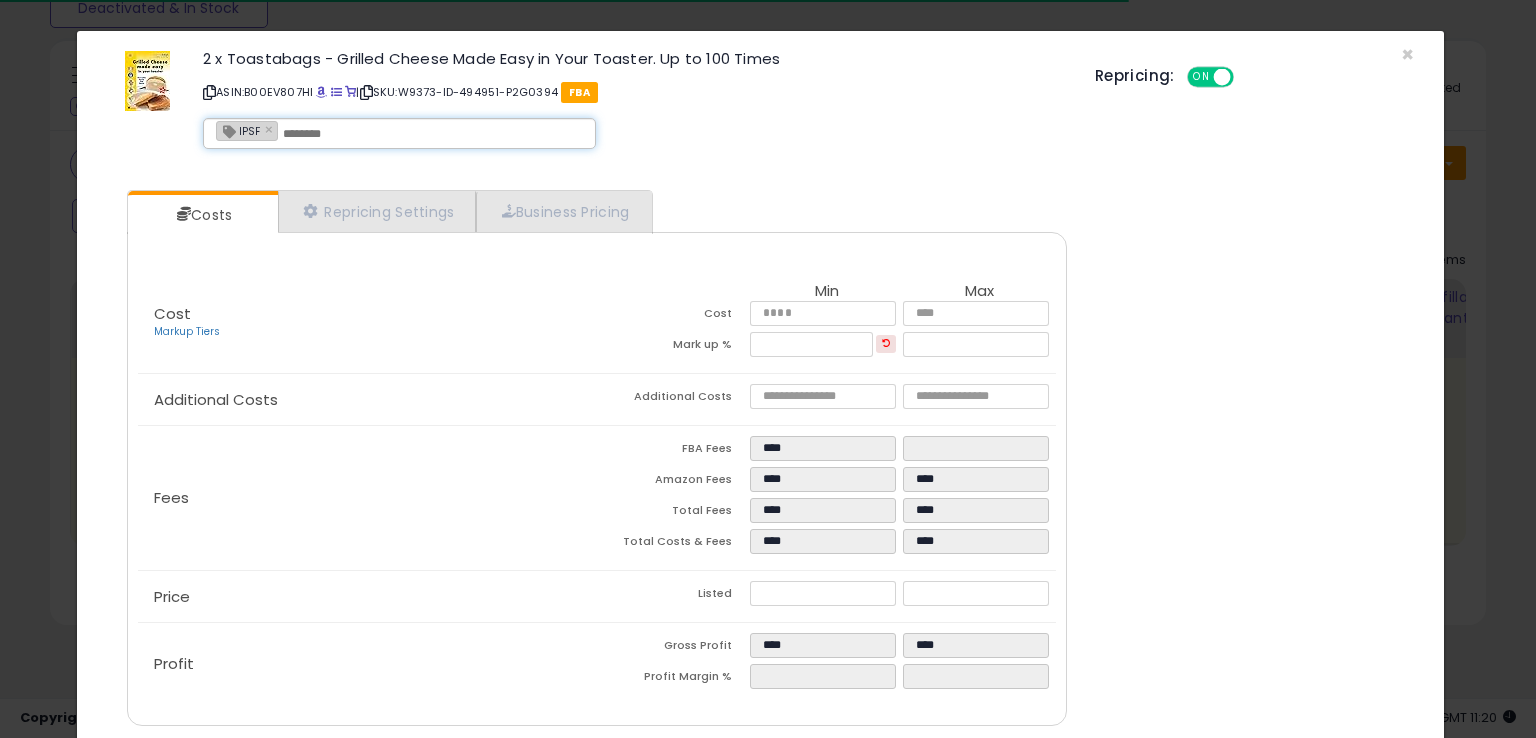 click at bounding box center [433, 134] 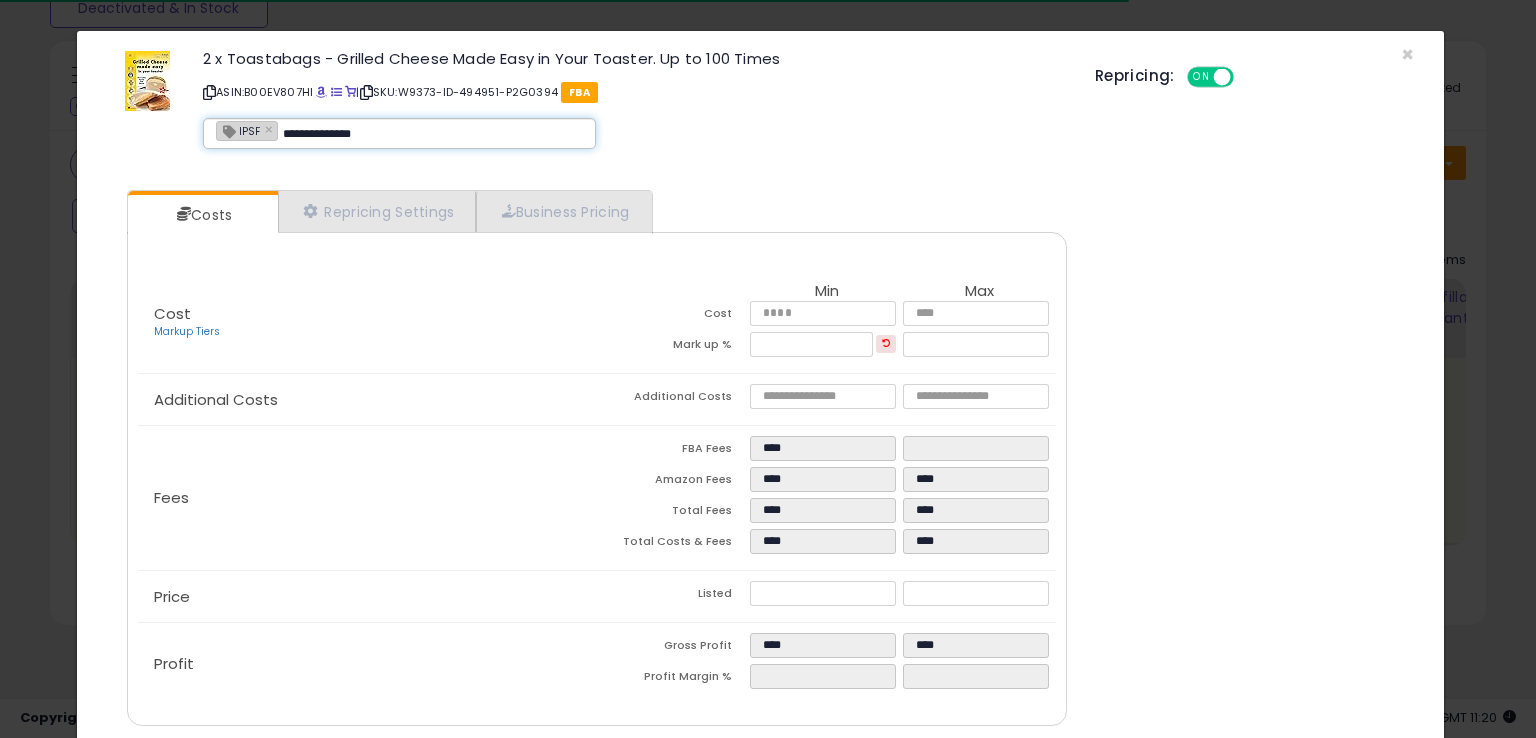 type on "**********" 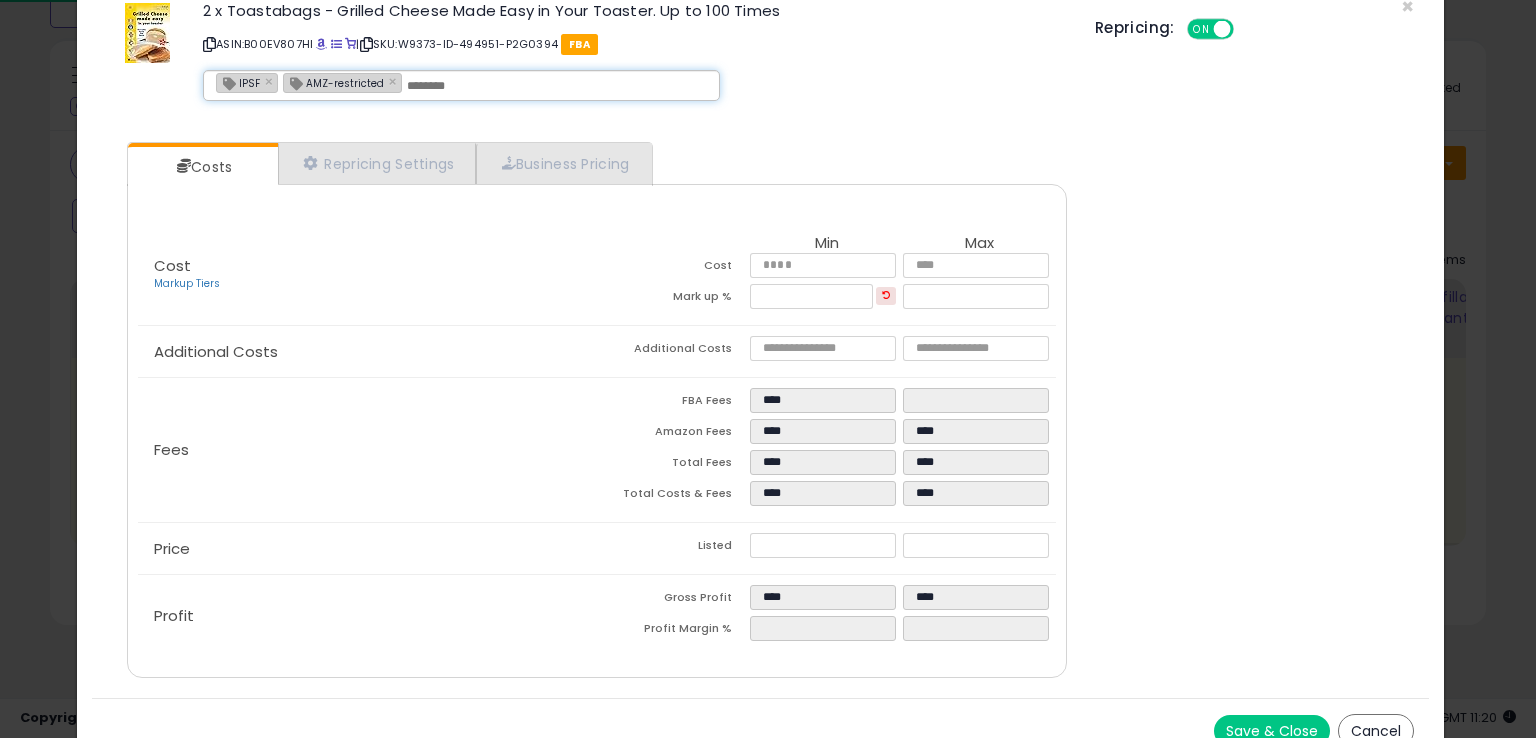 scroll, scrollTop: 71, scrollLeft: 0, axis: vertical 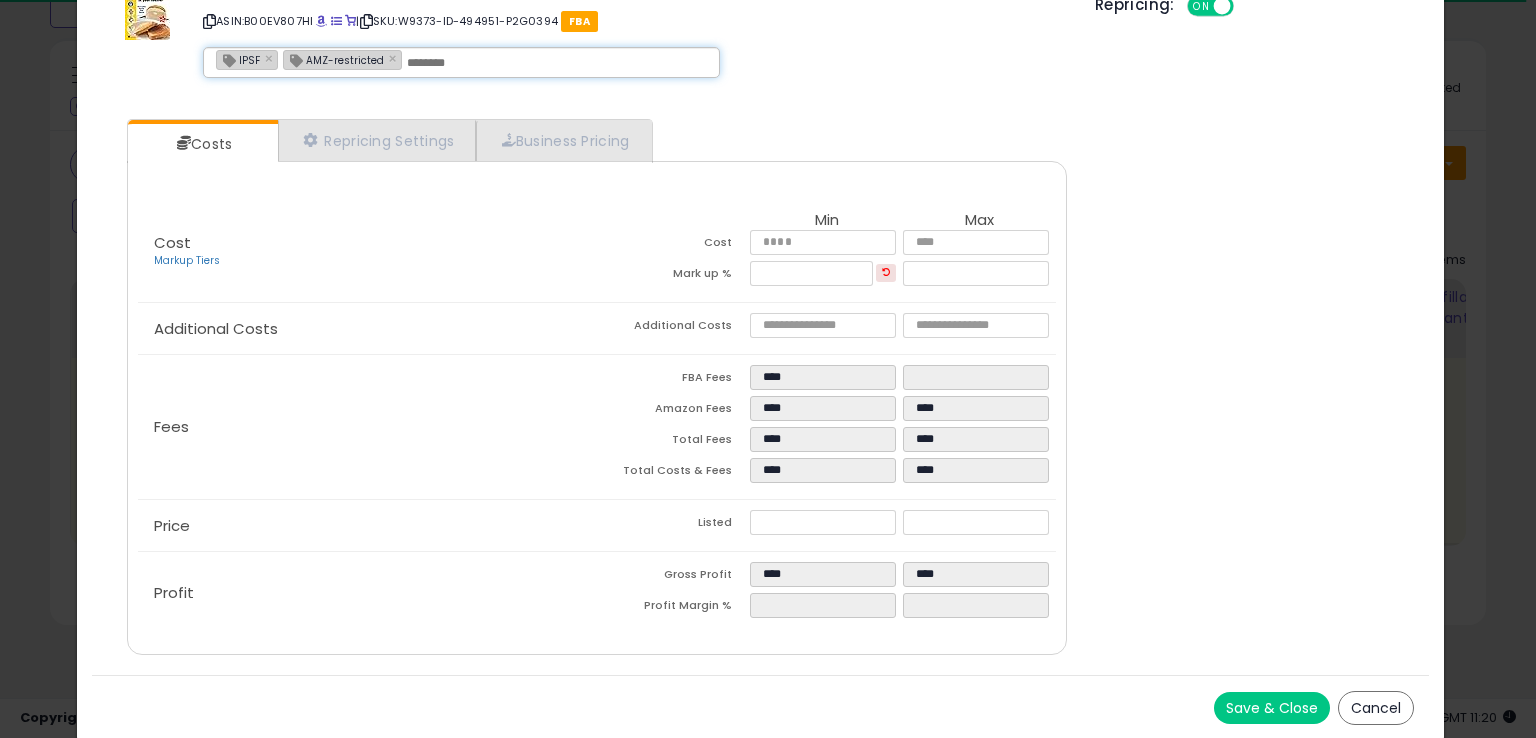 click on "Save & Close" at bounding box center [1272, 708] 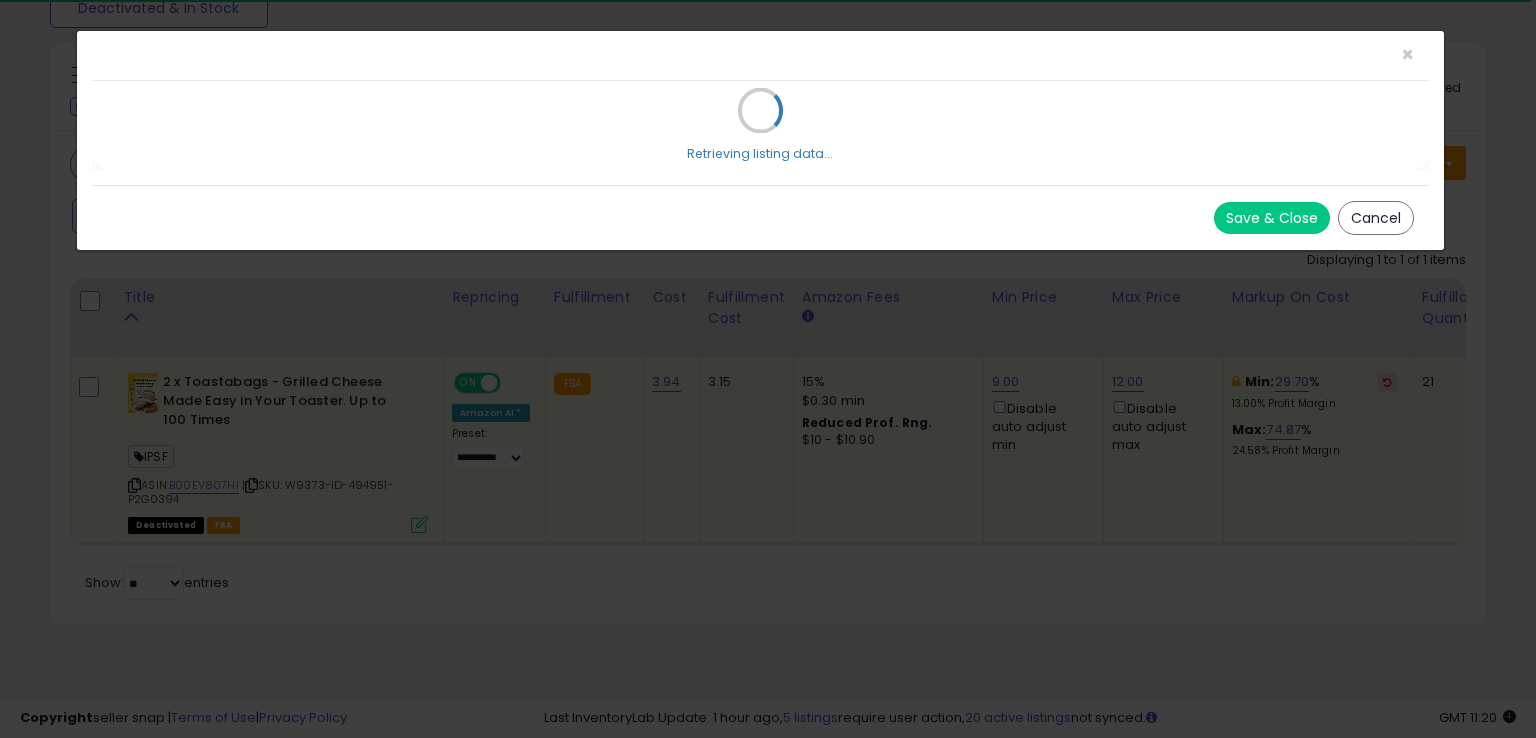 scroll, scrollTop: 0, scrollLeft: 0, axis: both 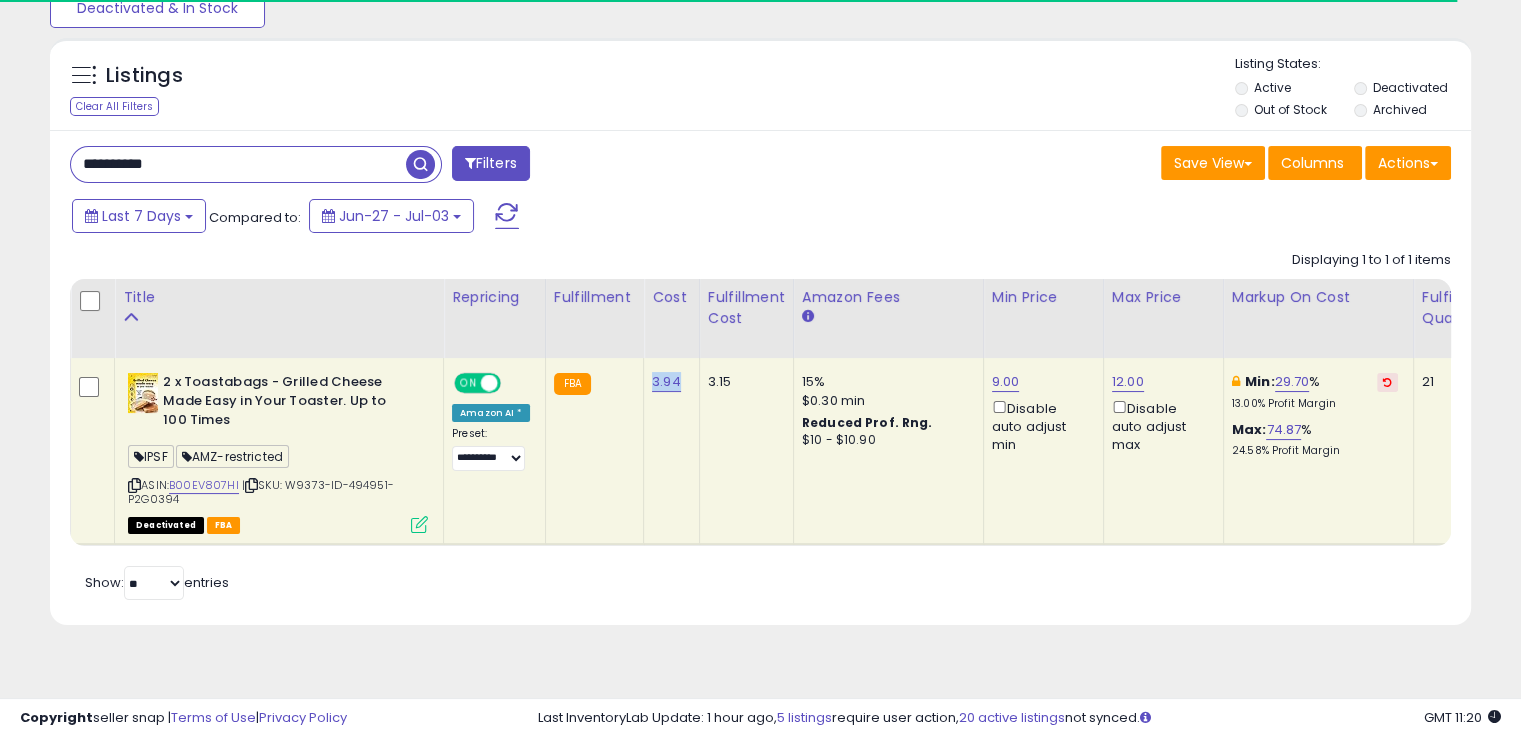 drag, startPoint x: 678, startPoint y: 385, endPoint x: 644, endPoint y: 376, distance: 35.17101 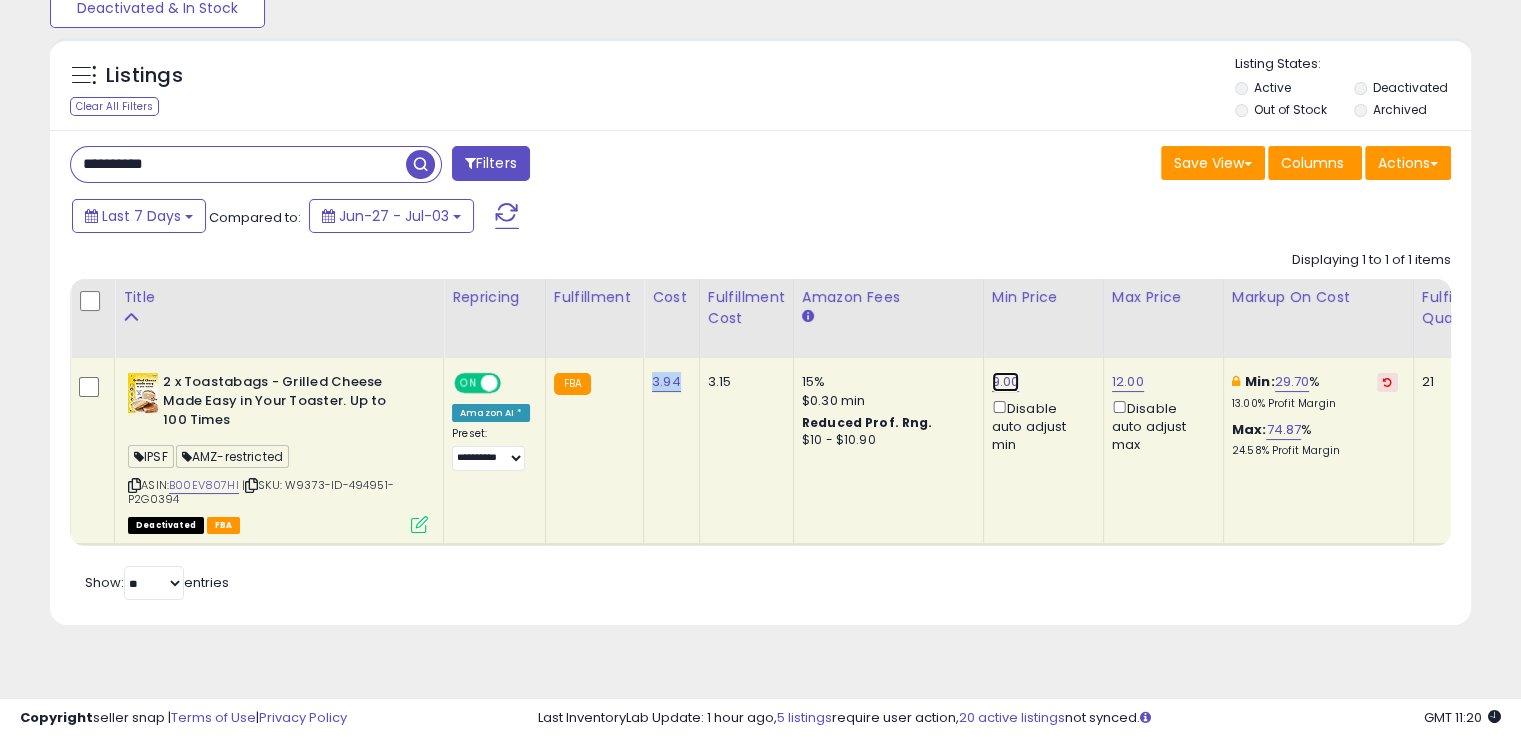 click on "9.00" at bounding box center [1006, 382] 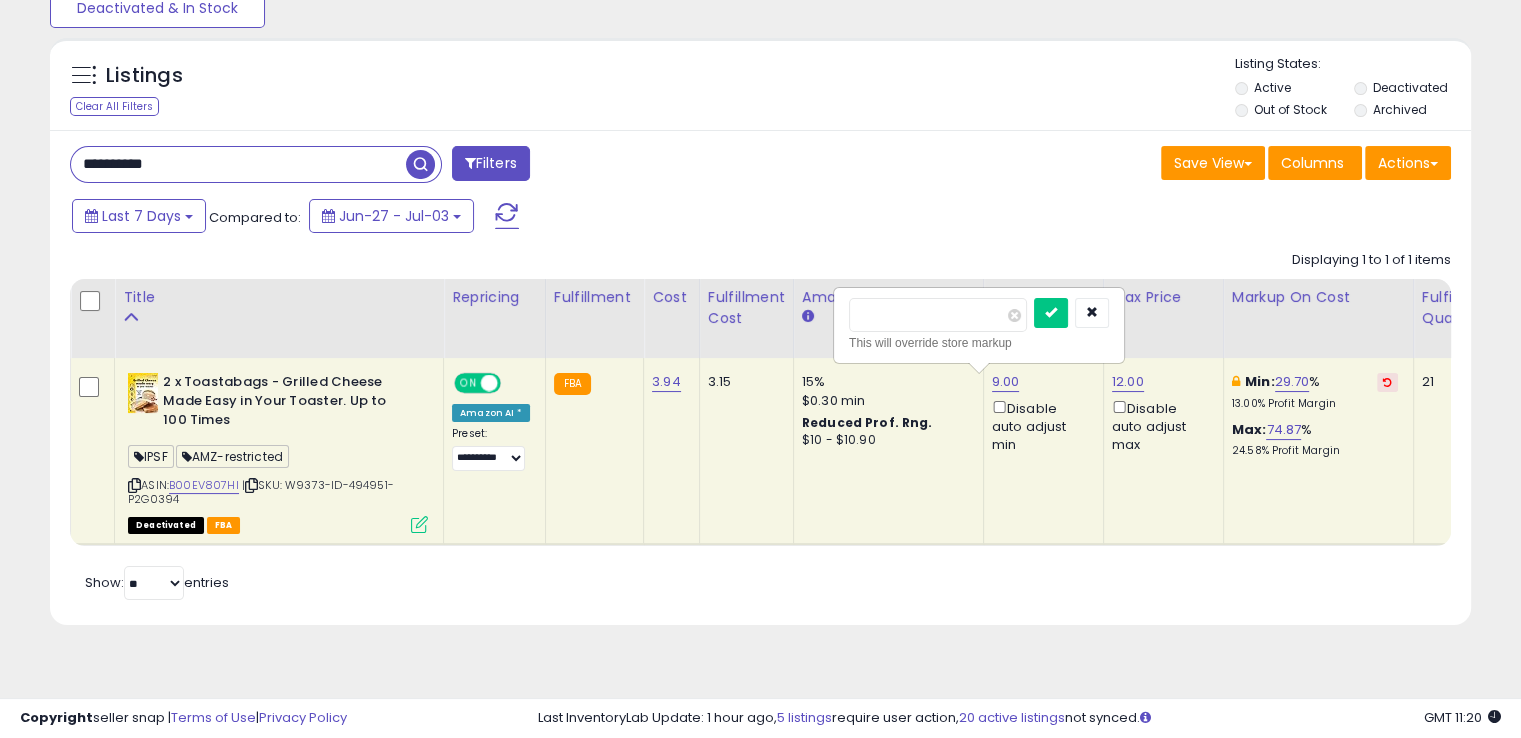 drag, startPoint x: 874, startPoint y: 313, endPoint x: 808, endPoint y: 308, distance: 66.189125 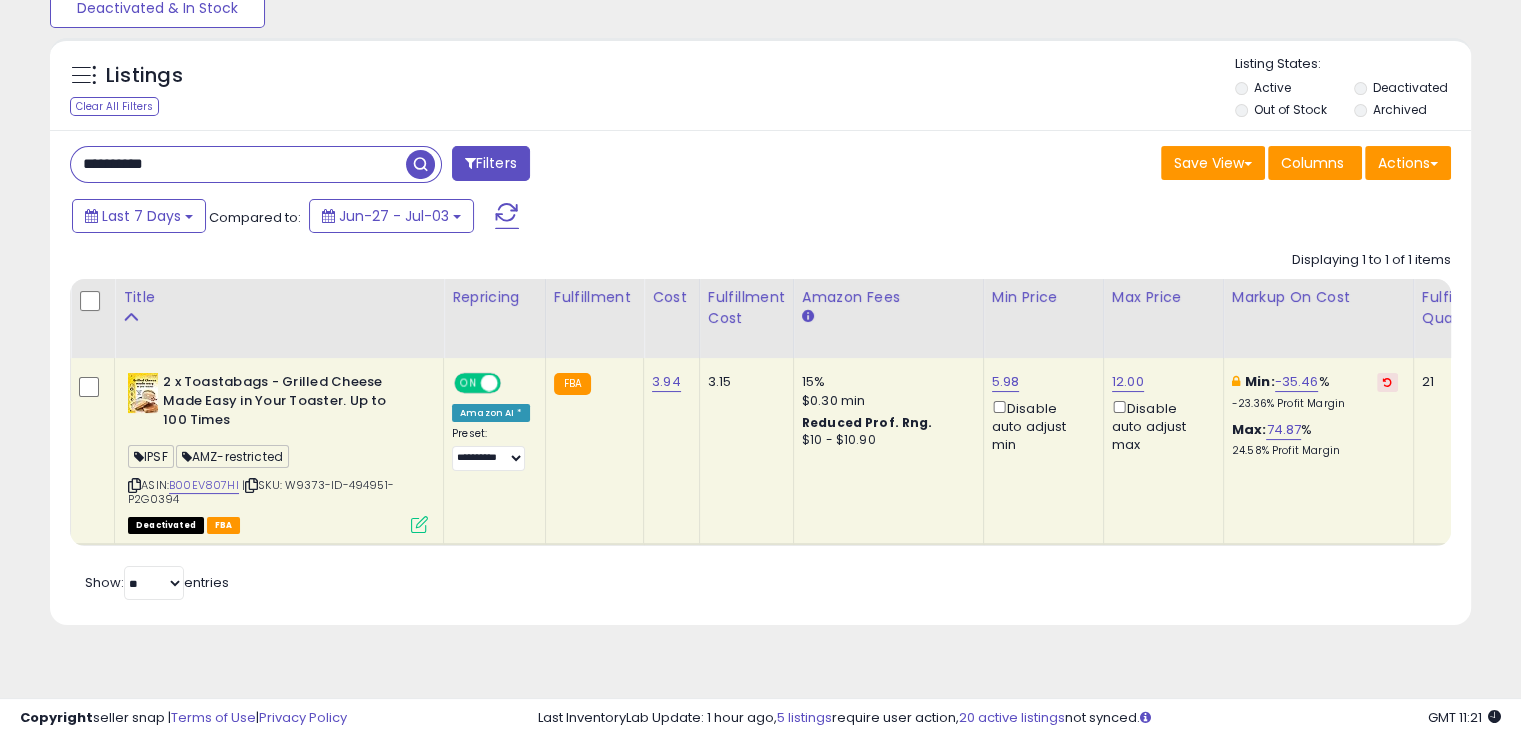 click on "12.00  Disable auto adjust max" 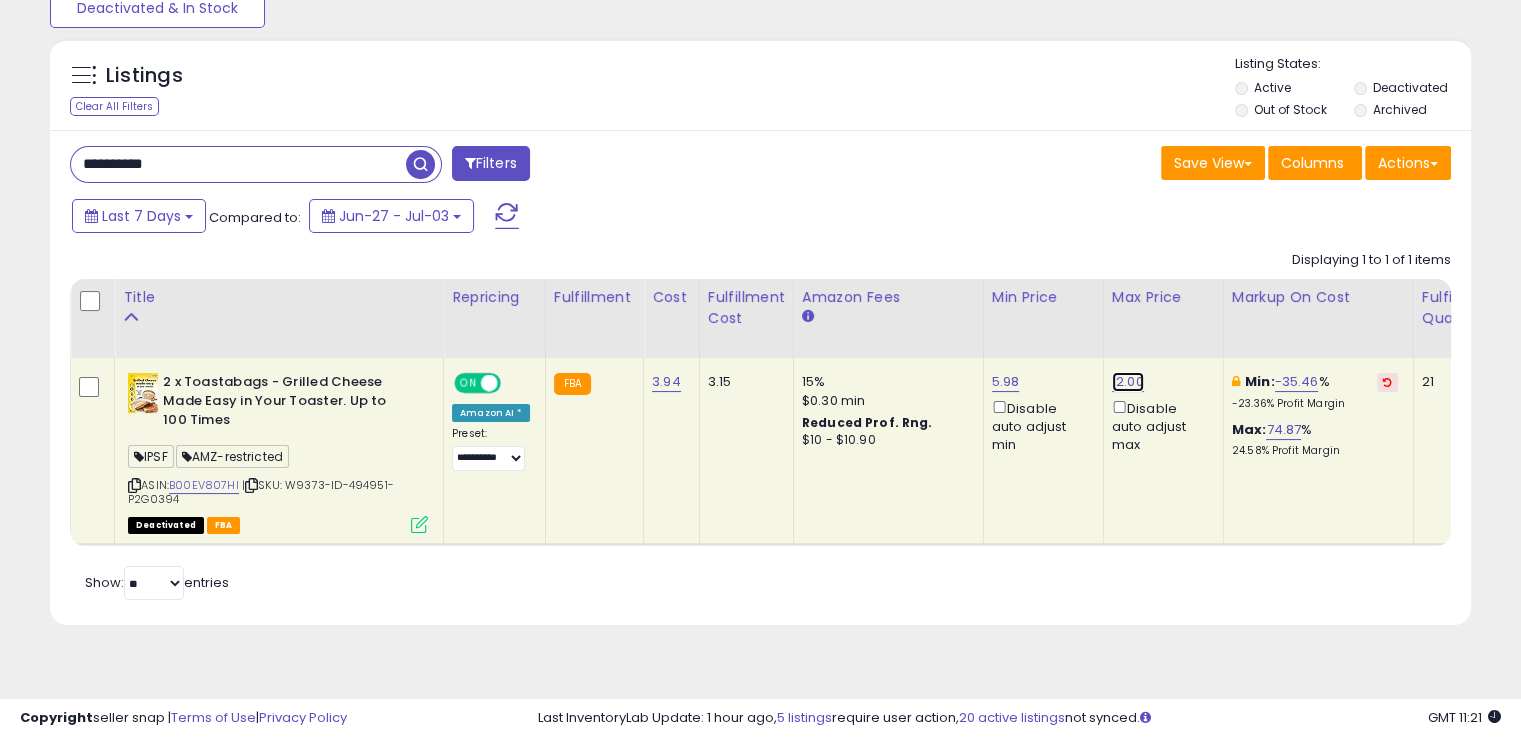 click on "12.00" at bounding box center [1128, 382] 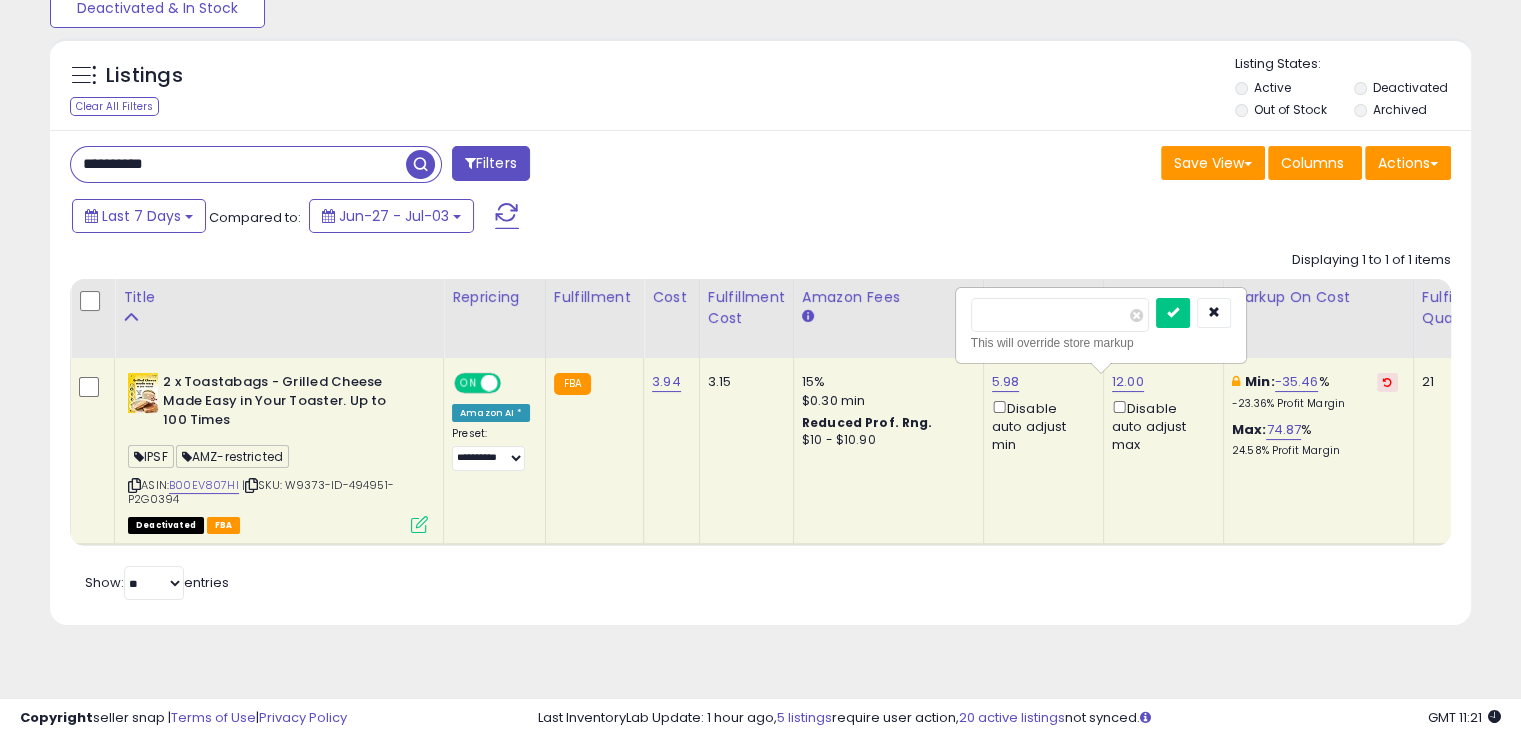 drag, startPoint x: 1072, startPoint y: 320, endPoint x: 948, endPoint y: 325, distance: 124.10077 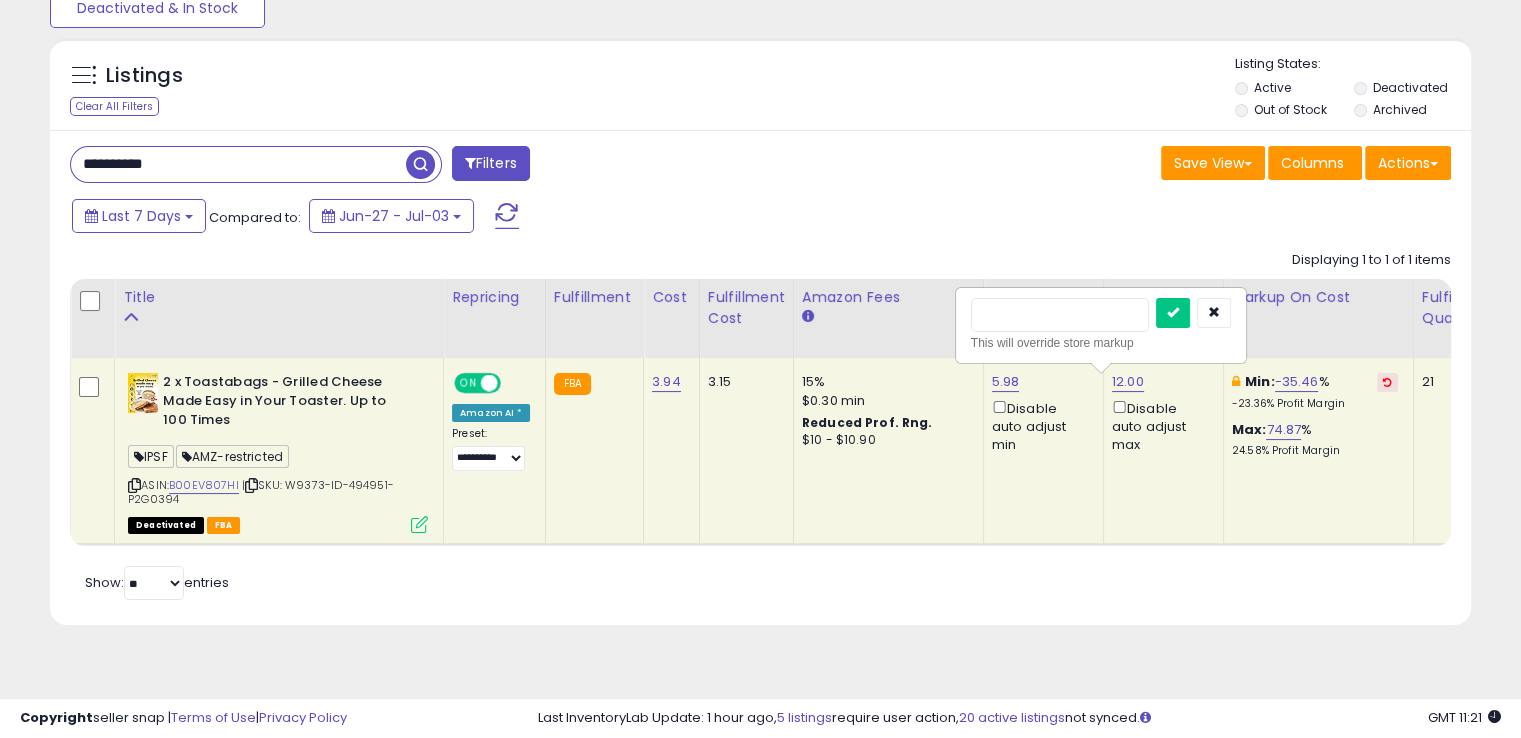 type on "****" 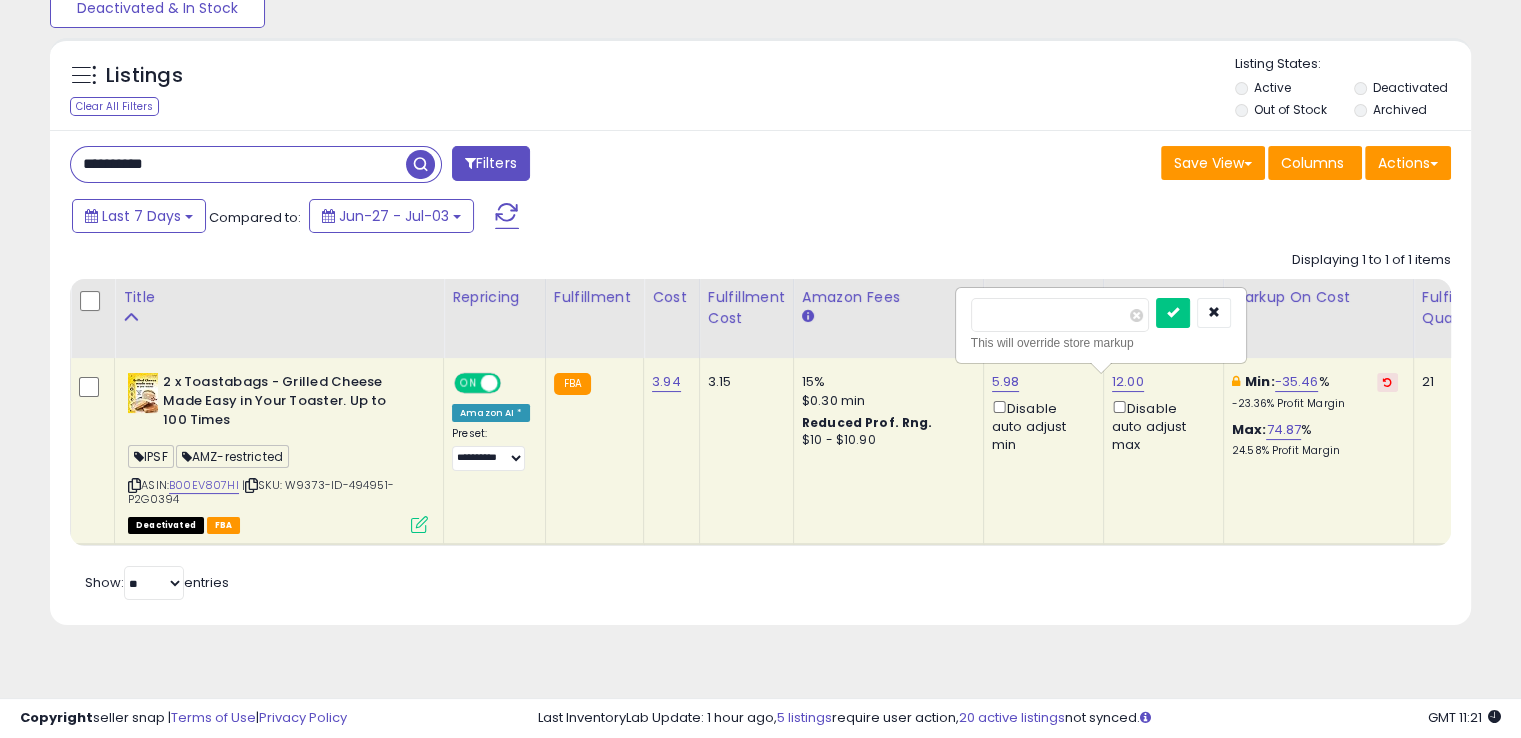 click at bounding box center [1173, 313] 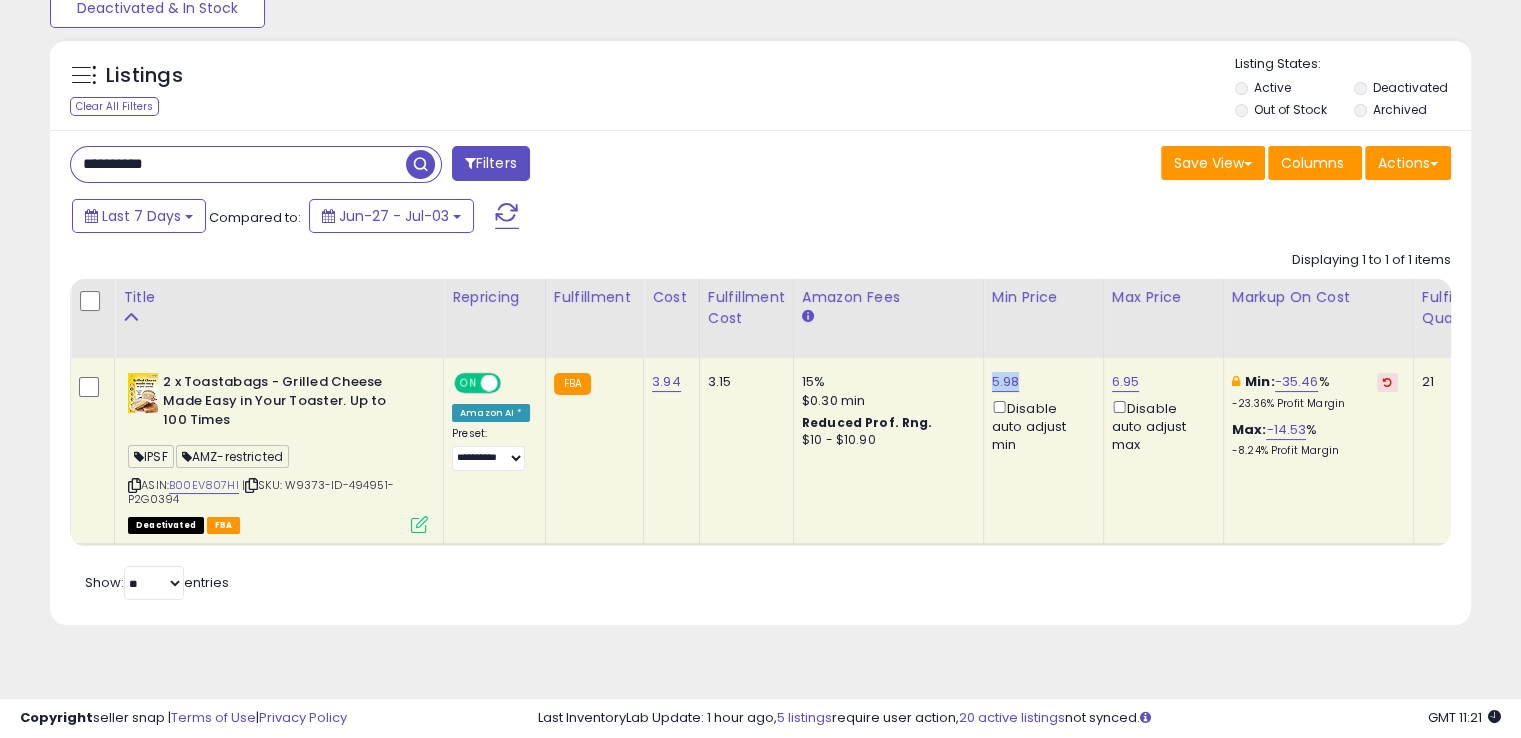 drag, startPoint x: 1024, startPoint y: 381, endPoint x: 982, endPoint y: 382, distance: 42.0119 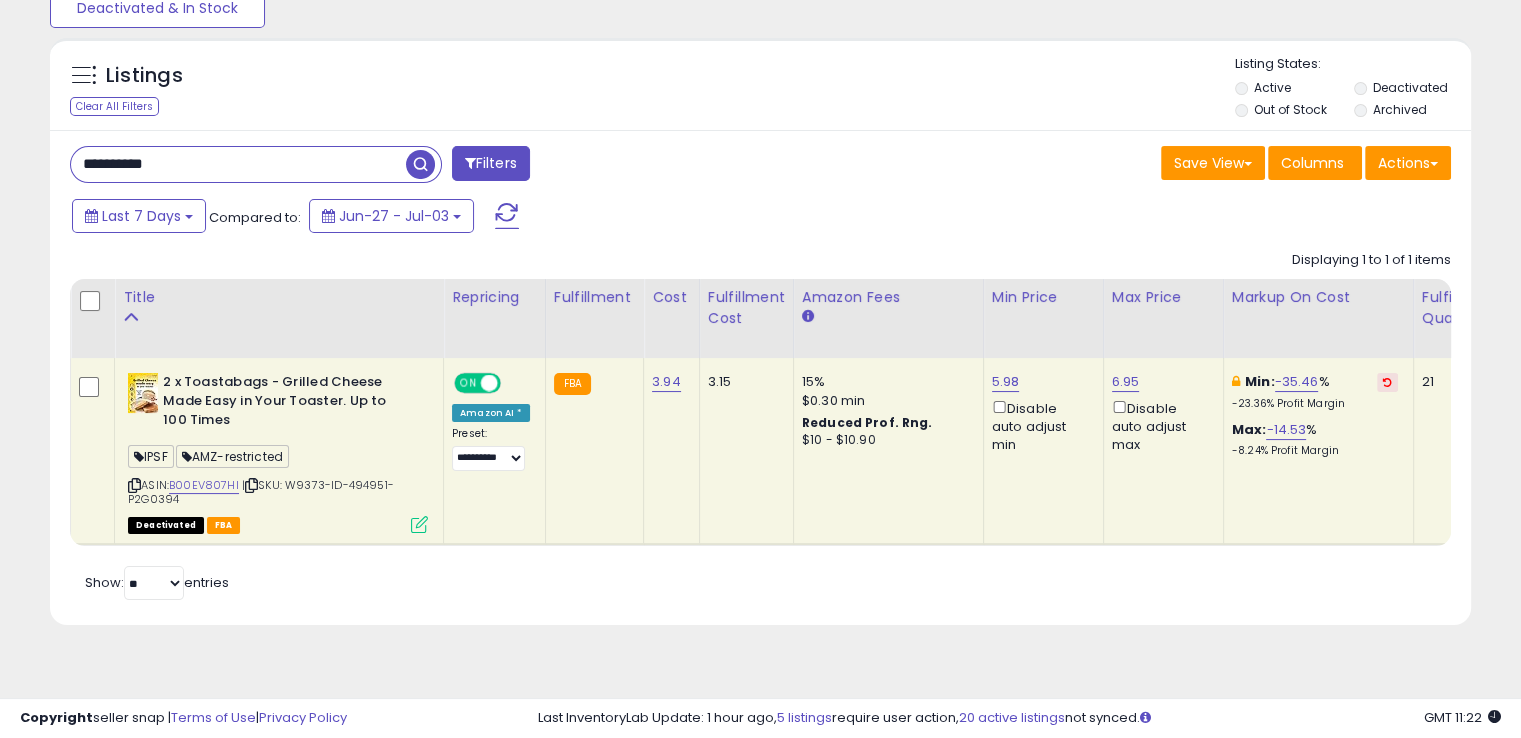 click on "Last 7 Days
Compared to:
Jun-27 - Jul-03" at bounding box center (585, 218) 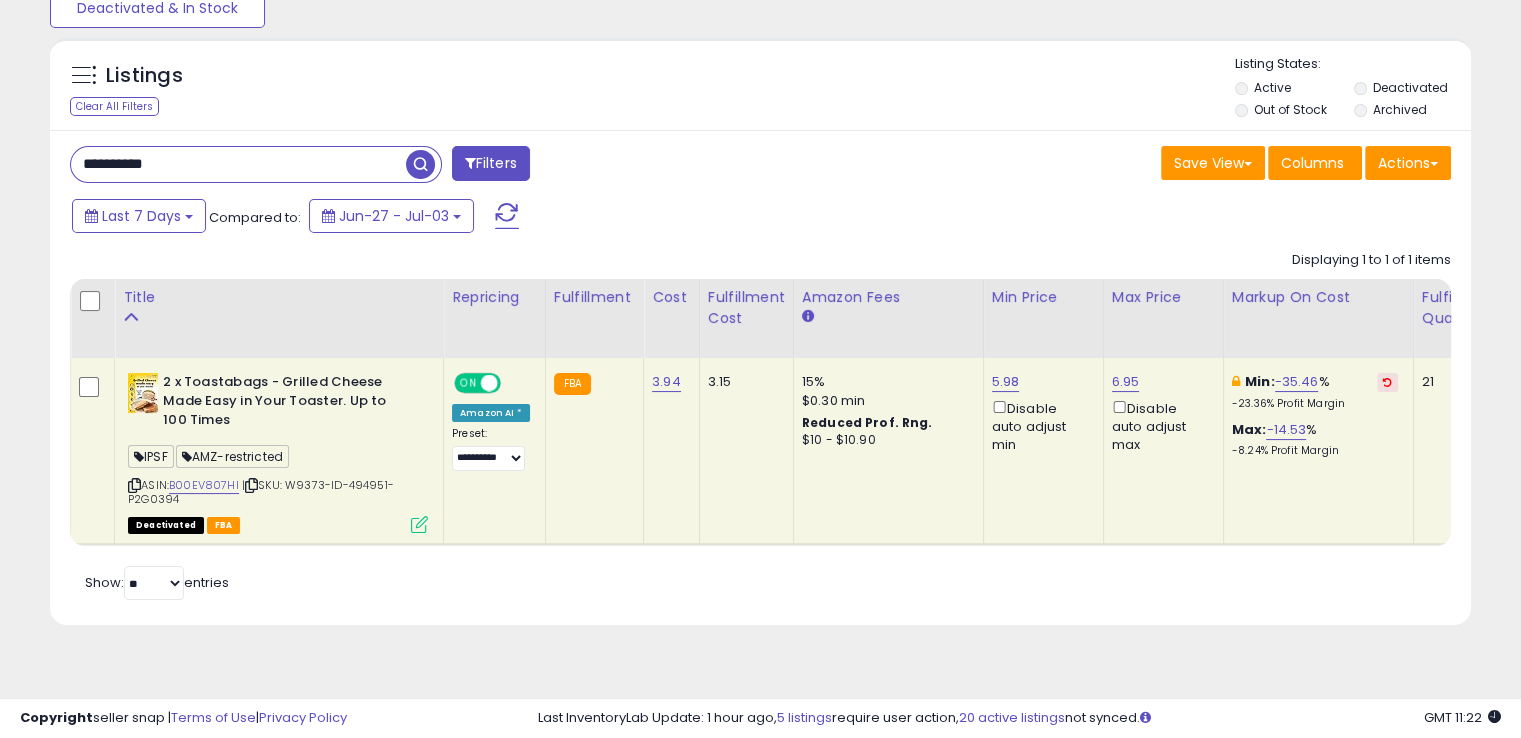 click on "**********" at bounding box center (238, 164) 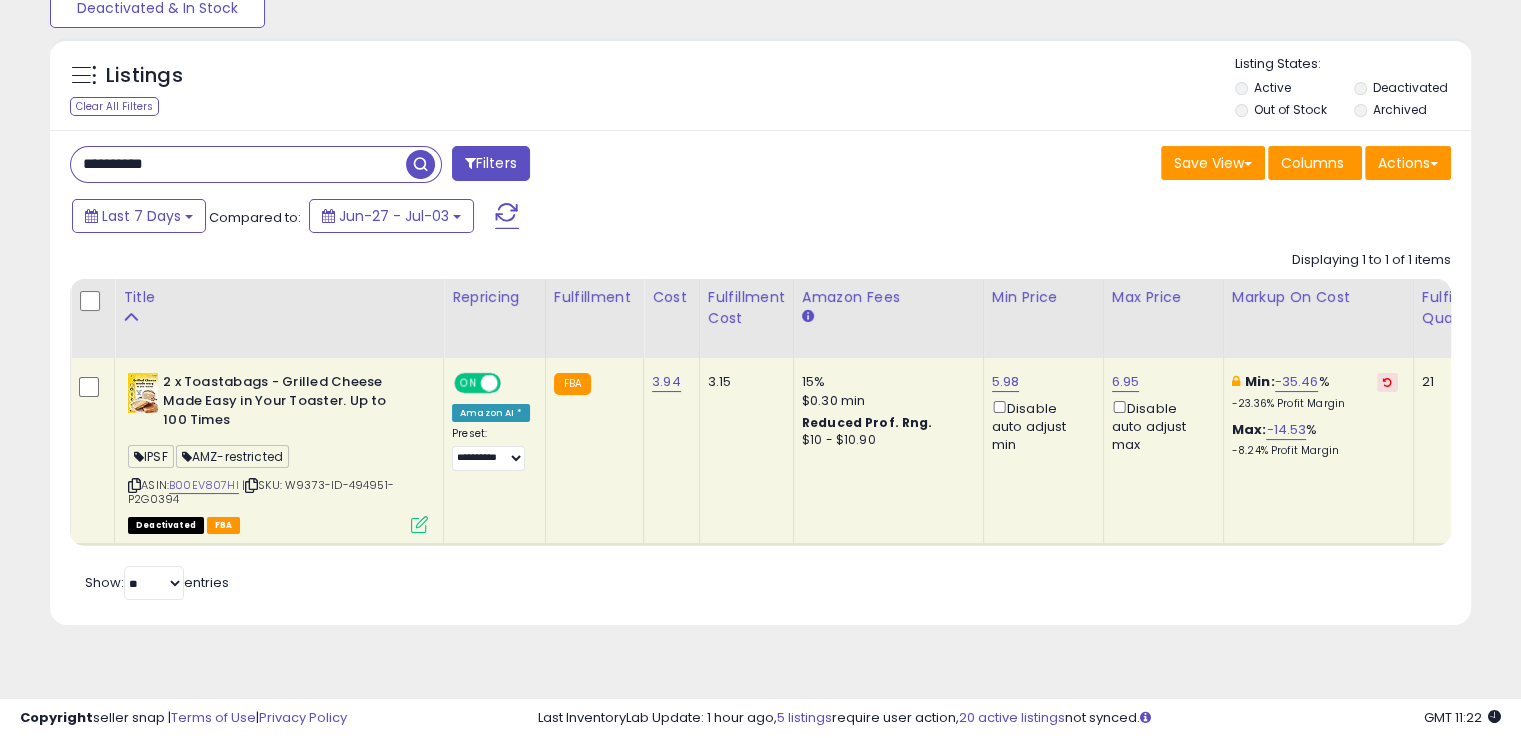 paste 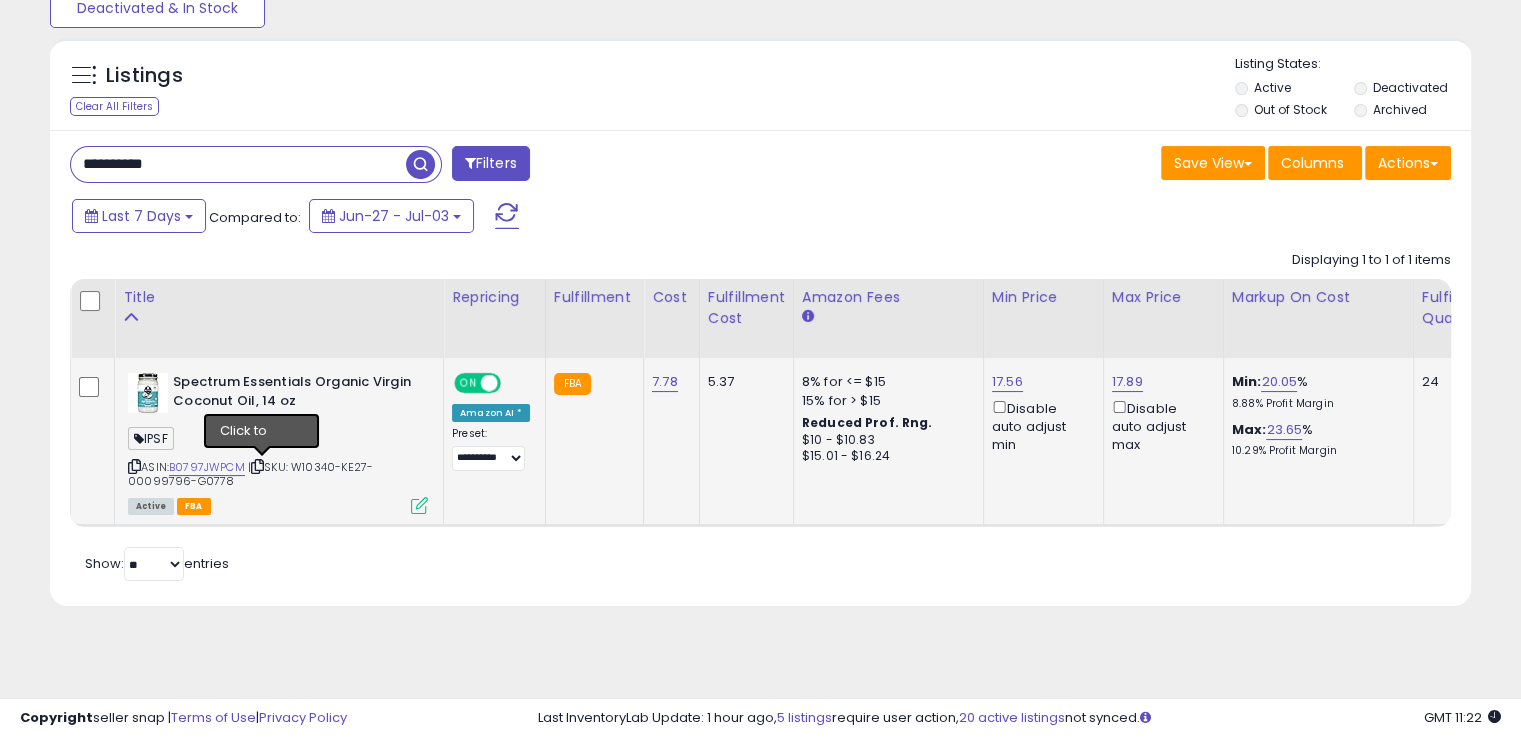 click at bounding box center (257, 466) 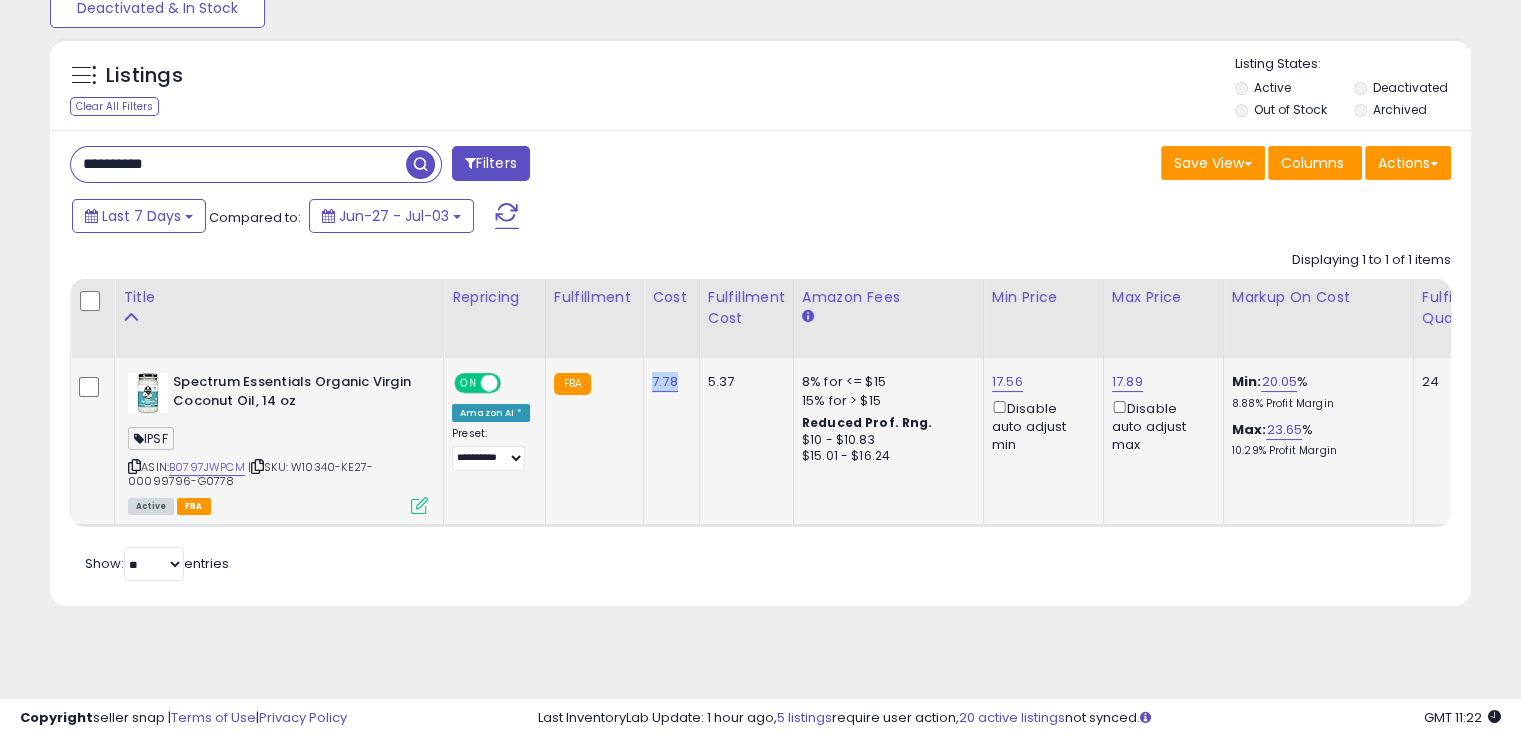 drag, startPoint x: 679, startPoint y: 385, endPoint x: 640, endPoint y: 365, distance: 43.829212 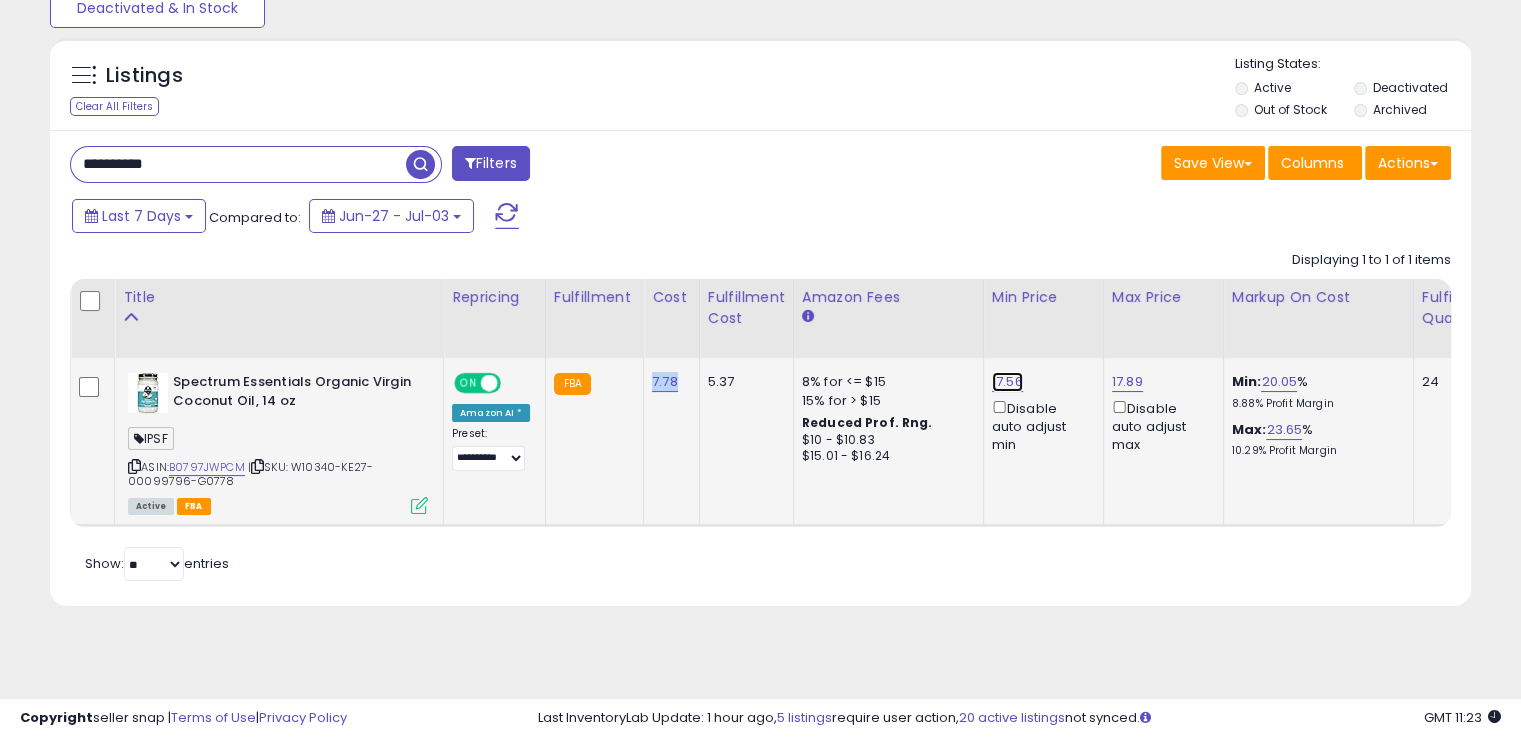 click on "17.56" at bounding box center [1007, 382] 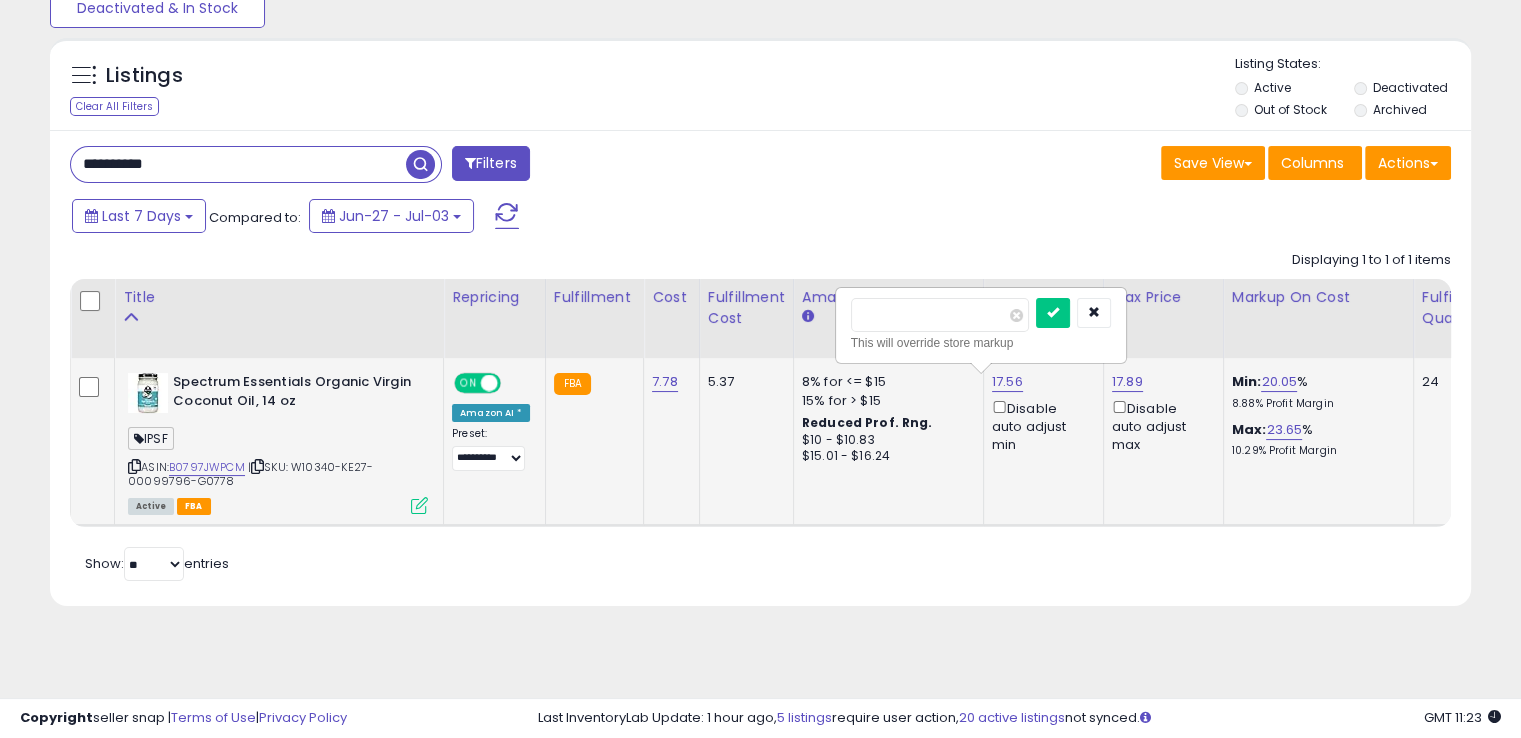 drag, startPoint x: 920, startPoint y: 317, endPoint x: 847, endPoint y: 325, distance: 73.43705 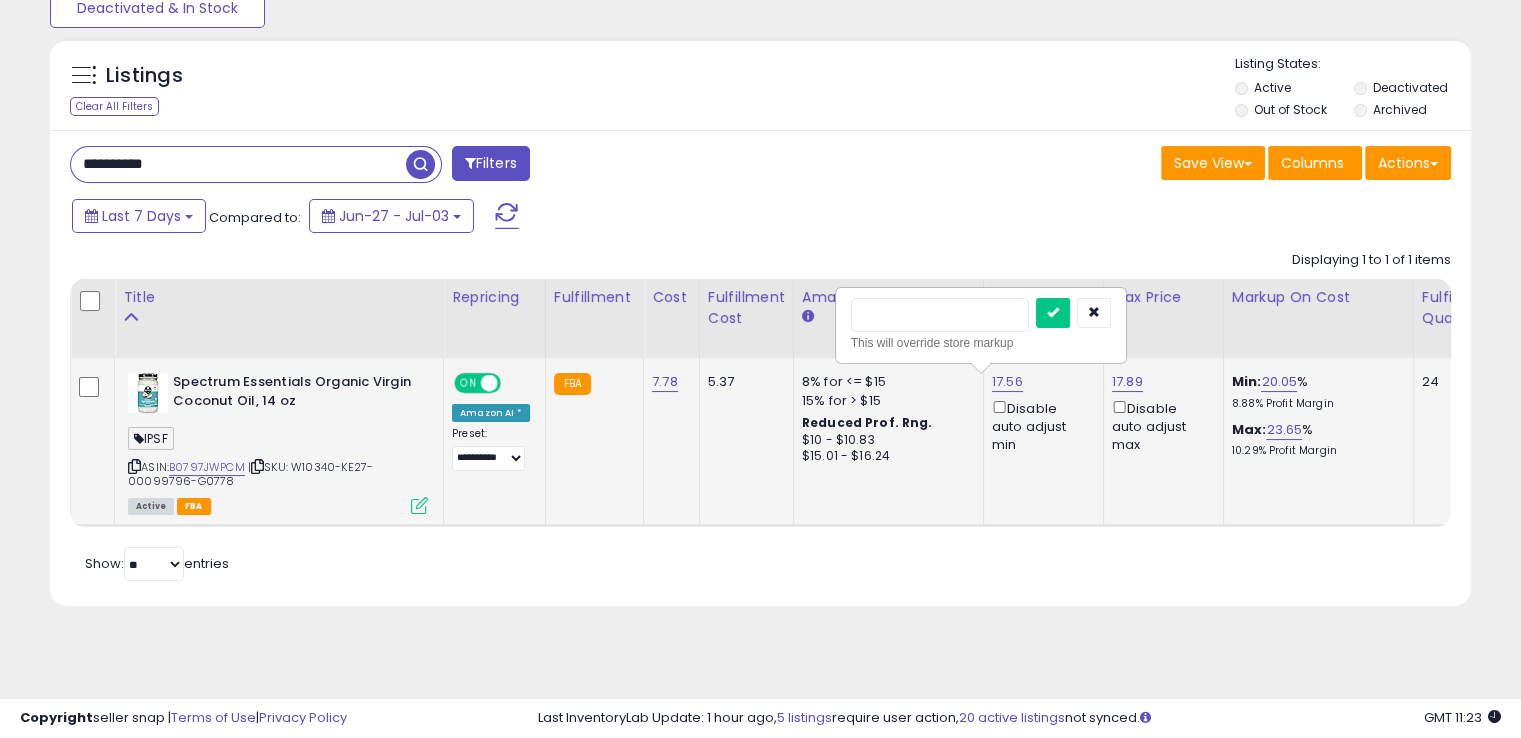 type on "*****" 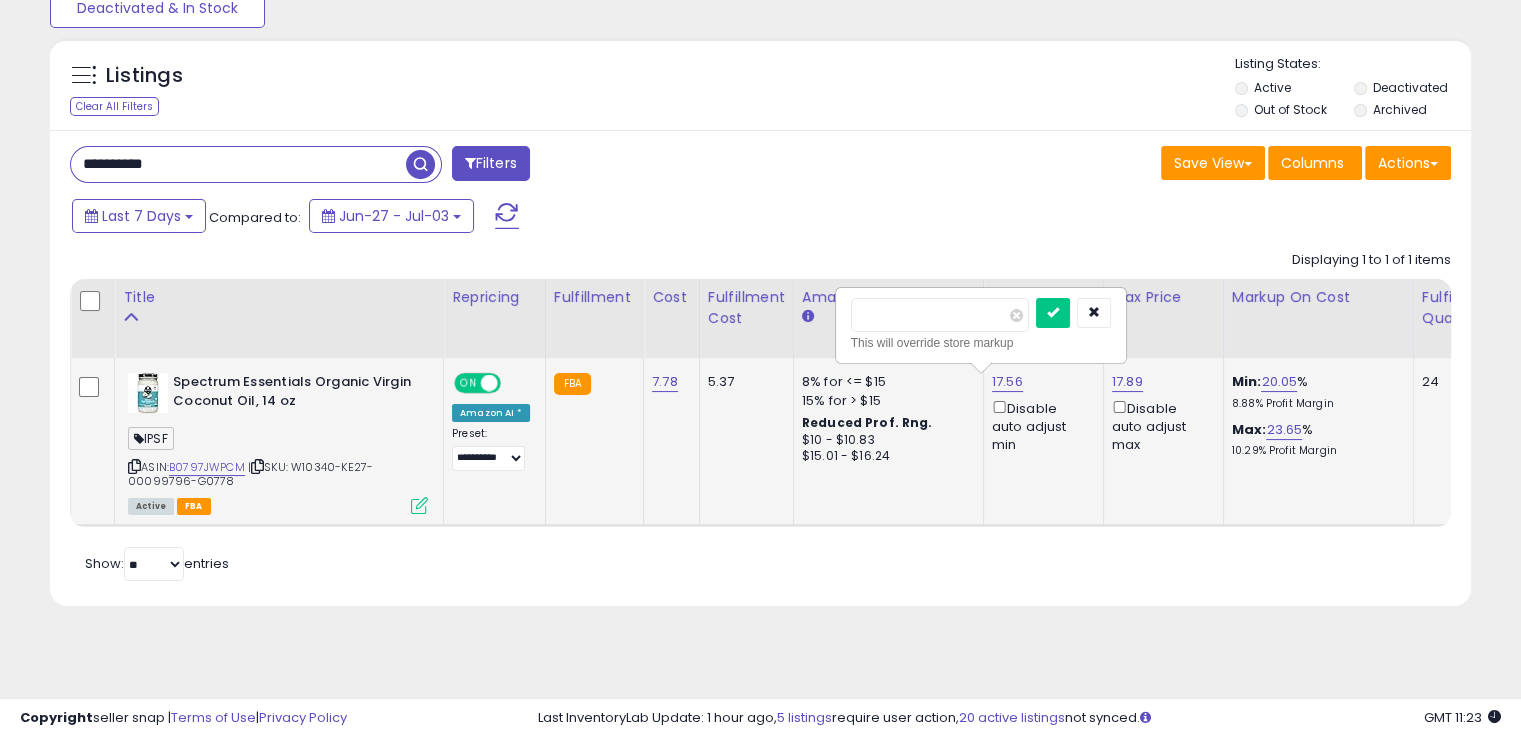 click at bounding box center (1053, 313) 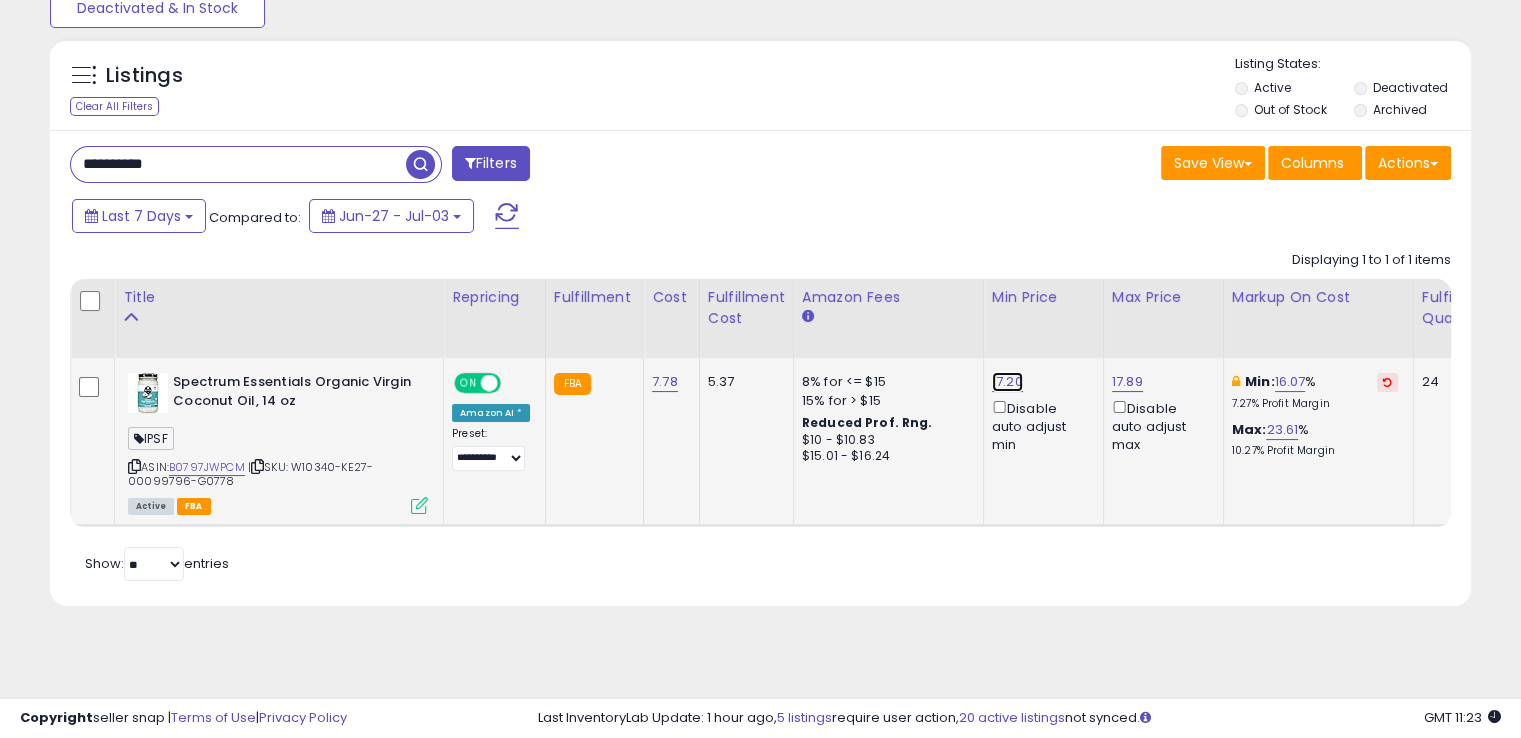 click on "17.20" at bounding box center (1007, 382) 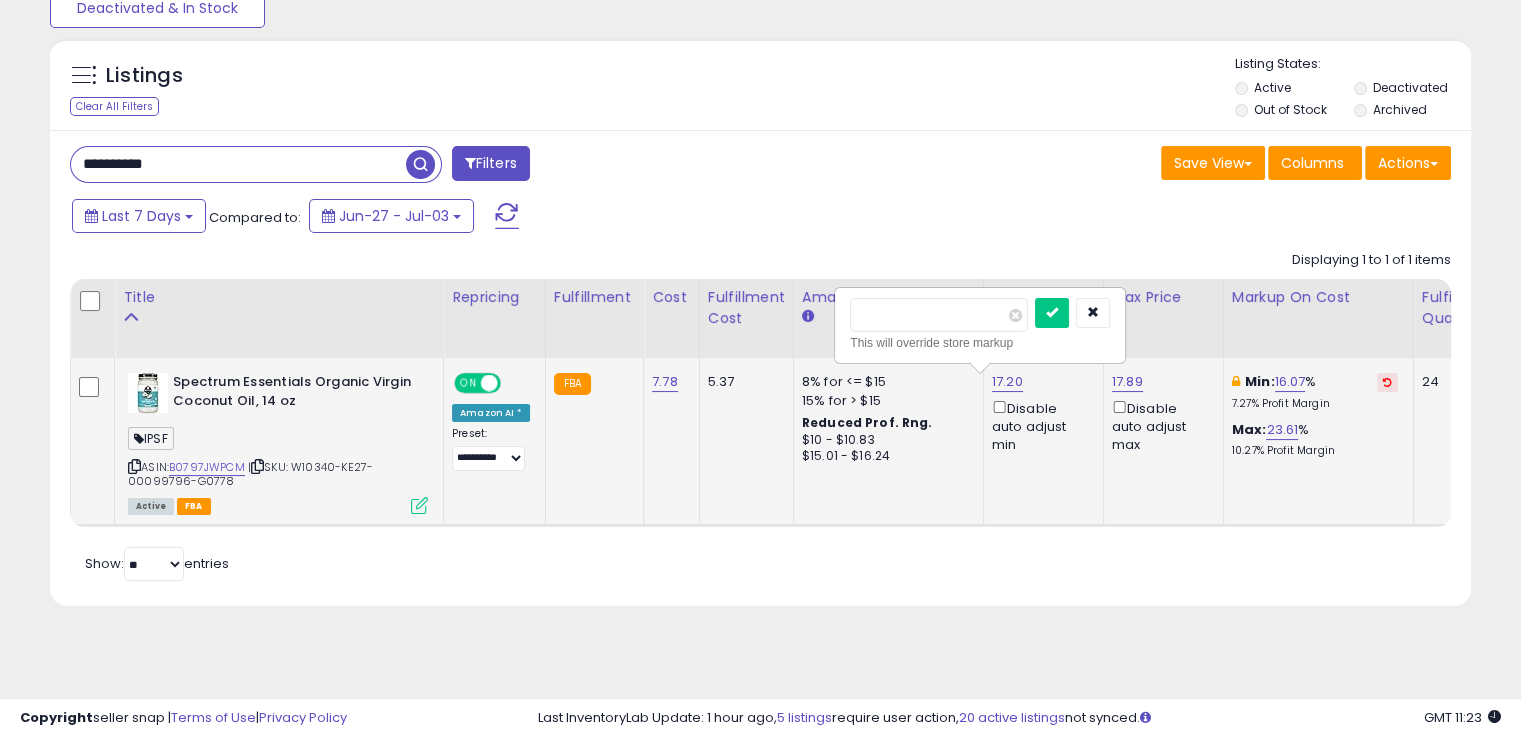 drag, startPoint x: 967, startPoint y: 319, endPoint x: 839, endPoint y: 309, distance: 128.39003 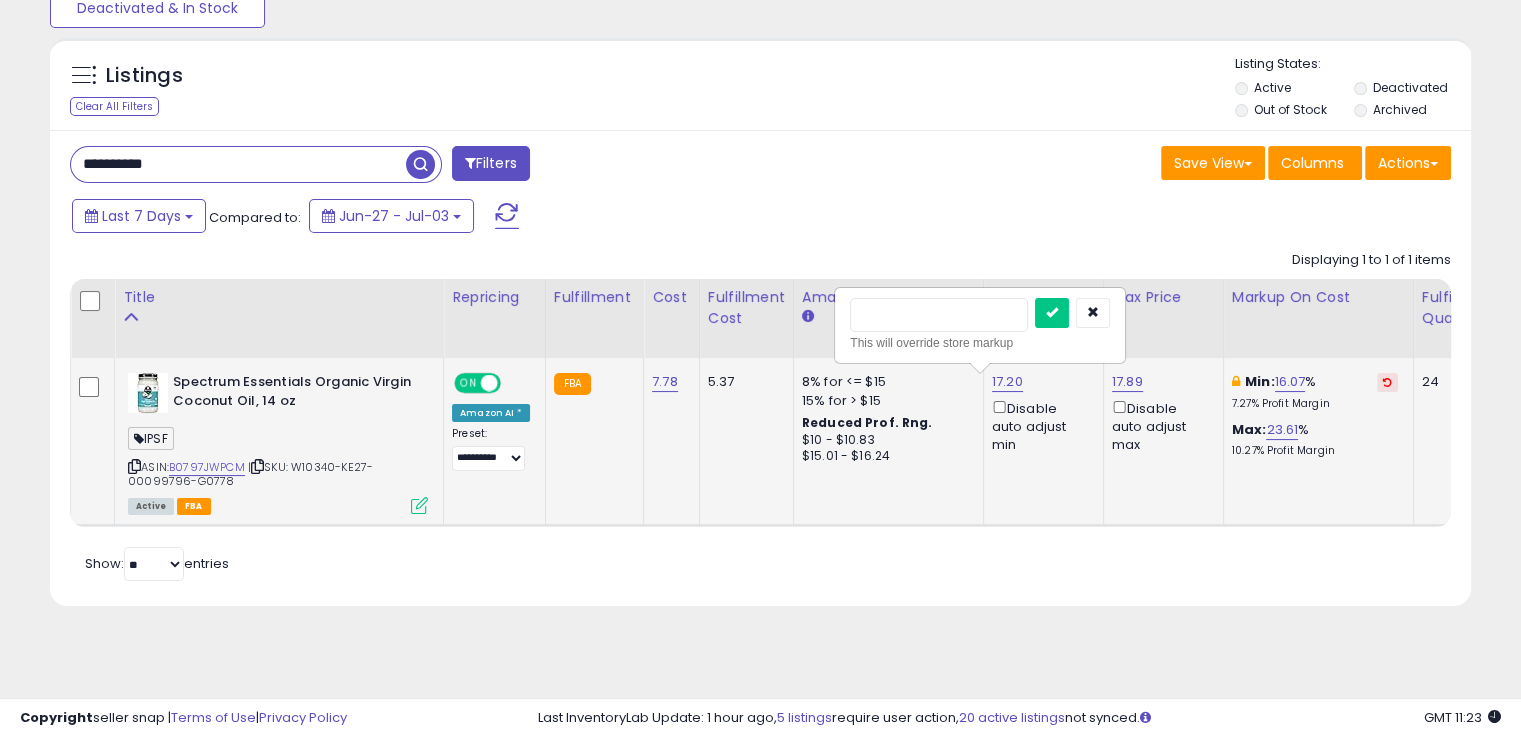 type on "*****" 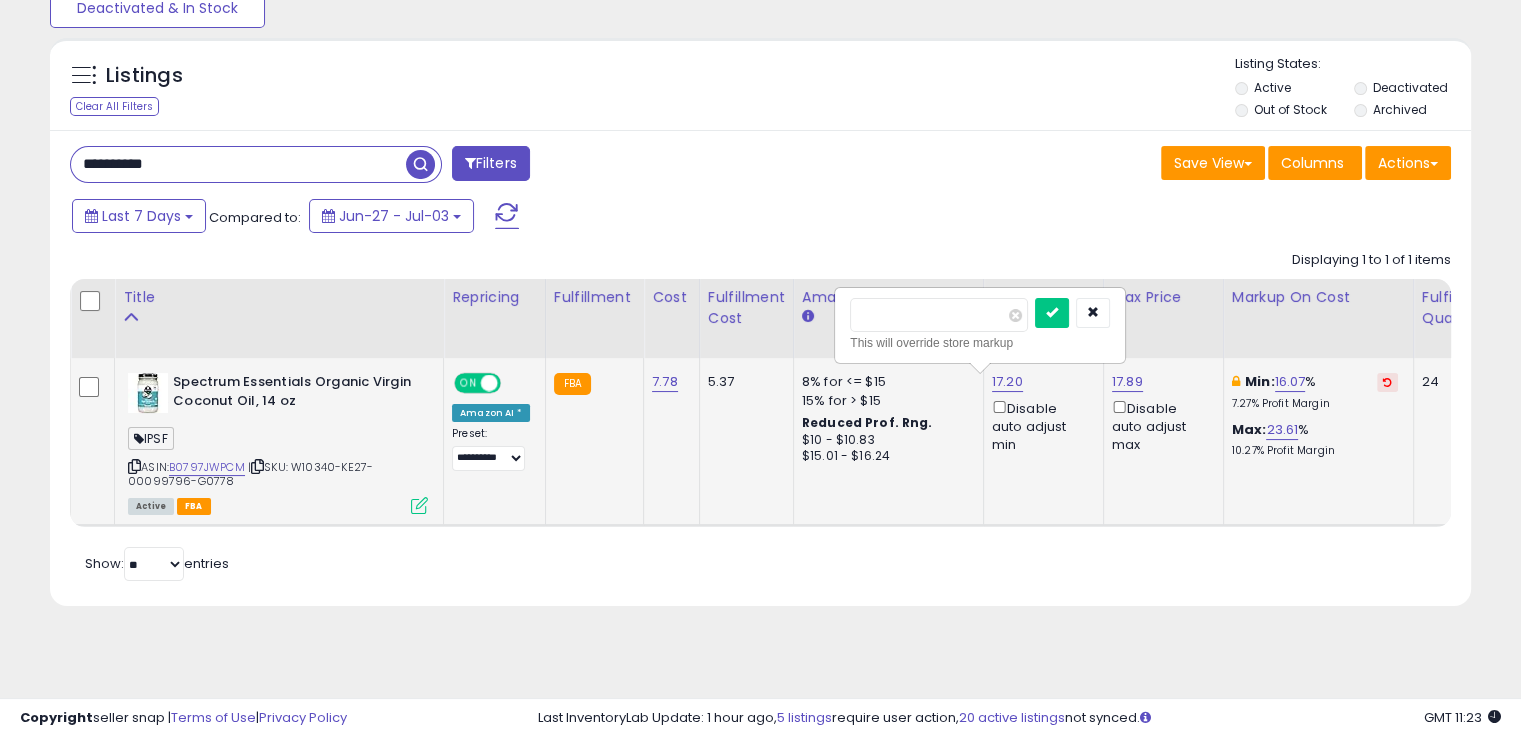 click at bounding box center [1052, 313] 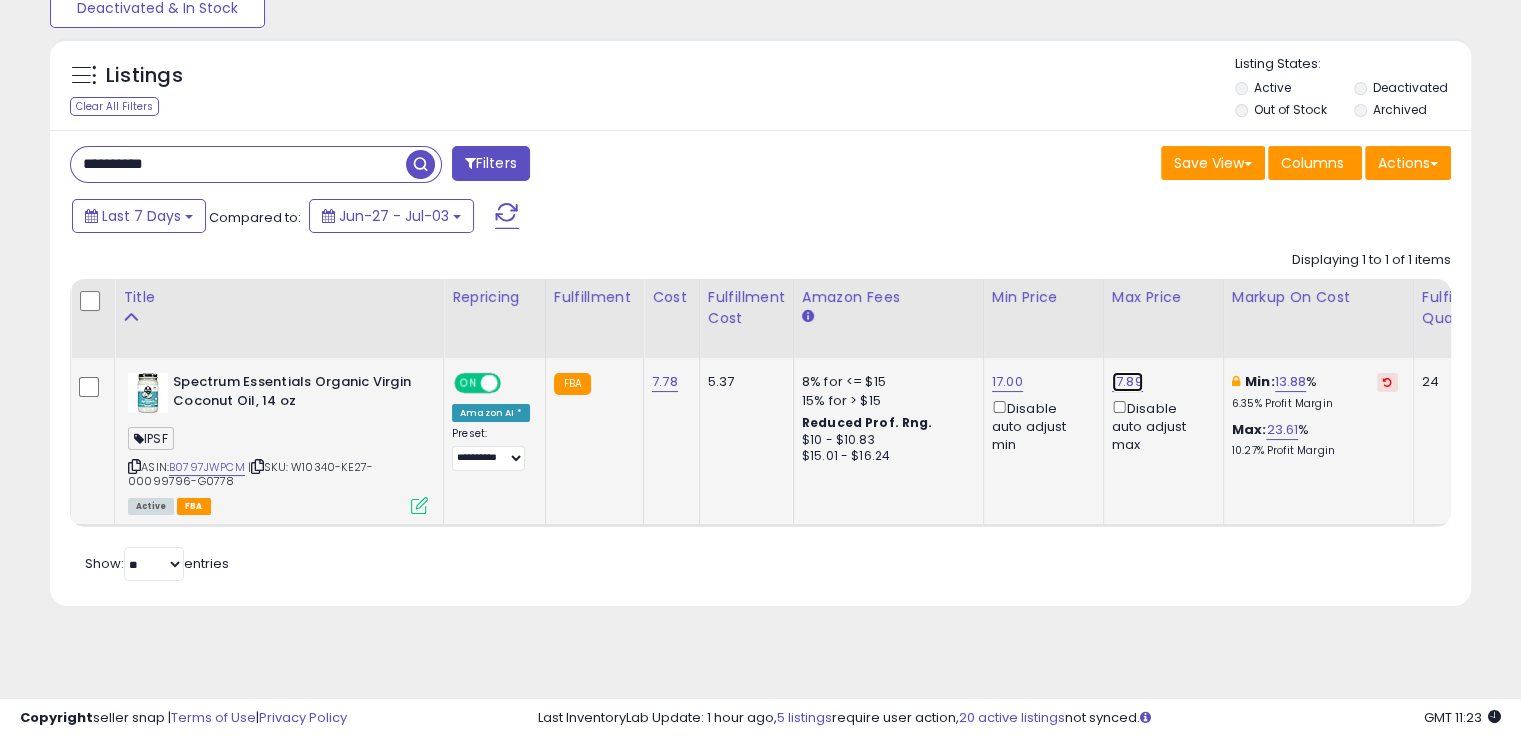 click on "17.89" at bounding box center (1127, 382) 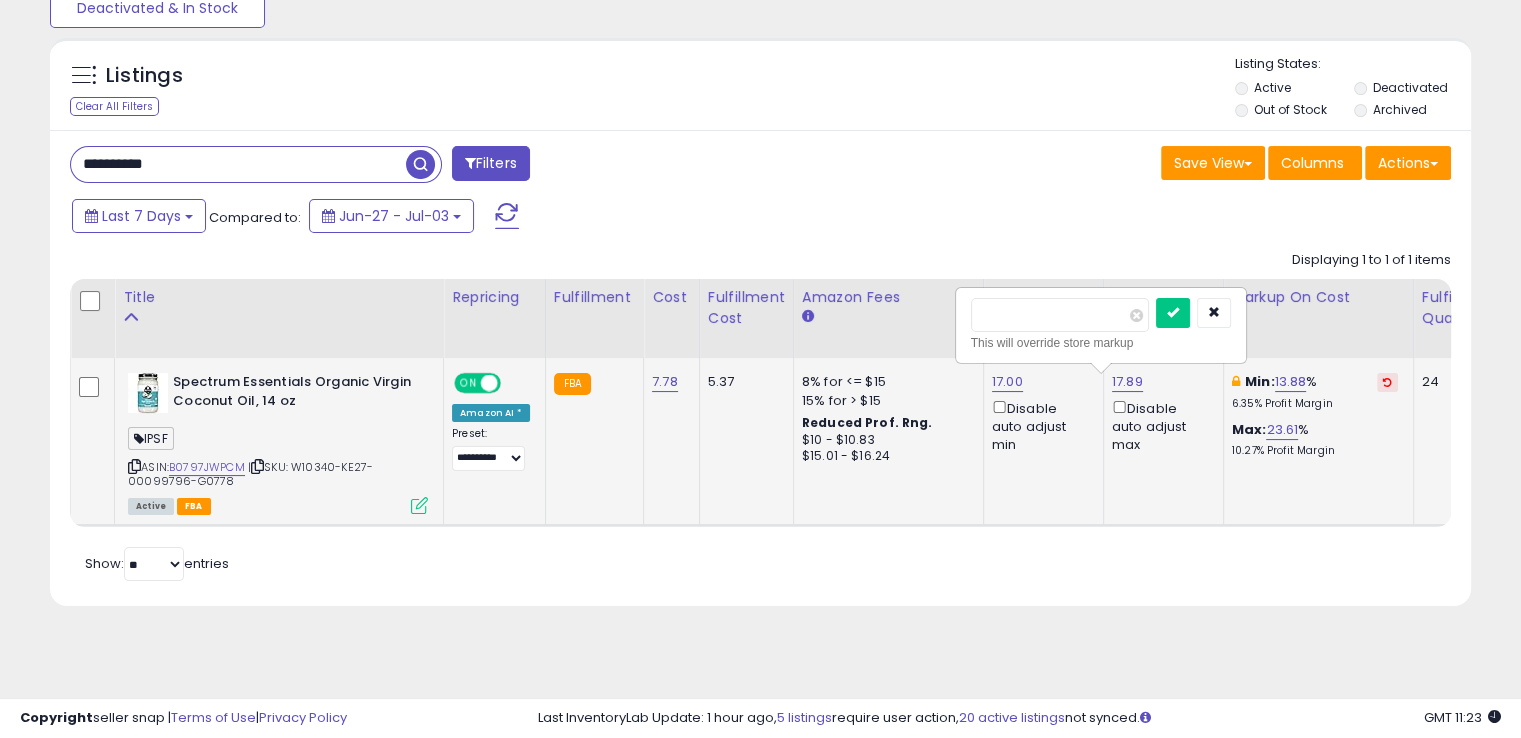 type on "*****" 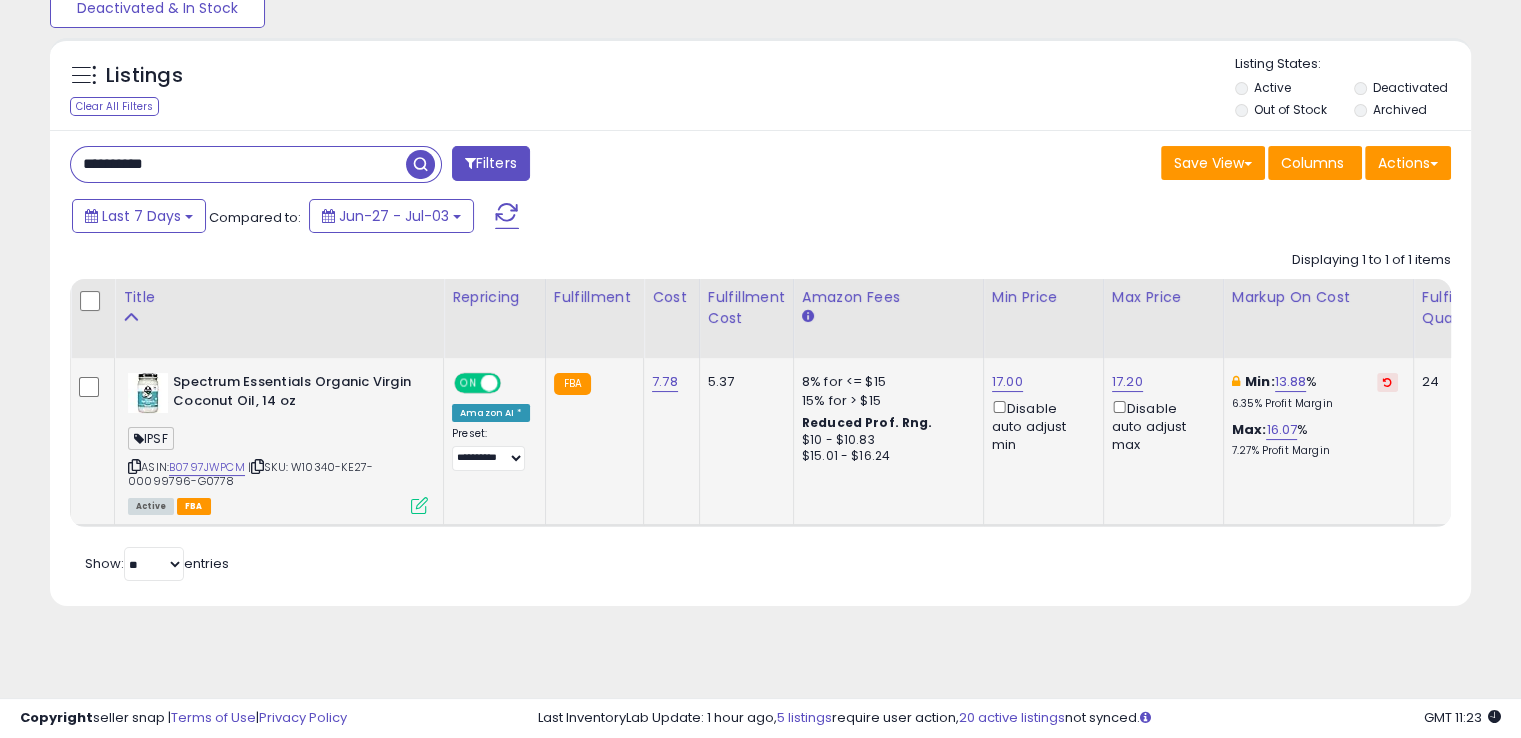 click at bounding box center [419, 505] 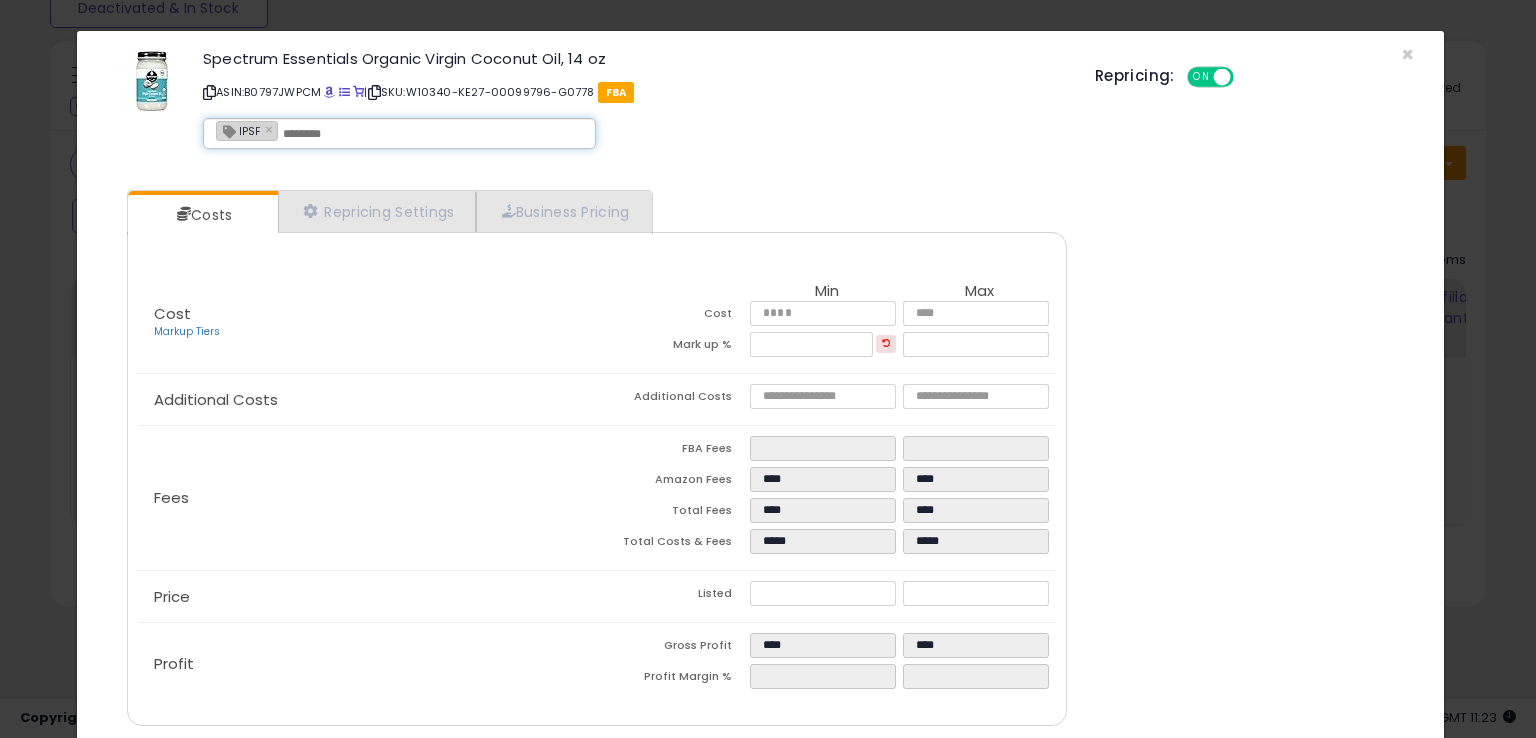 click at bounding box center [433, 134] 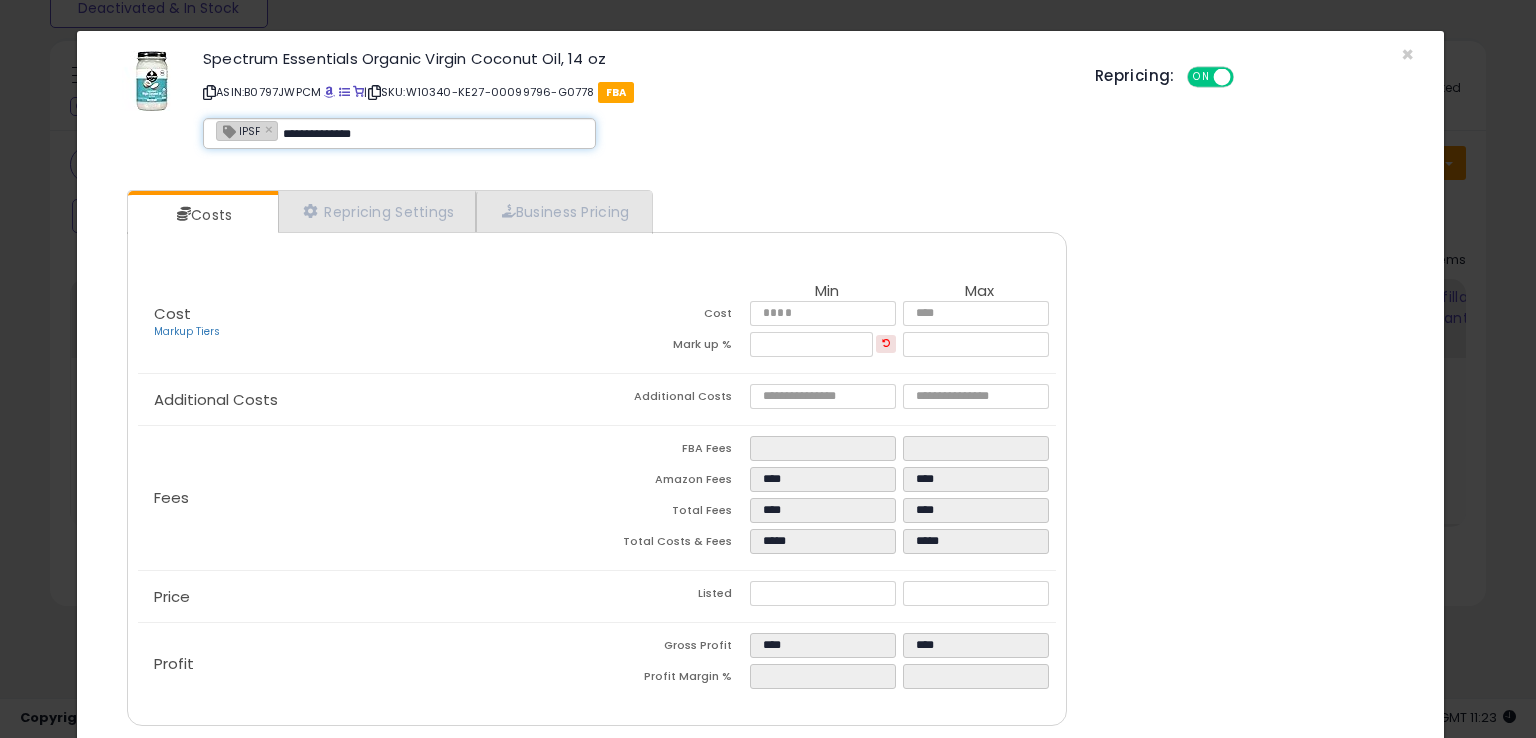 type on "**********" 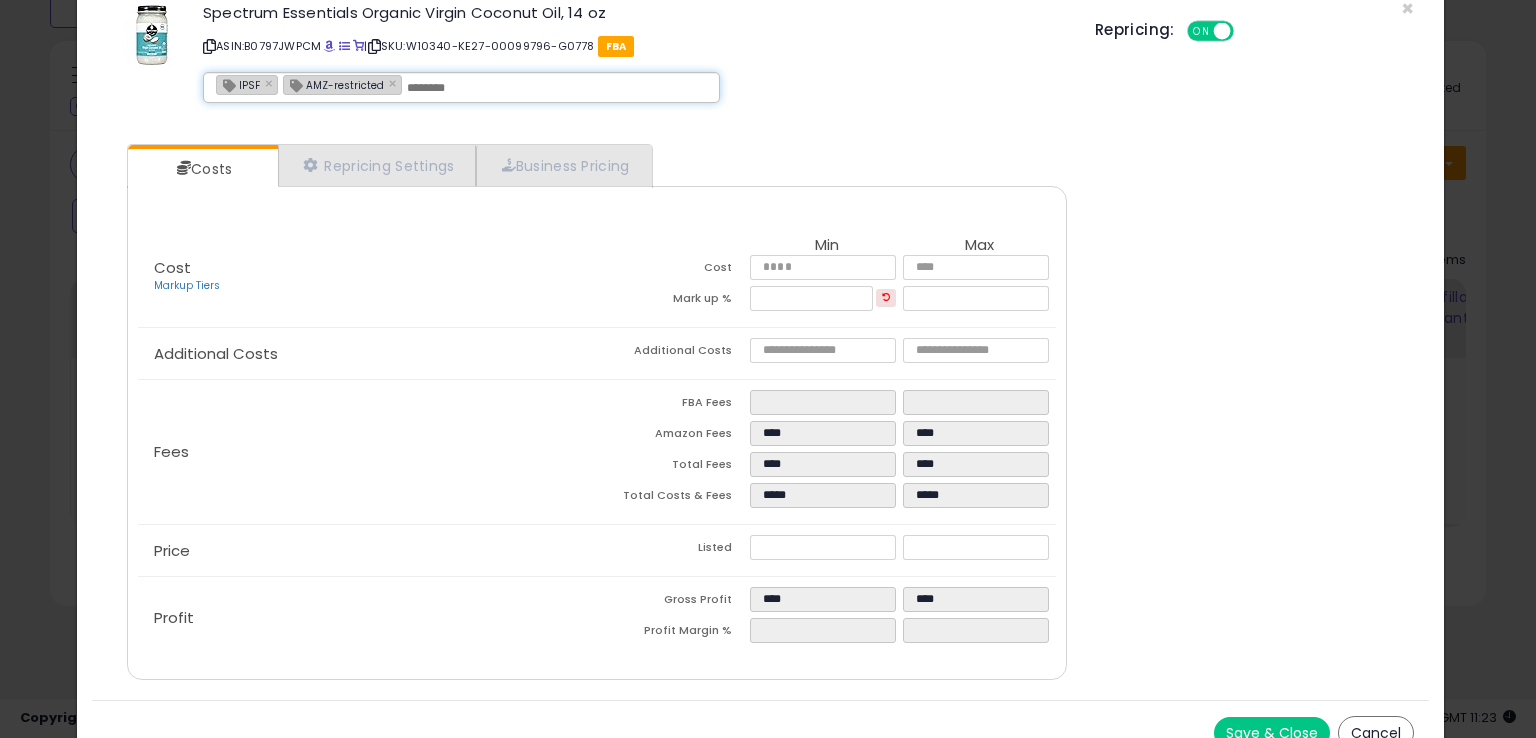 scroll, scrollTop: 71, scrollLeft: 0, axis: vertical 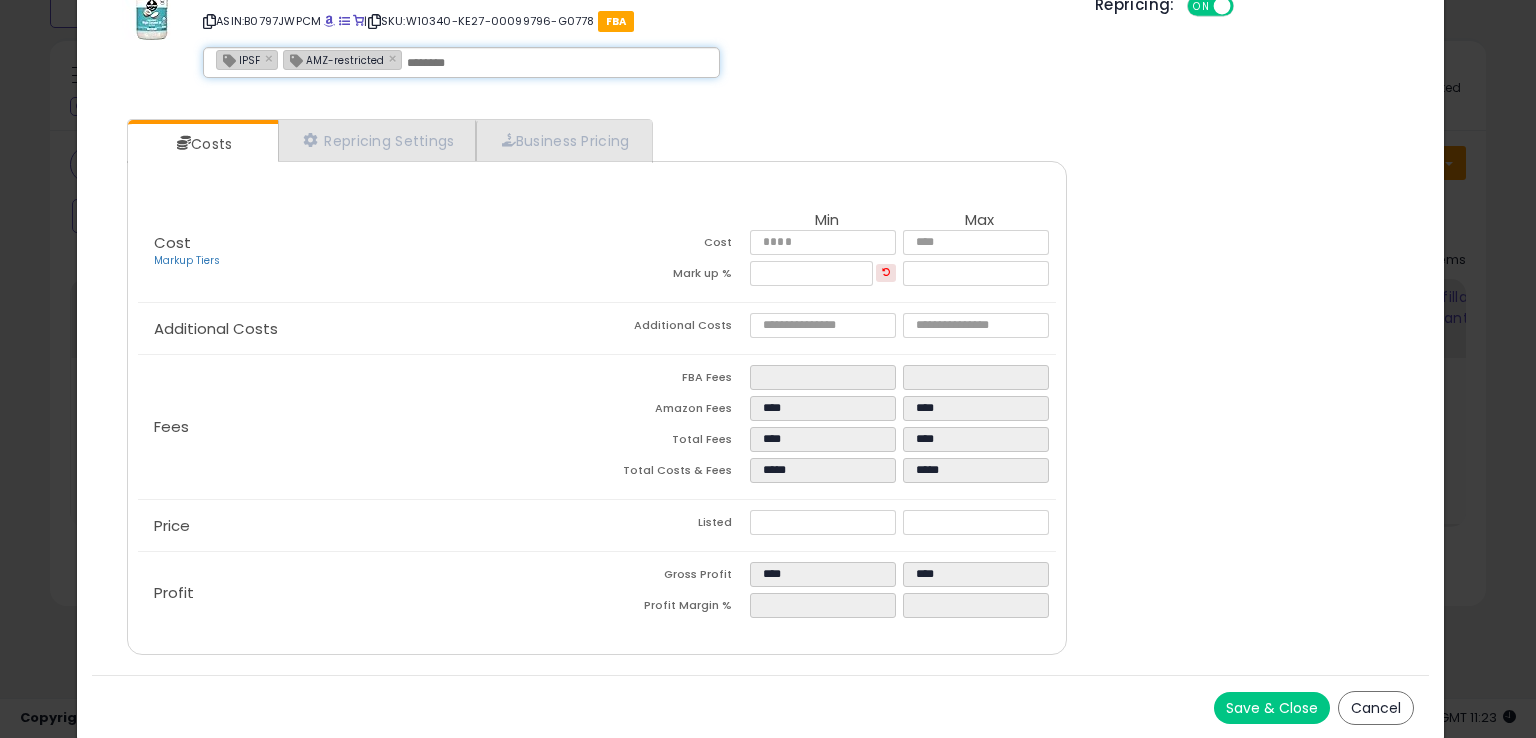 click on "Save & Close" at bounding box center [1272, 708] 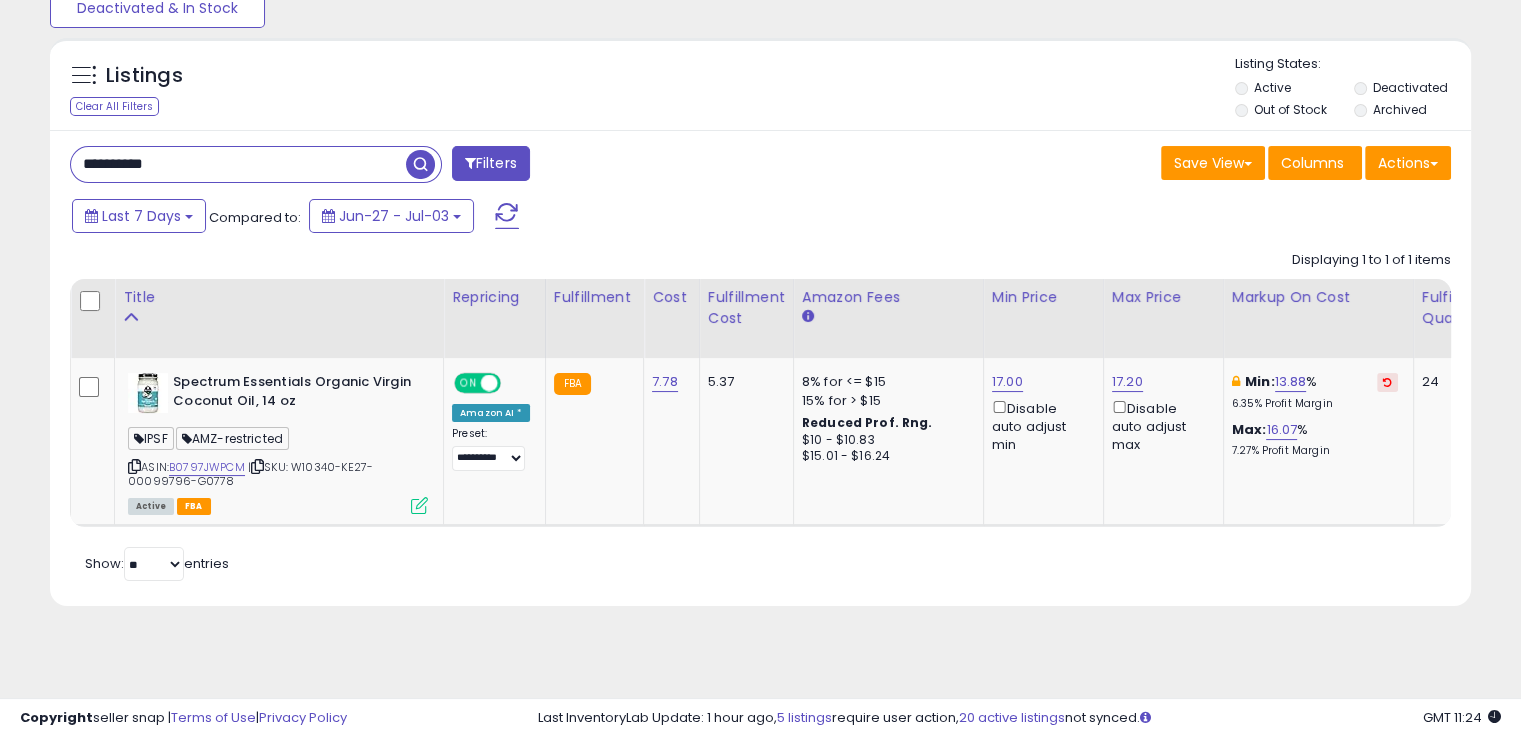 click on "**********" at bounding box center (760, 368) 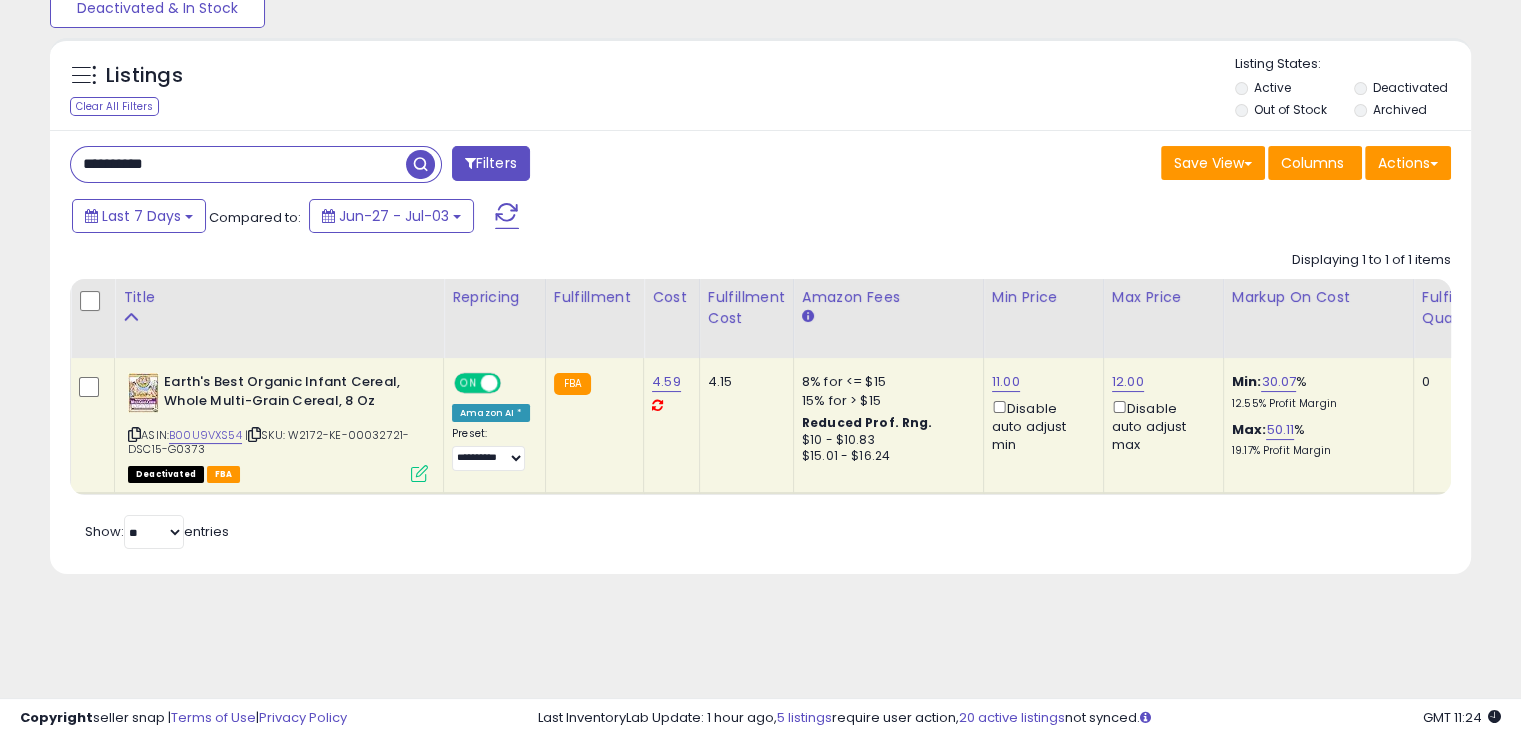 click at bounding box center [254, 434] 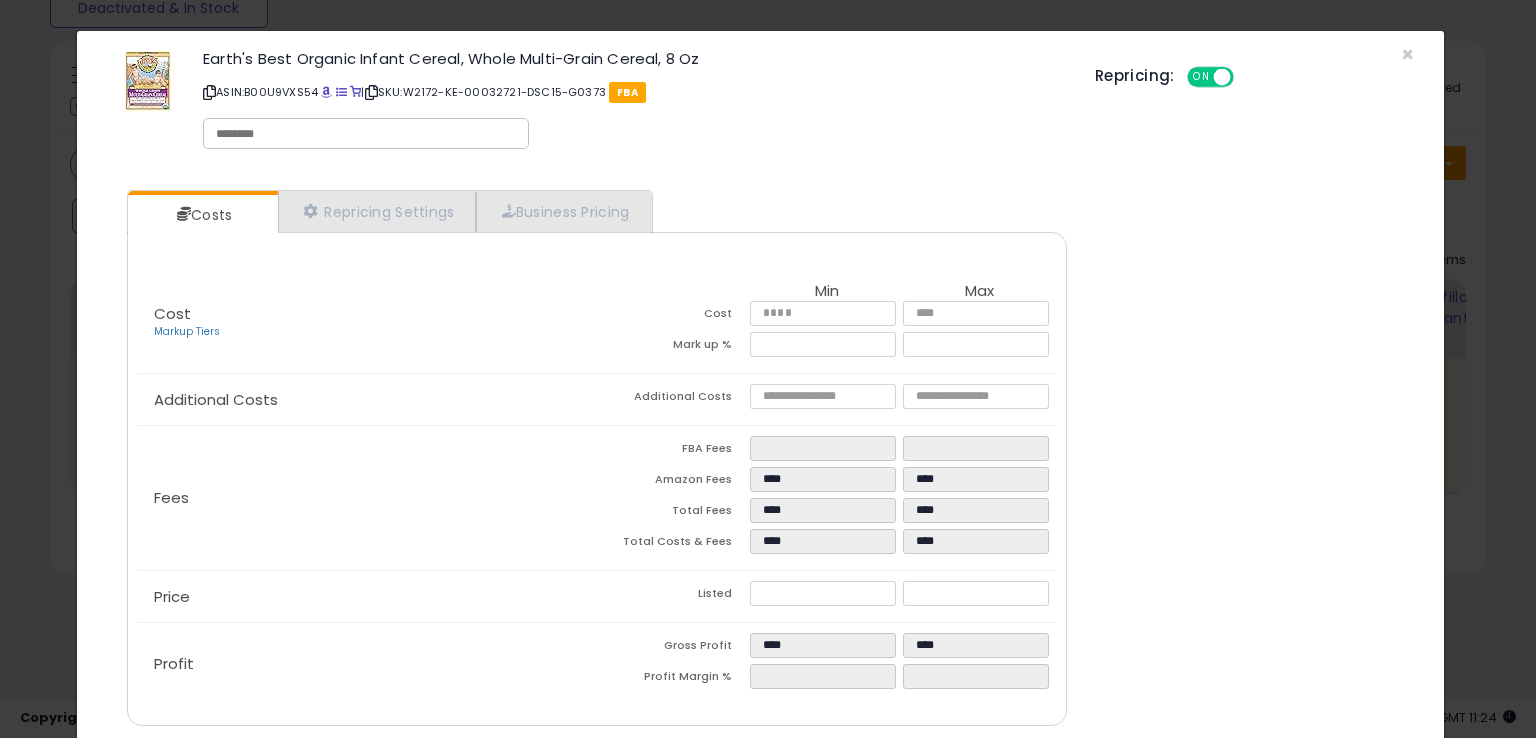 click at bounding box center (366, 134) 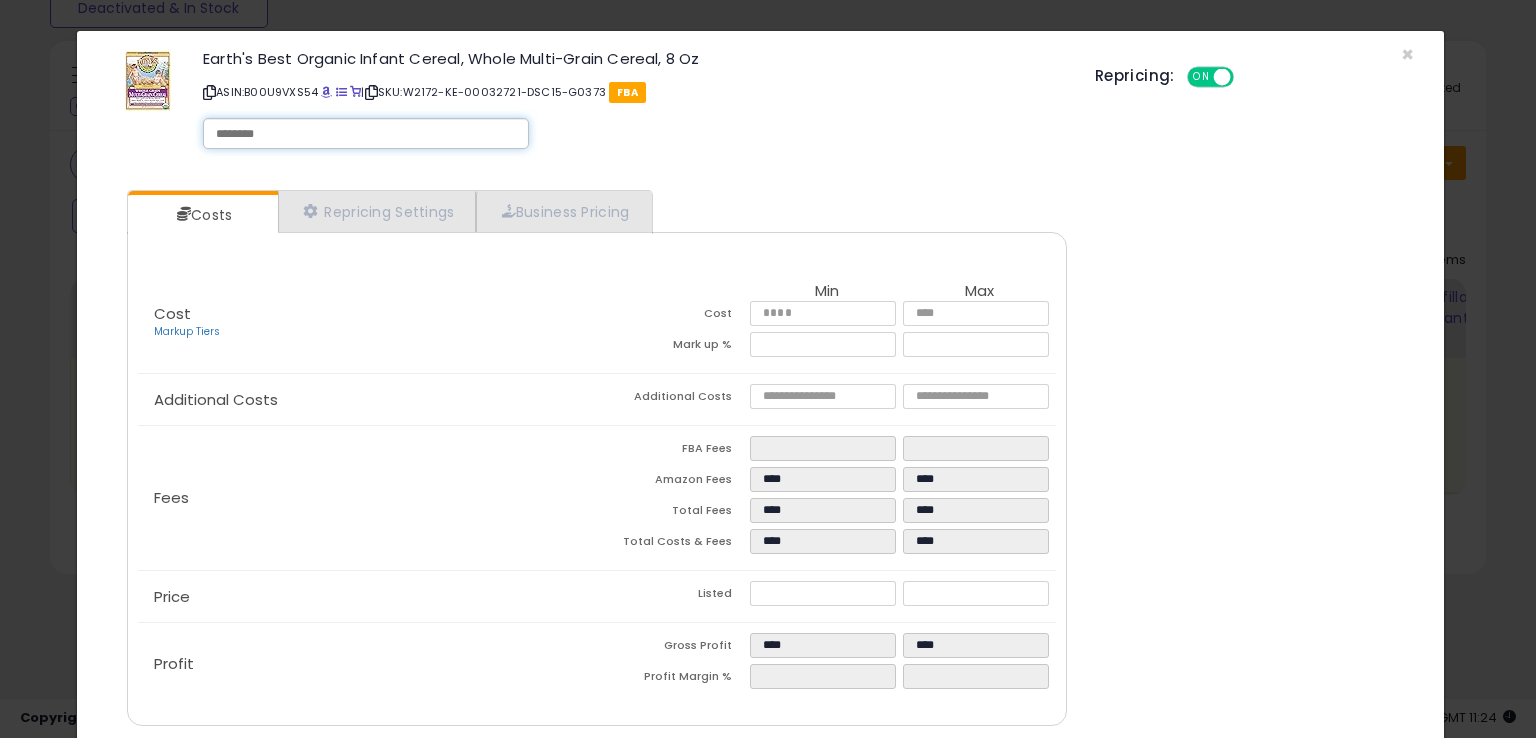 paste on "**********" 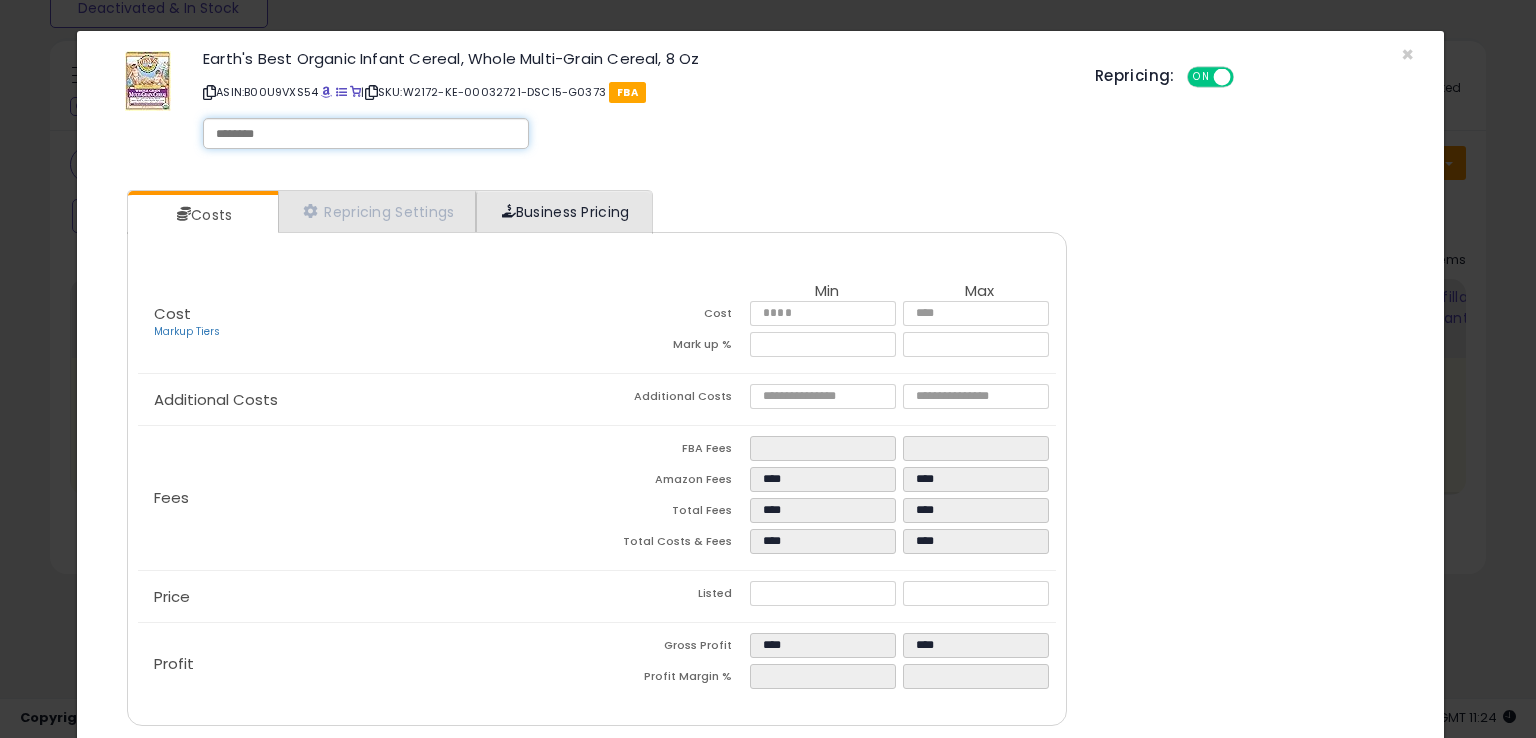 type on "**********" 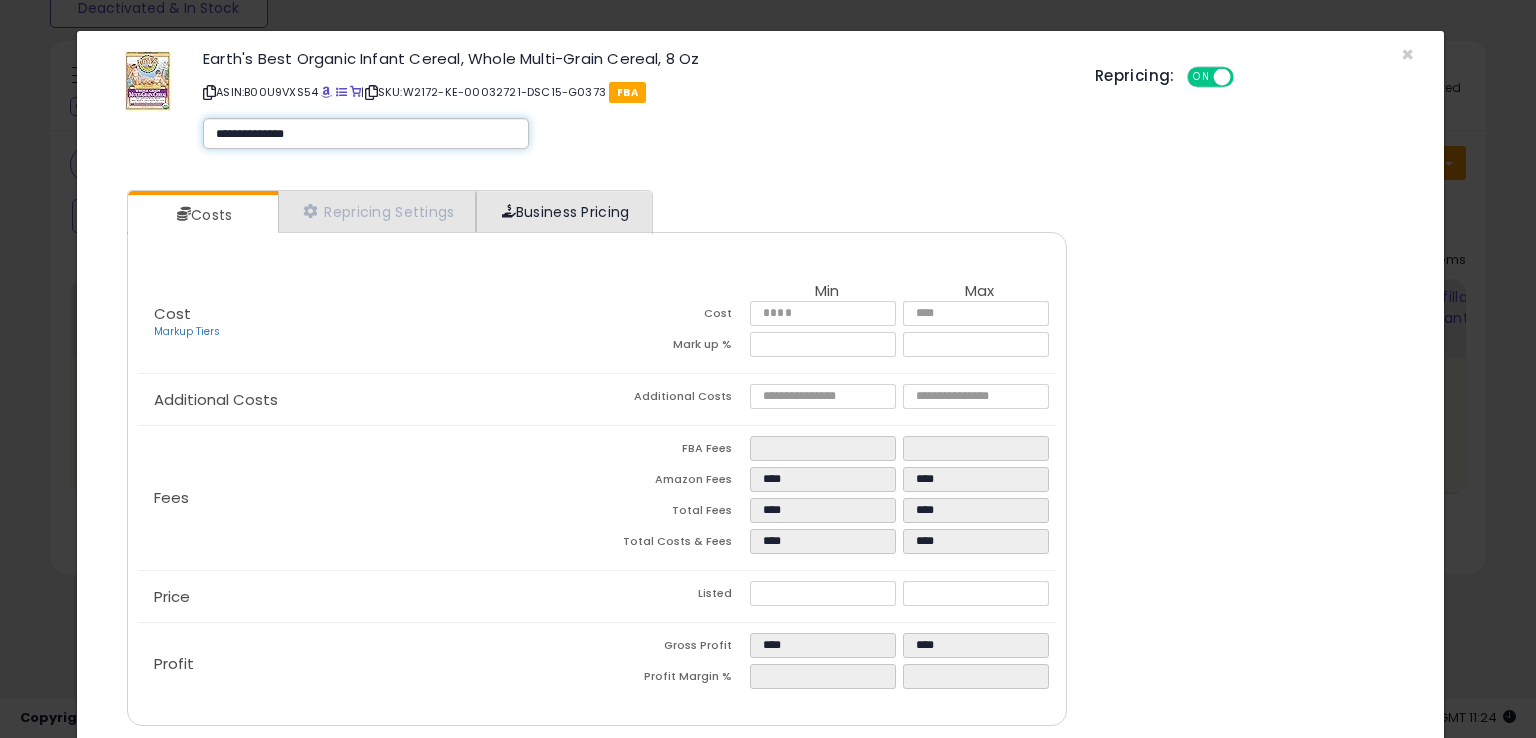 type on "**********" 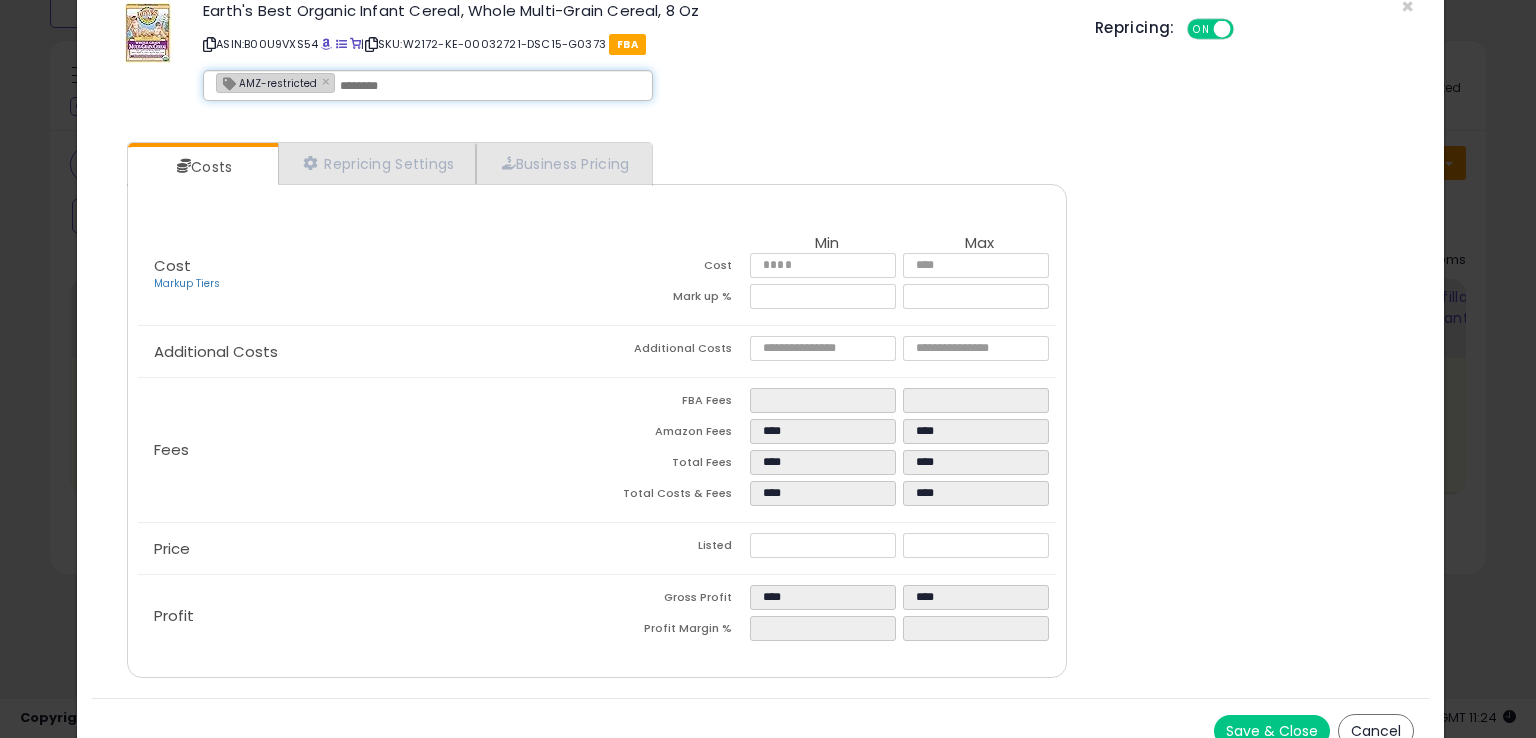scroll, scrollTop: 71, scrollLeft: 0, axis: vertical 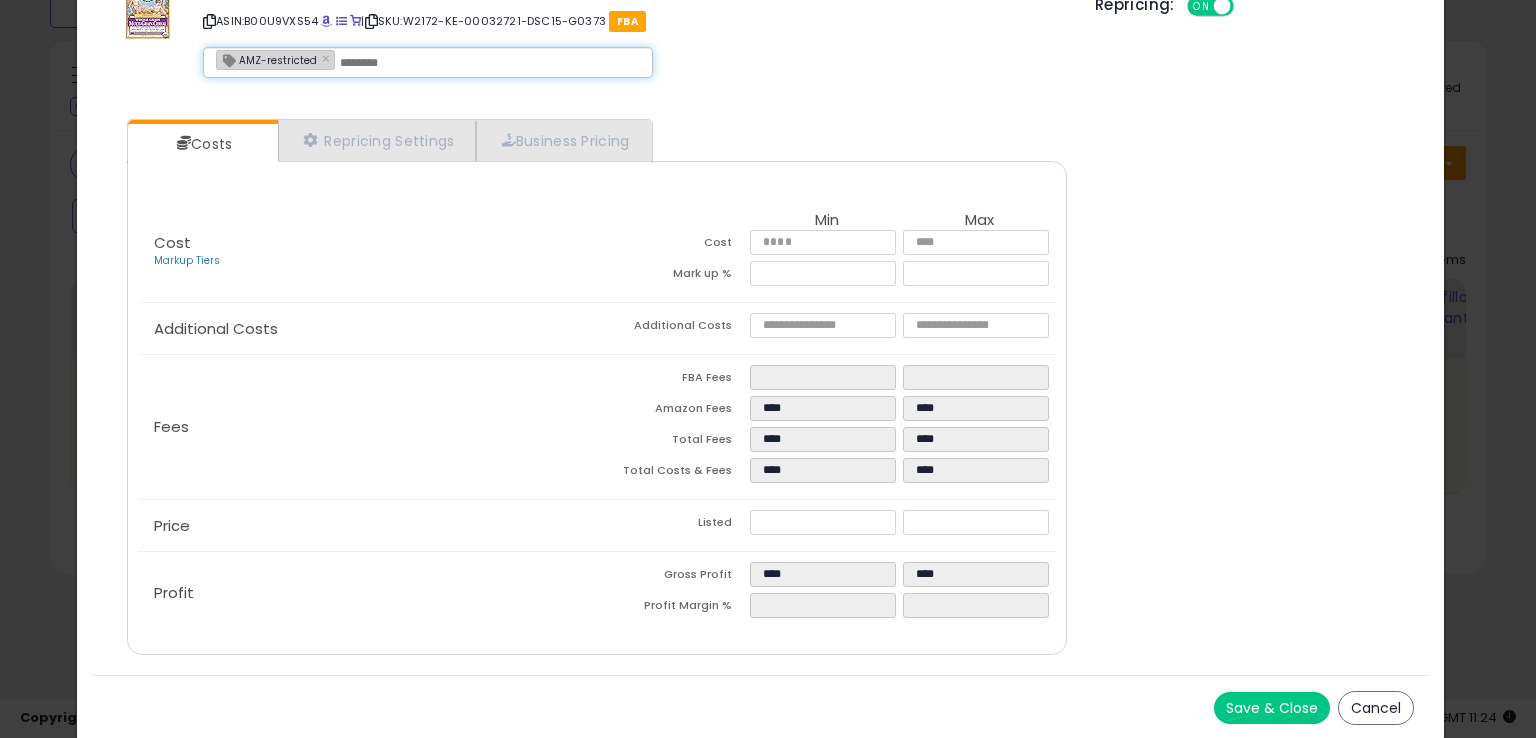 click on "Save & Close" at bounding box center [1272, 708] 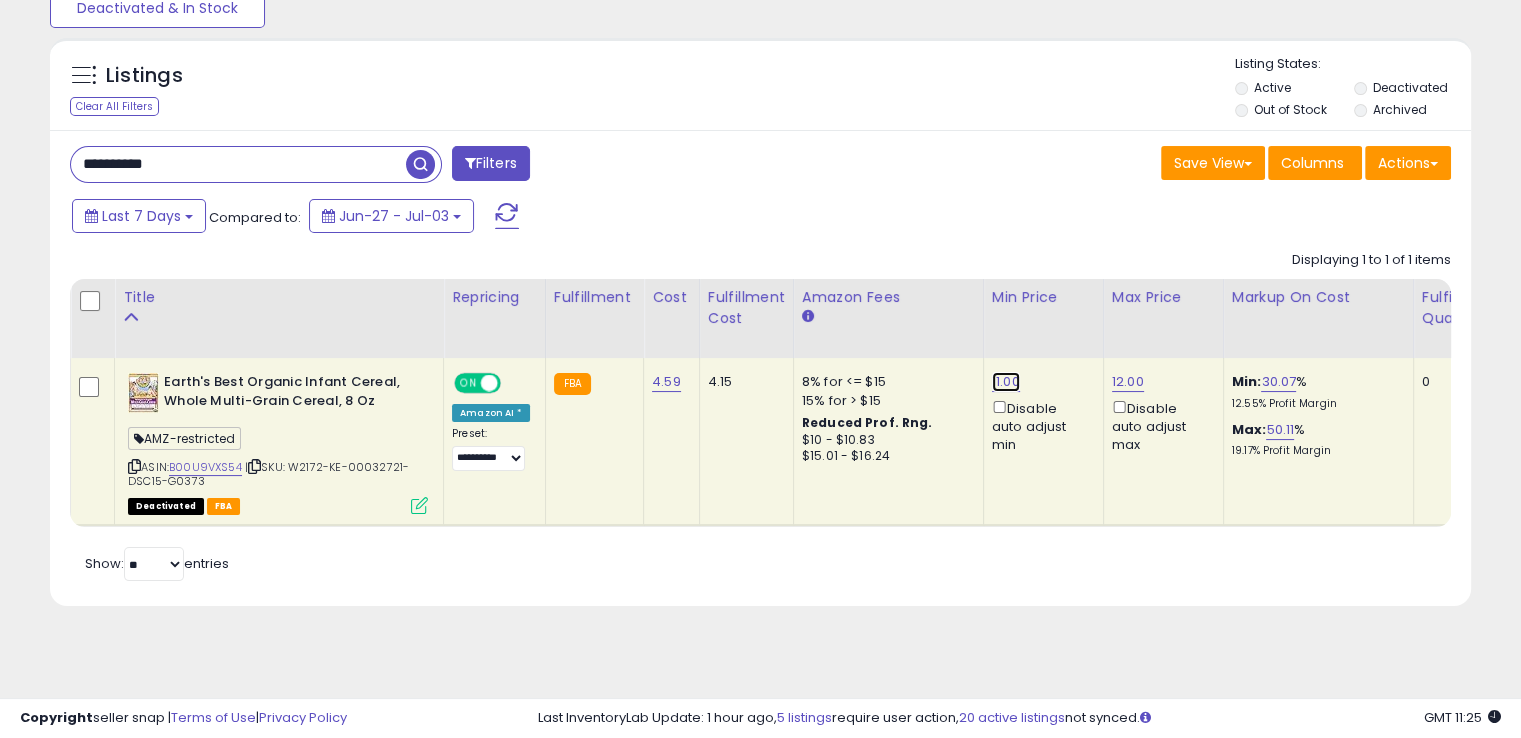 click on "11.00" at bounding box center (1006, 382) 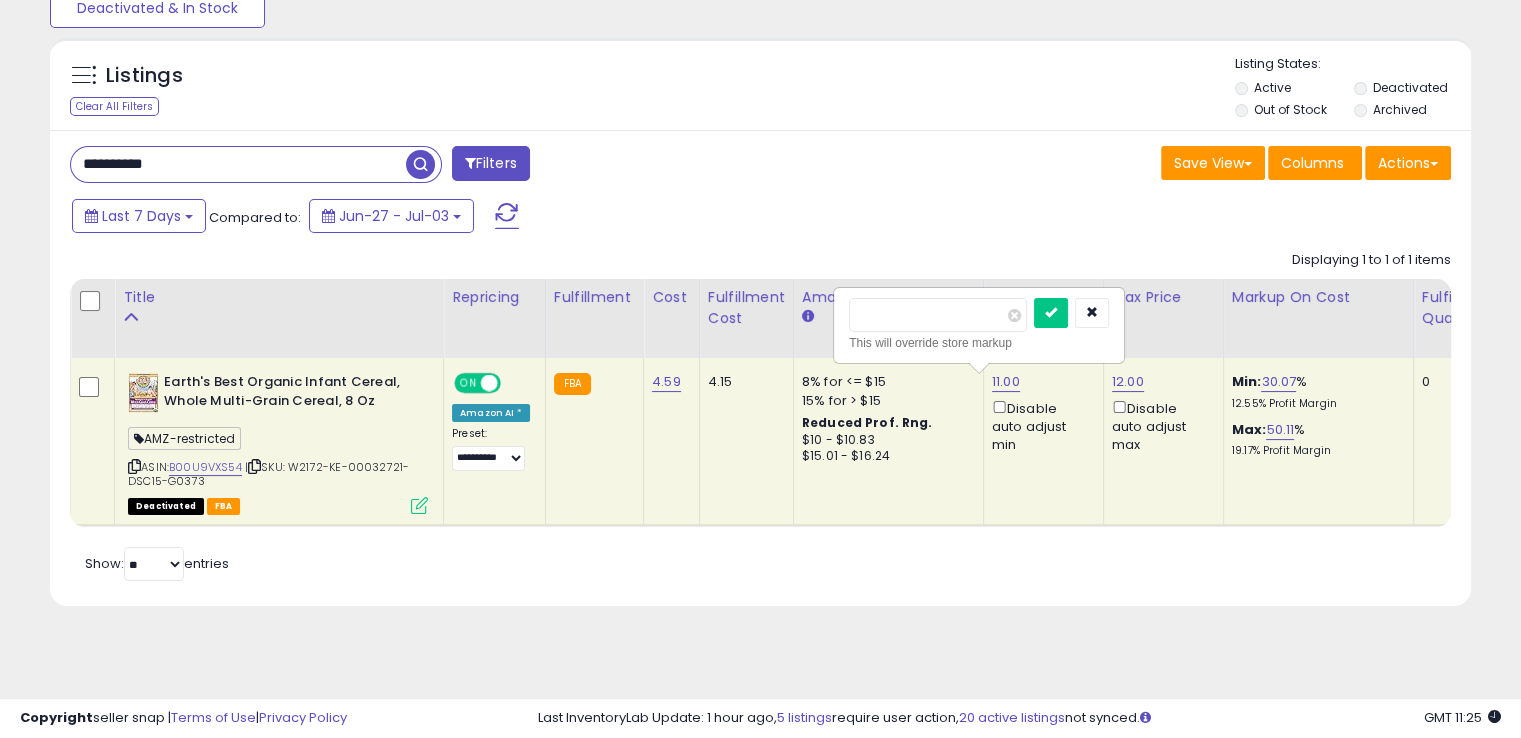 drag, startPoint x: 932, startPoint y: 317, endPoint x: 832, endPoint y: 315, distance: 100.02 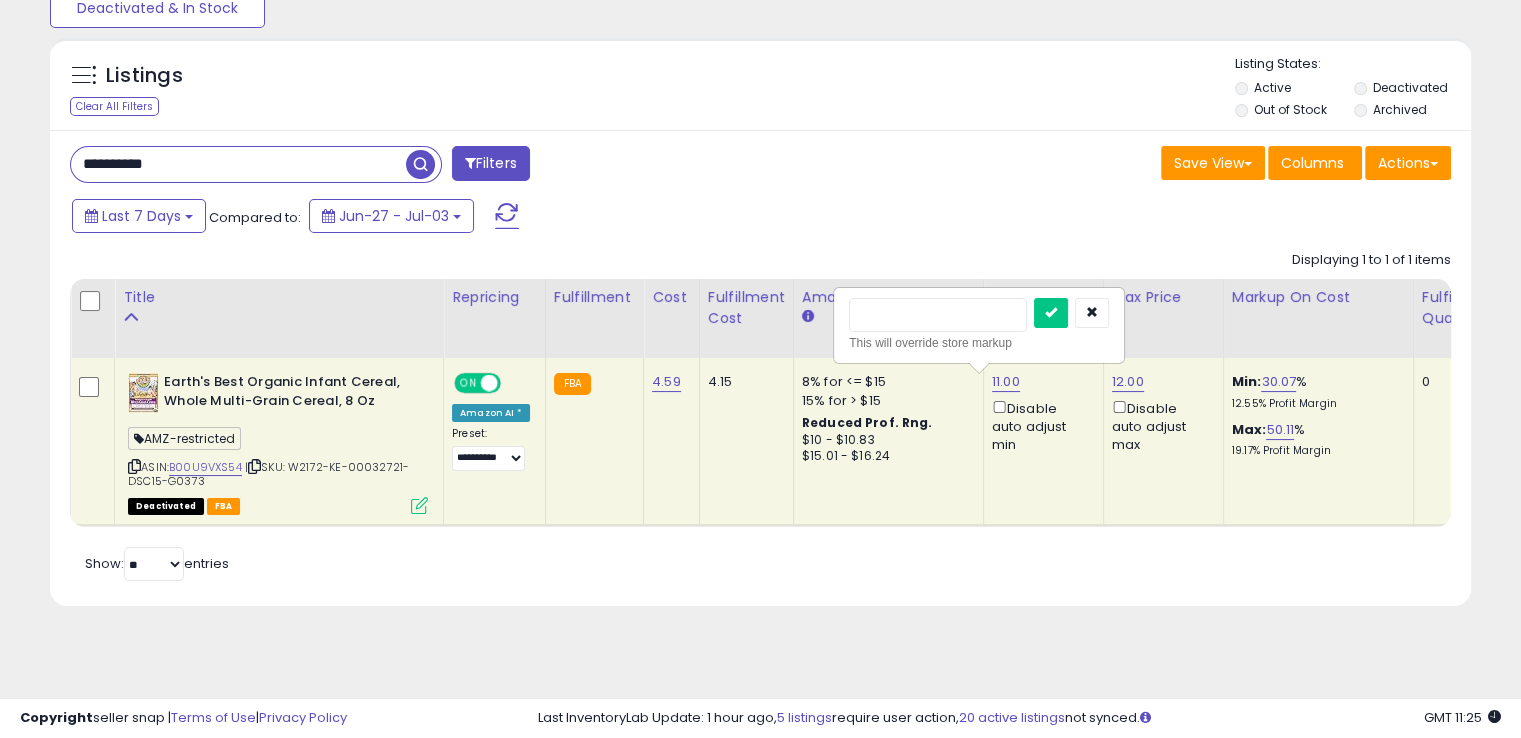 type on "****" 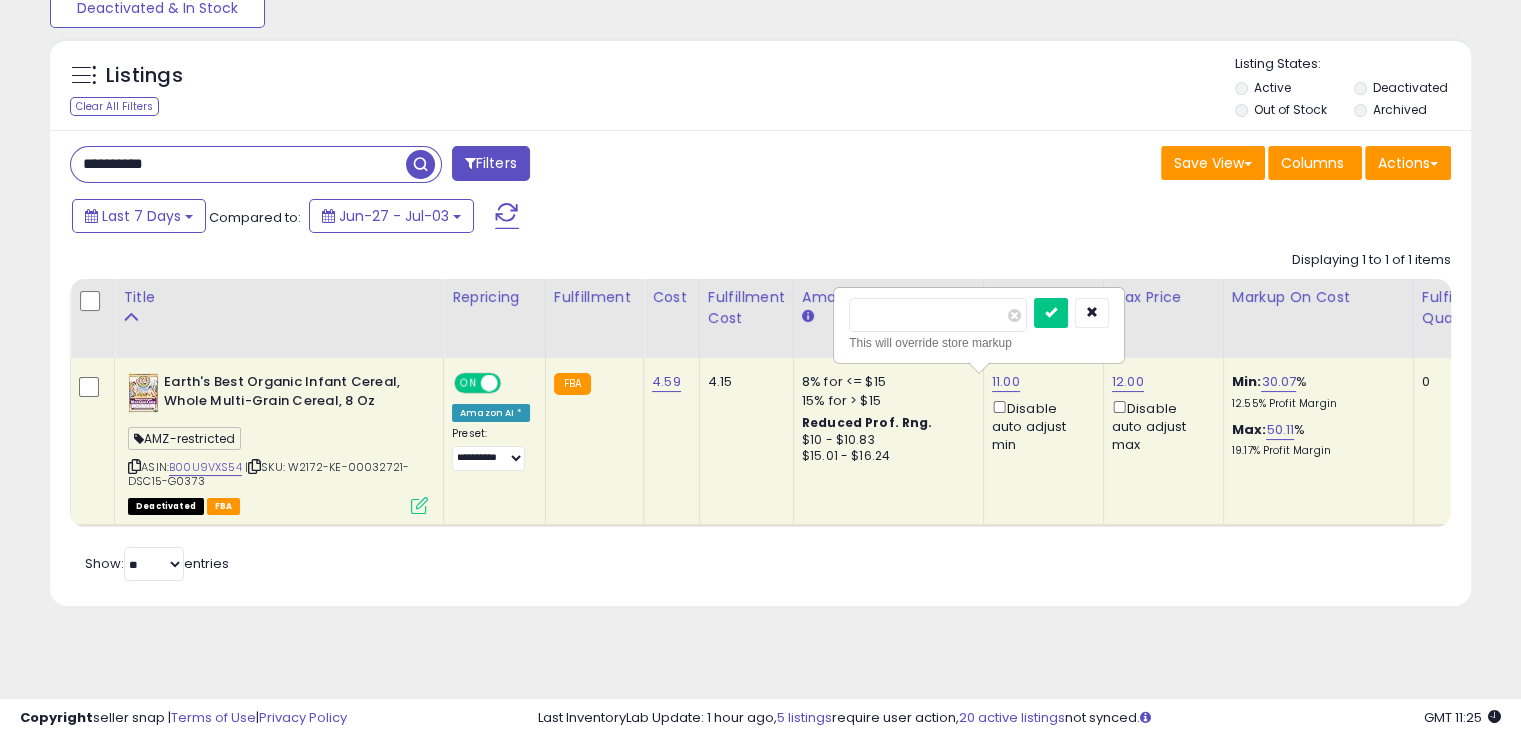 click at bounding box center (1051, 313) 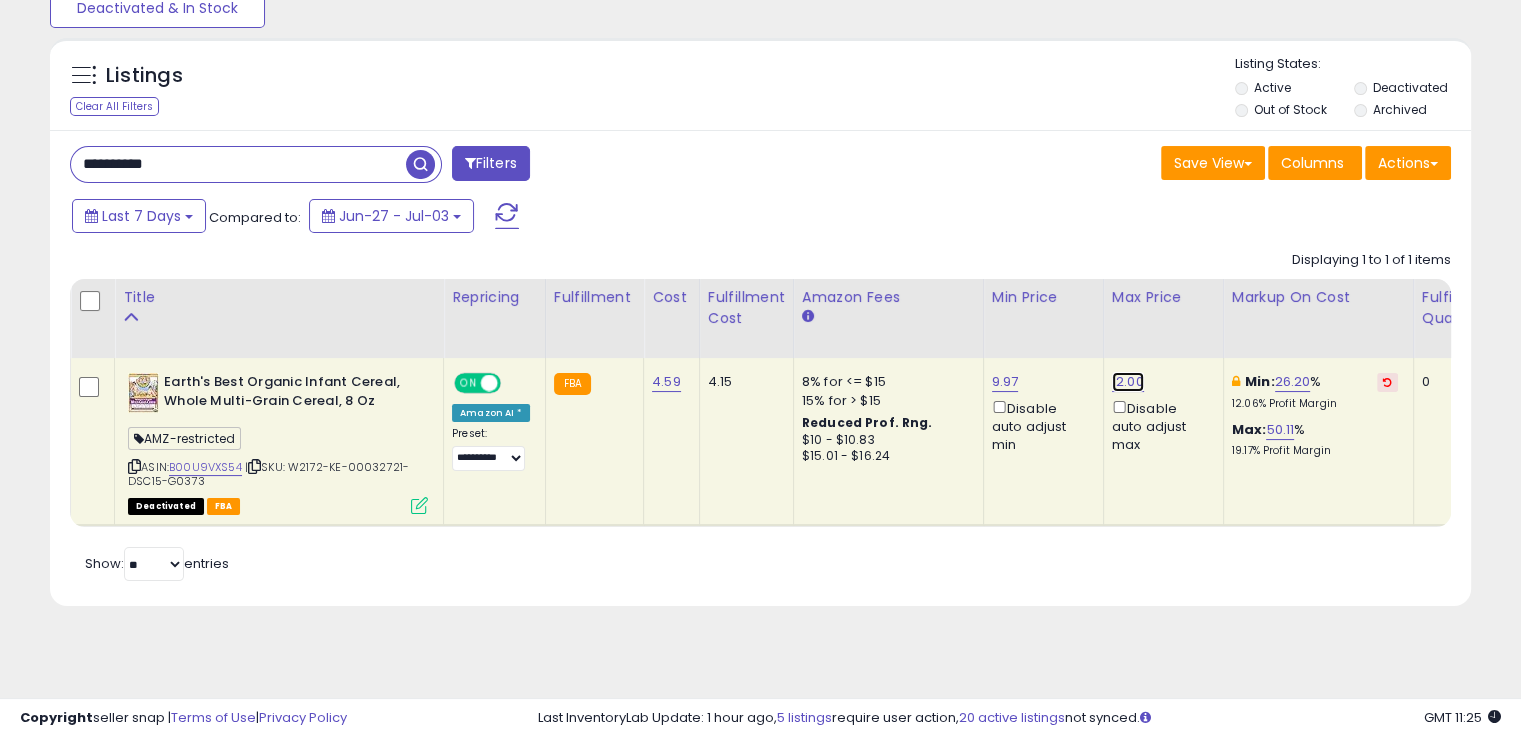 click on "12.00" at bounding box center (1128, 382) 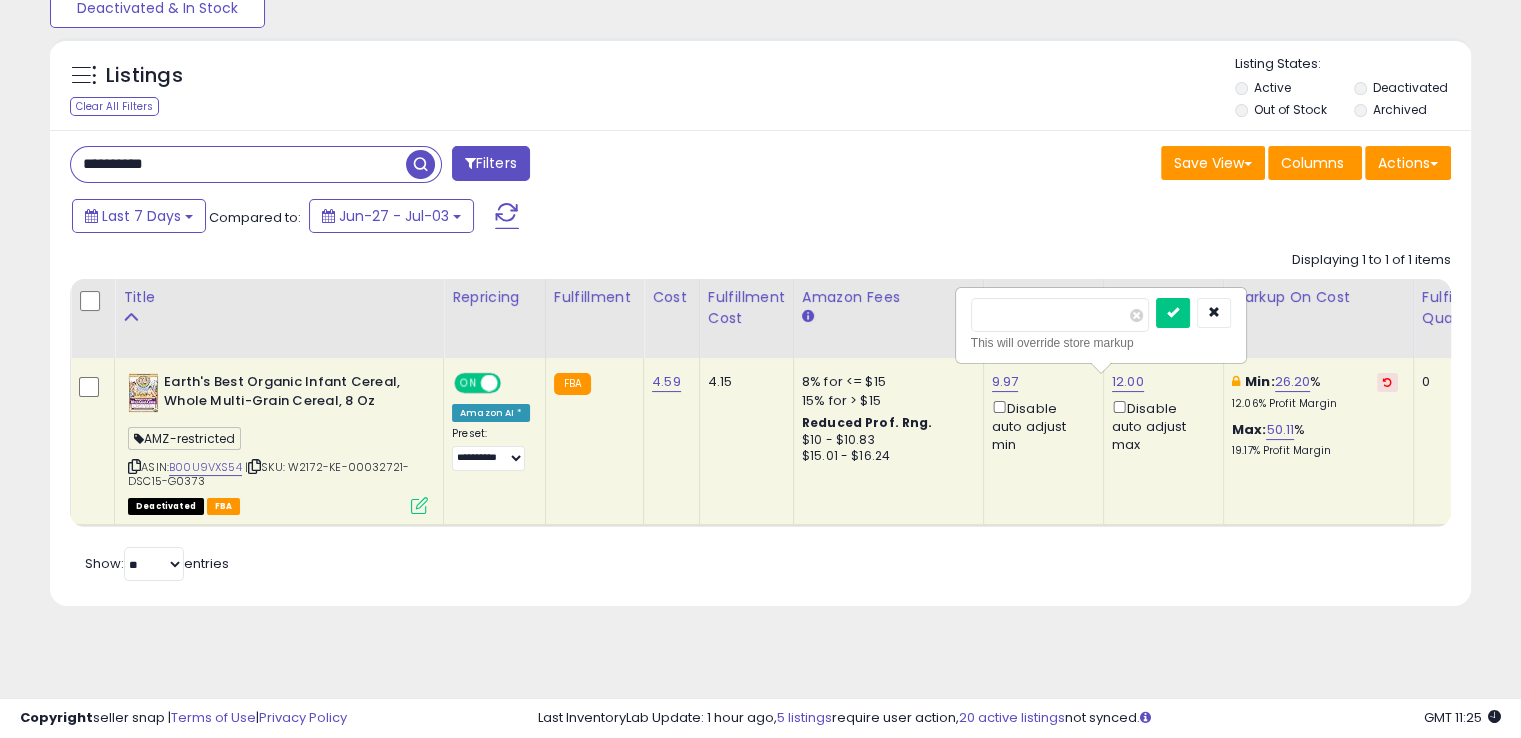drag, startPoint x: 1079, startPoint y: 301, endPoint x: 952, endPoint y: 306, distance: 127.09839 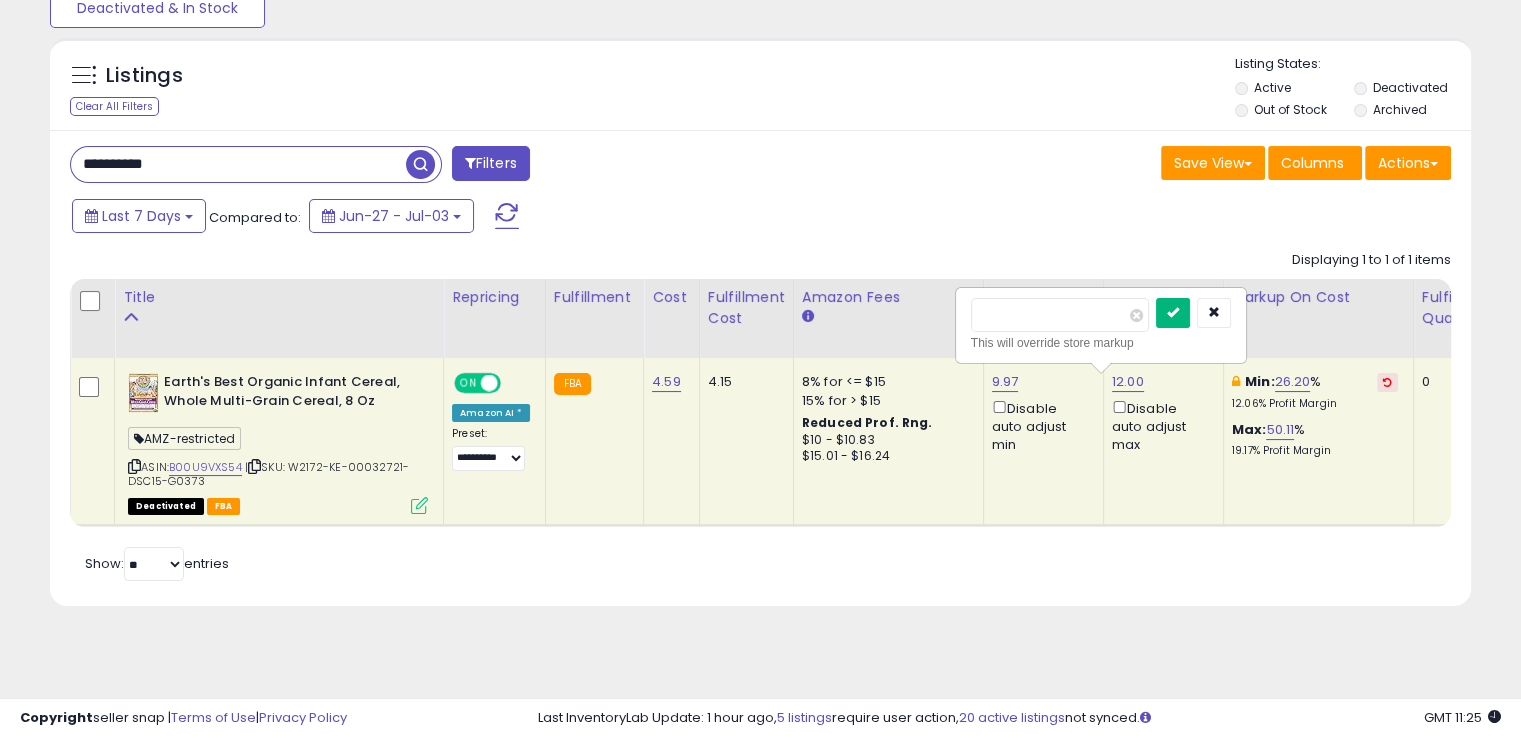 drag, startPoint x: 1208, startPoint y: 305, endPoint x: 1156, endPoint y: 345, distance: 65.60488 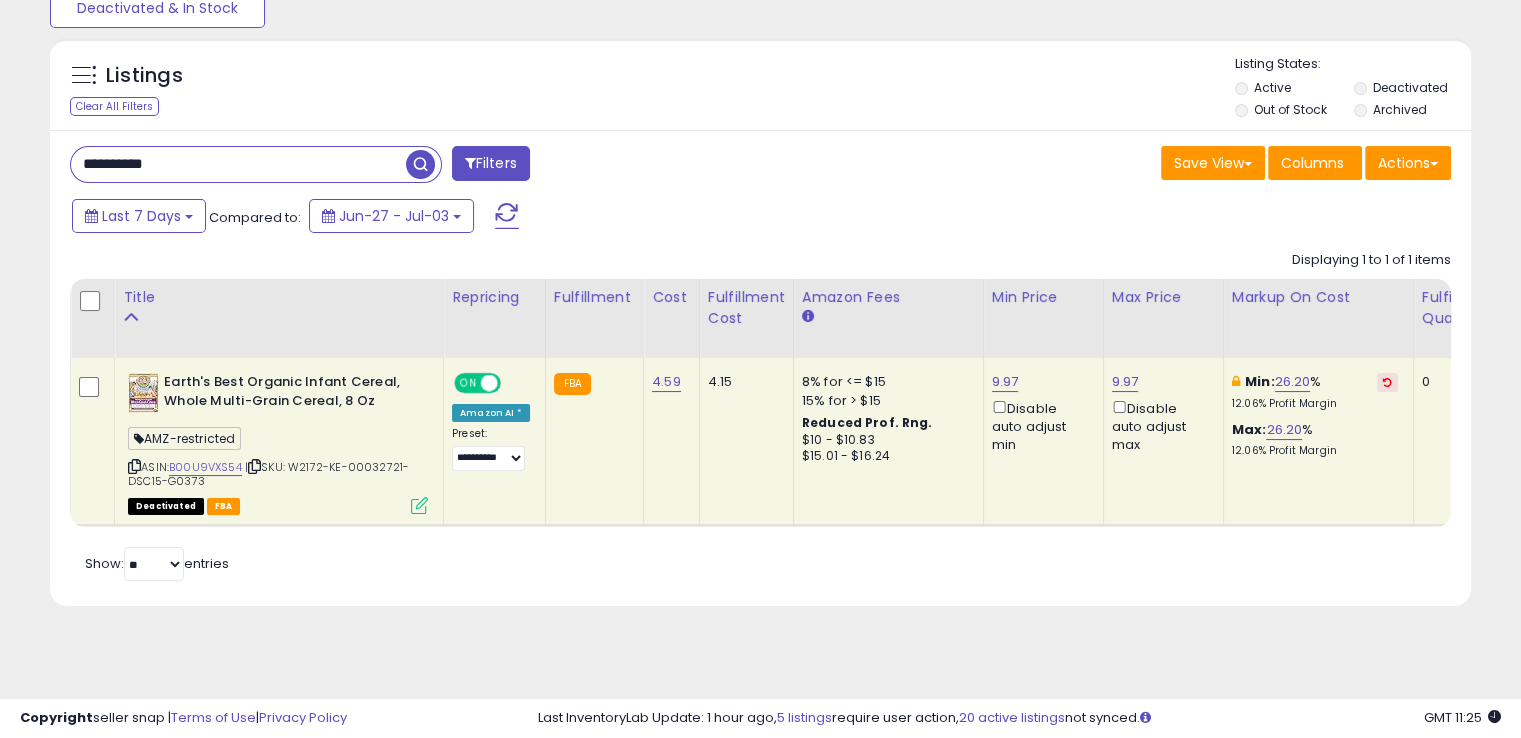 click on "ON" at bounding box center (468, 383) 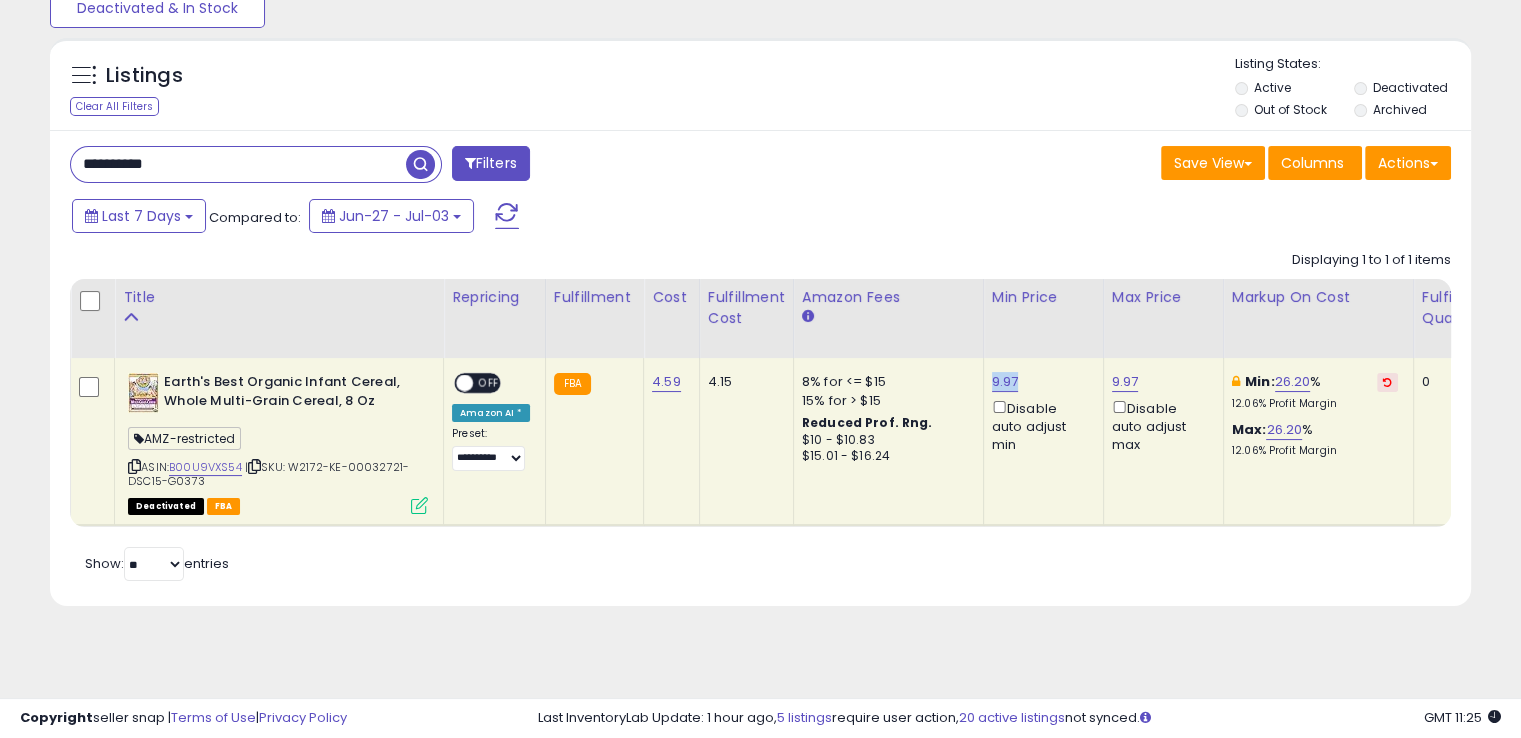 drag, startPoint x: 1015, startPoint y: 380, endPoint x: 985, endPoint y: 378, distance: 30.066593 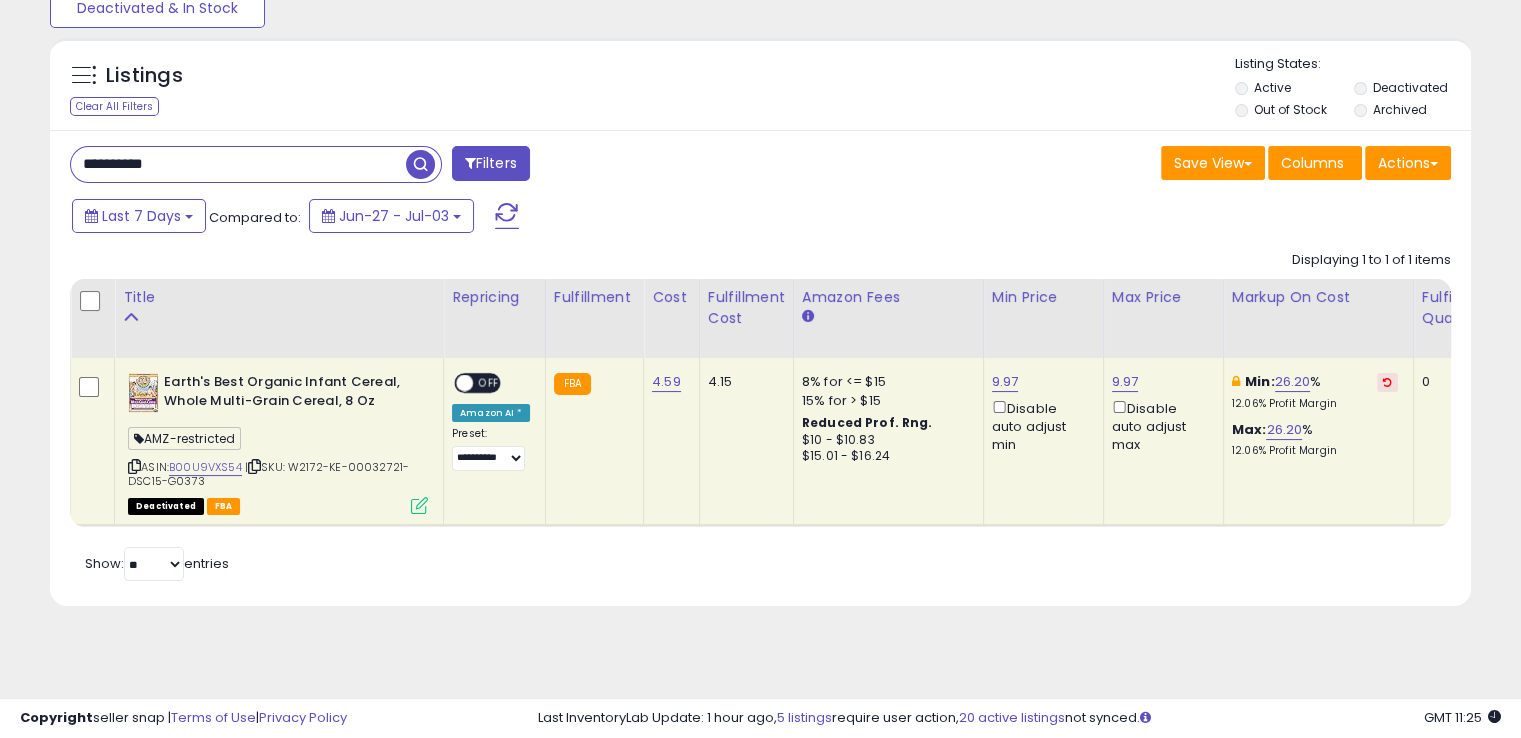 click on "**********" at bounding box center [238, 164] 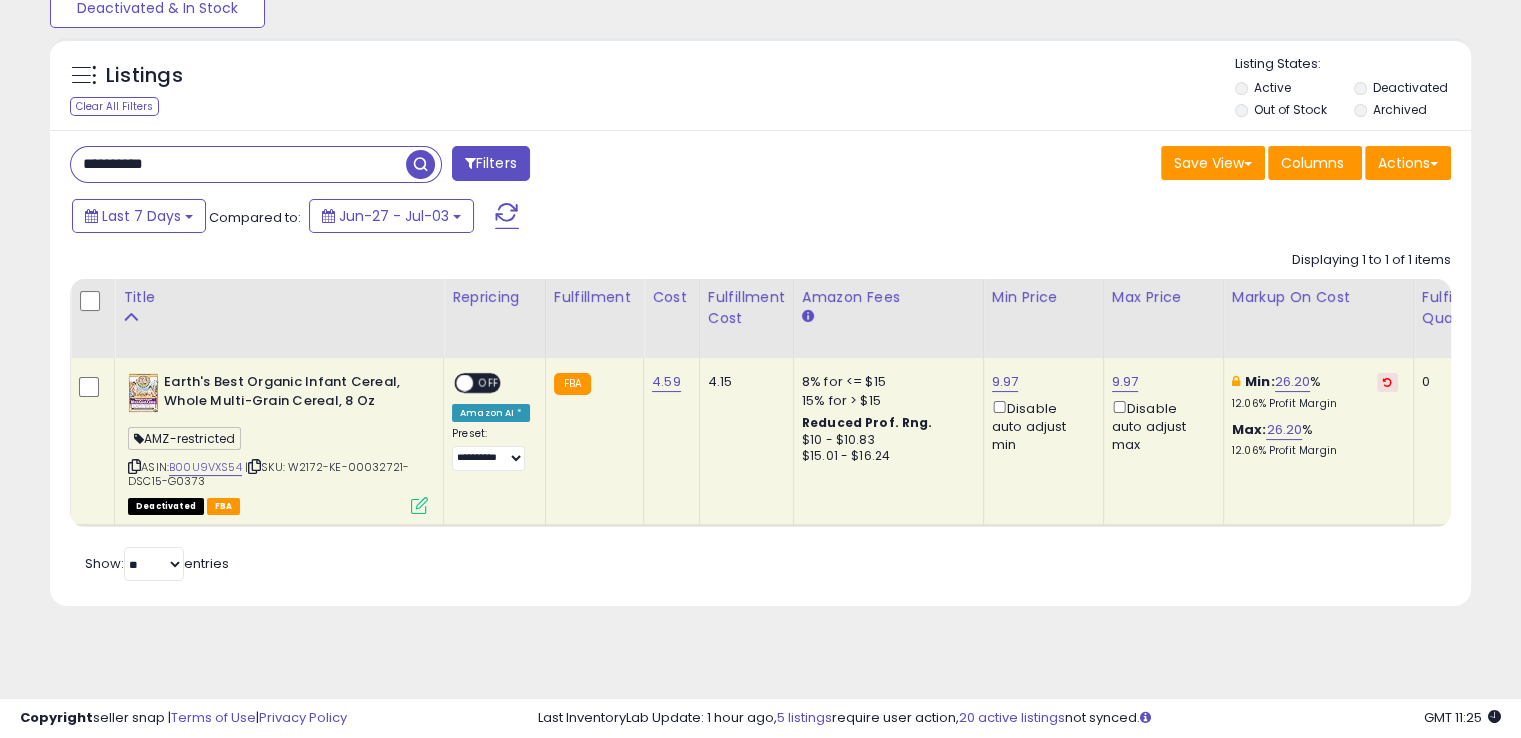paste 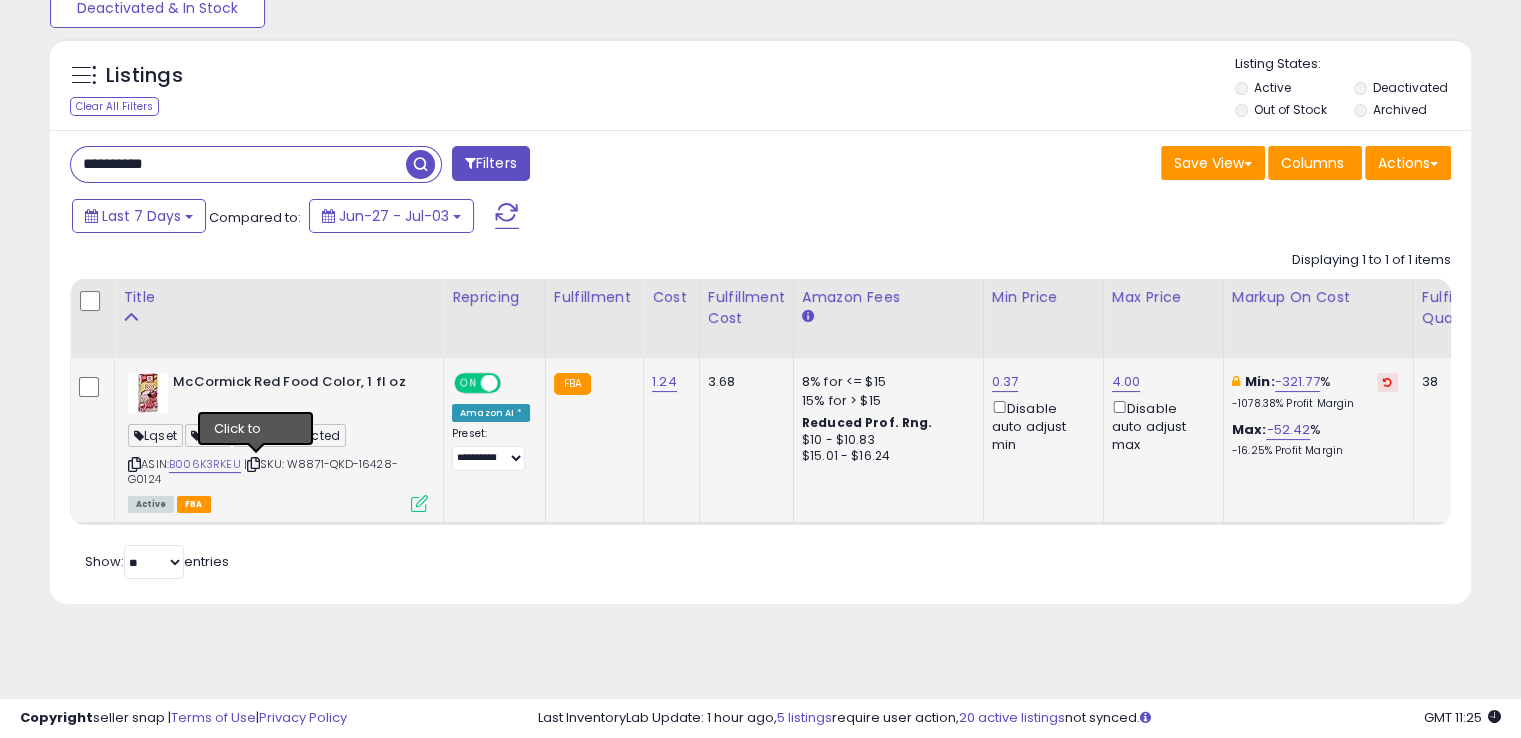 click at bounding box center [253, 464] 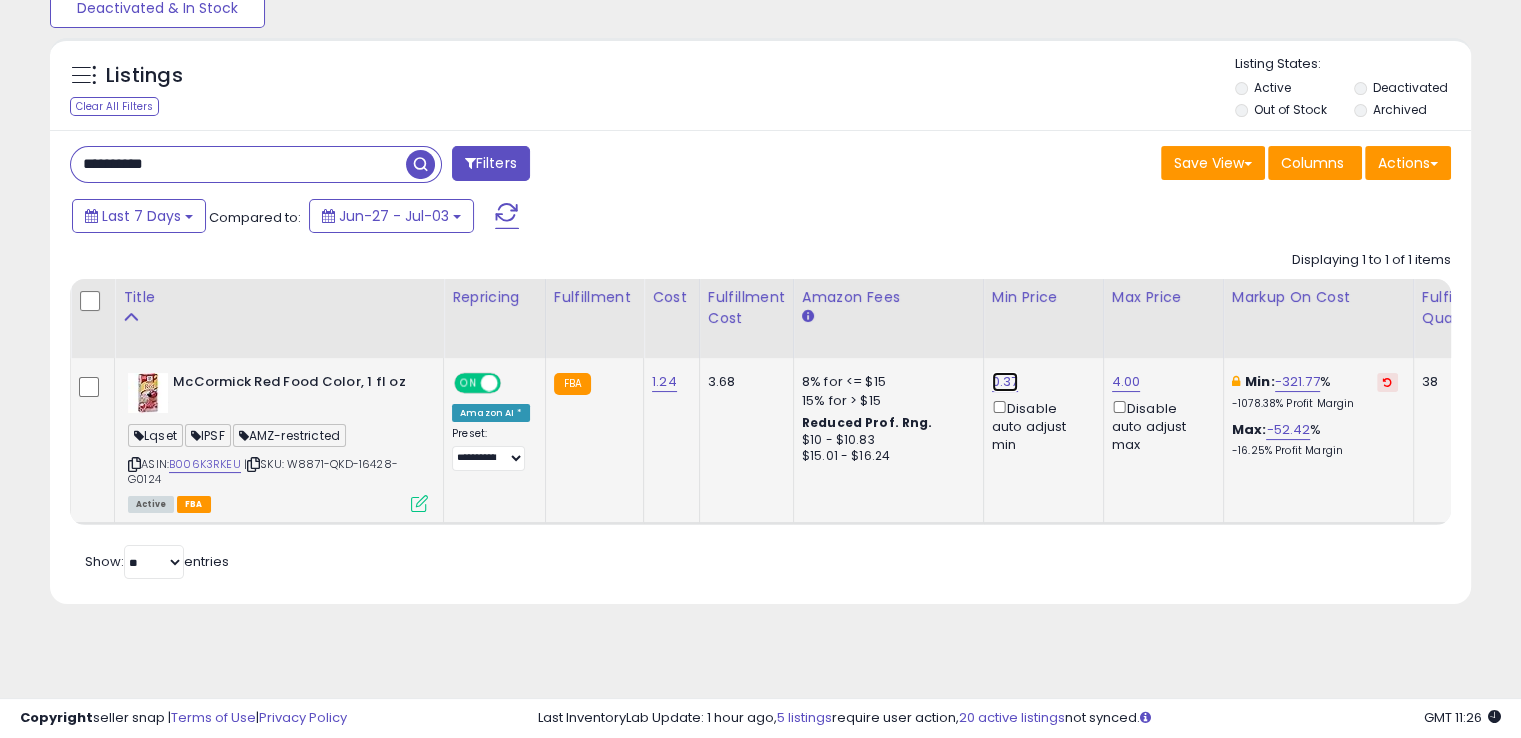 click on "0.37" at bounding box center (1005, 382) 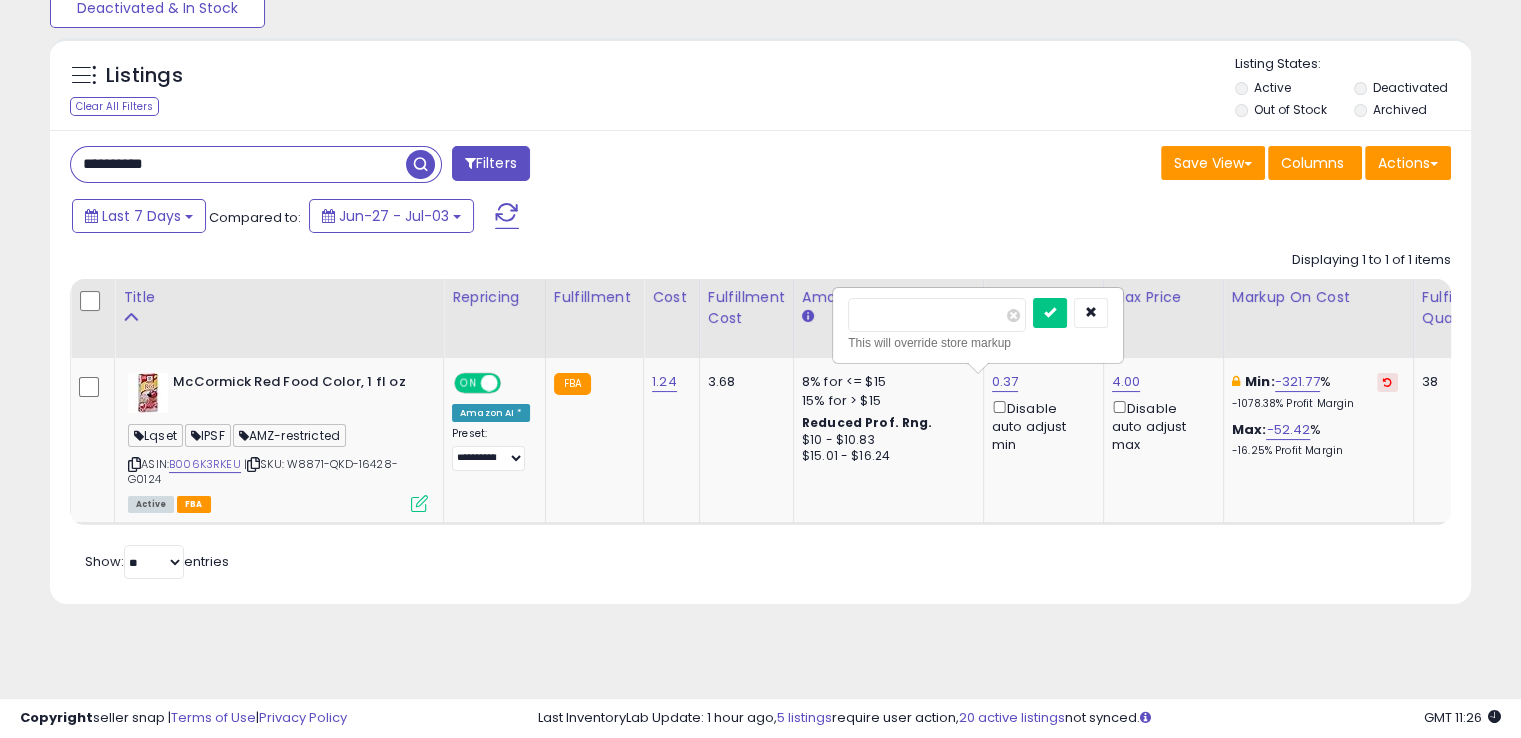 drag, startPoint x: 954, startPoint y: 309, endPoint x: 809, endPoint y: 317, distance: 145.22052 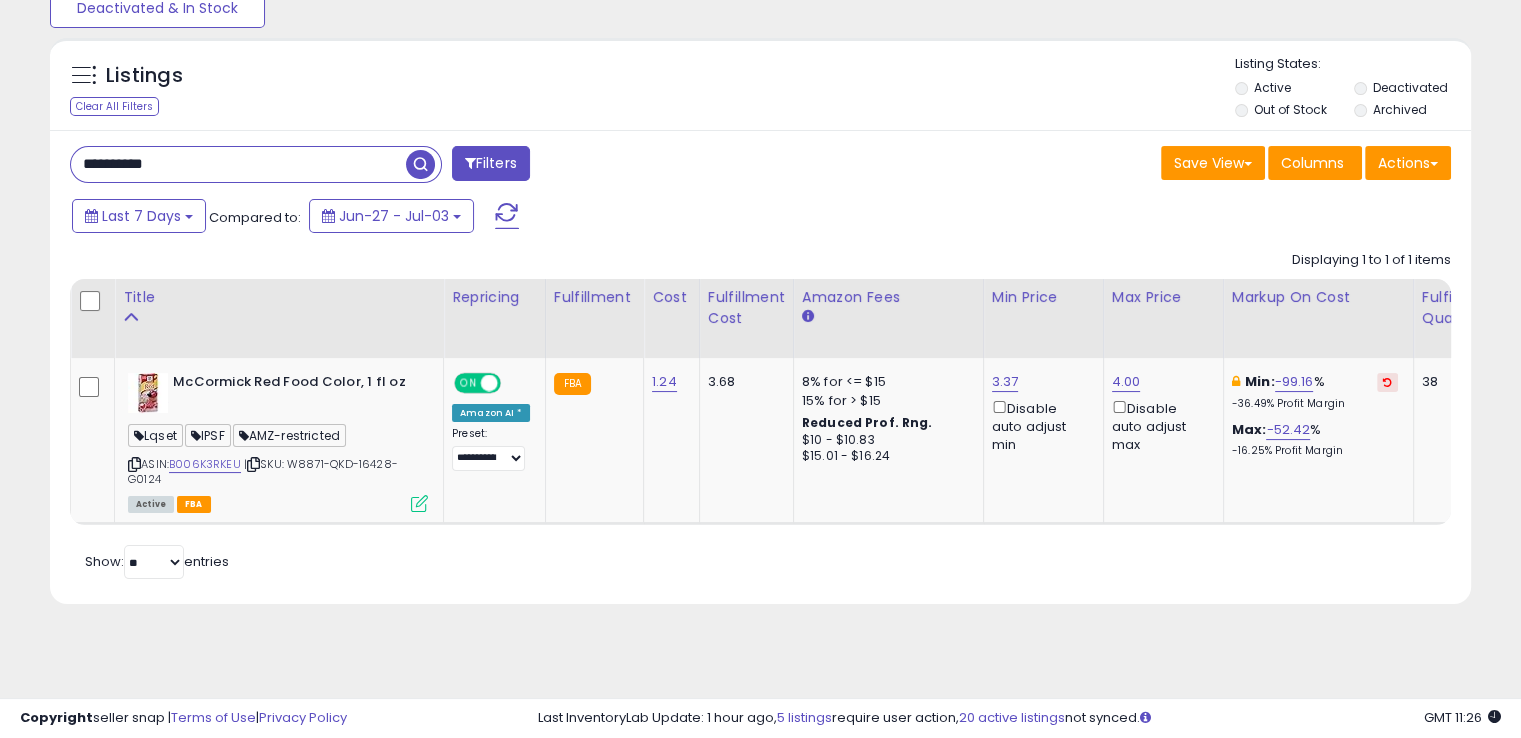 click on "**********" at bounding box center (238, 164) 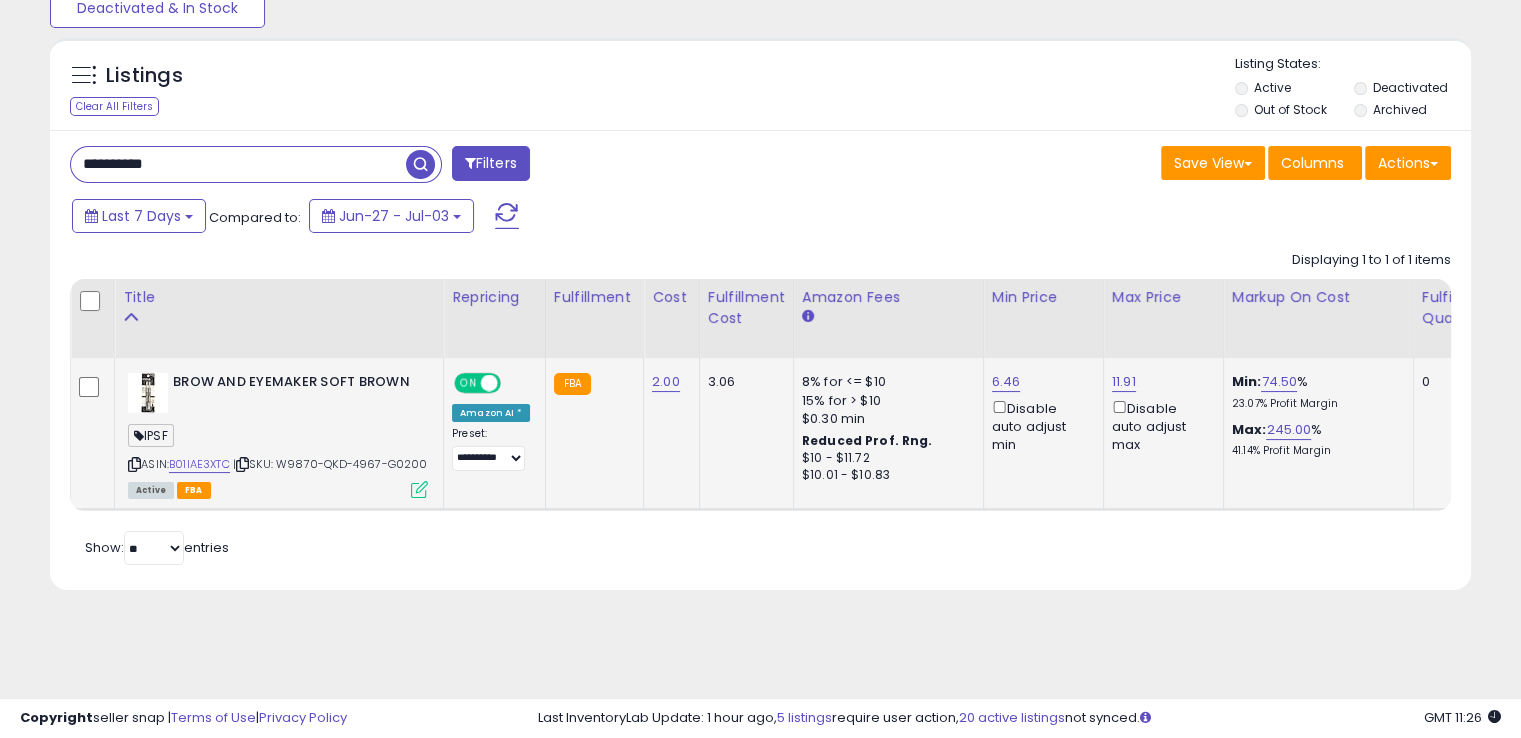 click at bounding box center (242, 464) 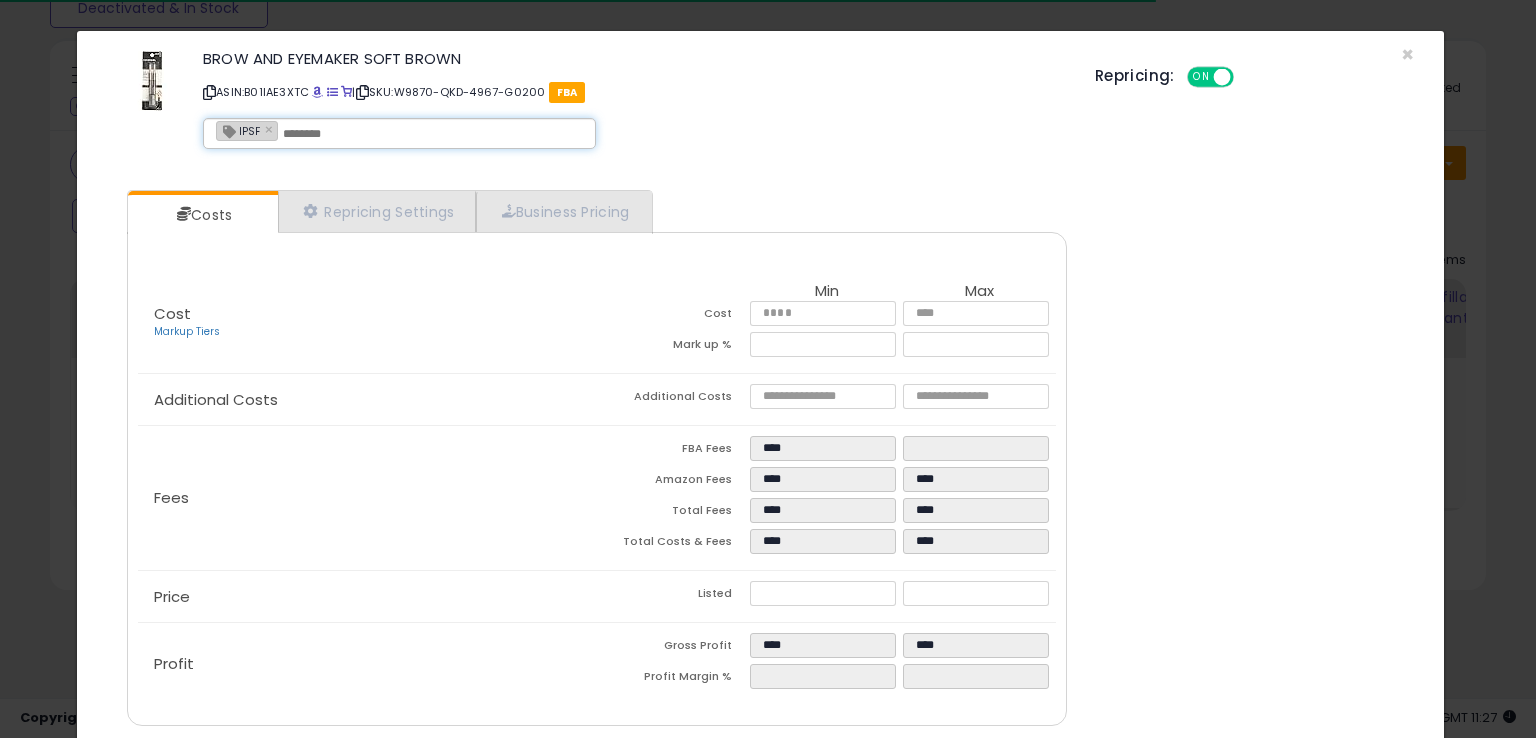 click at bounding box center [433, 134] 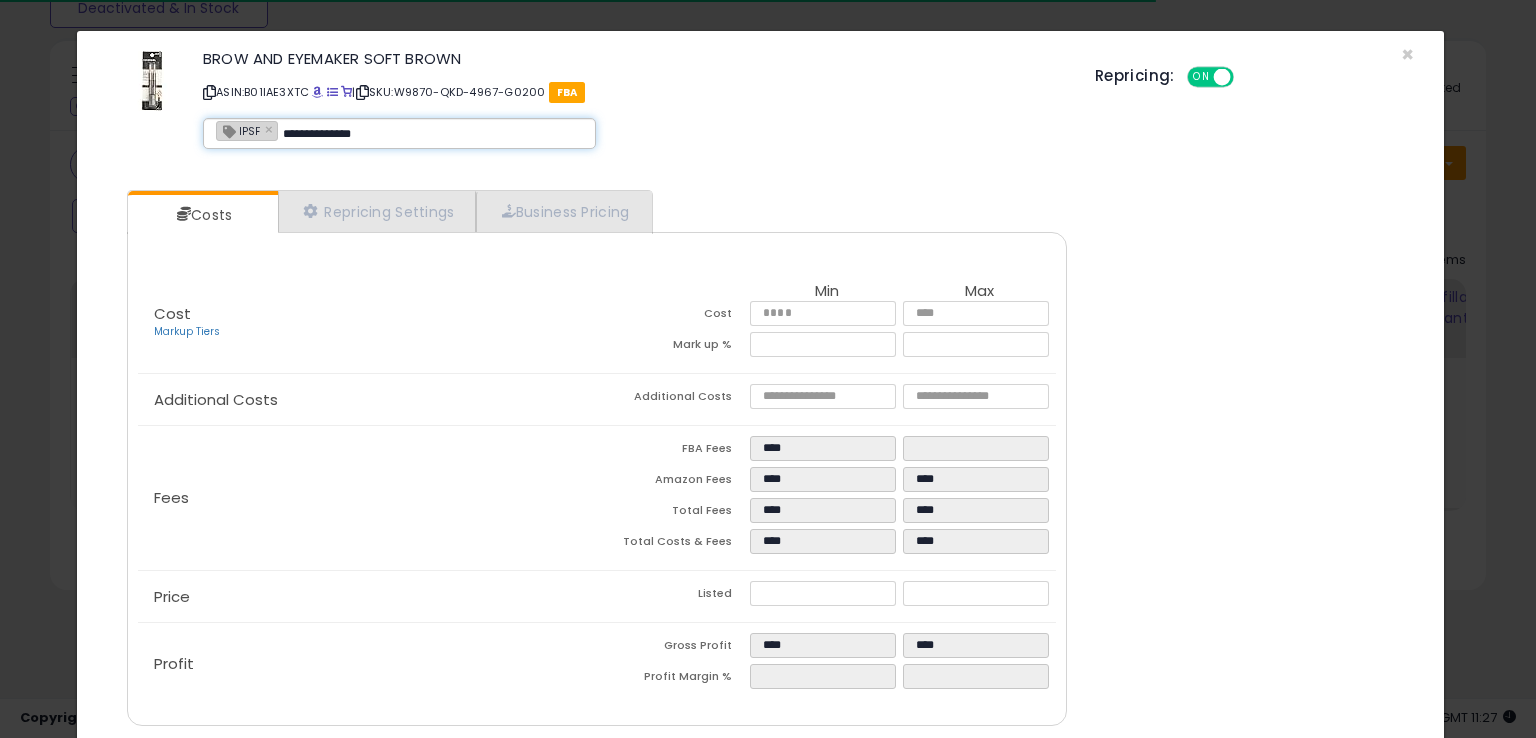 type on "**********" 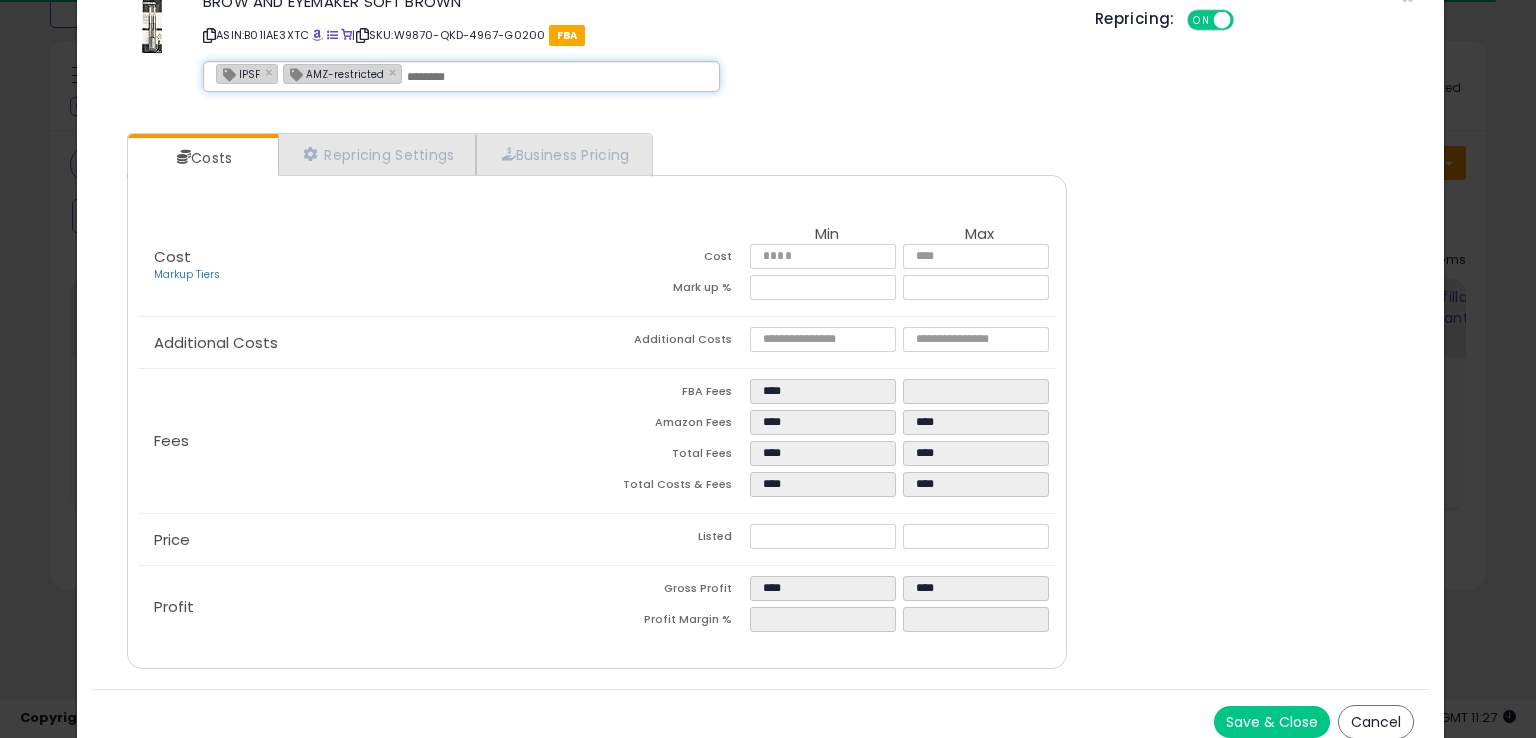 scroll, scrollTop: 71, scrollLeft: 0, axis: vertical 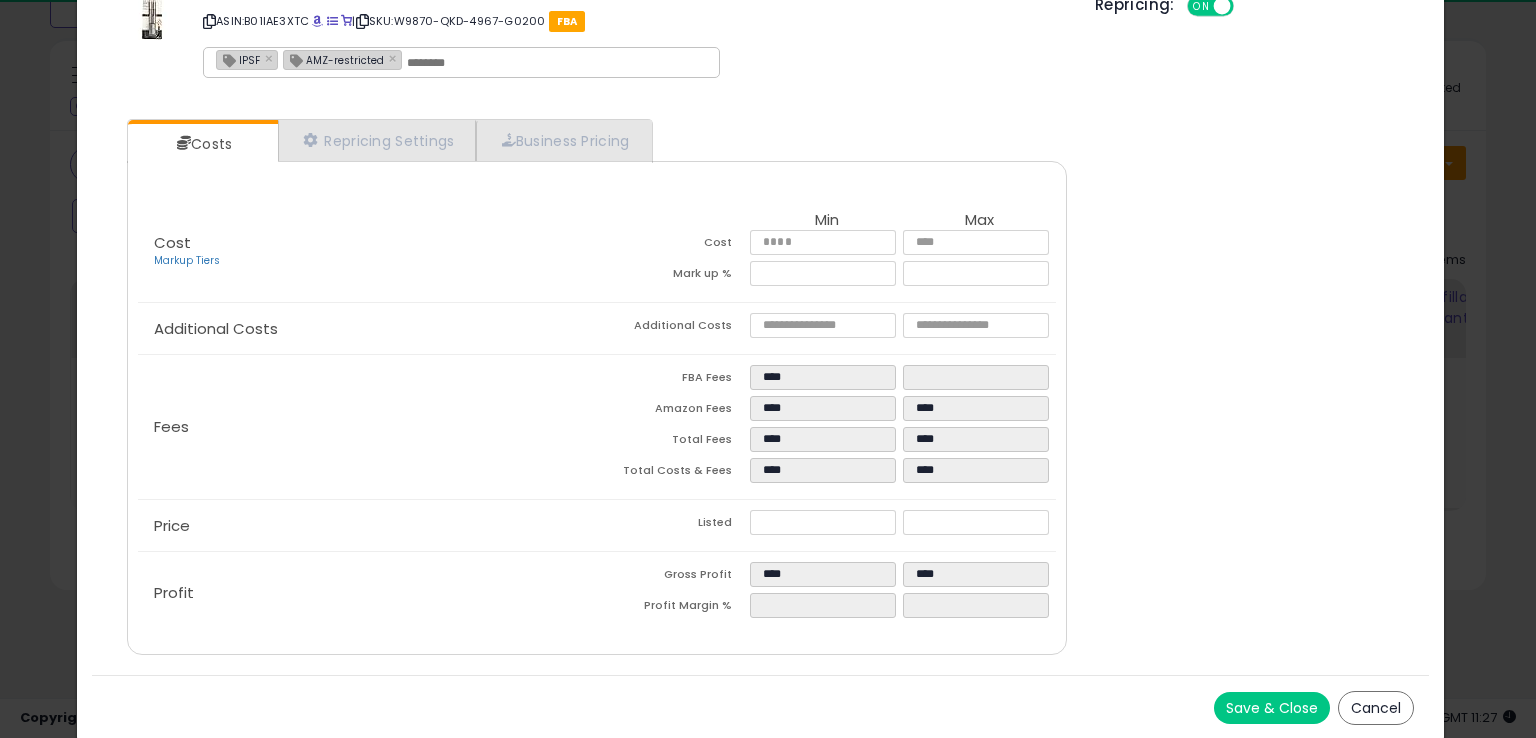click on "Save & Close" at bounding box center (1272, 708) 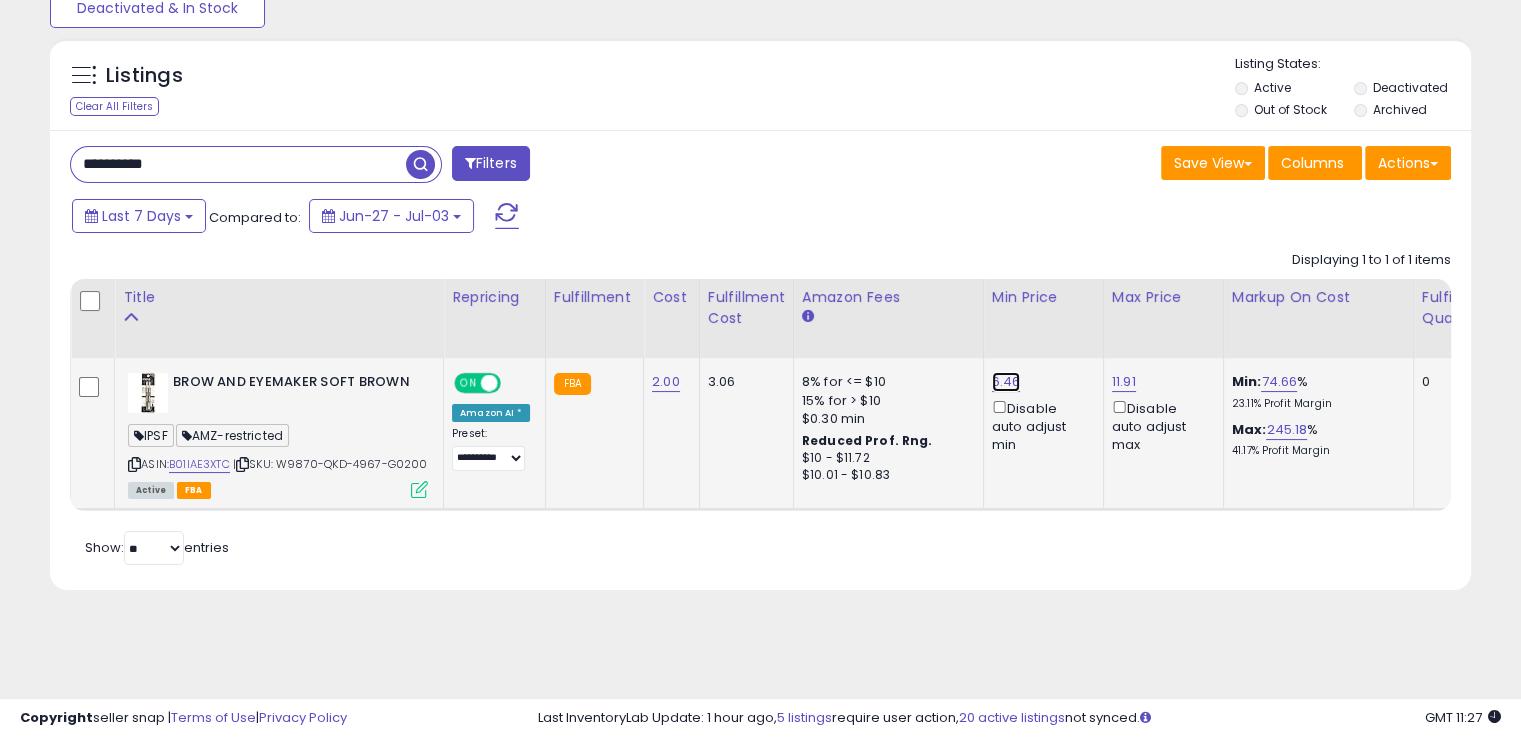 click on "6.46" at bounding box center (1006, 382) 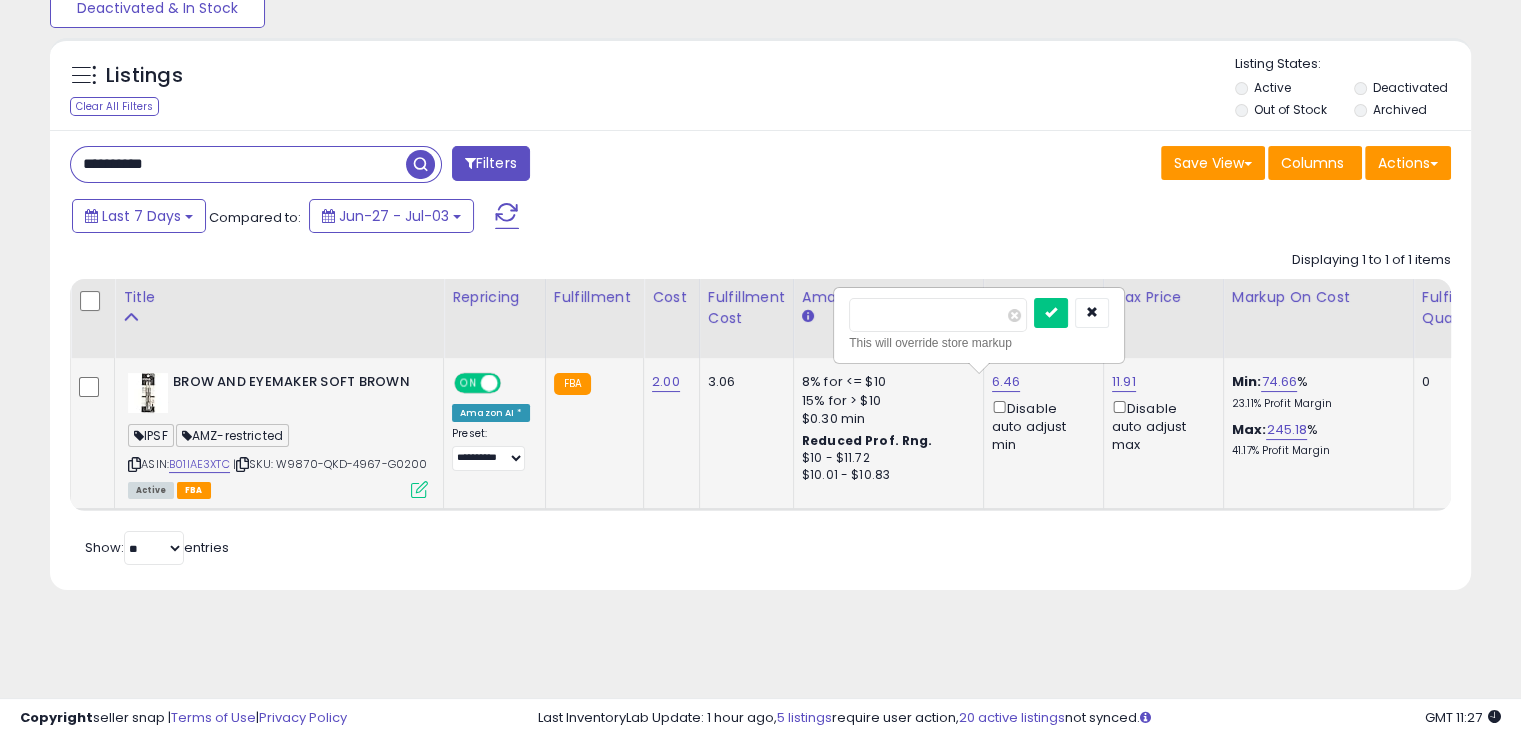 drag, startPoint x: 952, startPoint y: 307, endPoint x: 872, endPoint y: 324, distance: 81.78631 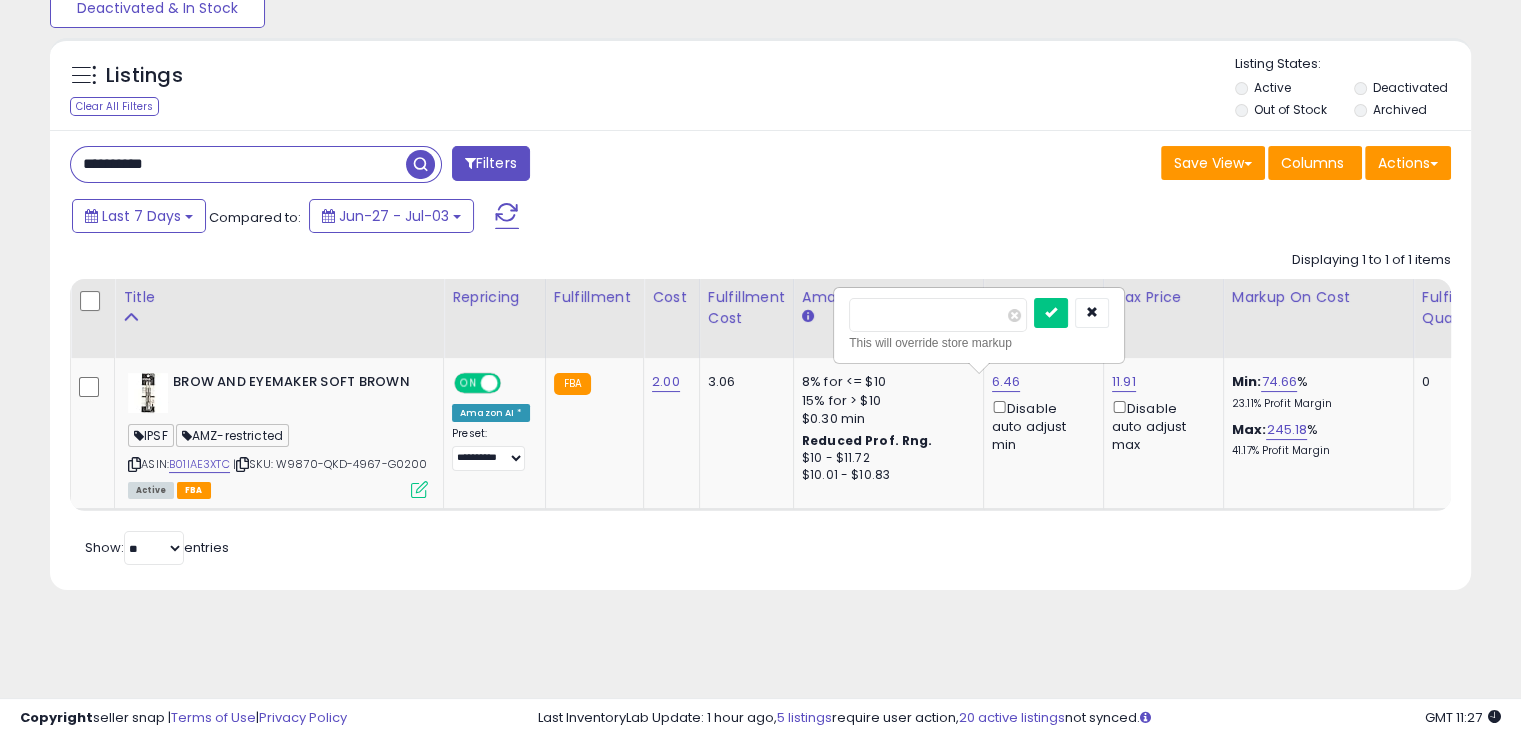 click at bounding box center (1051, 313) 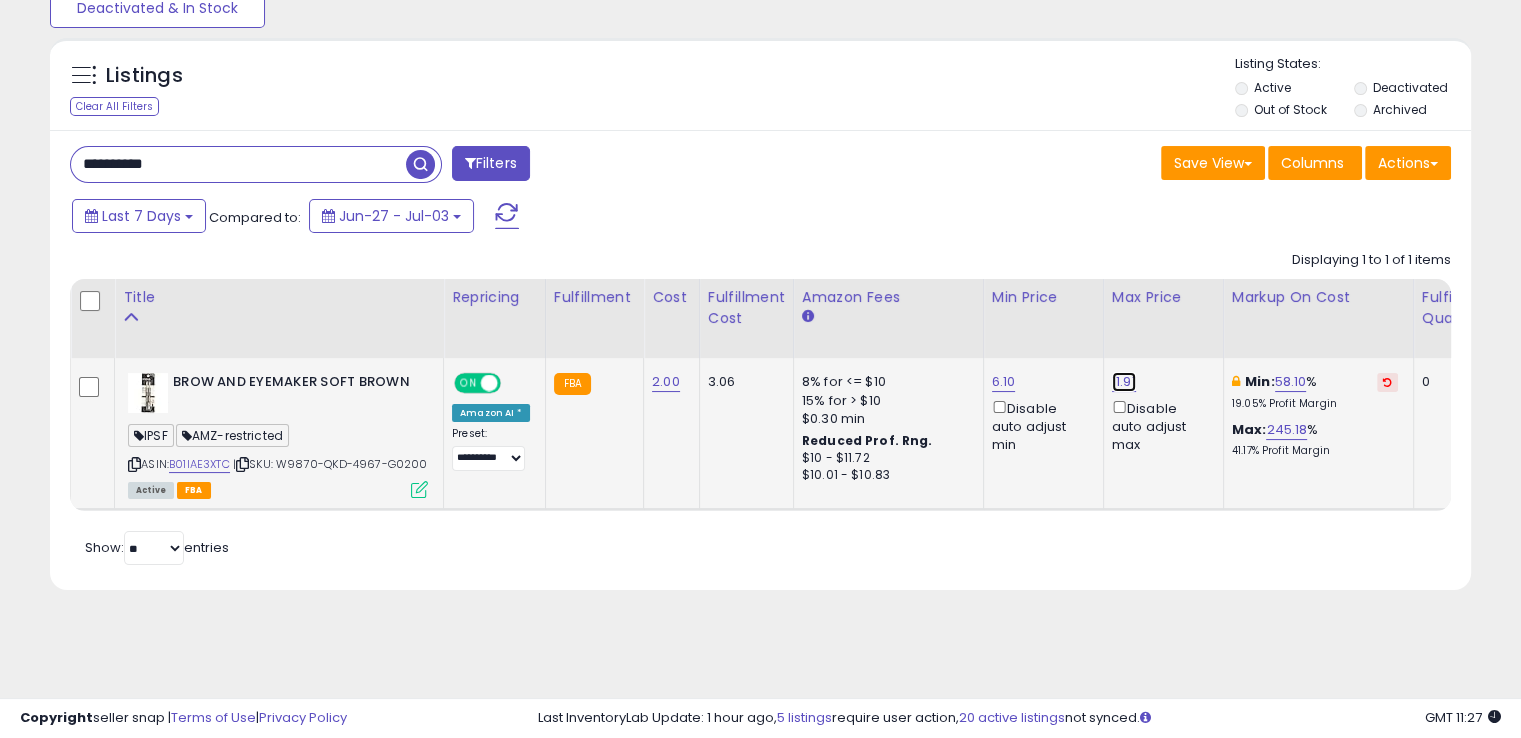 click on "11.91" at bounding box center [1124, 382] 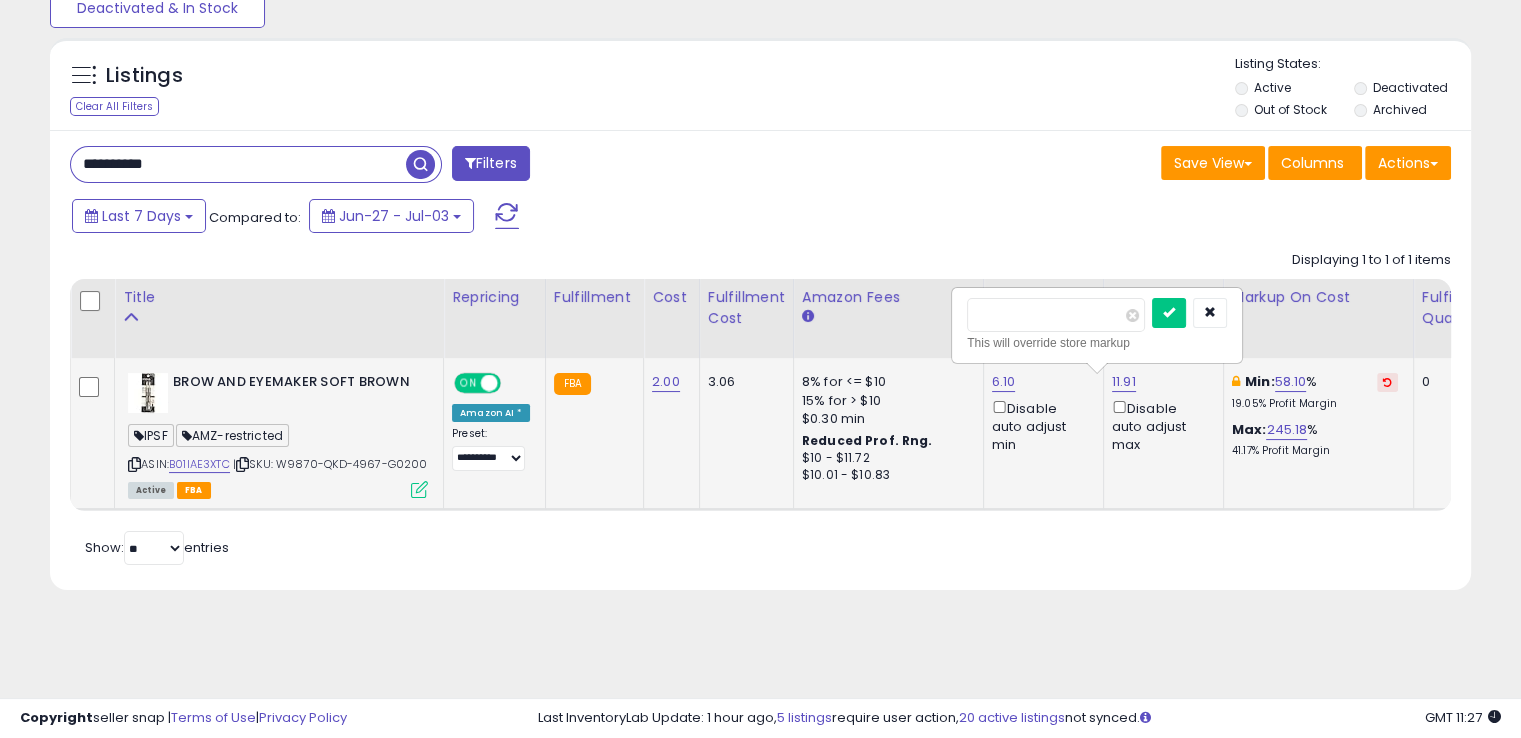 drag, startPoint x: 1060, startPoint y: 300, endPoint x: 983, endPoint y: 305, distance: 77.16217 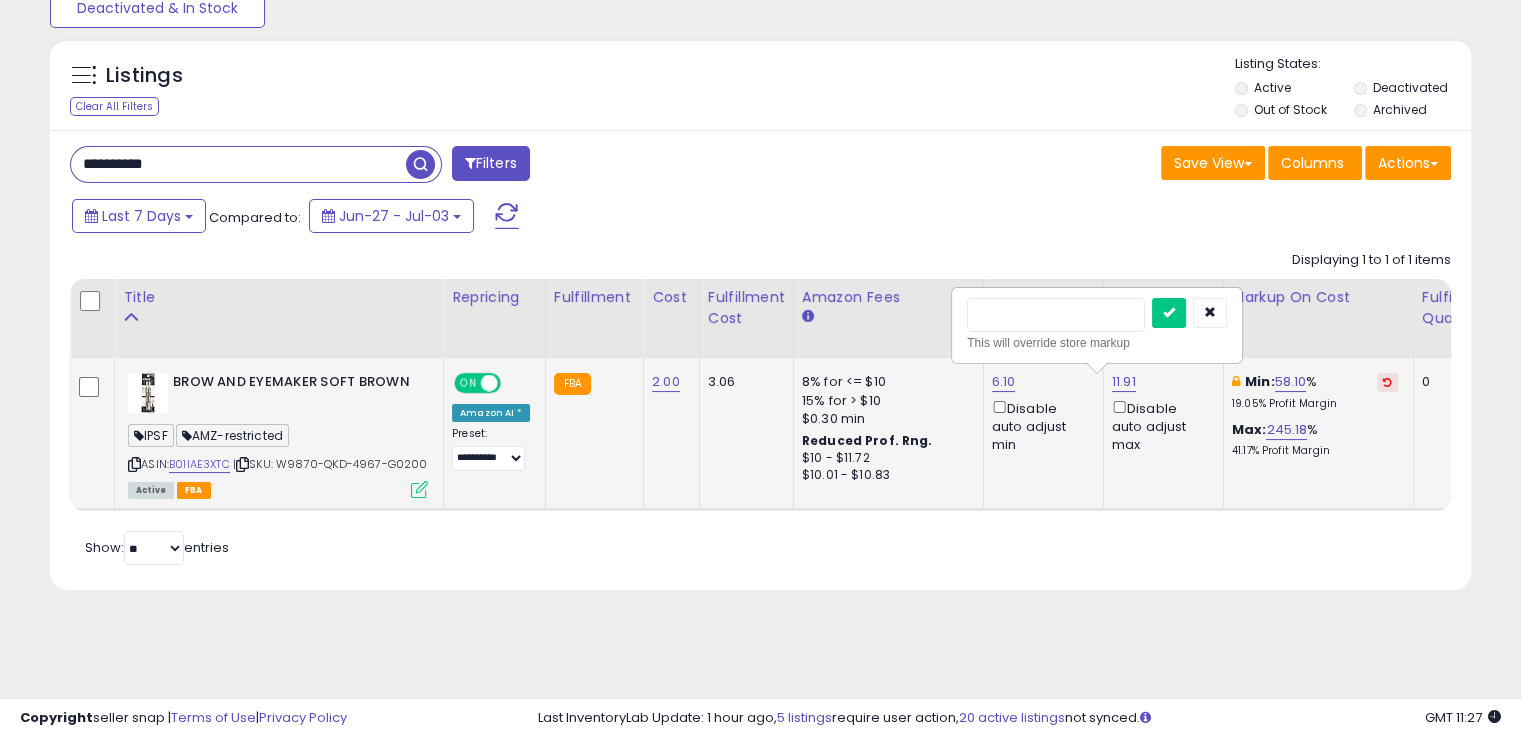 type on "****" 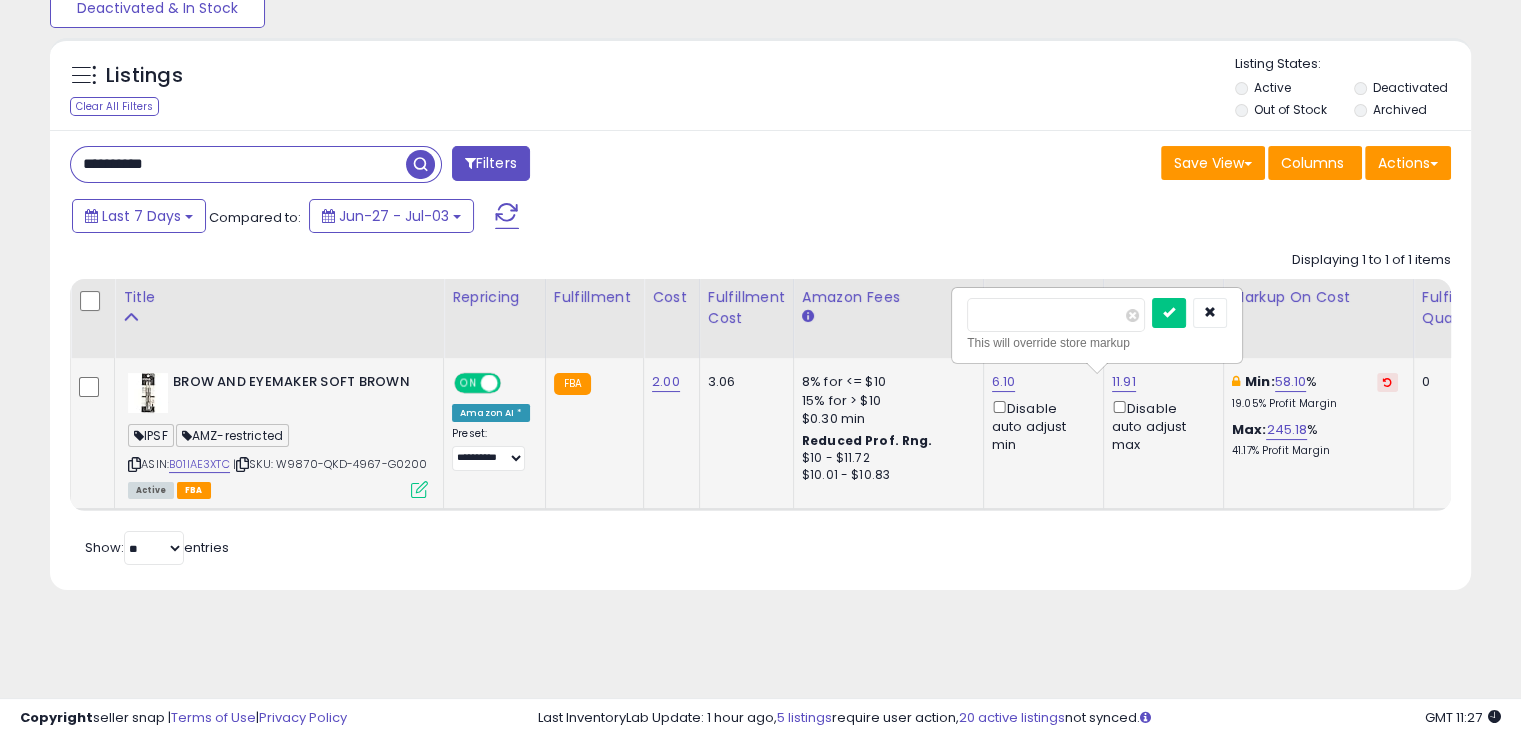 click at bounding box center [1169, 313] 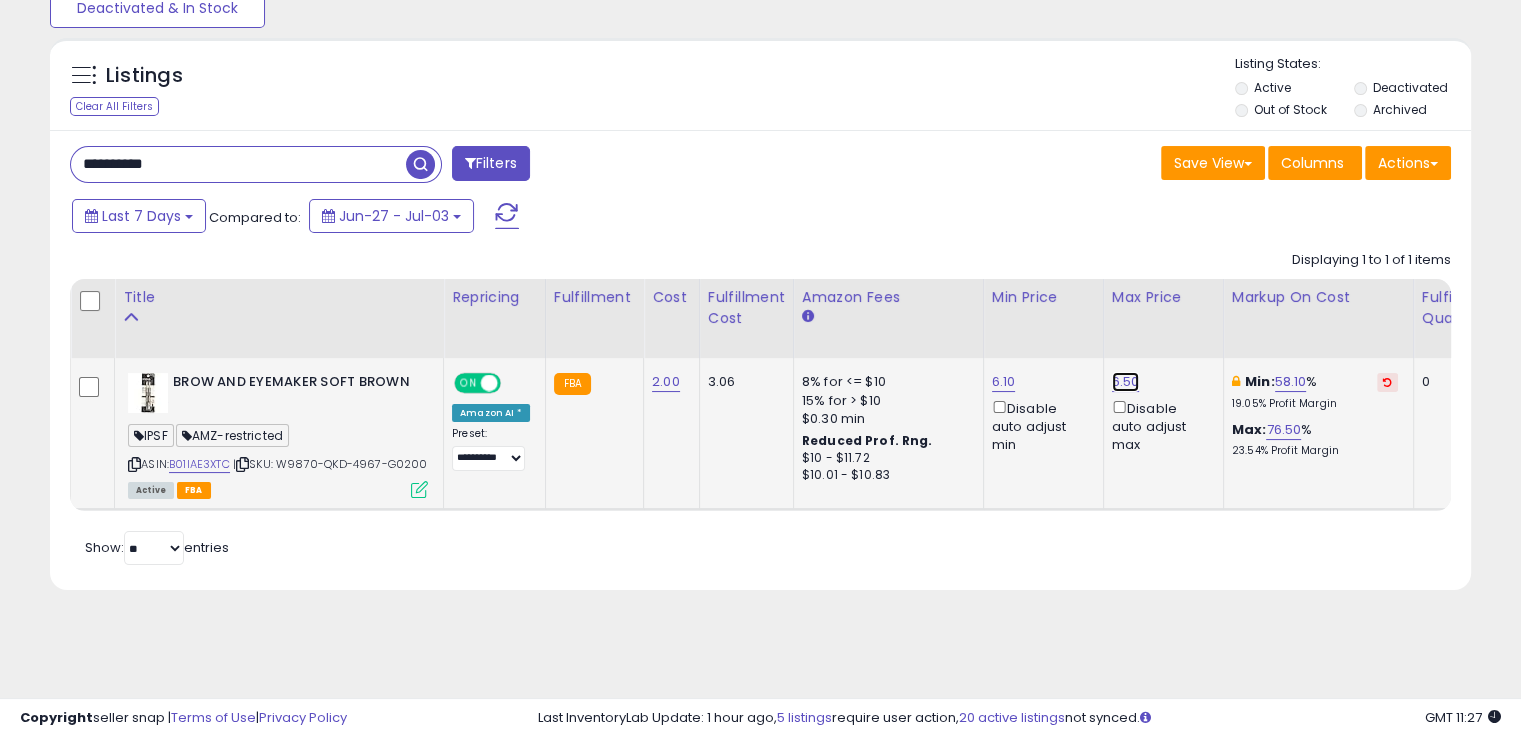 click on "6.50" at bounding box center [1126, 382] 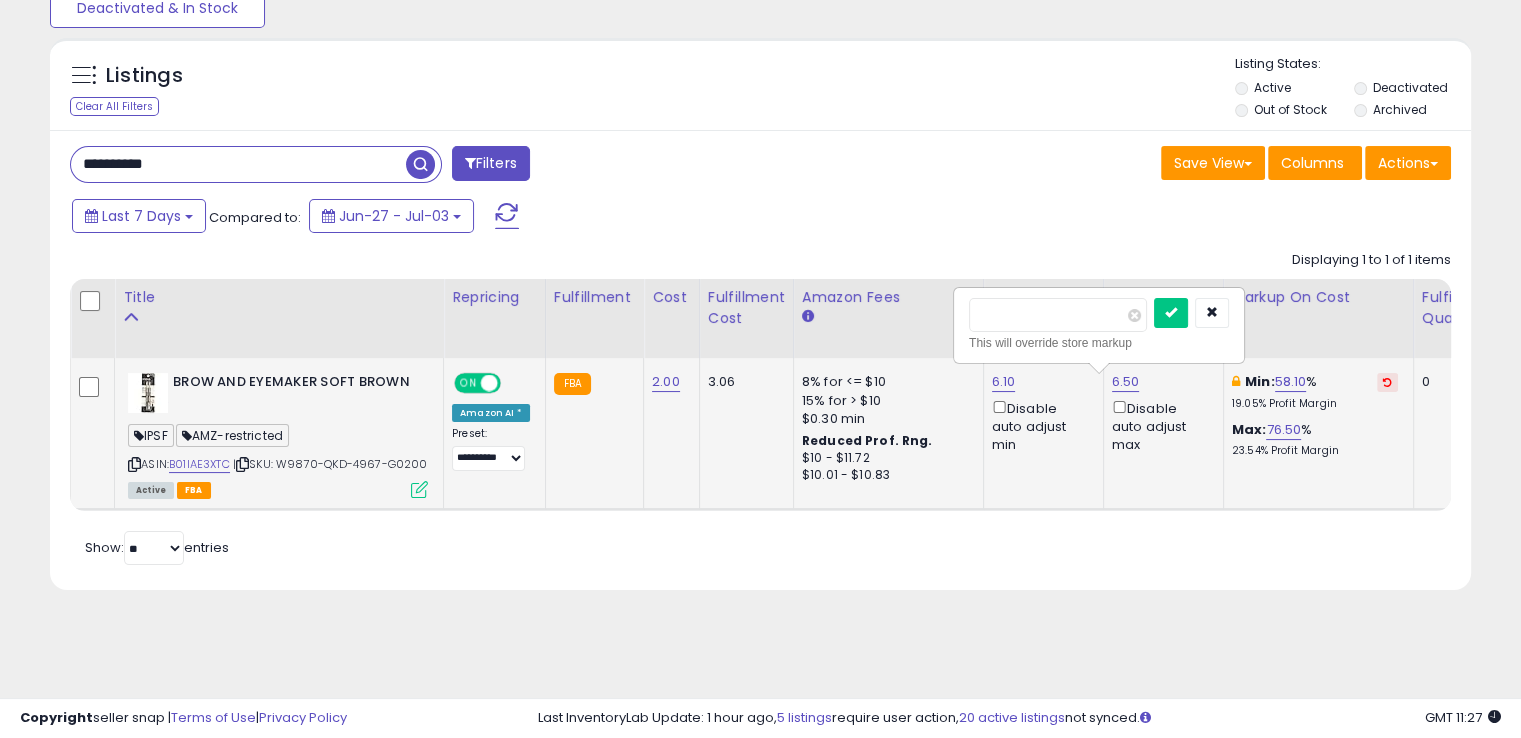 type on "****" 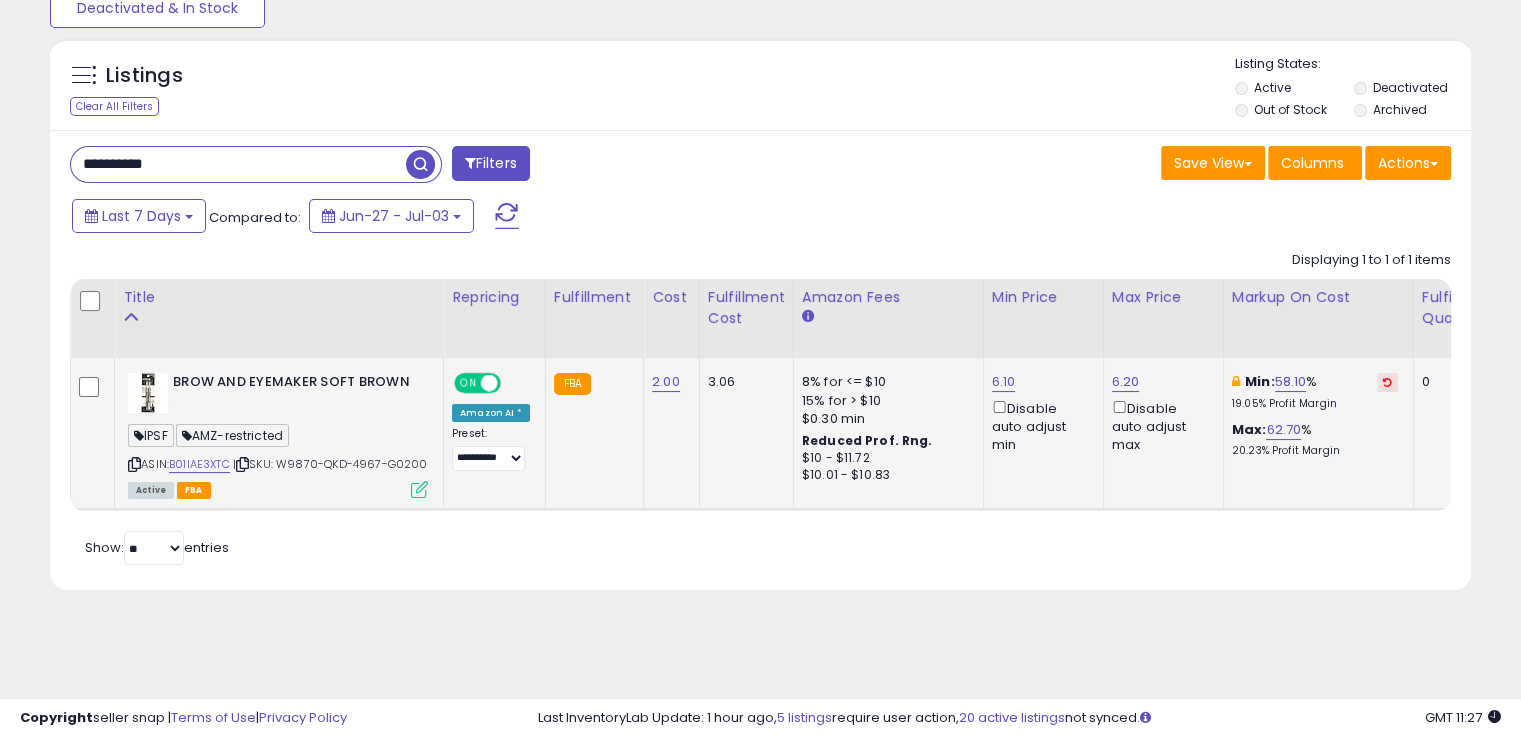 click on "ON" at bounding box center [468, 383] 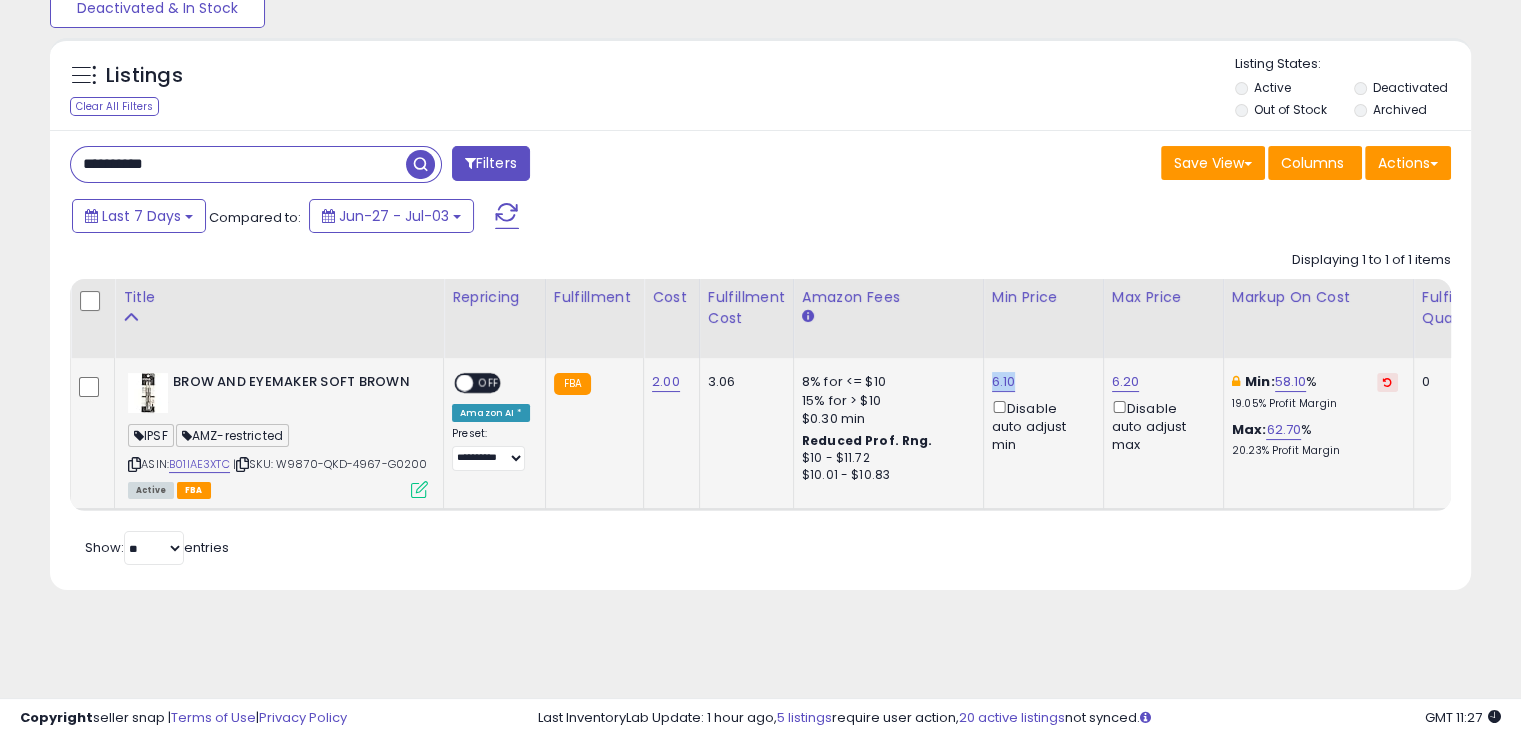 drag, startPoint x: 1019, startPoint y: 384, endPoint x: 982, endPoint y: 370, distance: 39.56008 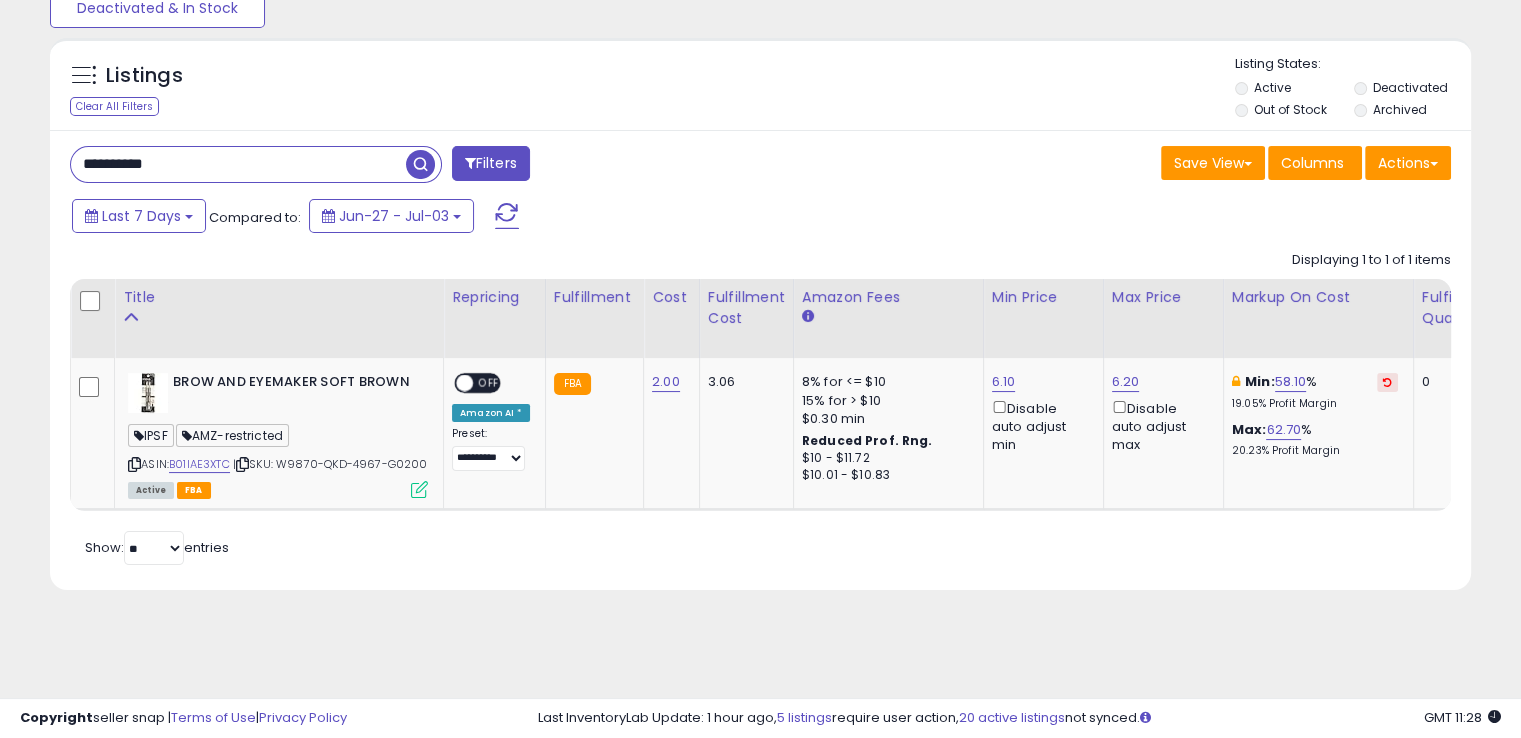 click on "**********" at bounding box center (238, 164) 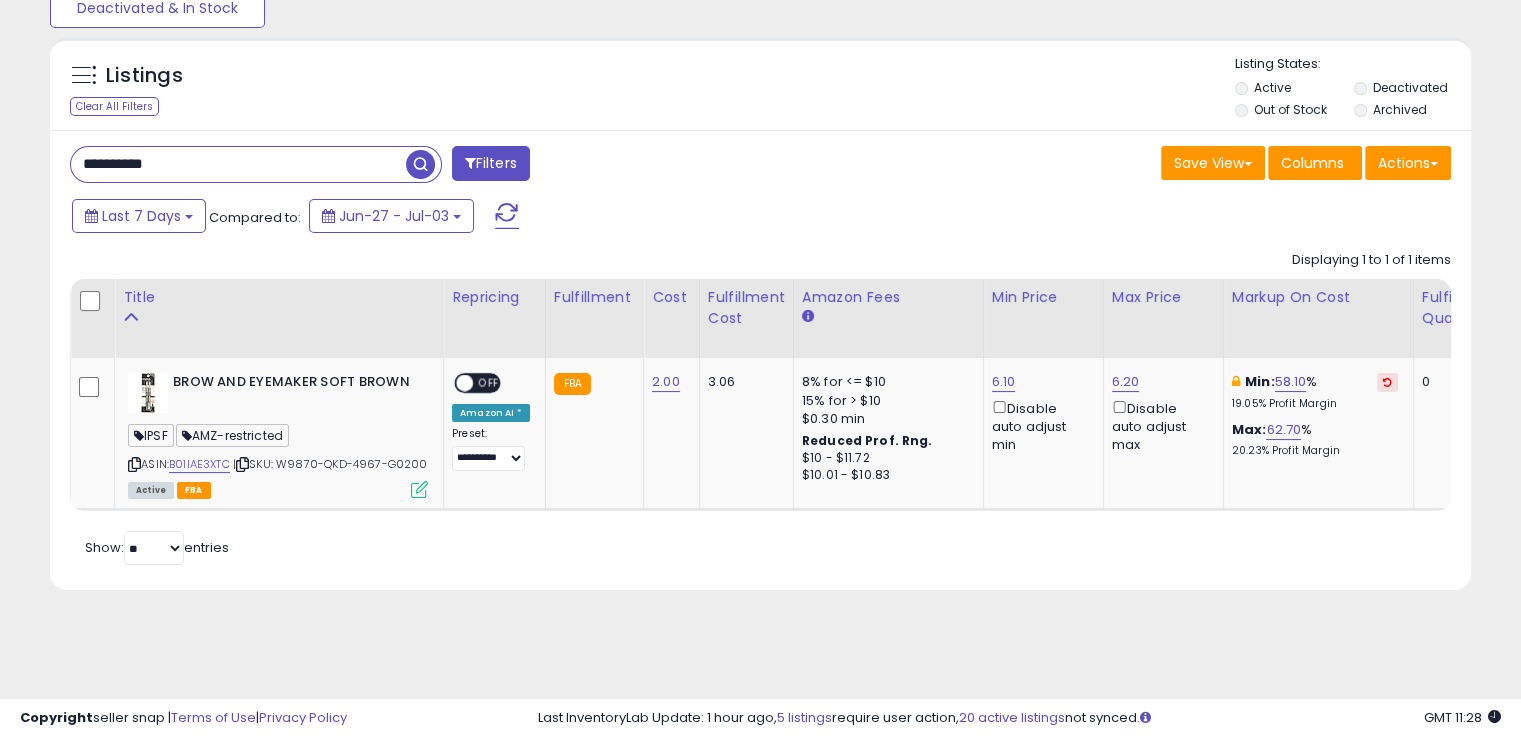 paste 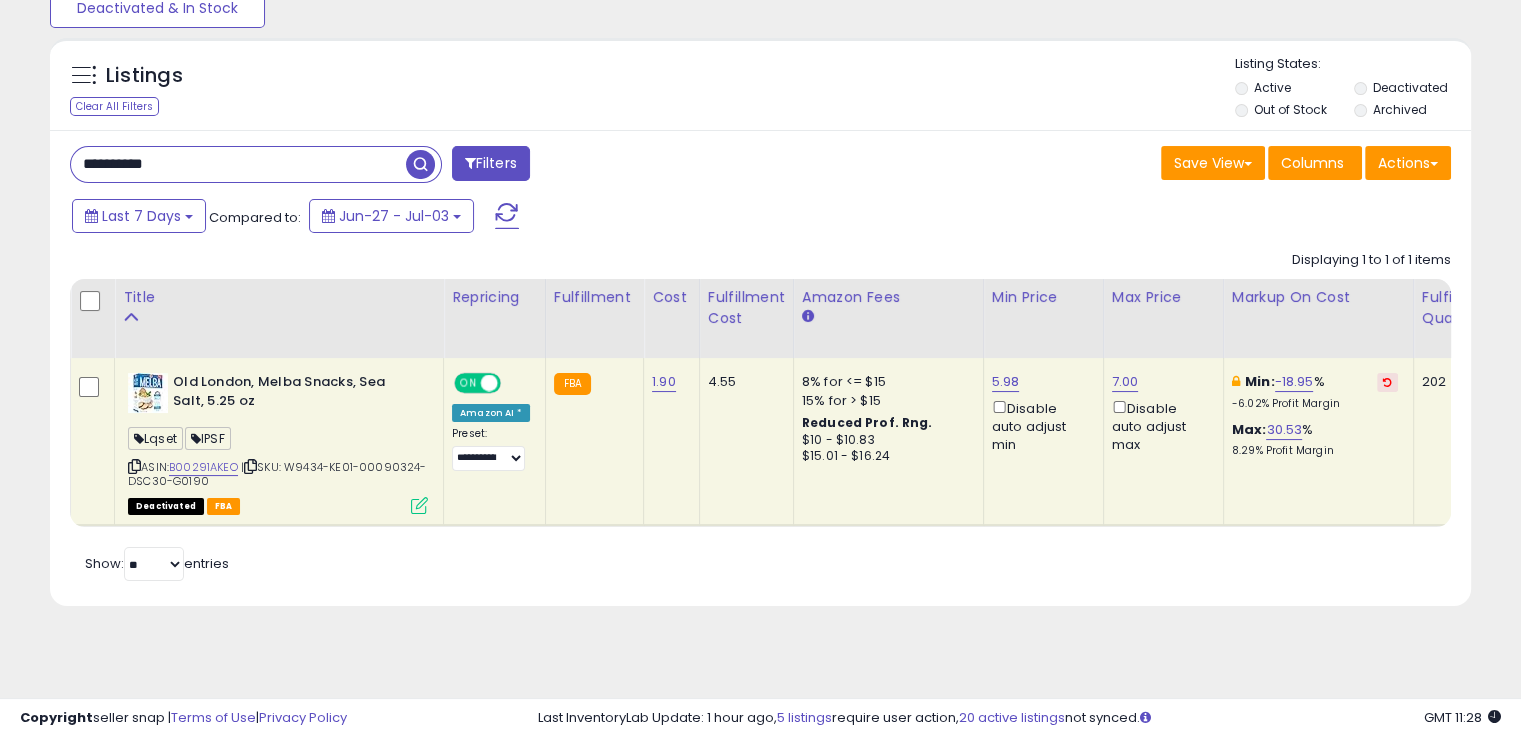 click at bounding box center [250, 466] 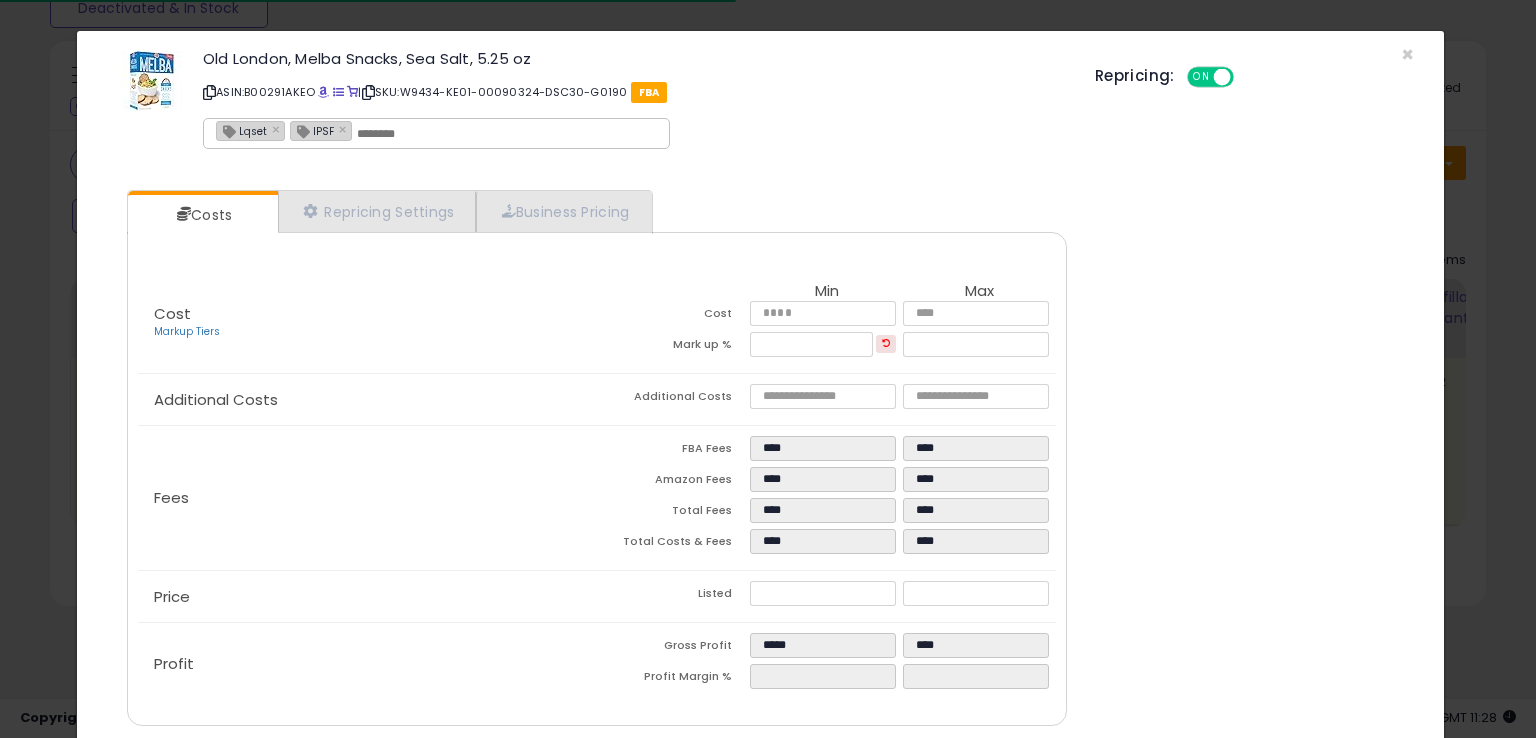 click on "Old London, Melba Snacks, Sea Salt, 5.25 oz
ASIN:  B00291AKEO
|
SKU:  W9434-KE01-00090324-DSC30-G0190
FBA
Lqset × IPSF ×" 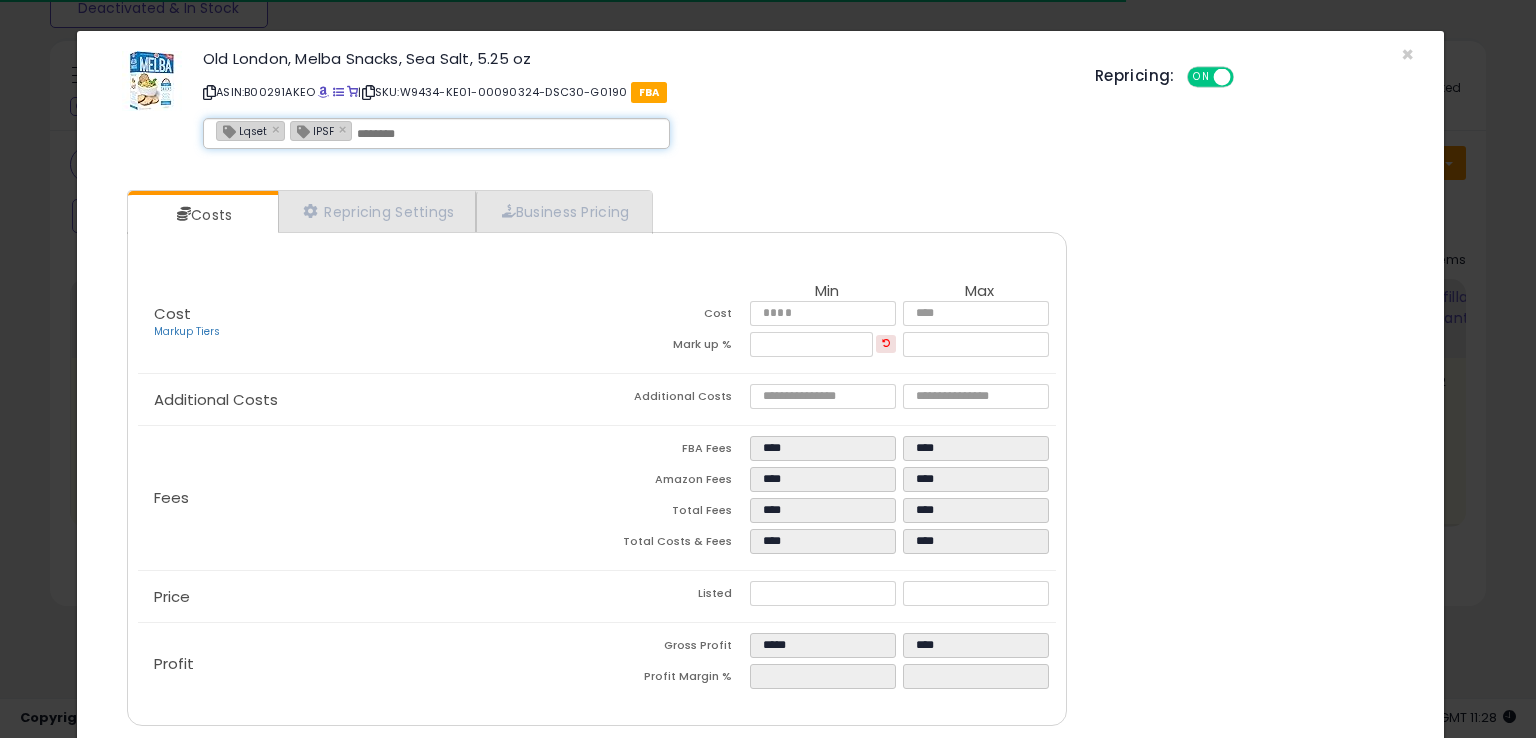 click on "Lqset × IPSF ×" at bounding box center [436, 133] 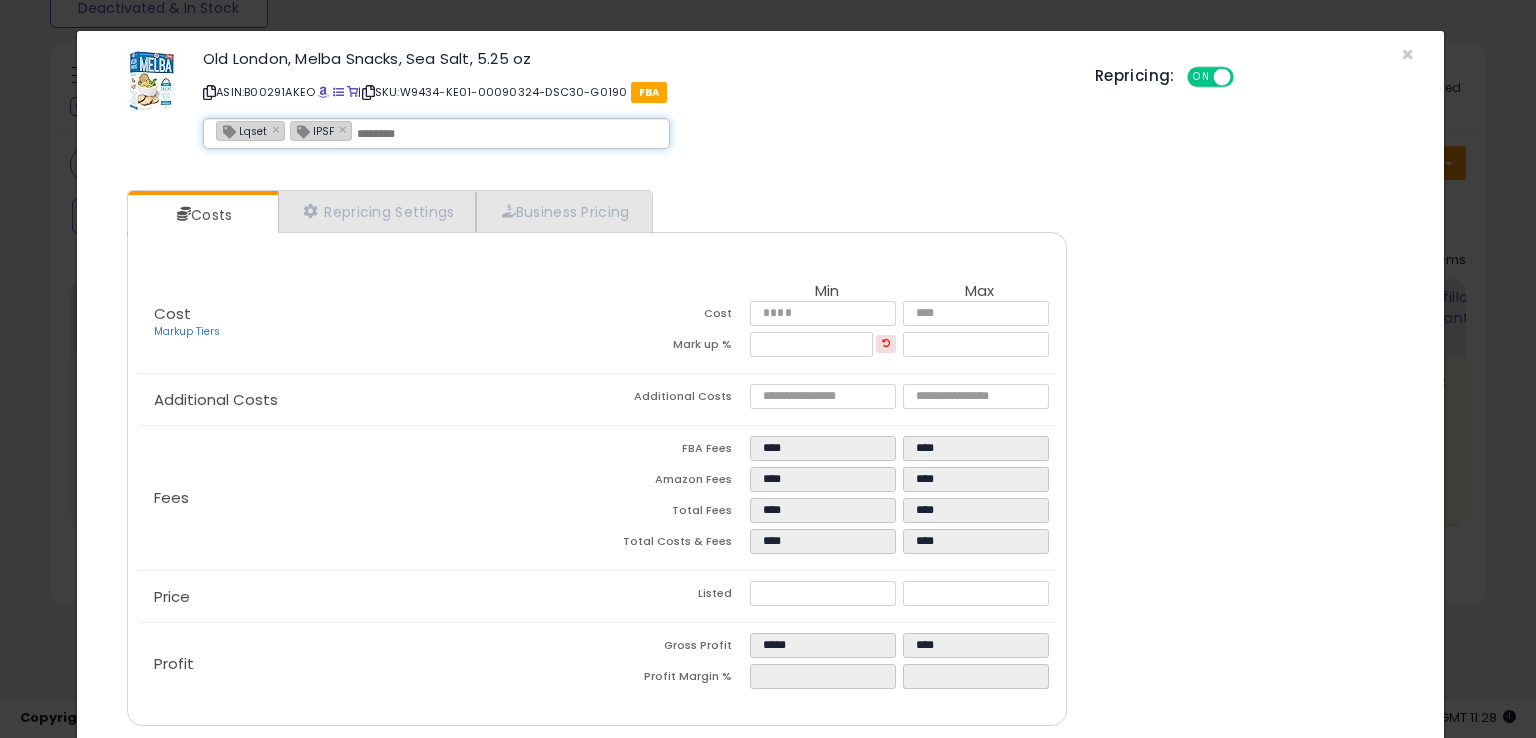 paste on "**********" 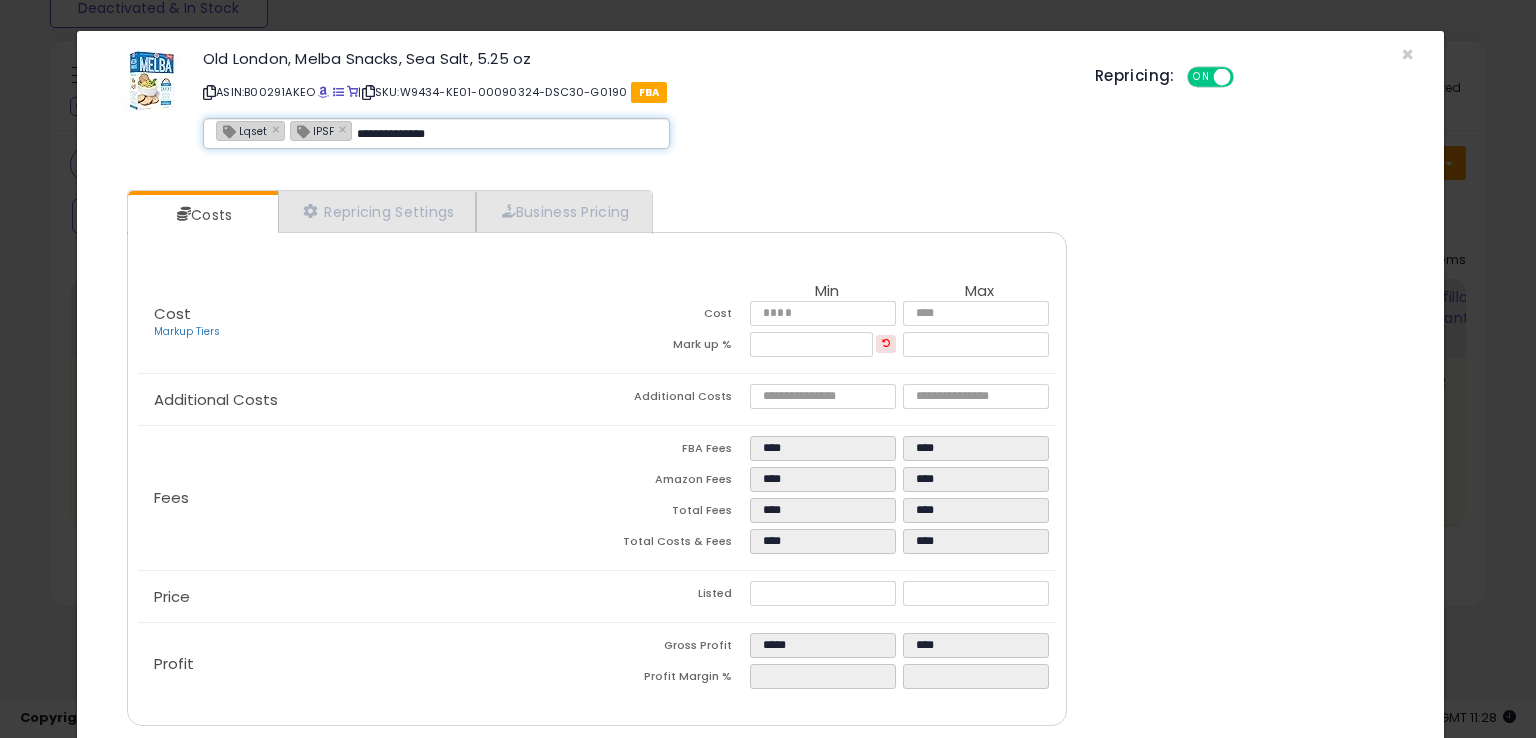 type on "**********" 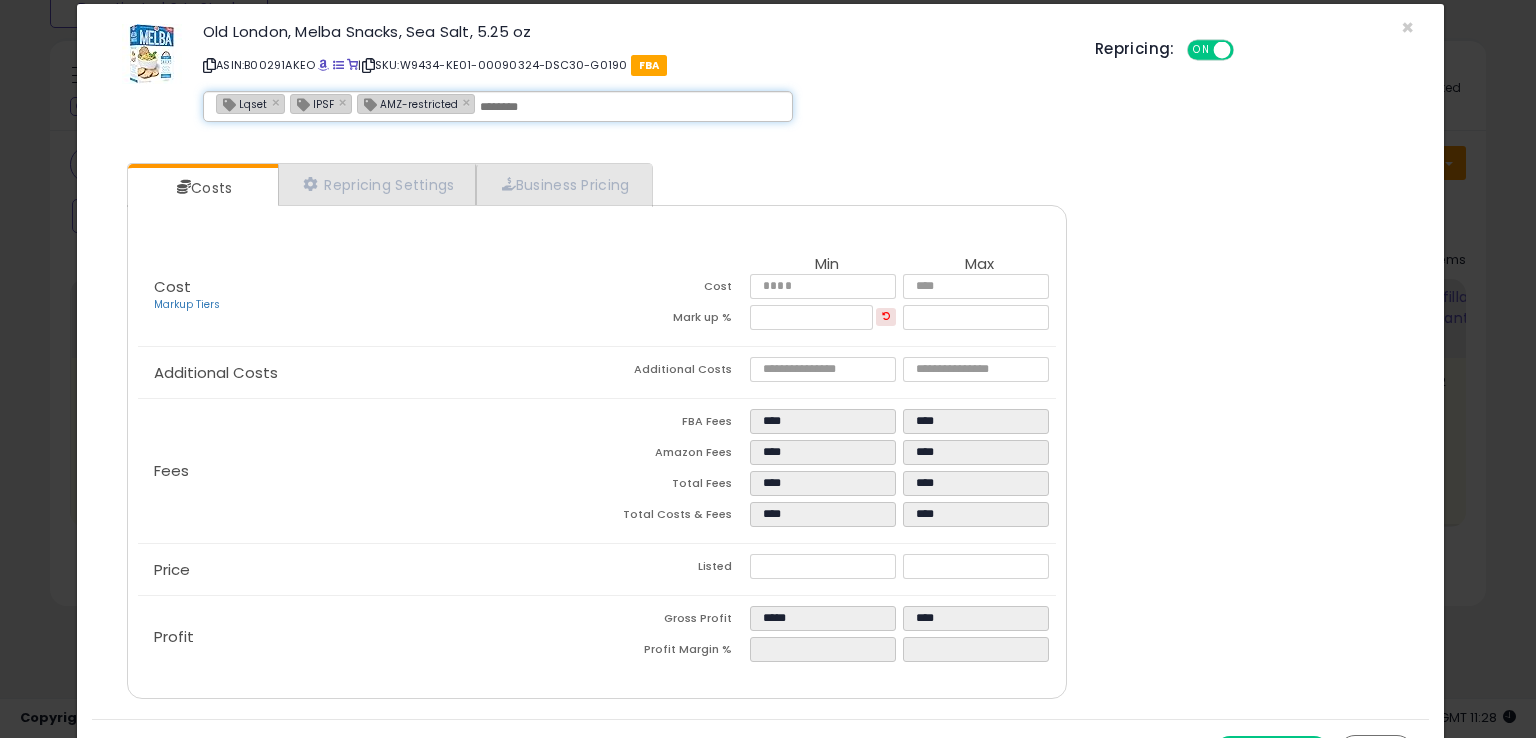 scroll, scrollTop: 71, scrollLeft: 0, axis: vertical 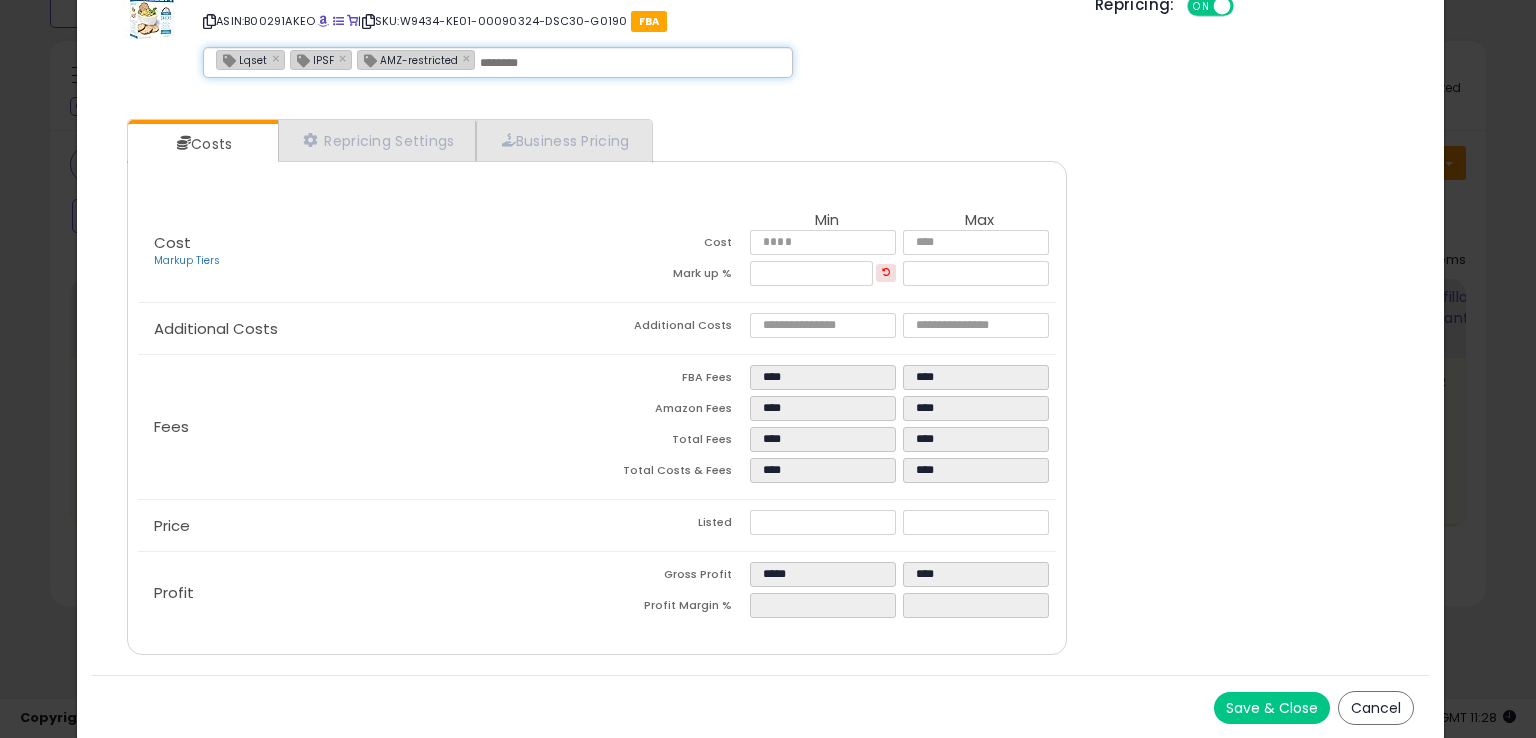 click on "Save & Close" at bounding box center [1272, 708] 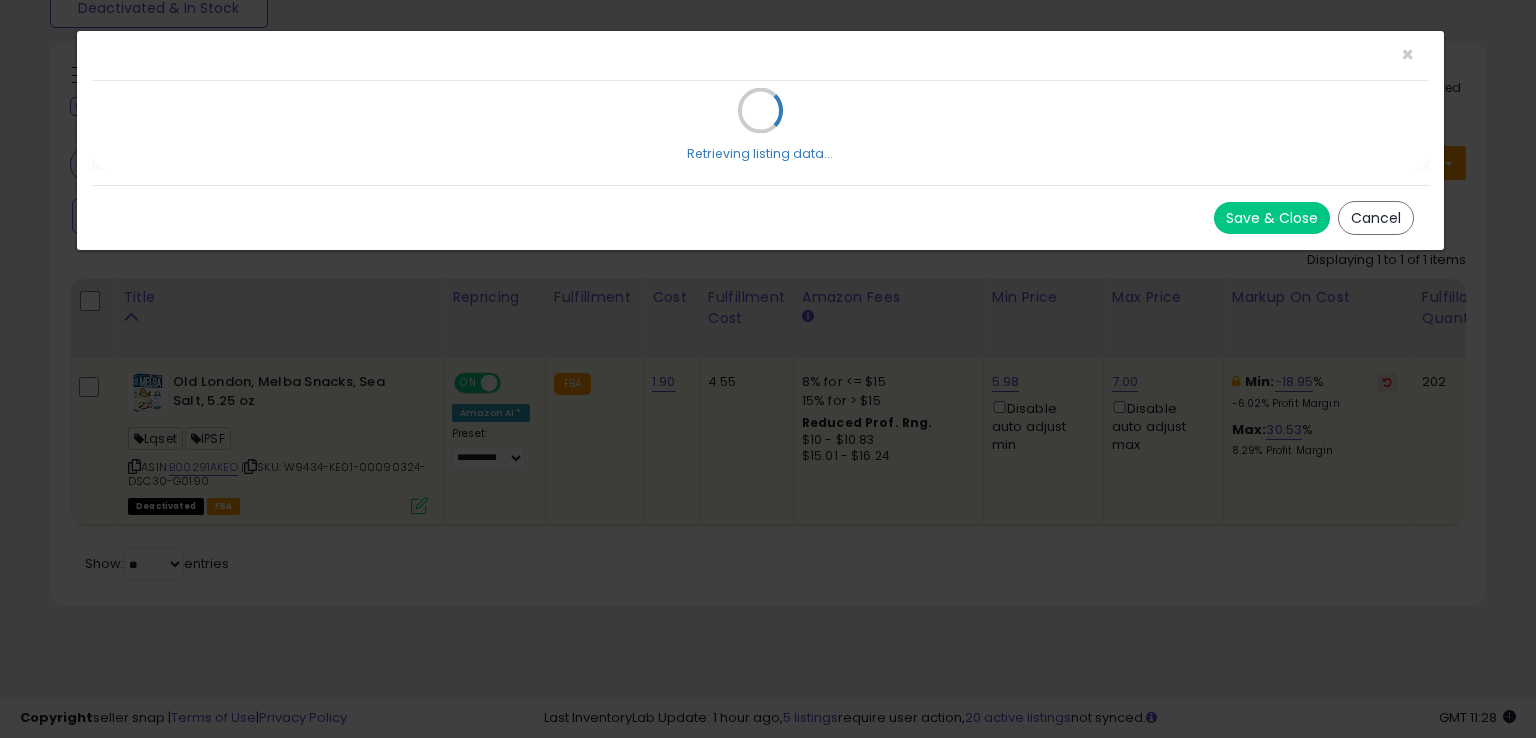 scroll, scrollTop: 0, scrollLeft: 0, axis: both 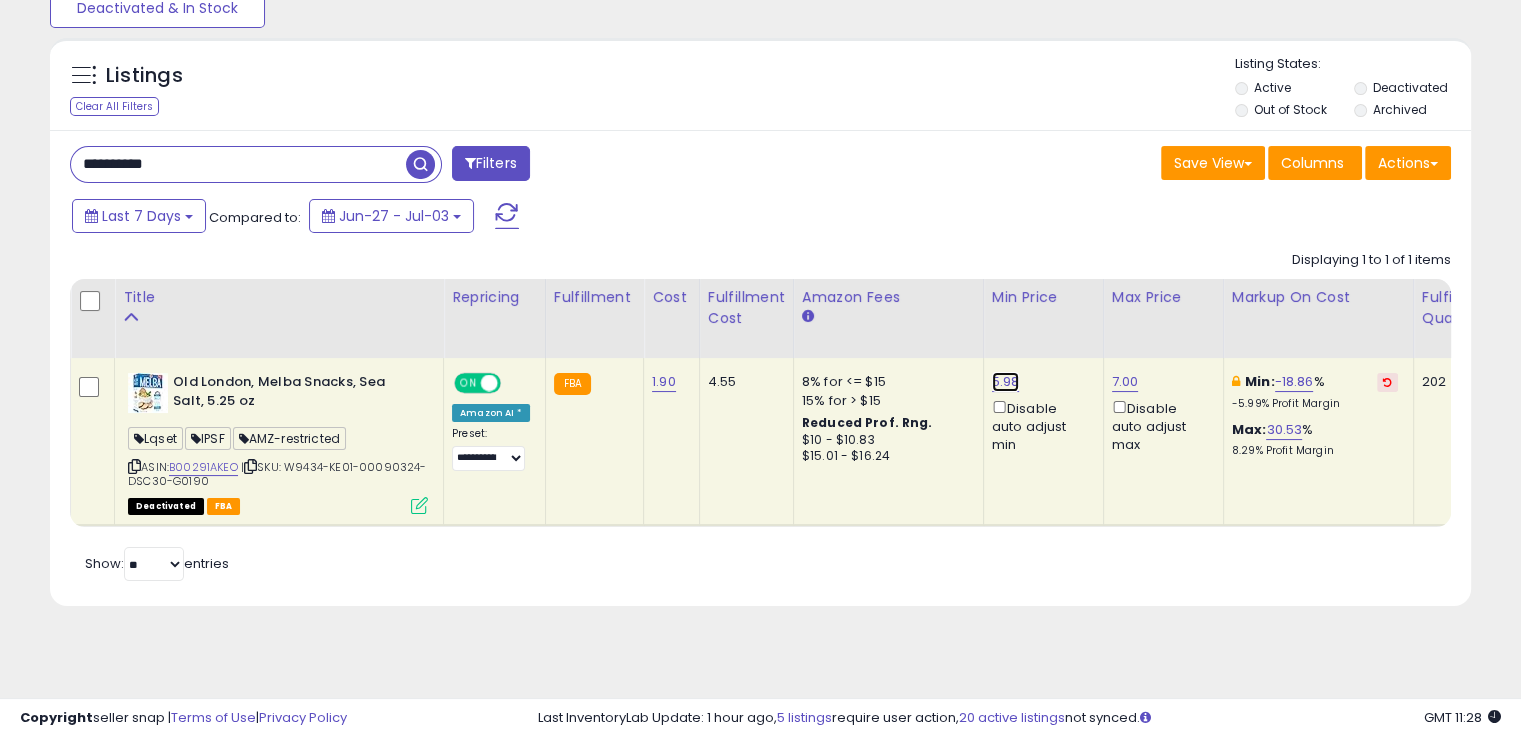 click on "5.98" at bounding box center (1006, 382) 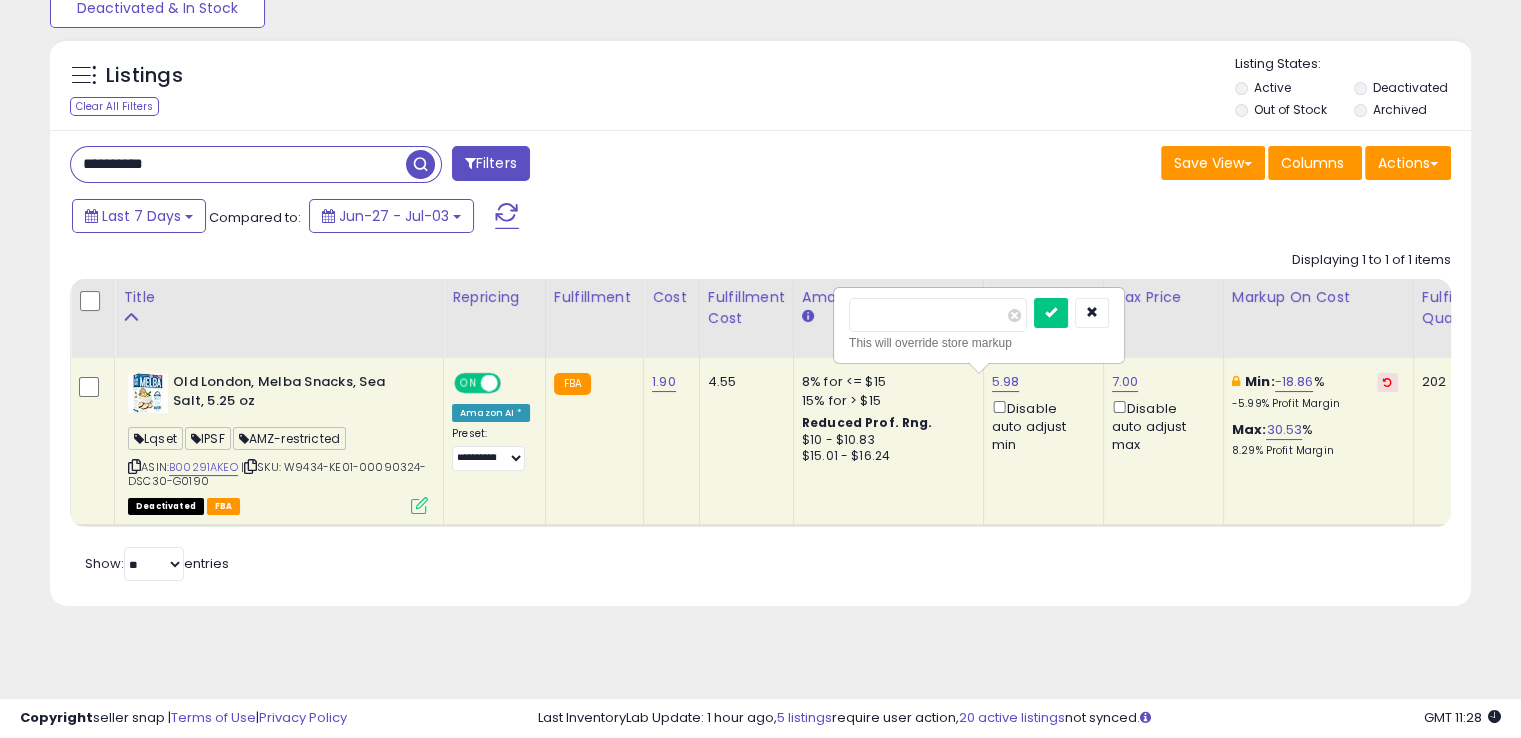 drag, startPoint x: 926, startPoint y: 302, endPoint x: 797, endPoint y: 312, distance: 129.38702 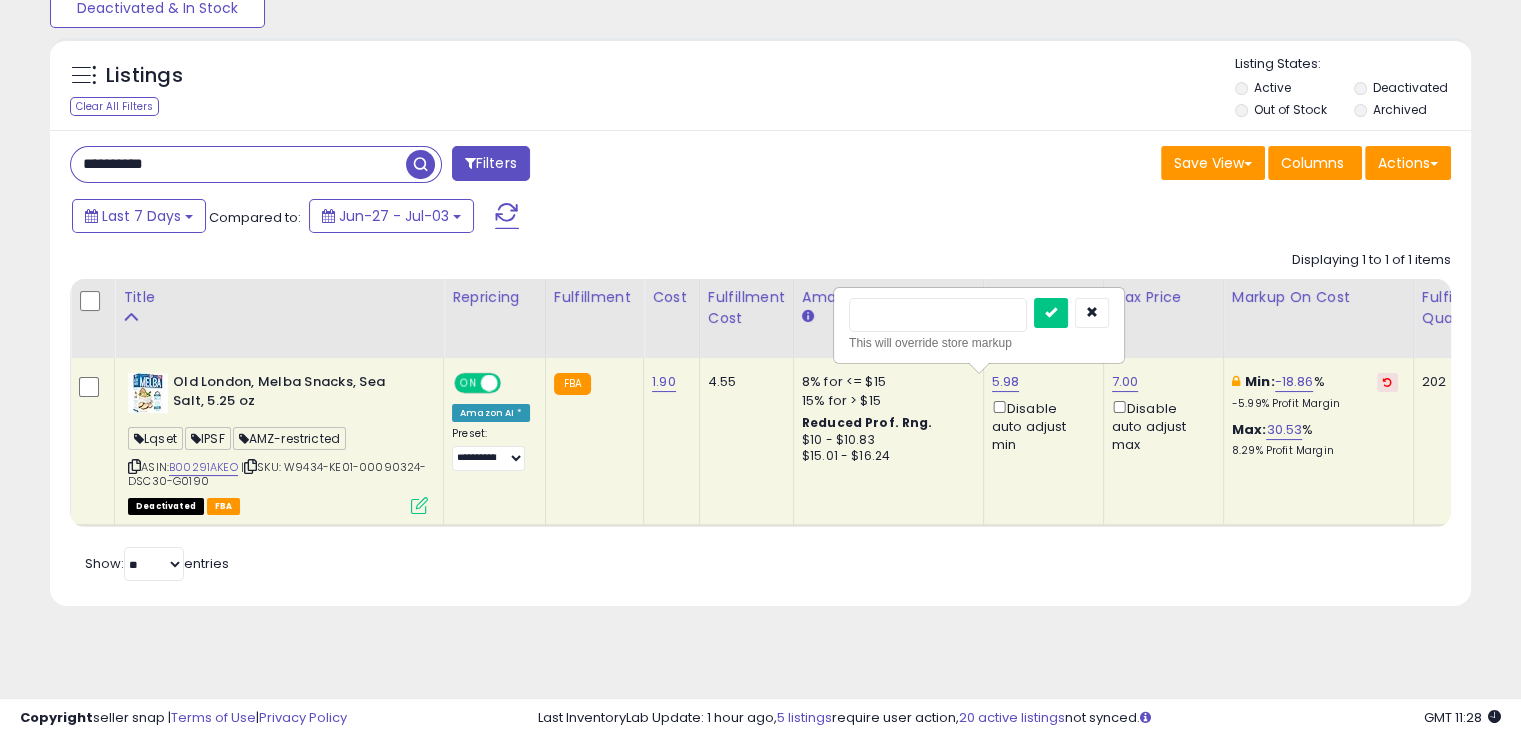 type on "****" 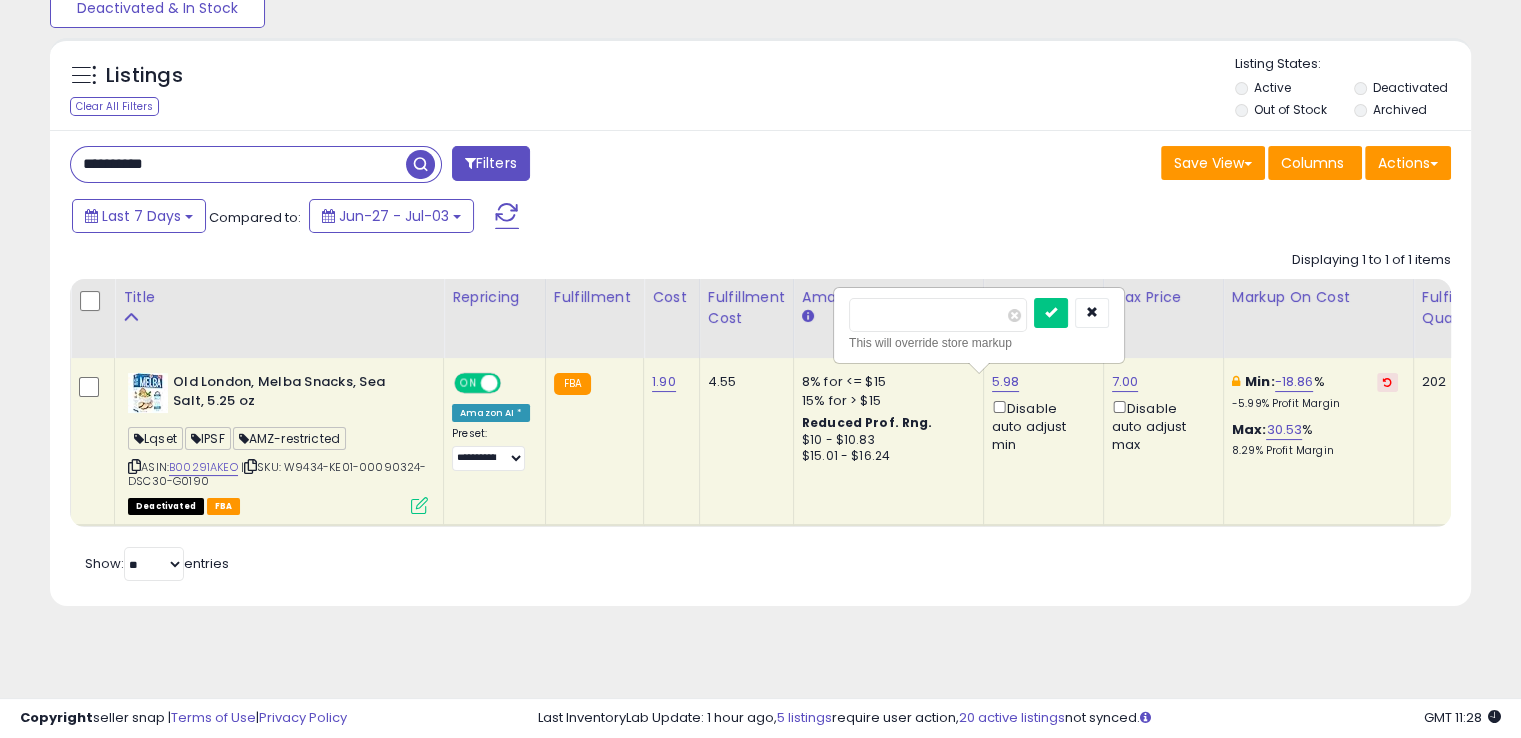 click at bounding box center (1051, 313) 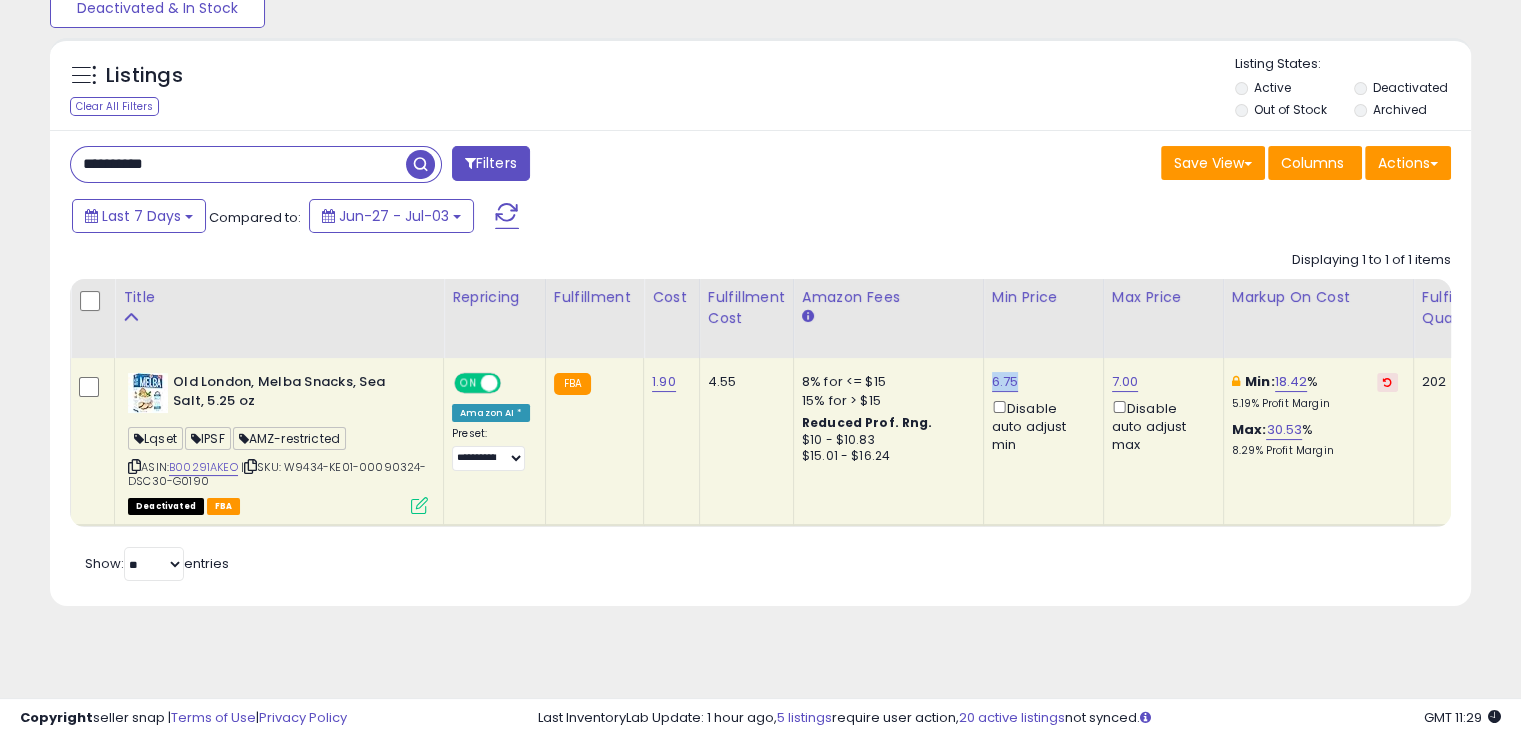 drag, startPoint x: 1013, startPoint y: 377, endPoint x: 979, endPoint y: 370, distance: 34.713108 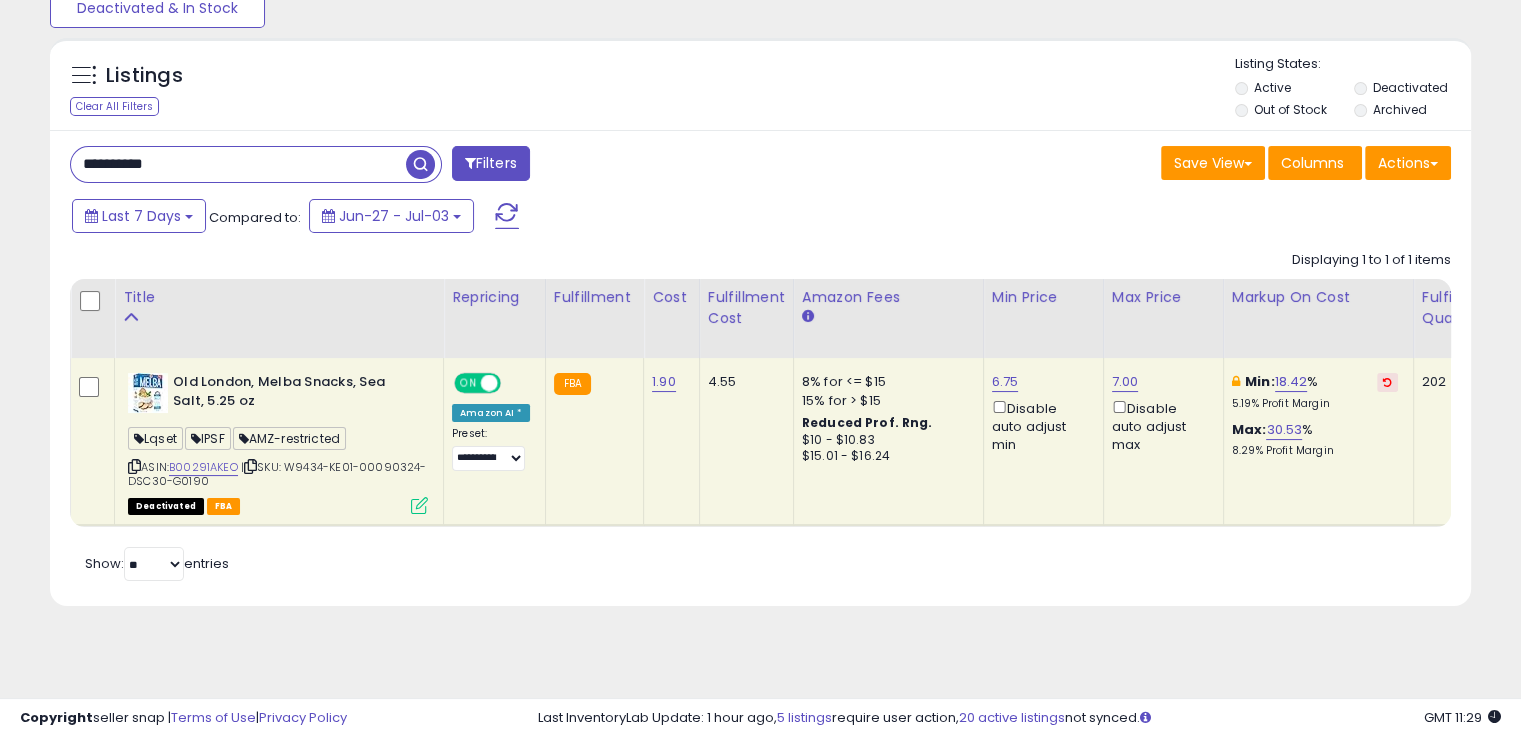 click on "**********" at bounding box center (238, 164) 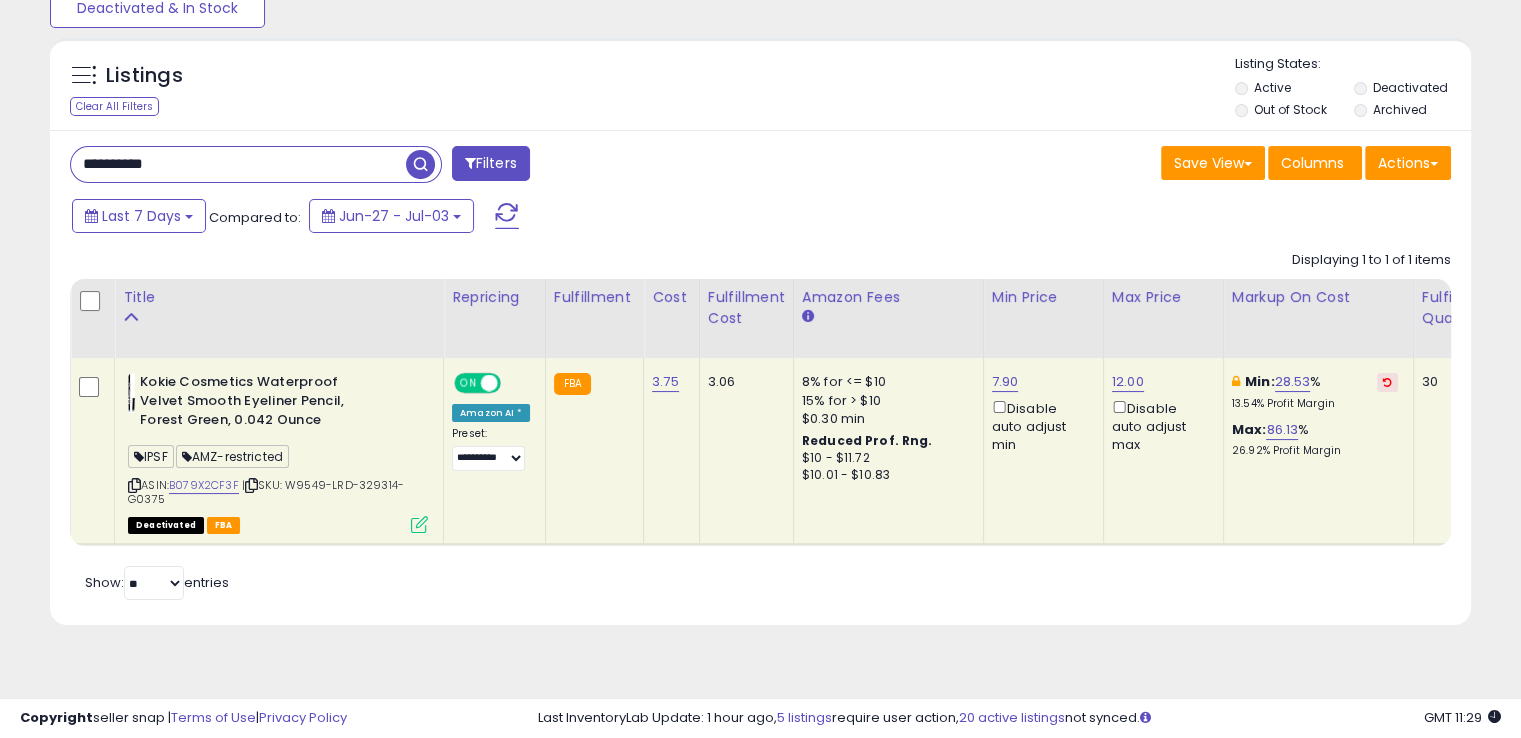 click at bounding box center (251, 485) 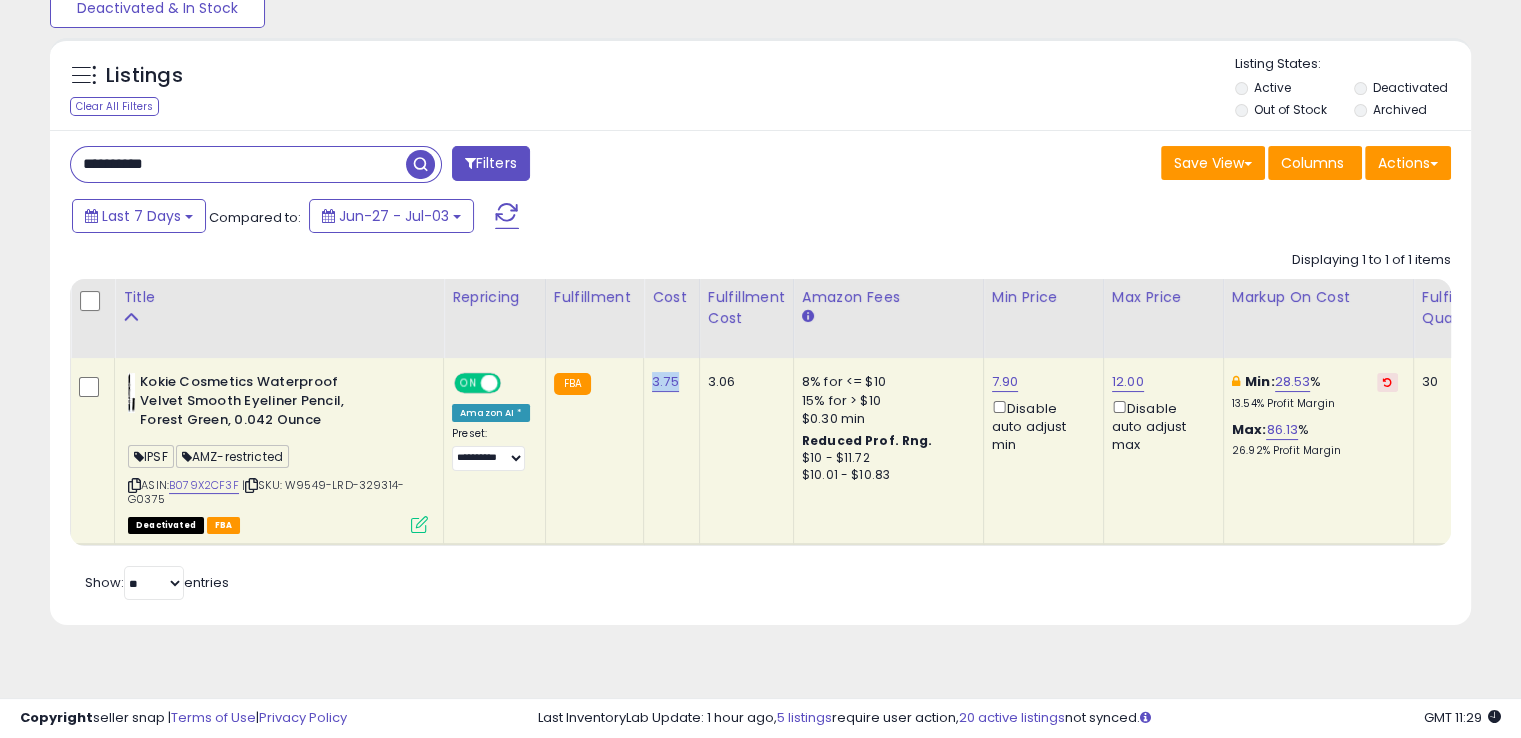 drag, startPoint x: 677, startPoint y: 375, endPoint x: 644, endPoint y: 371, distance: 33.24154 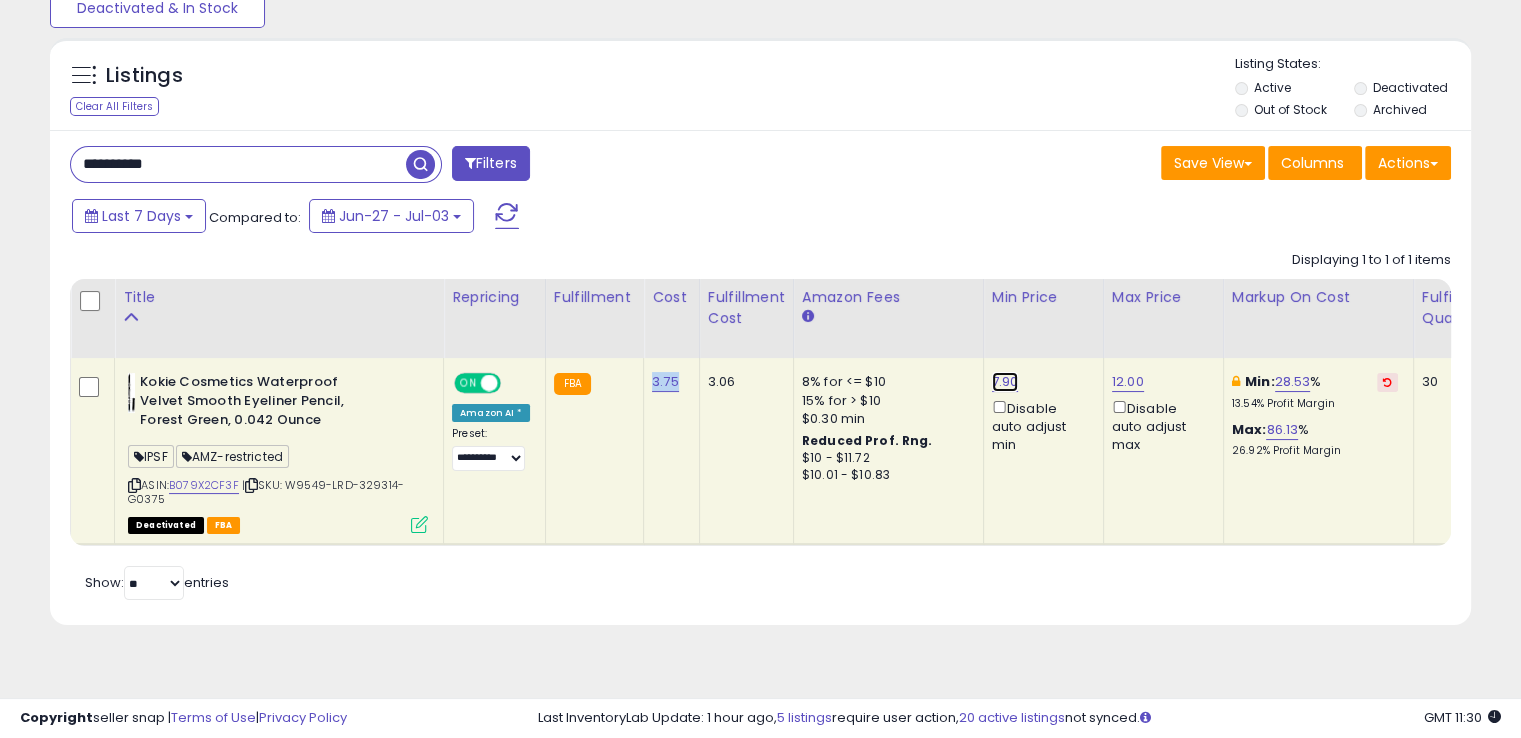 click on "7.90" at bounding box center [1005, 382] 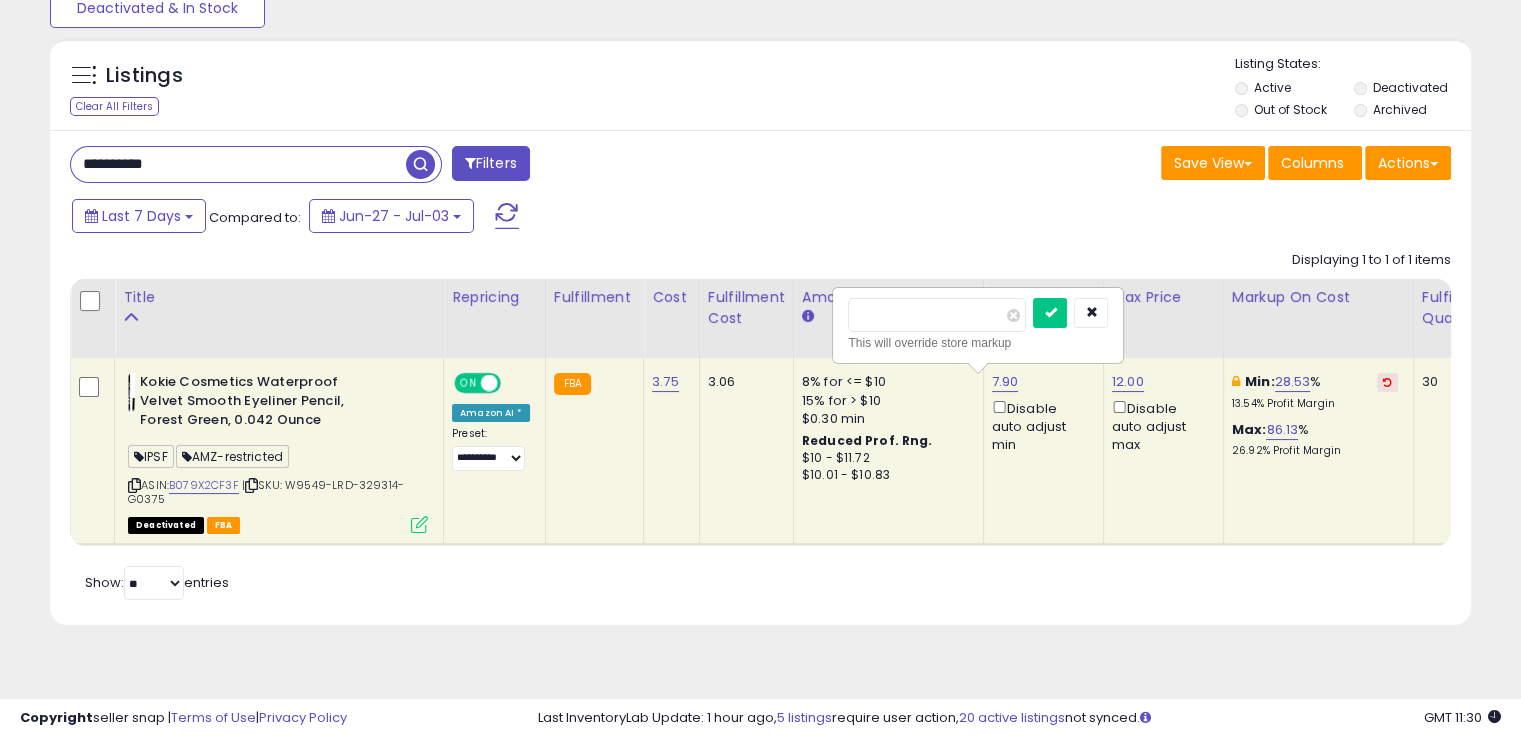 drag, startPoint x: 865, startPoint y: 323, endPoint x: 818, endPoint y: 317, distance: 47.38143 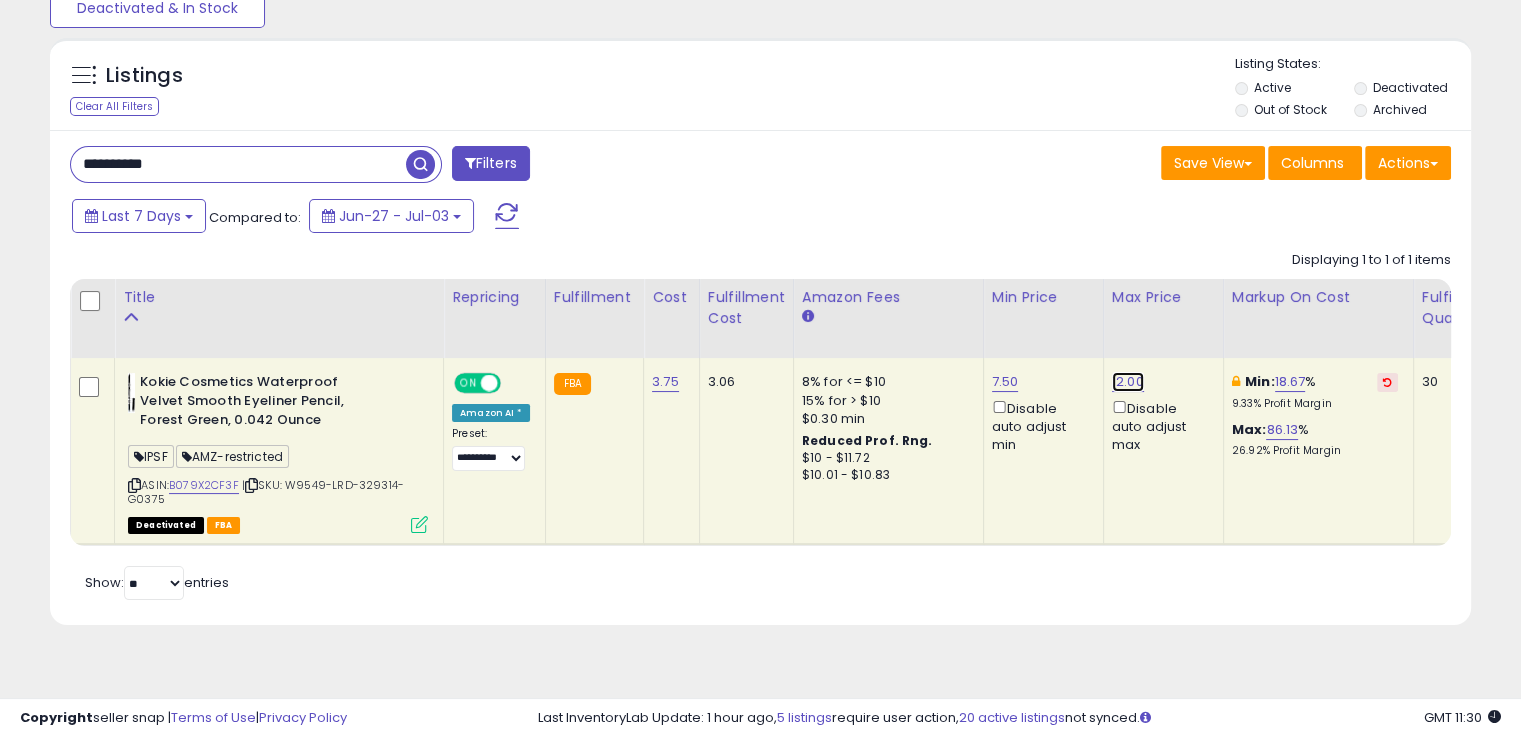 click on "12.00" at bounding box center [1128, 382] 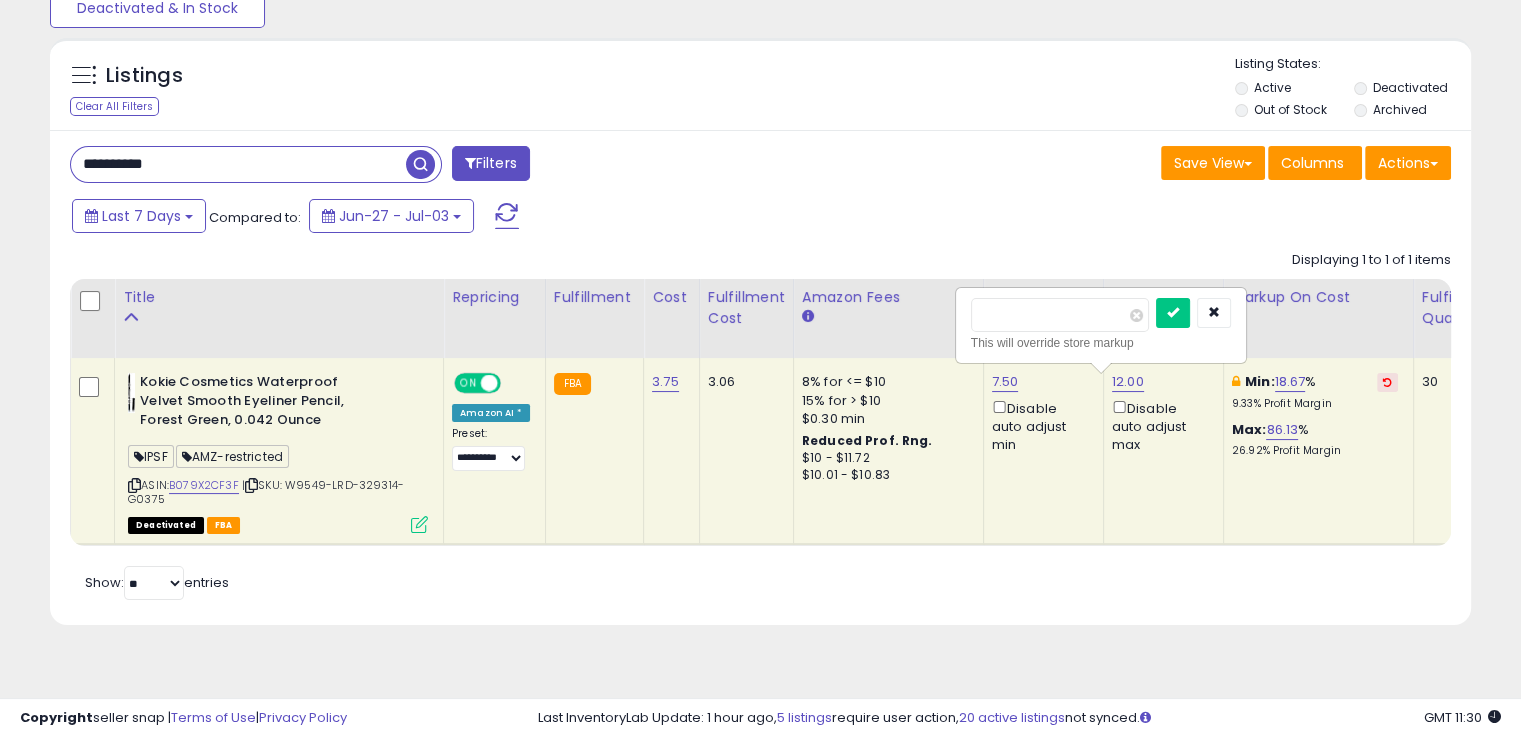 drag, startPoint x: 1018, startPoint y: 314, endPoint x: 936, endPoint y: 322, distance: 82.38932 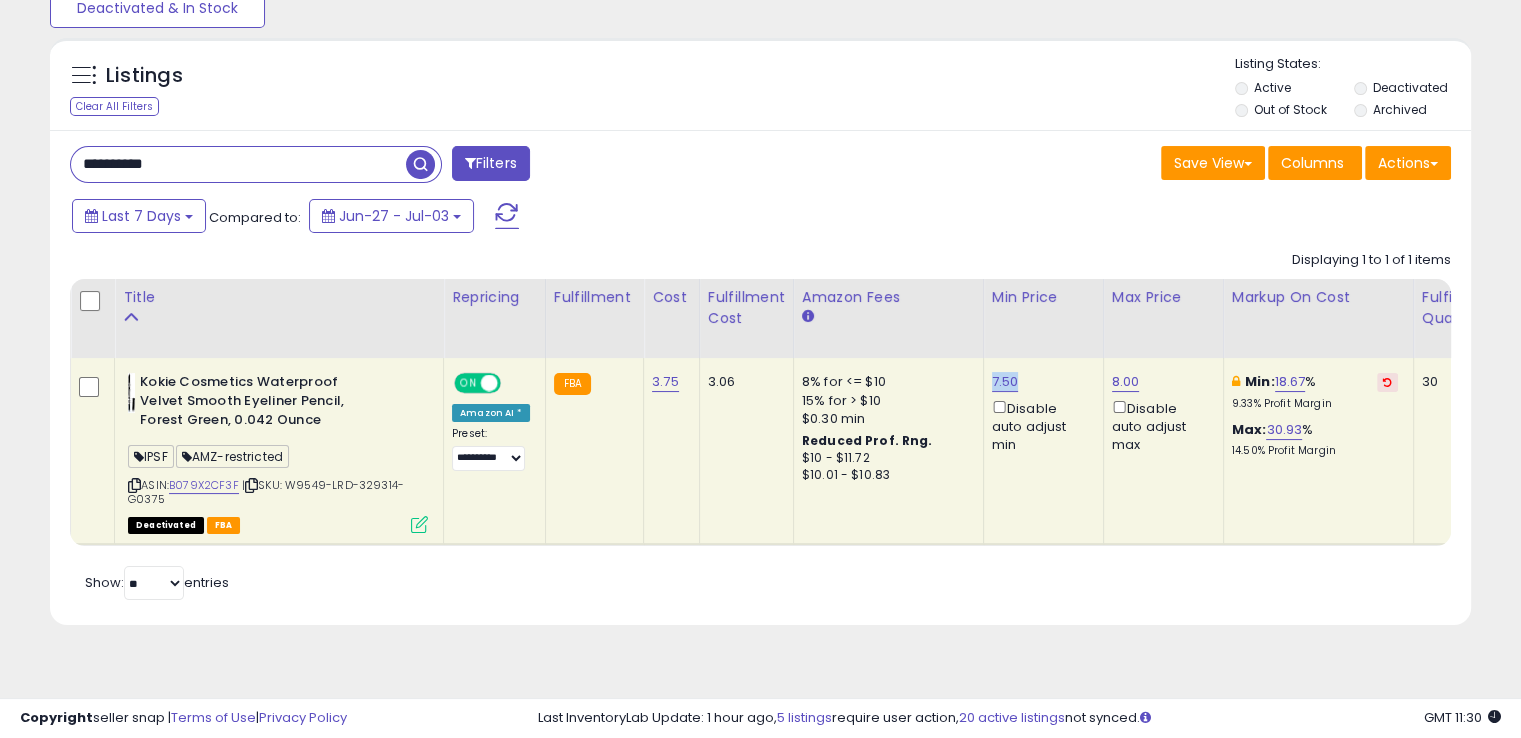drag, startPoint x: 1046, startPoint y: 376, endPoint x: 980, endPoint y: 378, distance: 66.0303 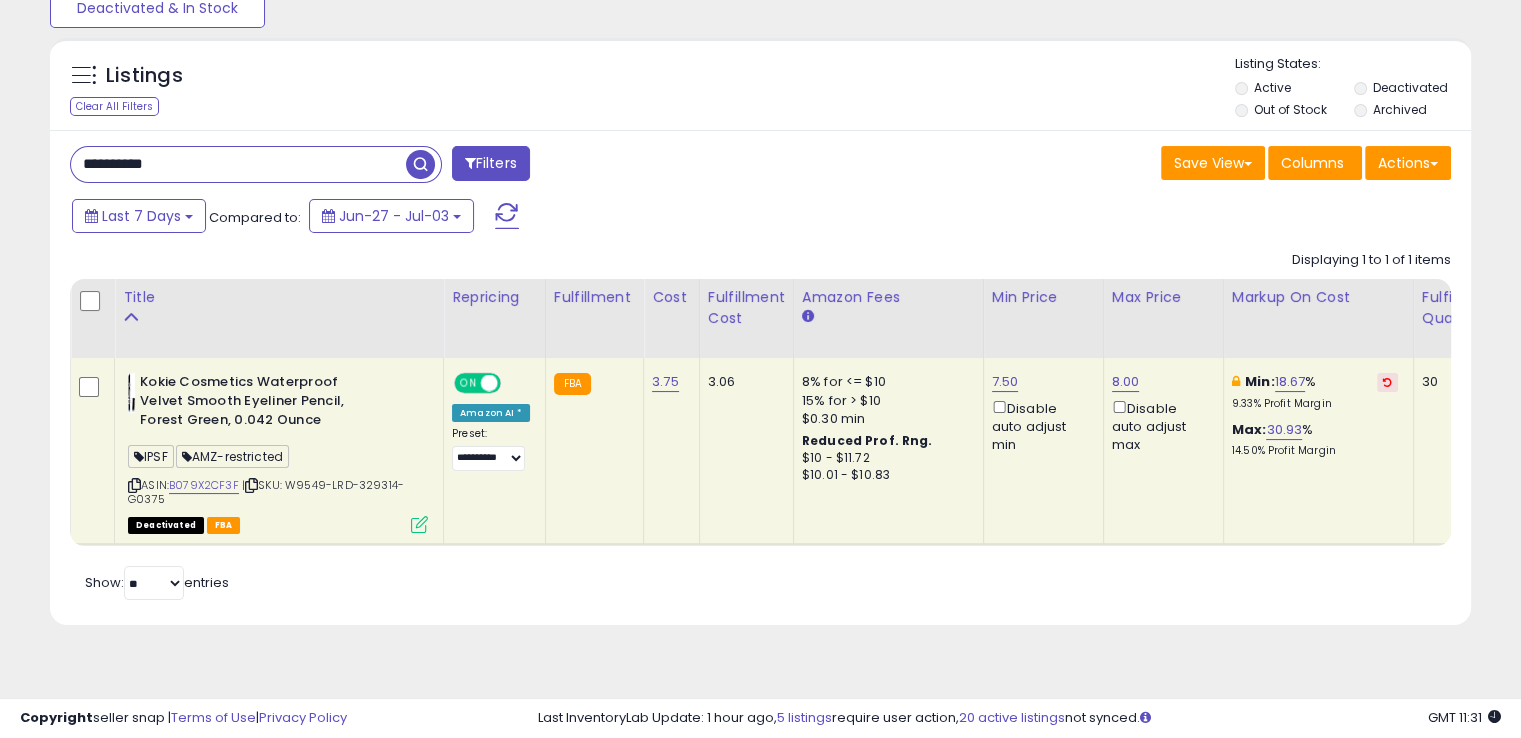 click on "**********" at bounding box center (238, 164) 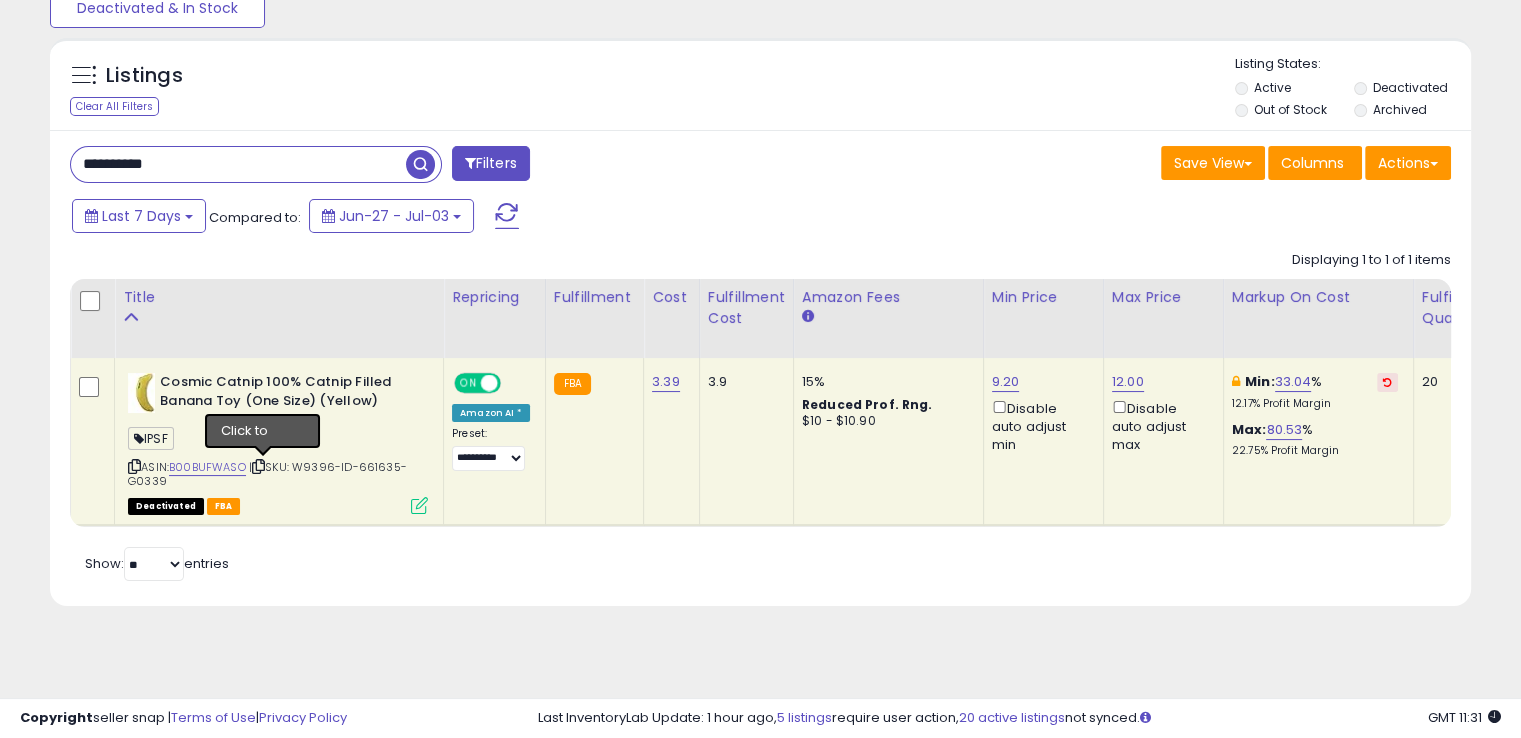 click at bounding box center [258, 466] 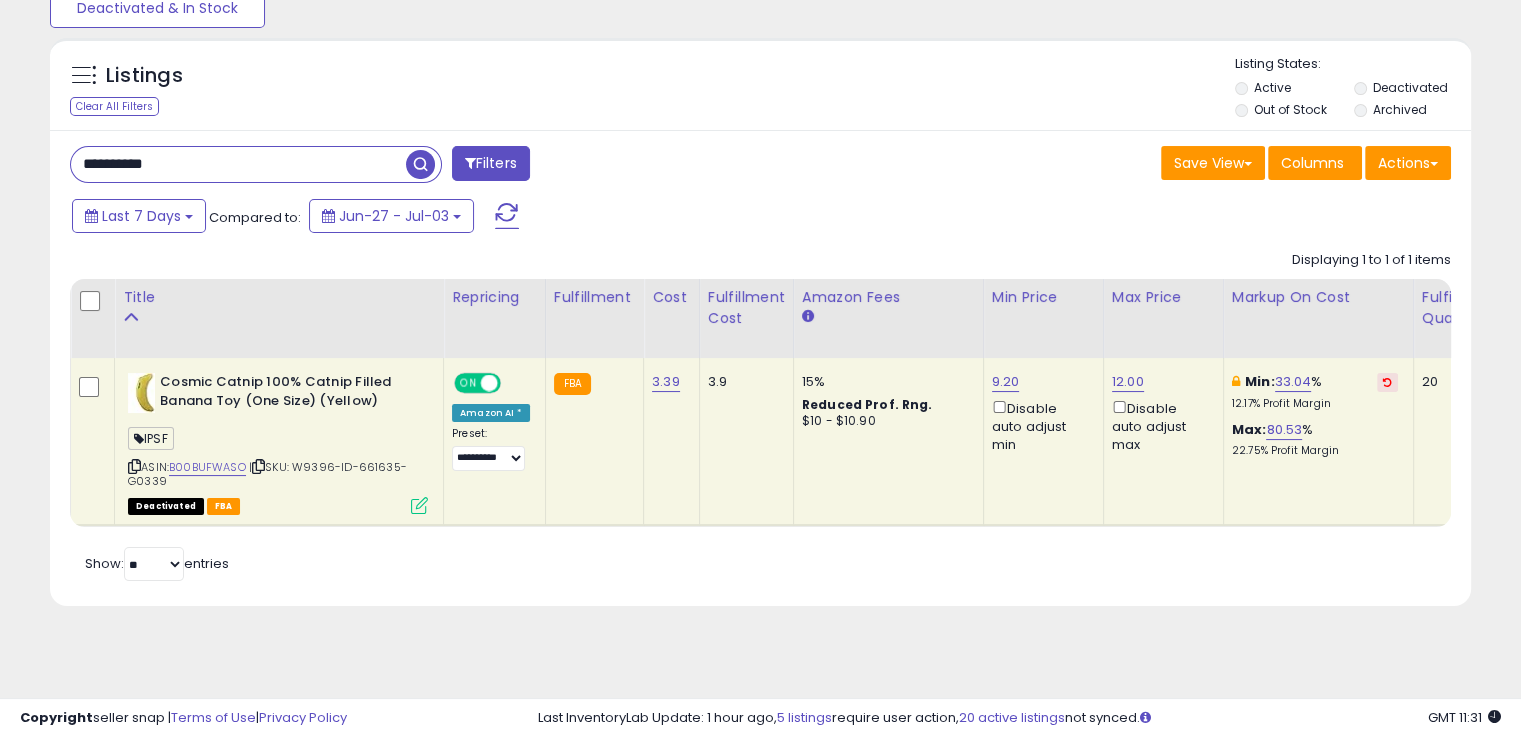 click at bounding box center [258, 466] 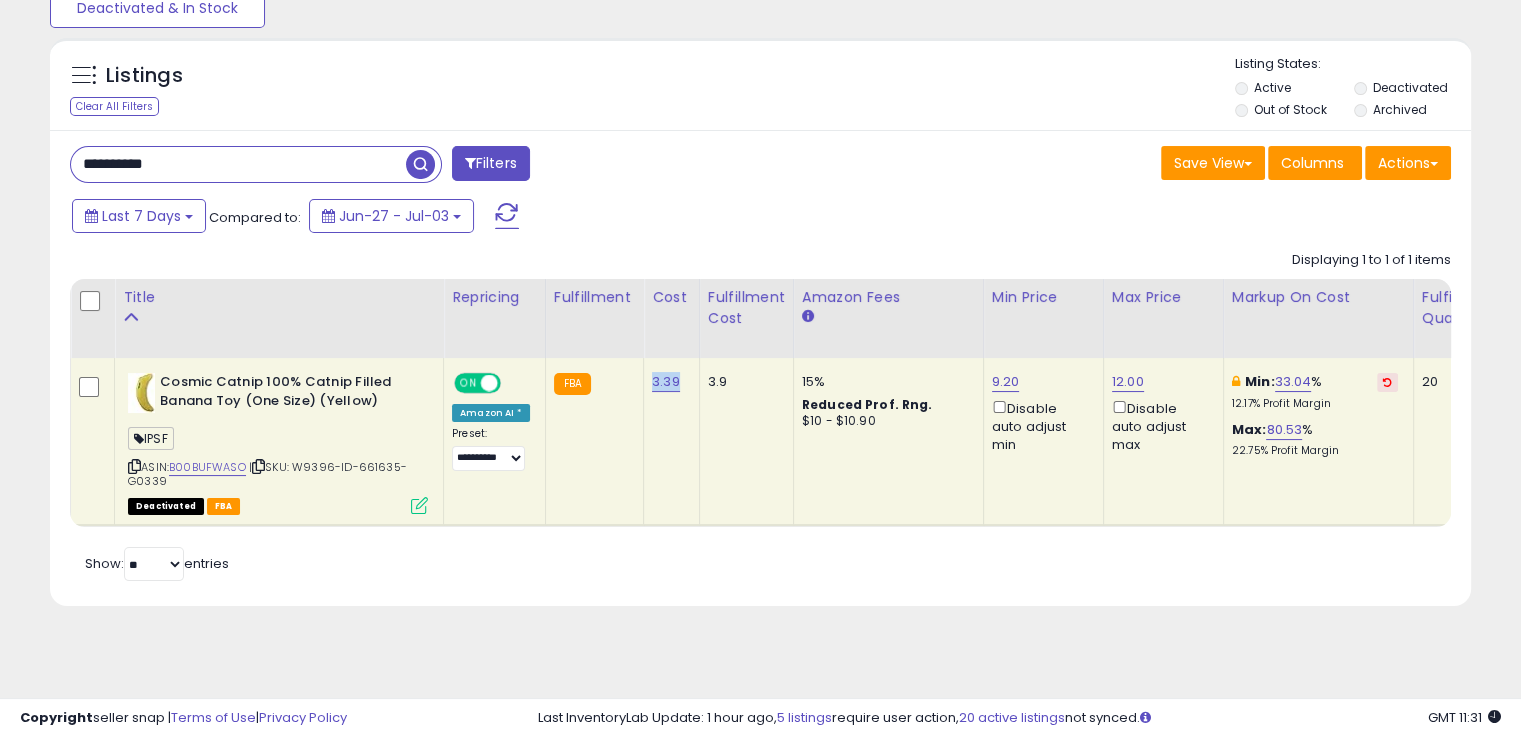 drag, startPoint x: 676, startPoint y: 383, endPoint x: 640, endPoint y: 374, distance: 37.107952 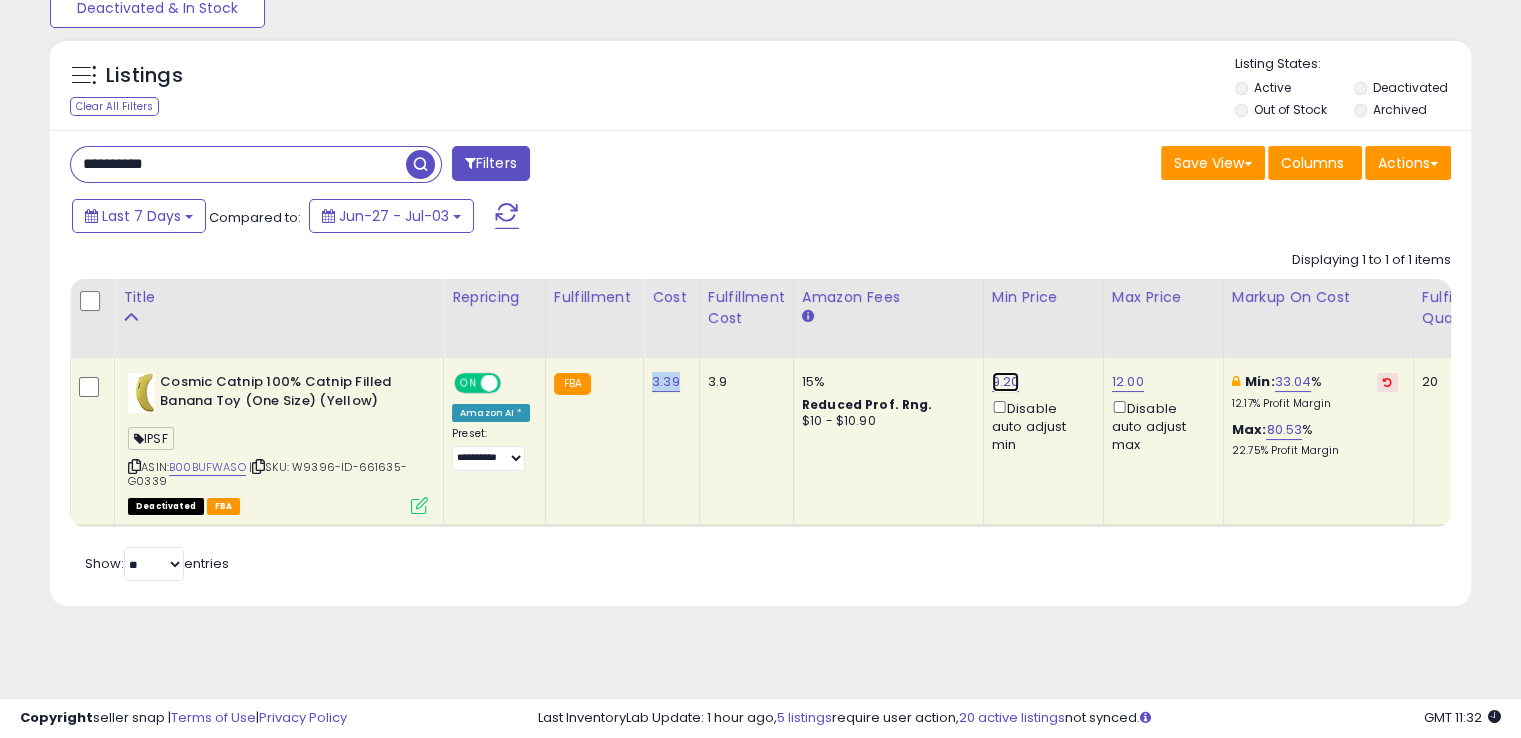 click on "9.20" at bounding box center [1006, 382] 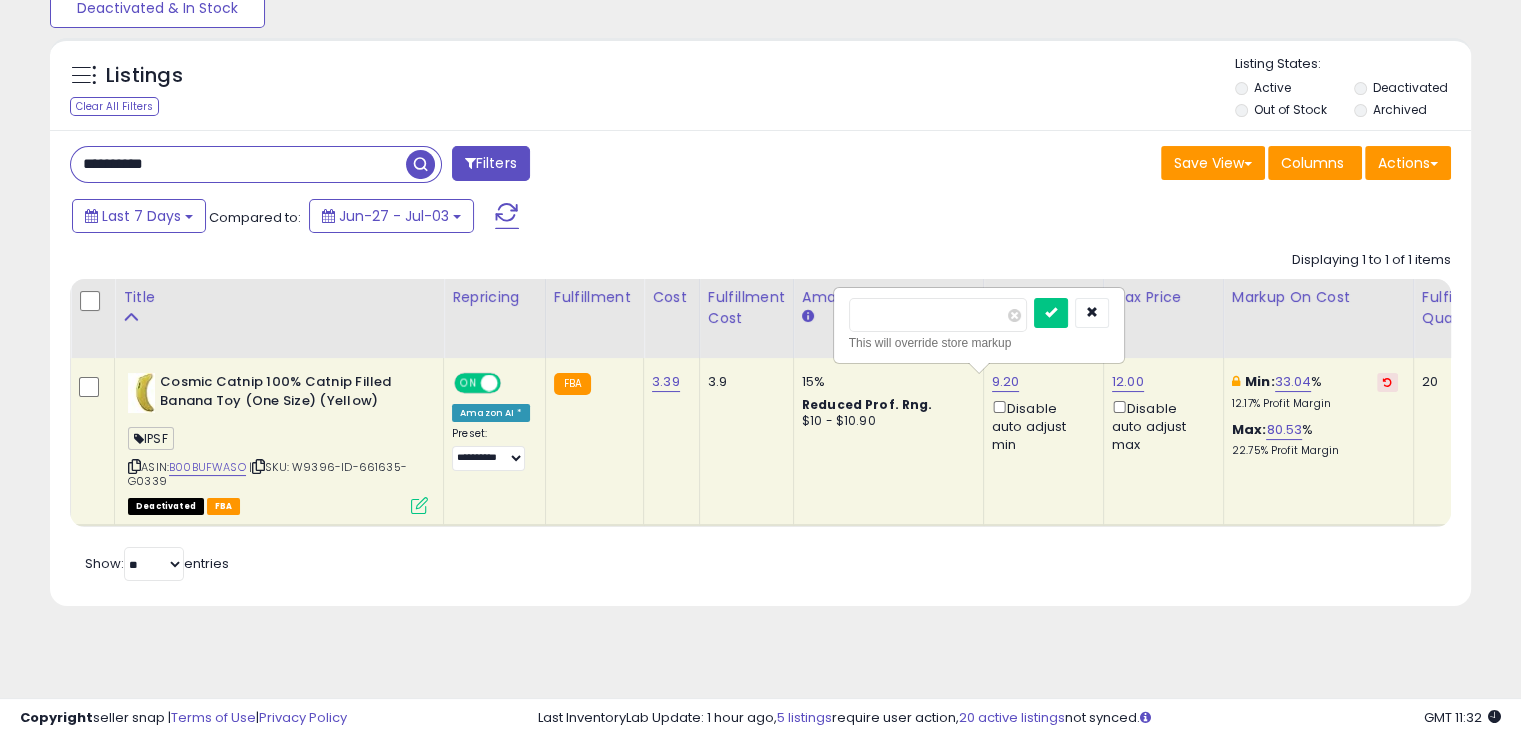 drag, startPoint x: 939, startPoint y: 317, endPoint x: 817, endPoint y: 329, distance: 122.588745 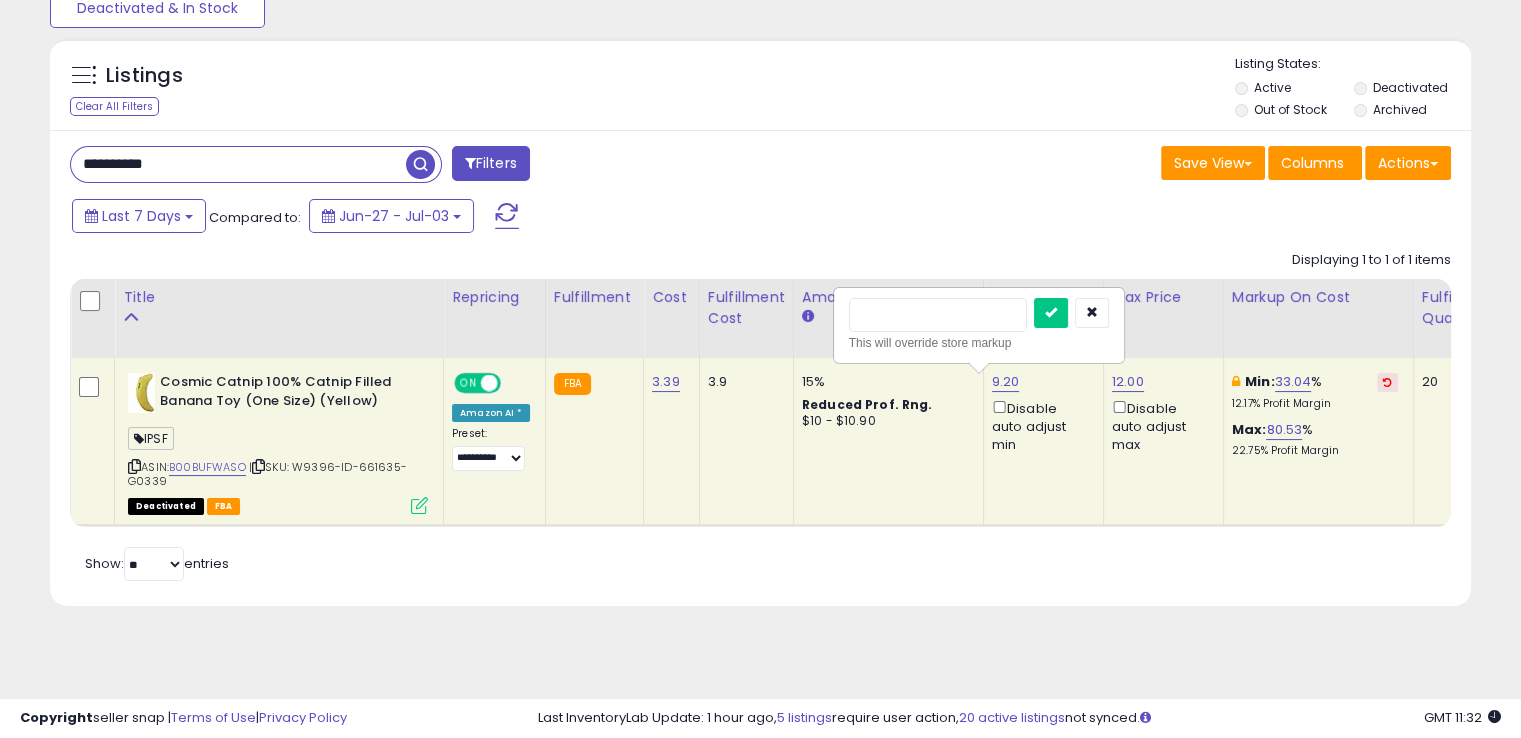 type on "***" 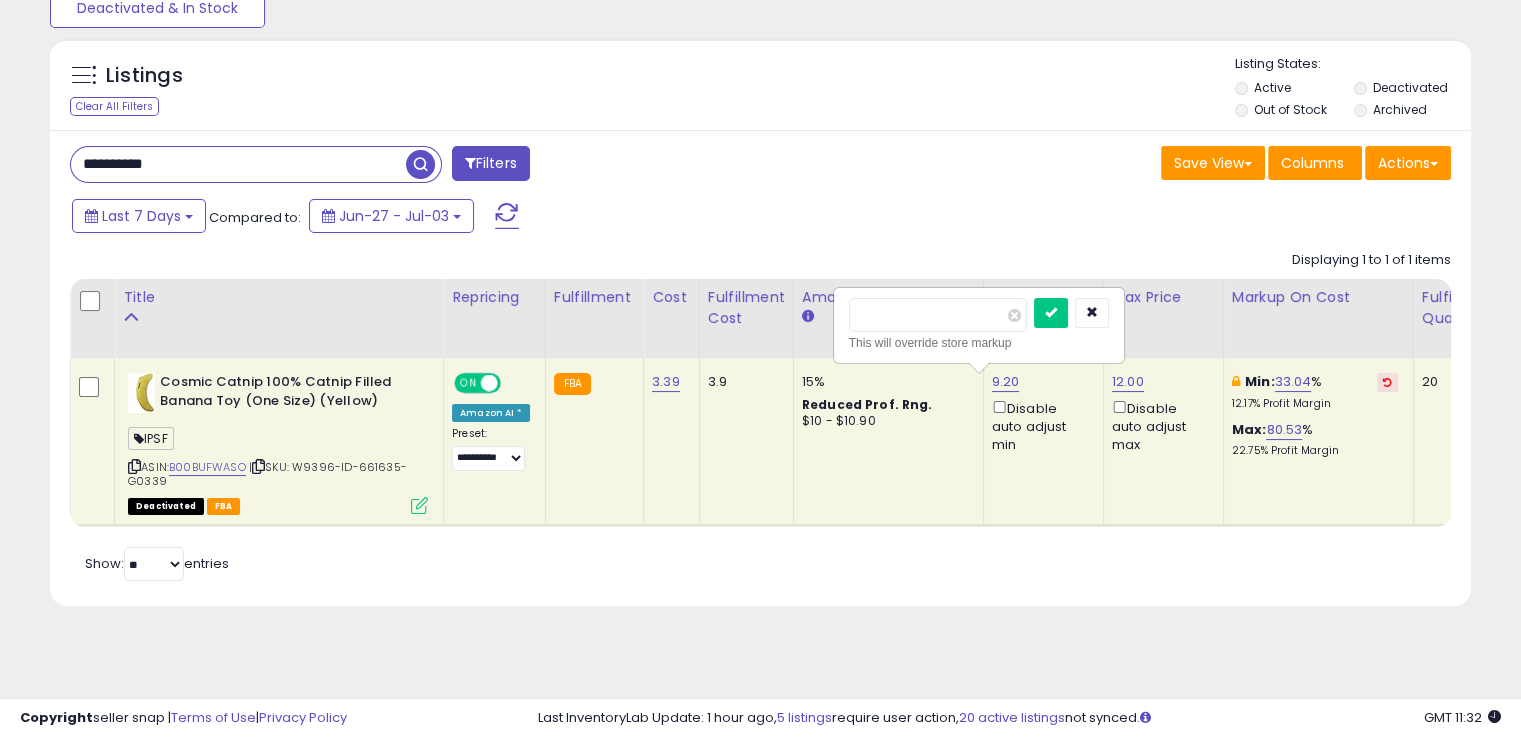click at bounding box center (1051, 313) 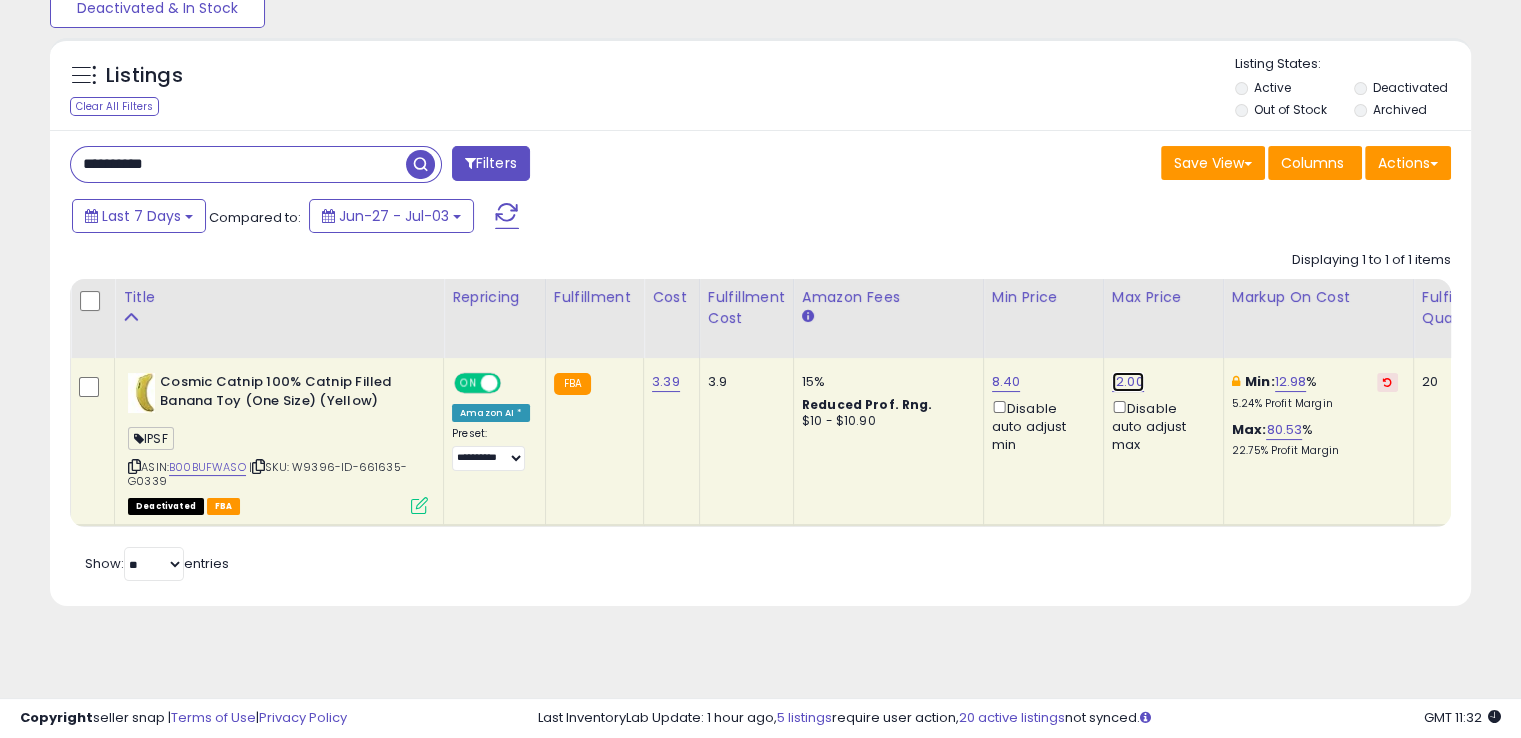 click on "12.00" at bounding box center (1128, 382) 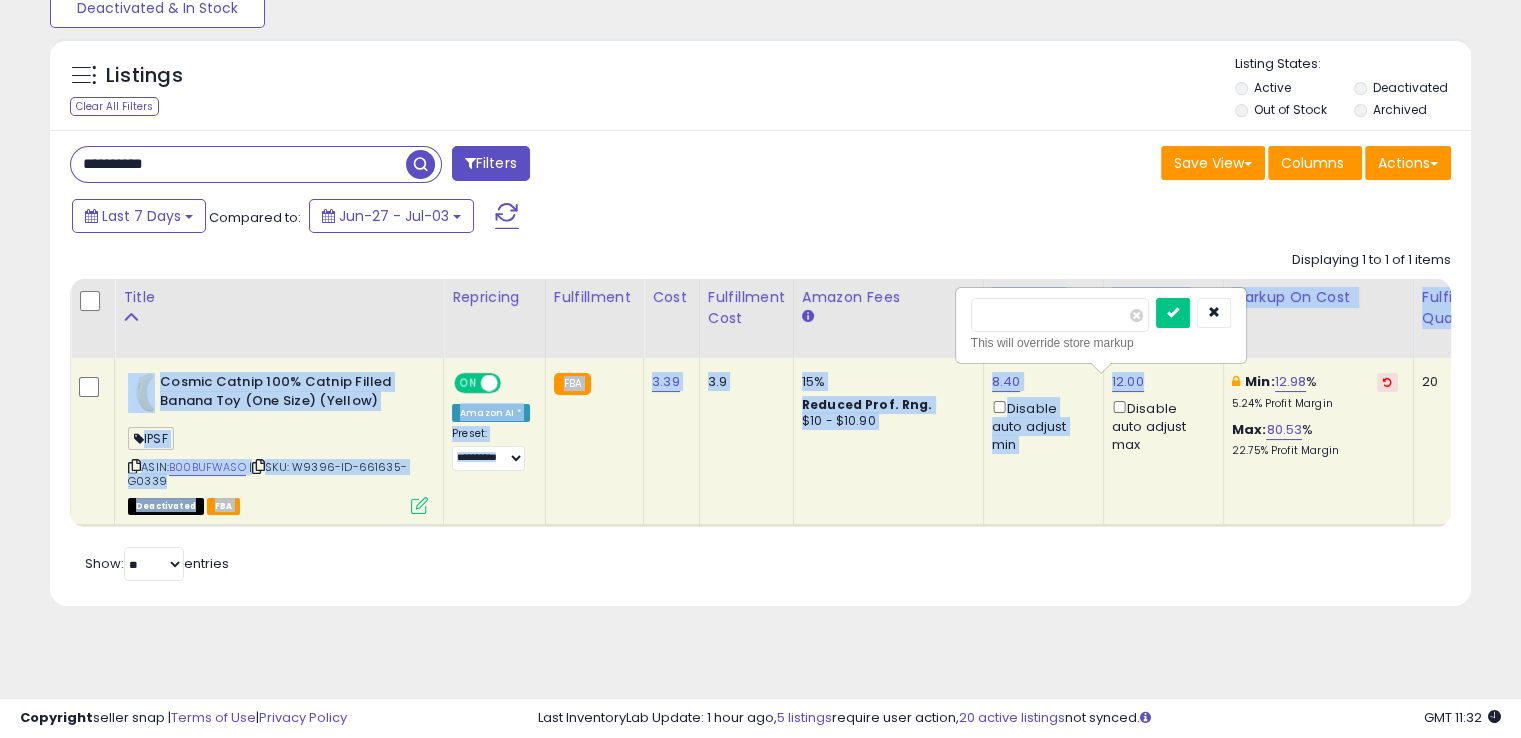 click on "Title
Repricing" at bounding box center (1568, 403) 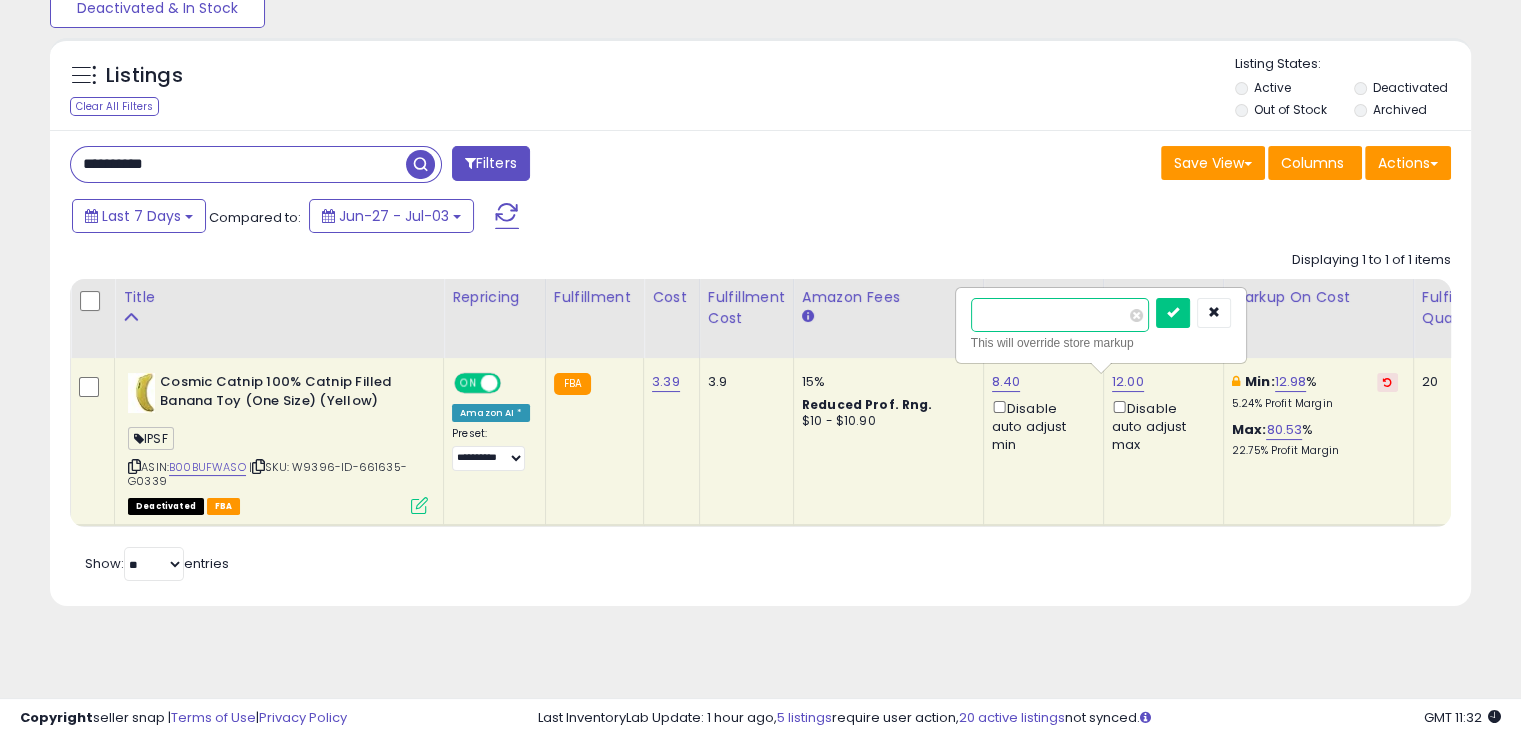 drag, startPoint x: 1057, startPoint y: 318, endPoint x: 948, endPoint y: 329, distance: 109.55364 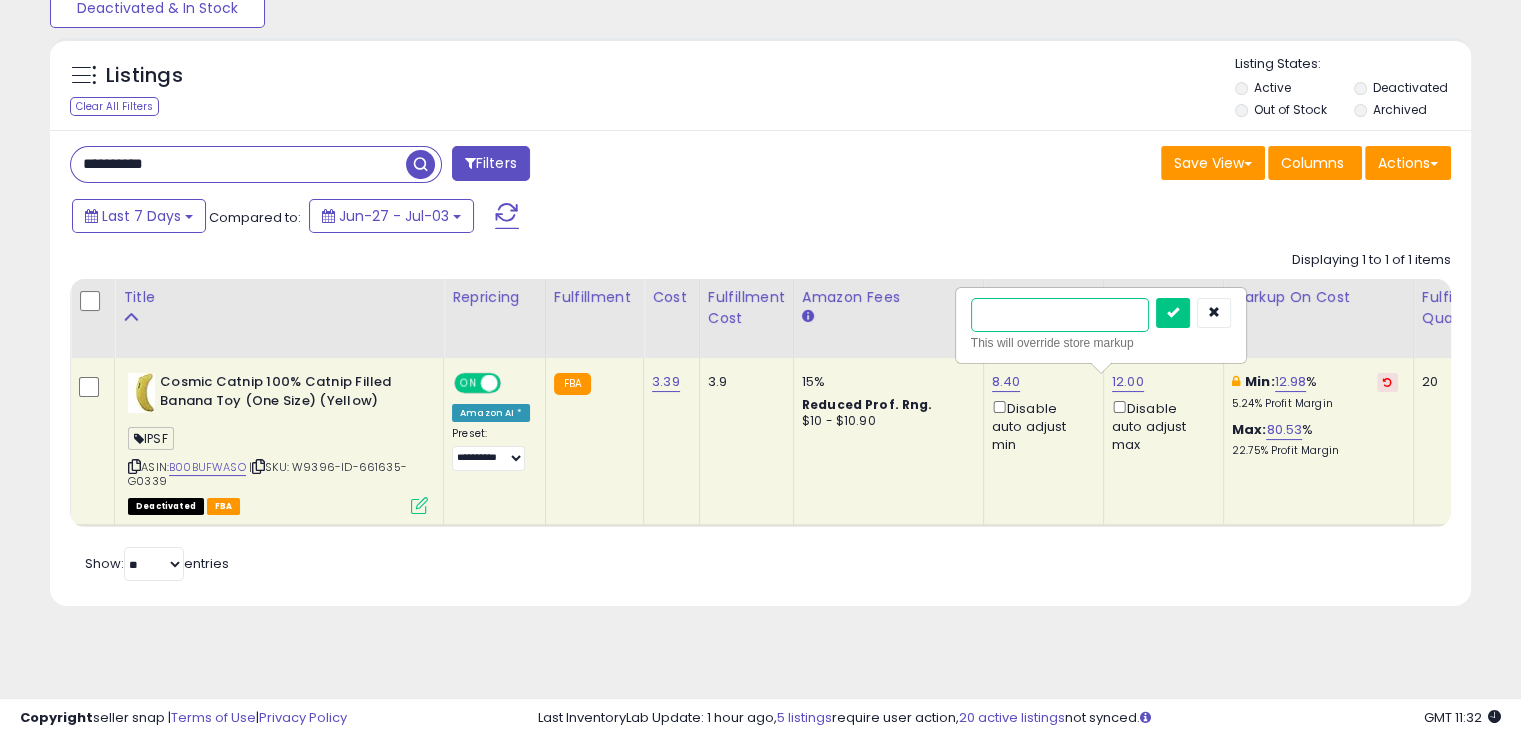 click at bounding box center [1173, 313] 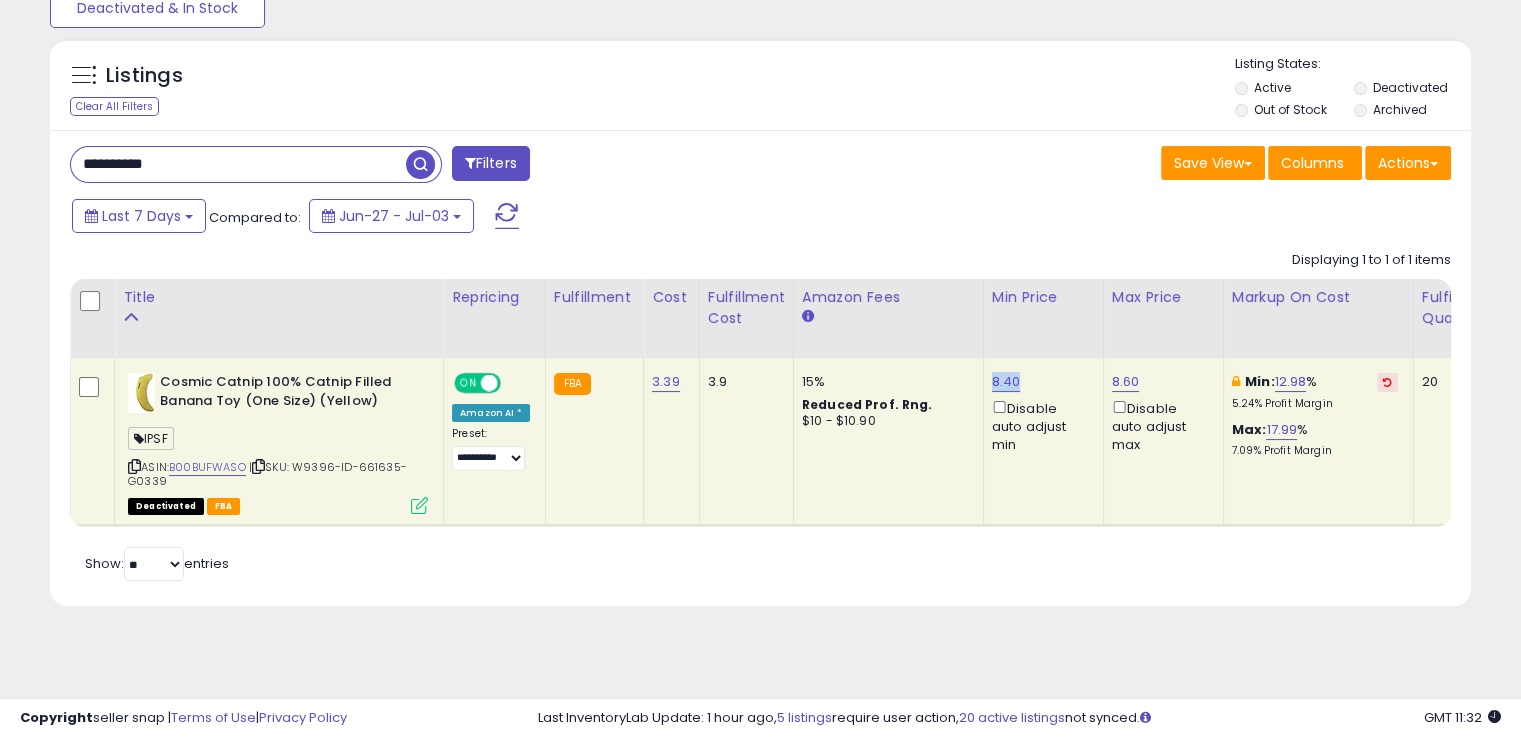 drag, startPoint x: 1014, startPoint y: 379, endPoint x: 977, endPoint y: 382, distance: 37.12142 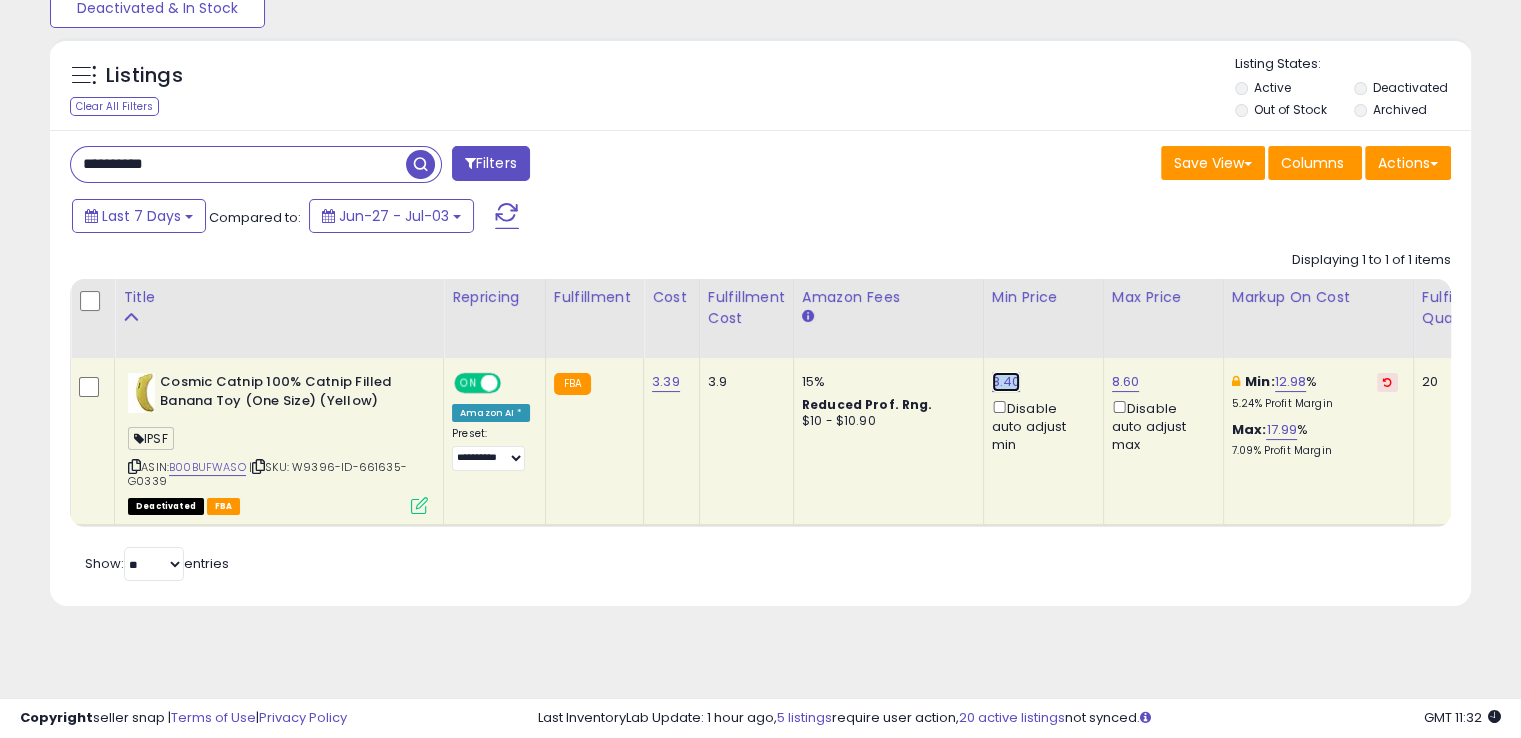 click on "8.40" at bounding box center (1006, 382) 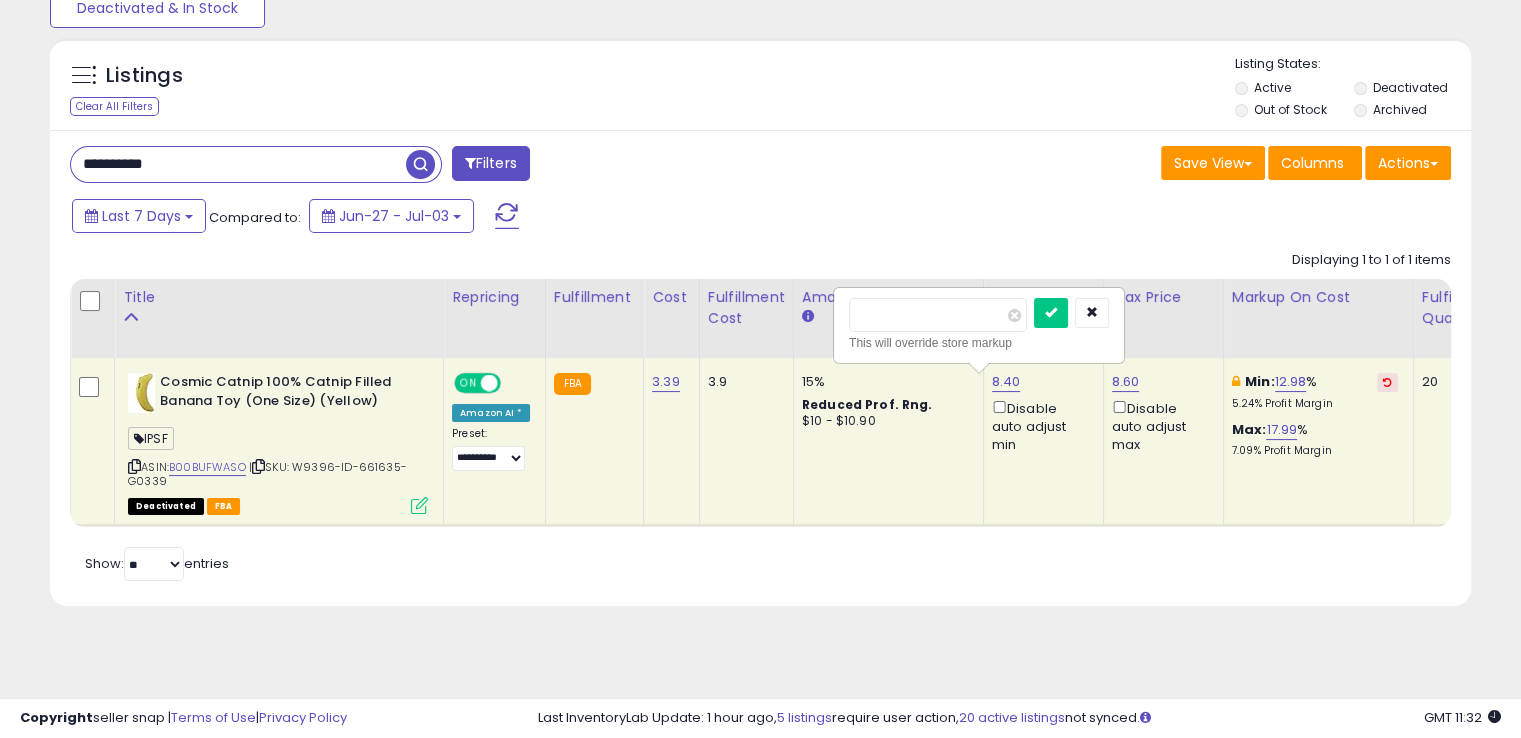 type on "****" 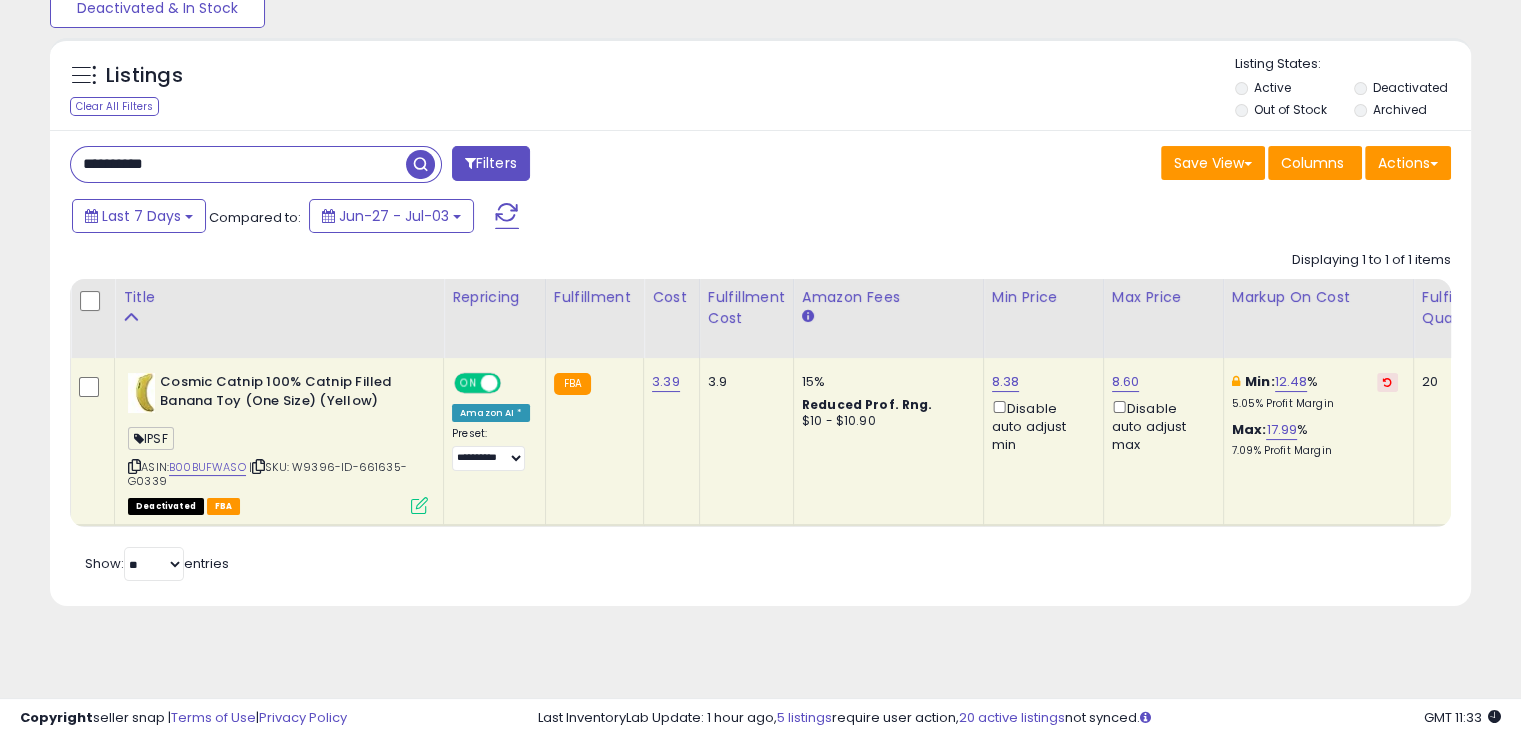 click on "Deactivated FBA" at bounding box center [278, 505] 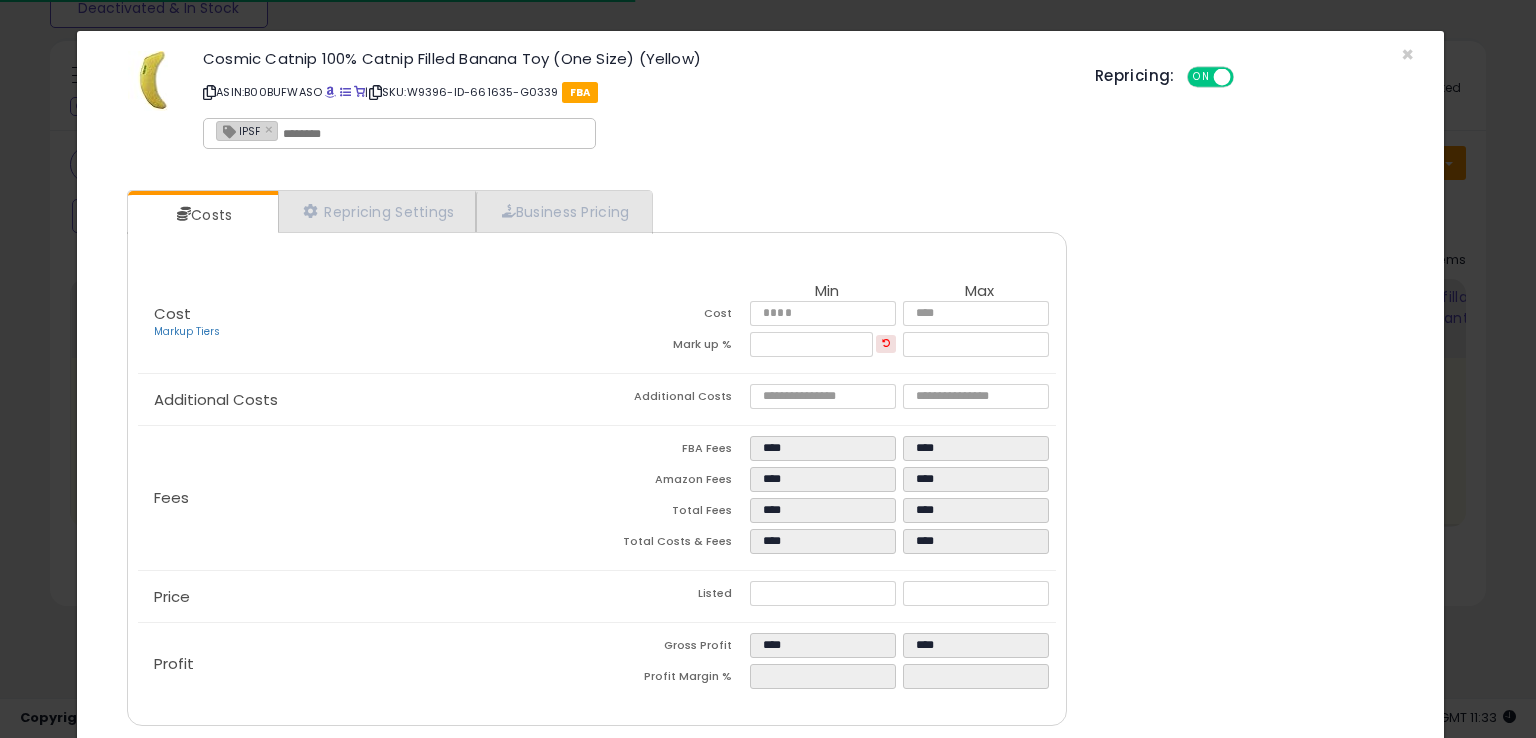 click at bounding box center [433, 134] 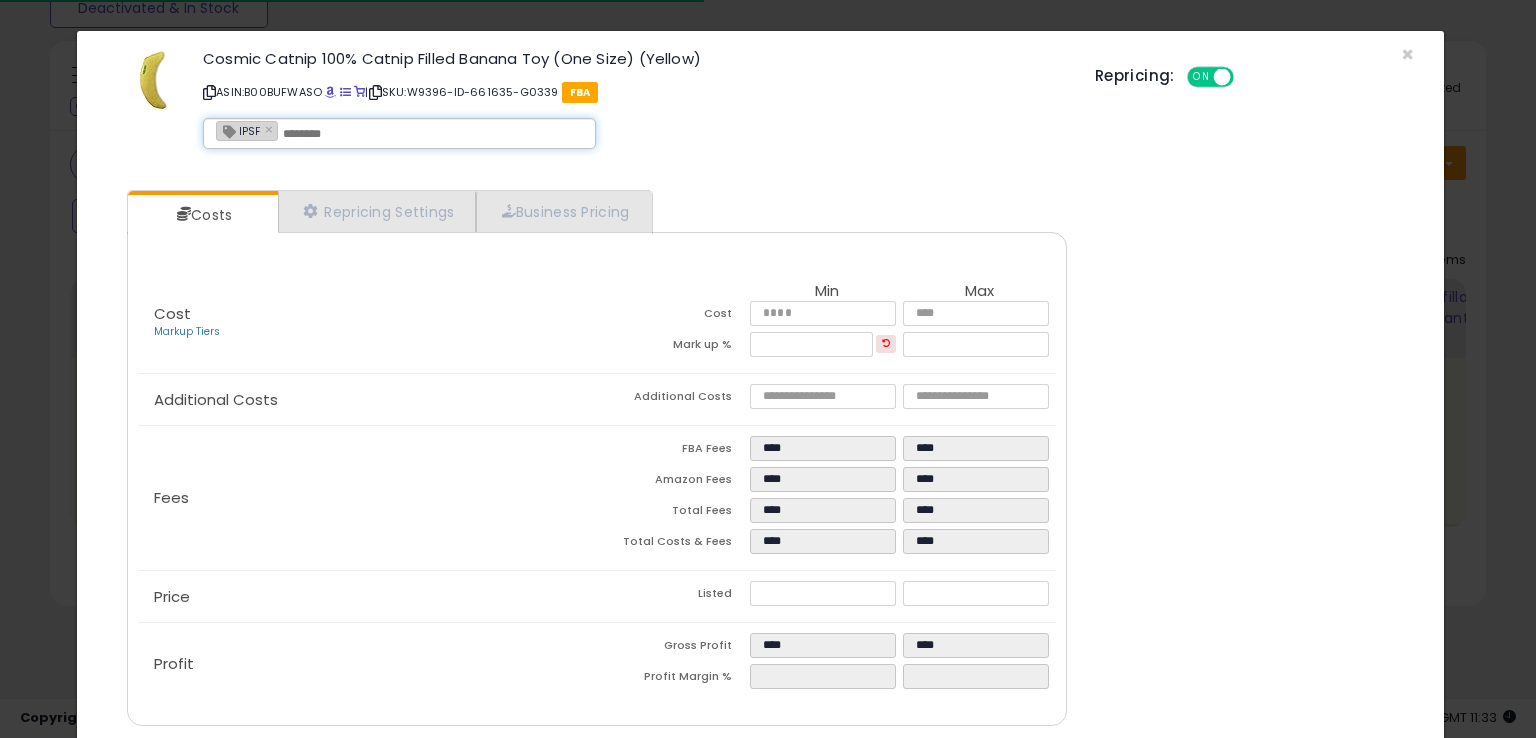 paste on "**********" 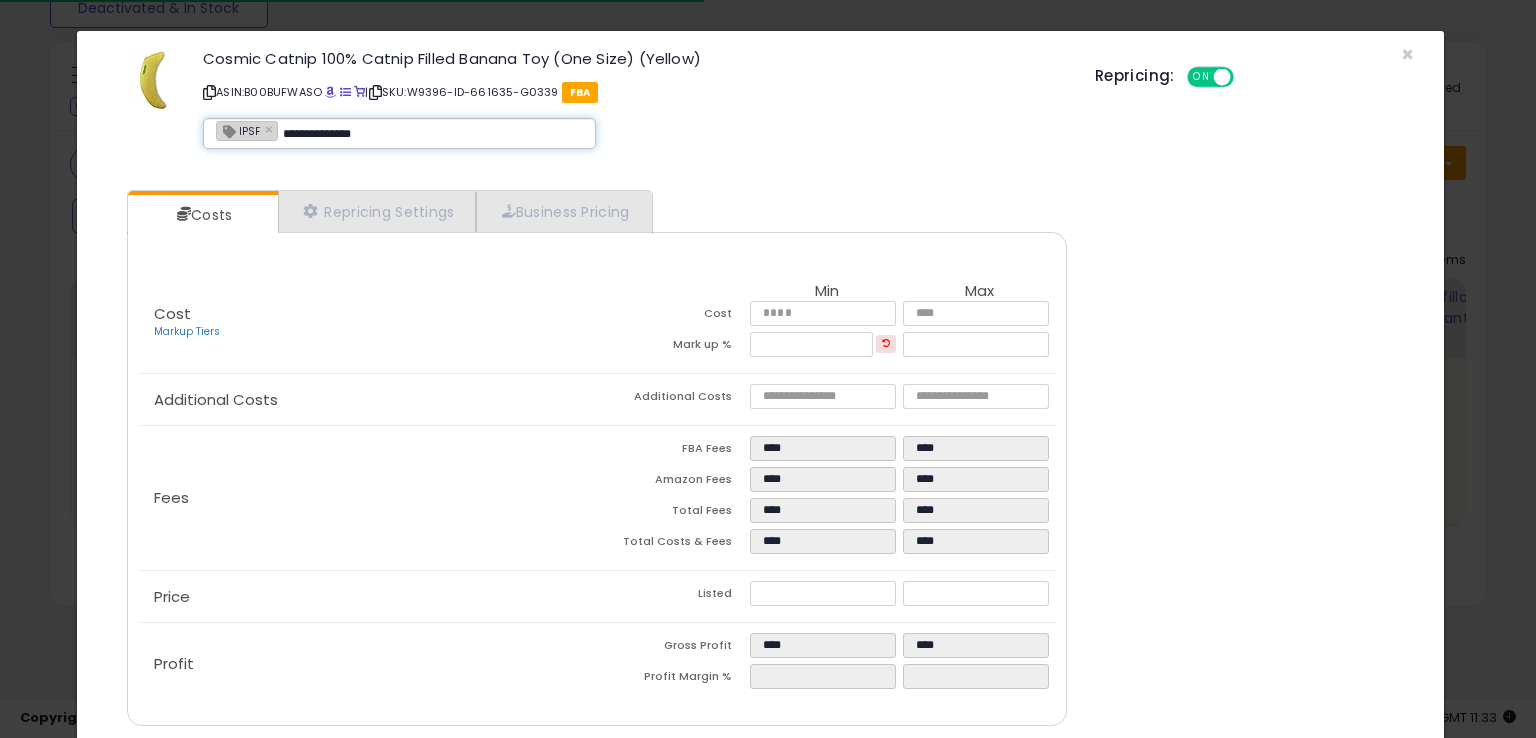 type on "**********" 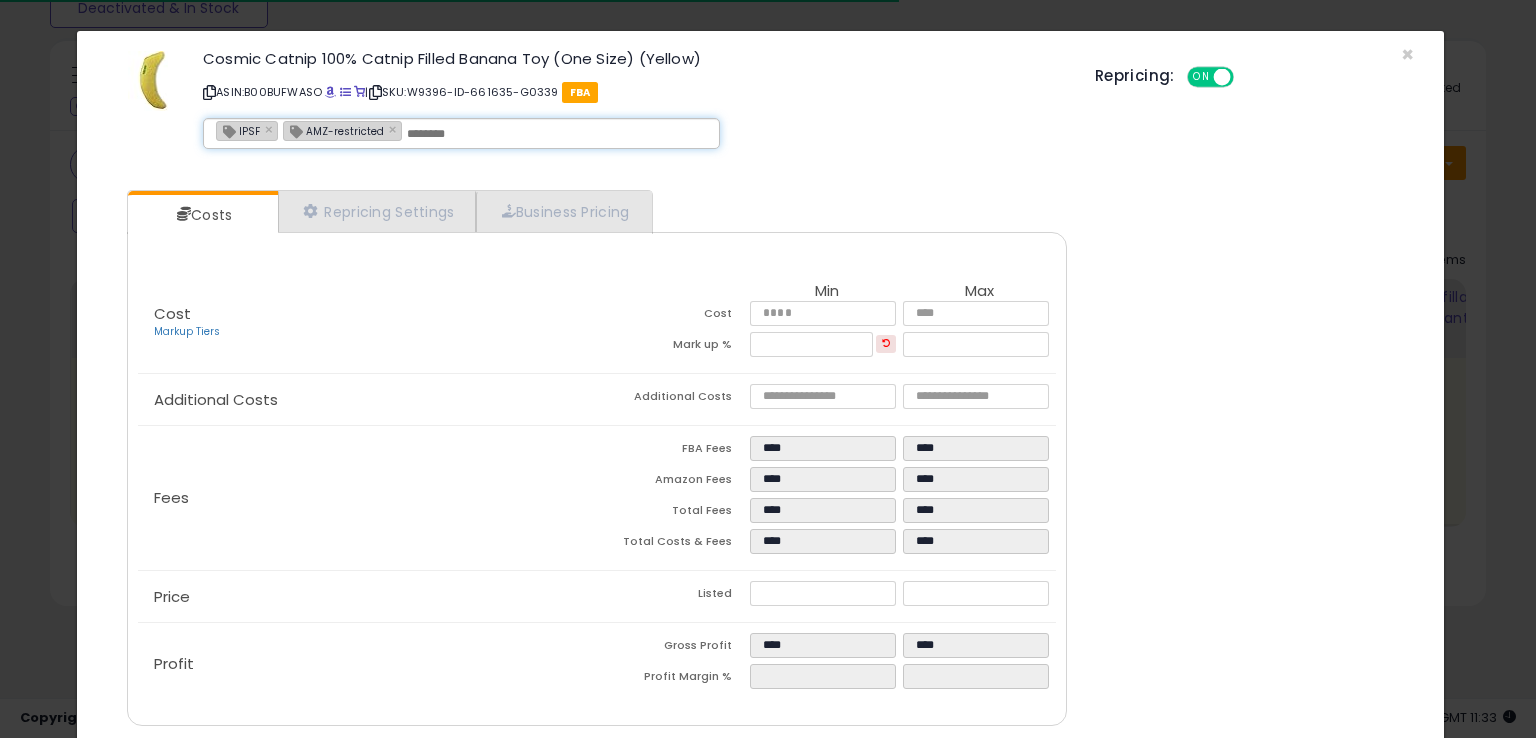 scroll, scrollTop: 71, scrollLeft: 0, axis: vertical 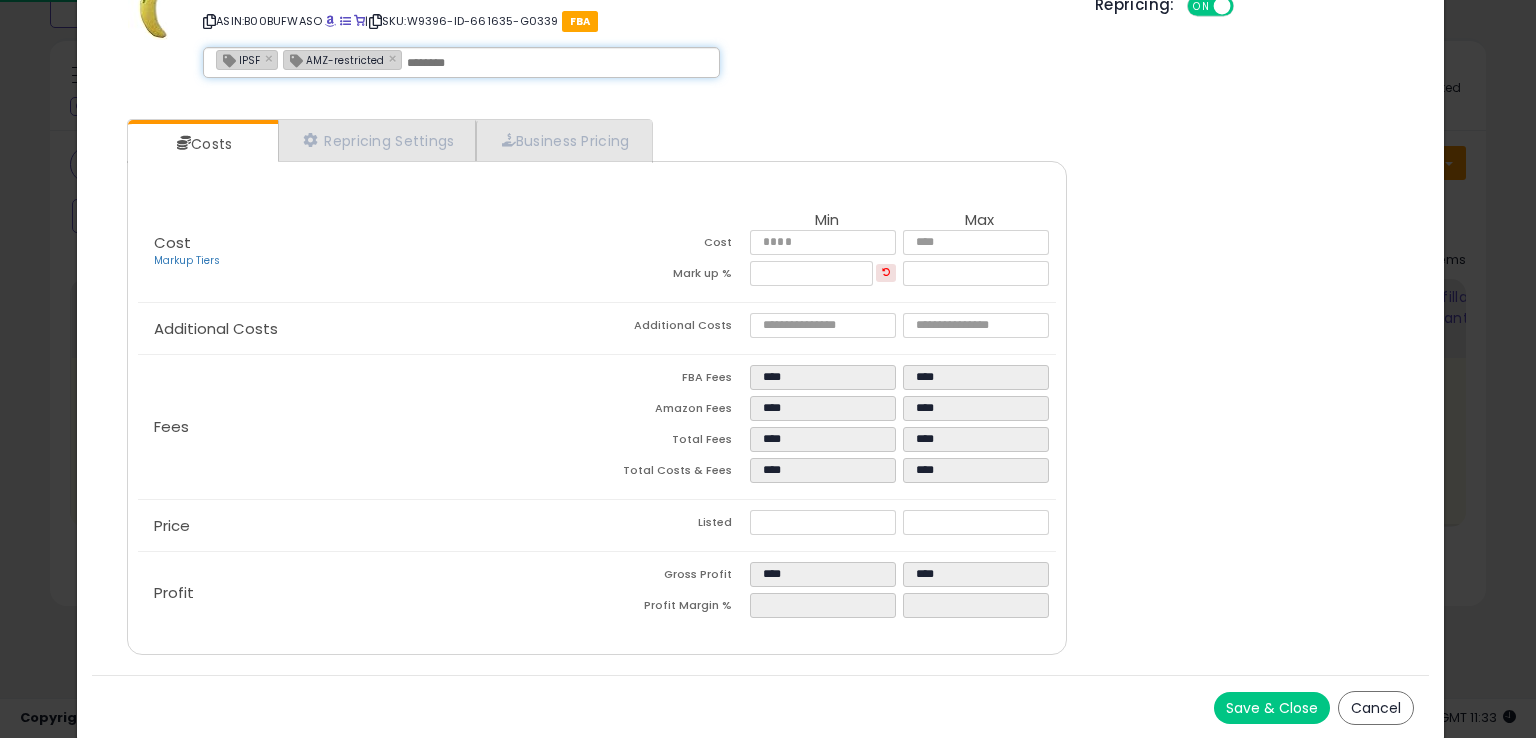 click on "Save & Close" at bounding box center (1272, 708) 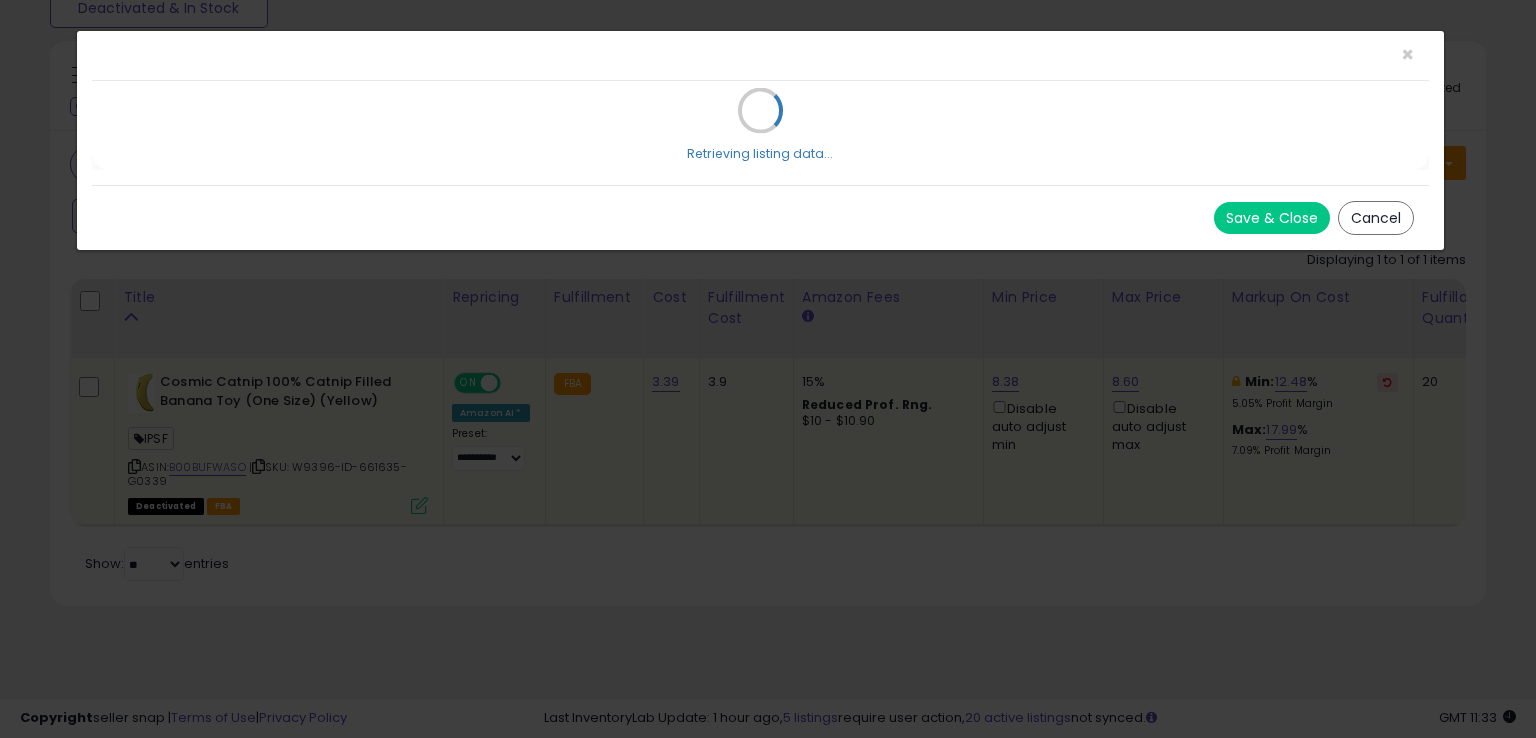 scroll, scrollTop: 0, scrollLeft: 0, axis: both 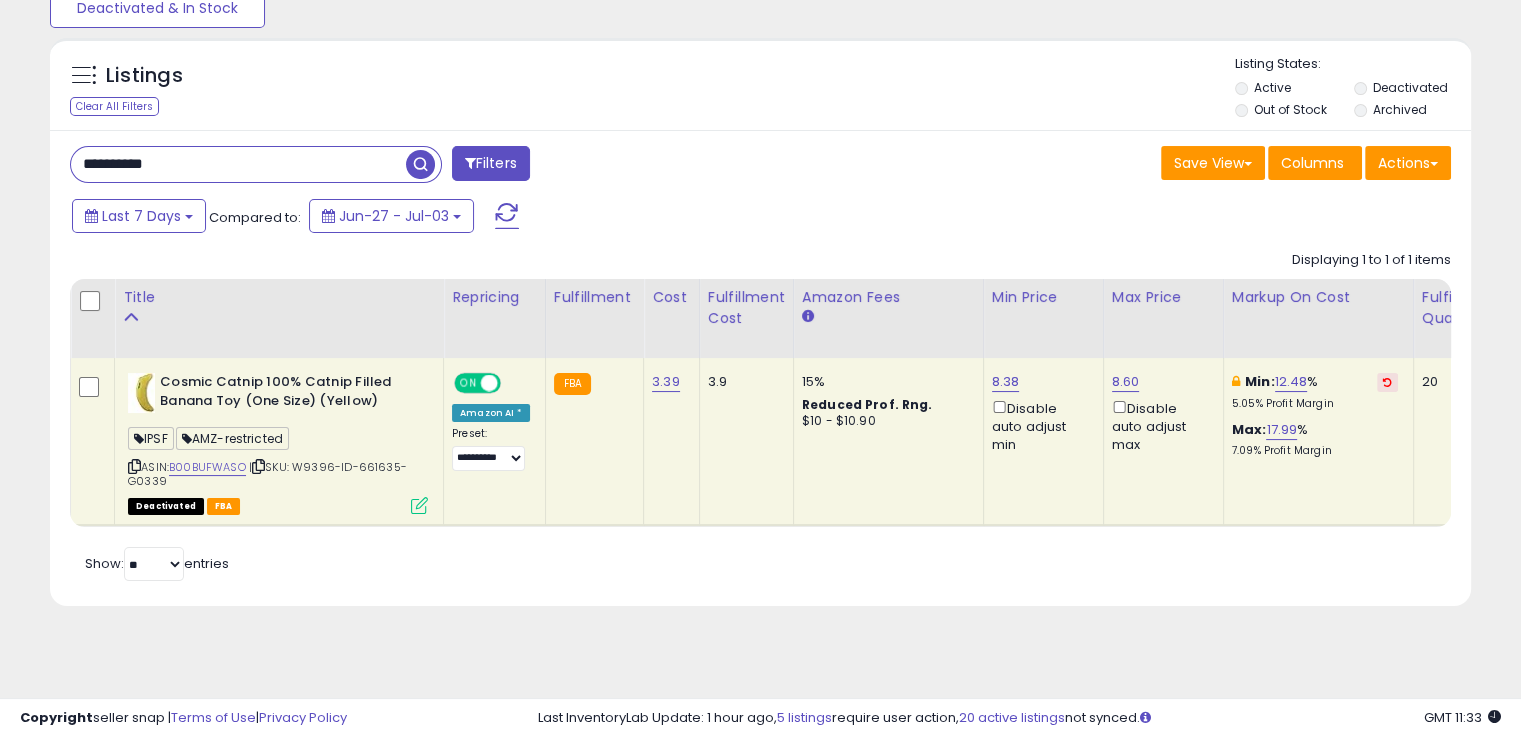 click on "**********" at bounding box center [238, 164] 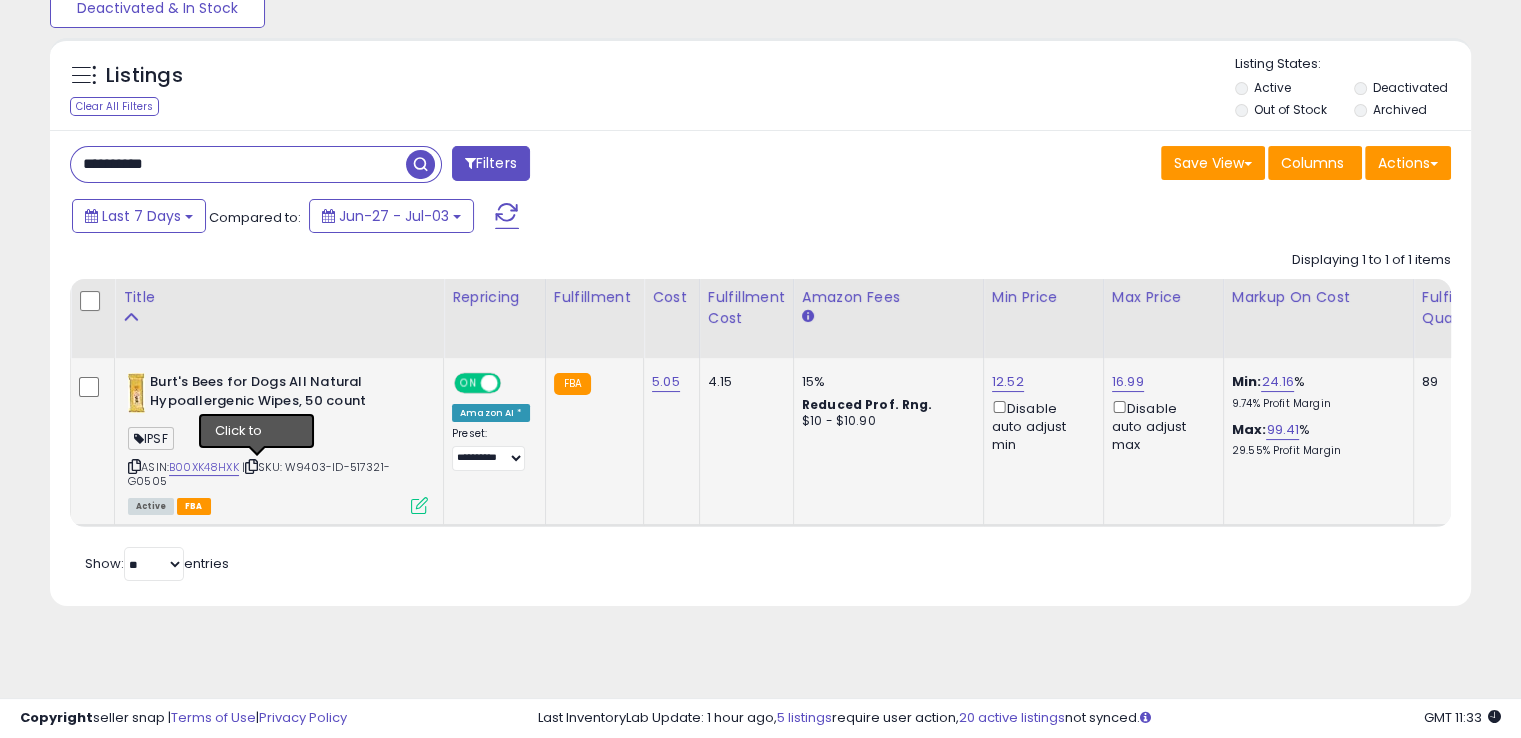 click at bounding box center (251, 466) 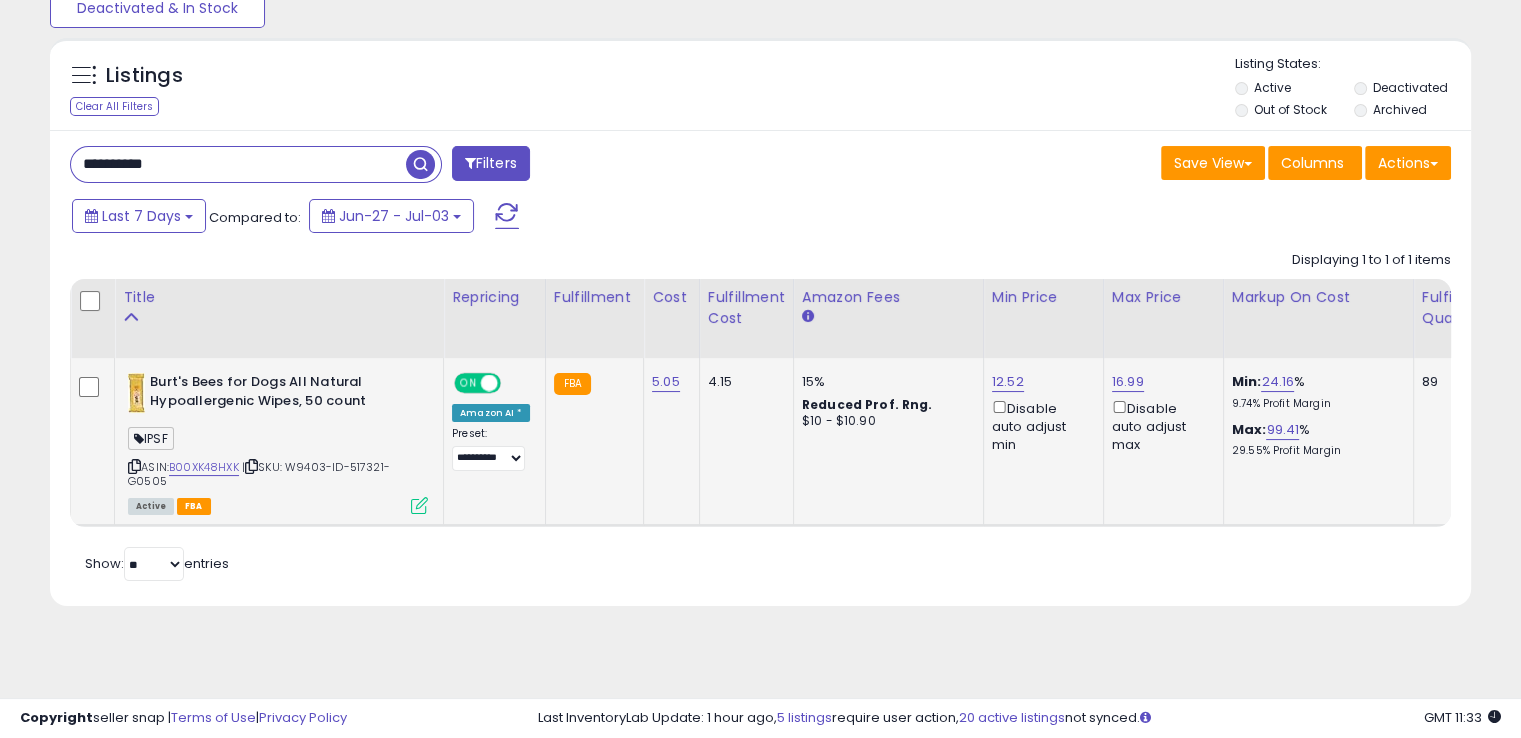 click at bounding box center [419, 505] 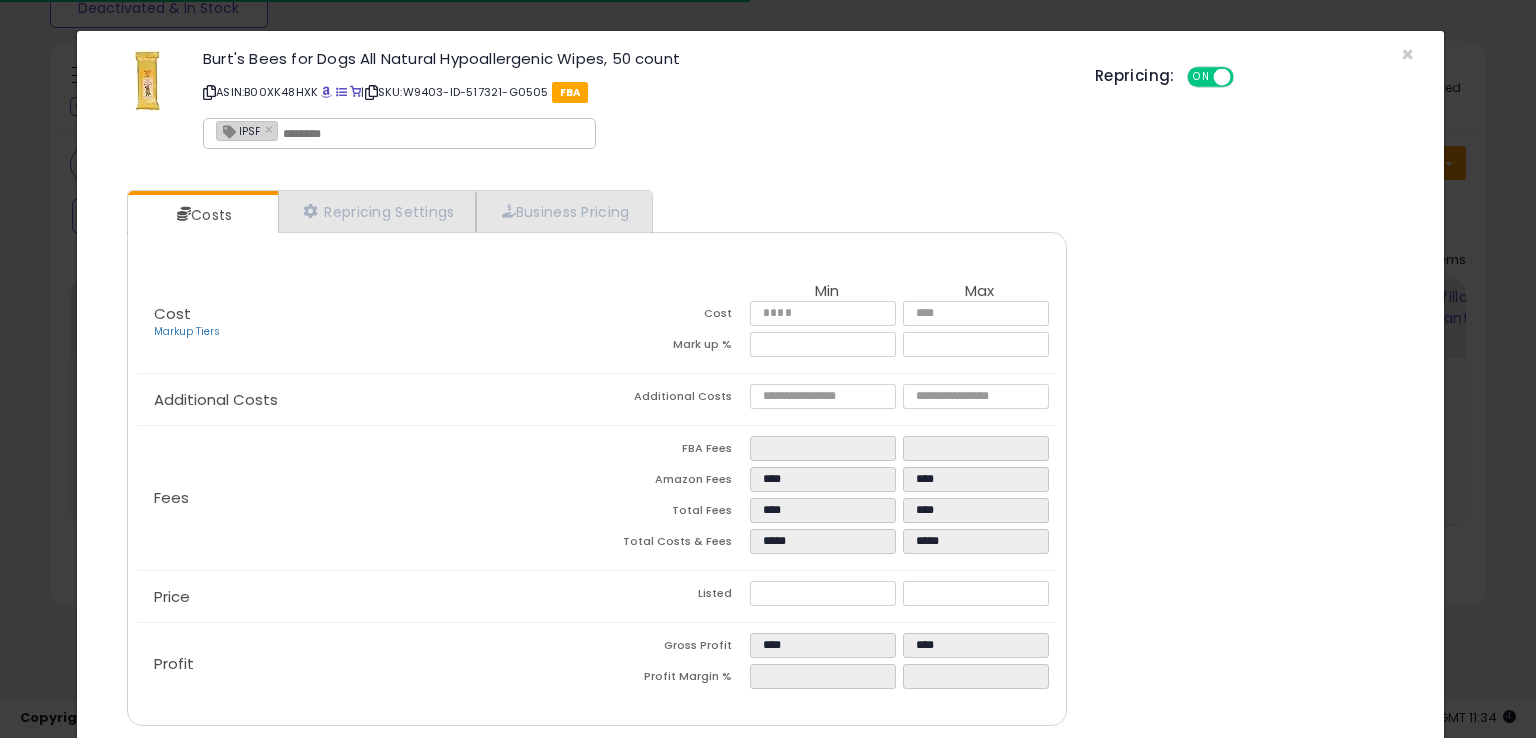 click at bounding box center (433, 134) 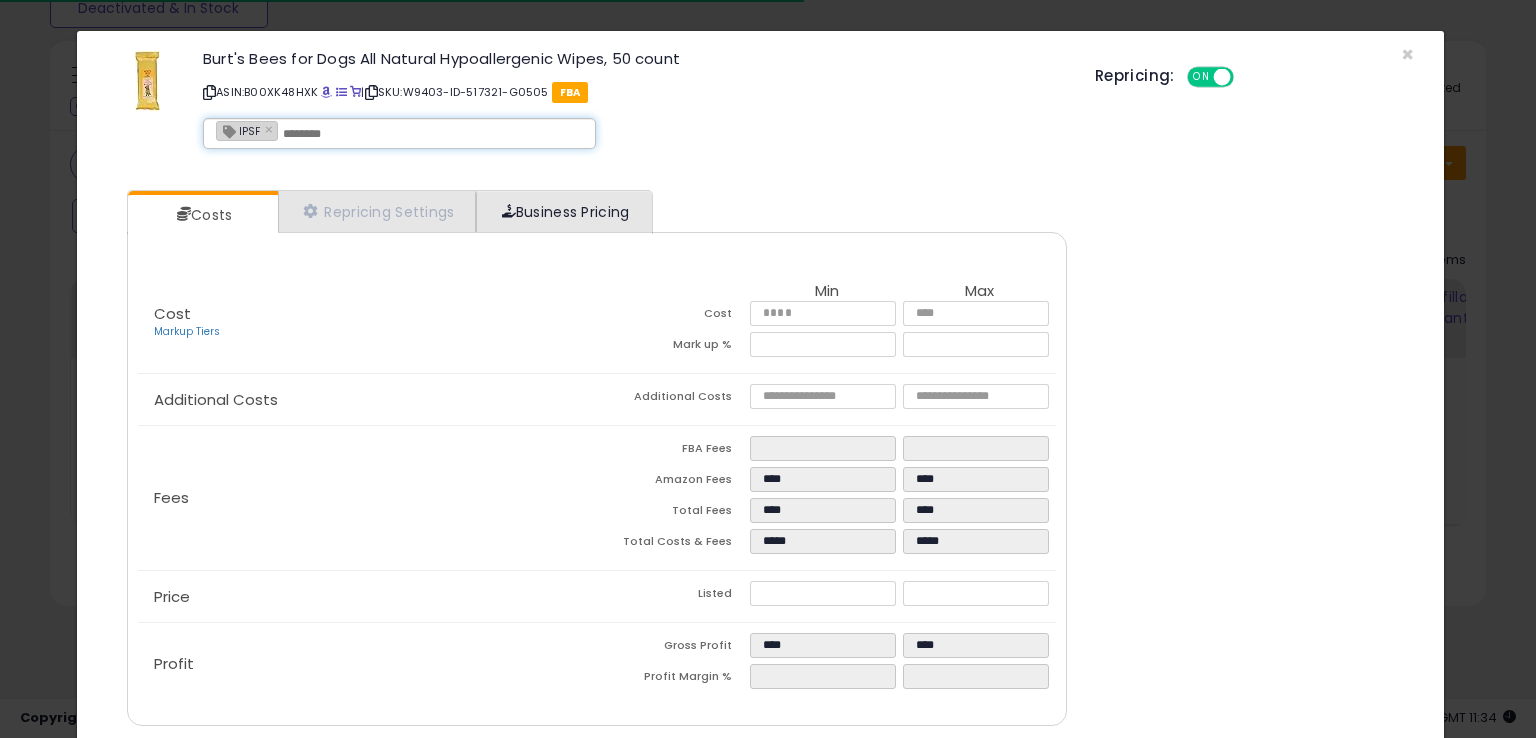 paste on "**********" 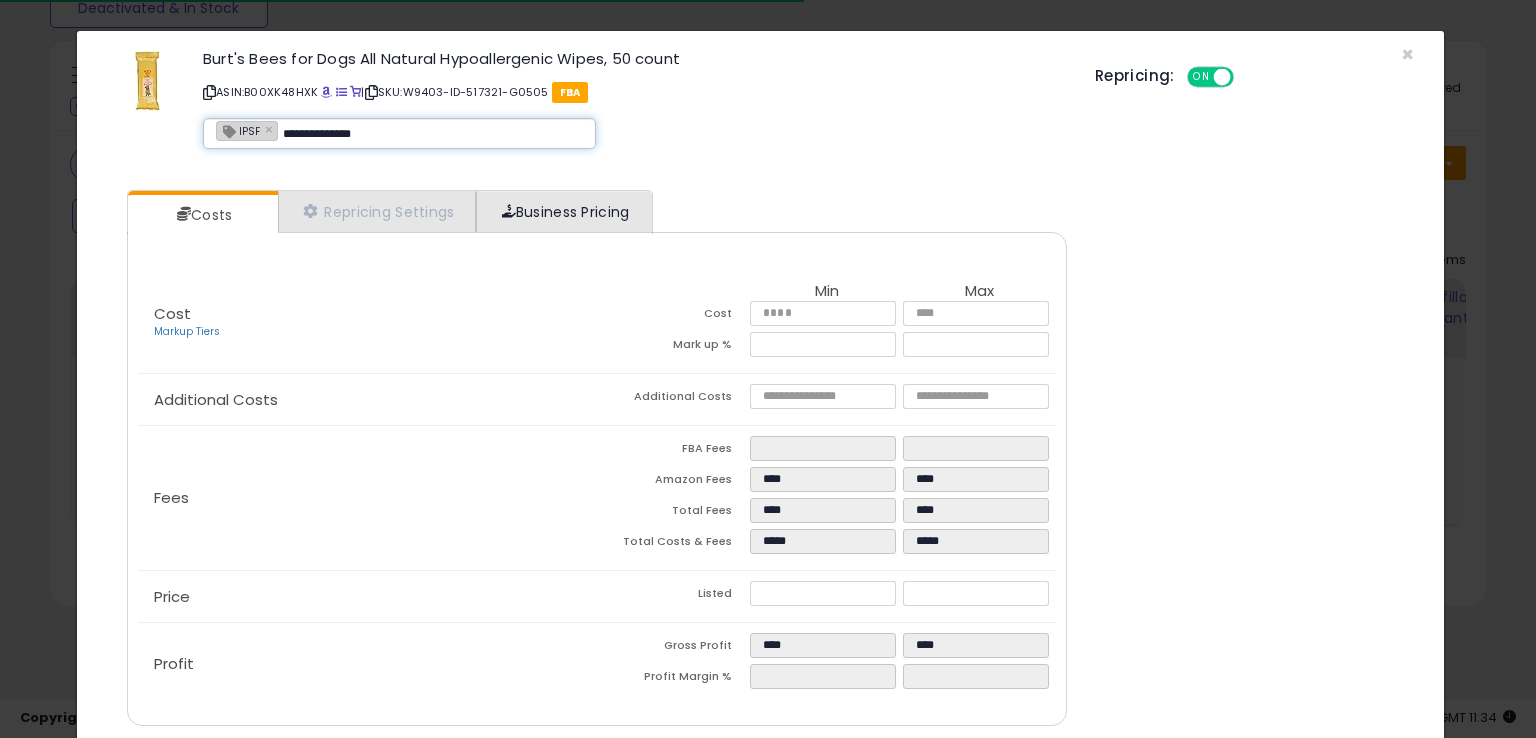 type on "**********" 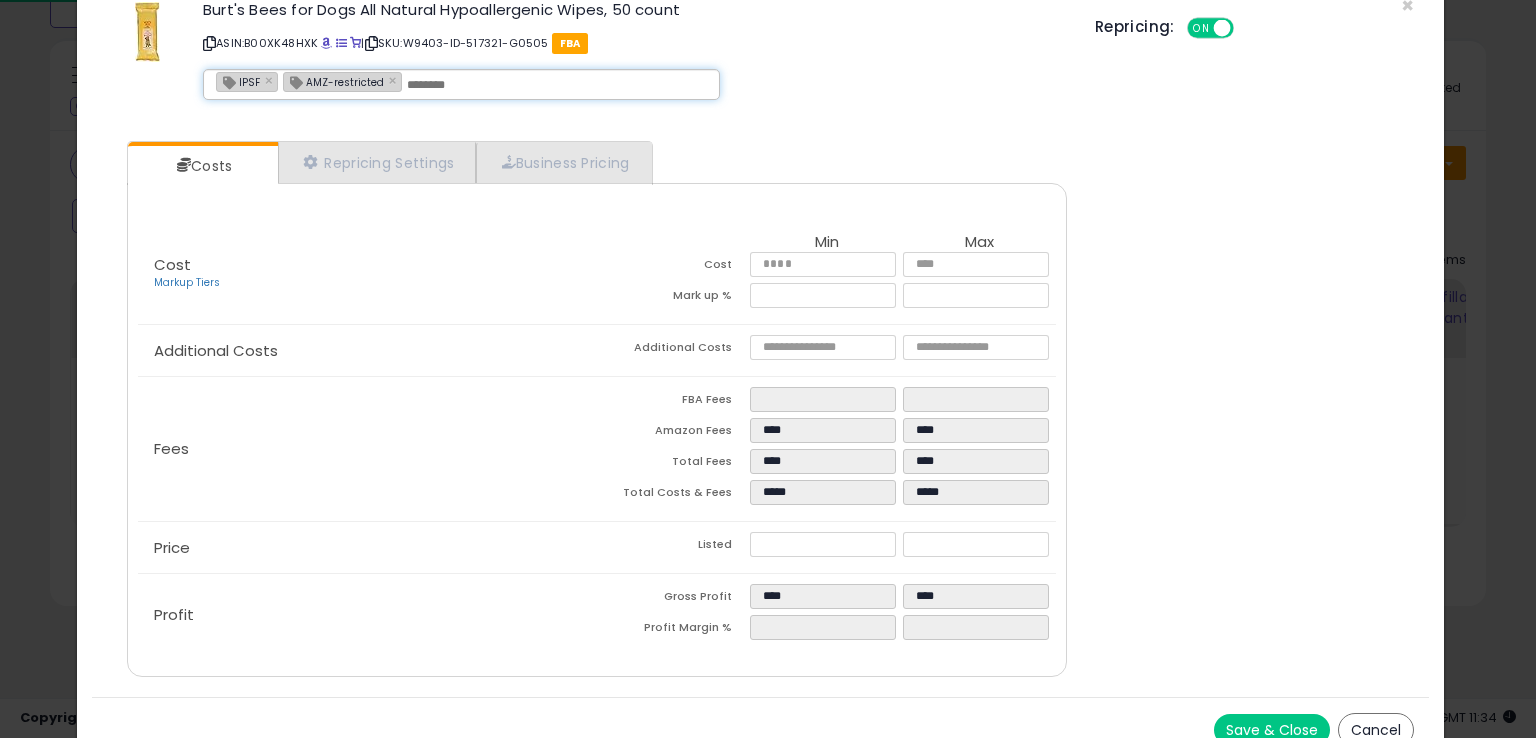 scroll, scrollTop: 71, scrollLeft: 0, axis: vertical 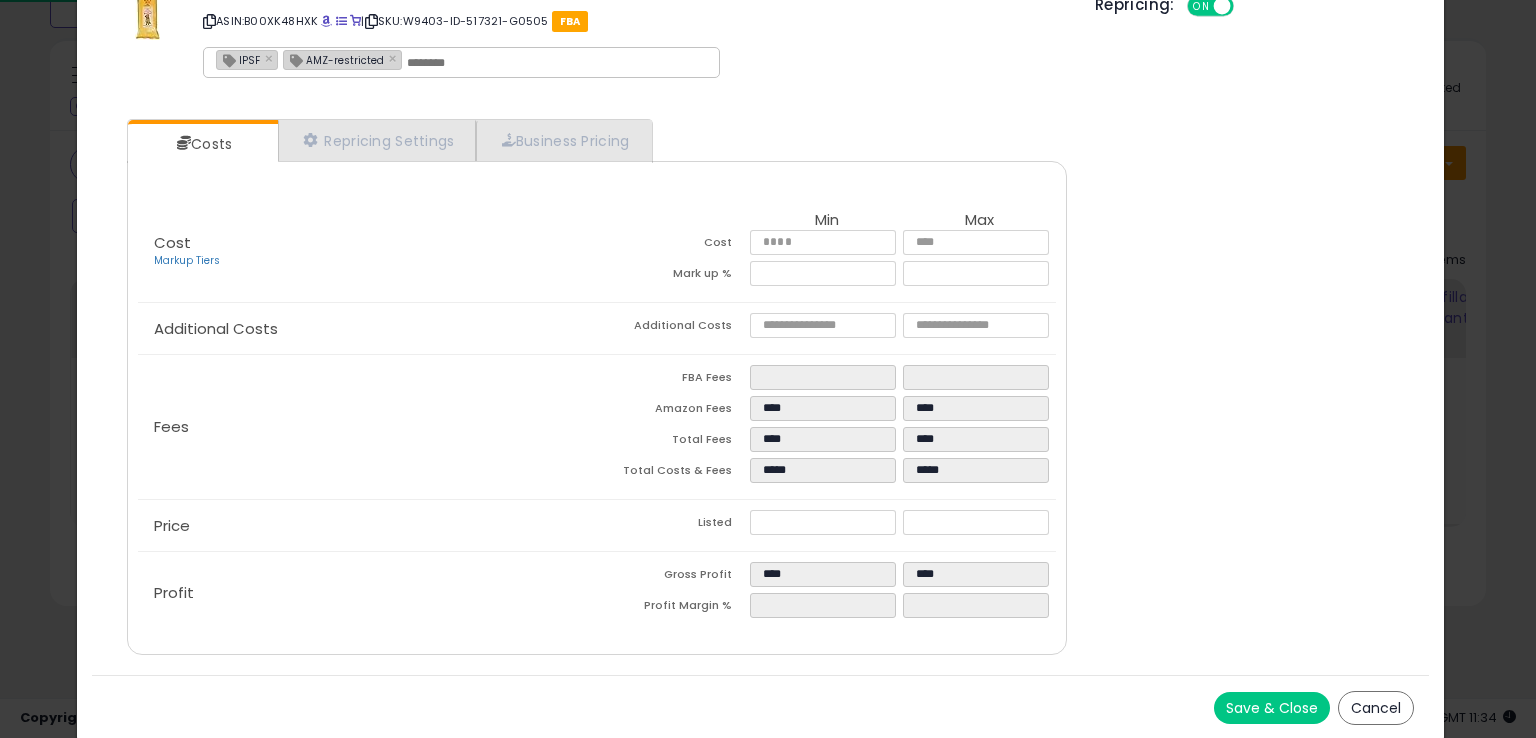click on "Save & Close" at bounding box center (1272, 708) 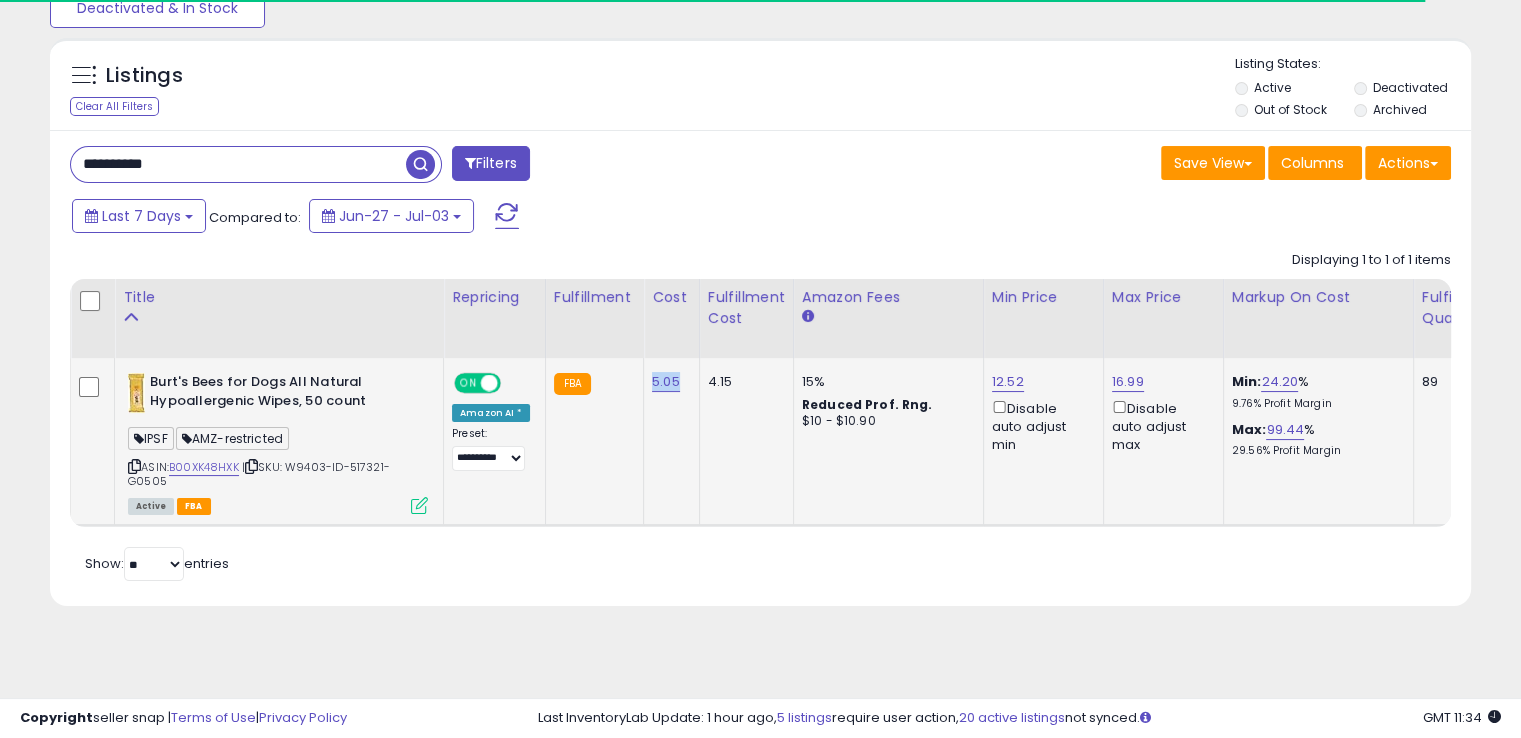 drag, startPoint x: 673, startPoint y: 372, endPoint x: 642, endPoint y: 373, distance: 31.016125 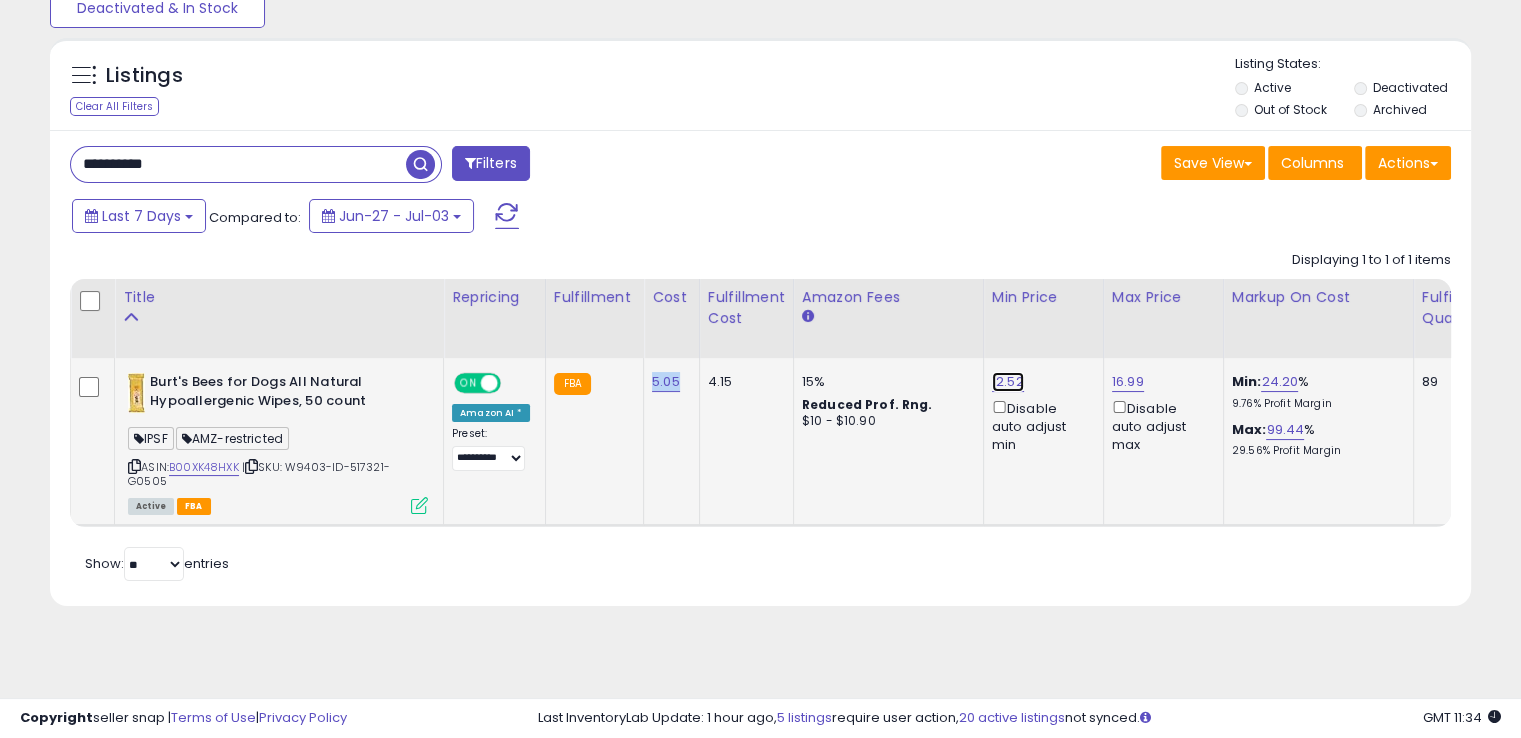 click on "12.52" at bounding box center (1008, 382) 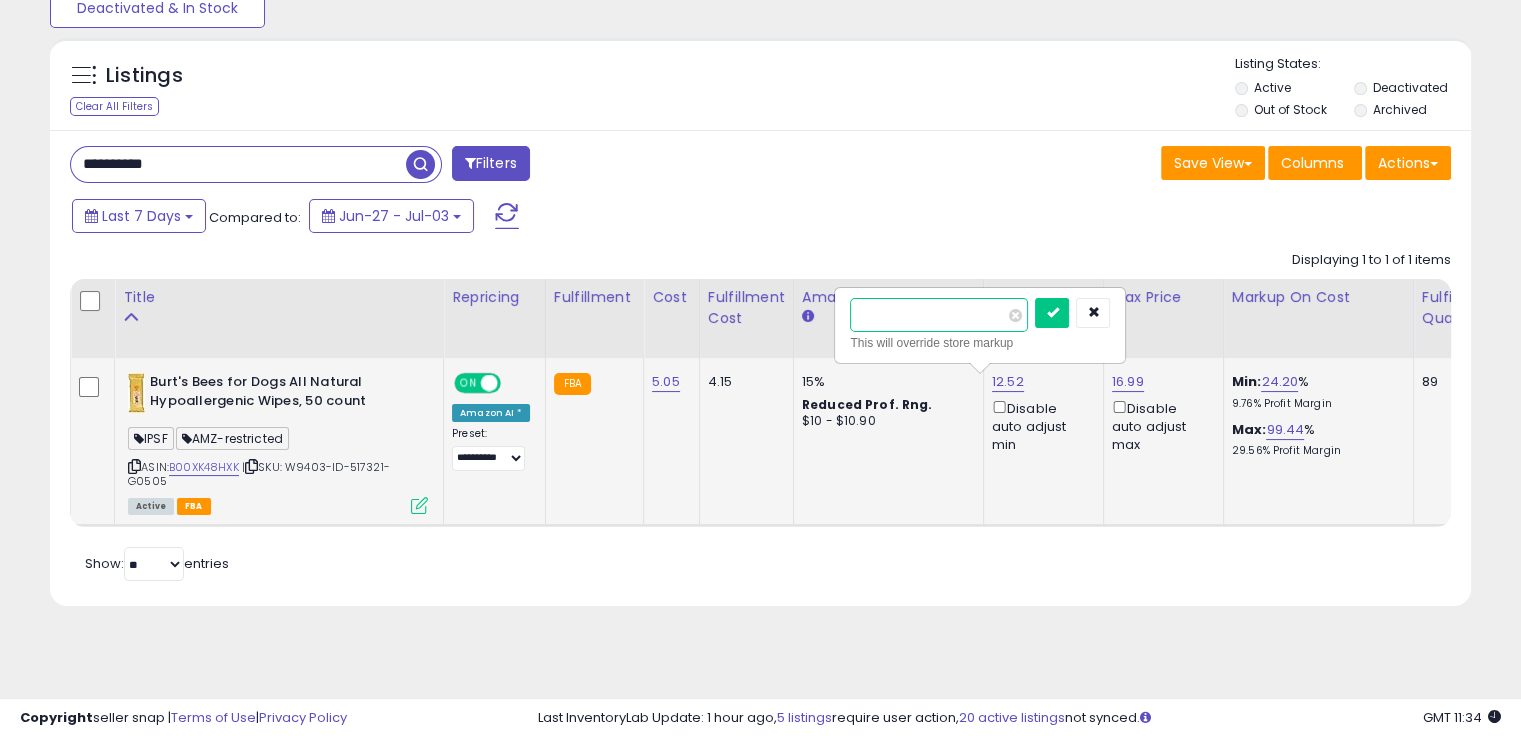 drag, startPoint x: 912, startPoint y: 315, endPoint x: 885, endPoint y: 308, distance: 27.89265 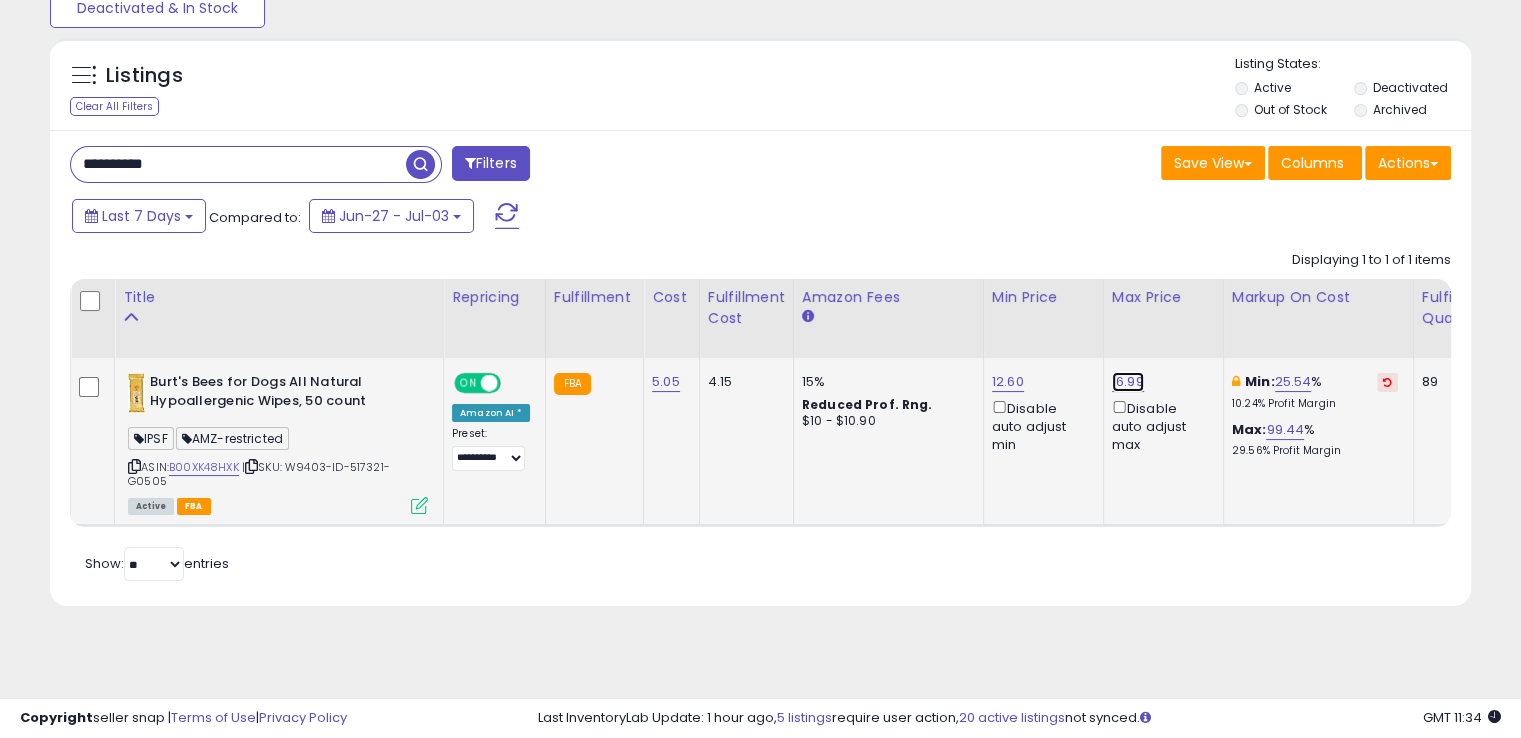 click on "16.99" at bounding box center [1128, 382] 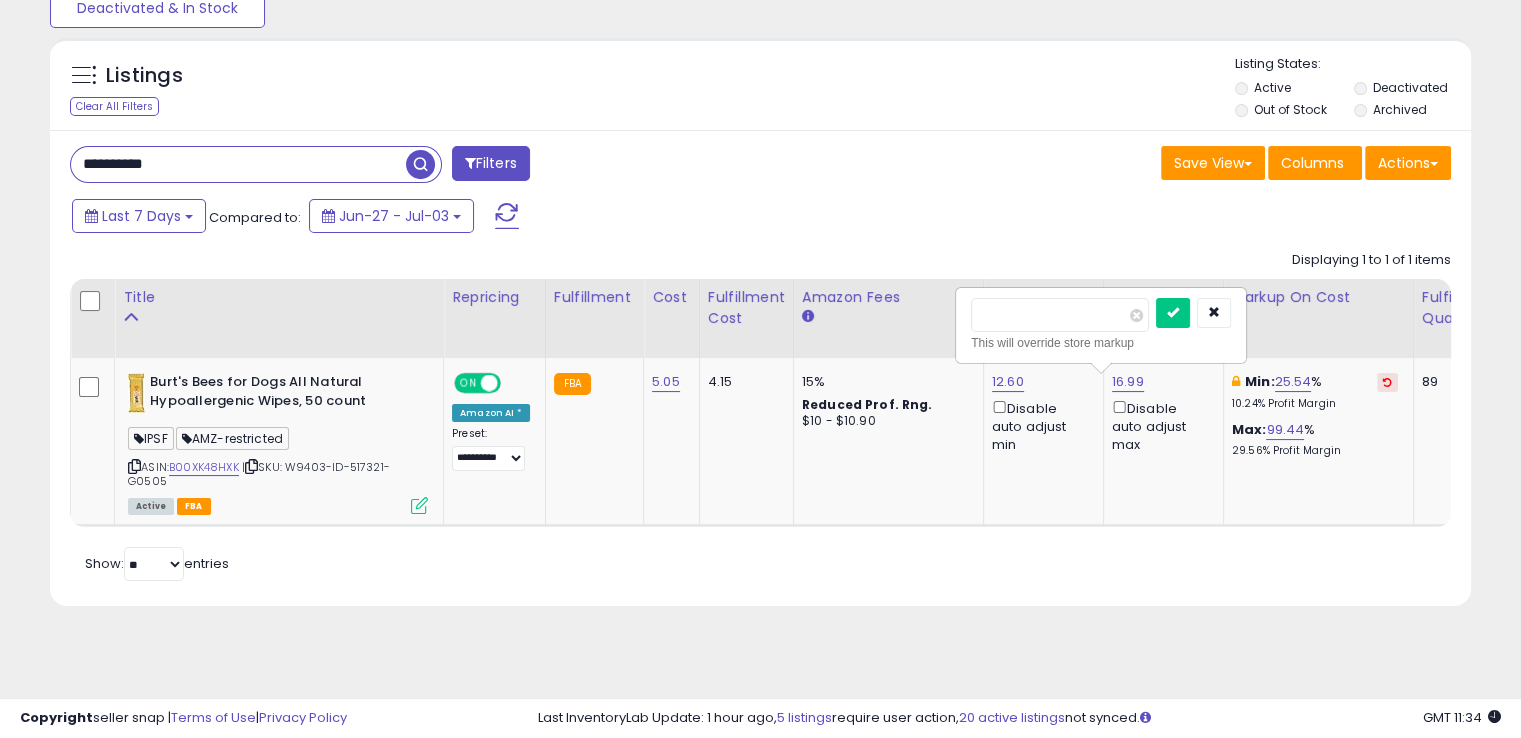 drag, startPoint x: 1084, startPoint y: 310, endPoint x: 920, endPoint y: 299, distance: 164.36848 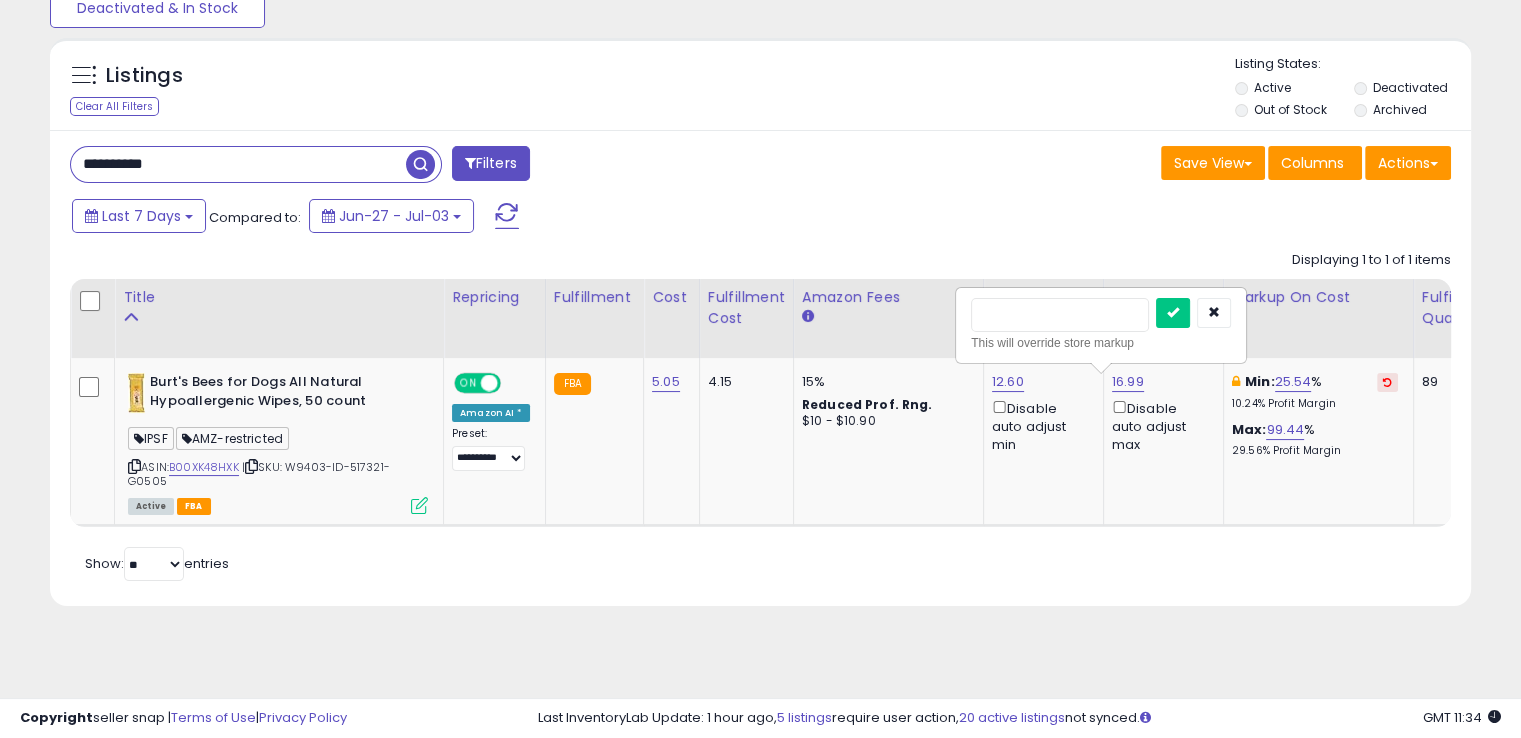 type on "*****" 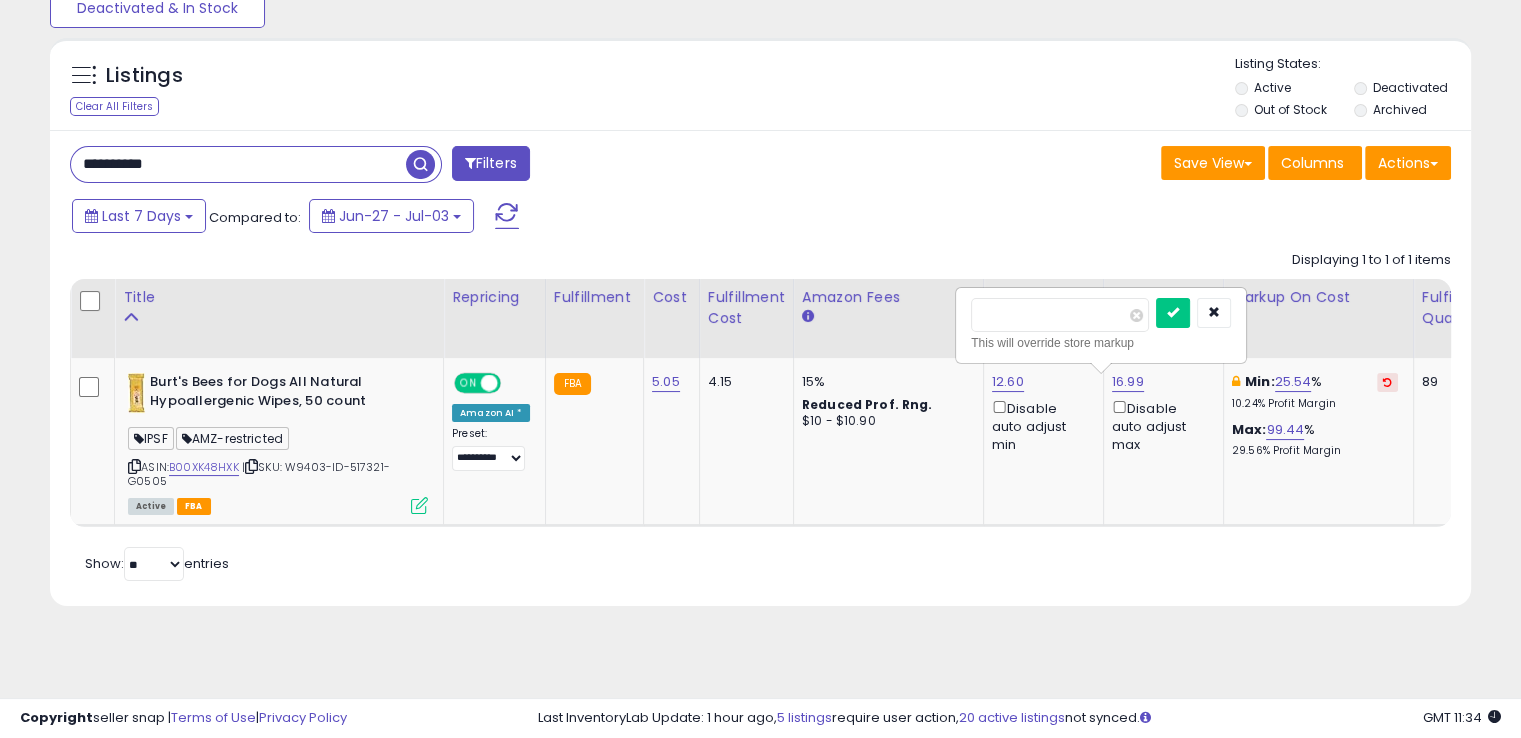 click at bounding box center [1173, 313] 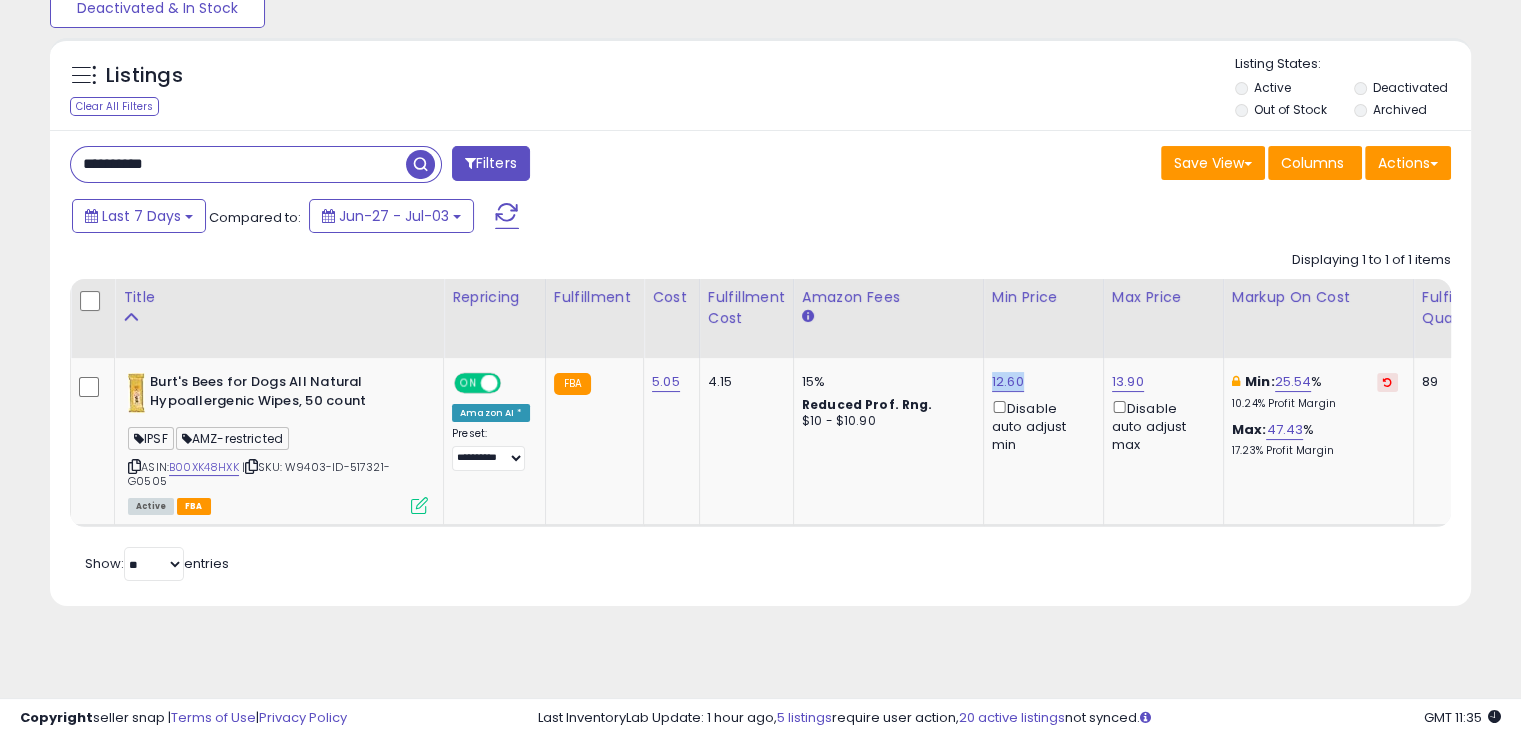 drag, startPoint x: 1025, startPoint y: 373, endPoint x: 972, endPoint y: 391, distance: 55.97321 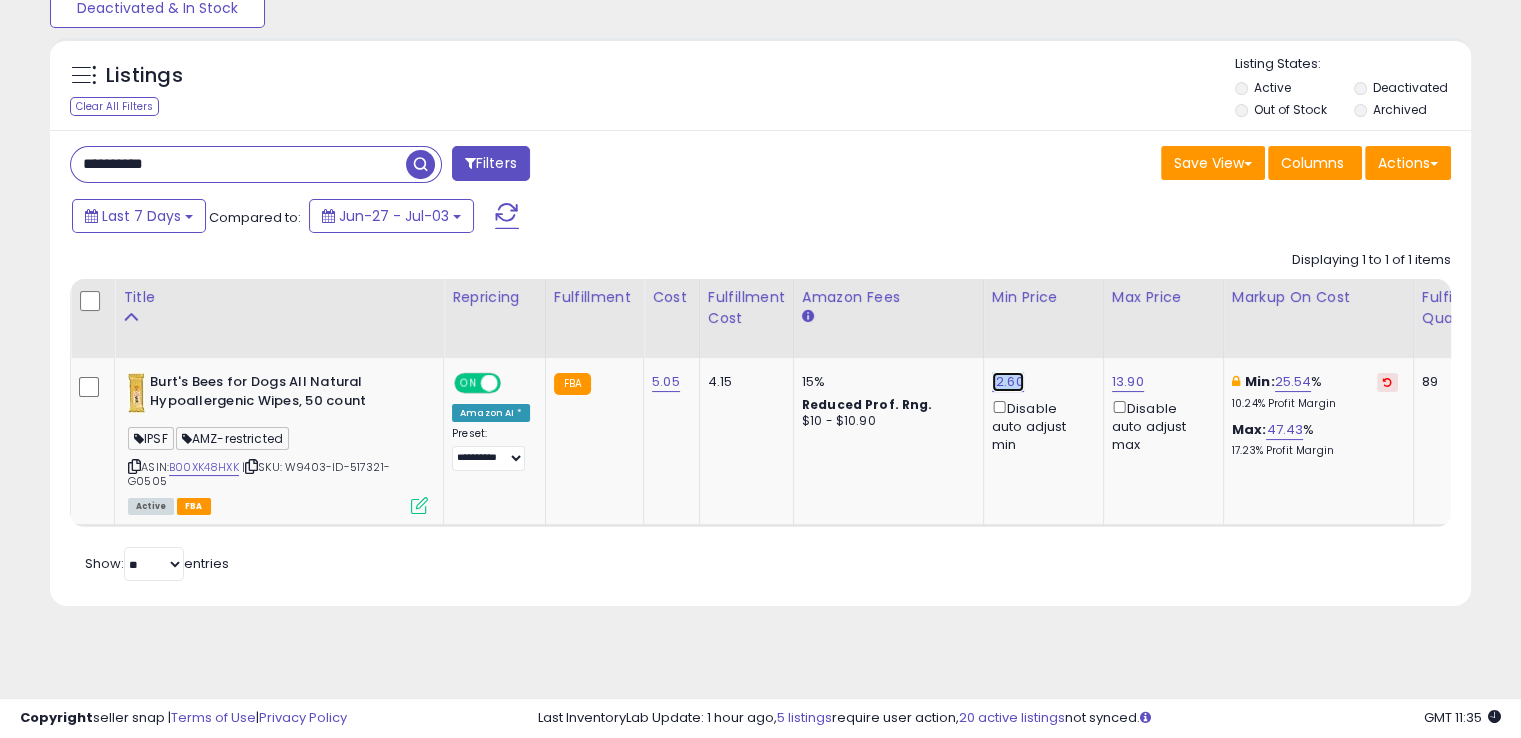 click on "12.60" at bounding box center (1008, 382) 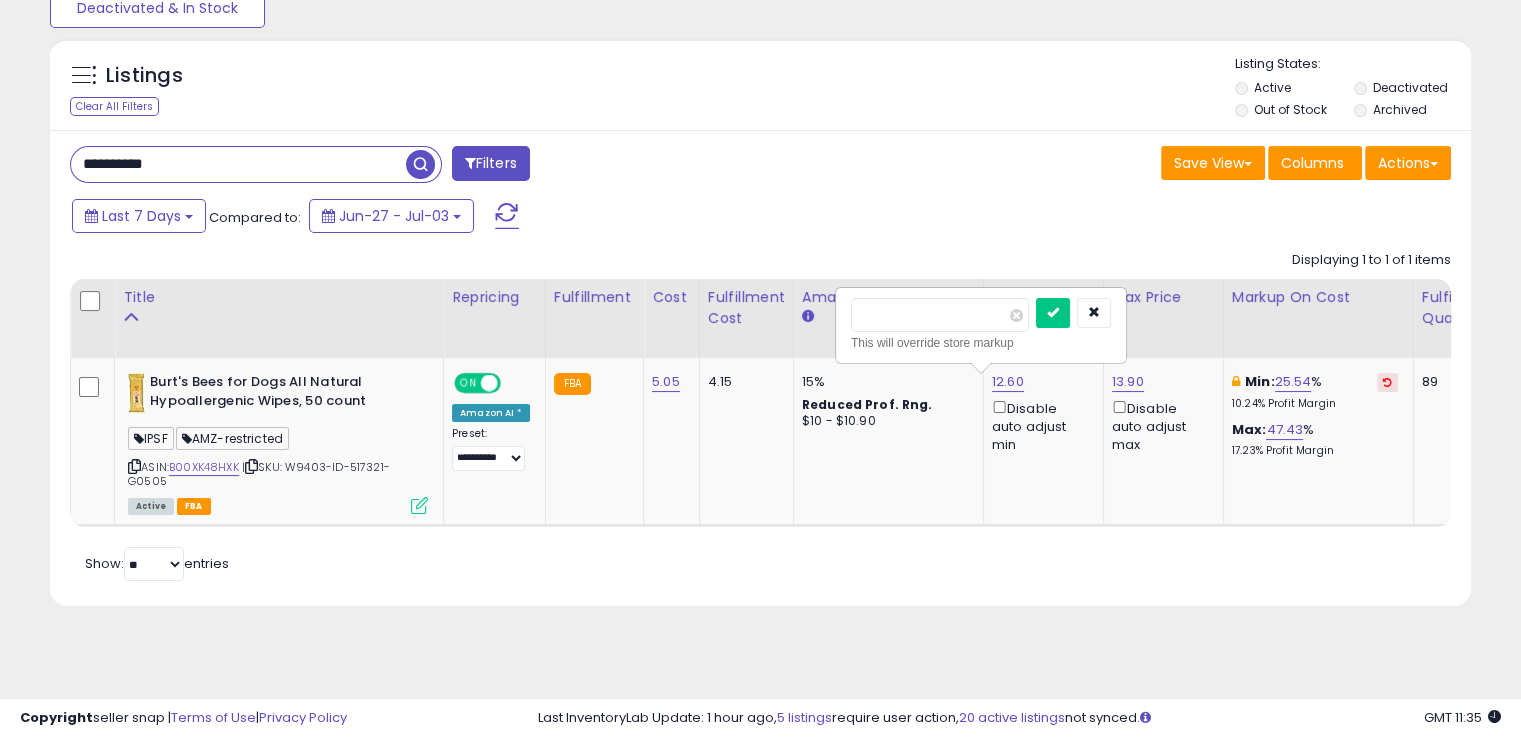 click on "*****" at bounding box center [940, 315] 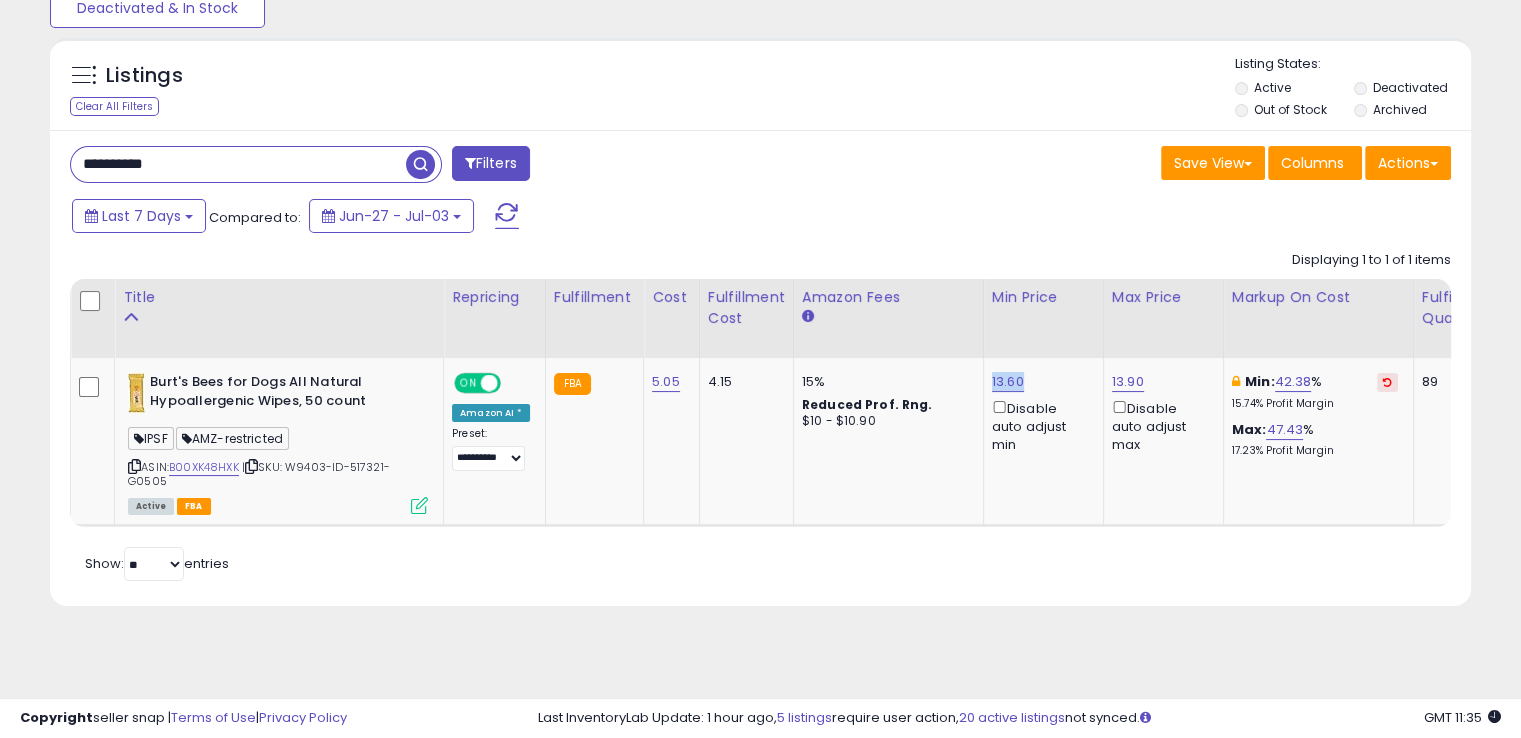 drag, startPoint x: 1009, startPoint y: 384, endPoint x: 983, endPoint y: 381, distance: 26.172504 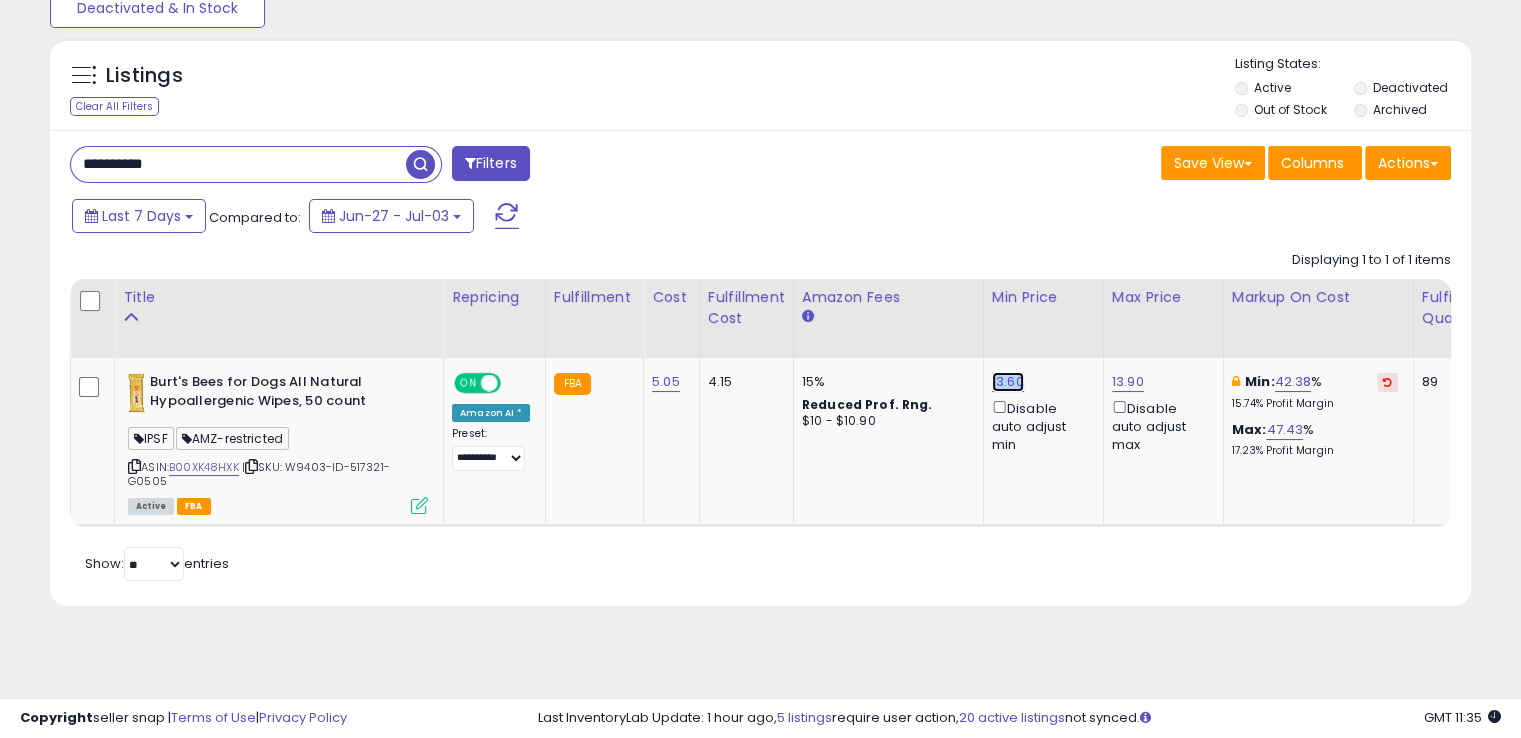 click on "13.60" at bounding box center [1008, 382] 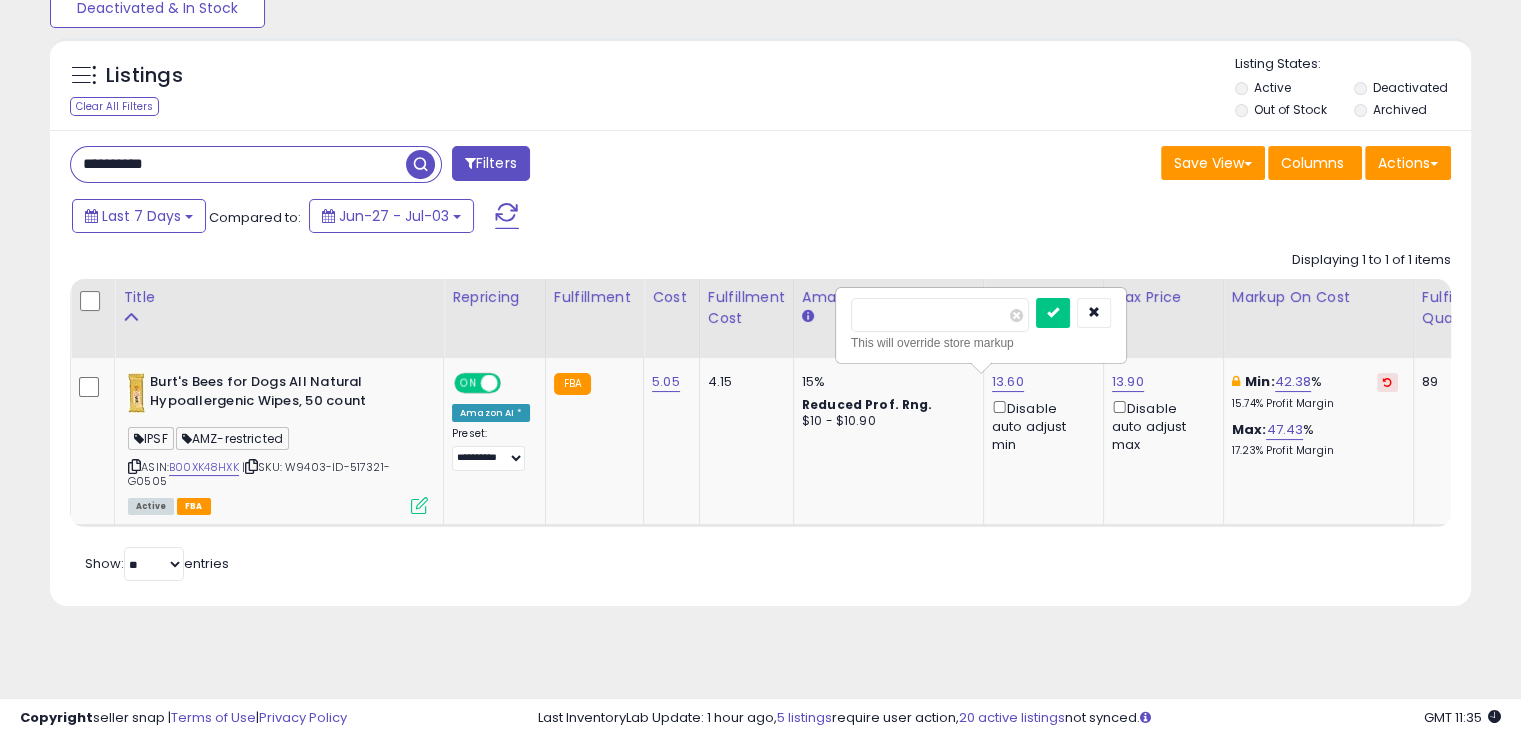 type on "*****" 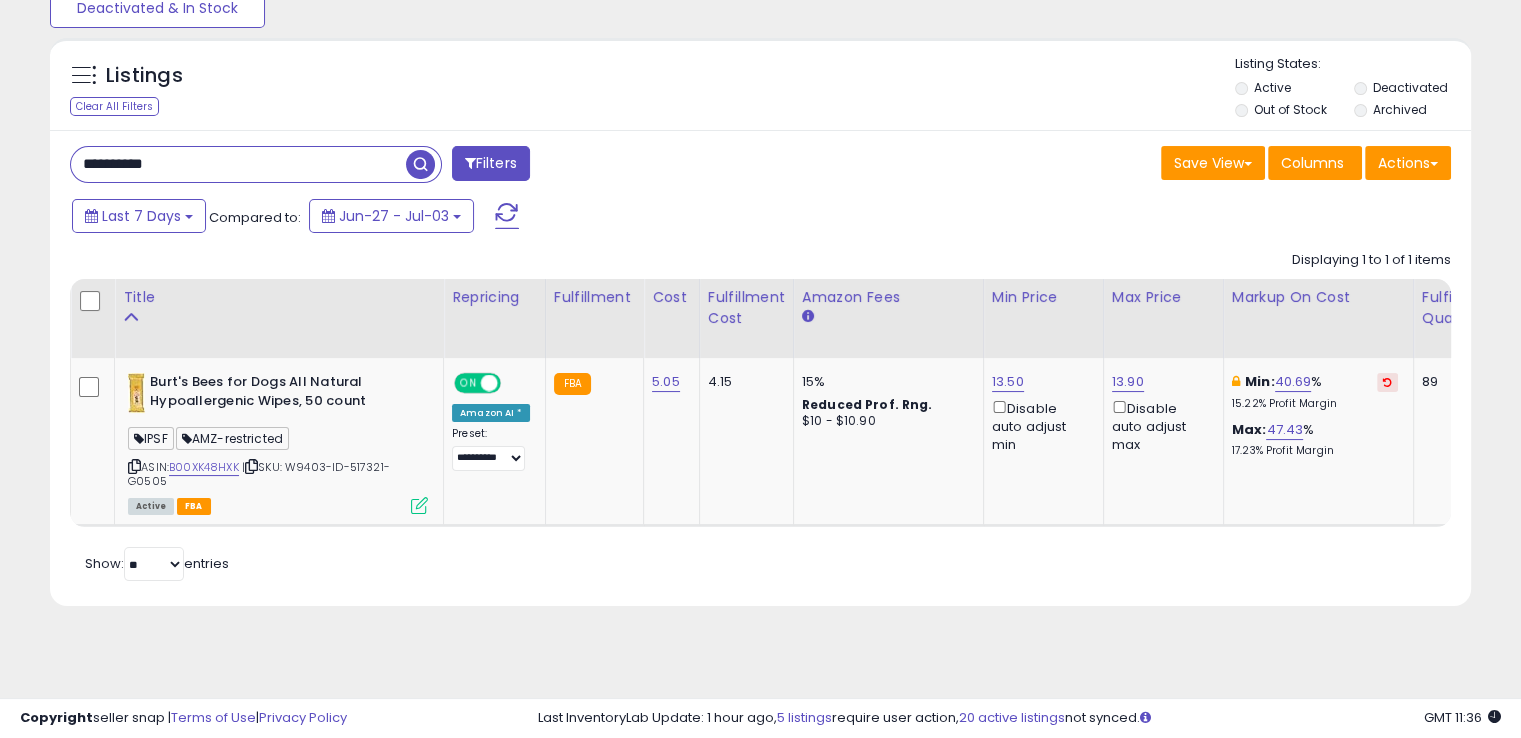 click on "**********" at bounding box center [238, 164] 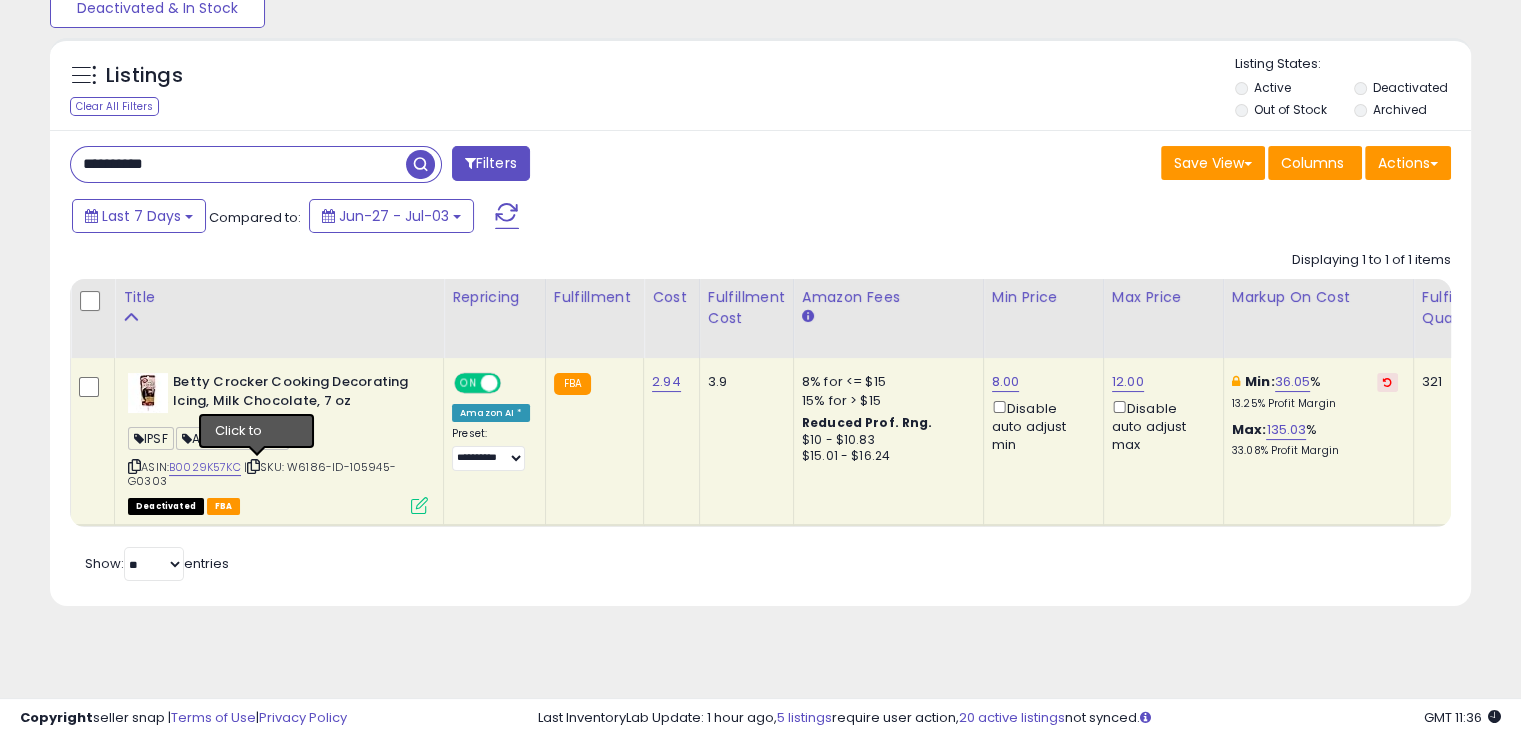 click at bounding box center [253, 466] 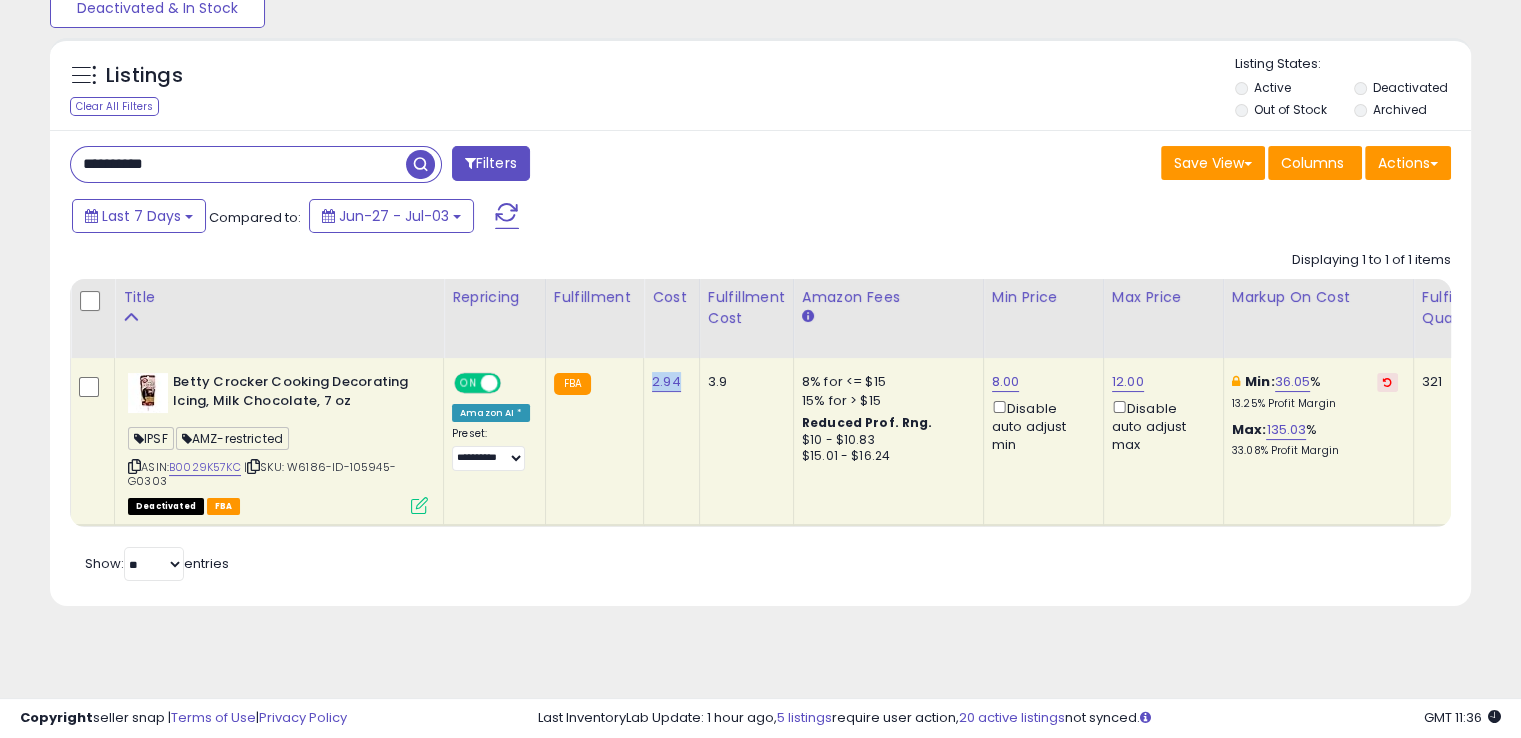 drag, startPoint x: 676, startPoint y: 389, endPoint x: 640, endPoint y: 377, distance: 37.94733 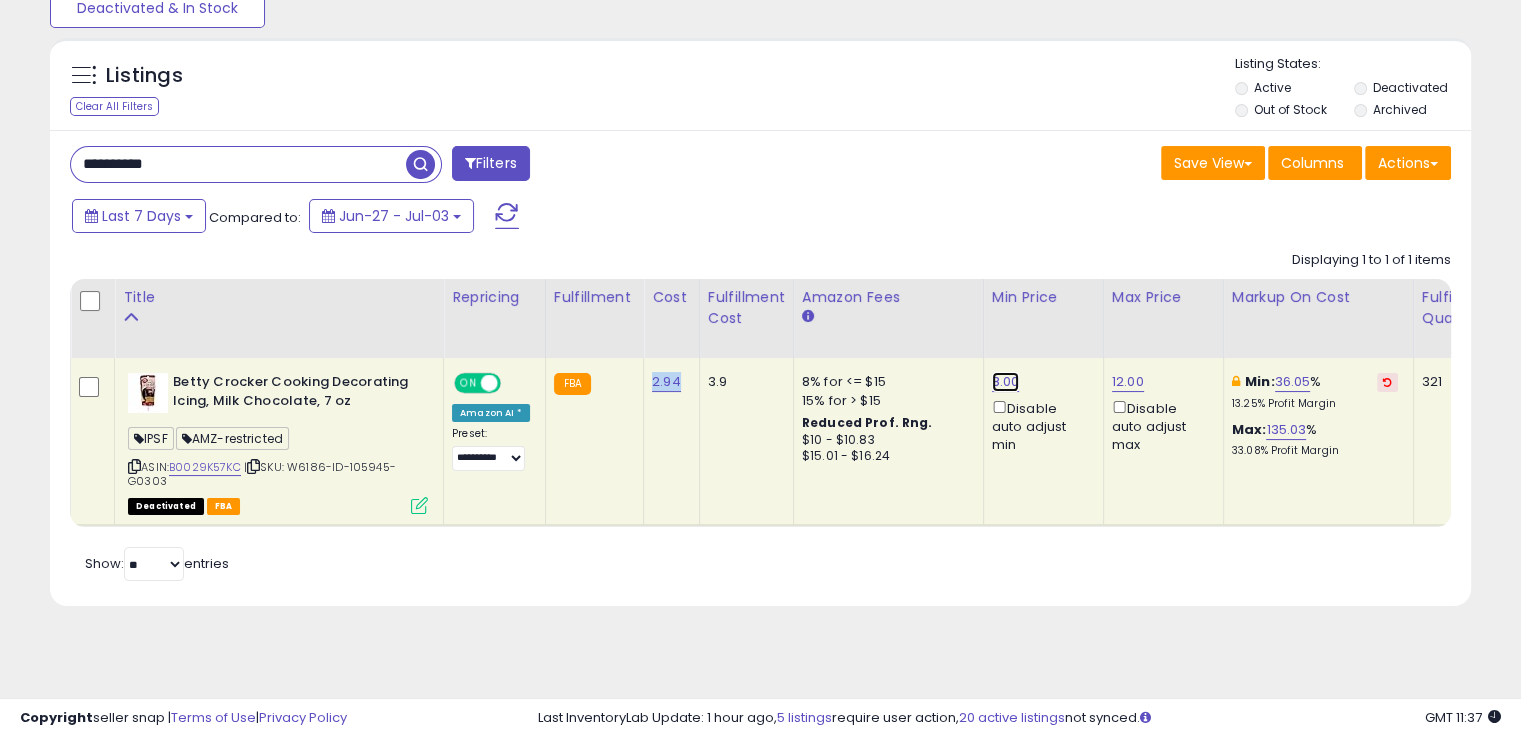 click on "8.00" at bounding box center [1006, 382] 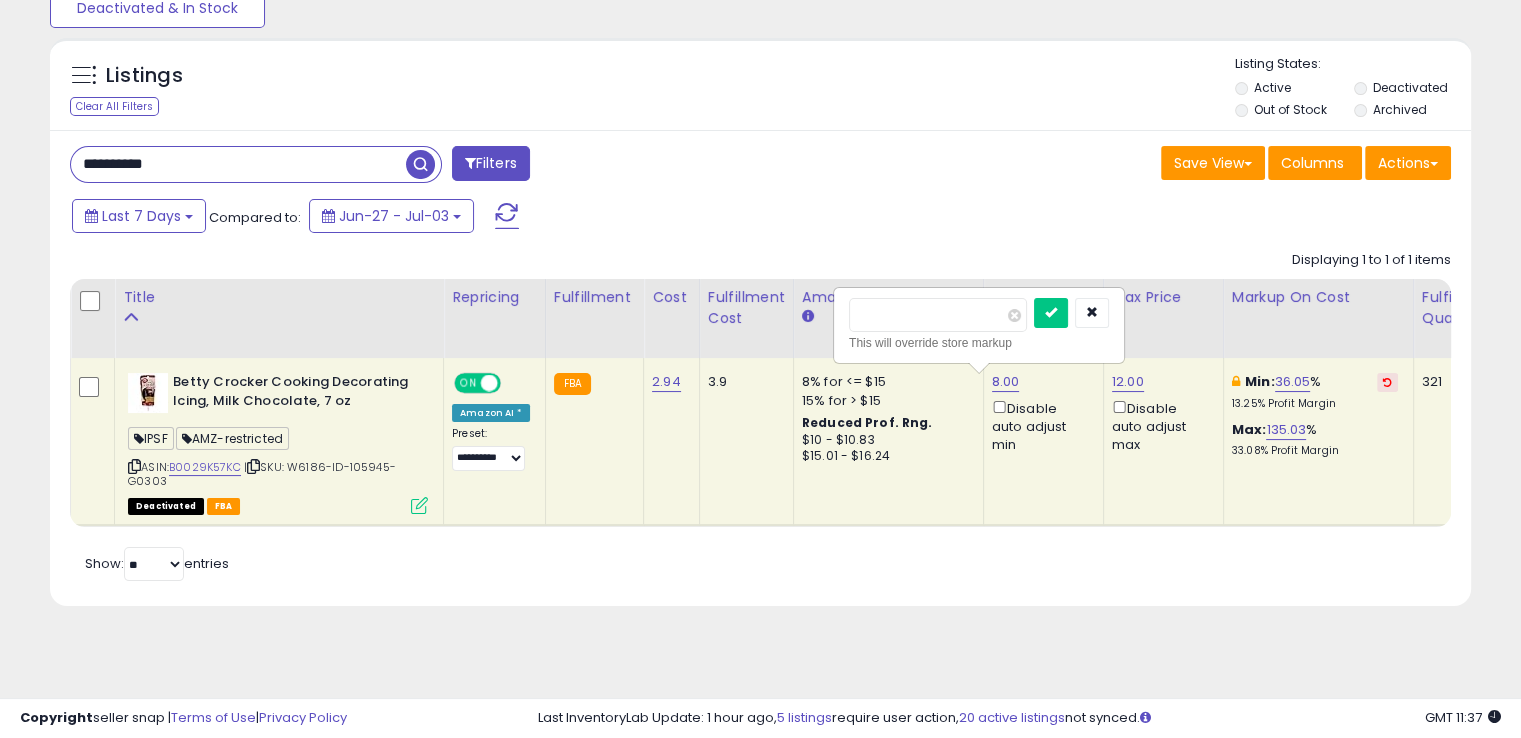 drag, startPoint x: 969, startPoint y: 319, endPoint x: 854, endPoint y: 320, distance: 115.00435 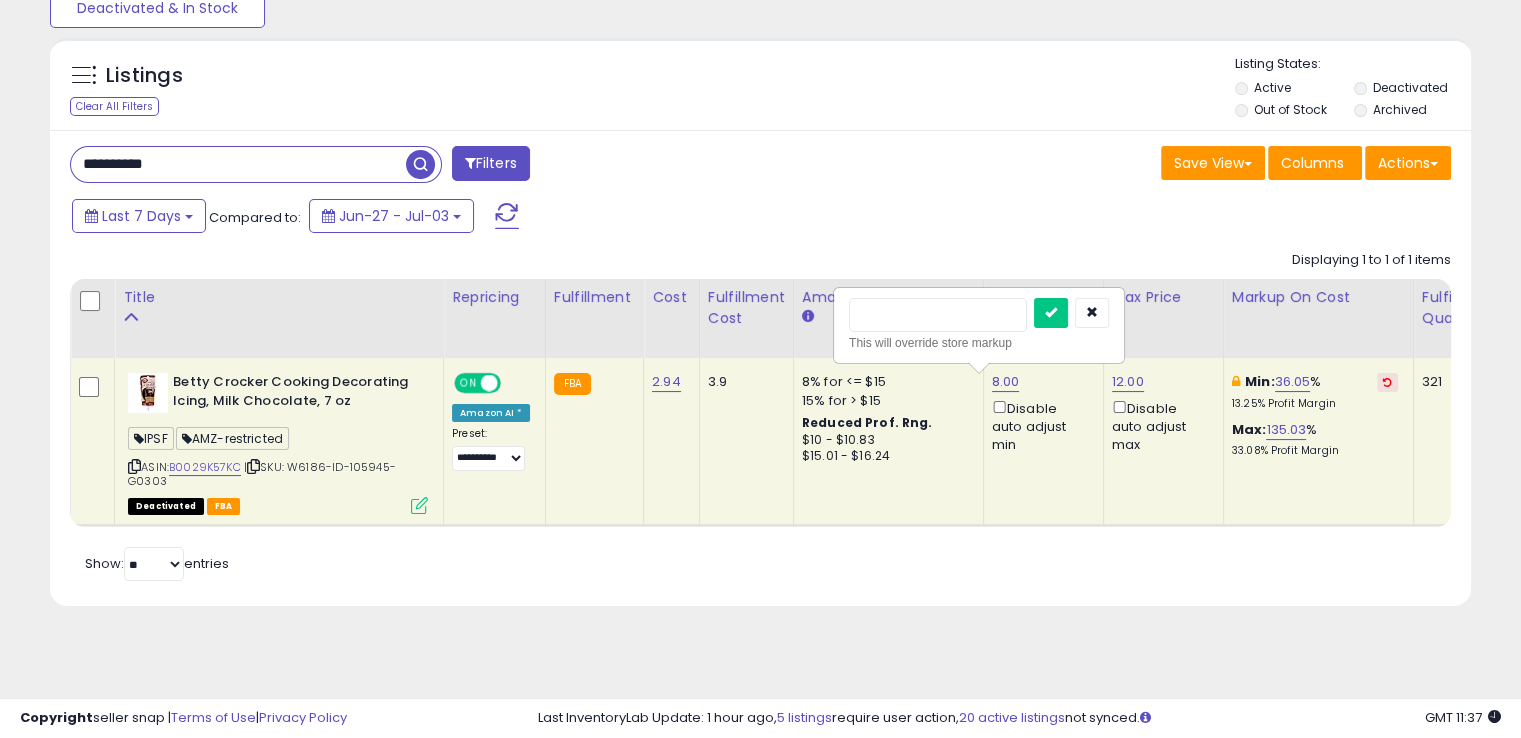 click at bounding box center (1051, 313) 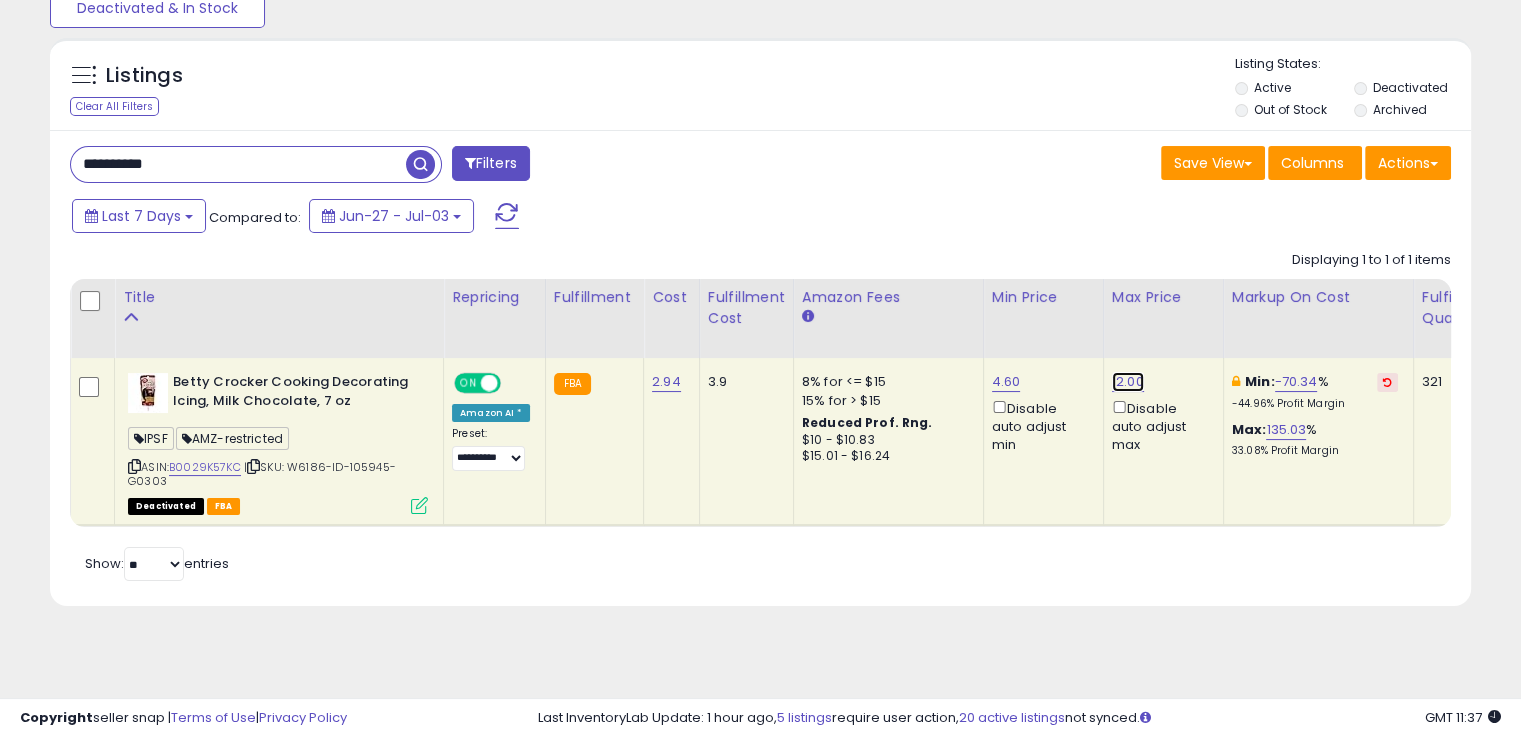 click on "12.00" at bounding box center [1128, 382] 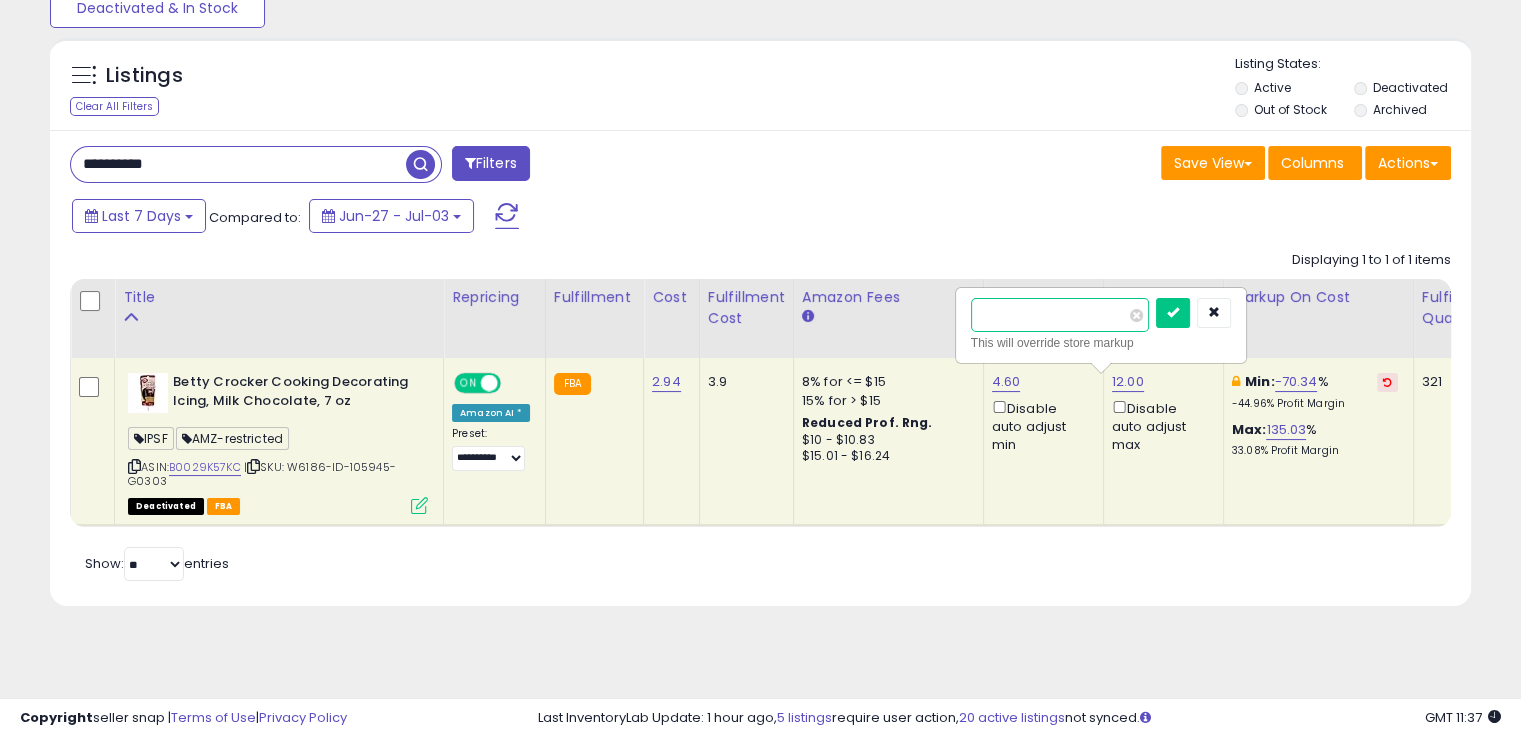 drag, startPoint x: 1020, startPoint y: 317, endPoint x: 957, endPoint y: 319, distance: 63.03174 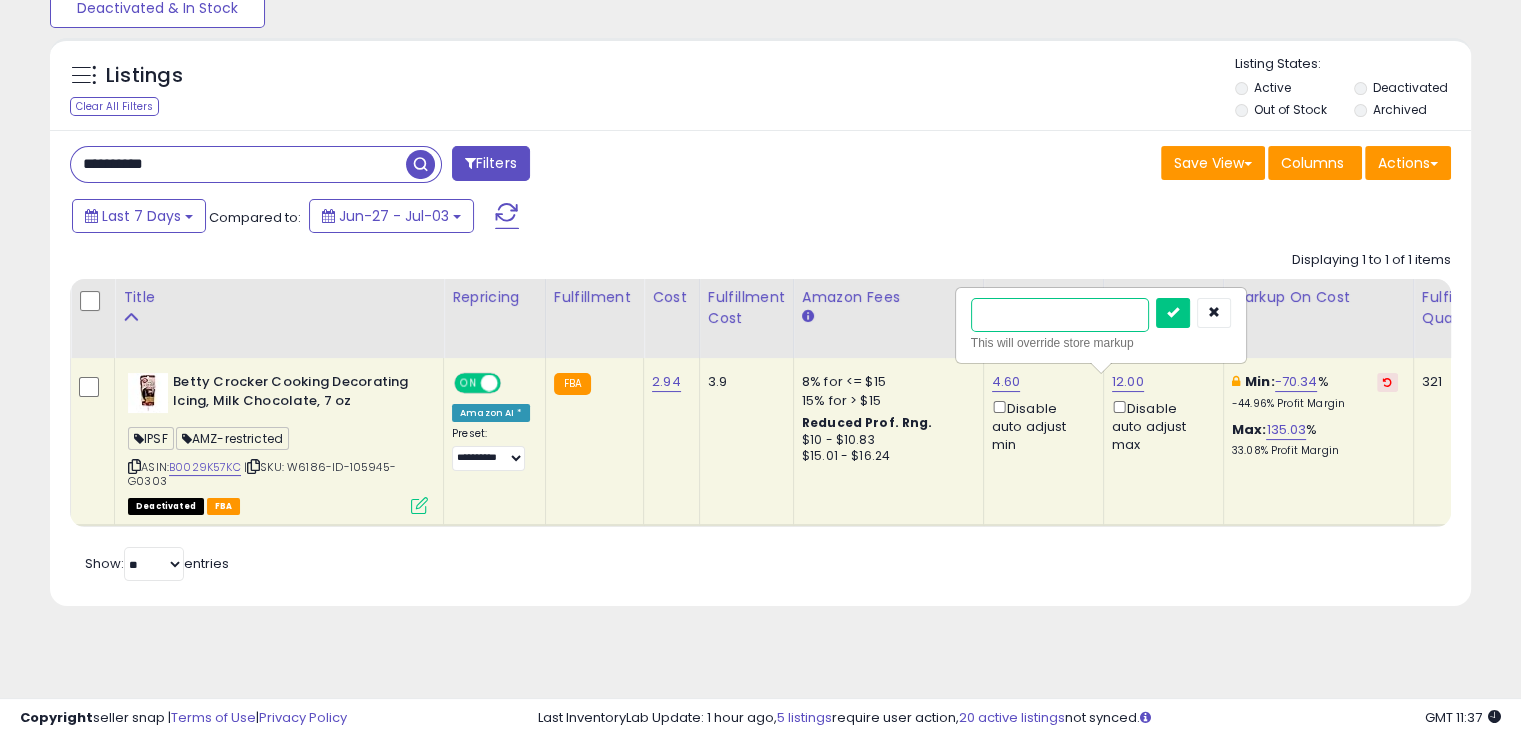 click at bounding box center (1173, 313) 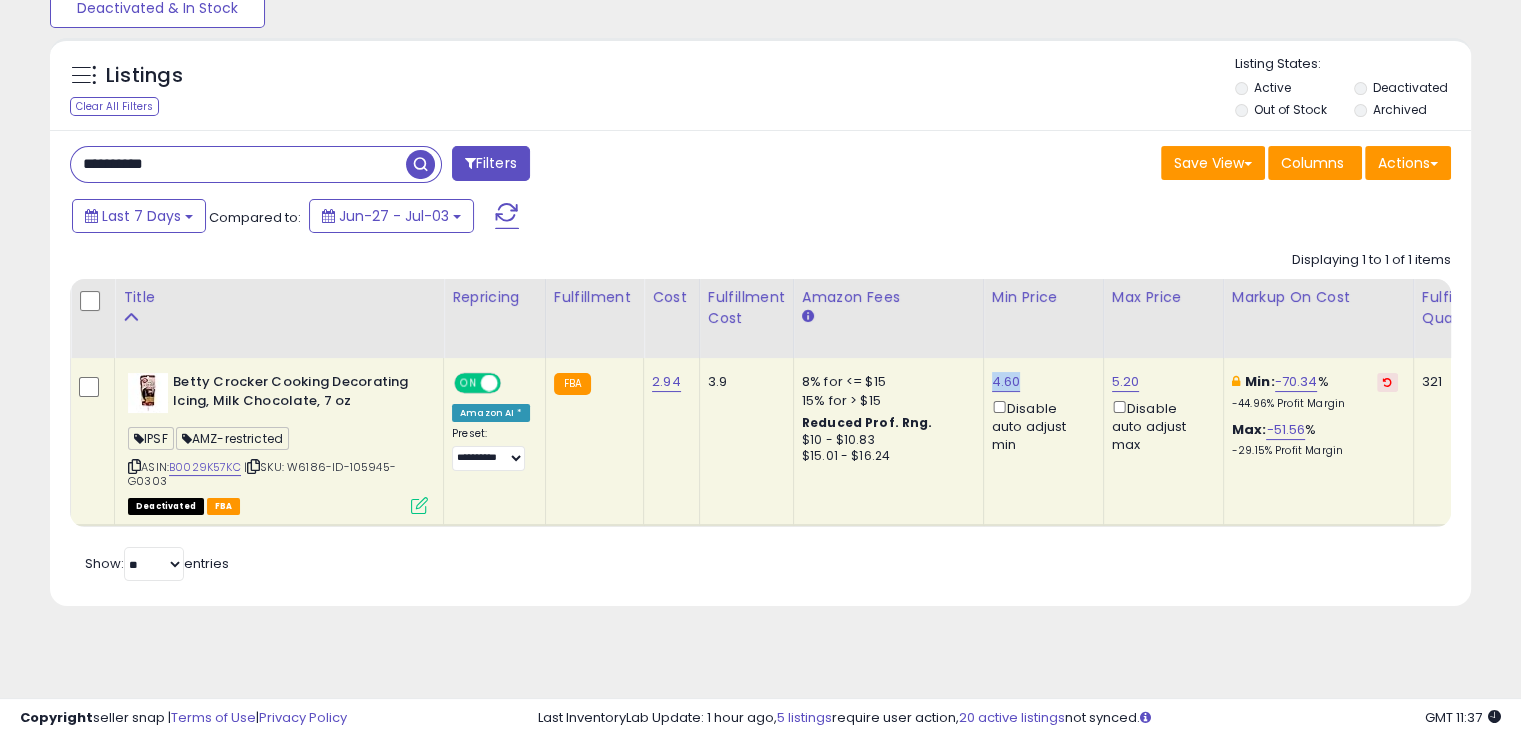 drag, startPoint x: 1013, startPoint y: 381, endPoint x: 980, endPoint y: 377, distance: 33.24154 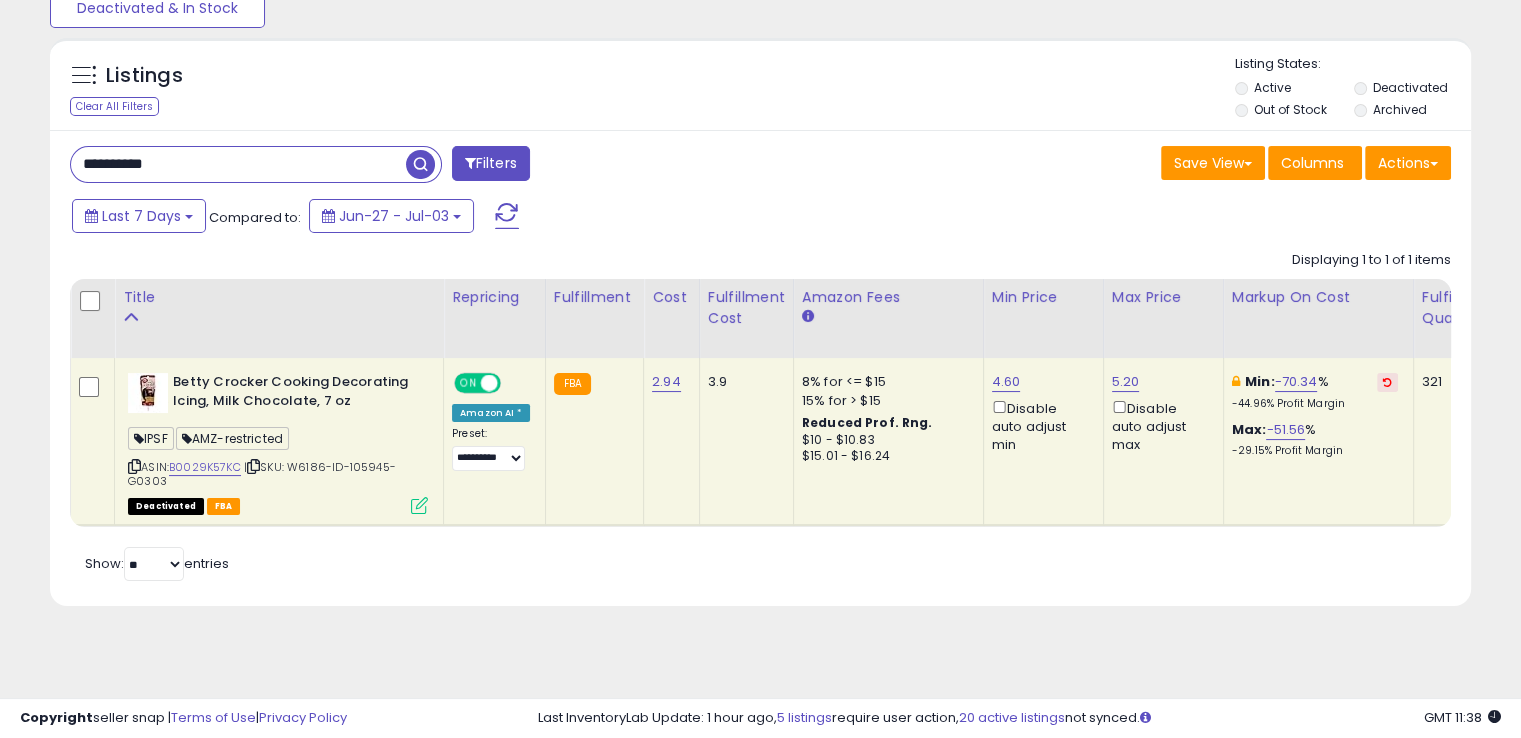 click on "**********" at bounding box center [238, 164] 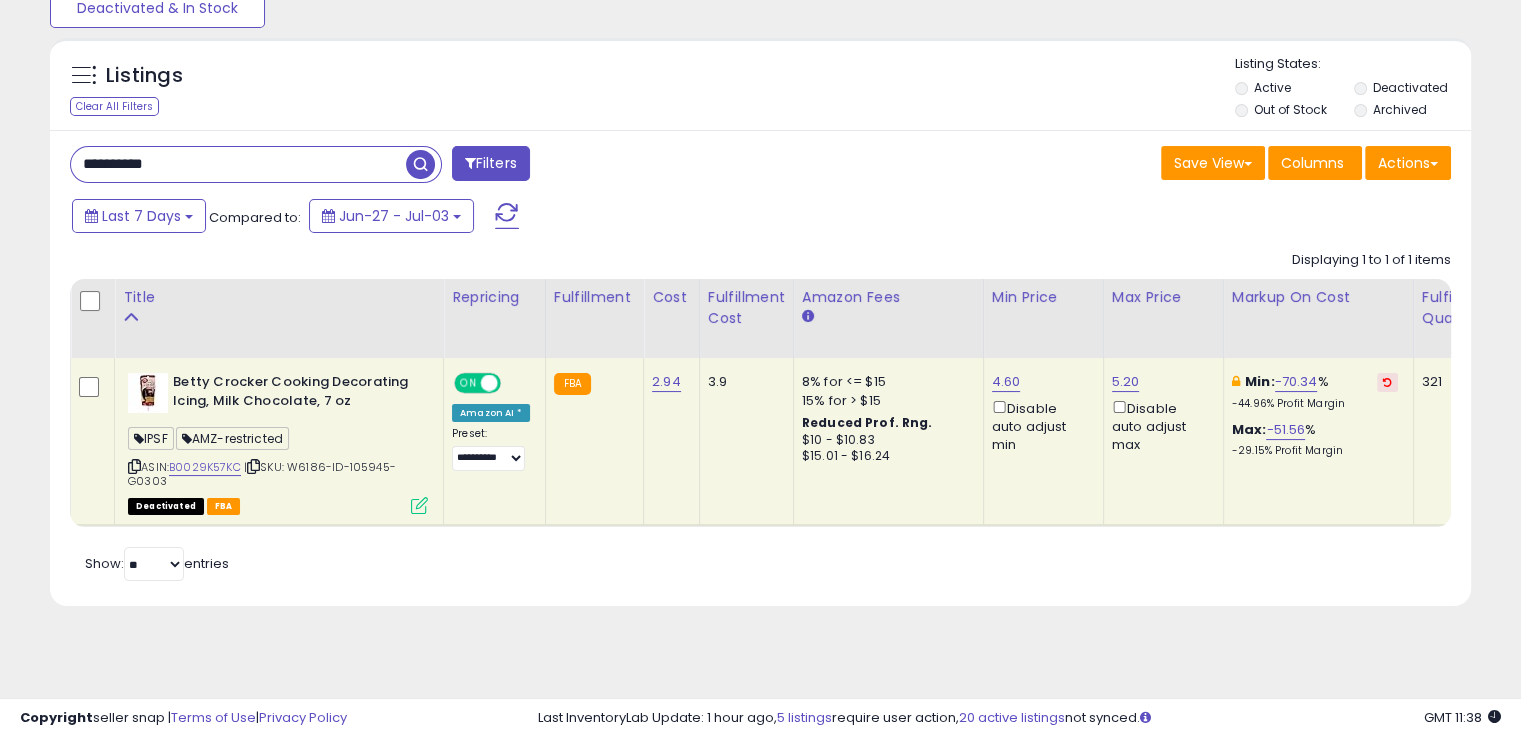 paste 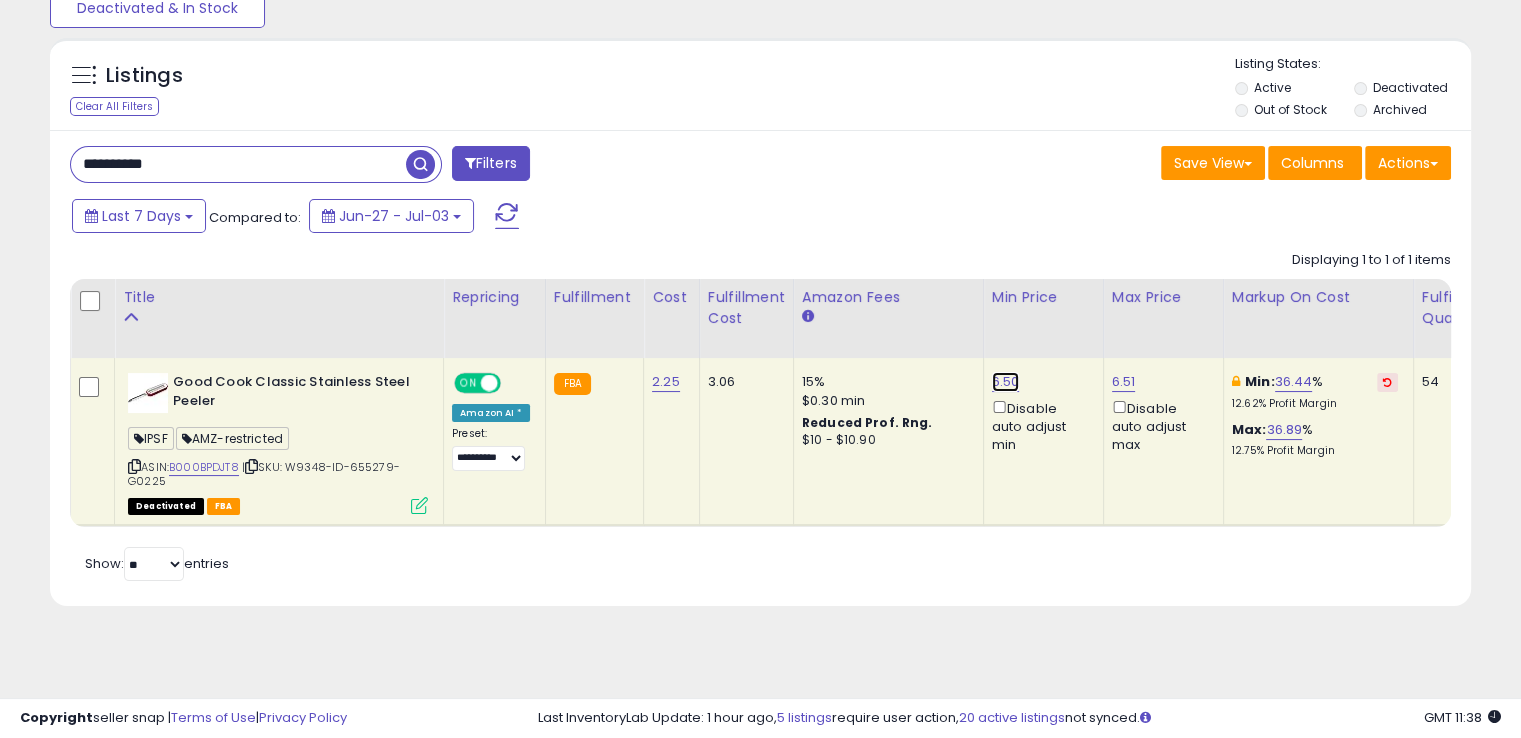 click on "6.50" at bounding box center [1006, 382] 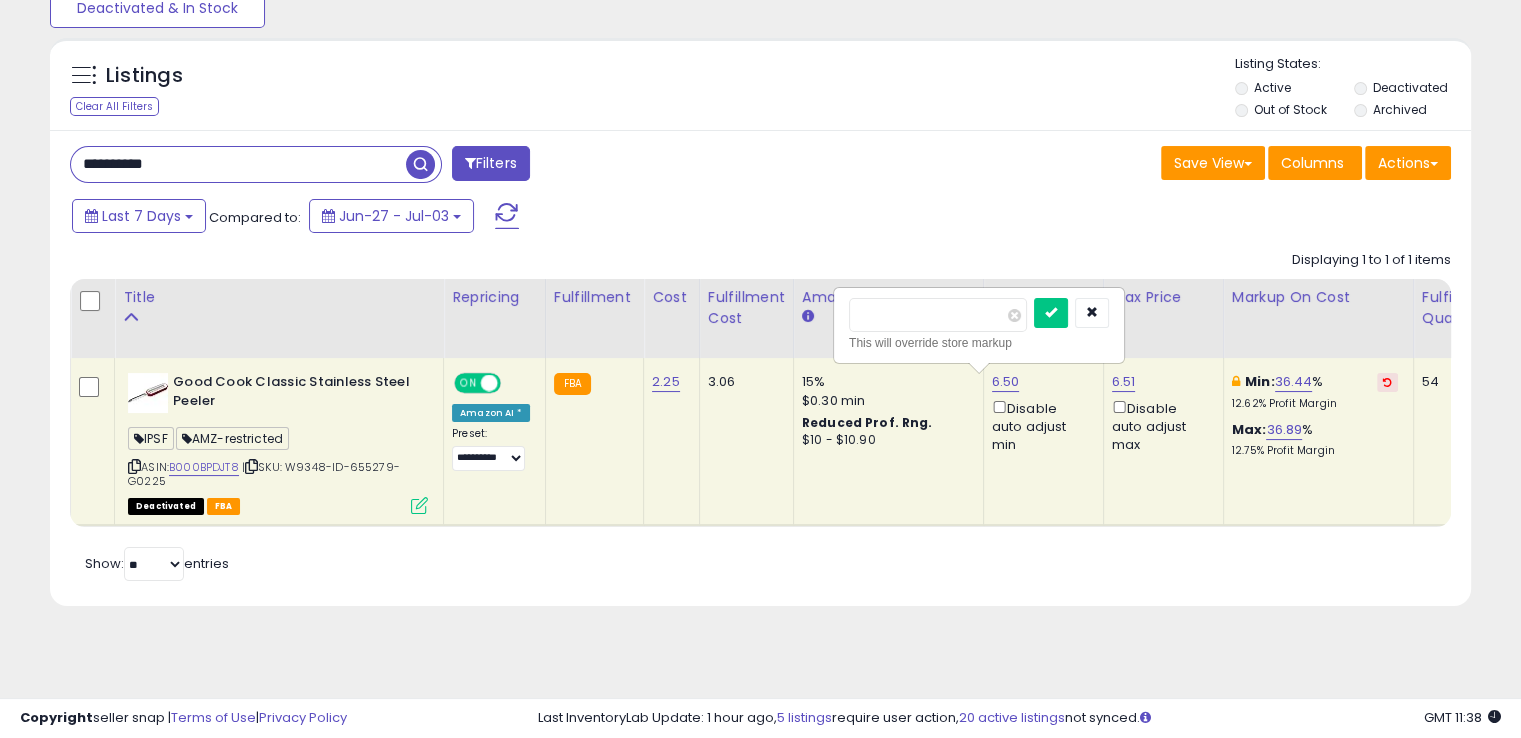 drag, startPoint x: 979, startPoint y: 314, endPoint x: 849, endPoint y: 315, distance: 130.00385 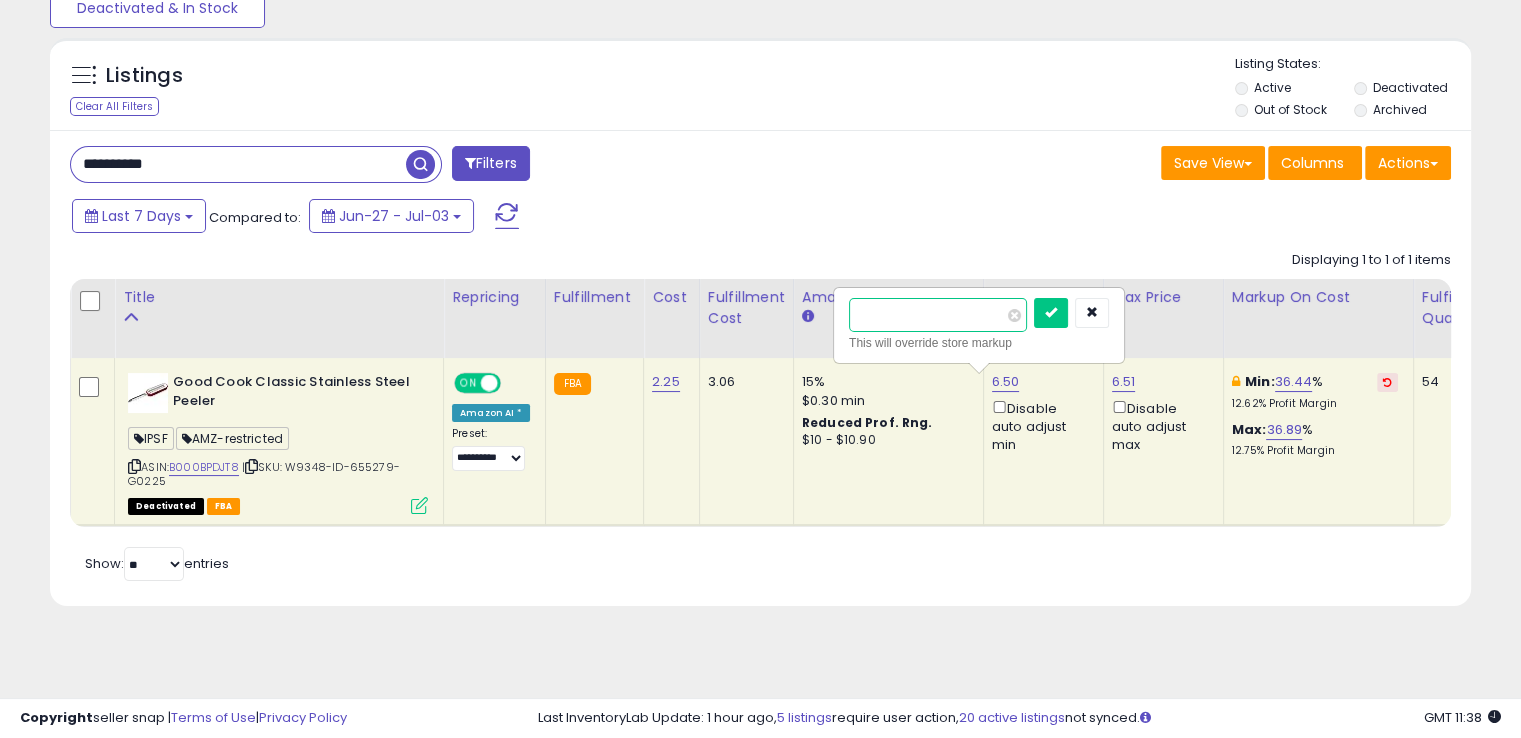 type on "***" 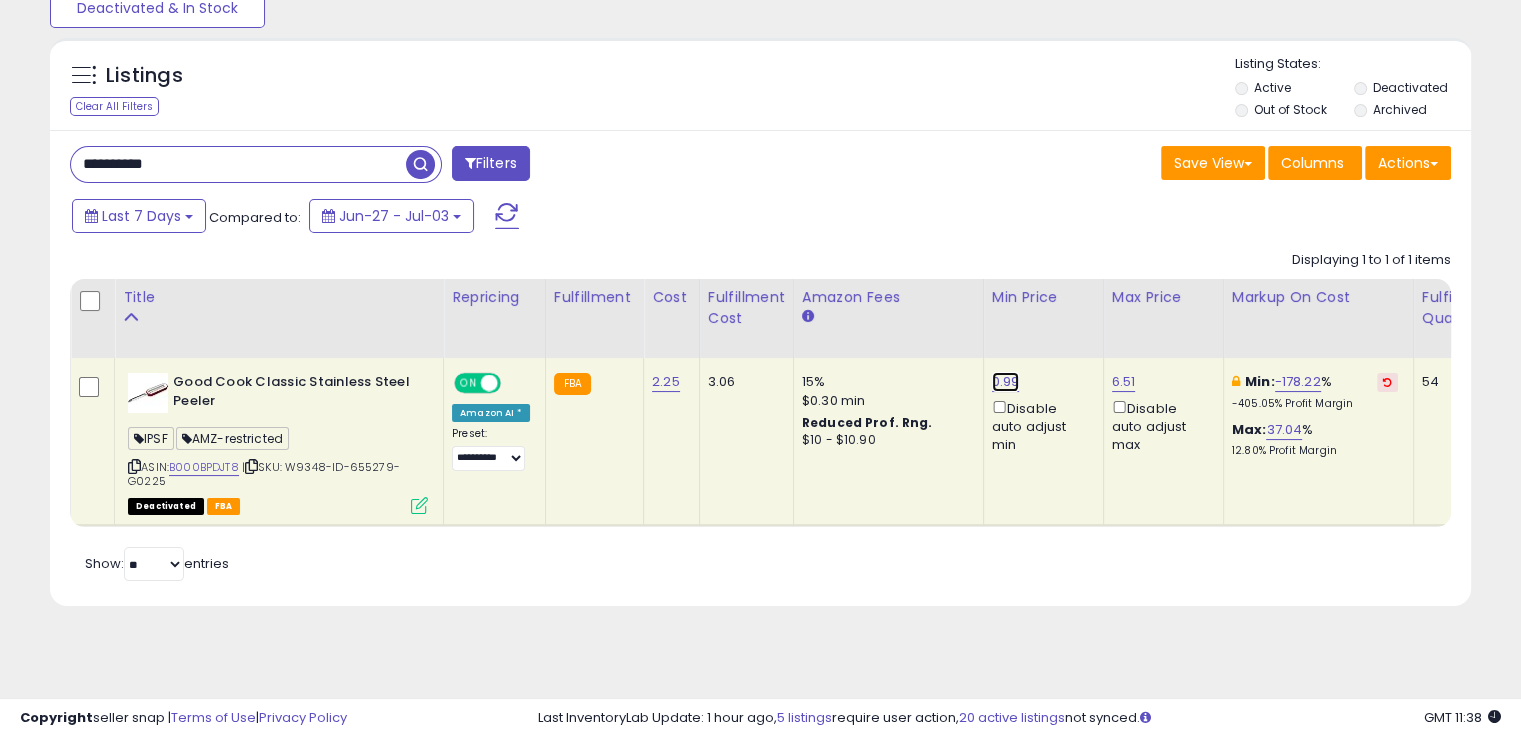 click on "0.99" at bounding box center [1006, 382] 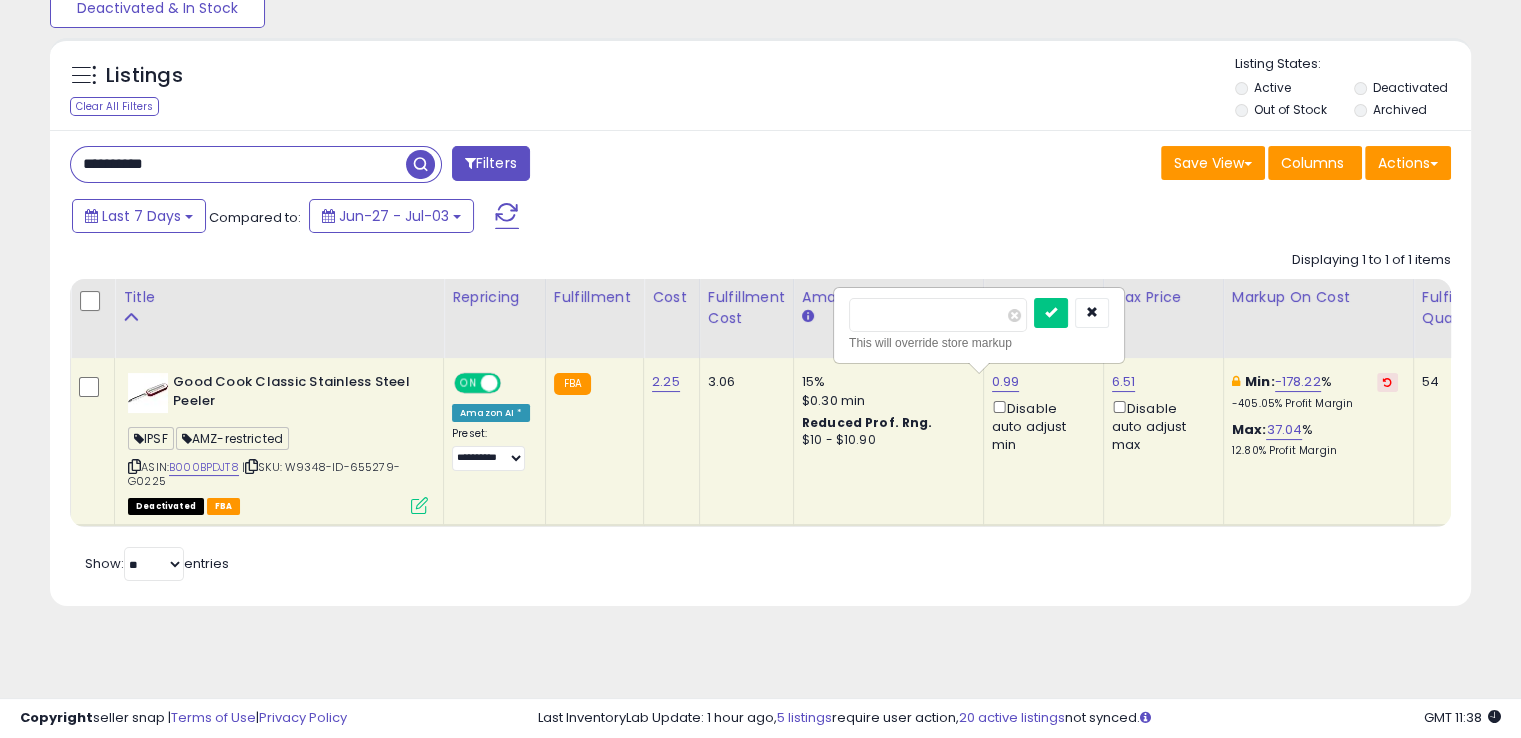 click on "****" at bounding box center (938, 315) 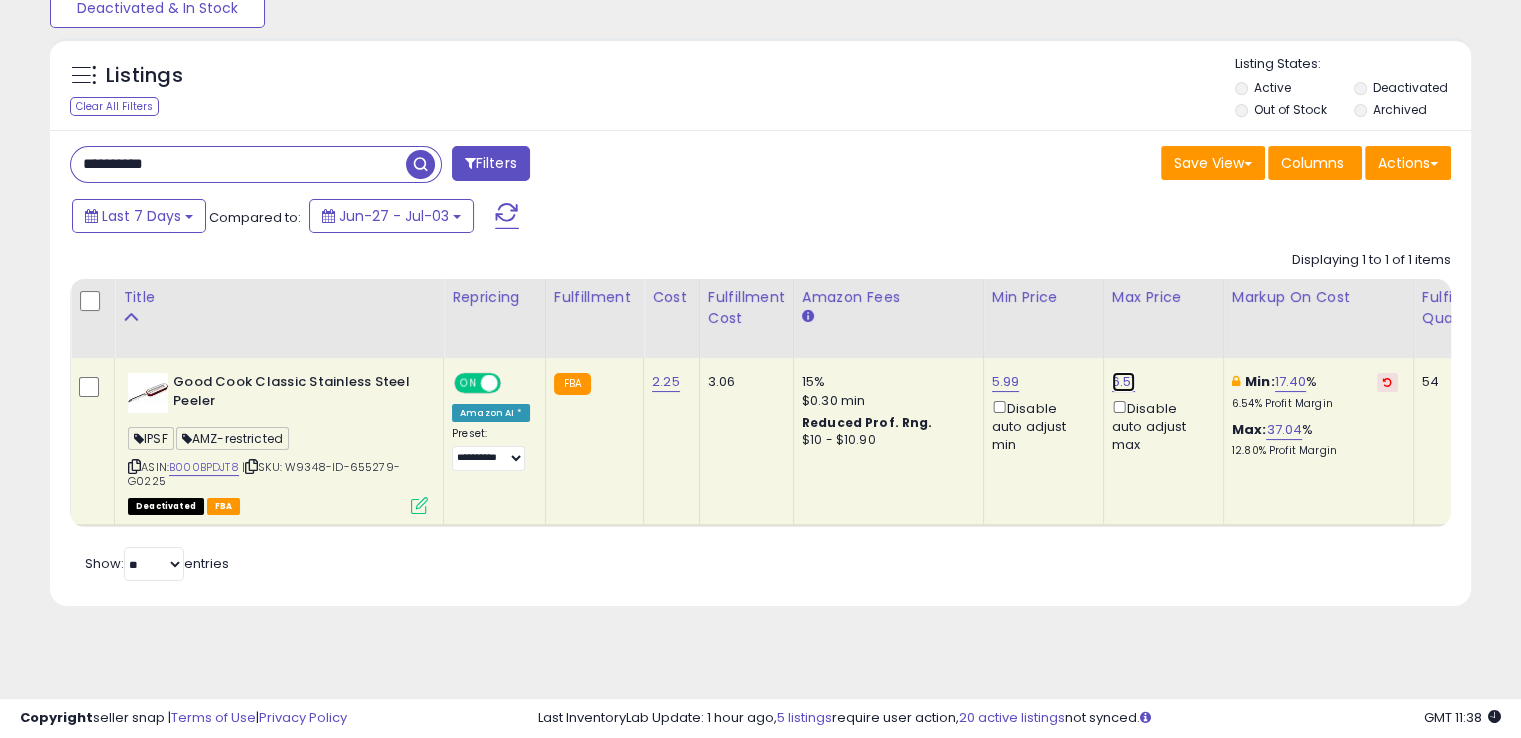 click on "6.51" at bounding box center [1124, 382] 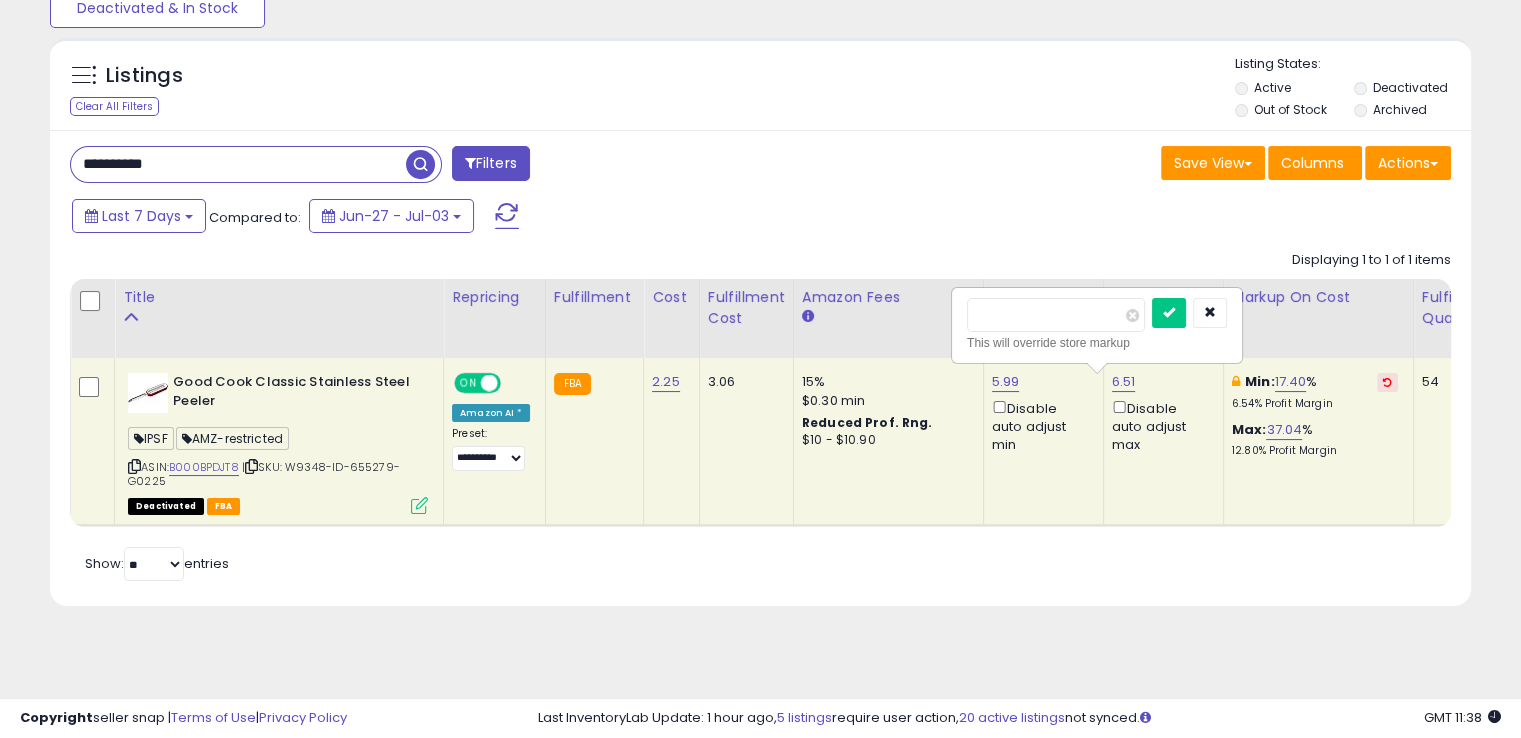 type on "****" 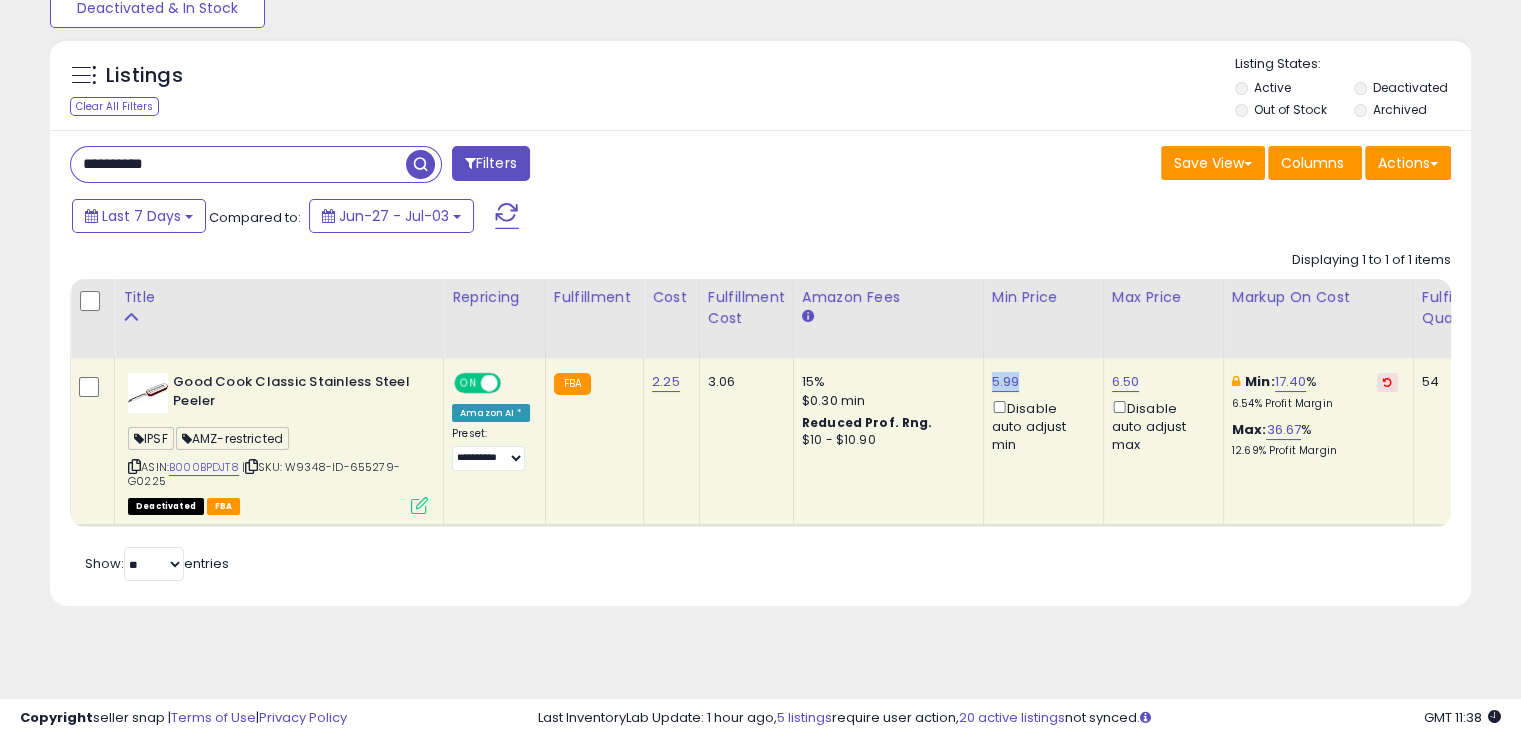 drag, startPoint x: 1008, startPoint y: 375, endPoint x: 981, endPoint y: 373, distance: 27.073973 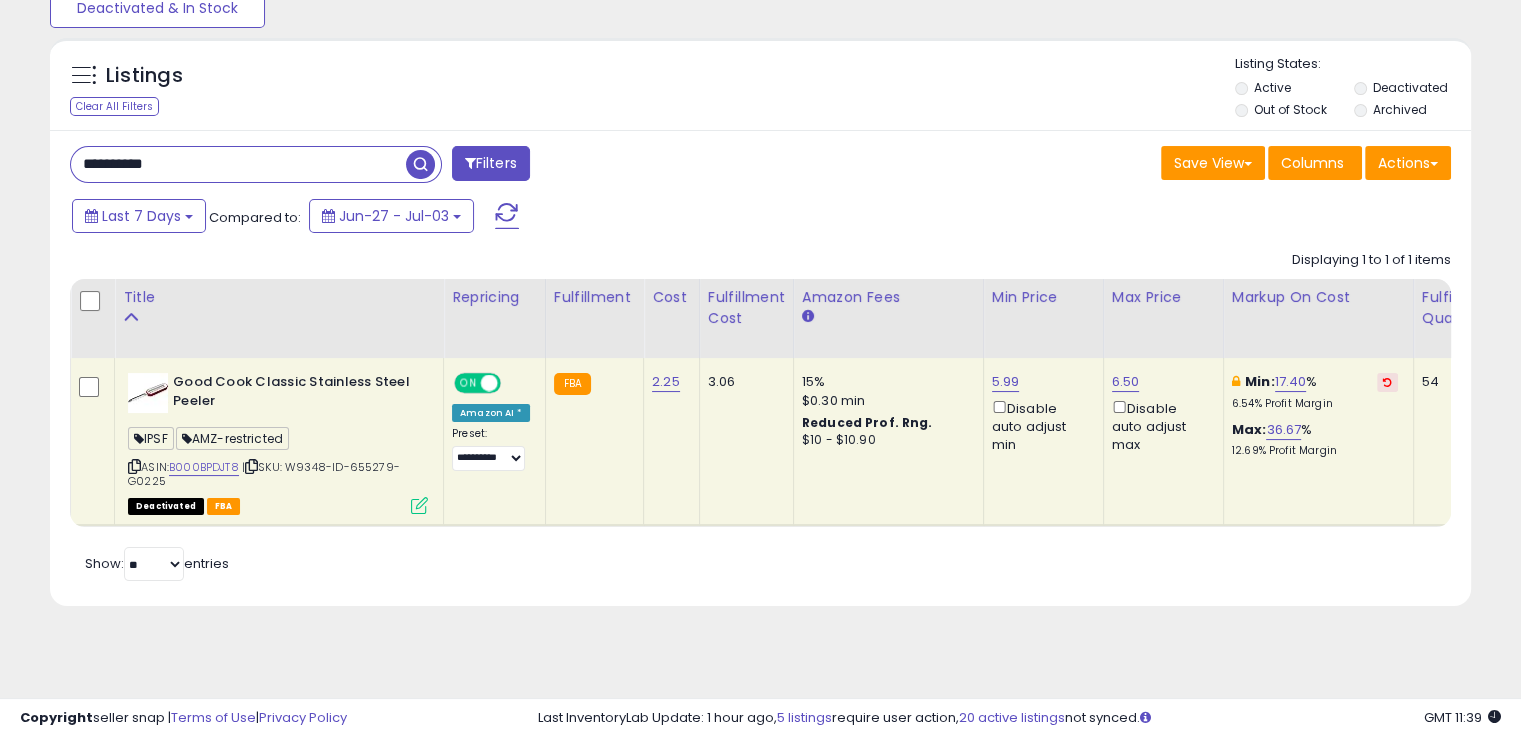 click on "**********" at bounding box center [238, 164] 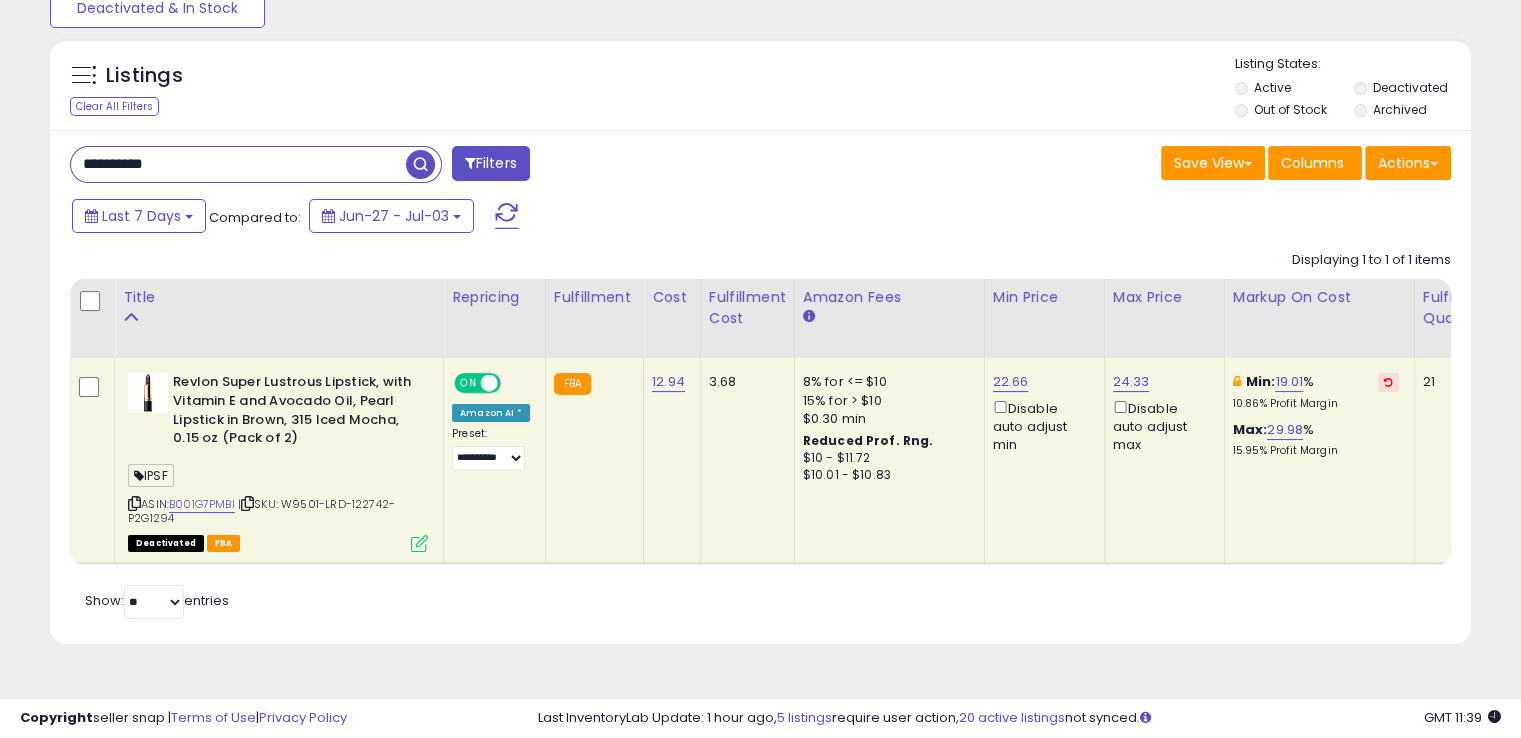 click at bounding box center (247, 503) 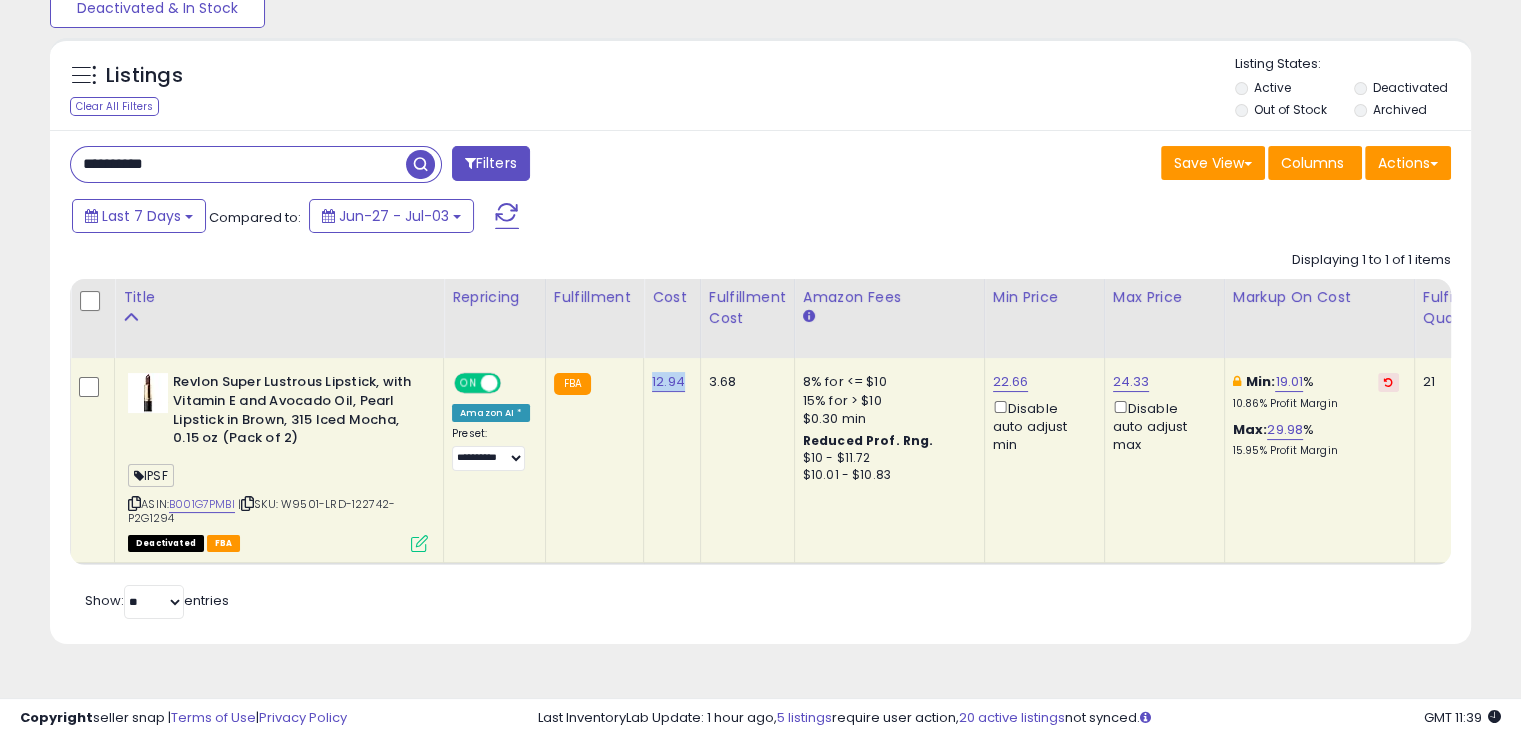 drag, startPoint x: 676, startPoint y: 378, endPoint x: 643, endPoint y: 382, distance: 33.24154 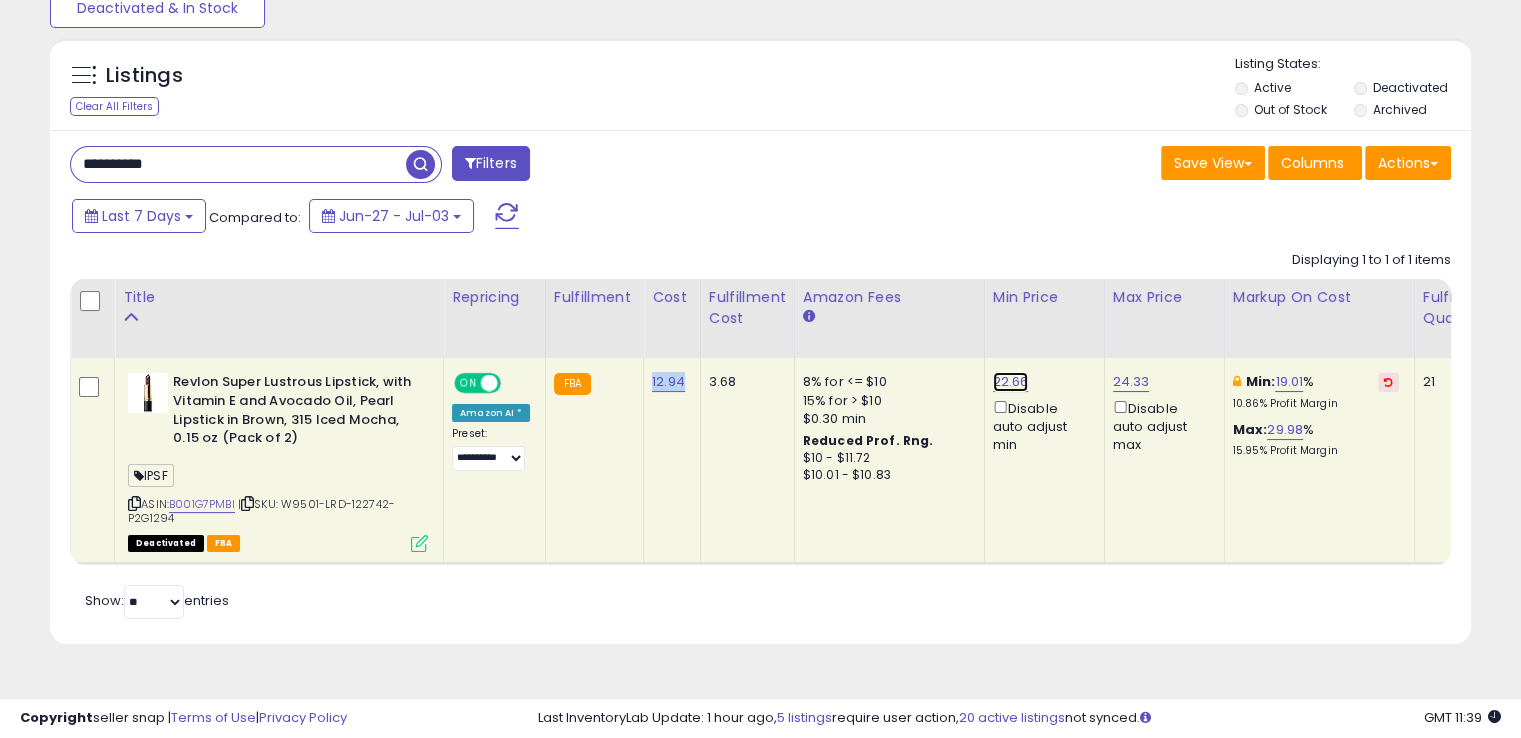 click on "22.66" at bounding box center [1011, 382] 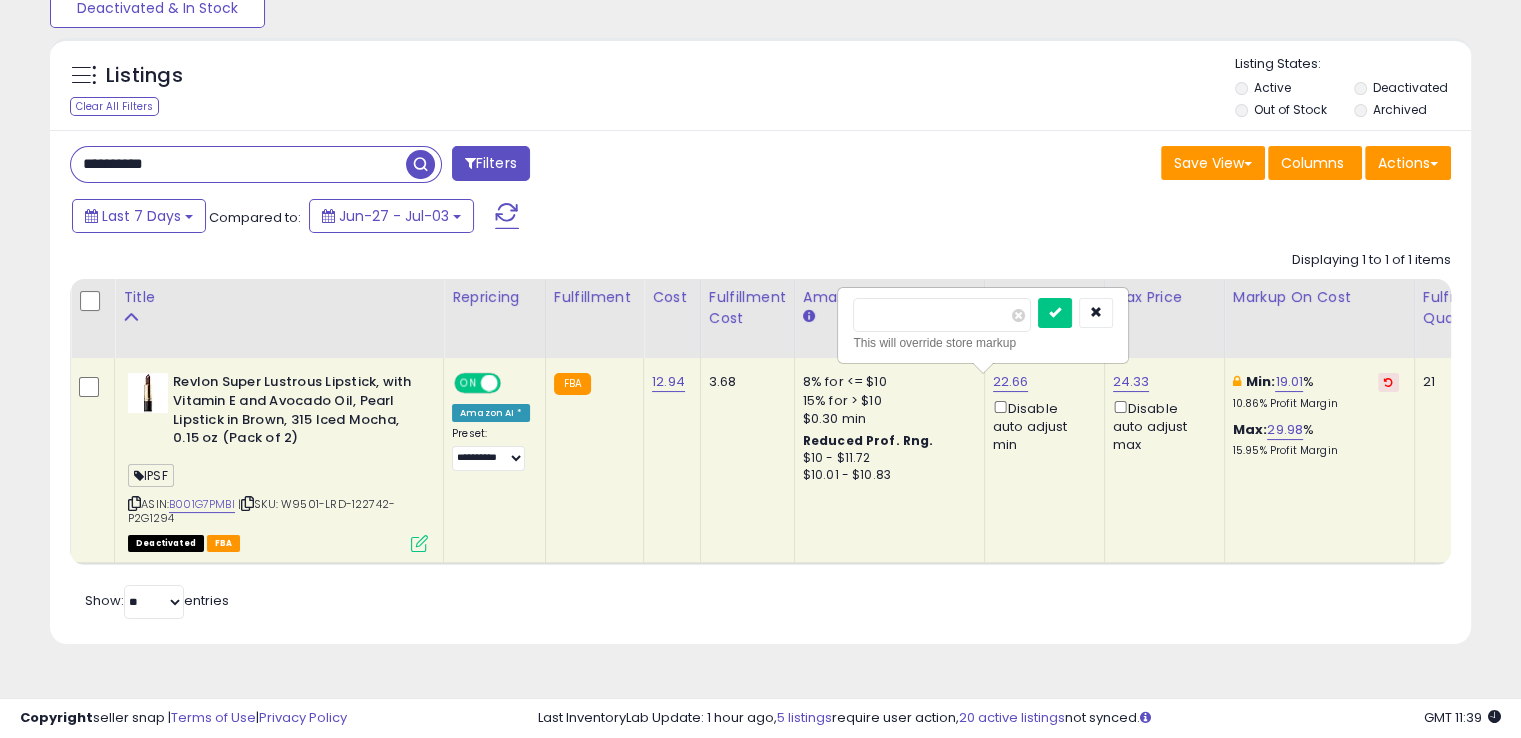 drag, startPoint x: 958, startPoint y: 313, endPoint x: 794, endPoint y: 329, distance: 164.77864 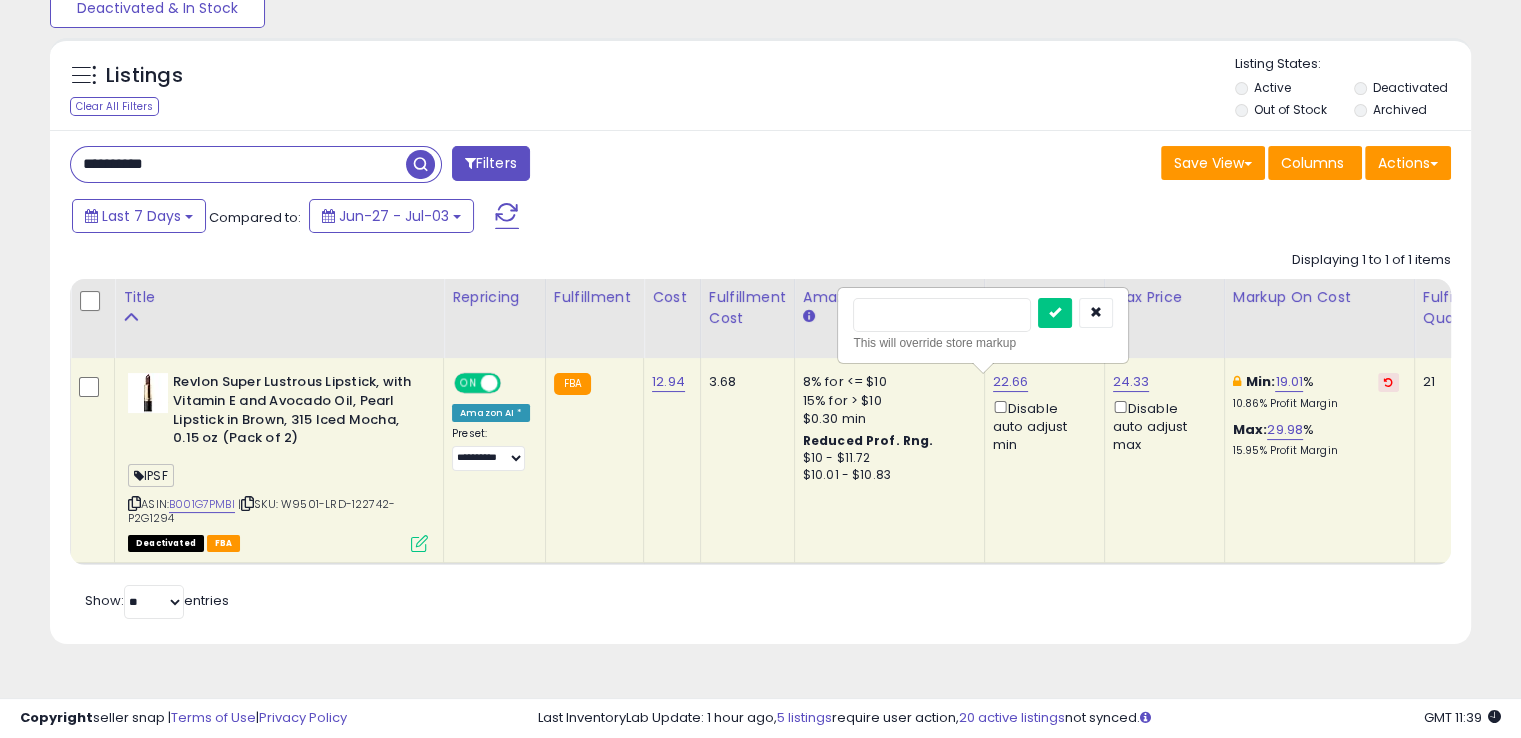 type on "*****" 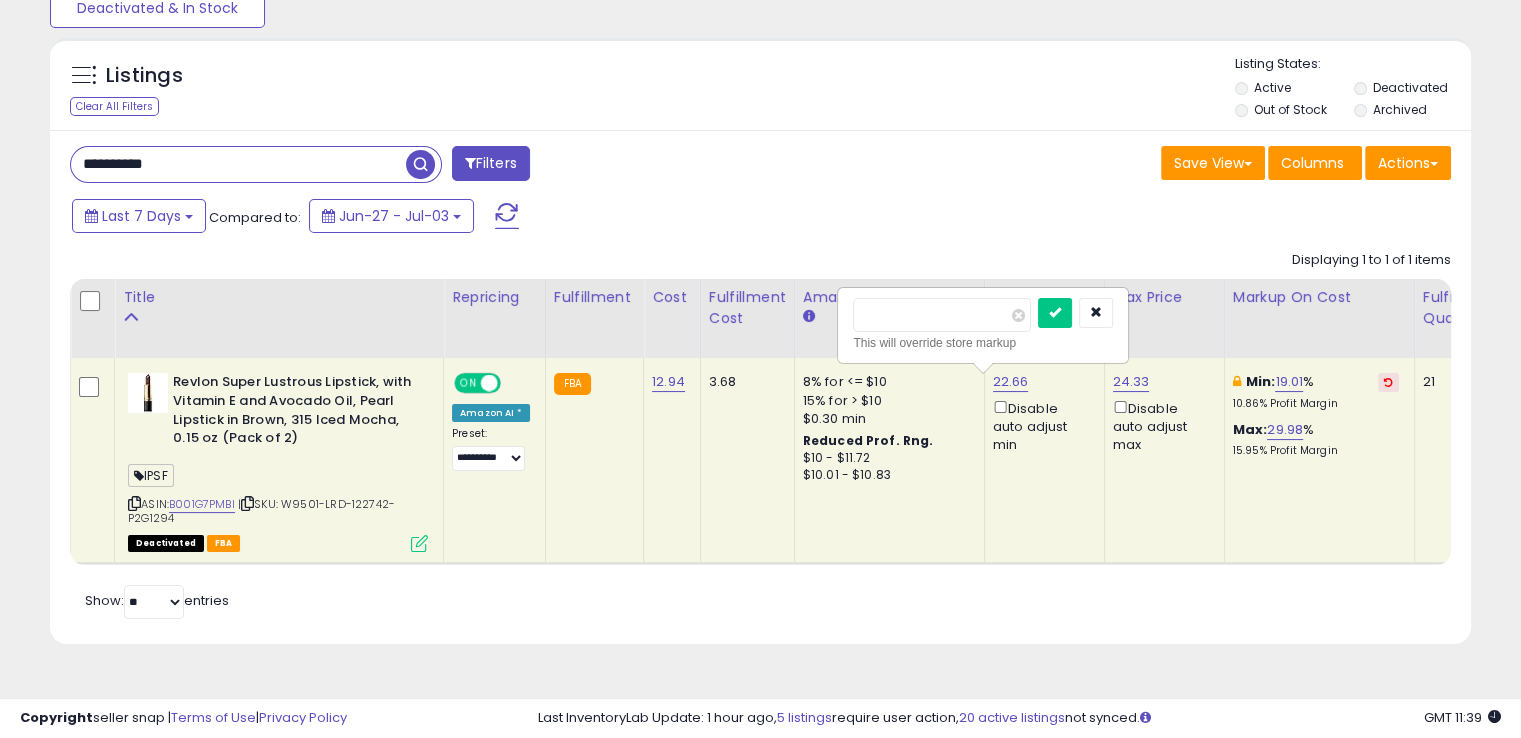 click at bounding box center (1055, 313) 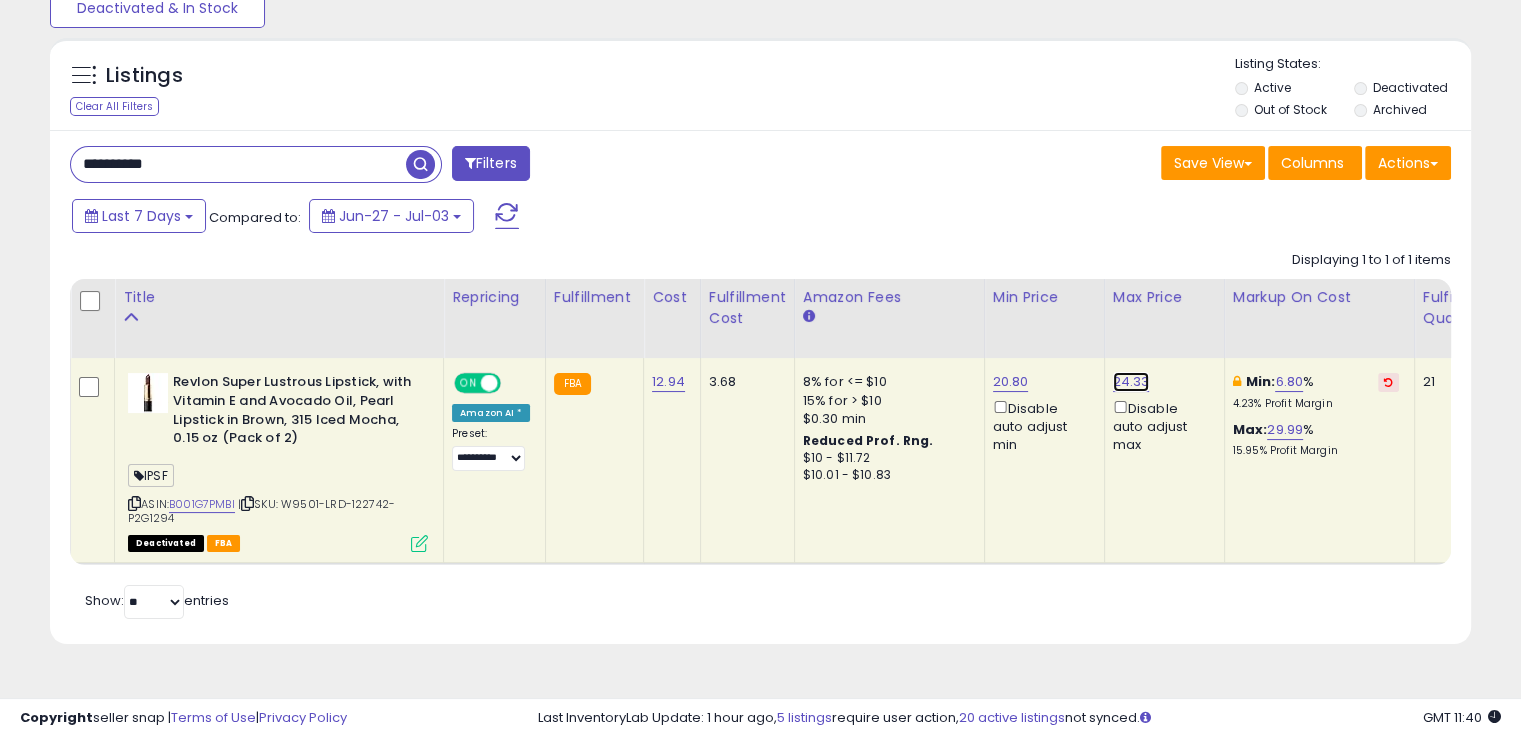 click on "24.33" at bounding box center [1131, 382] 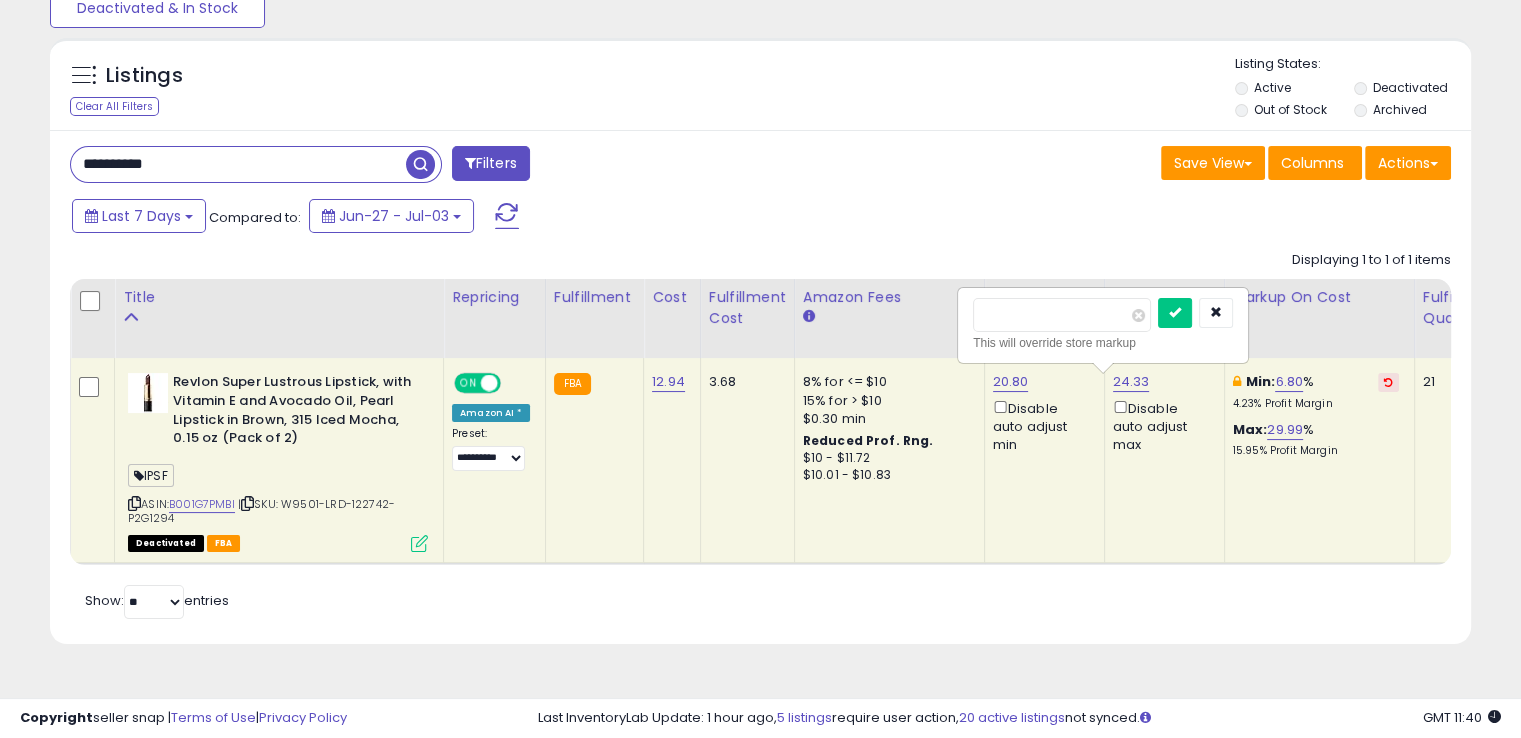 drag, startPoint x: 1040, startPoint y: 311, endPoint x: 916, endPoint y: 308, distance: 124.036285 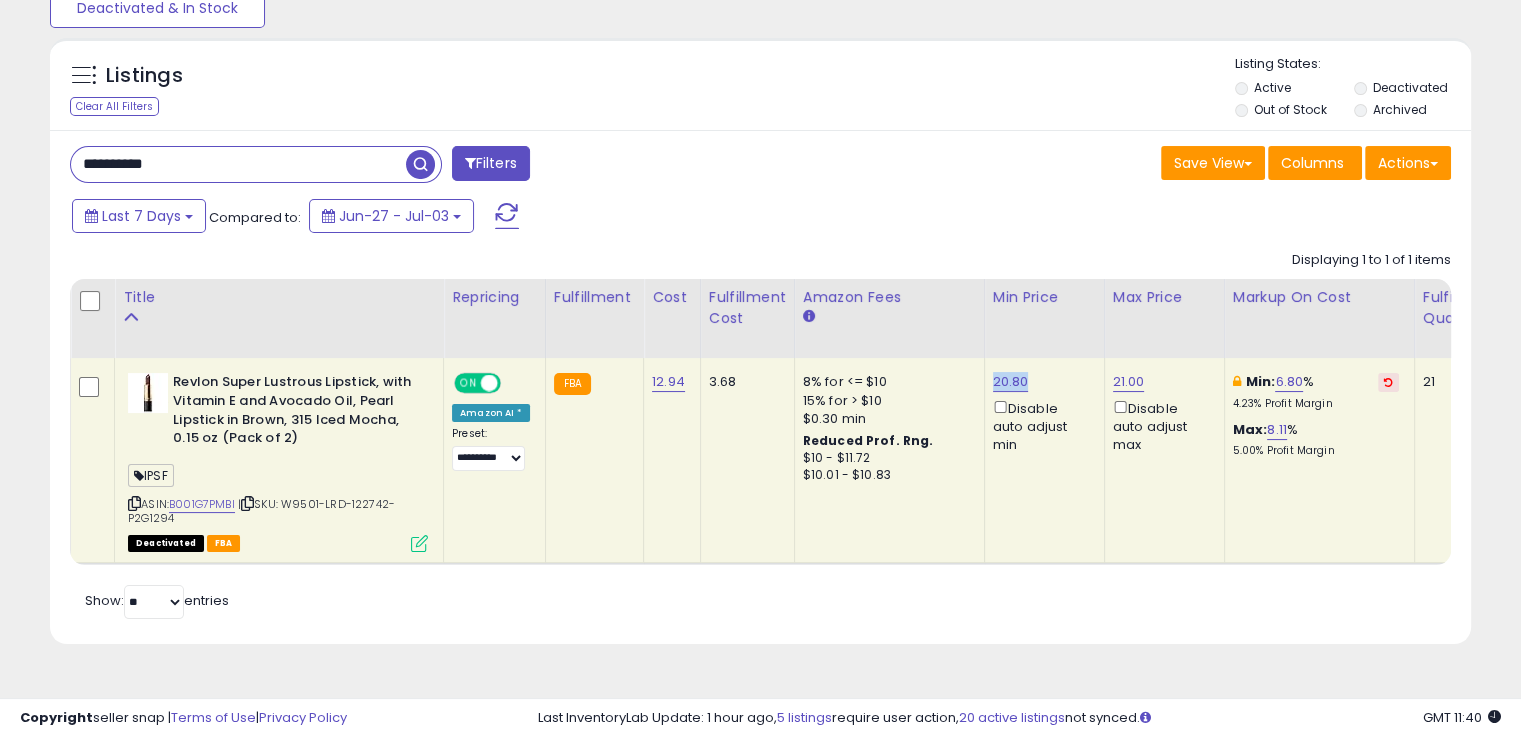 drag, startPoint x: 1026, startPoint y: 380, endPoint x: 980, endPoint y: 374, distance: 46.389652 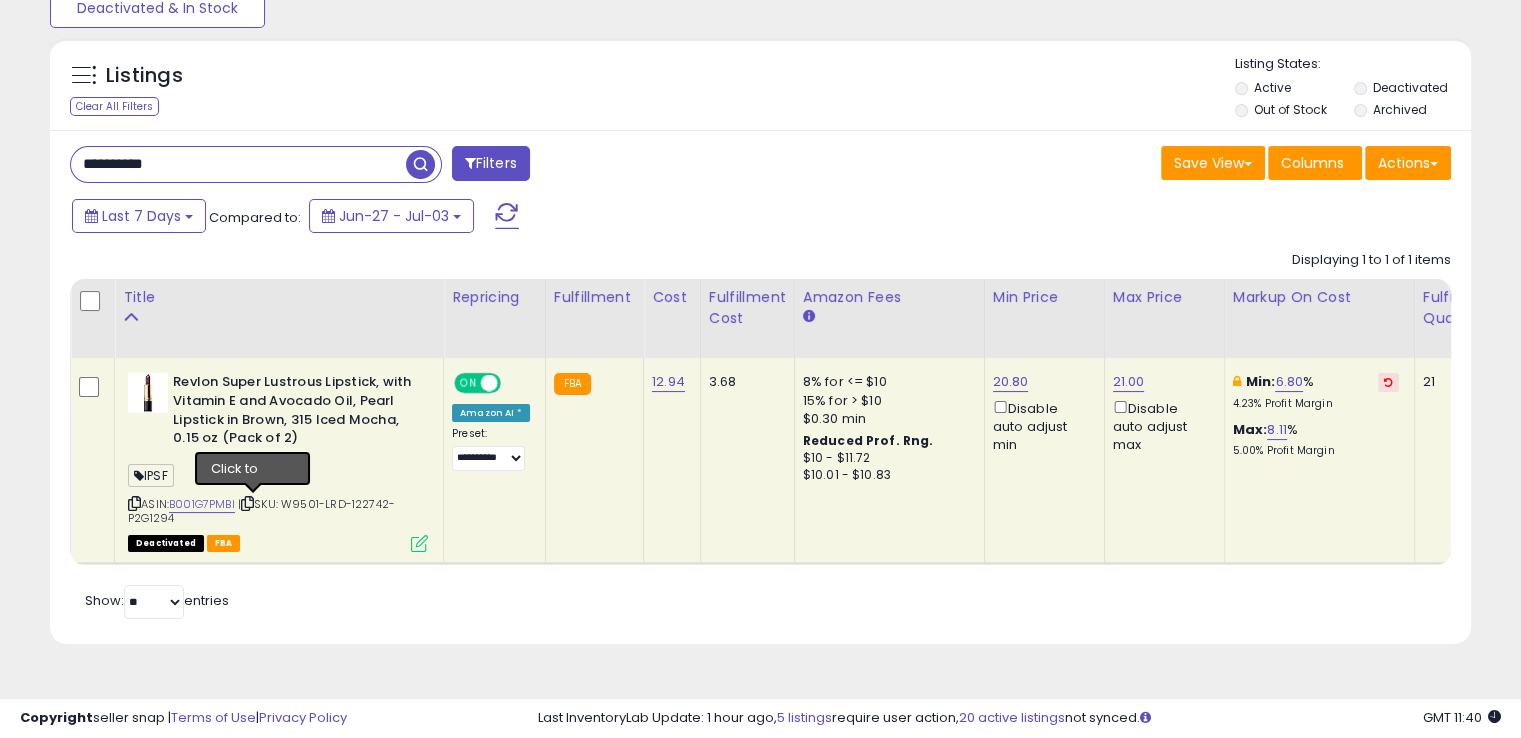 click at bounding box center [247, 503] 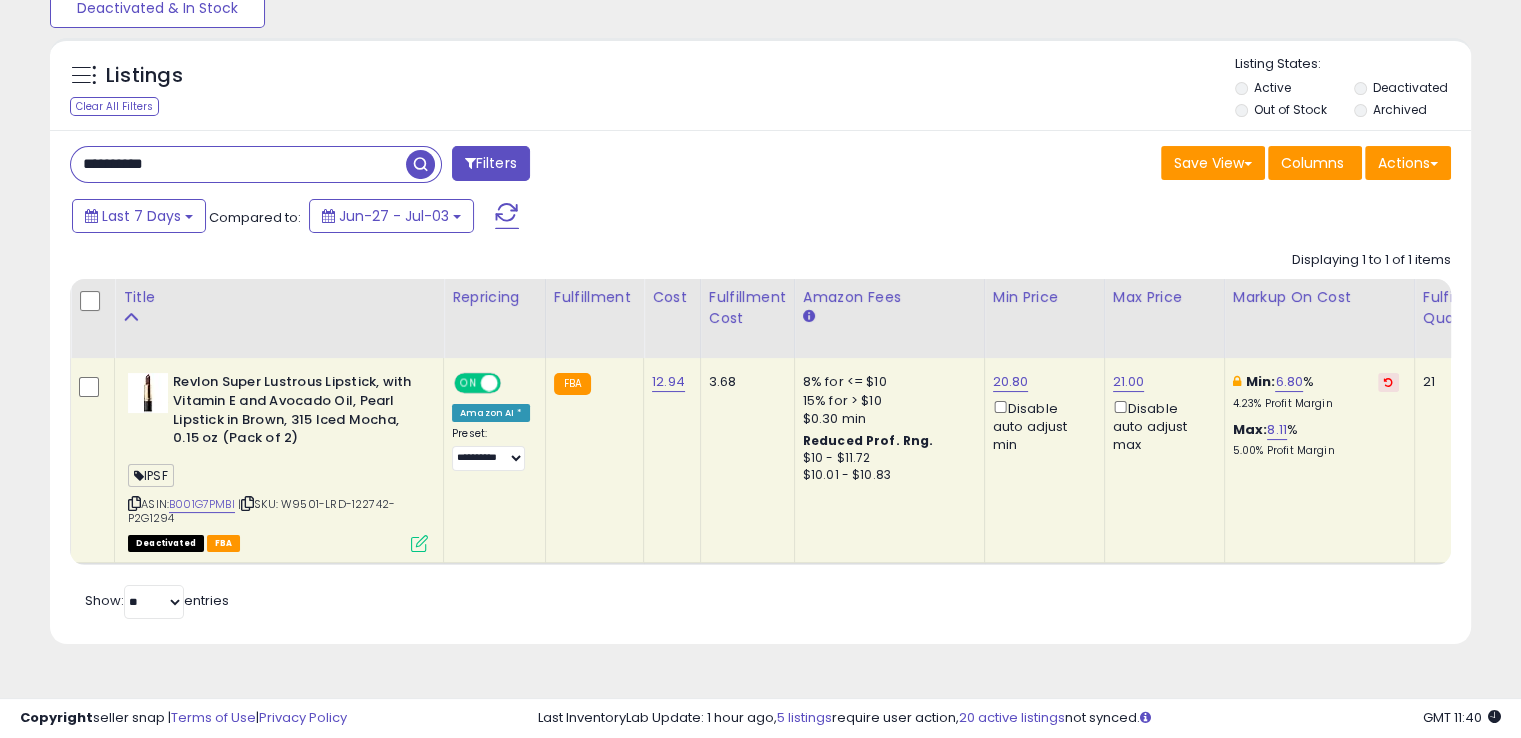 click at bounding box center [419, 543] 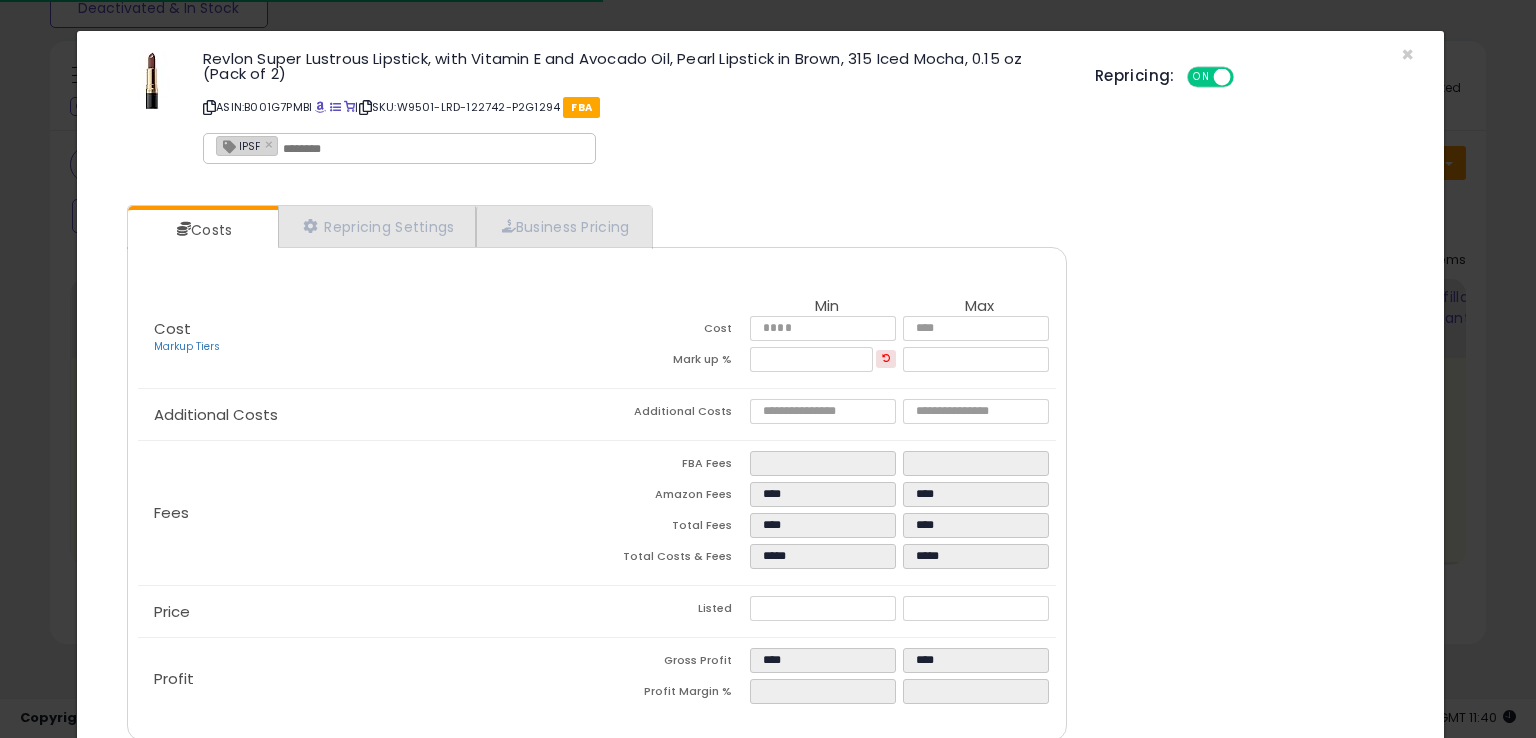 click at bounding box center (433, 149) 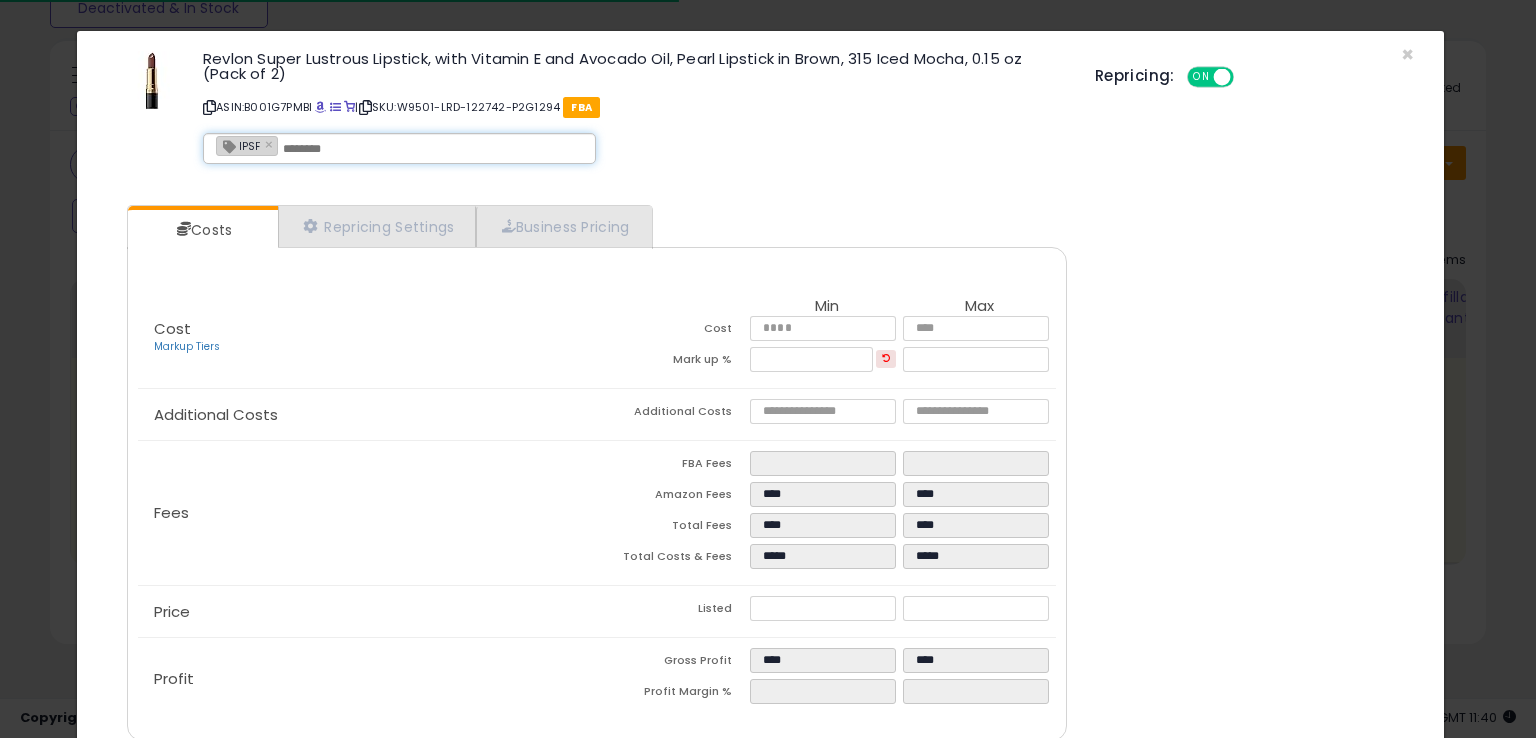 paste on "**********" 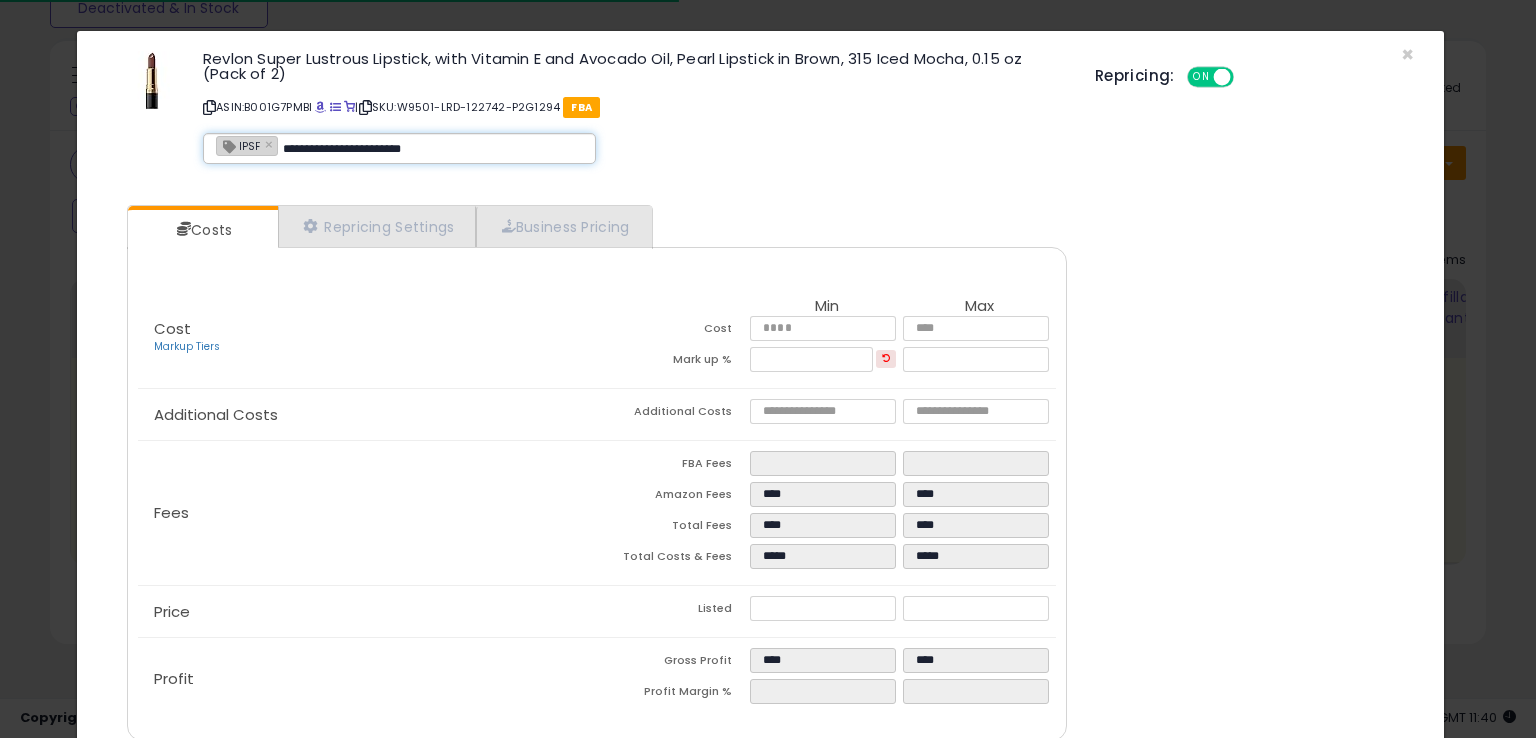 type on "**********" 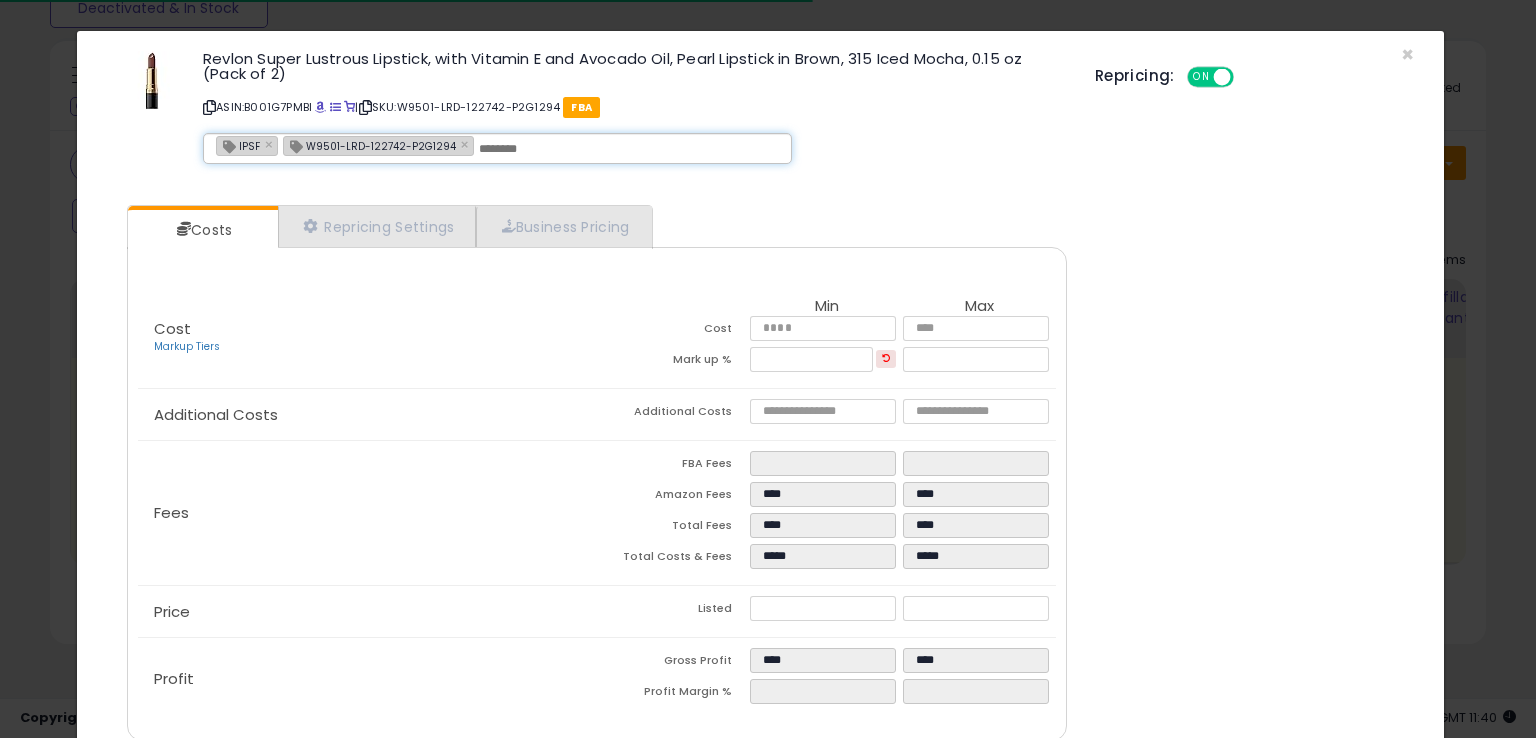 scroll, scrollTop: 86, scrollLeft: 0, axis: vertical 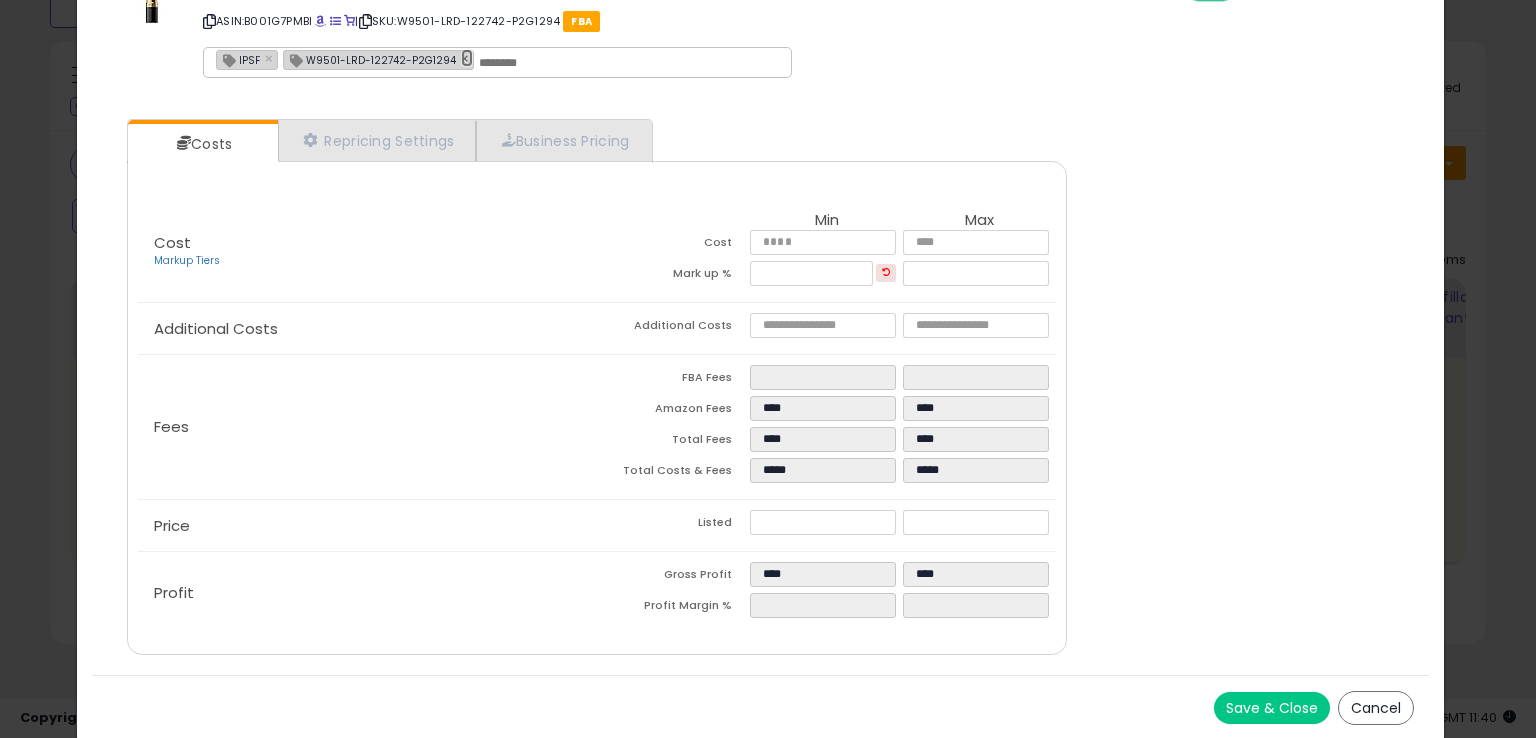 click on "×" at bounding box center (467, 58) 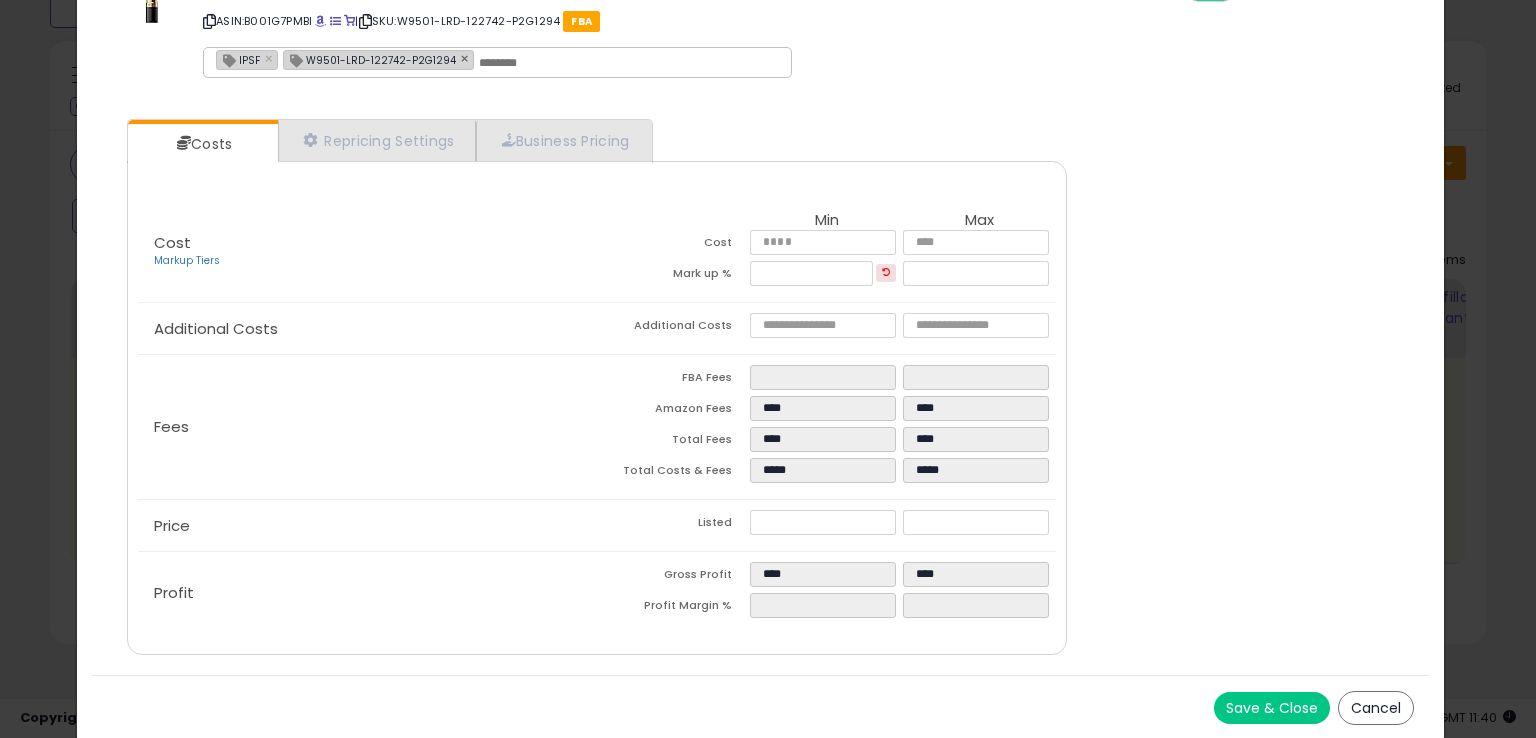 type on "****" 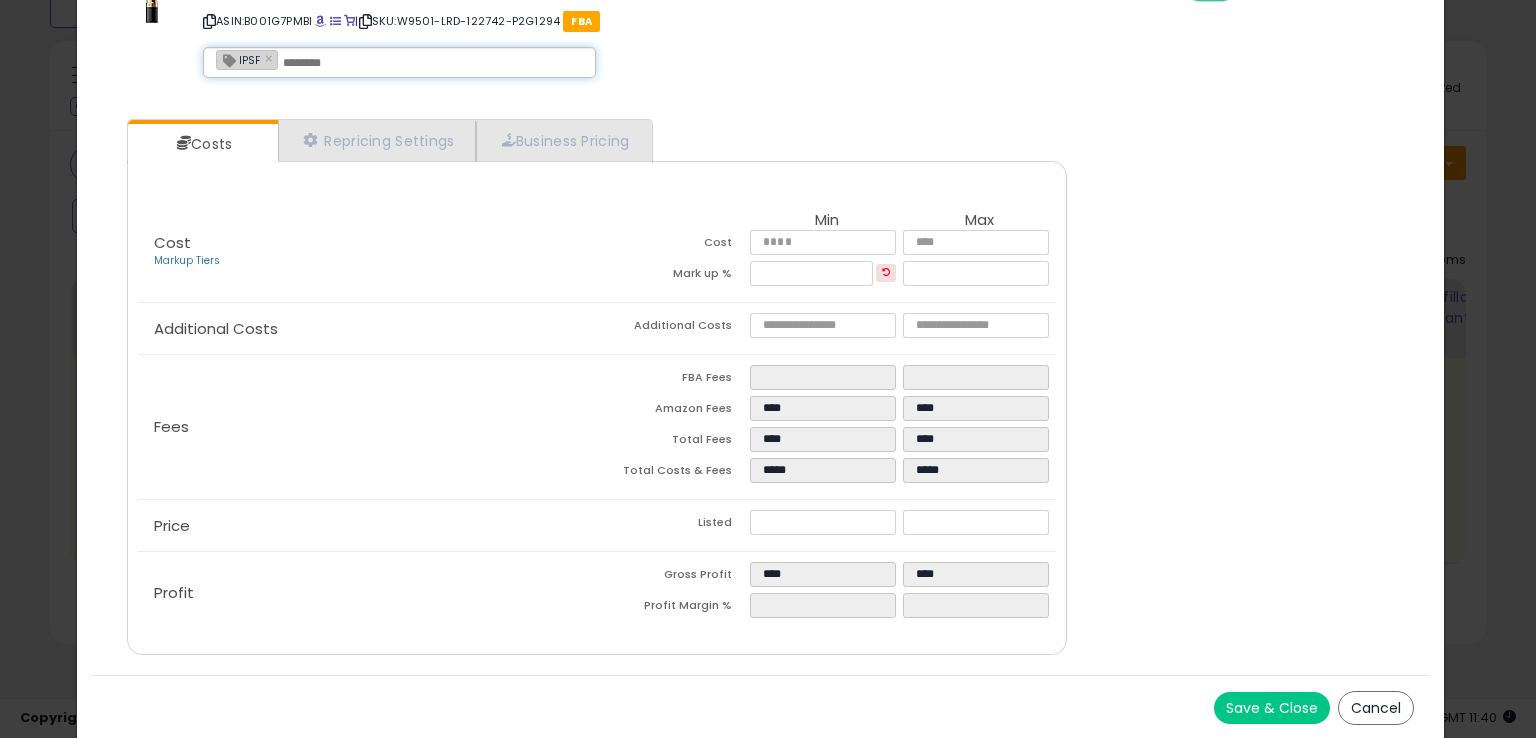 paste on "**********" 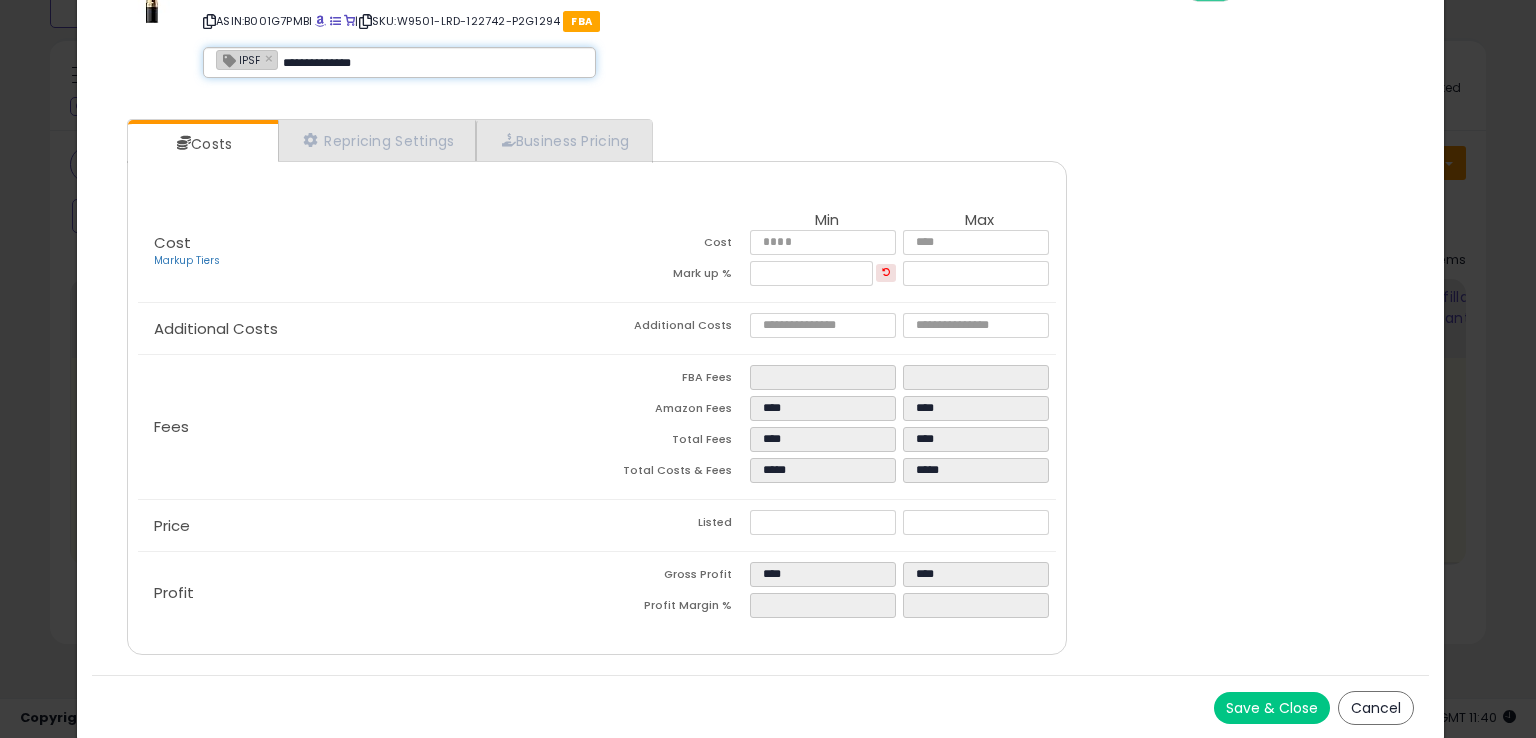 type on "**********" 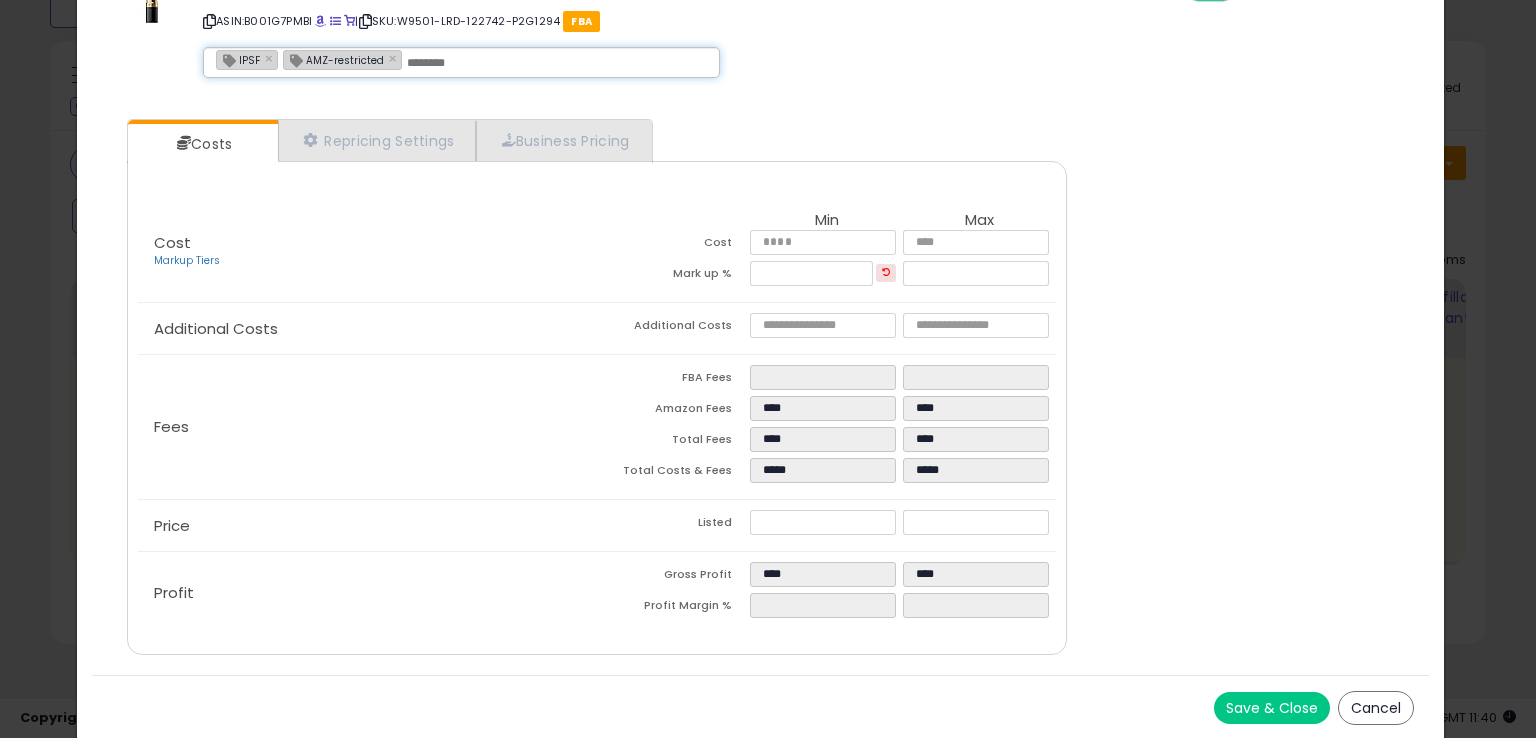 click on "Save & Close" at bounding box center (1272, 708) 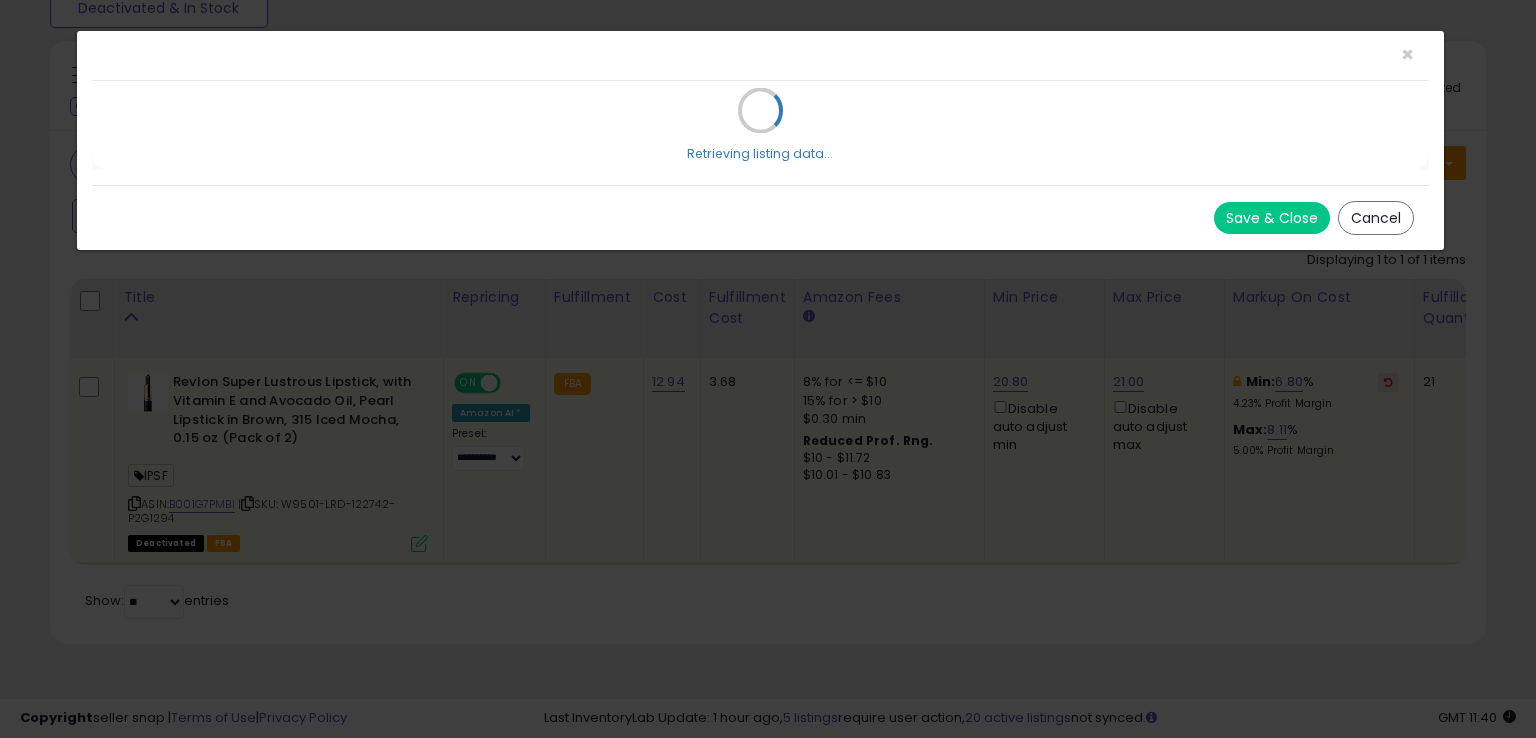 scroll, scrollTop: 0, scrollLeft: 0, axis: both 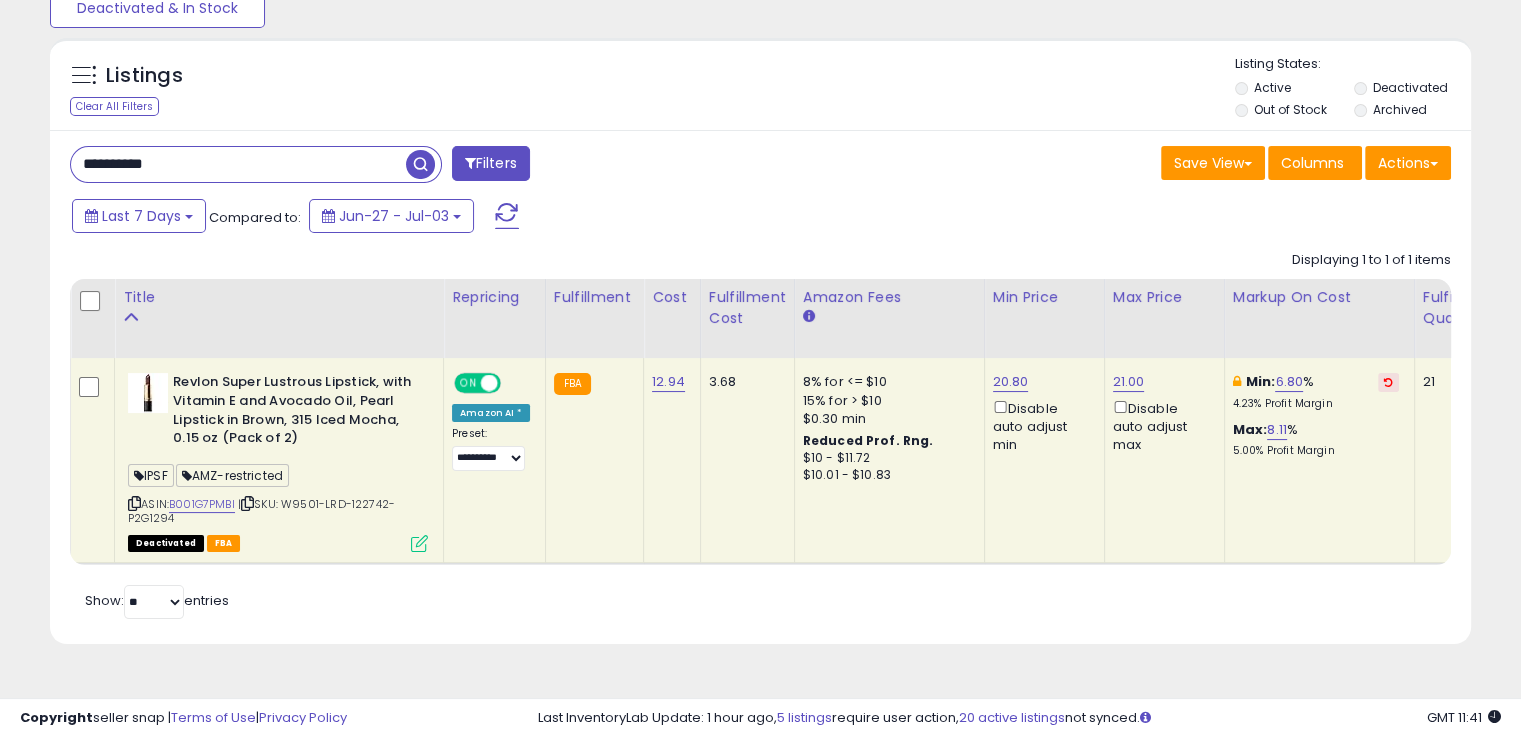 click on "**********" at bounding box center (238, 164) 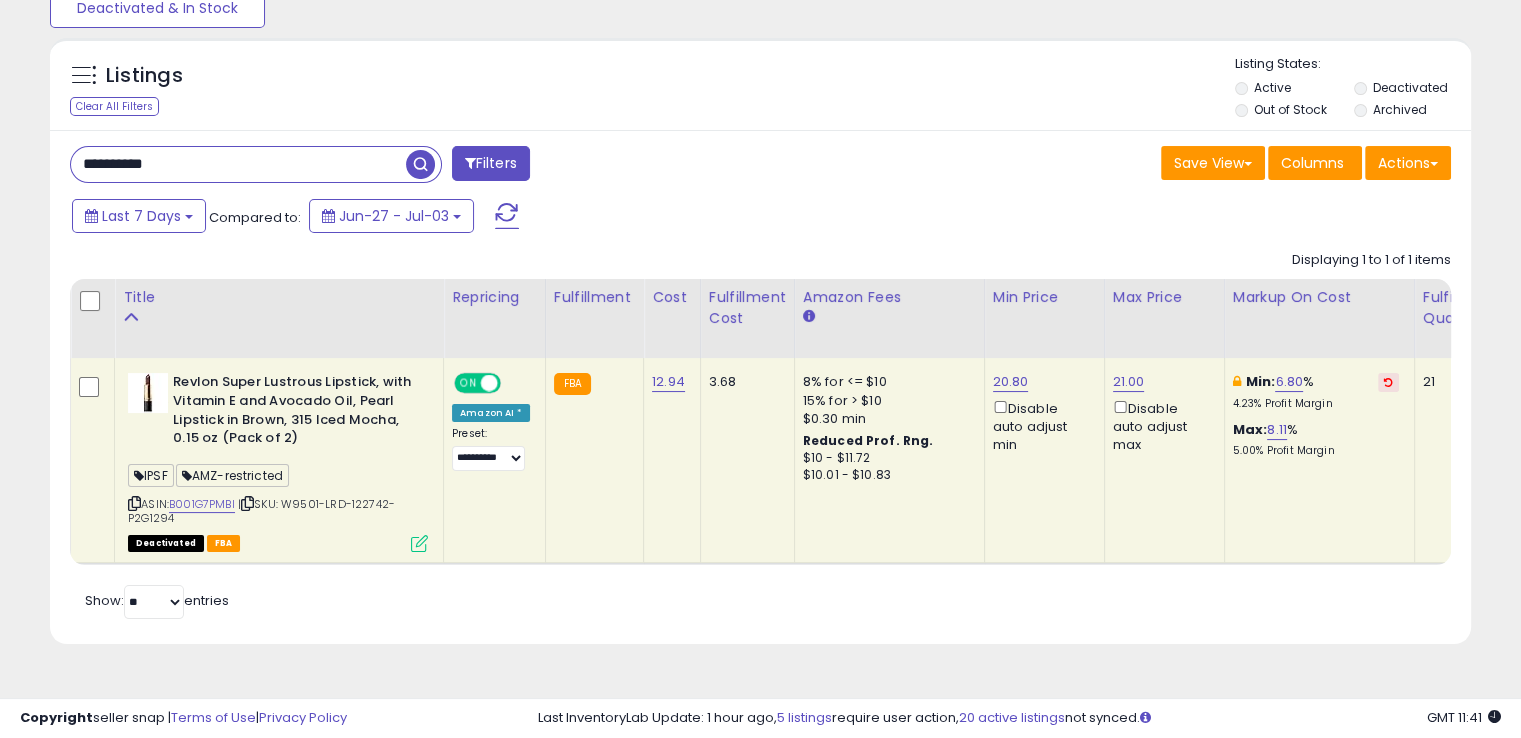paste 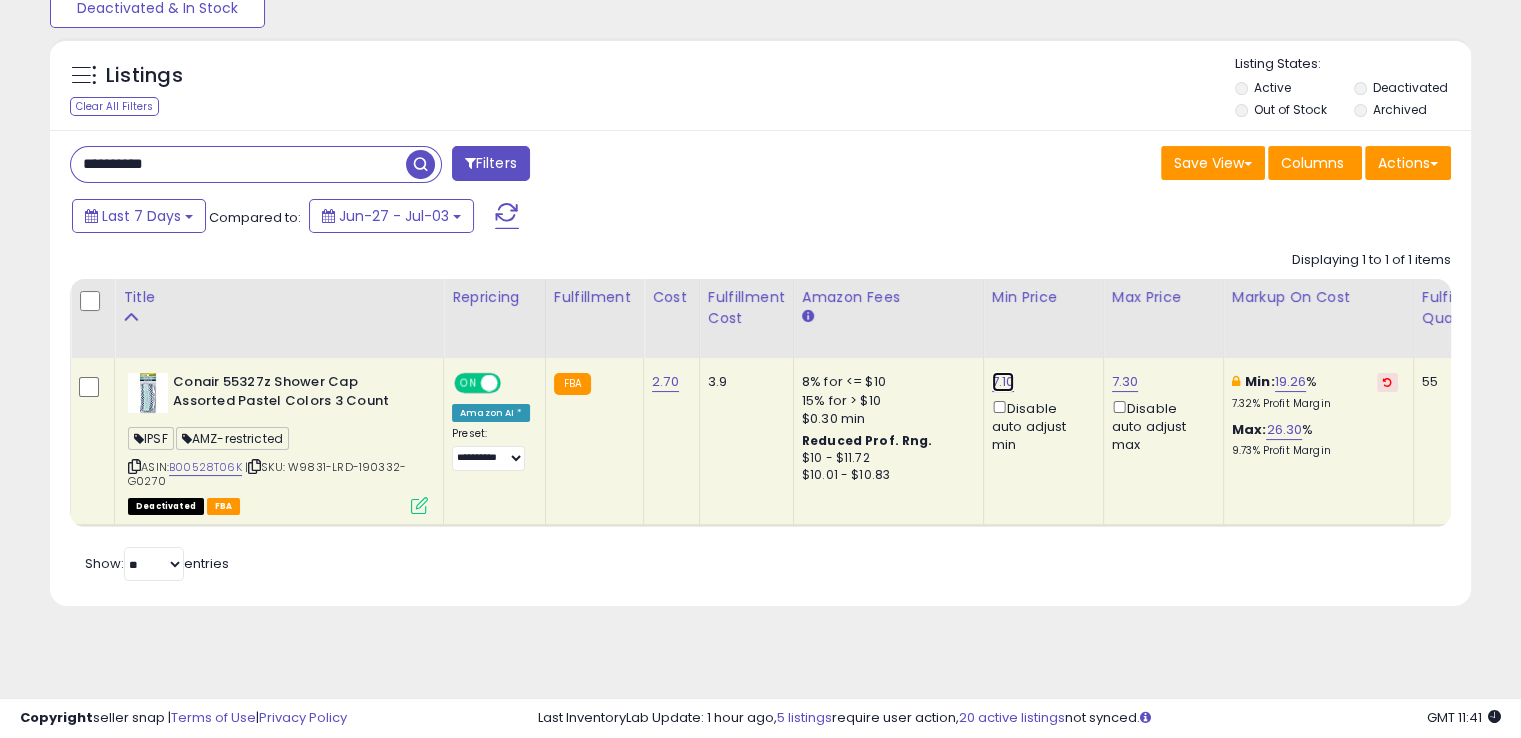 click on "7.10" at bounding box center (1003, 382) 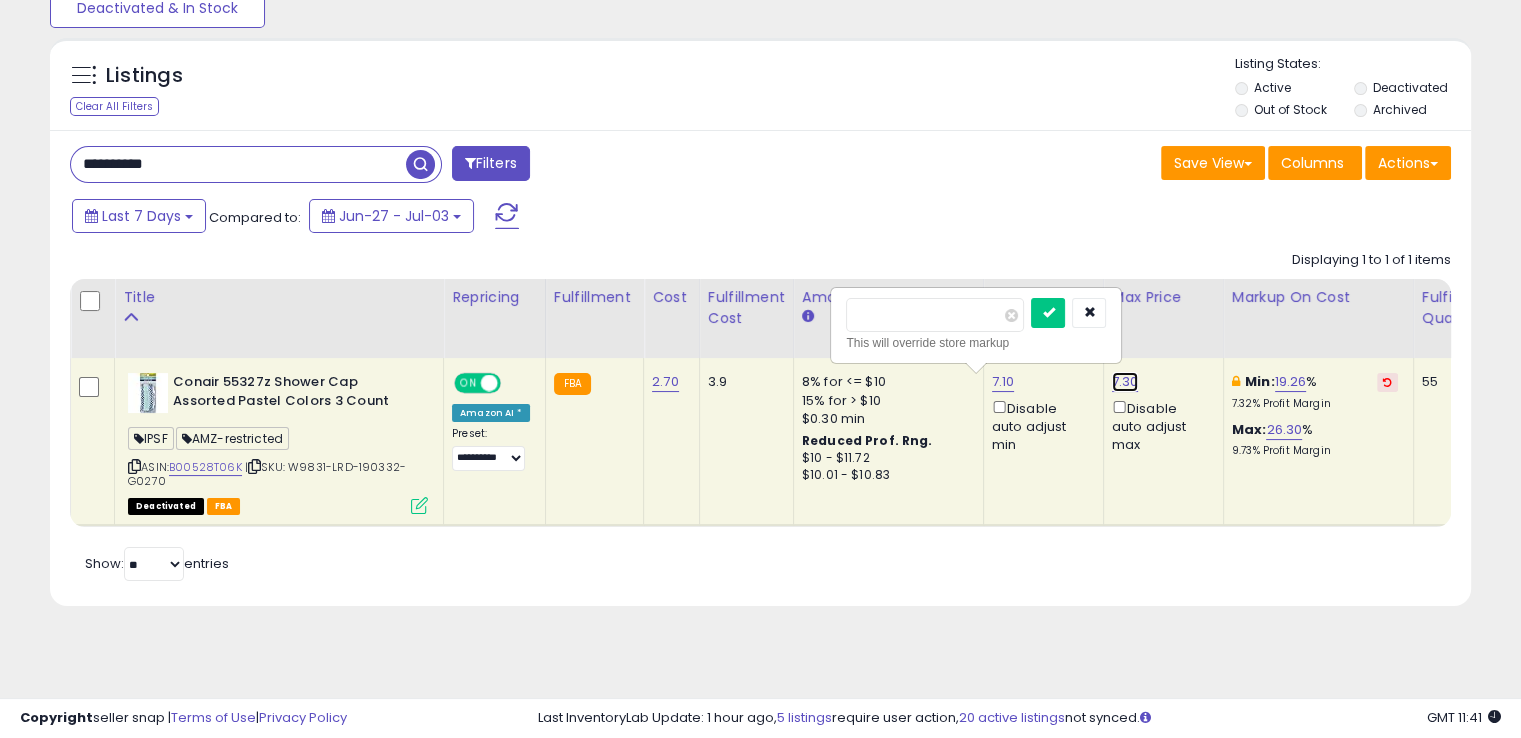 click on "7.30" at bounding box center [1125, 382] 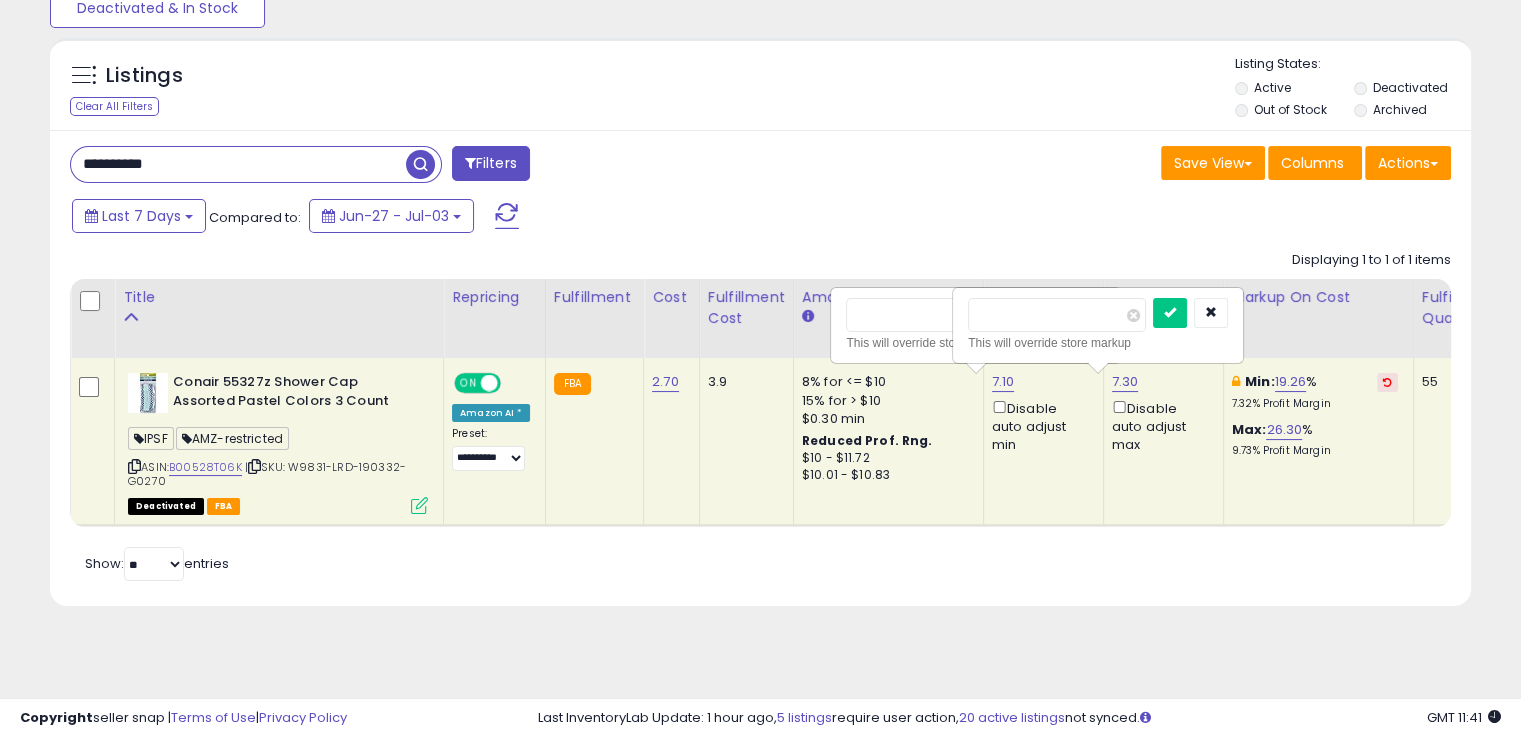 drag, startPoint x: 1034, startPoint y: 326, endPoint x: 928, endPoint y: 324, distance: 106.01887 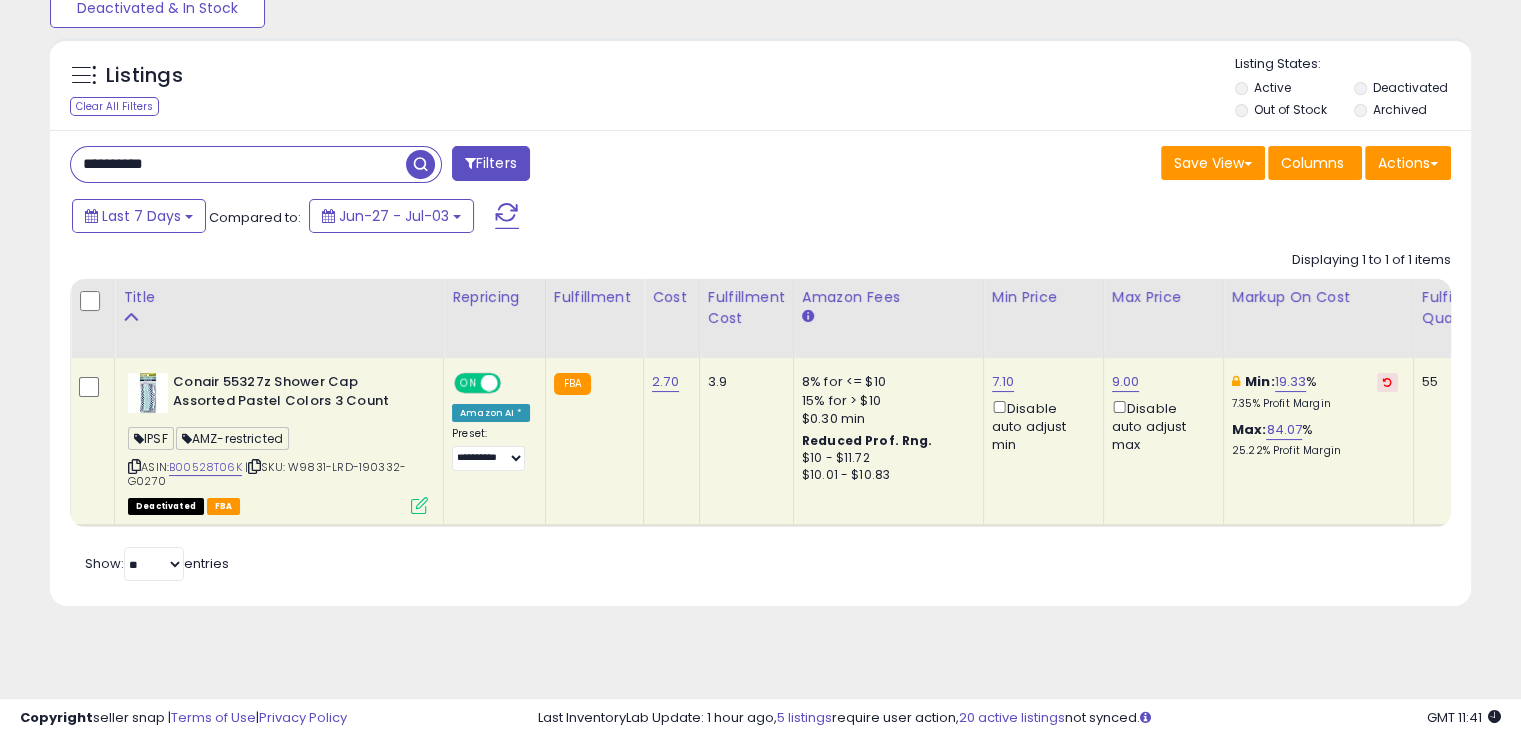 click on "7.10  Disable auto adjust min" at bounding box center (1040, 413) 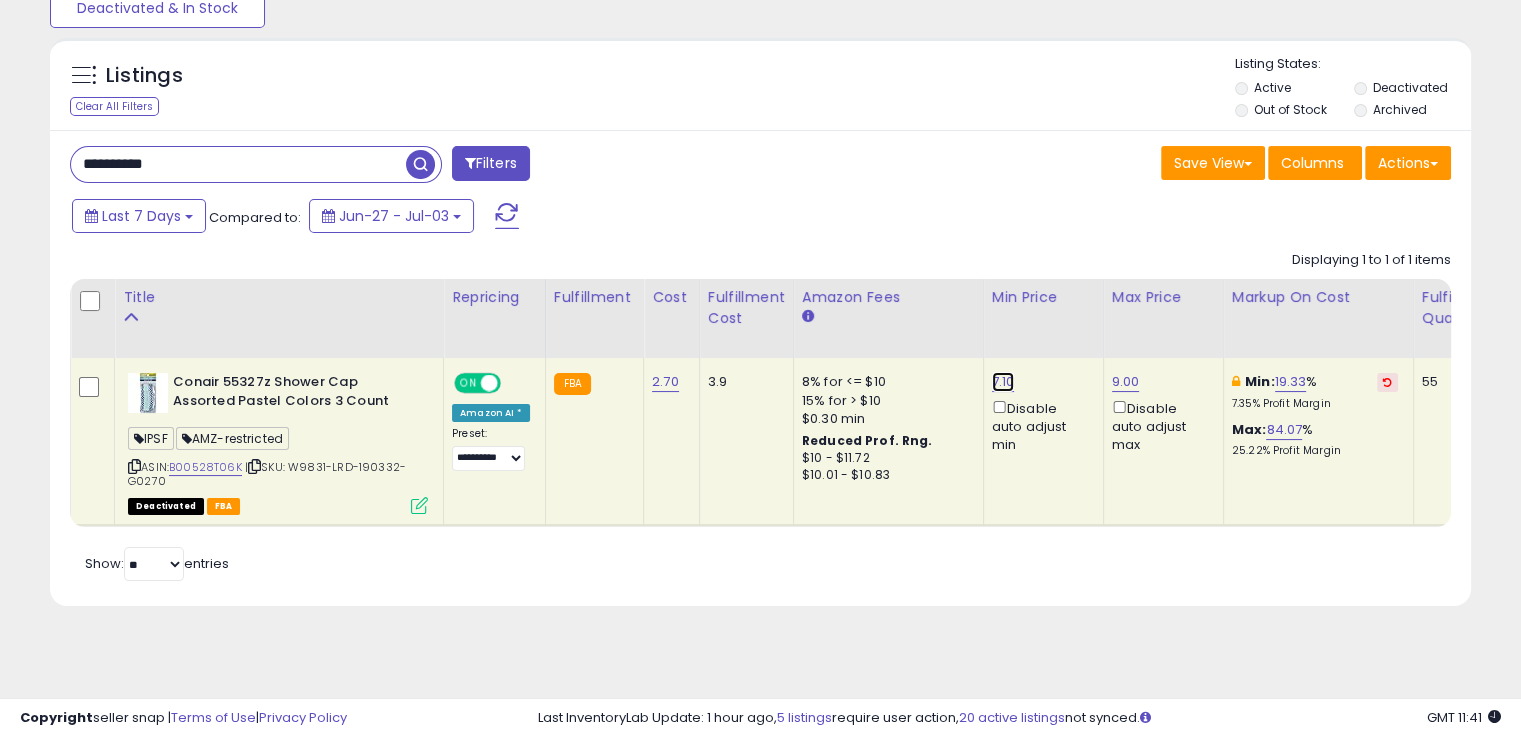 click on "7.10" at bounding box center (1003, 382) 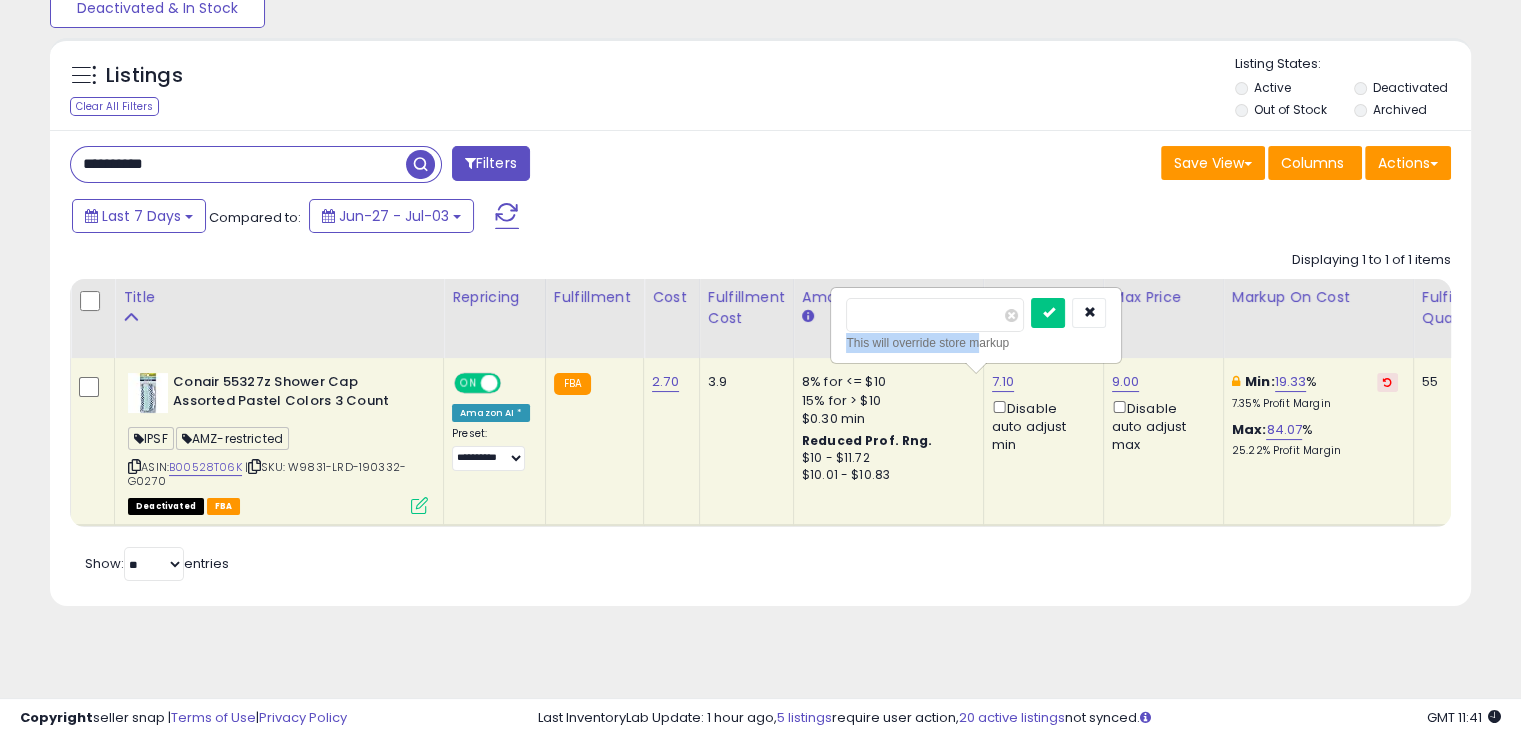 drag, startPoint x: 910, startPoint y: 313, endPoint x: 830, endPoint y: 315, distance: 80.024994 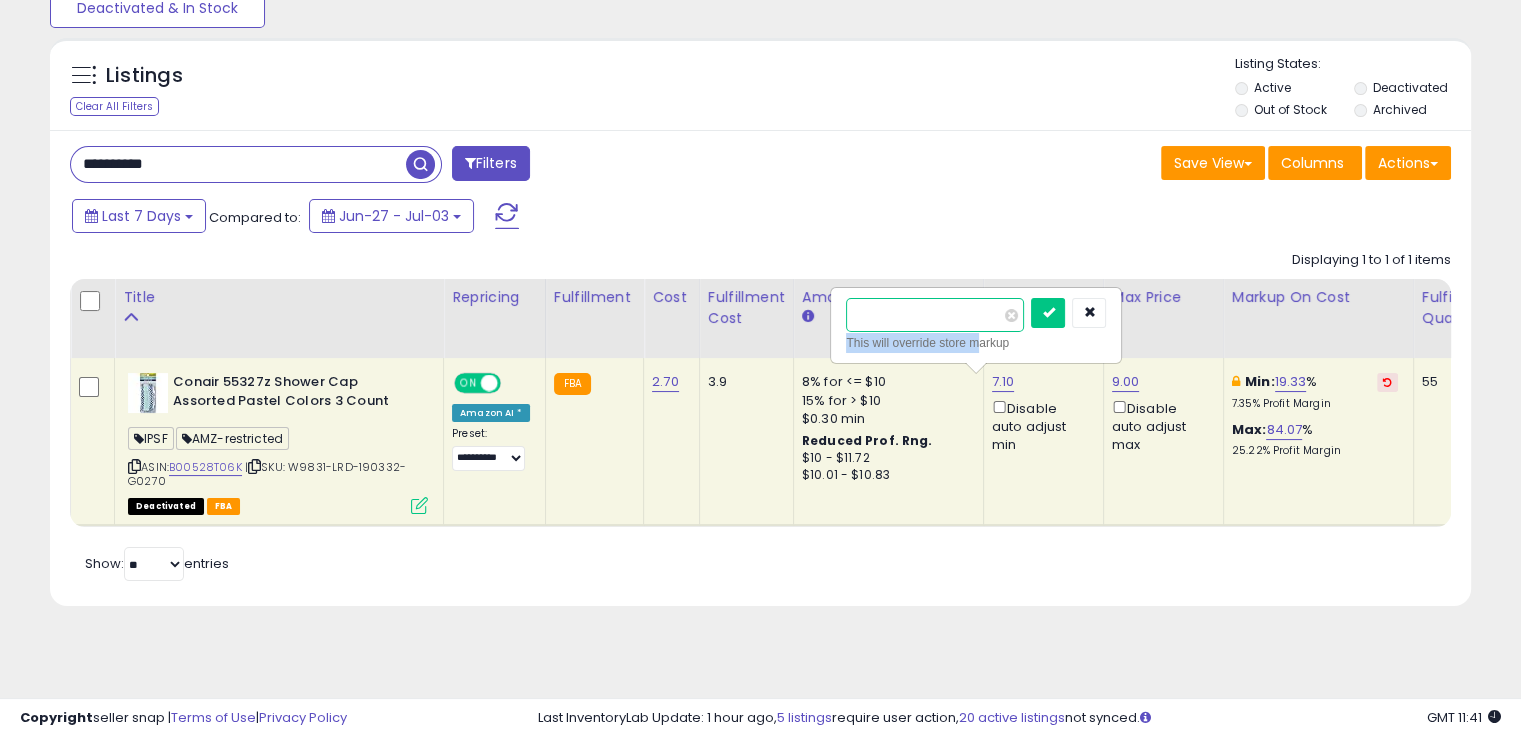 click on "****" at bounding box center (935, 315) 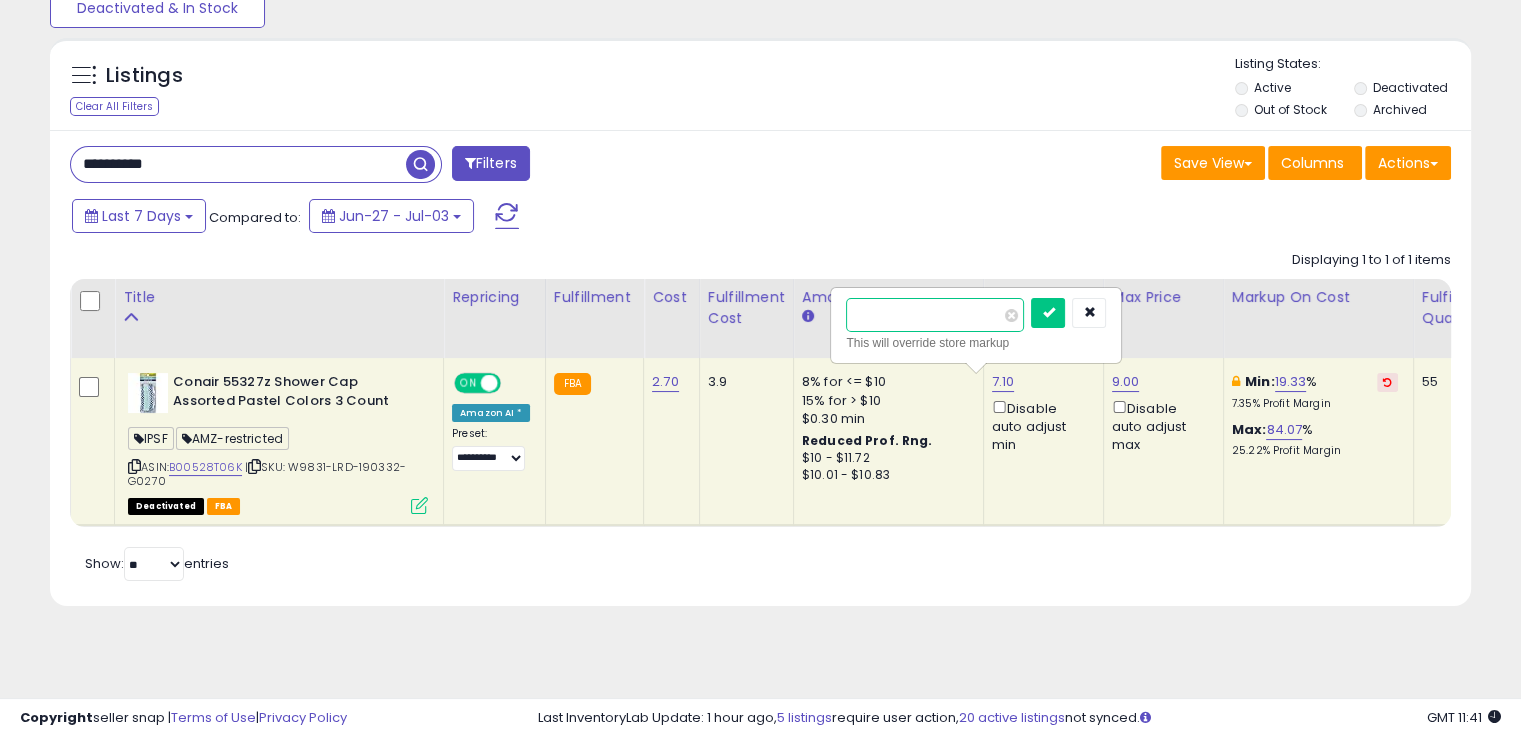 drag, startPoint x: 899, startPoint y: 319, endPoint x: 862, endPoint y: 314, distance: 37.336308 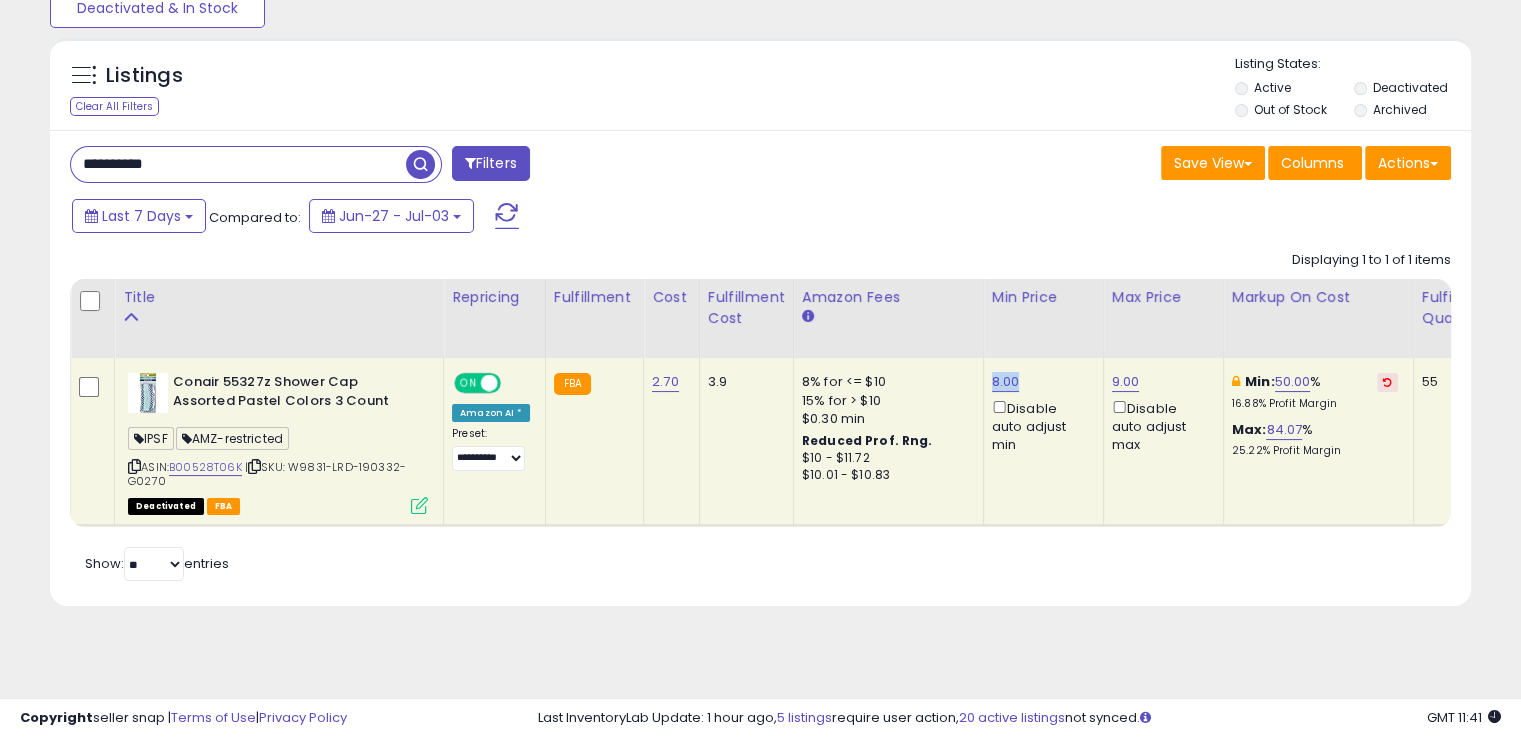 drag, startPoint x: 1006, startPoint y: 374, endPoint x: 983, endPoint y: 371, distance: 23.194826 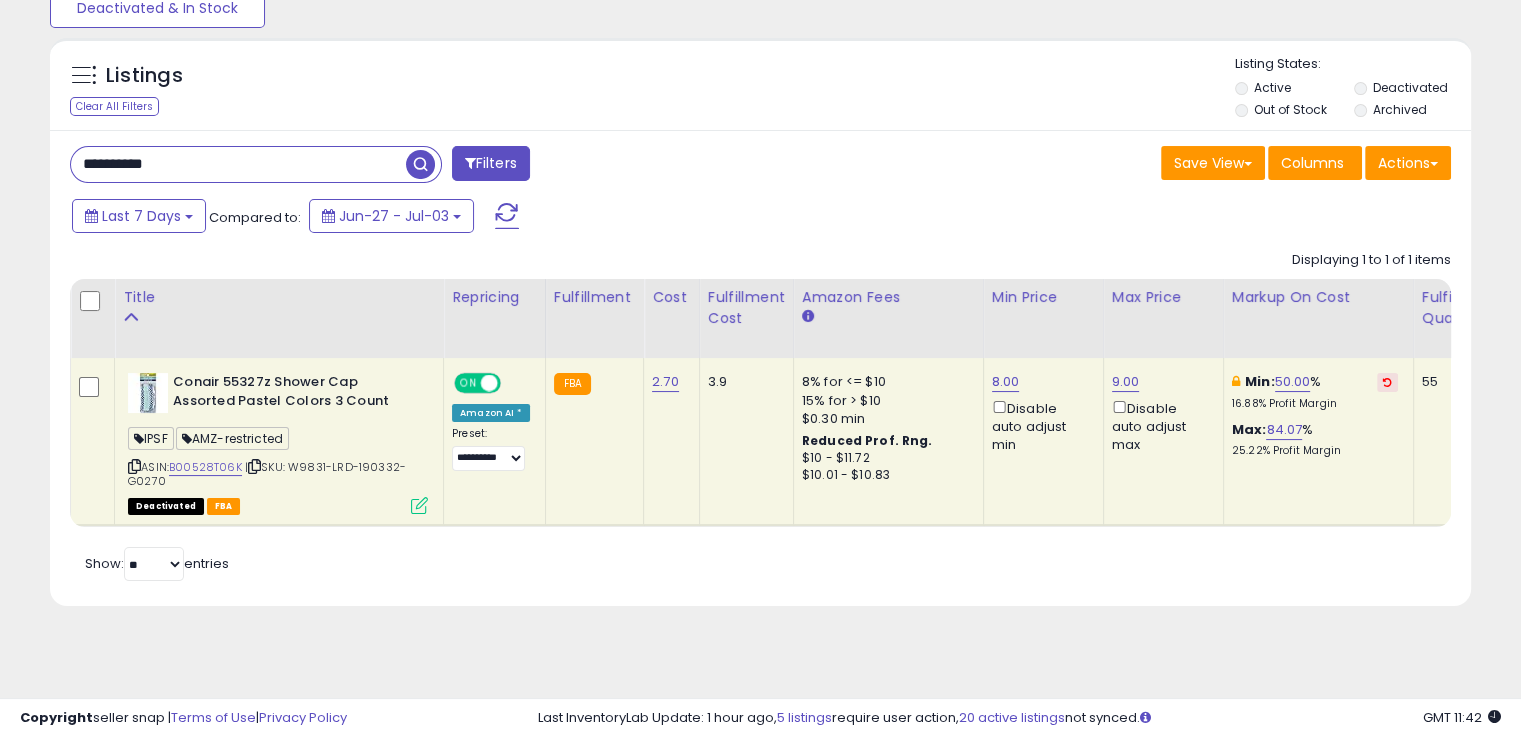 click on "**********" at bounding box center [238, 164] 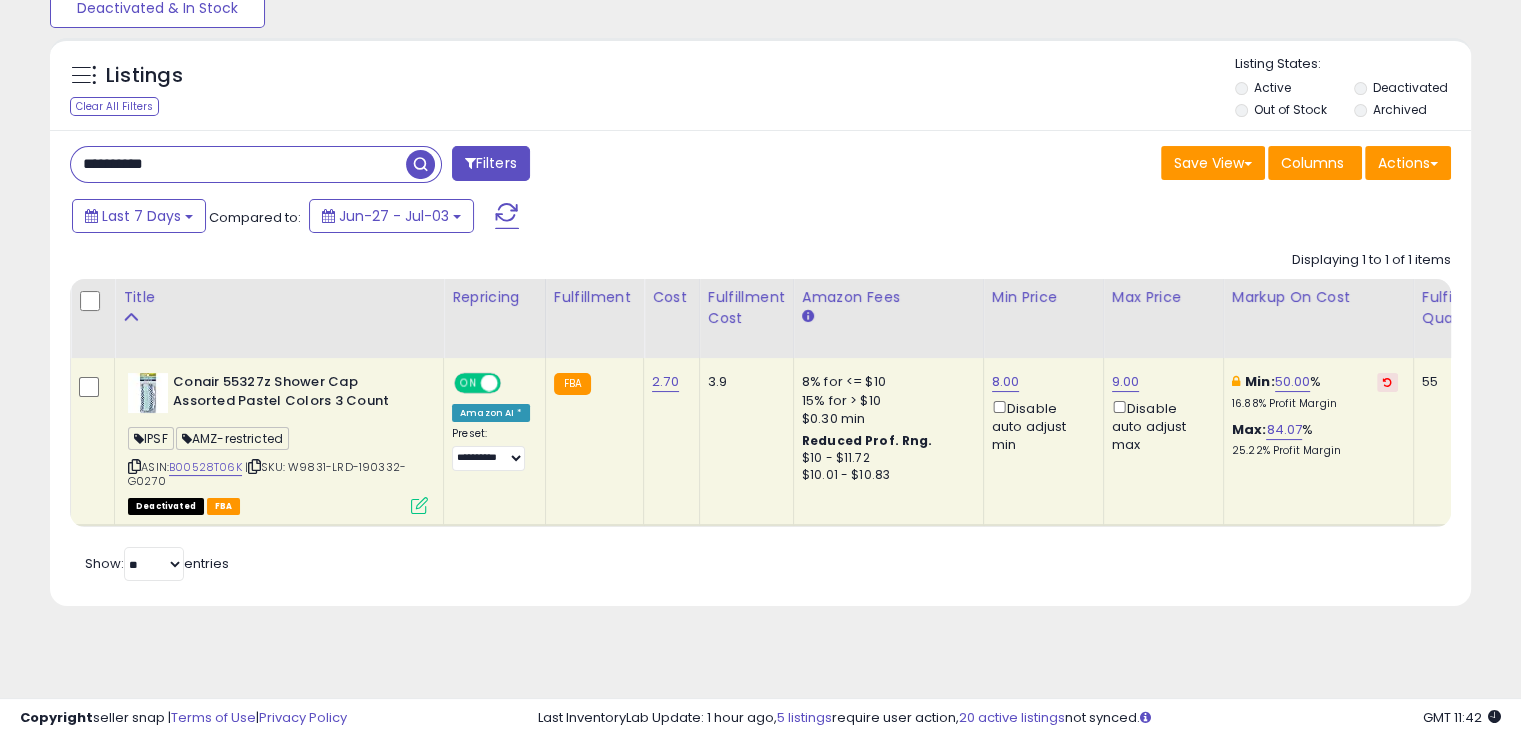 paste 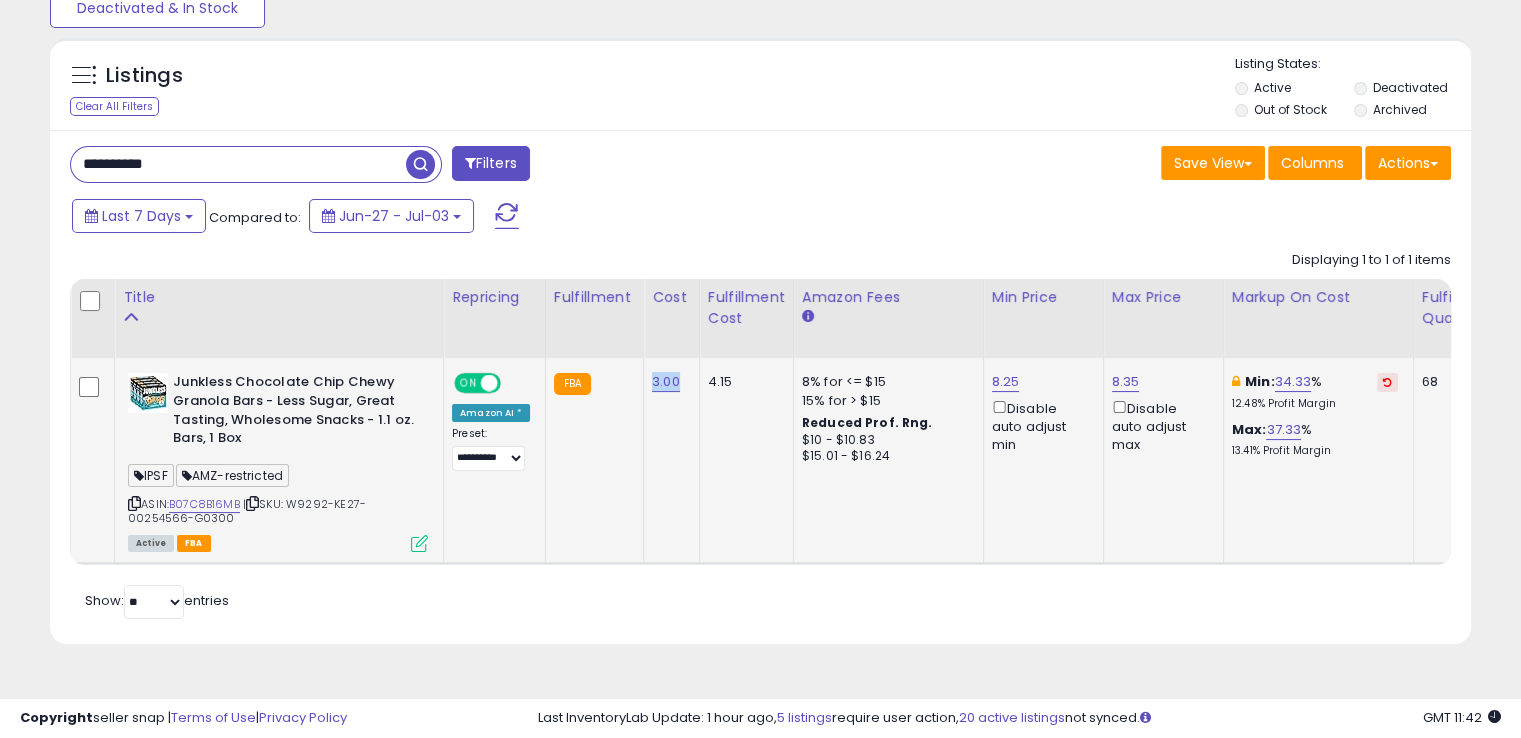 drag, startPoint x: 661, startPoint y: 370, endPoint x: 645, endPoint y: 367, distance: 16.27882 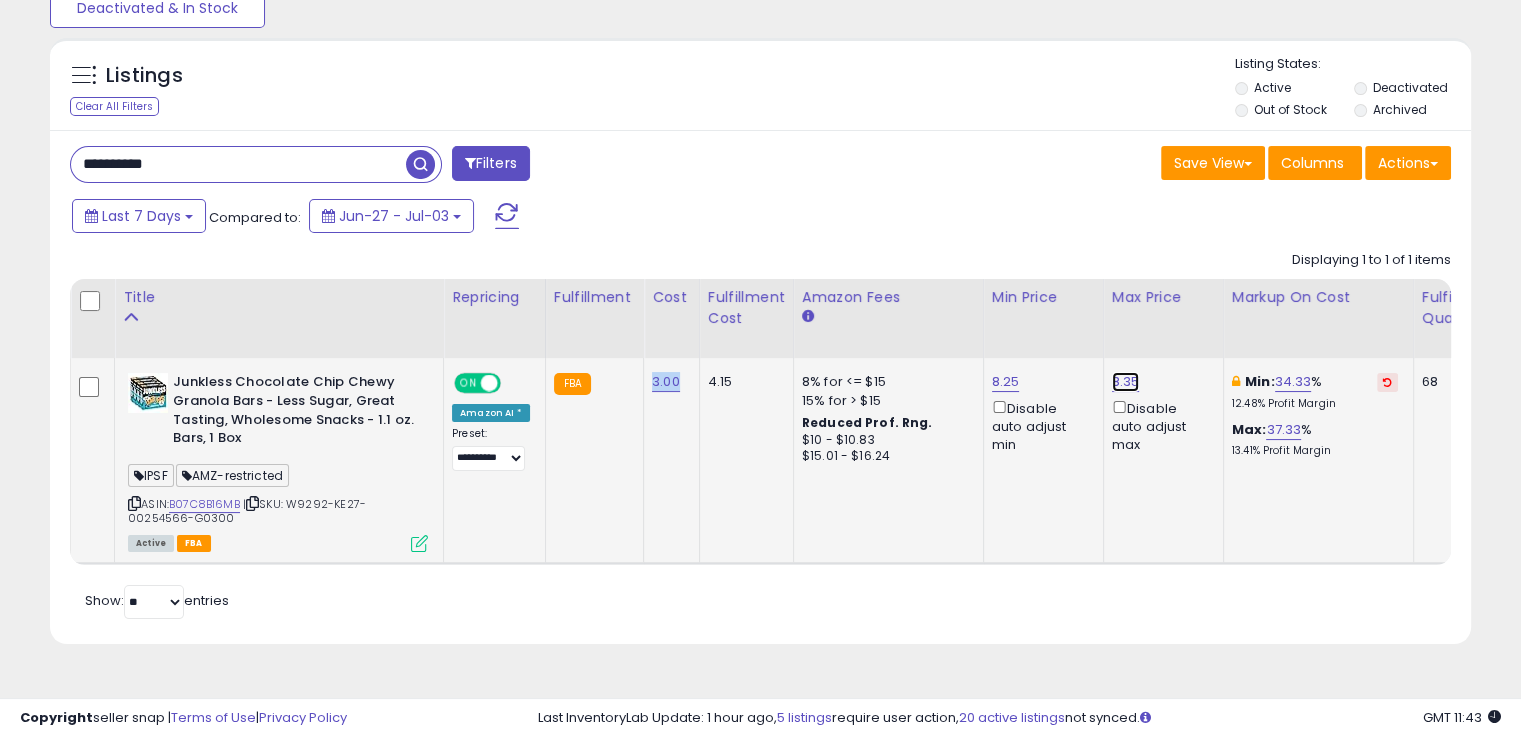 click on "8.35" at bounding box center [1126, 382] 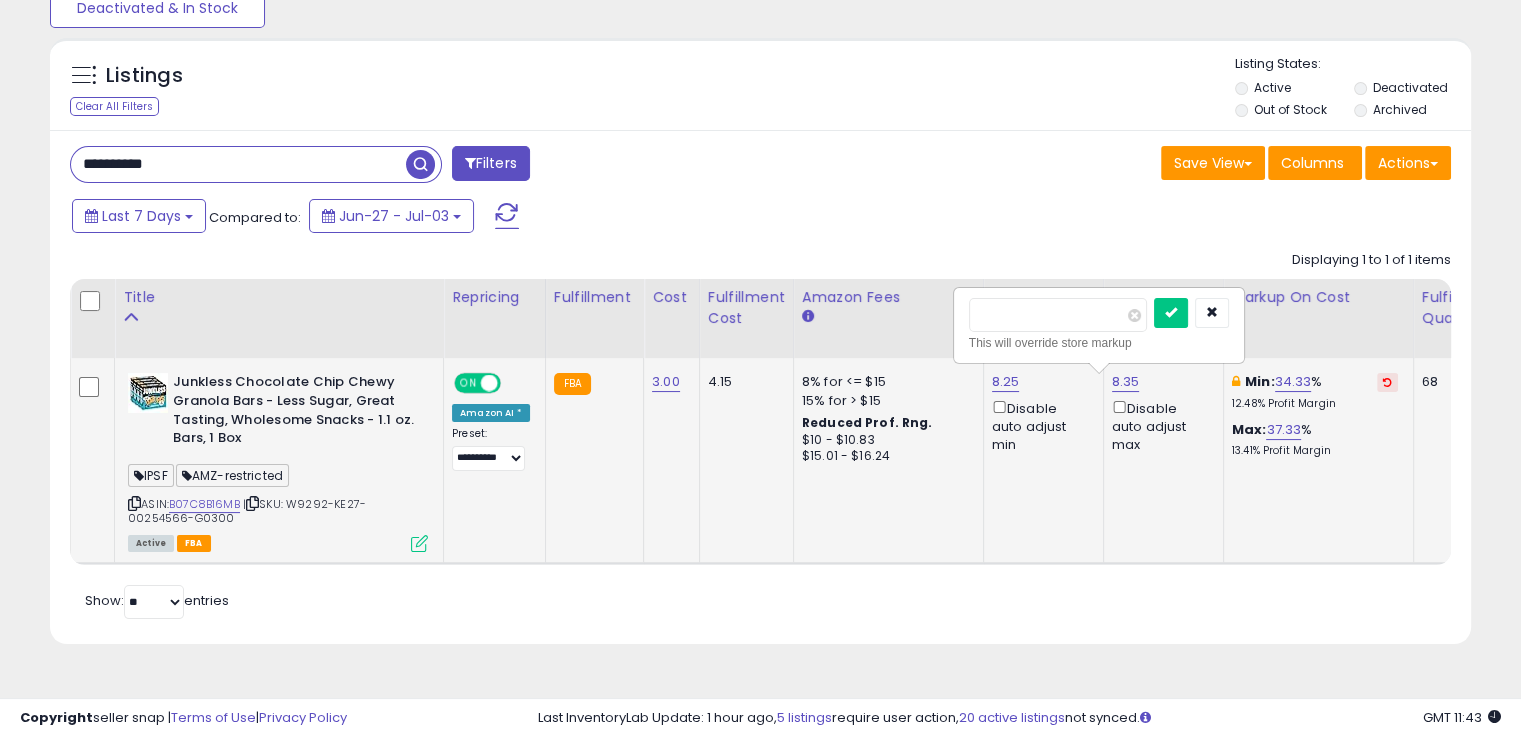 drag, startPoint x: 1024, startPoint y: 312, endPoint x: 972, endPoint y: 317, distance: 52.23983 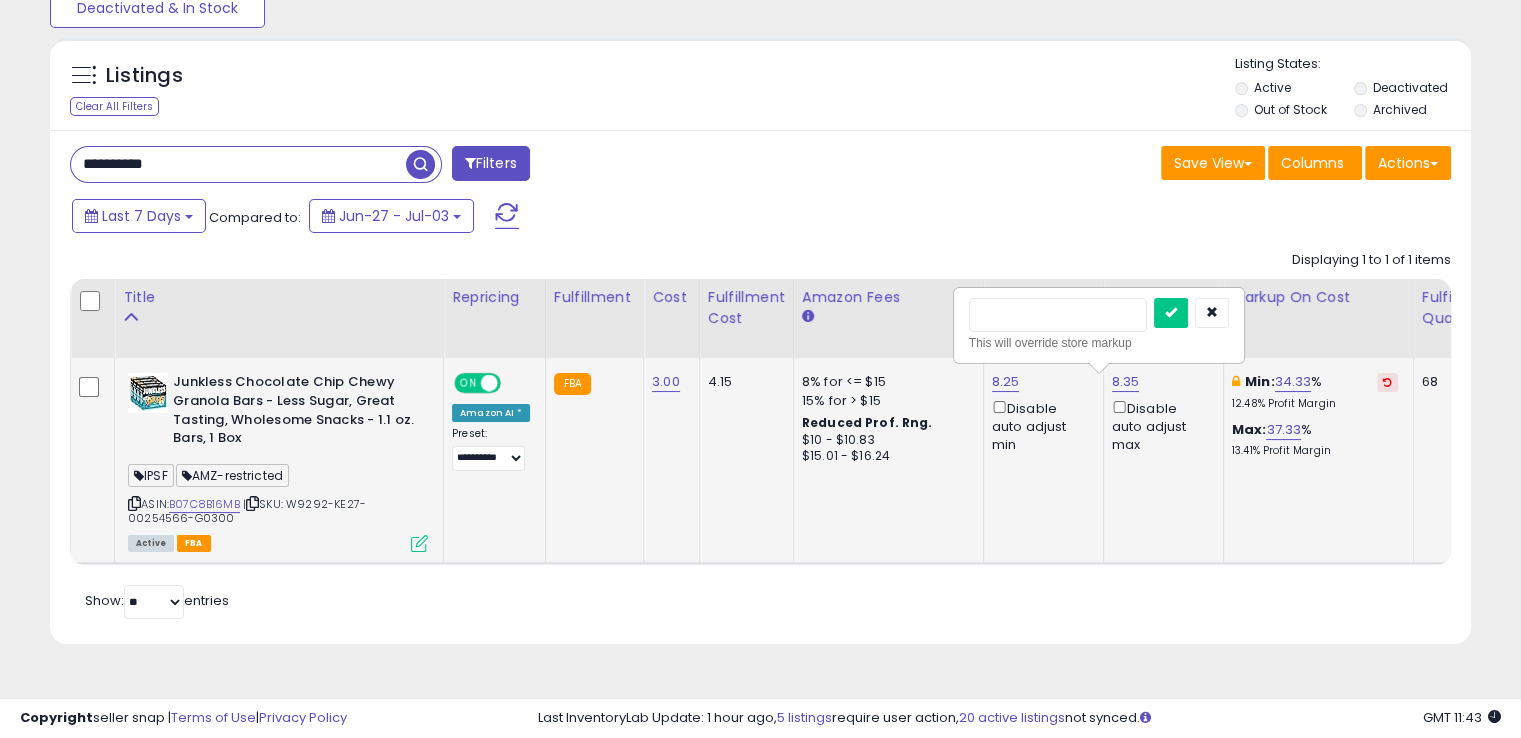 type on "****" 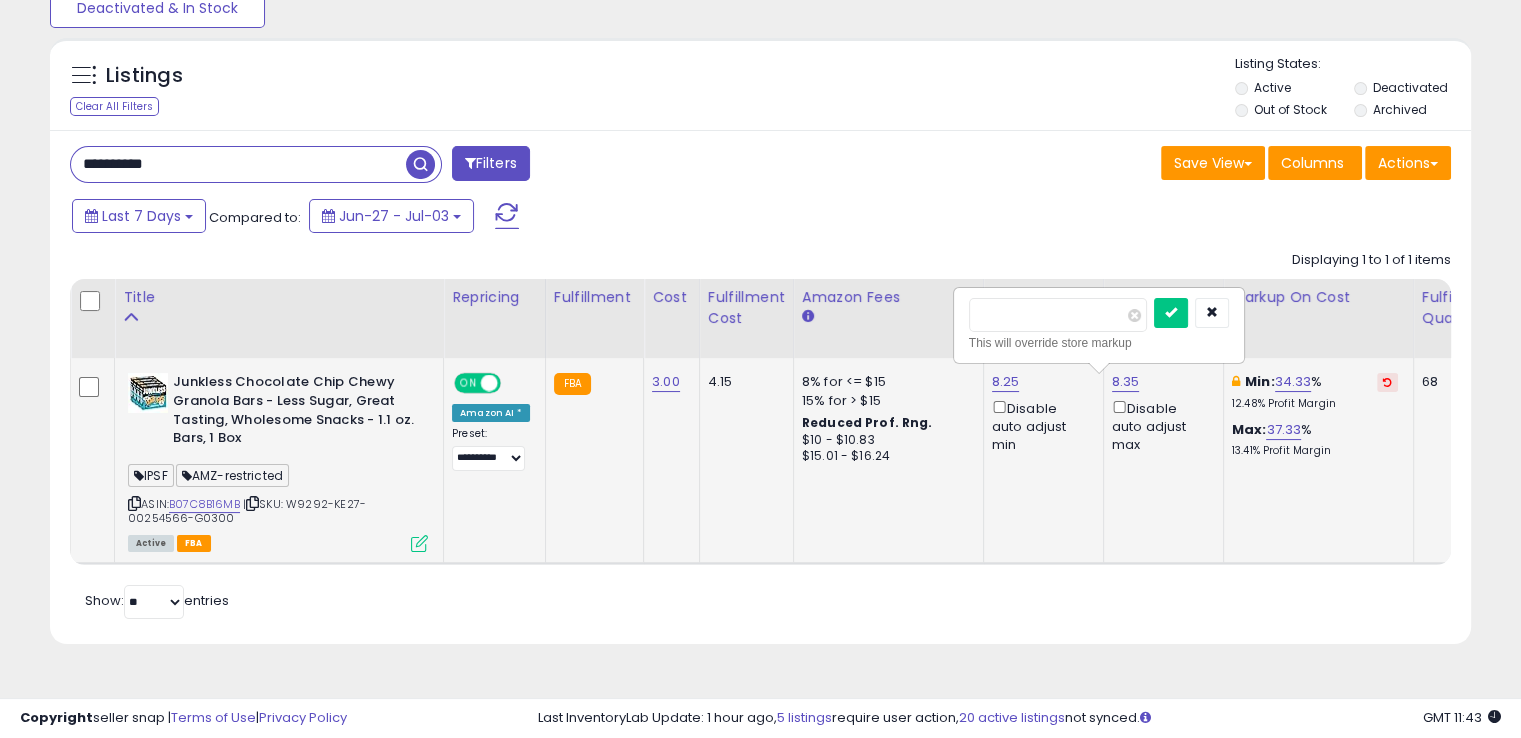 click at bounding box center [1171, 313] 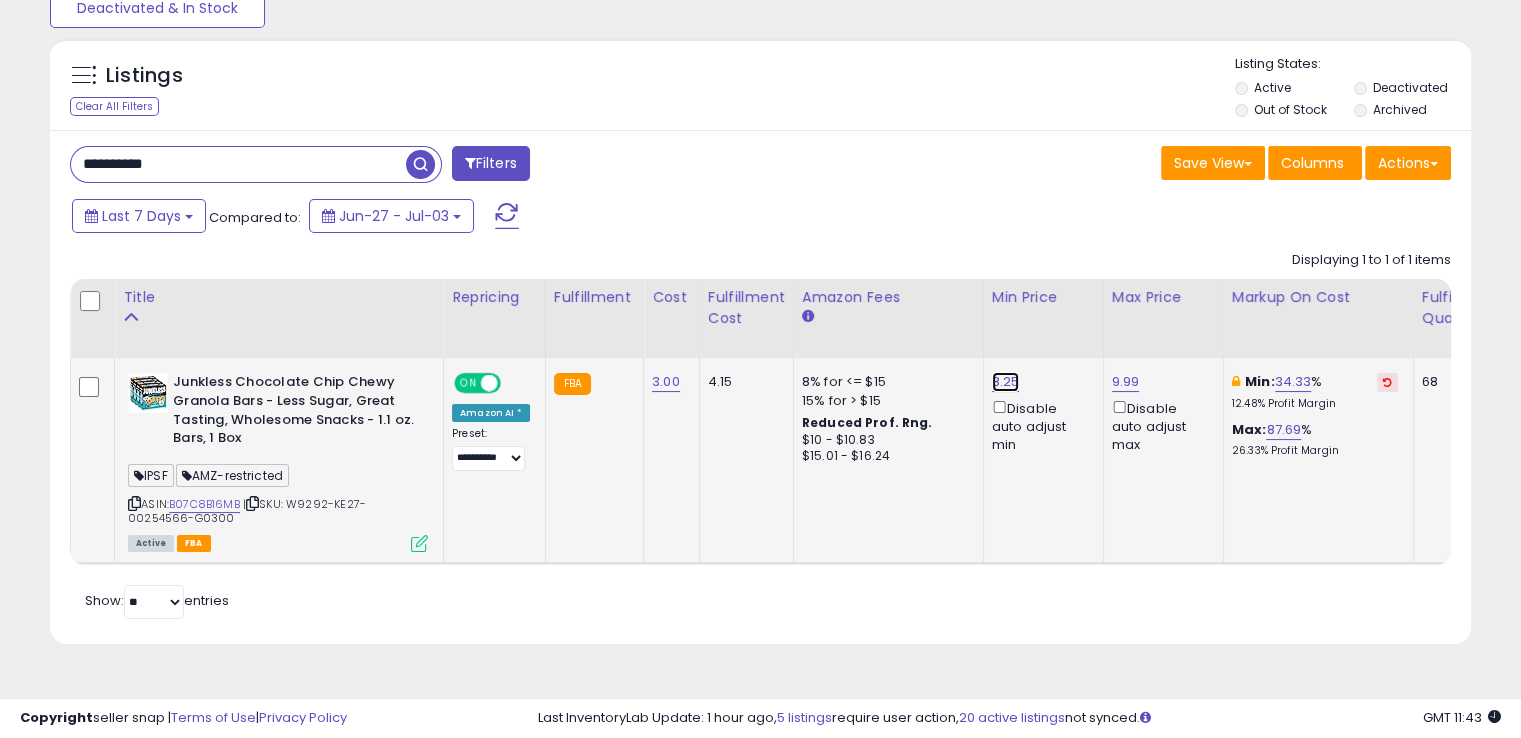 click on "8.25" at bounding box center (1006, 382) 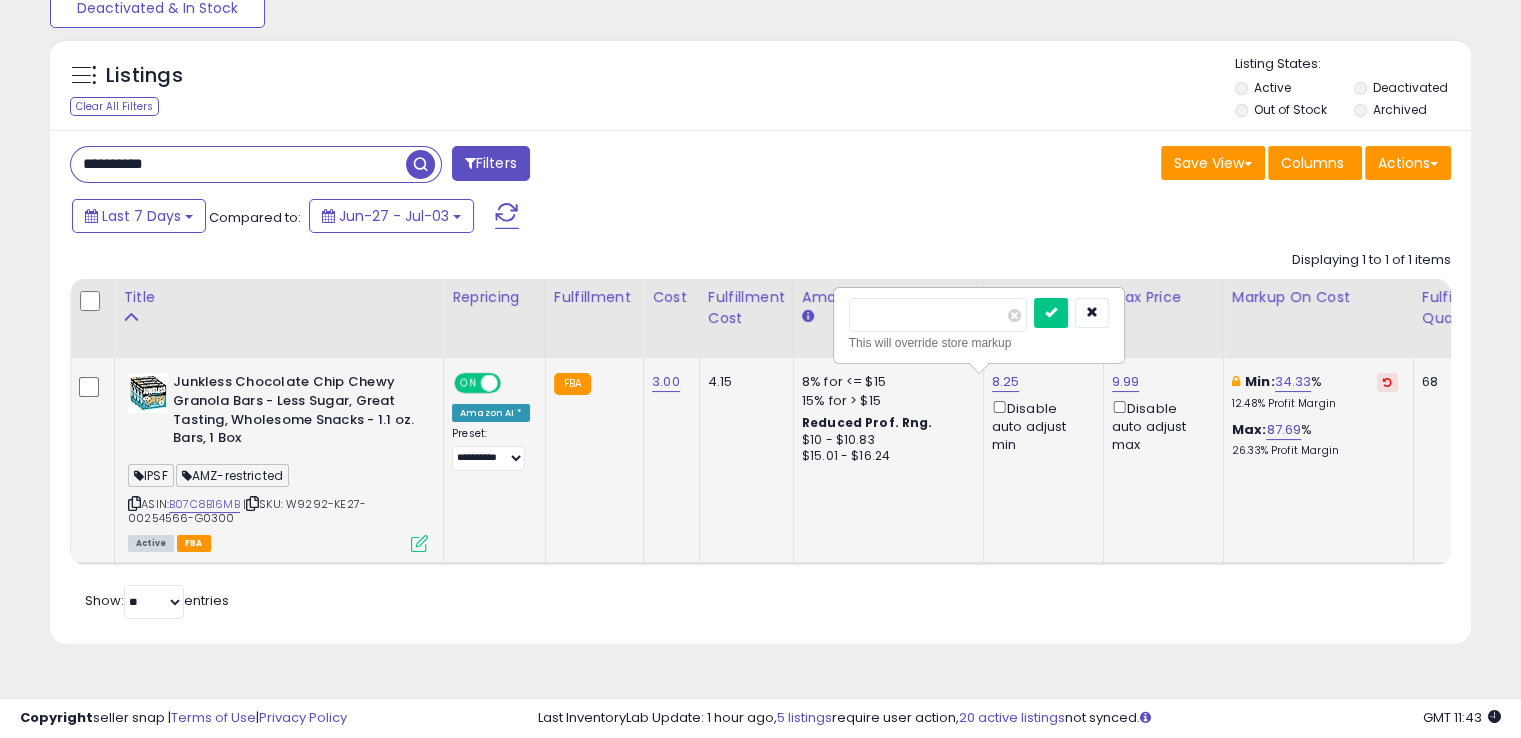drag, startPoint x: 956, startPoint y: 313, endPoint x: 835, endPoint y: 319, distance: 121.14867 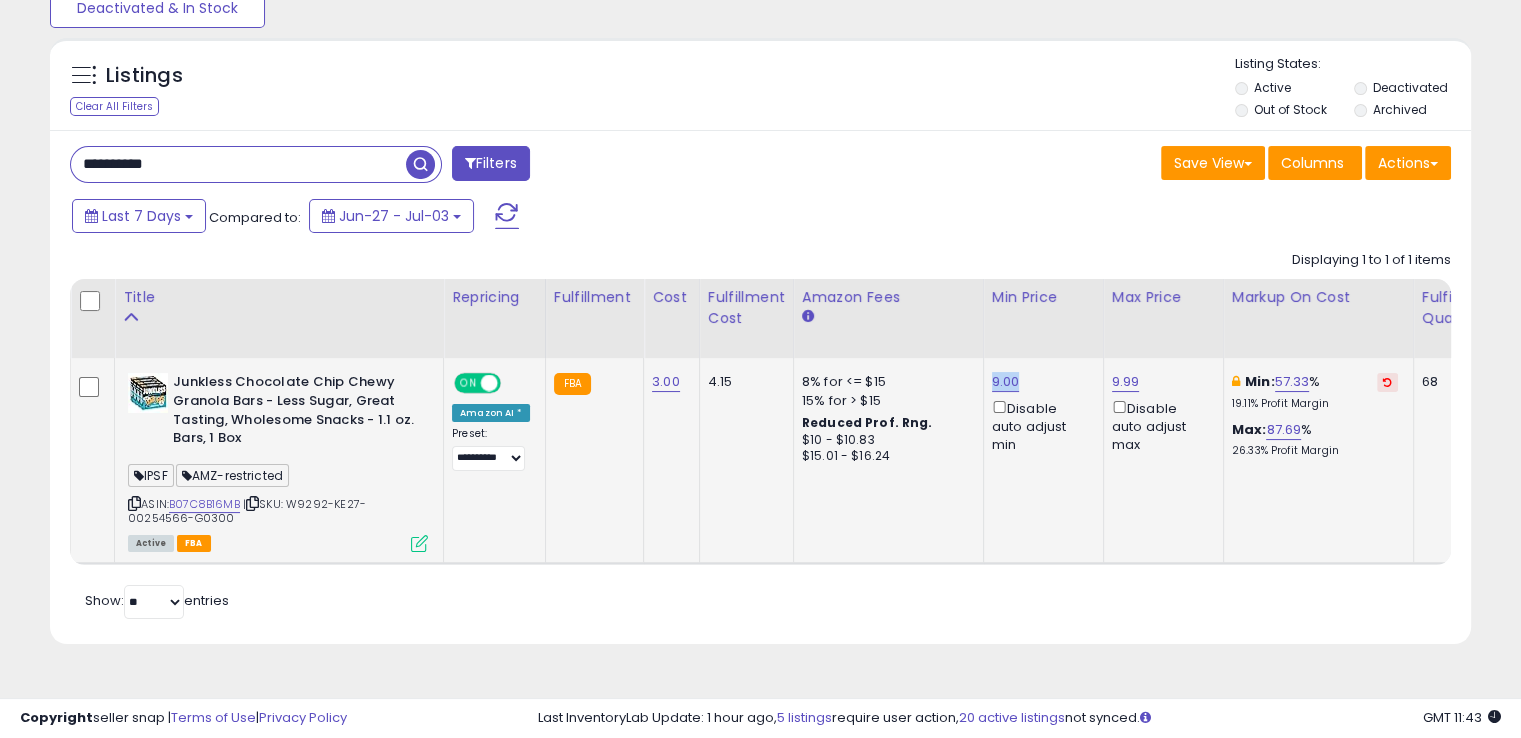 drag, startPoint x: 1016, startPoint y: 381, endPoint x: 980, endPoint y: 379, distance: 36.05551 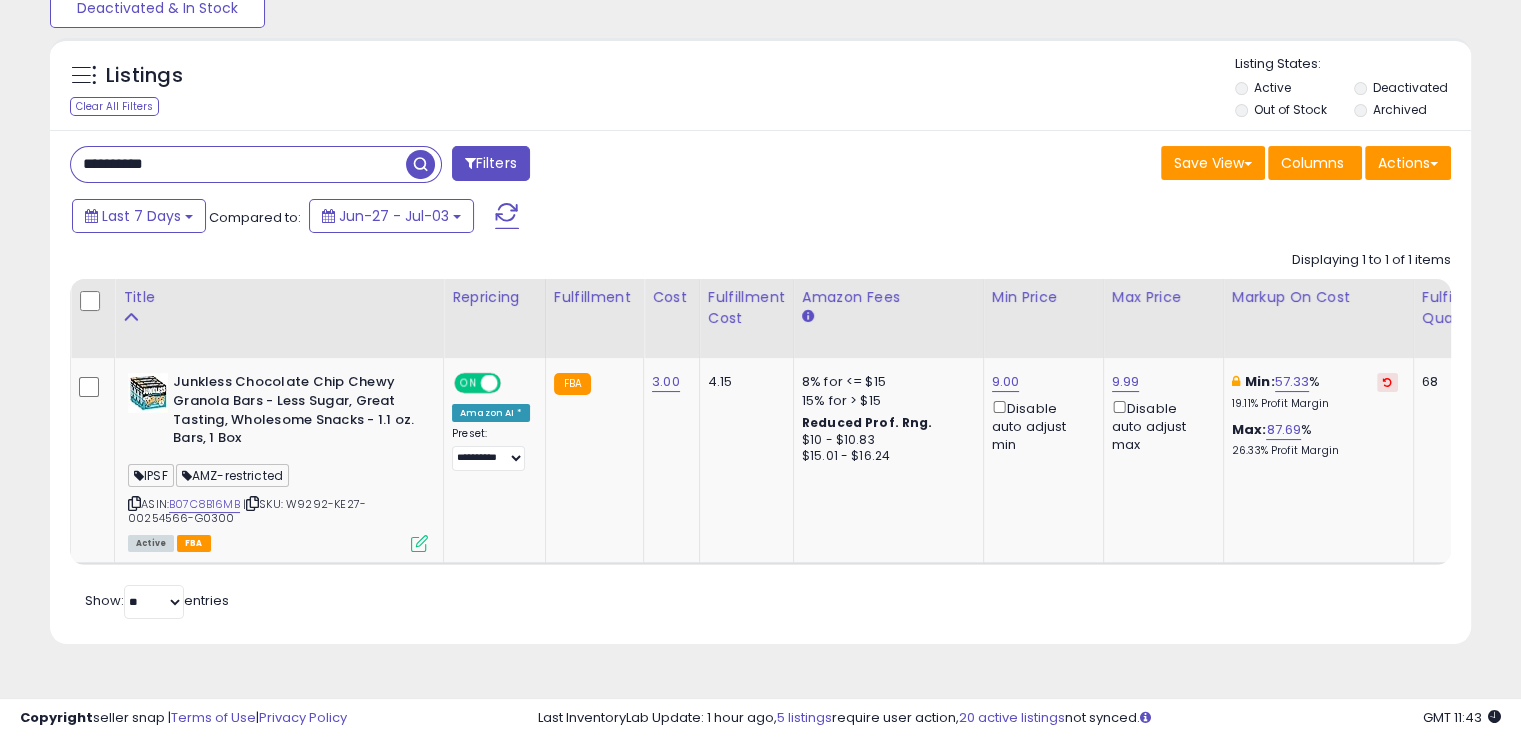 click on "**********" at bounding box center [238, 164] 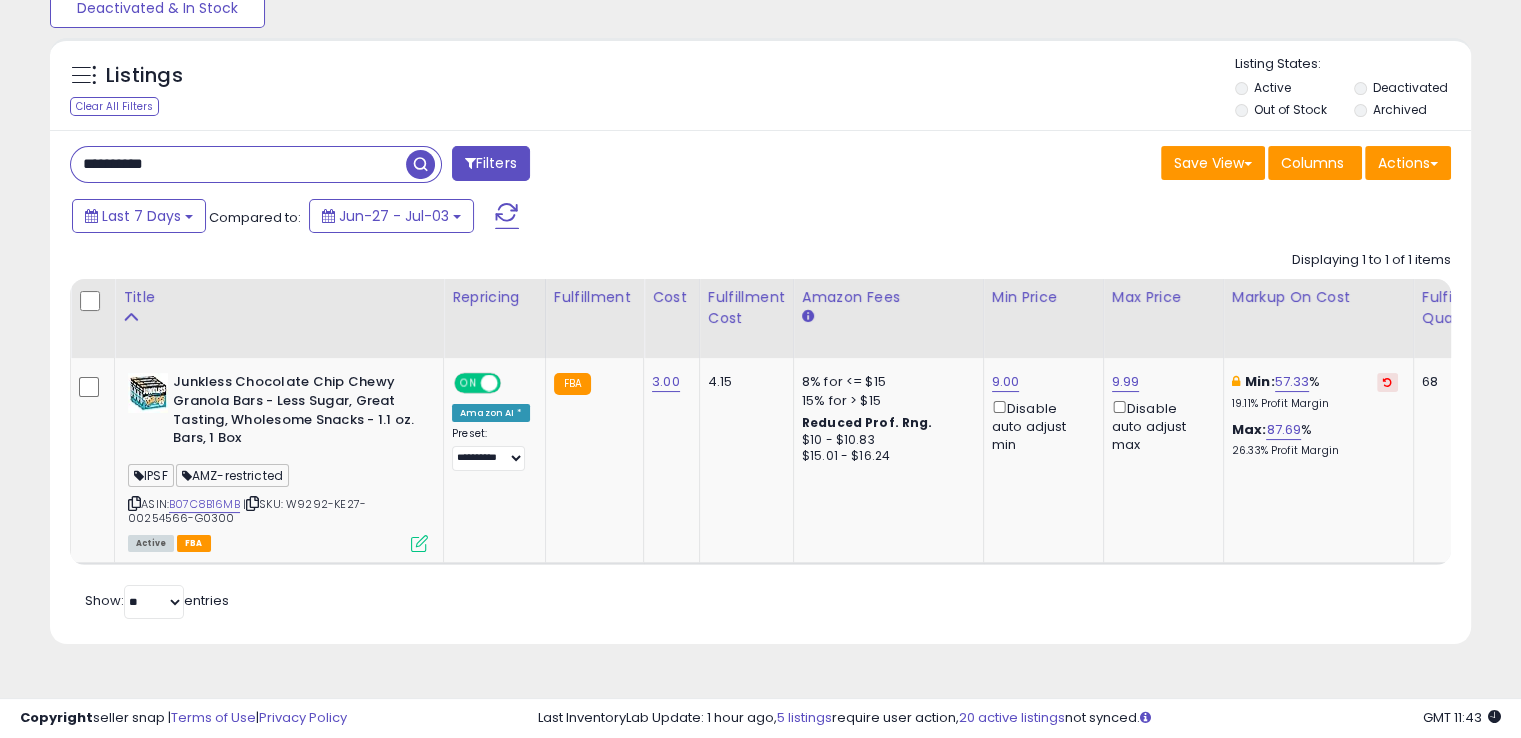 paste 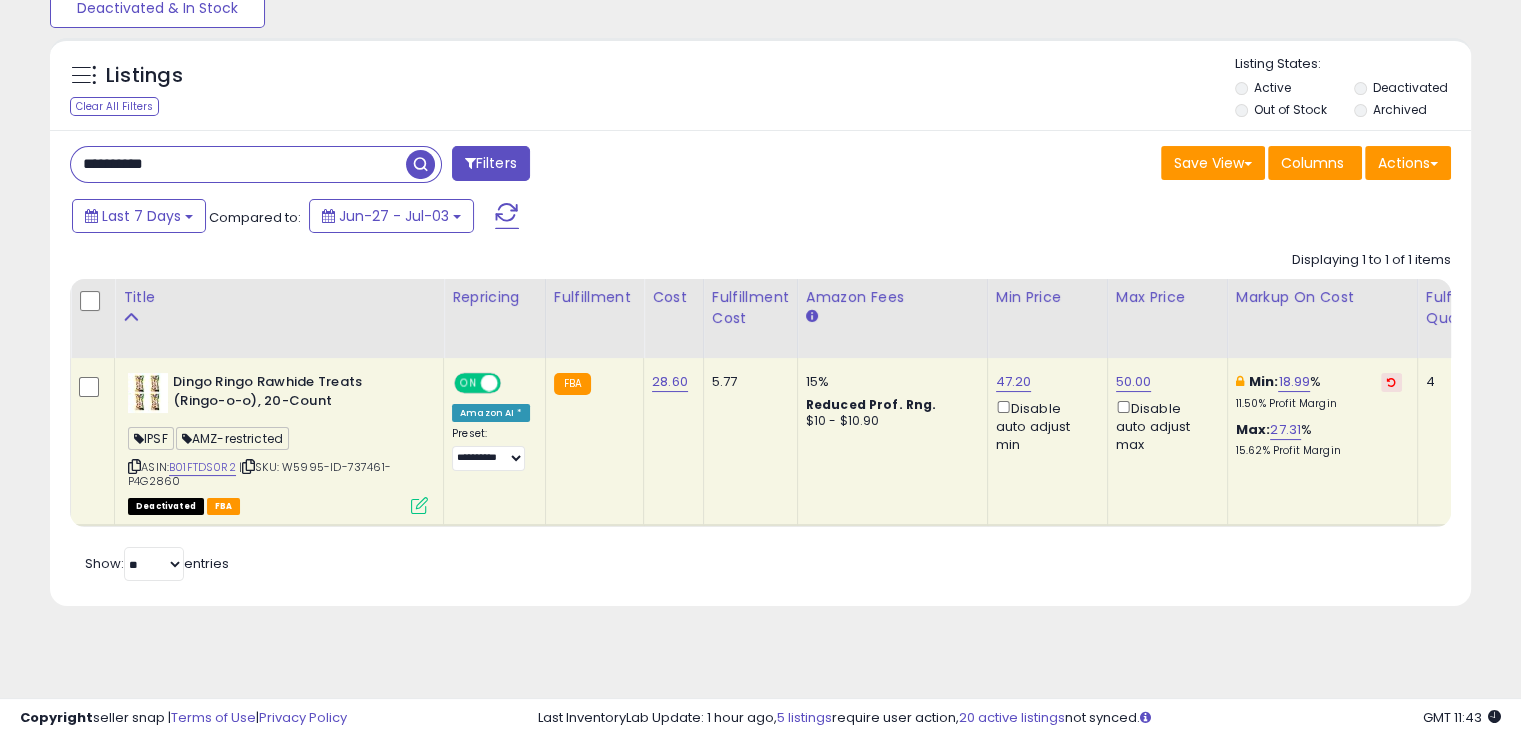 click at bounding box center (248, 466) 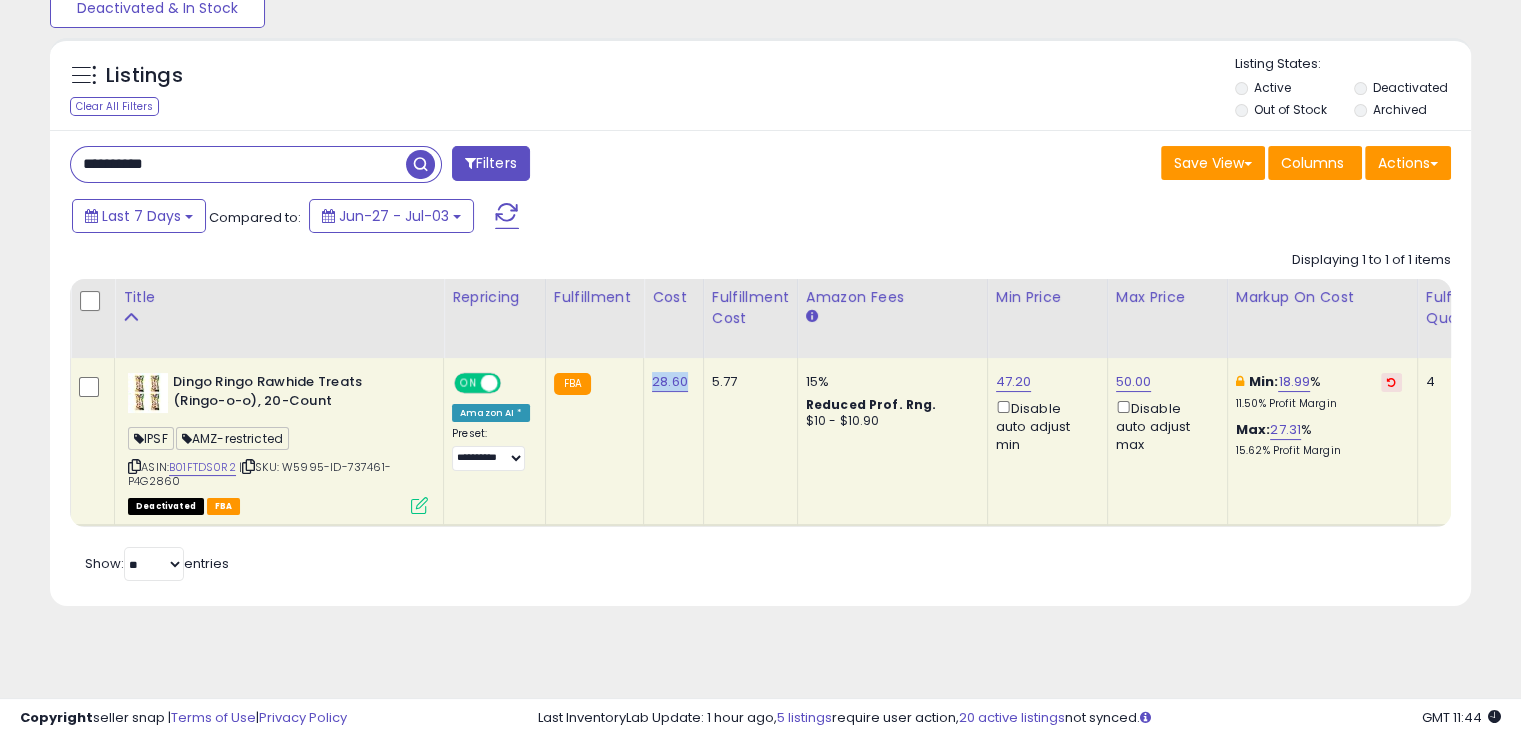 drag, startPoint x: 683, startPoint y: 379, endPoint x: 639, endPoint y: 379, distance: 44 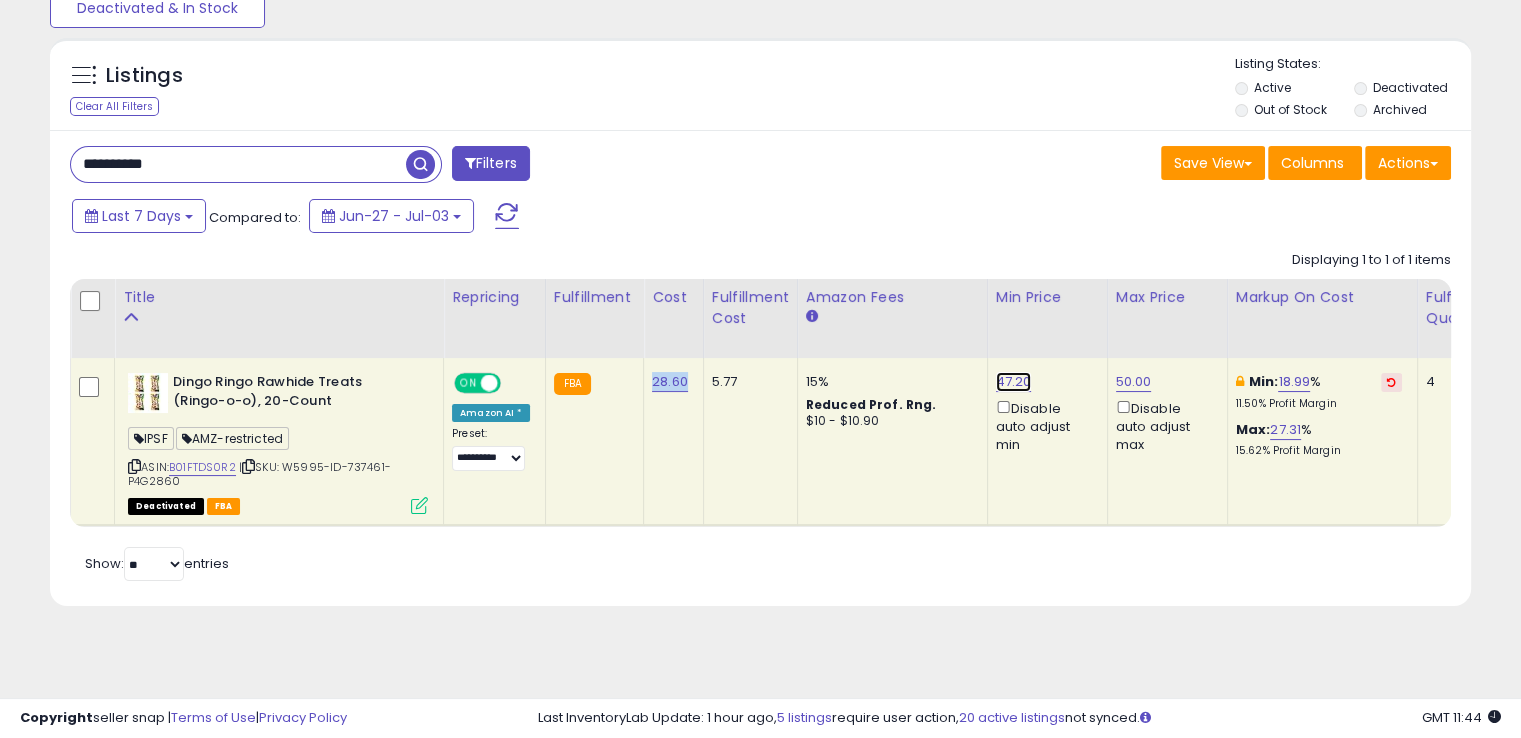 click on "47.20" at bounding box center [1014, 382] 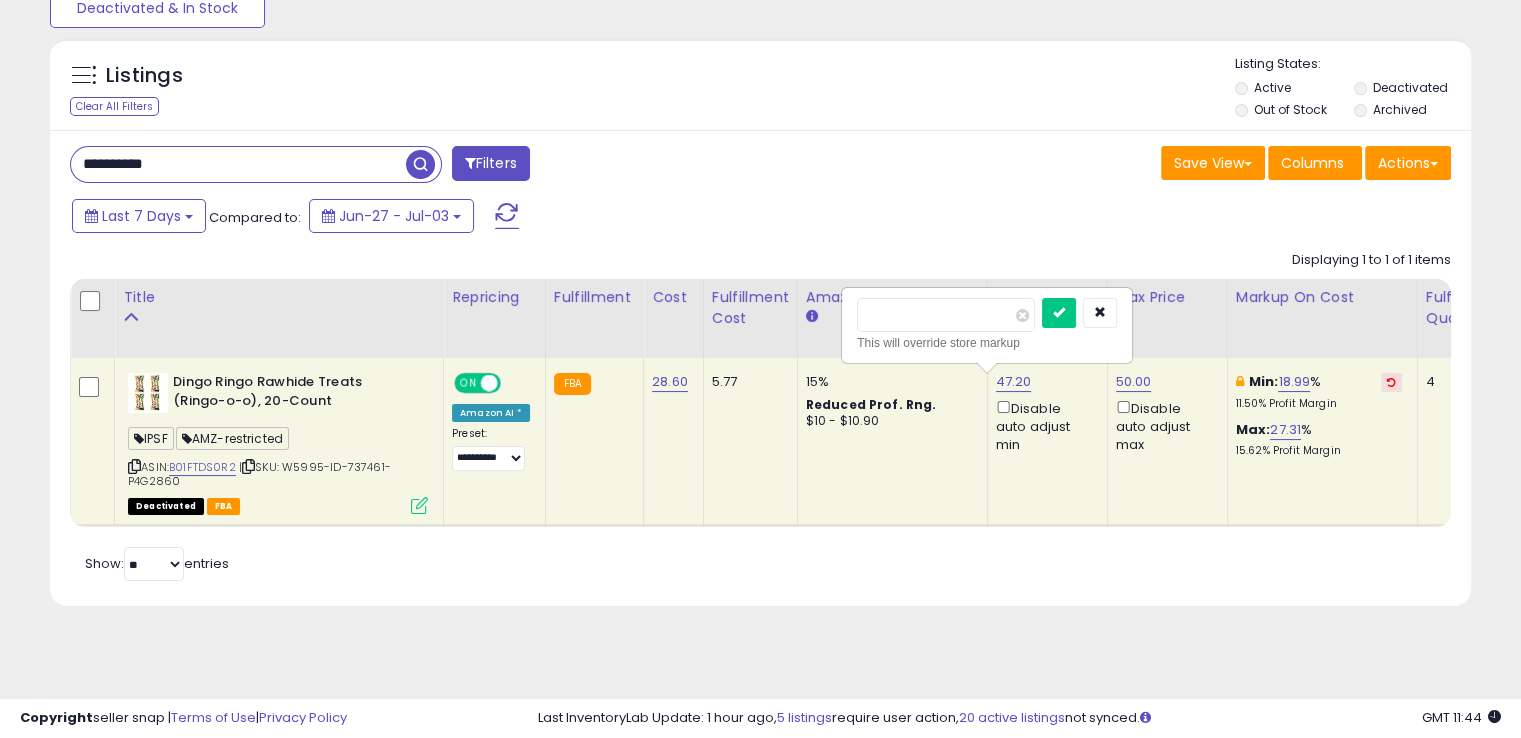 drag, startPoint x: 953, startPoint y: 319, endPoint x: 843, endPoint y: 316, distance: 110.0409 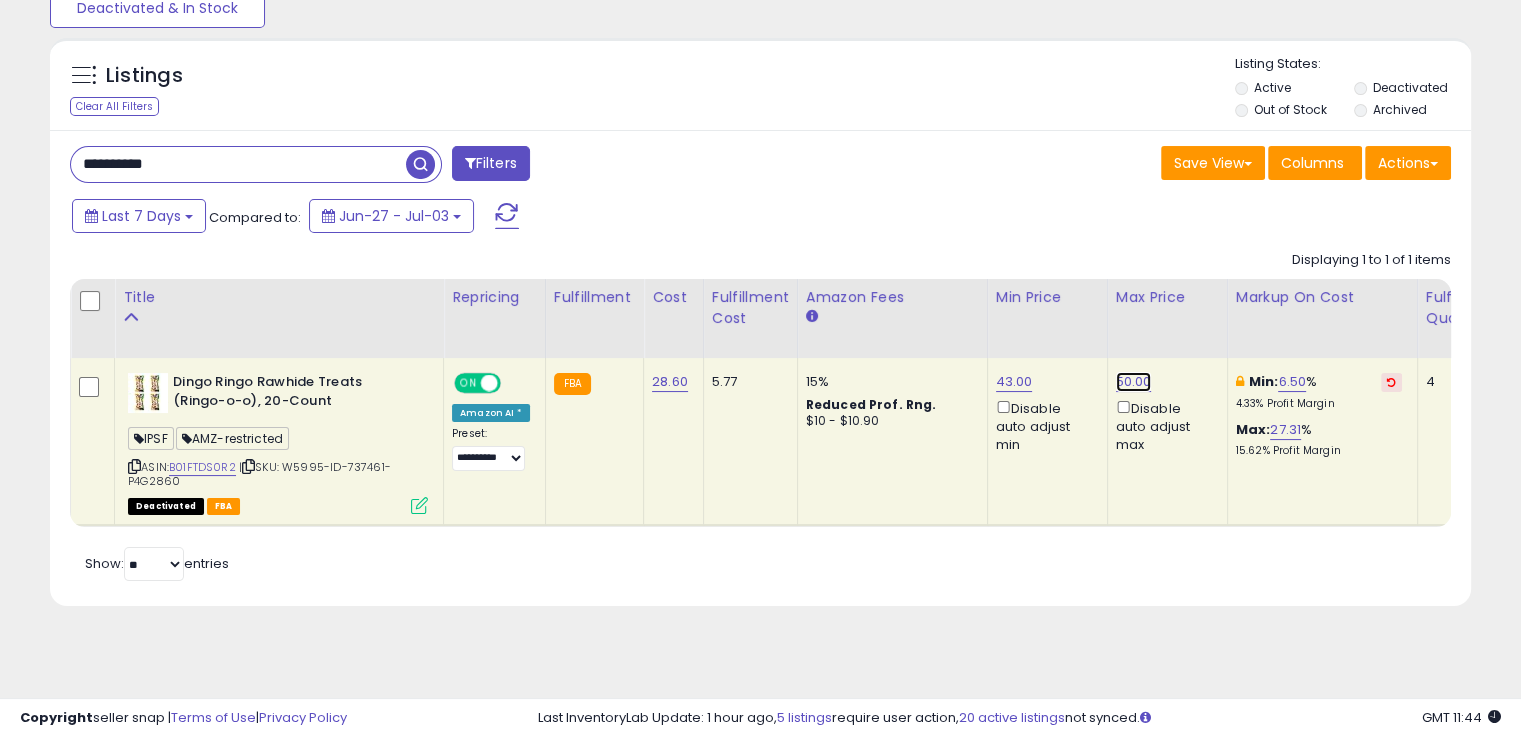 click on "50.00" at bounding box center [1134, 382] 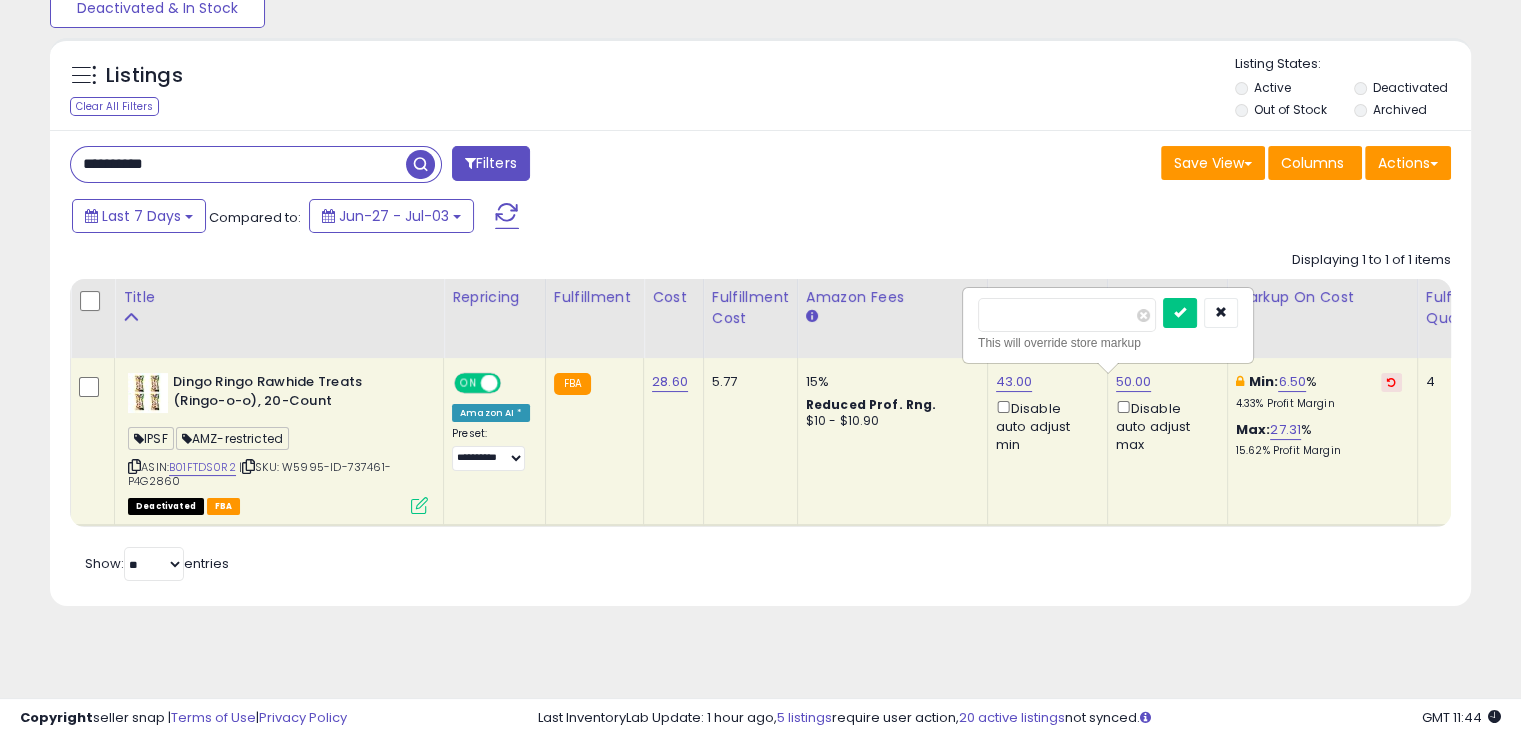 drag, startPoint x: 1031, startPoint y: 309, endPoint x: 955, endPoint y: 322, distance: 77.10383 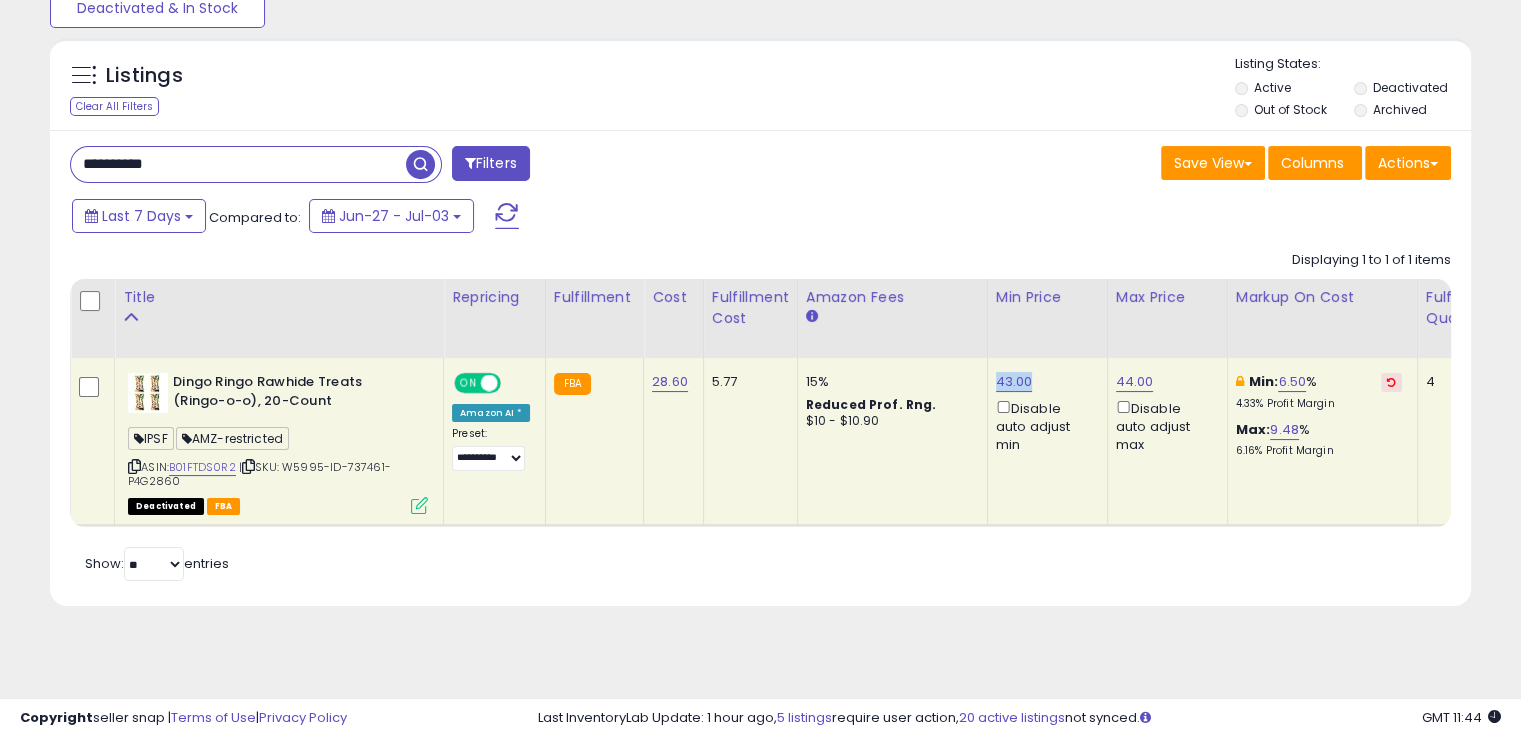 drag, startPoint x: 1024, startPoint y: 381, endPoint x: 982, endPoint y: 371, distance: 43.174065 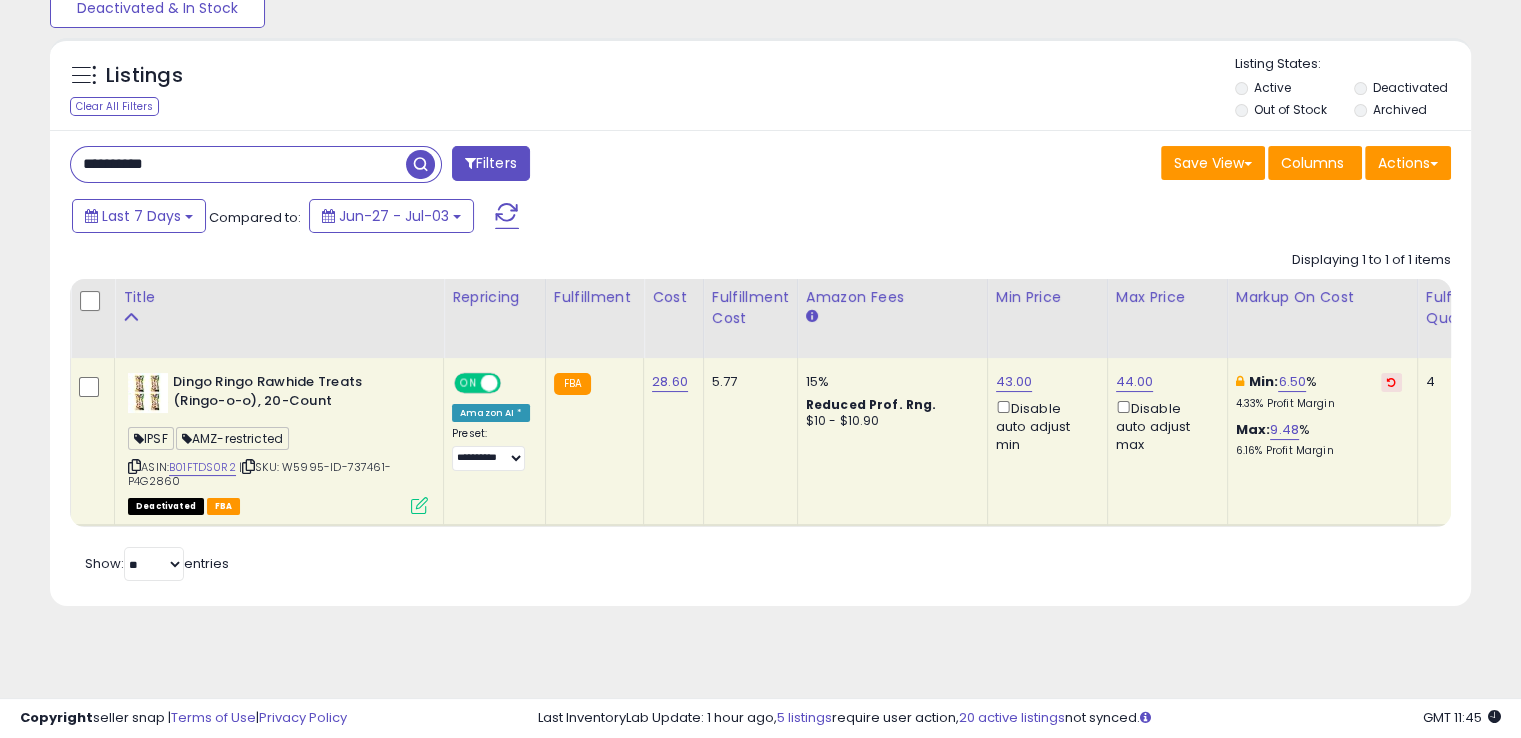click on "**********" at bounding box center [238, 164] 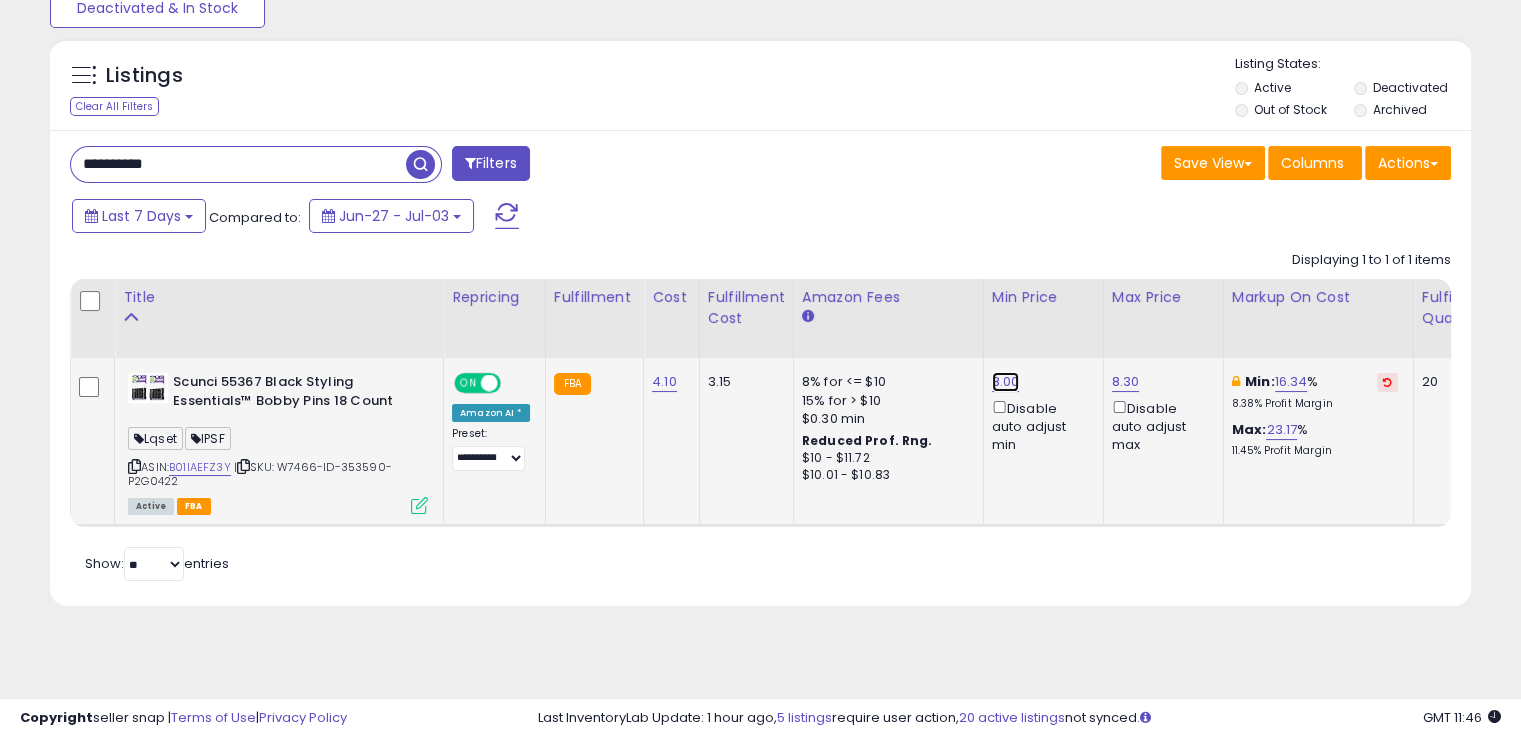 click on "8.00" at bounding box center (1006, 382) 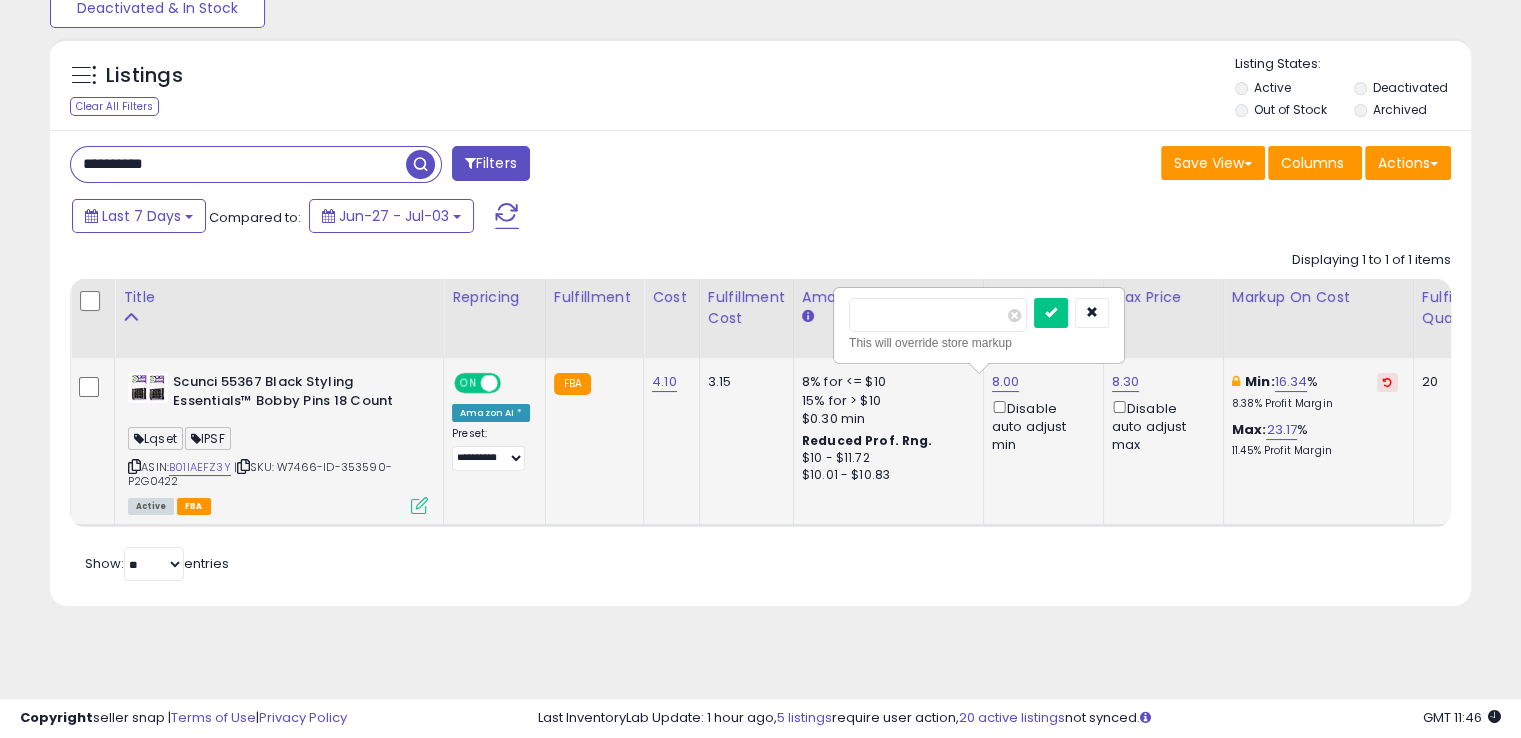 drag, startPoint x: 948, startPoint y: 309, endPoint x: 844, endPoint y: 310, distance: 104.00481 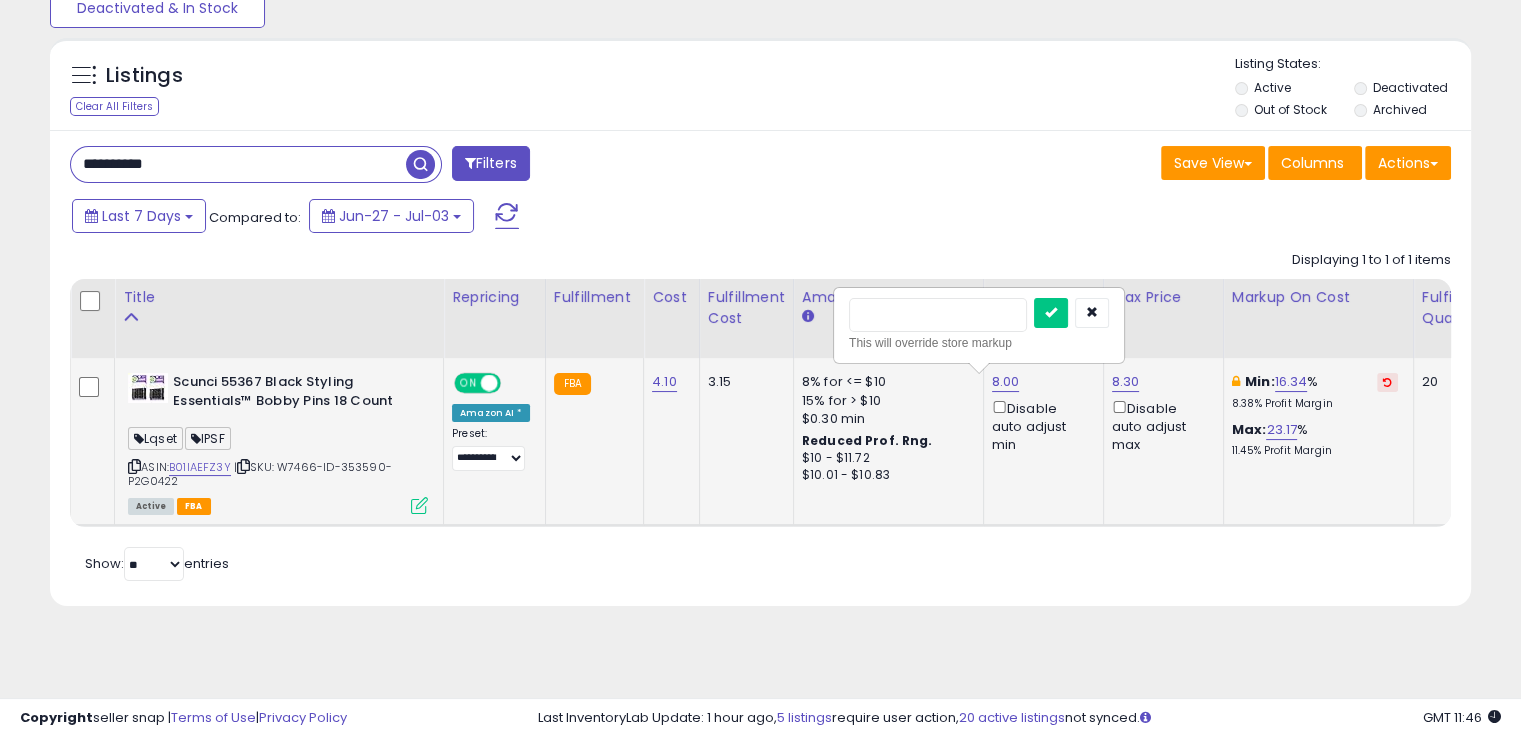 type on "****" 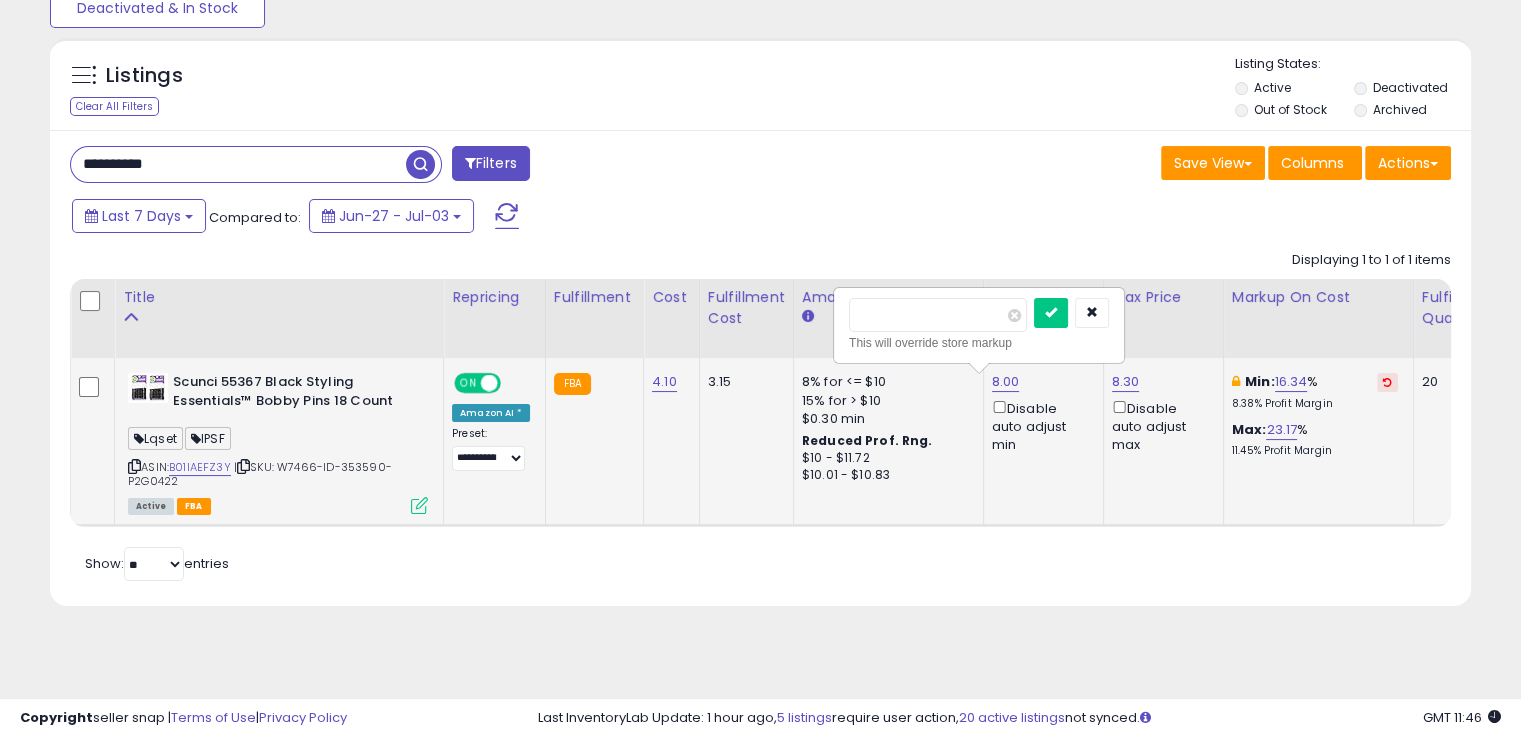 click at bounding box center (1051, 313) 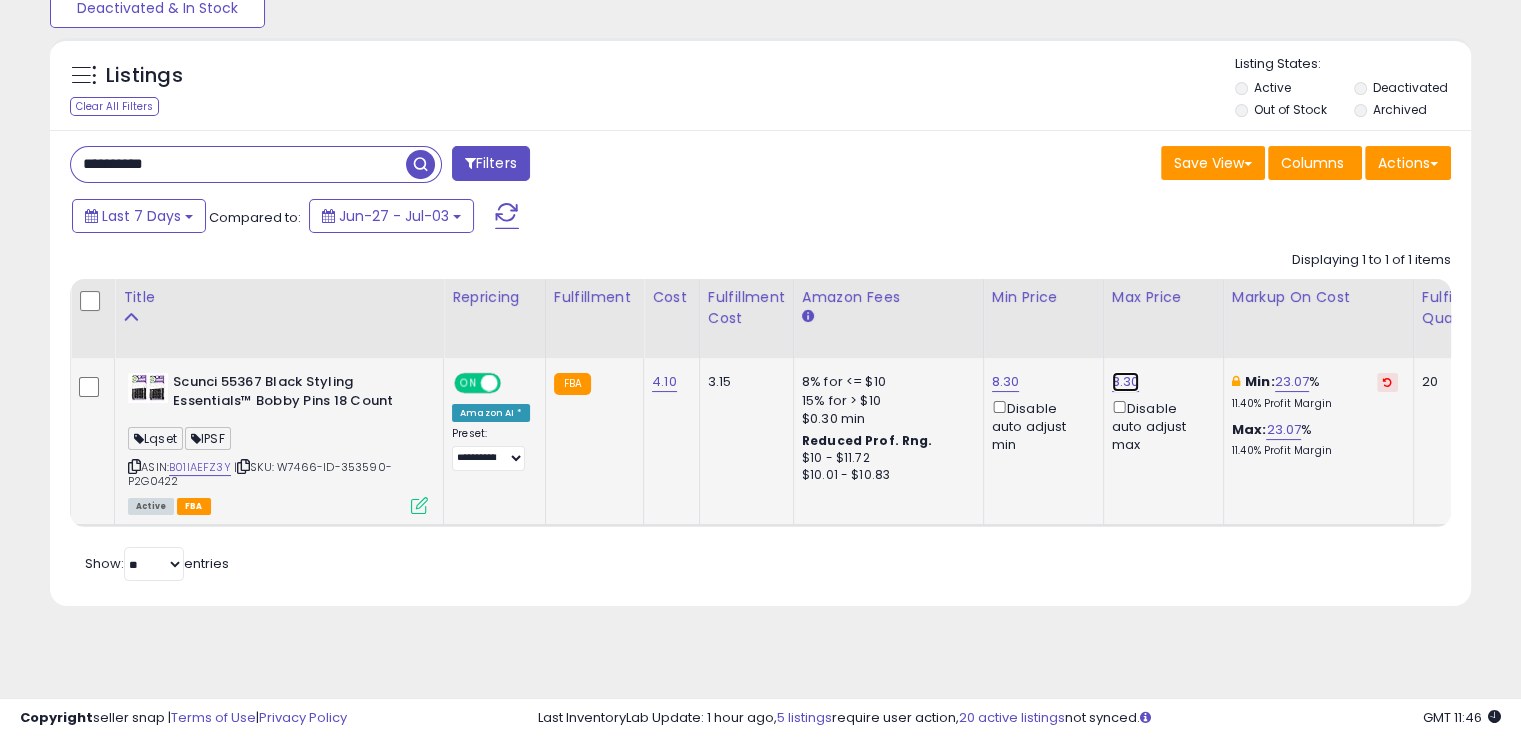 click on "8.30" at bounding box center [1126, 382] 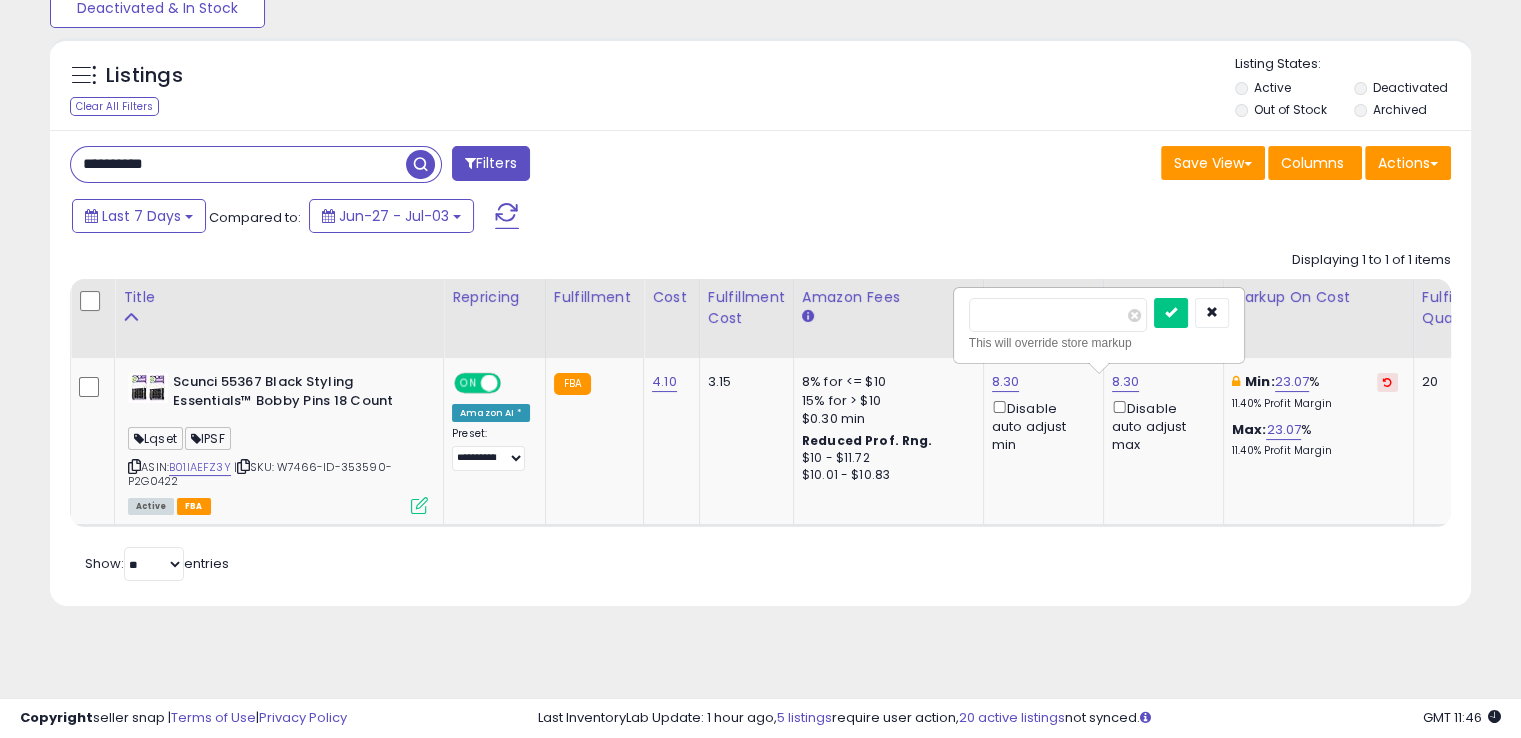drag, startPoint x: 1039, startPoint y: 308, endPoint x: 918, endPoint y: 301, distance: 121.20231 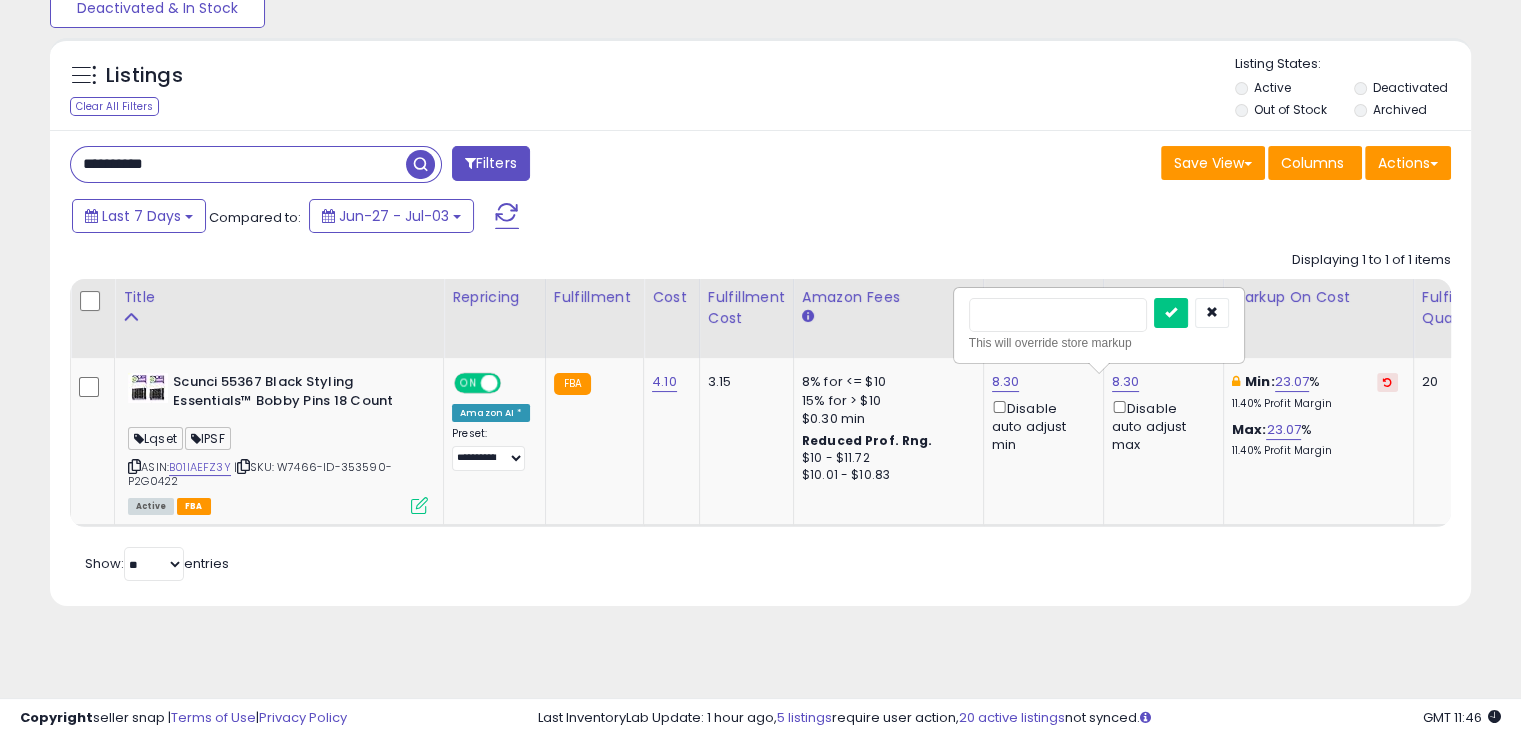 type on "****" 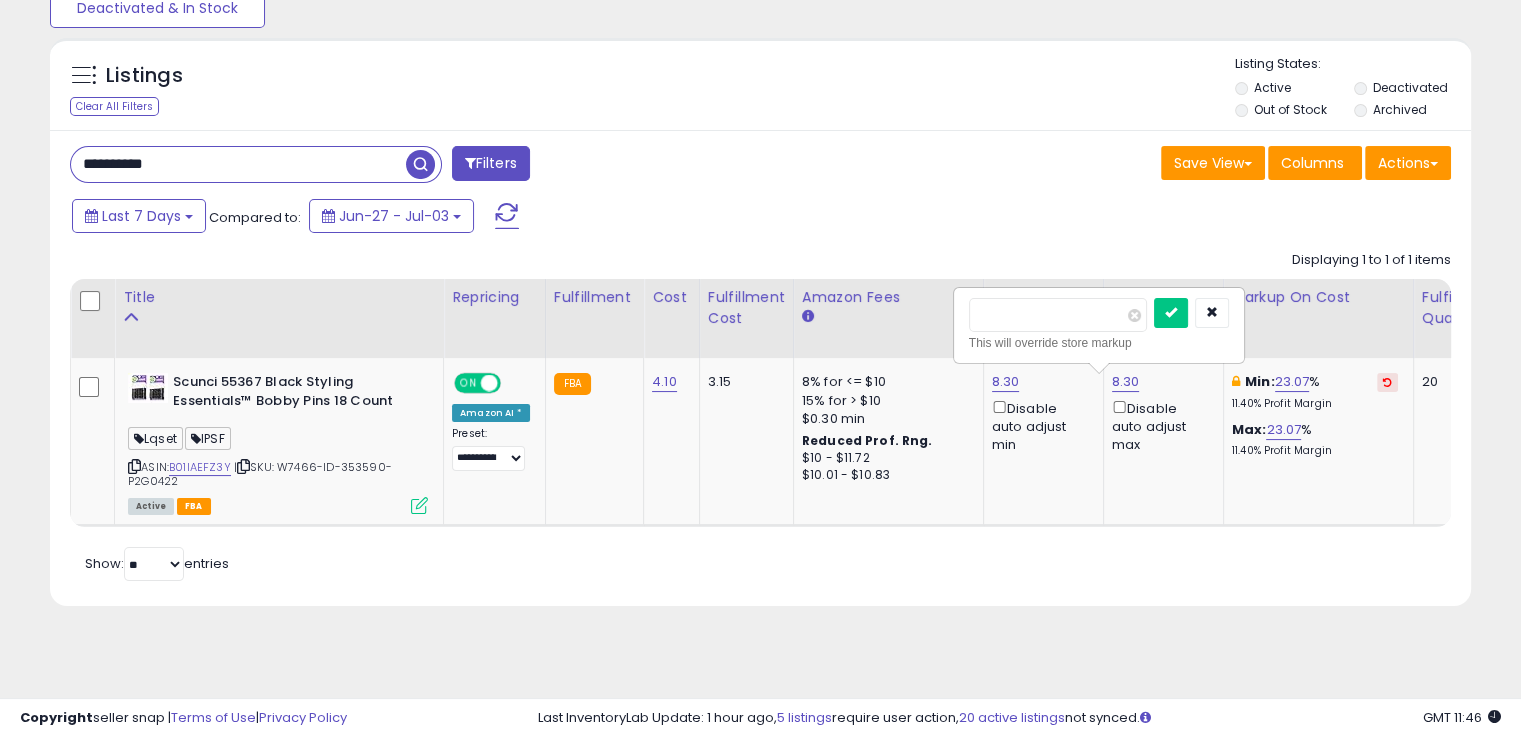 click at bounding box center (1171, 313) 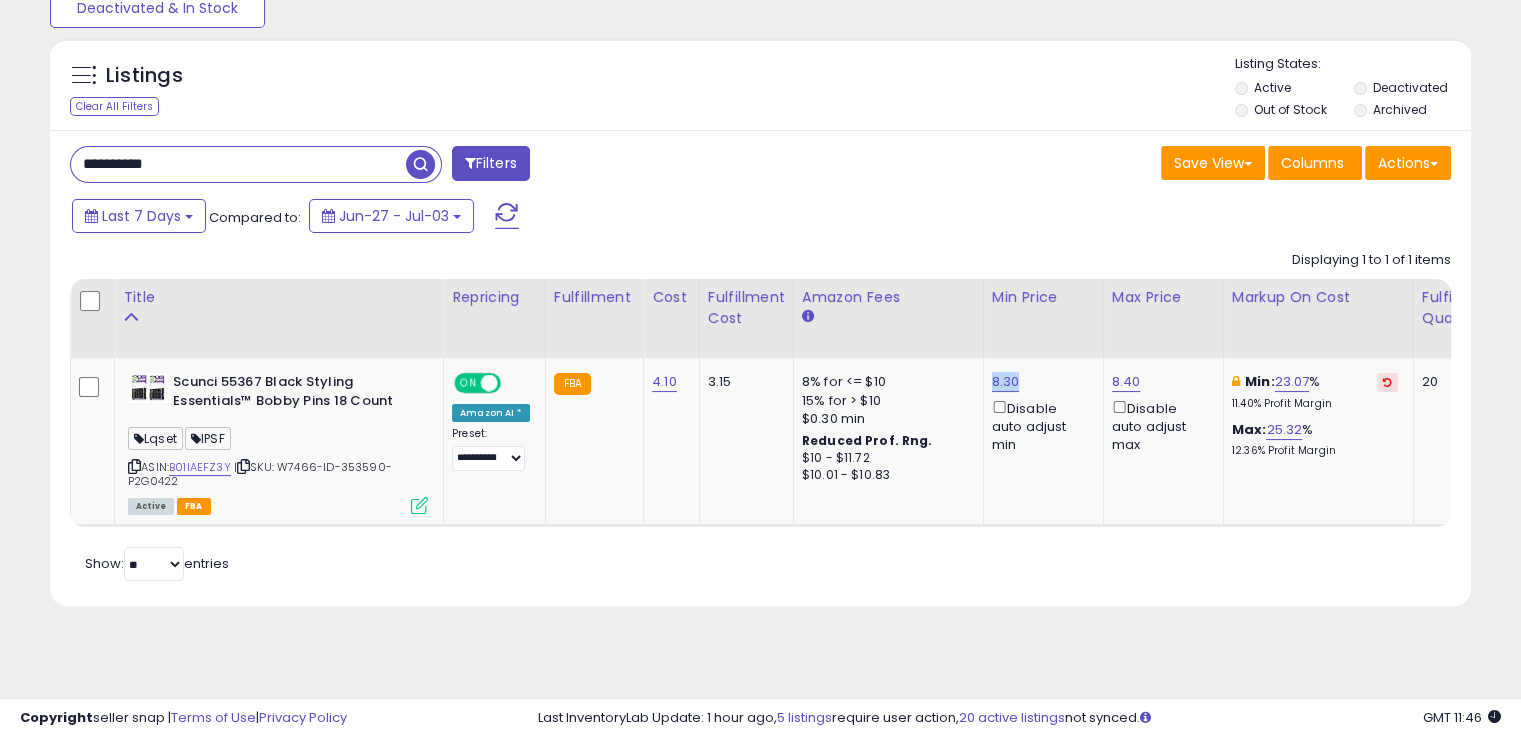 drag, startPoint x: 1012, startPoint y: 380, endPoint x: 982, endPoint y: 376, distance: 30.265491 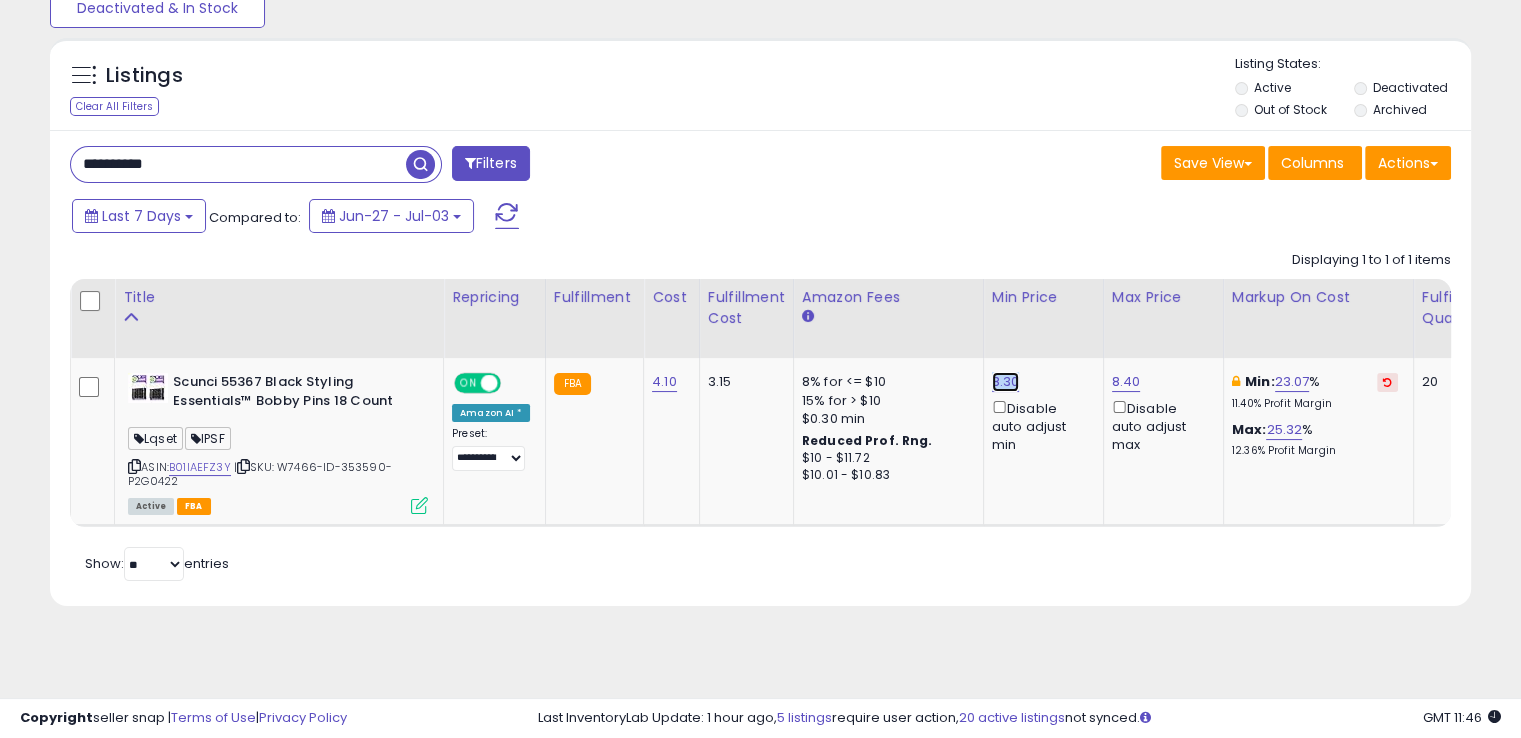 click on "8.30" at bounding box center (1006, 382) 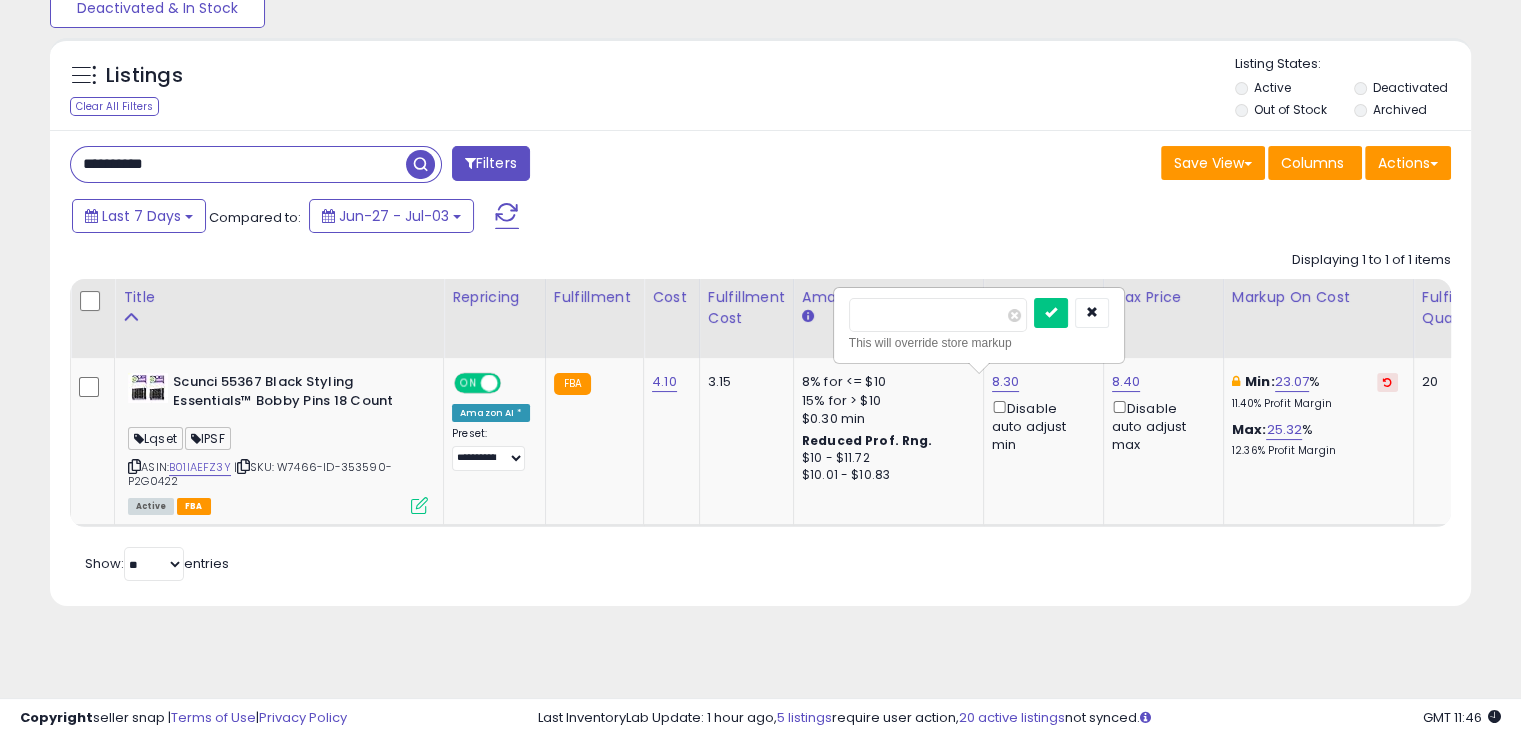 drag, startPoint x: 924, startPoint y: 313, endPoint x: 875, endPoint y: 324, distance: 50.219517 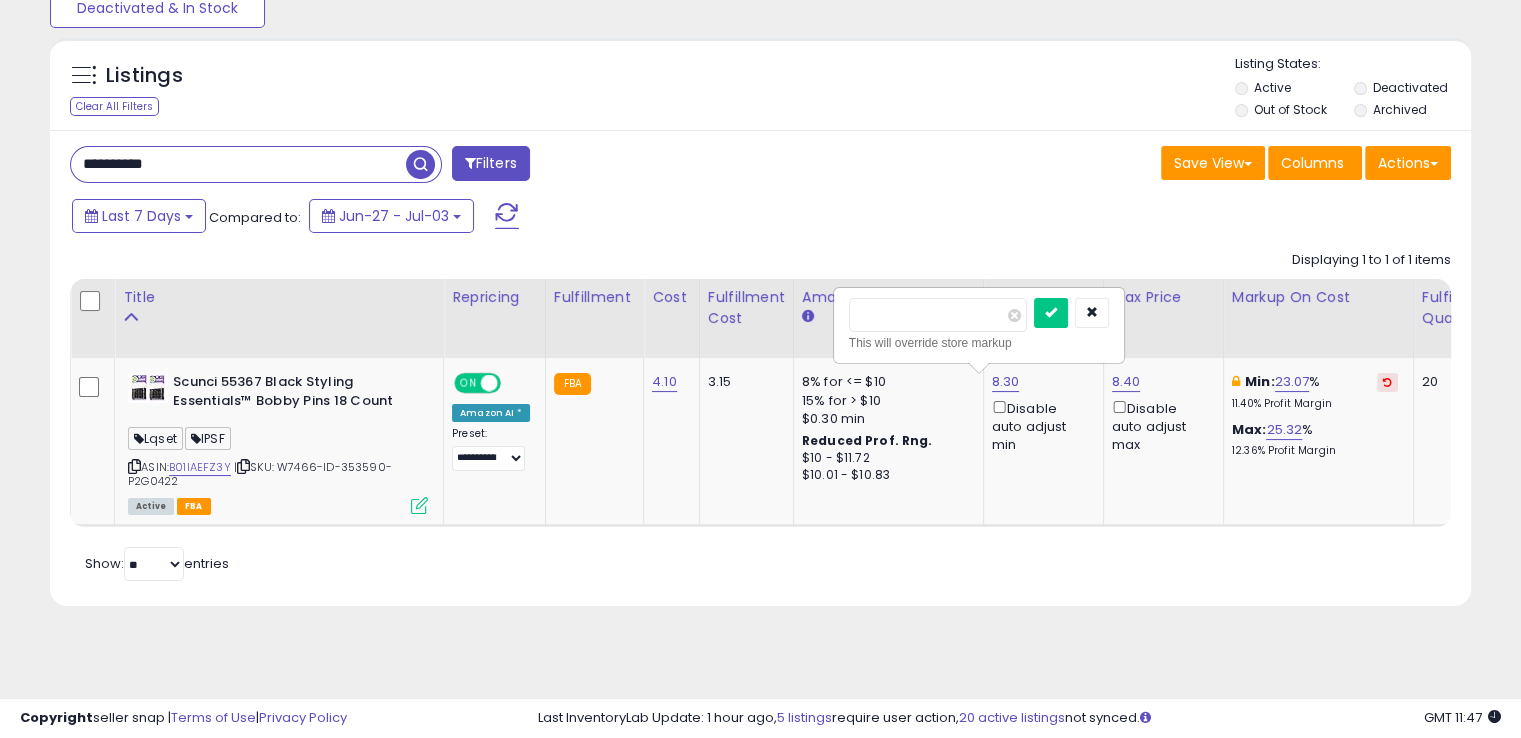 type on "****" 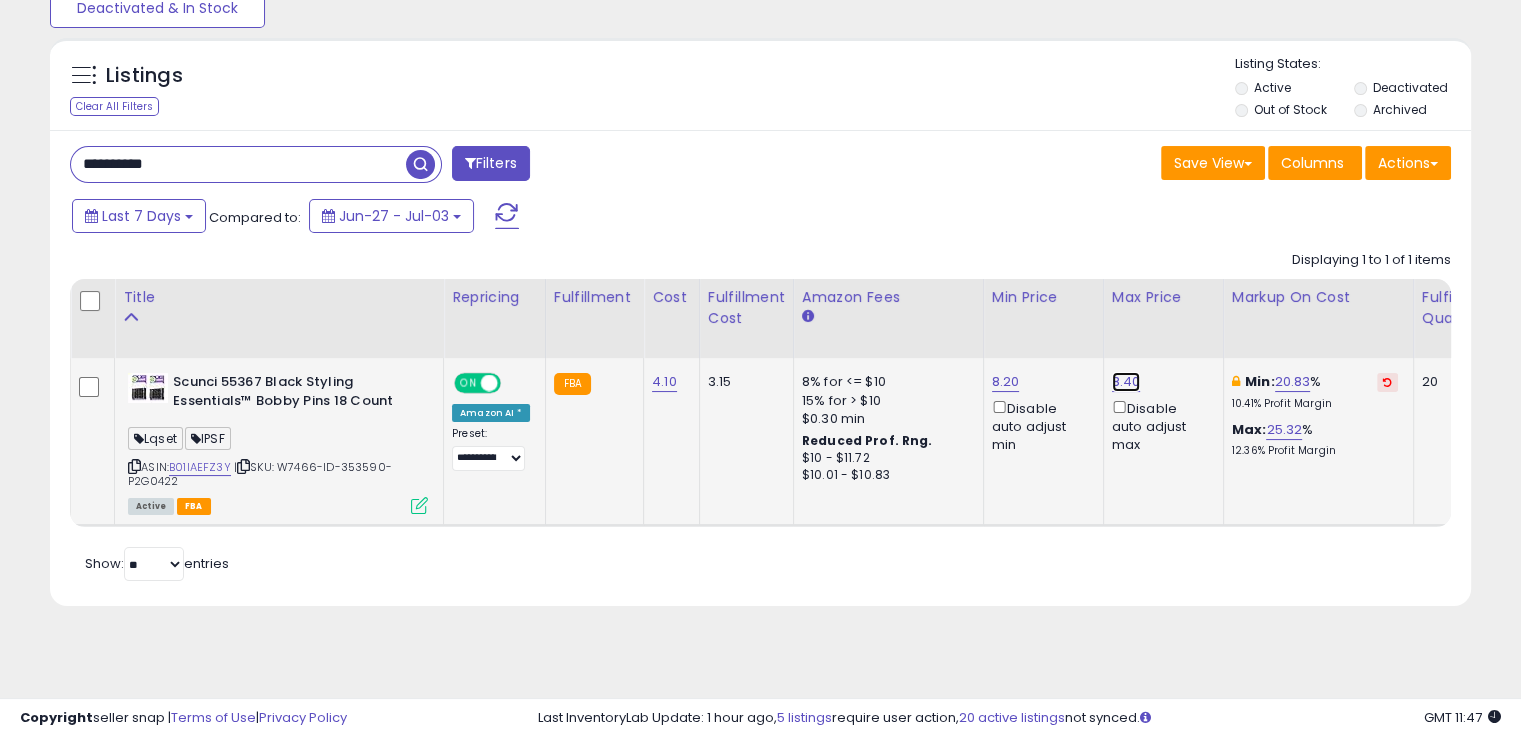 click on "8.40" at bounding box center (1126, 382) 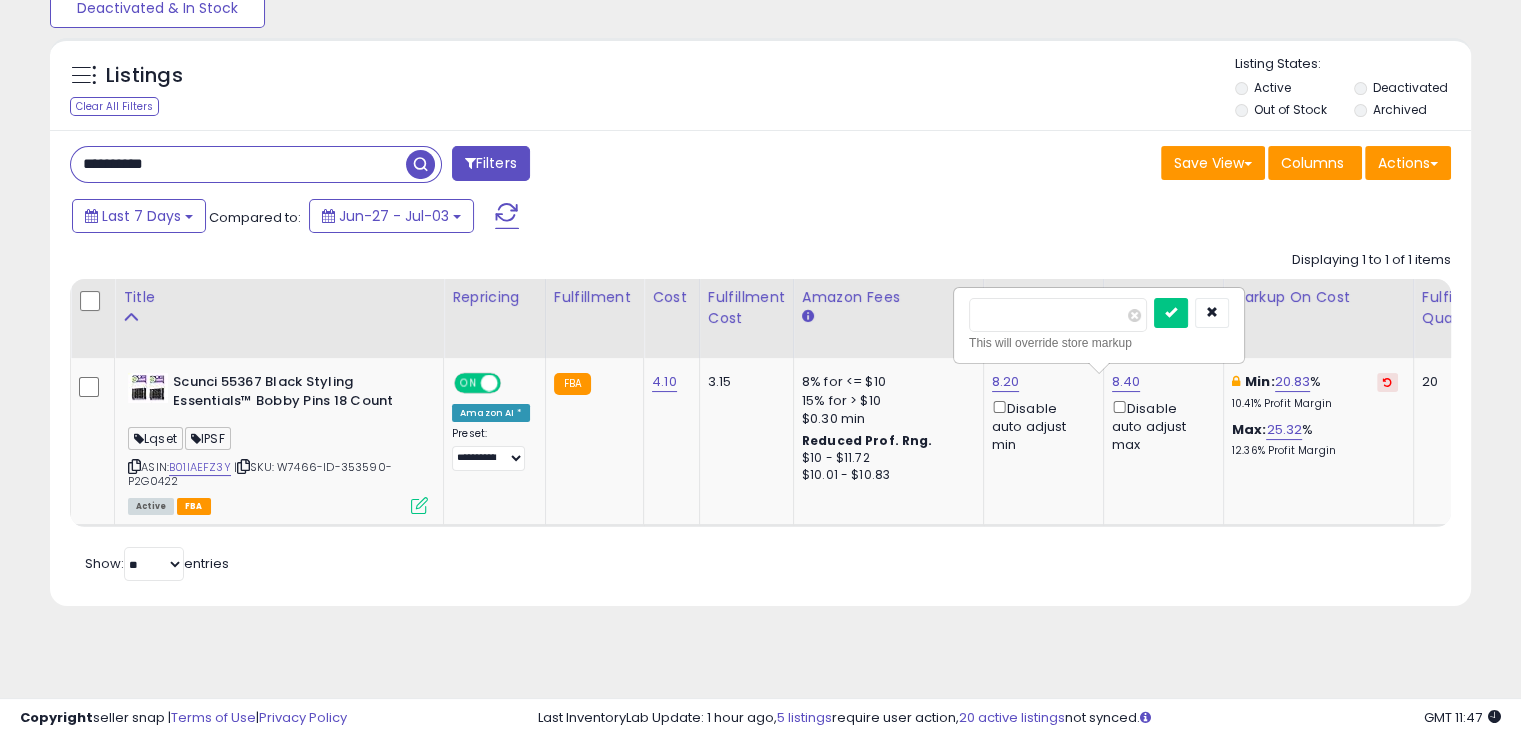drag, startPoint x: 1014, startPoint y: 313, endPoint x: 935, endPoint y: 303, distance: 79.630394 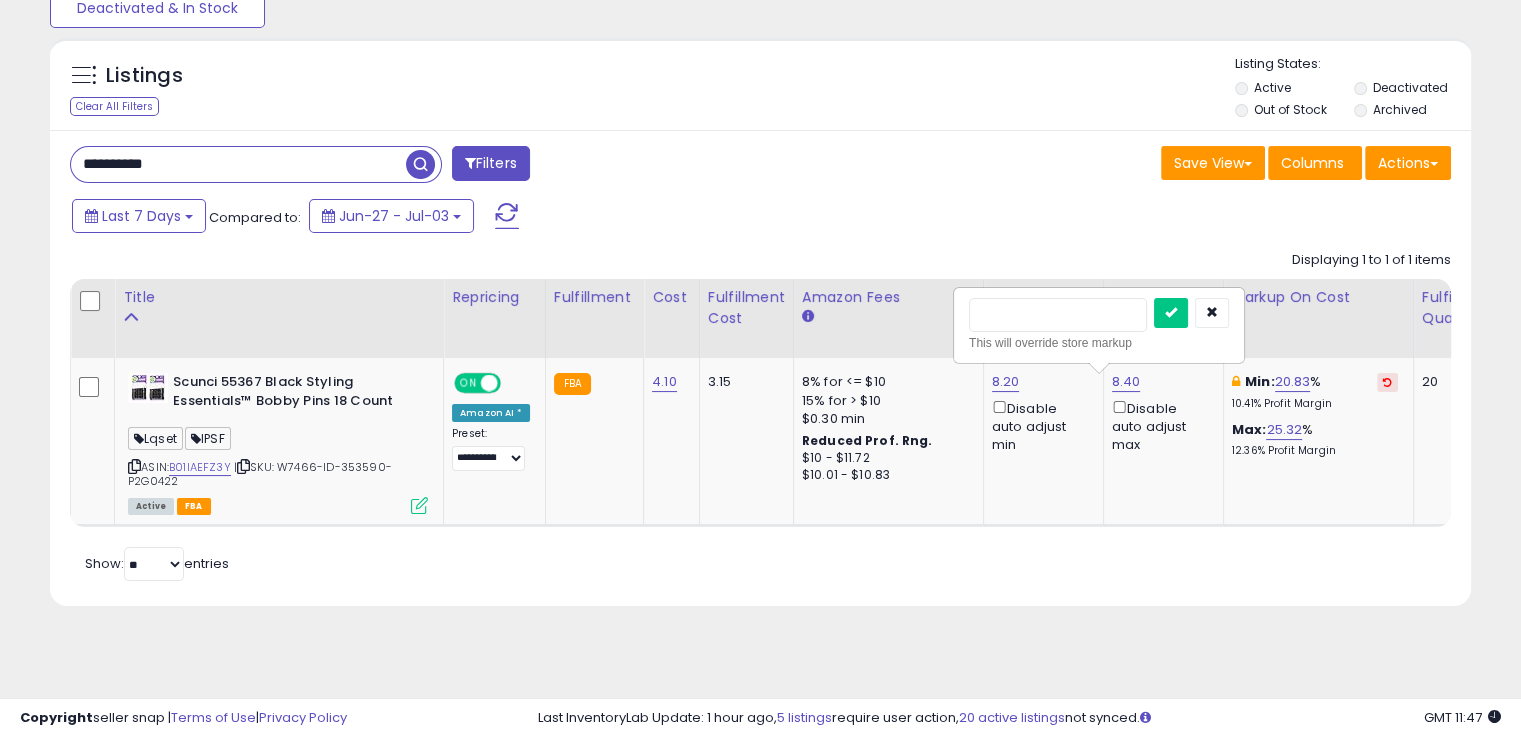type on "****" 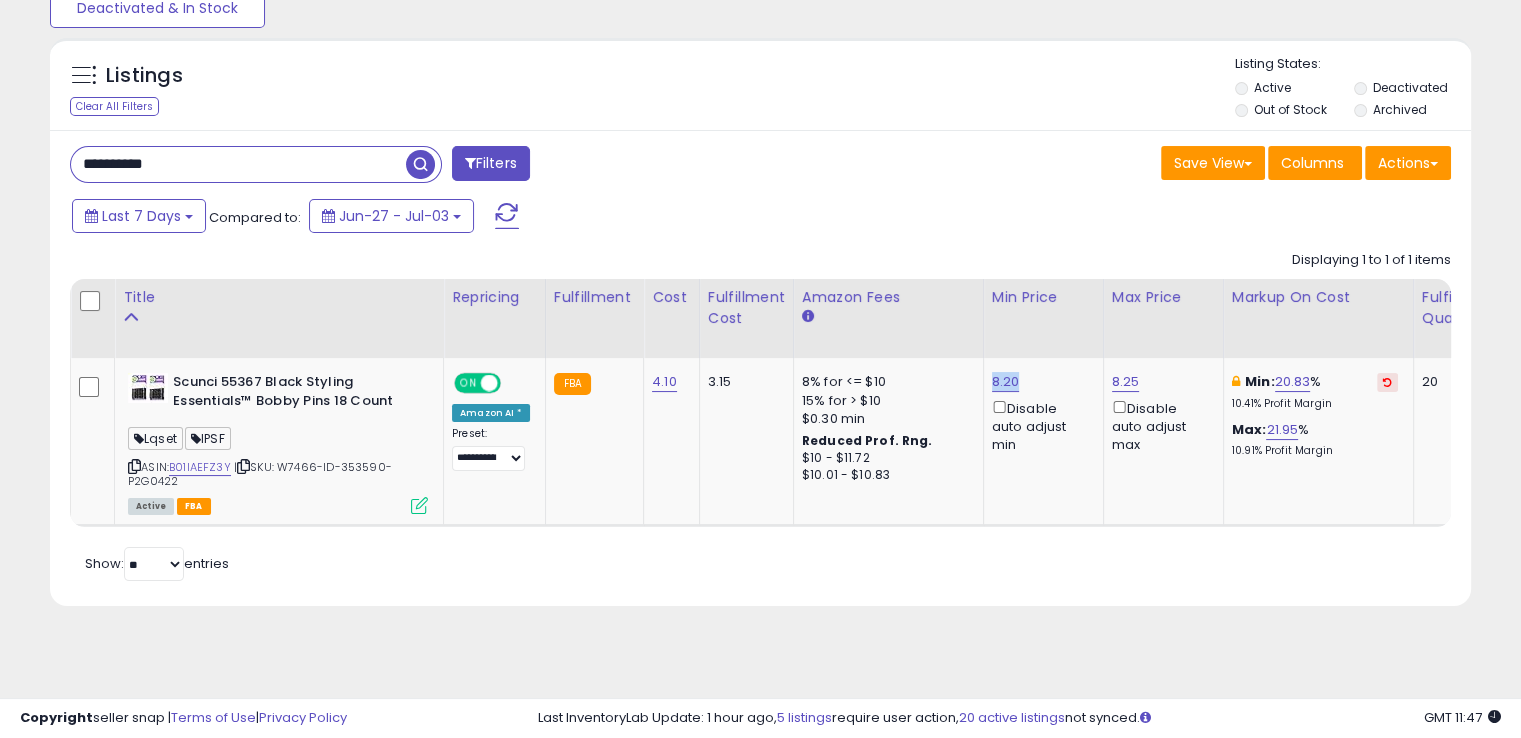 drag, startPoint x: 1017, startPoint y: 381, endPoint x: 978, endPoint y: 371, distance: 40.261642 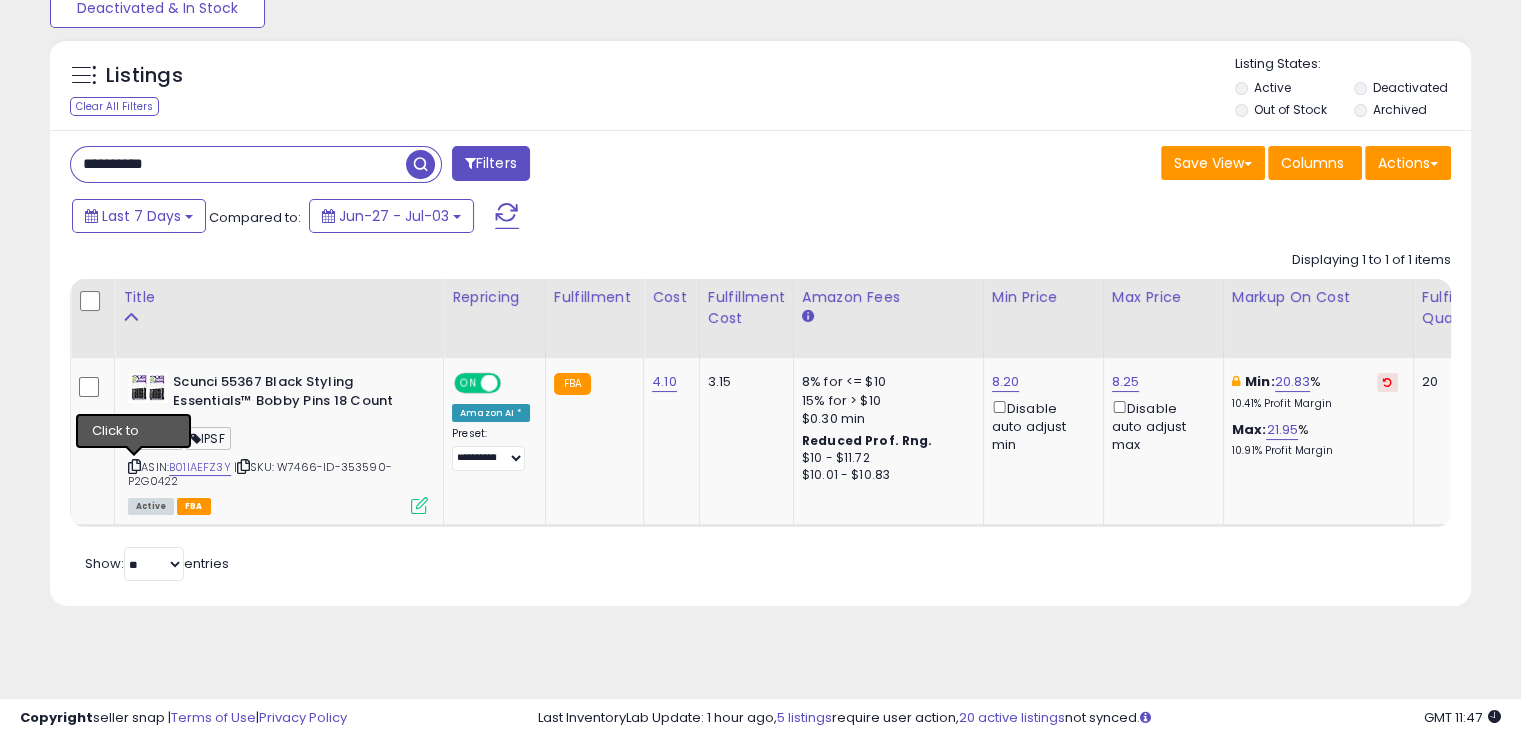 click at bounding box center [134, 466] 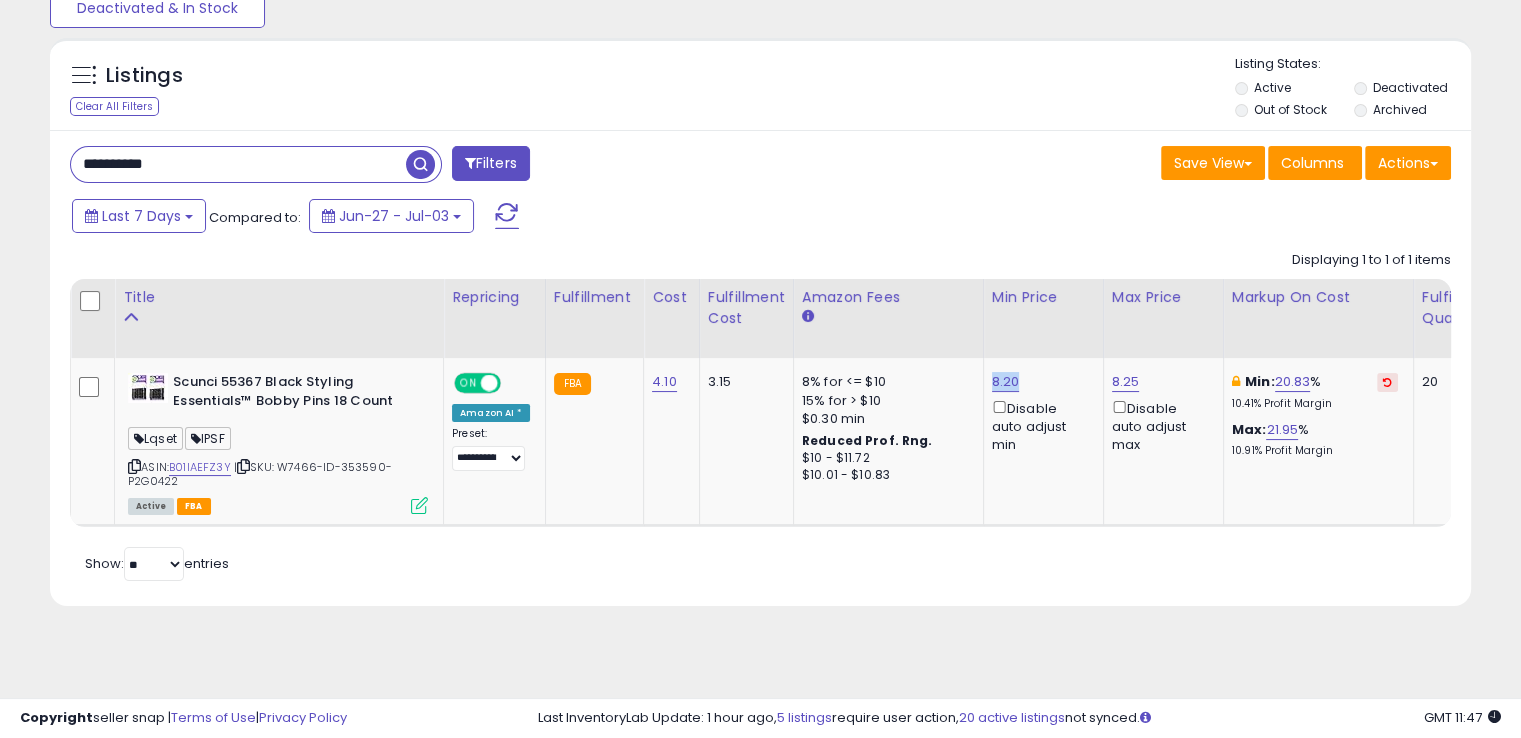 drag, startPoint x: 1012, startPoint y: 376, endPoint x: 984, endPoint y: 374, distance: 28.071337 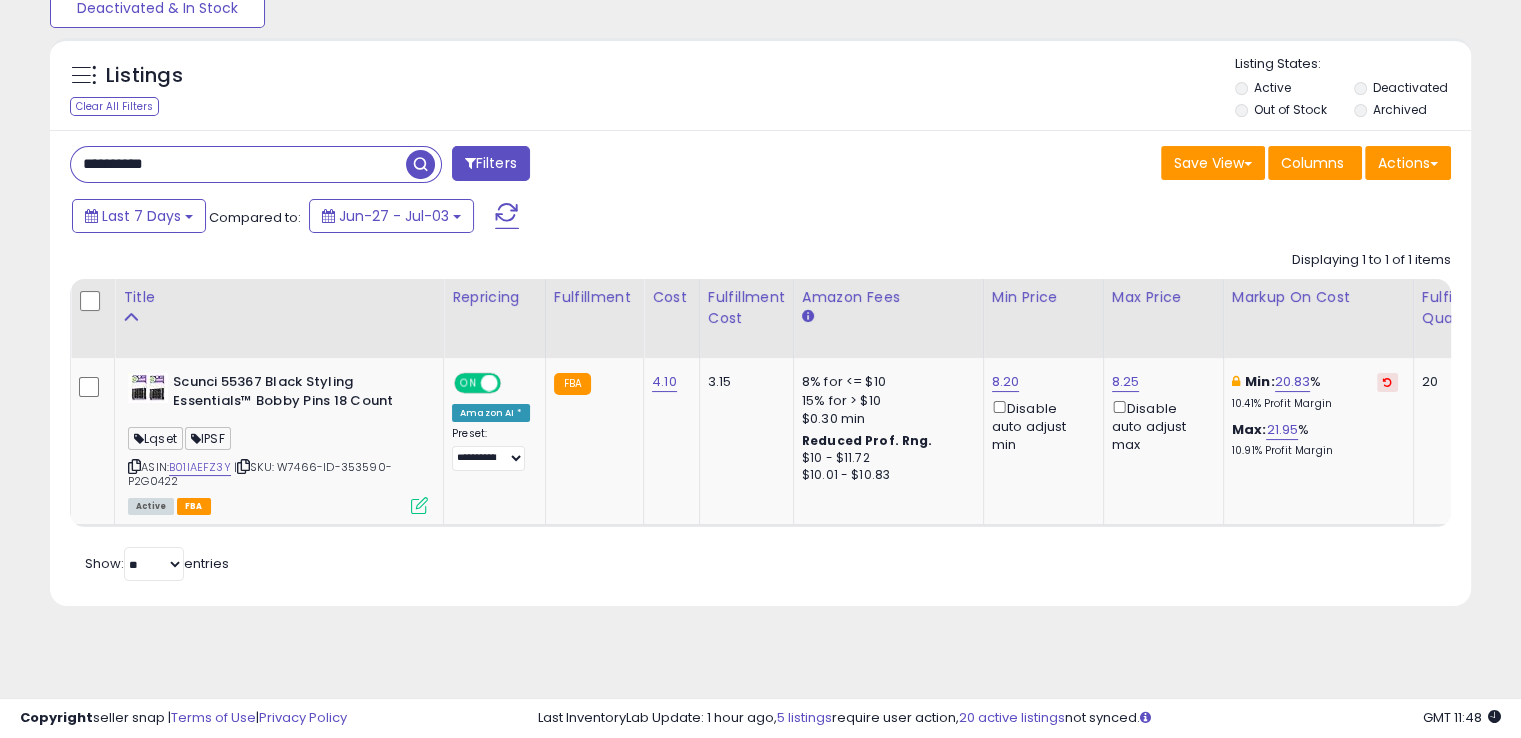 click on "**********" at bounding box center (238, 164) 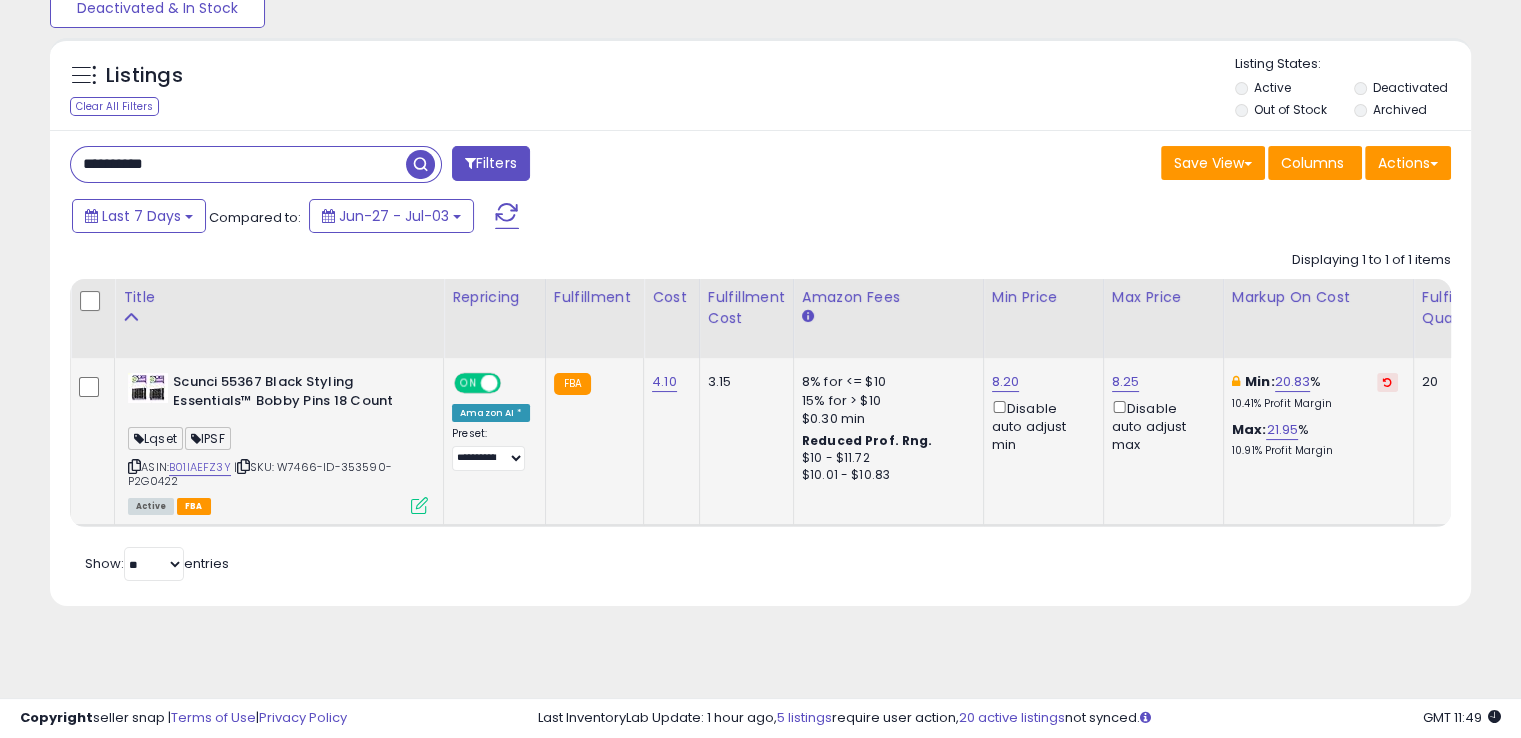click at bounding box center (419, 505) 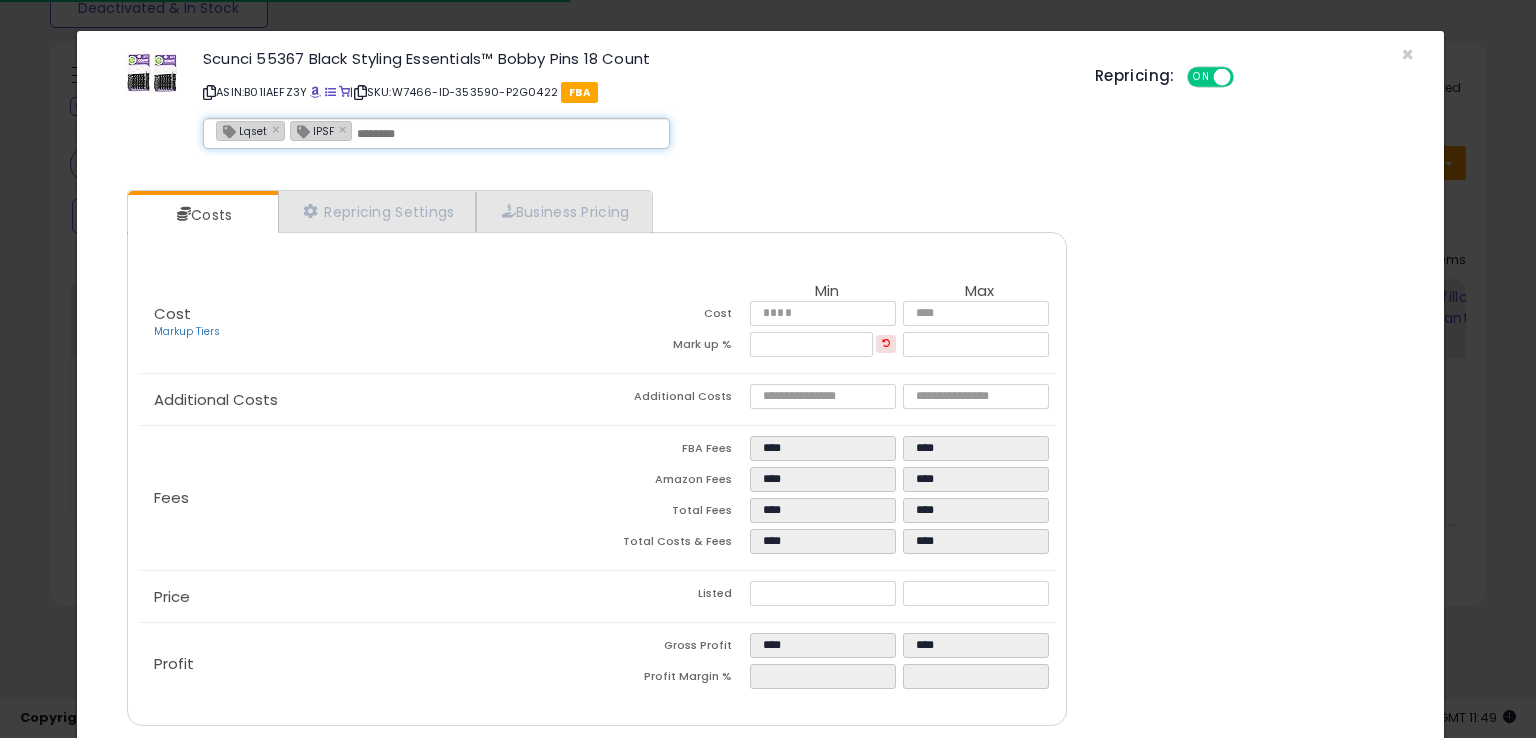 click at bounding box center (507, 134) 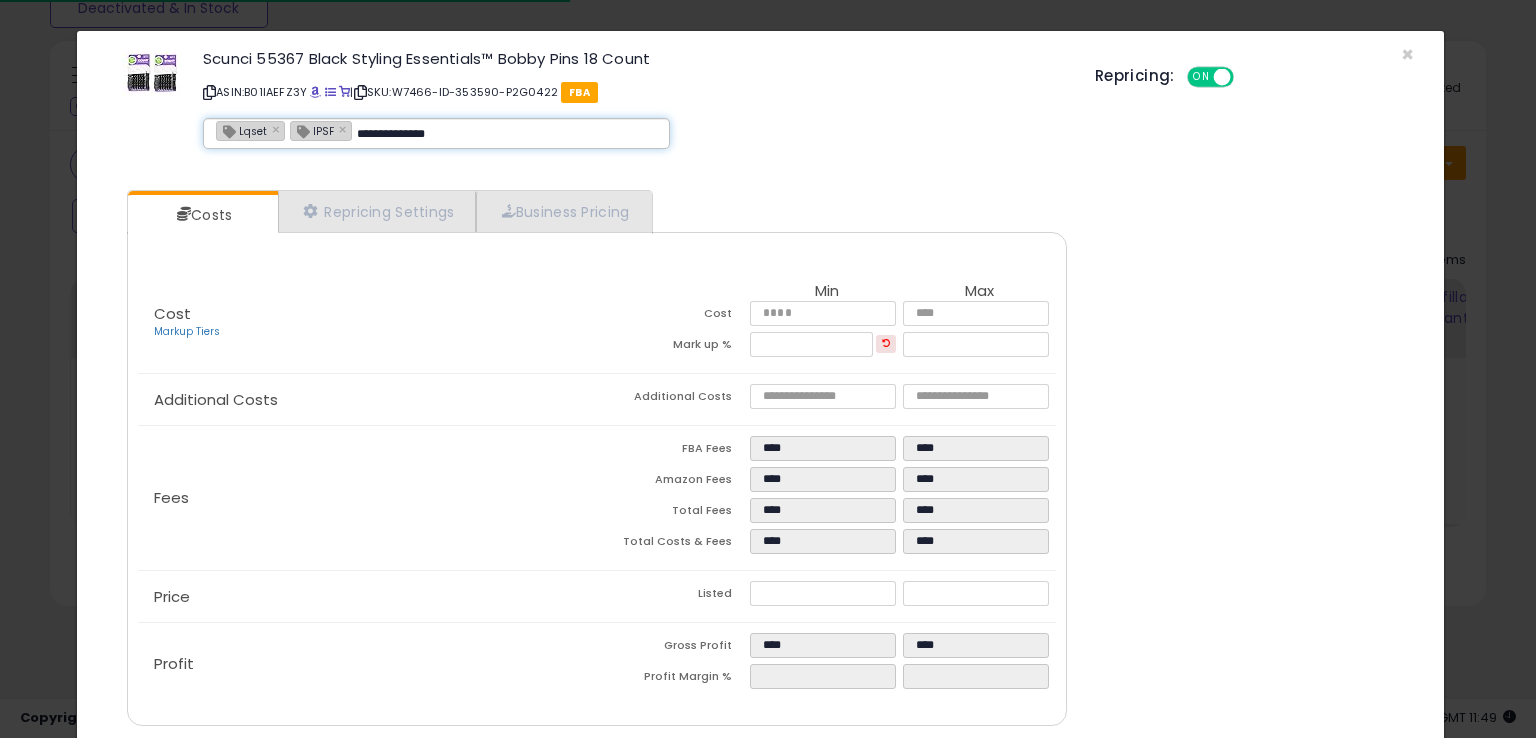 type on "**********" 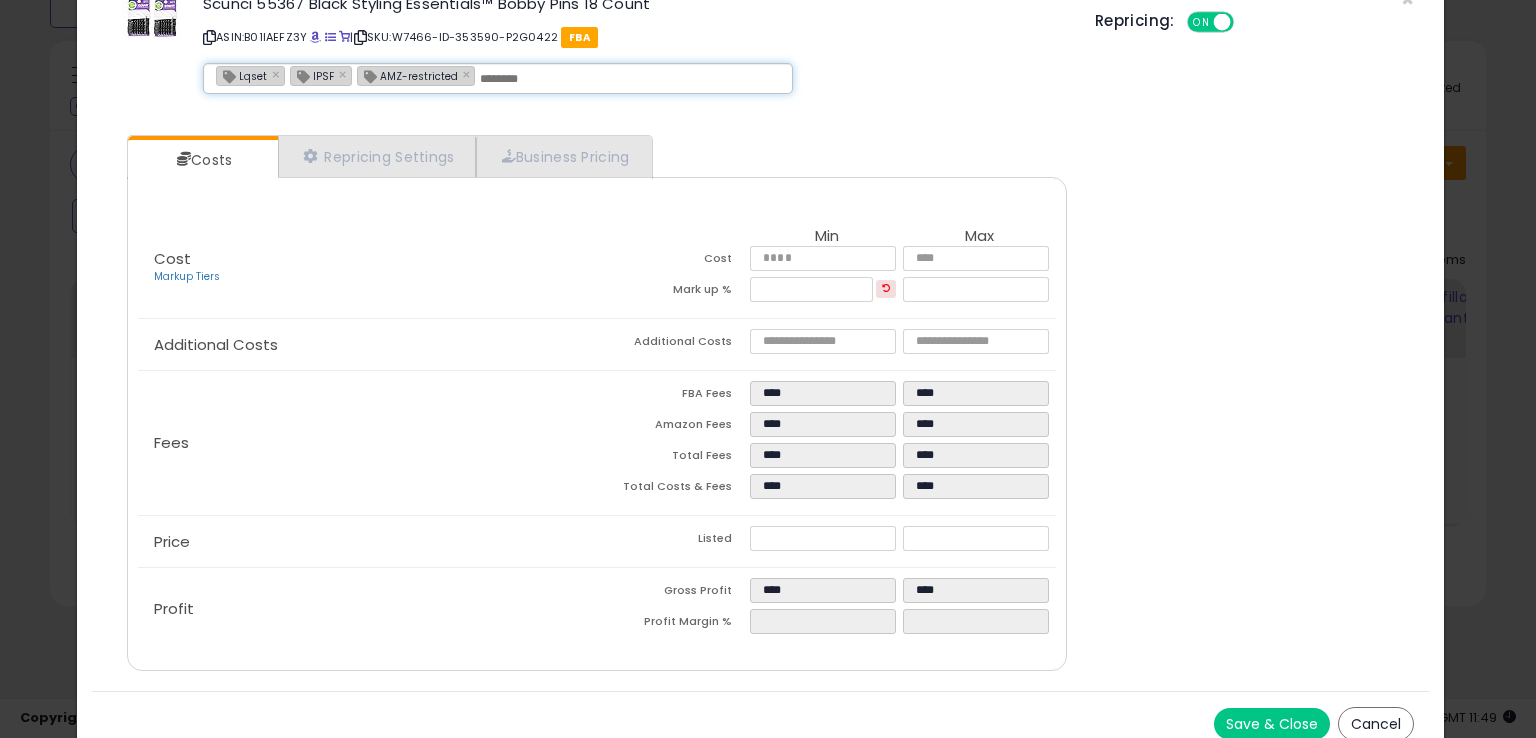 scroll, scrollTop: 71, scrollLeft: 0, axis: vertical 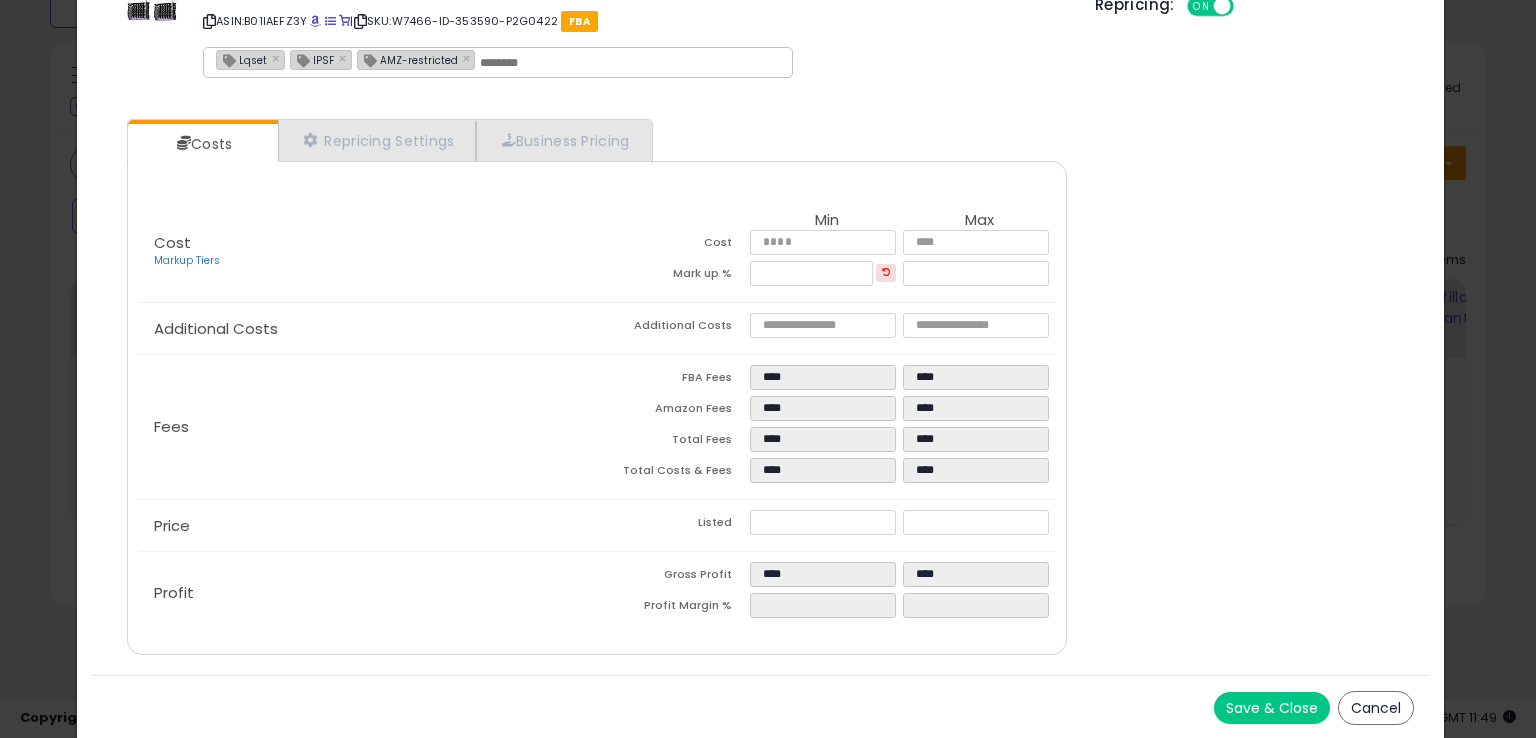 click on "Save & Close" at bounding box center (1272, 708) 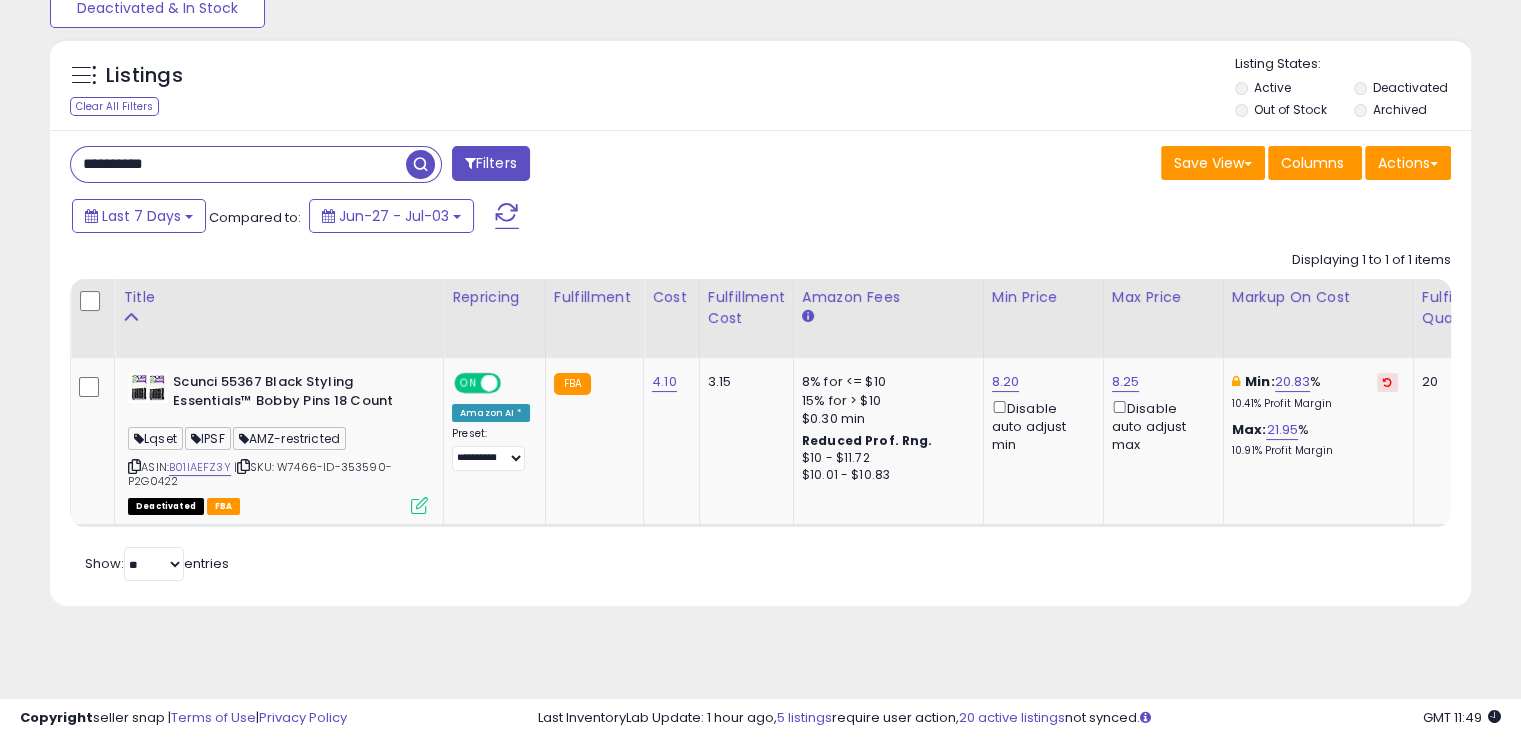 click on "**********" at bounding box center [238, 164] 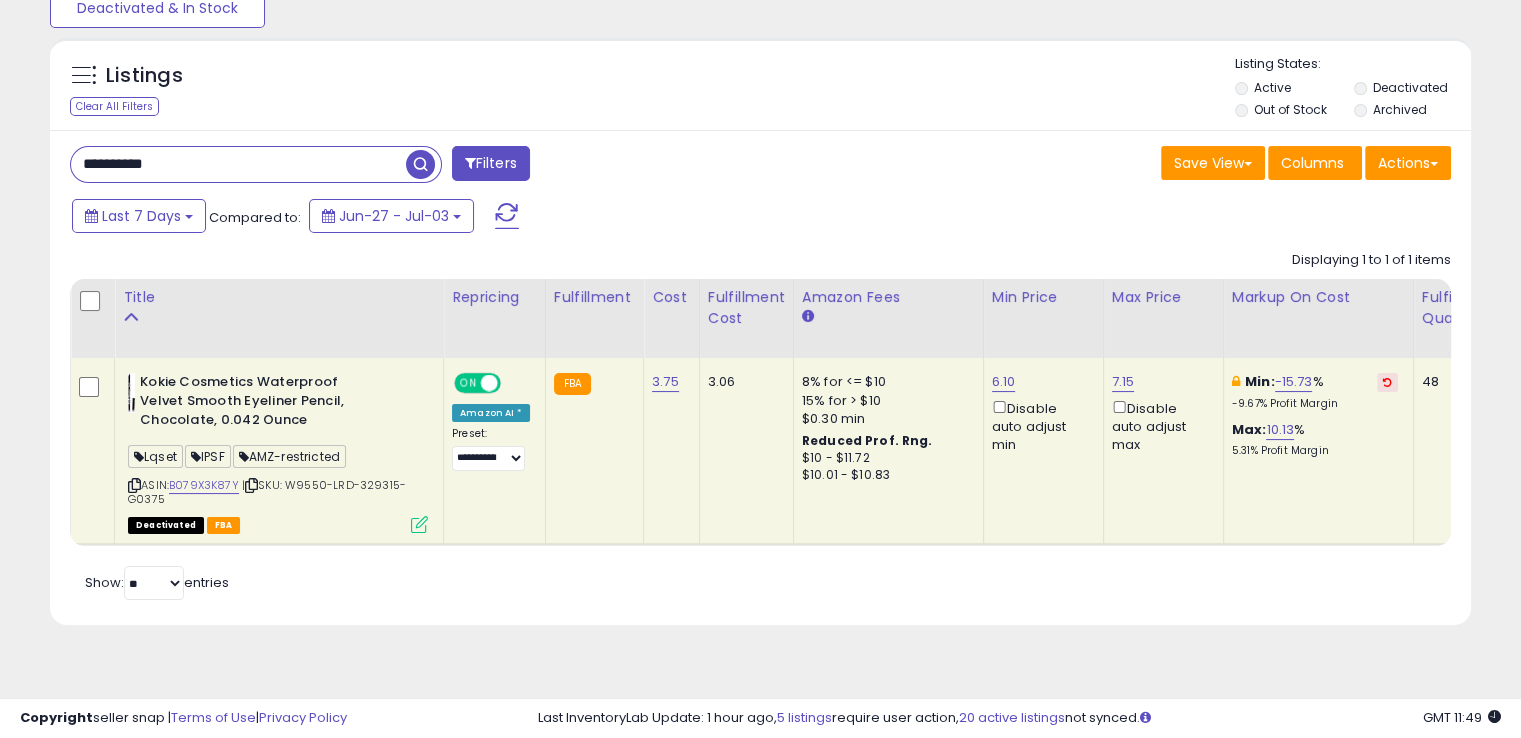 click at bounding box center [251, 485] 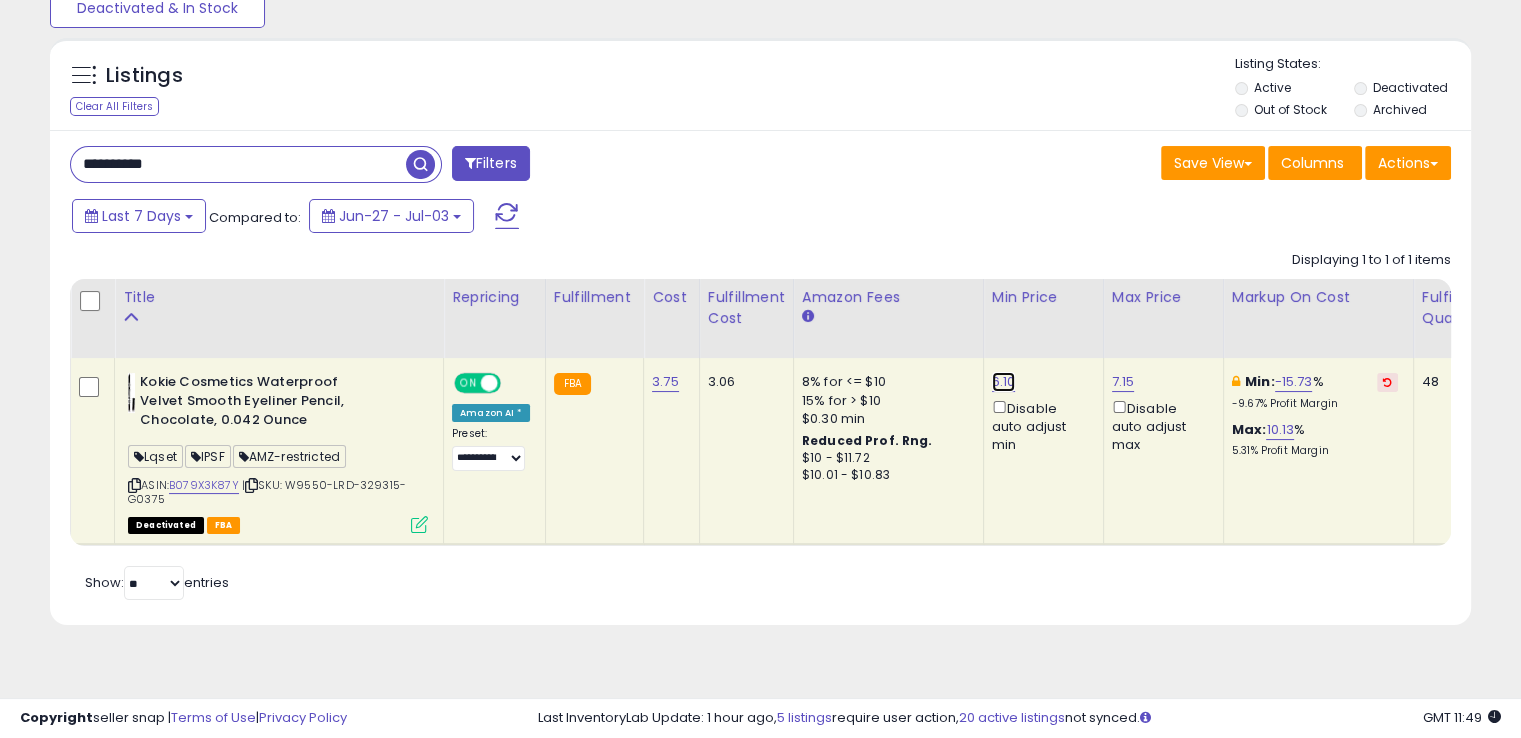 click on "6.10" at bounding box center [1004, 382] 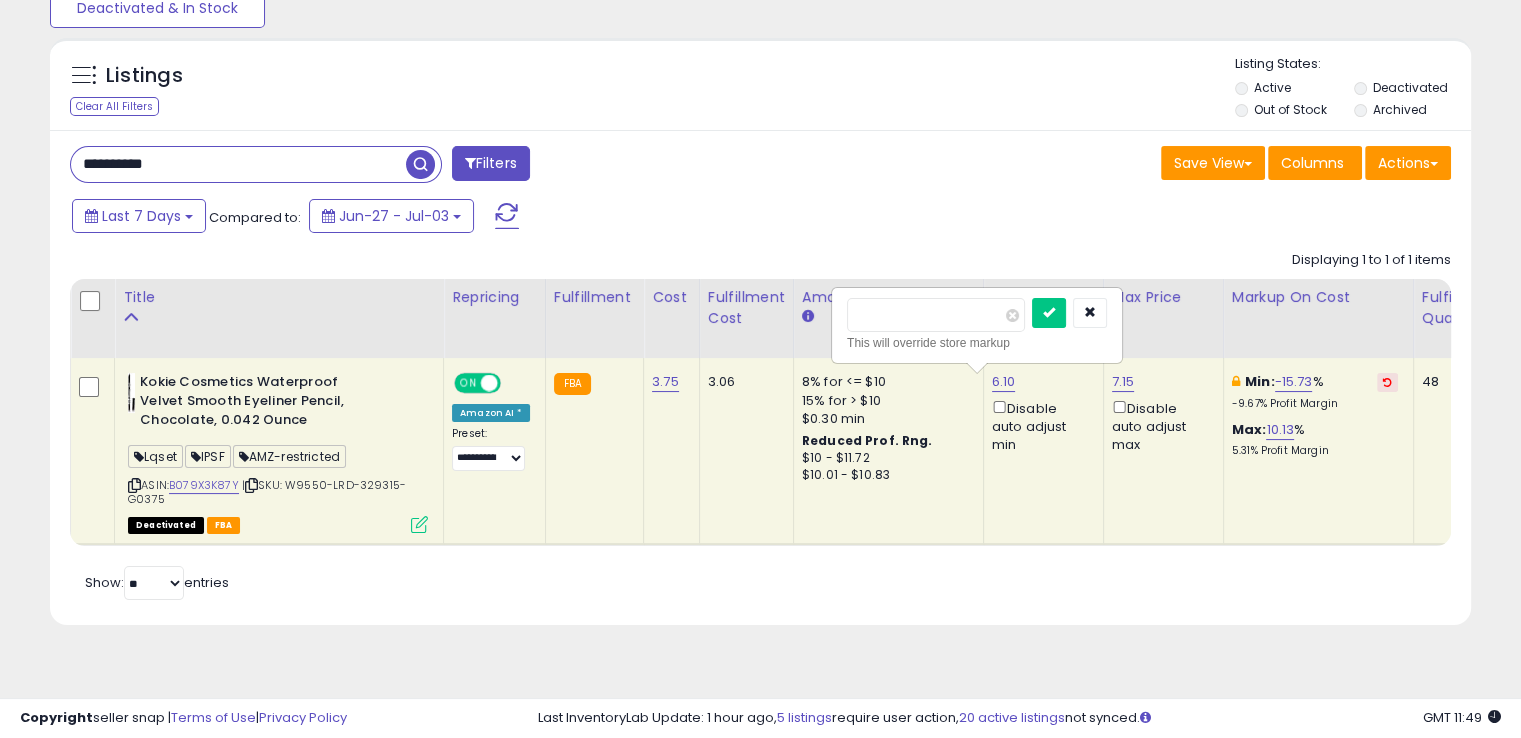 drag, startPoint x: 922, startPoint y: 314, endPoint x: 817, endPoint y: 315, distance: 105.00476 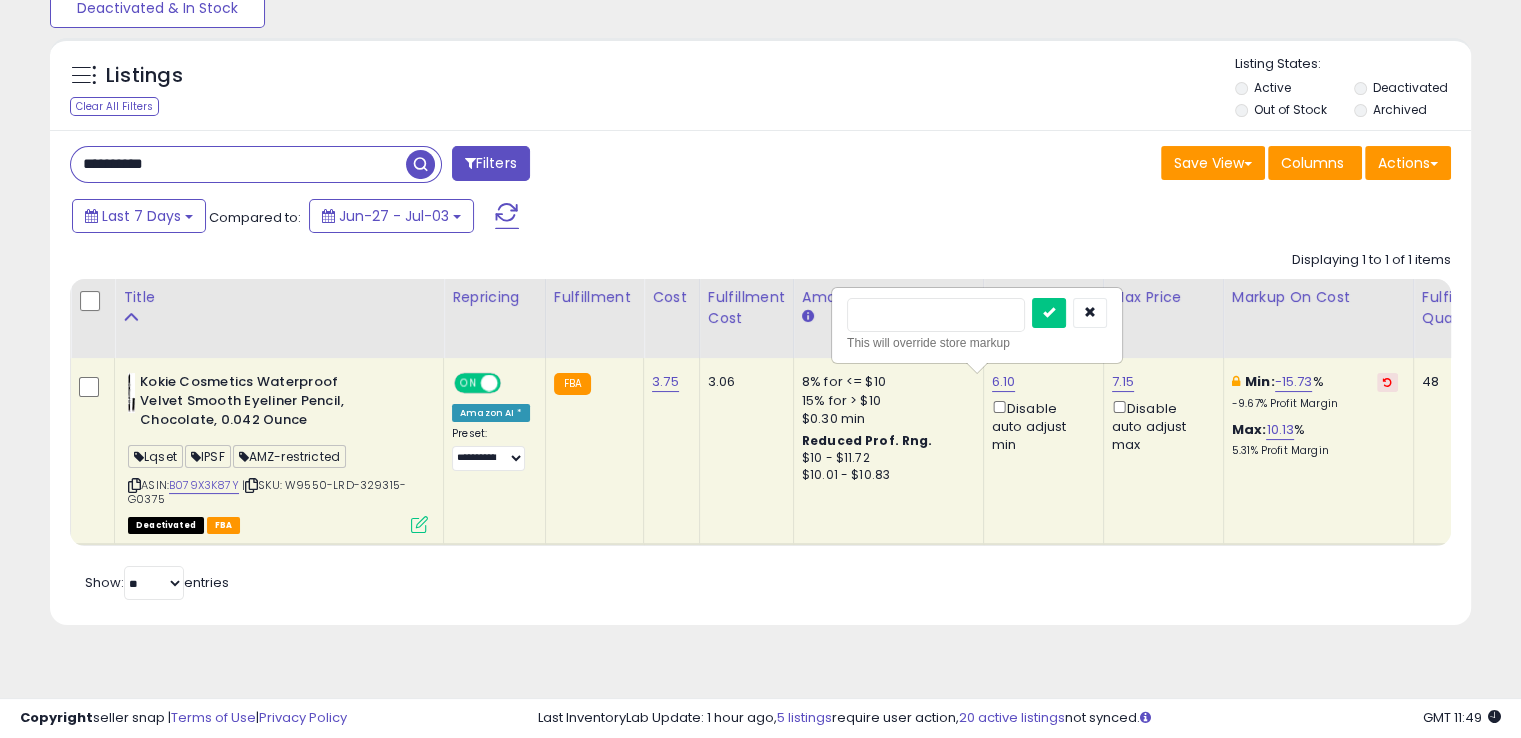 type on "****" 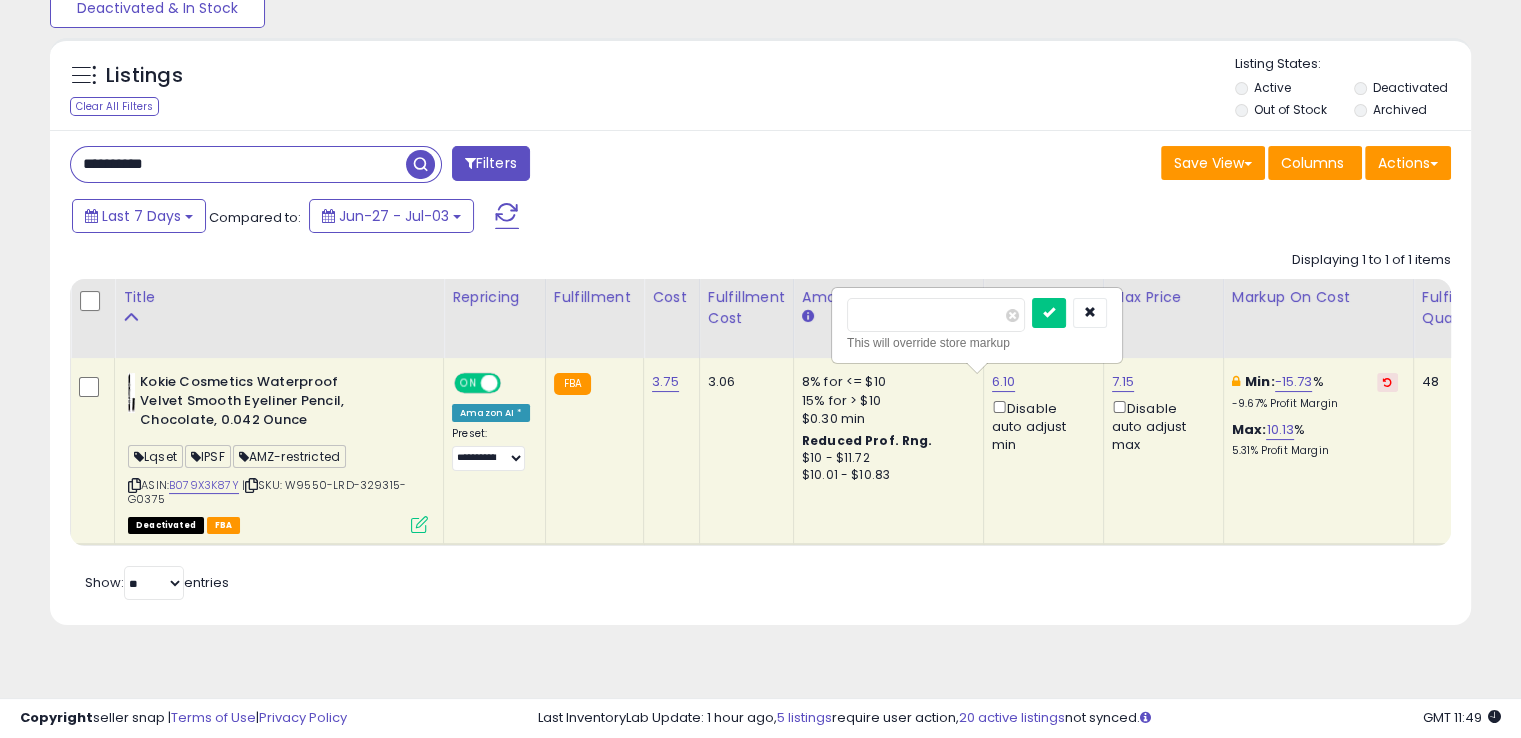 click at bounding box center (1049, 313) 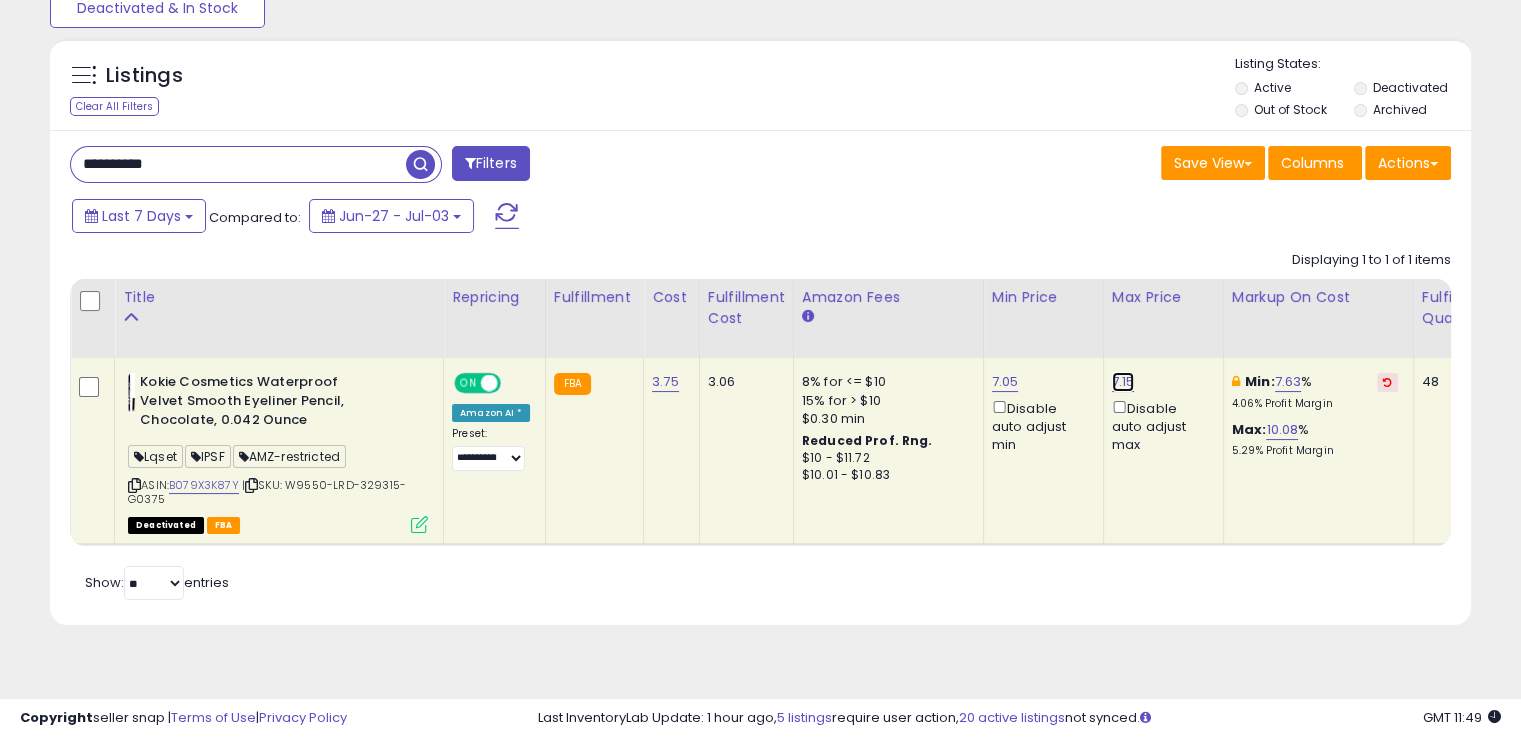 click on "7.15" at bounding box center [1123, 382] 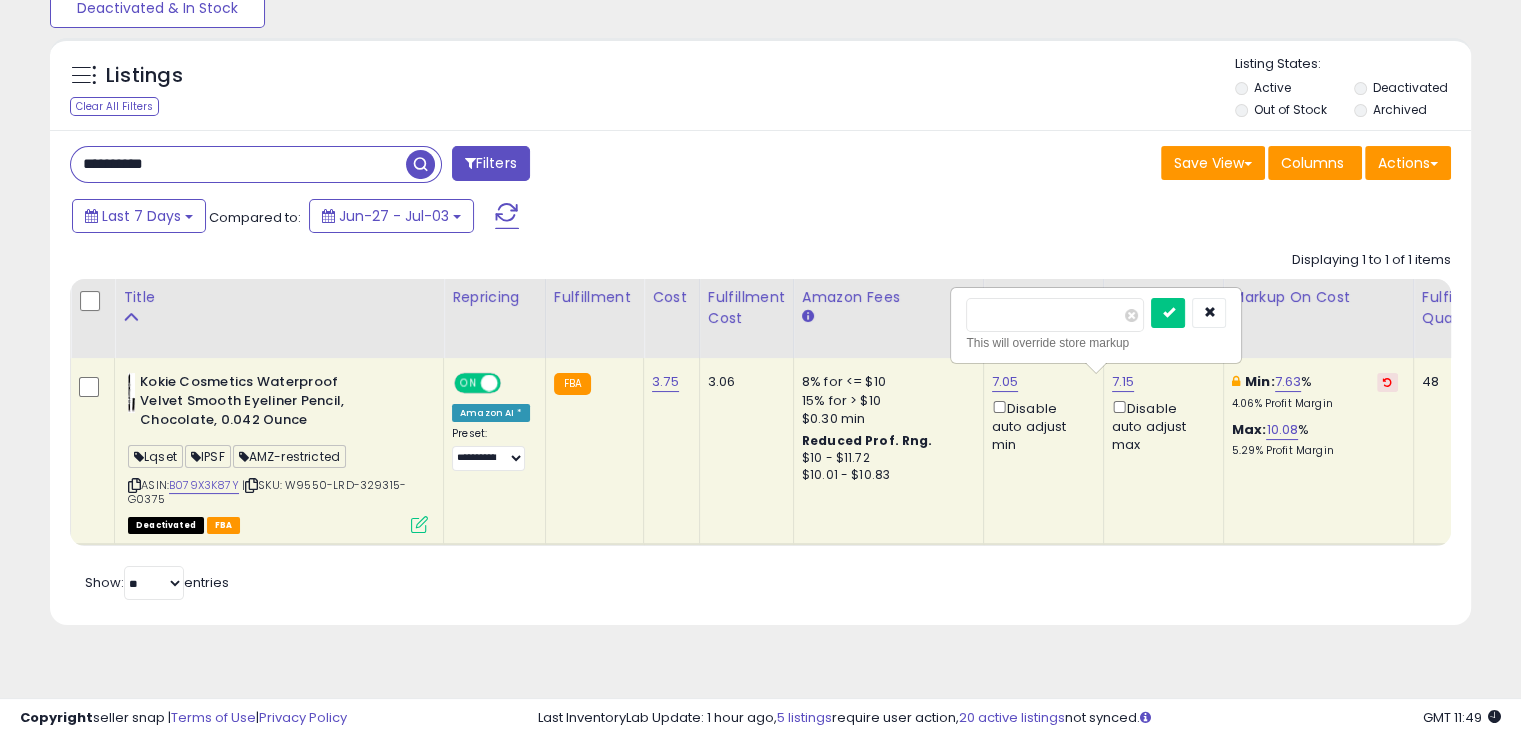 type on "****" 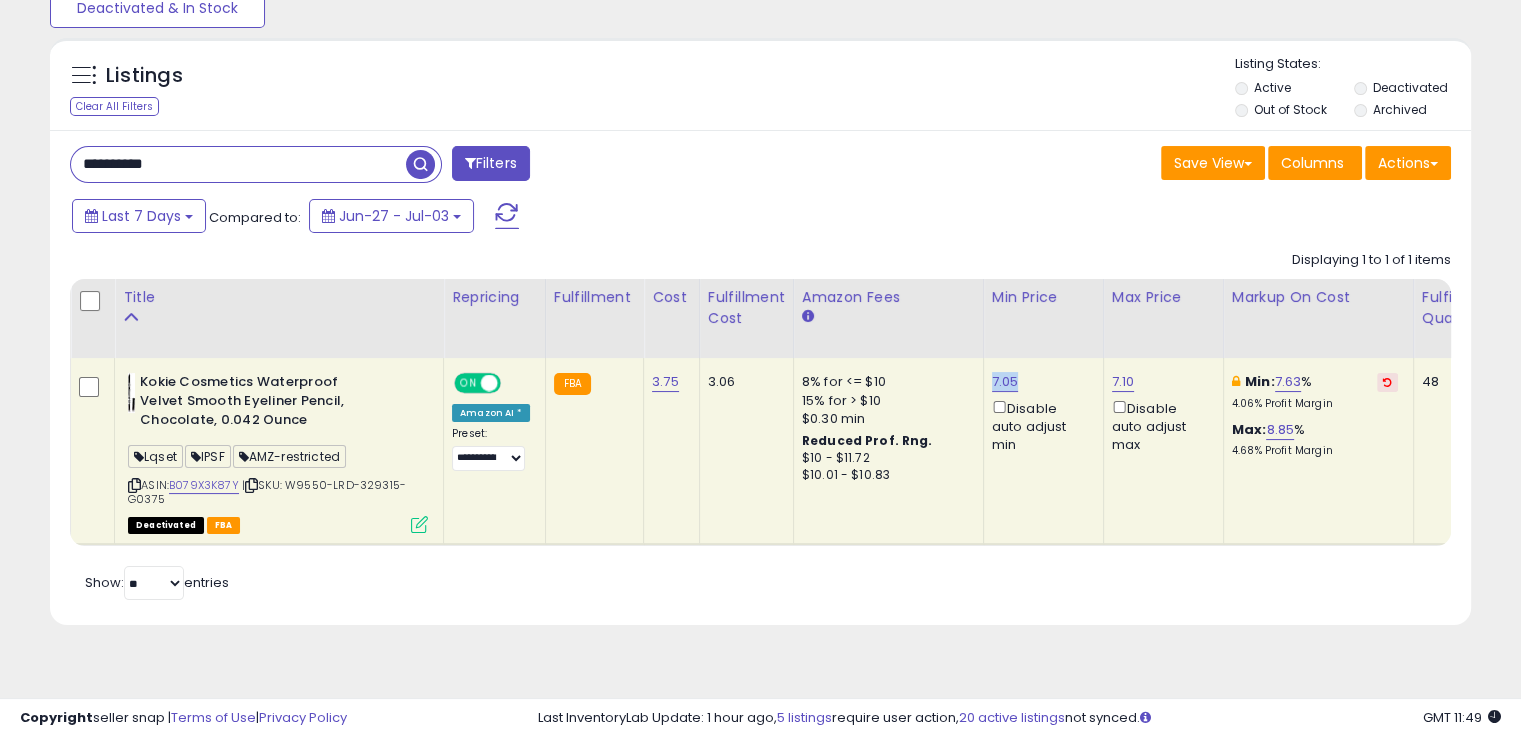 drag, startPoint x: 1040, startPoint y: 381, endPoint x: 974, endPoint y: 389, distance: 66.48308 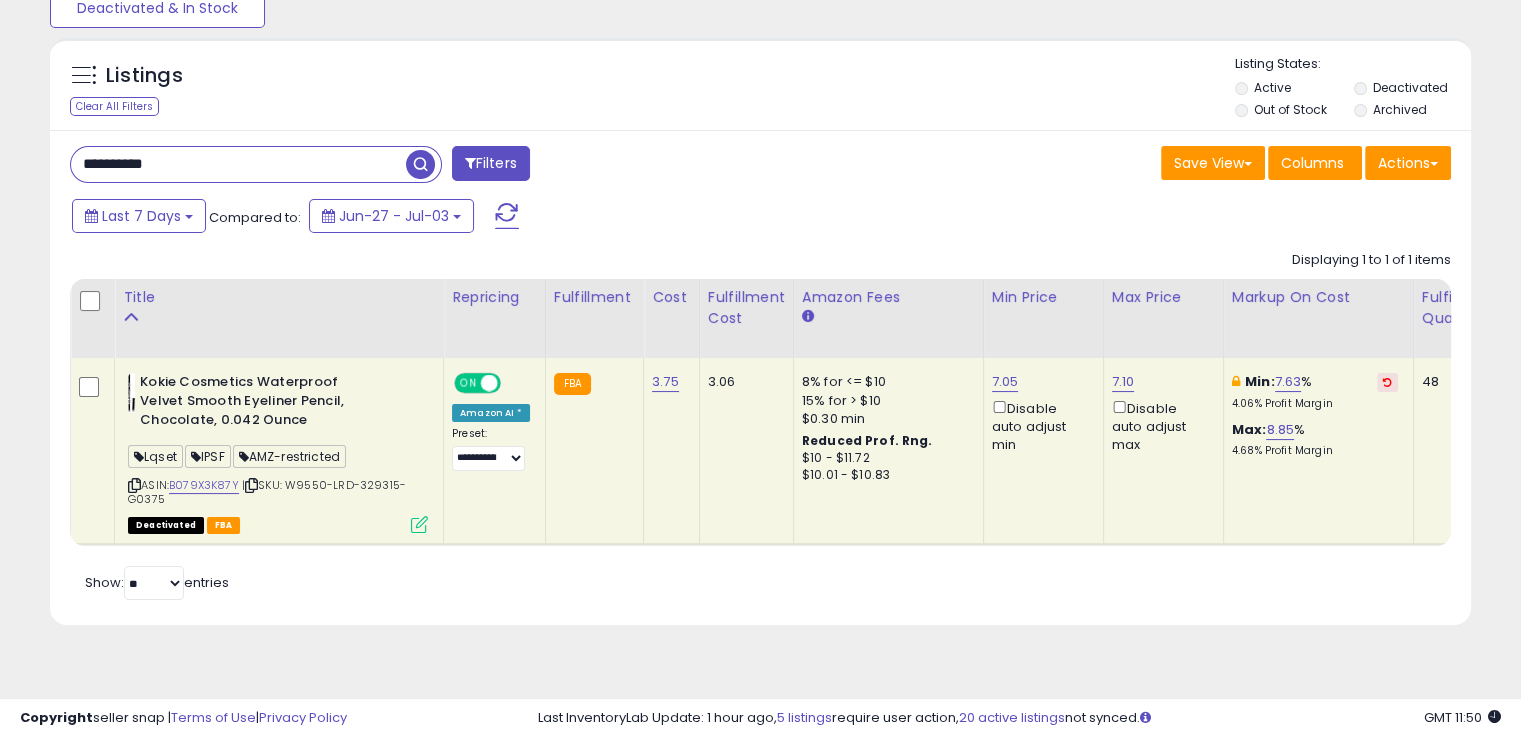 click on "**********" at bounding box center [238, 164] 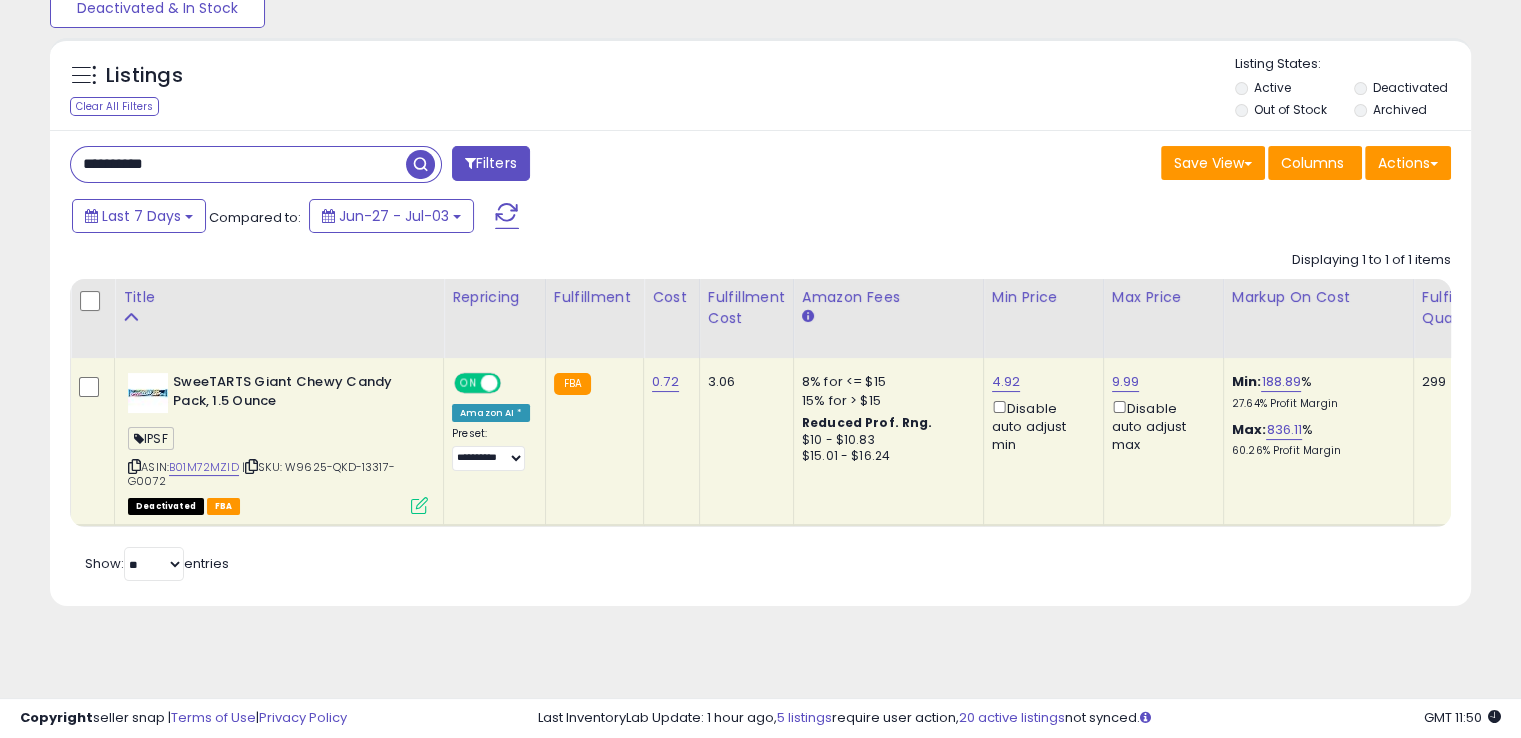 click at bounding box center (251, 466) 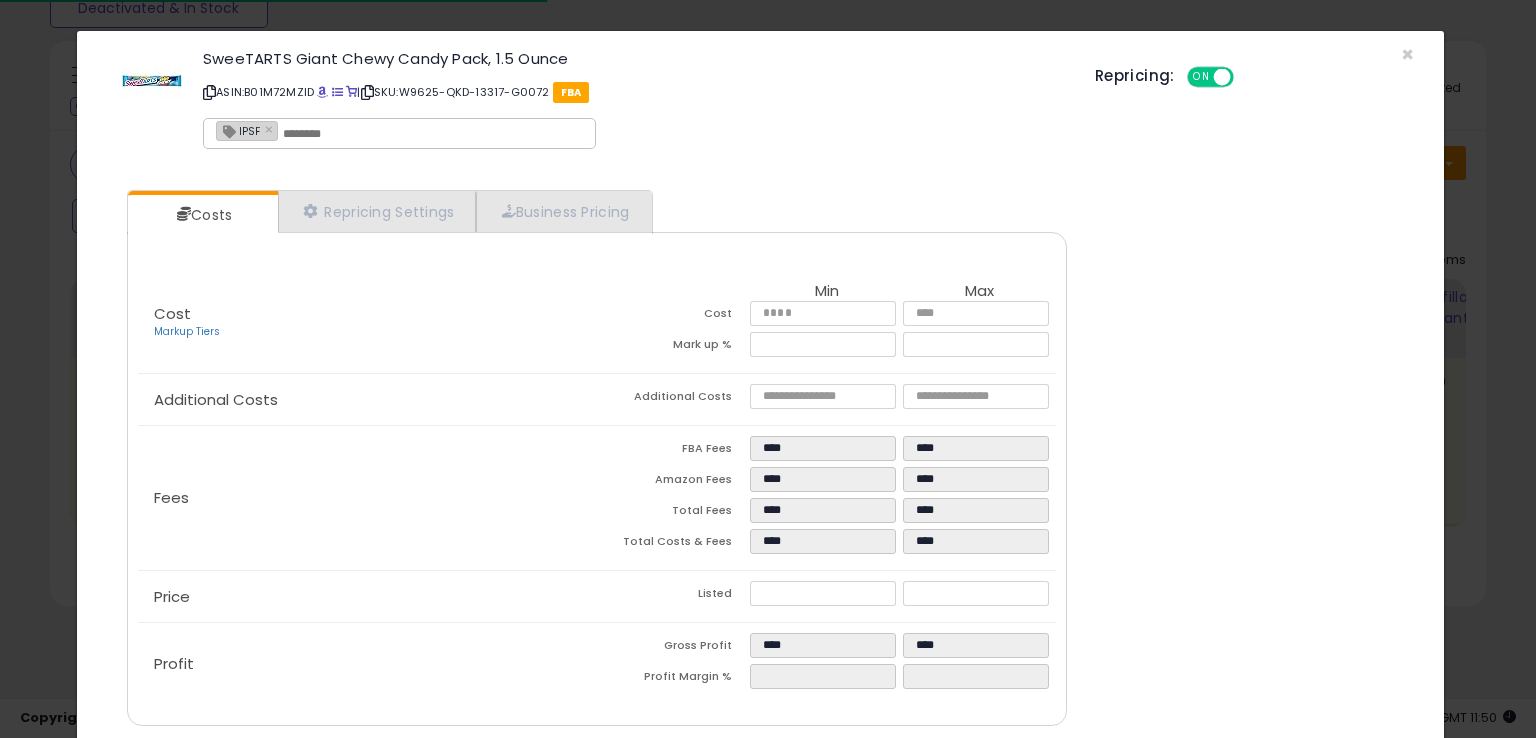 click at bounding box center (433, 134) 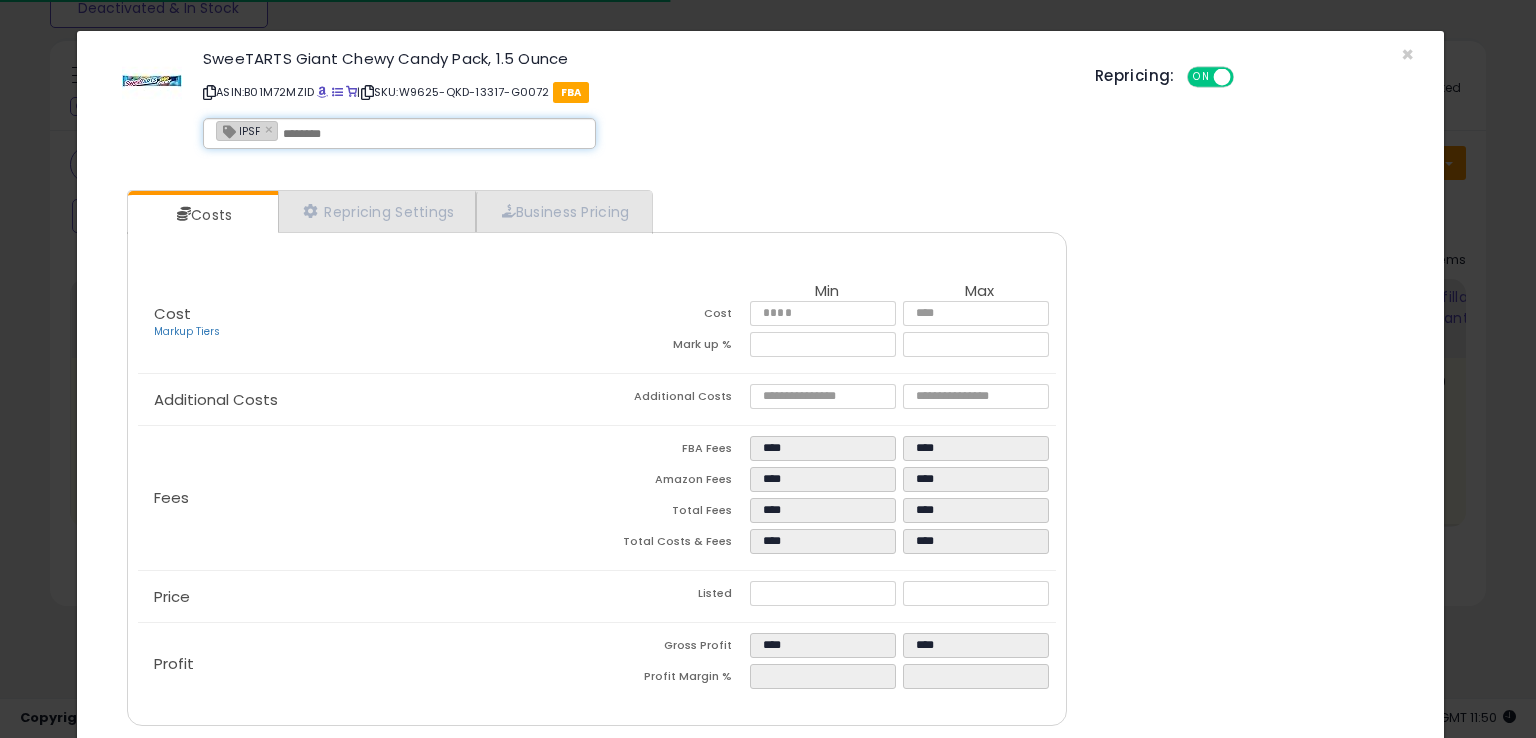 paste on "**********" 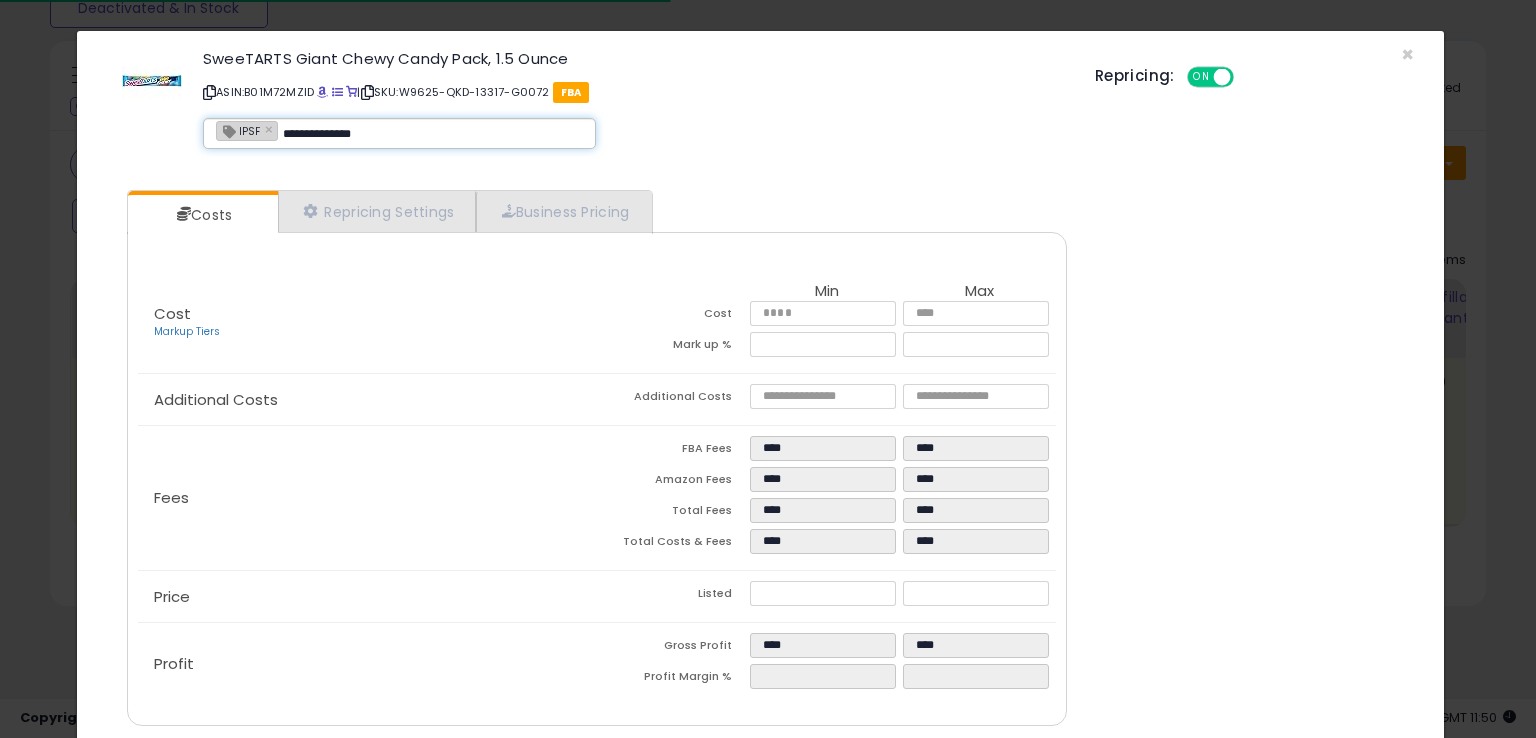 type on "**********" 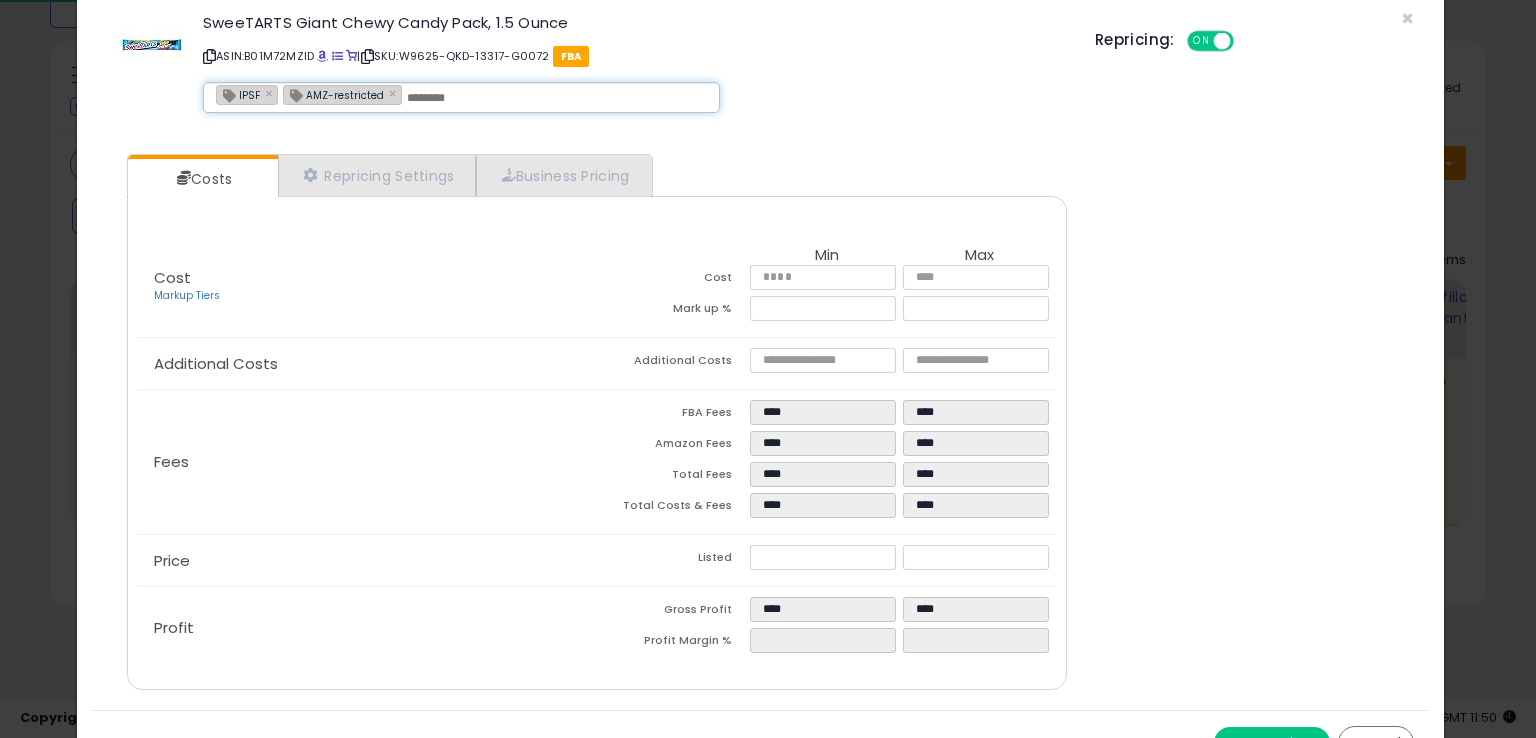 scroll, scrollTop: 71, scrollLeft: 0, axis: vertical 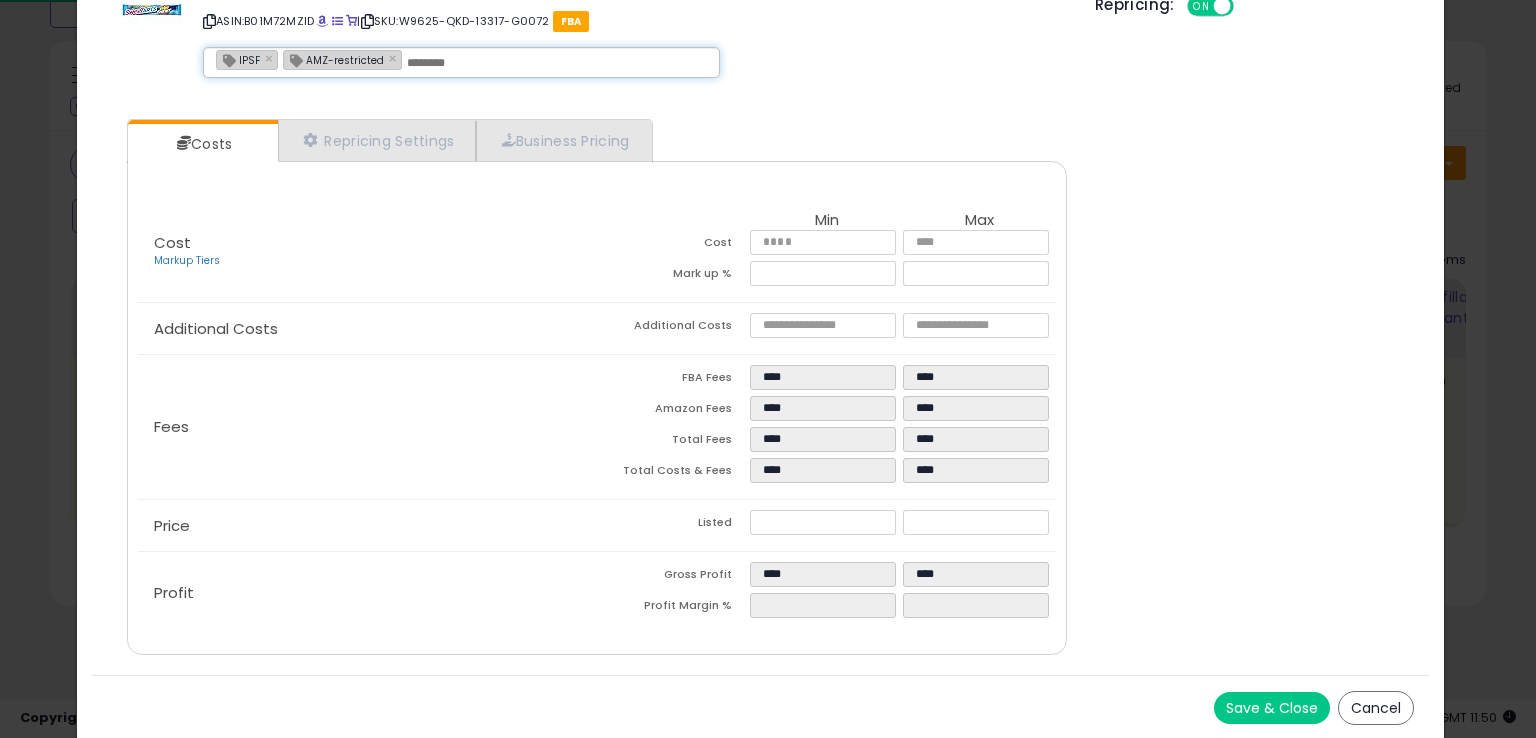 click on "Save & Close" at bounding box center [1272, 708] 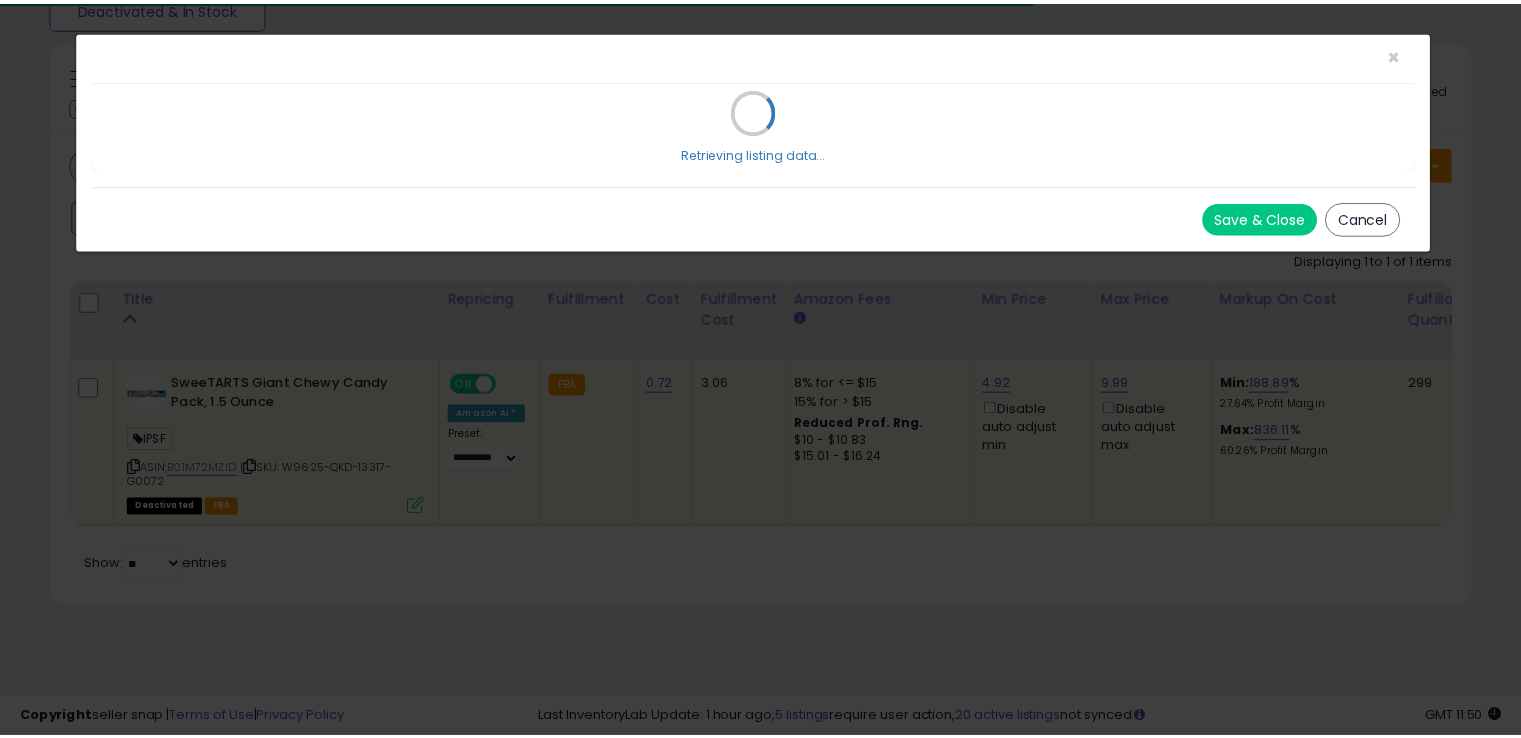 scroll, scrollTop: 0, scrollLeft: 0, axis: both 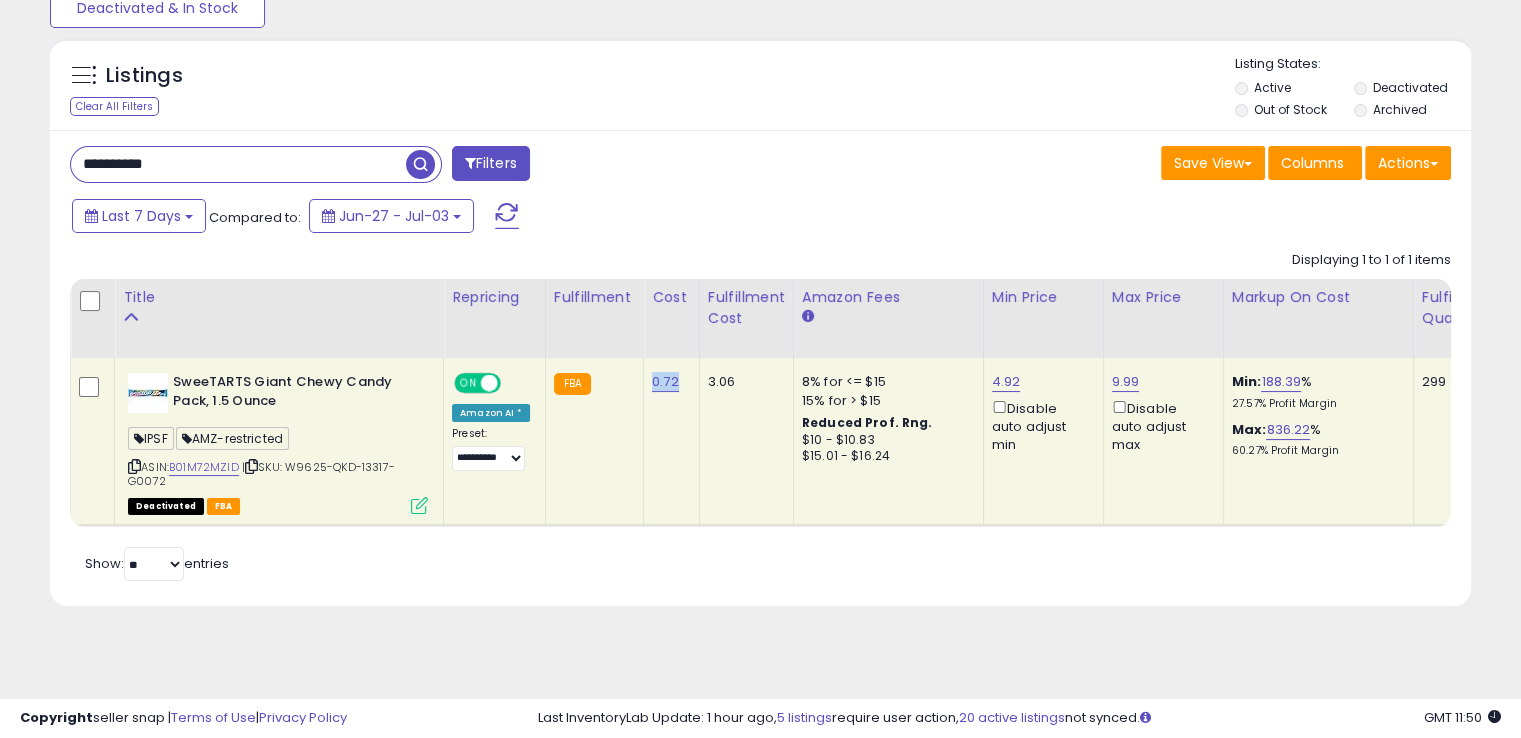 drag, startPoint x: 657, startPoint y: 378, endPoint x: 644, endPoint y: 378, distance: 13 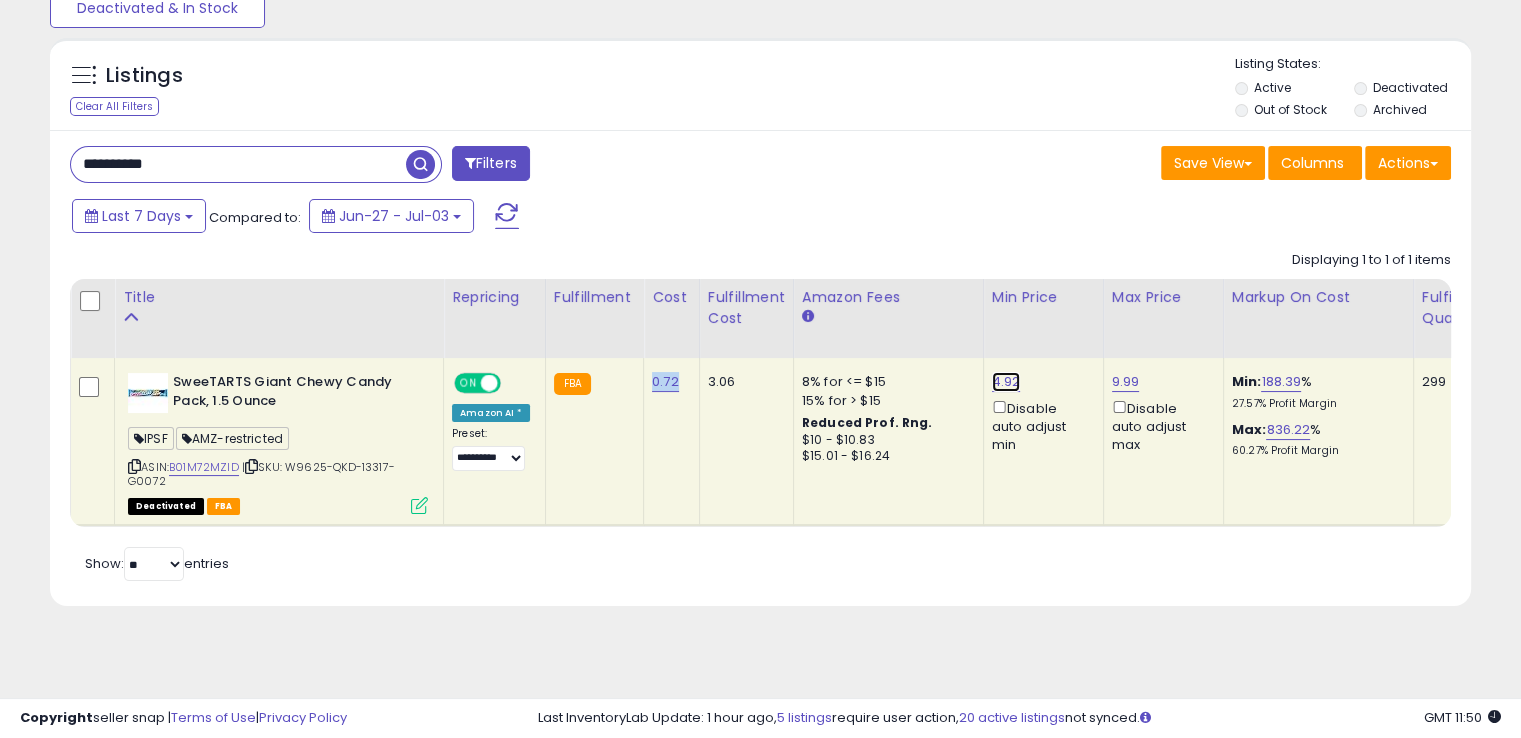 click on "4.92" at bounding box center (1006, 382) 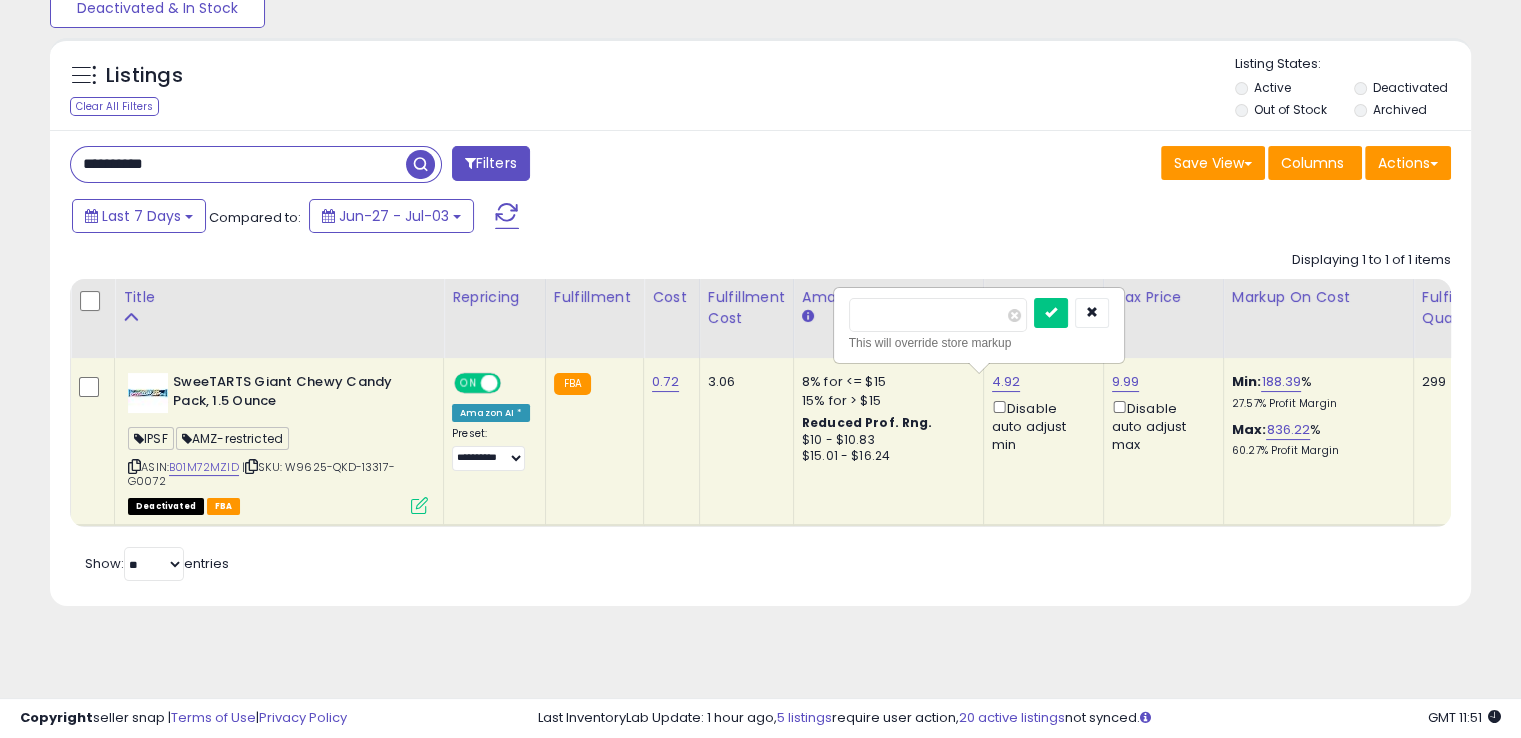 drag, startPoint x: 896, startPoint y: 312, endPoint x: 883, endPoint y: 313, distance: 13.038404 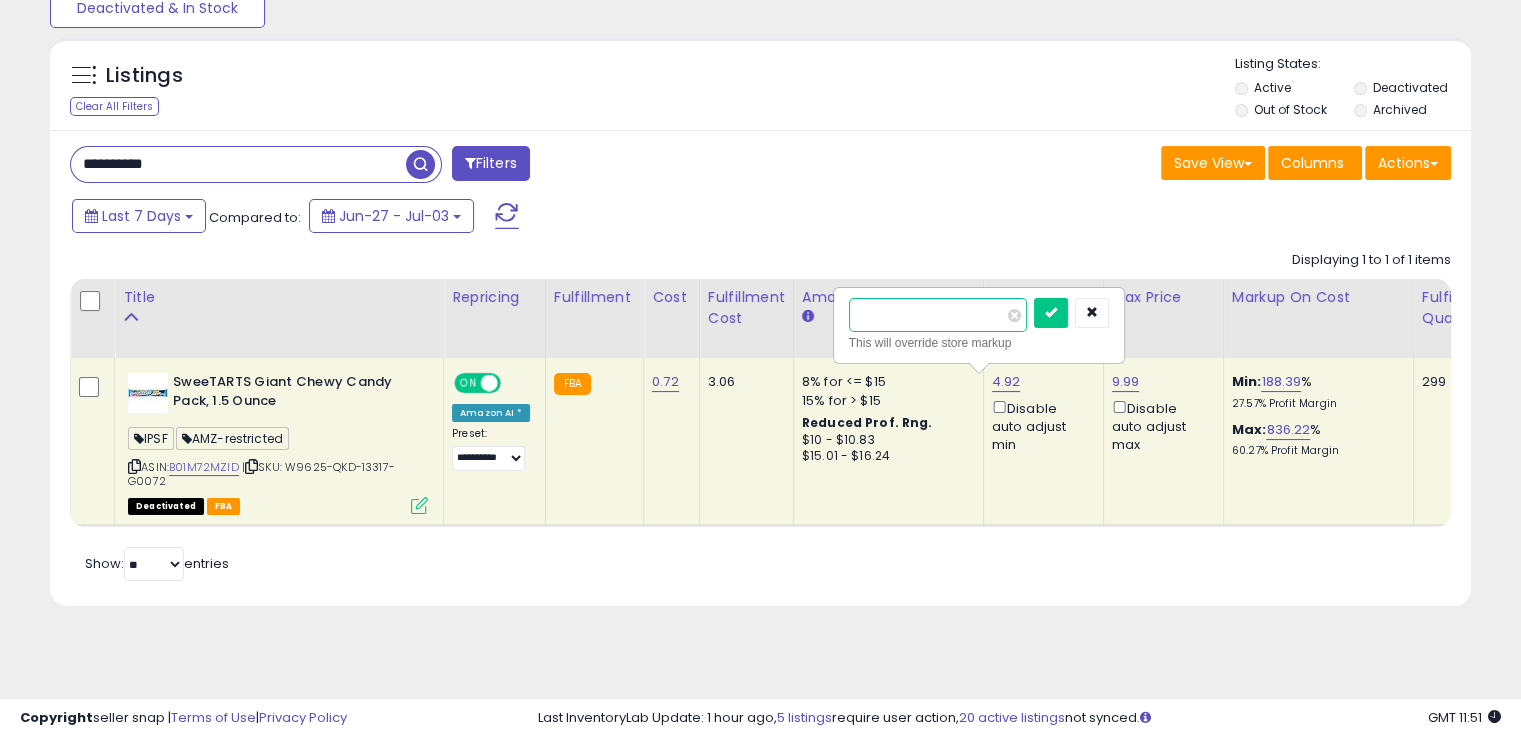 type on "****" 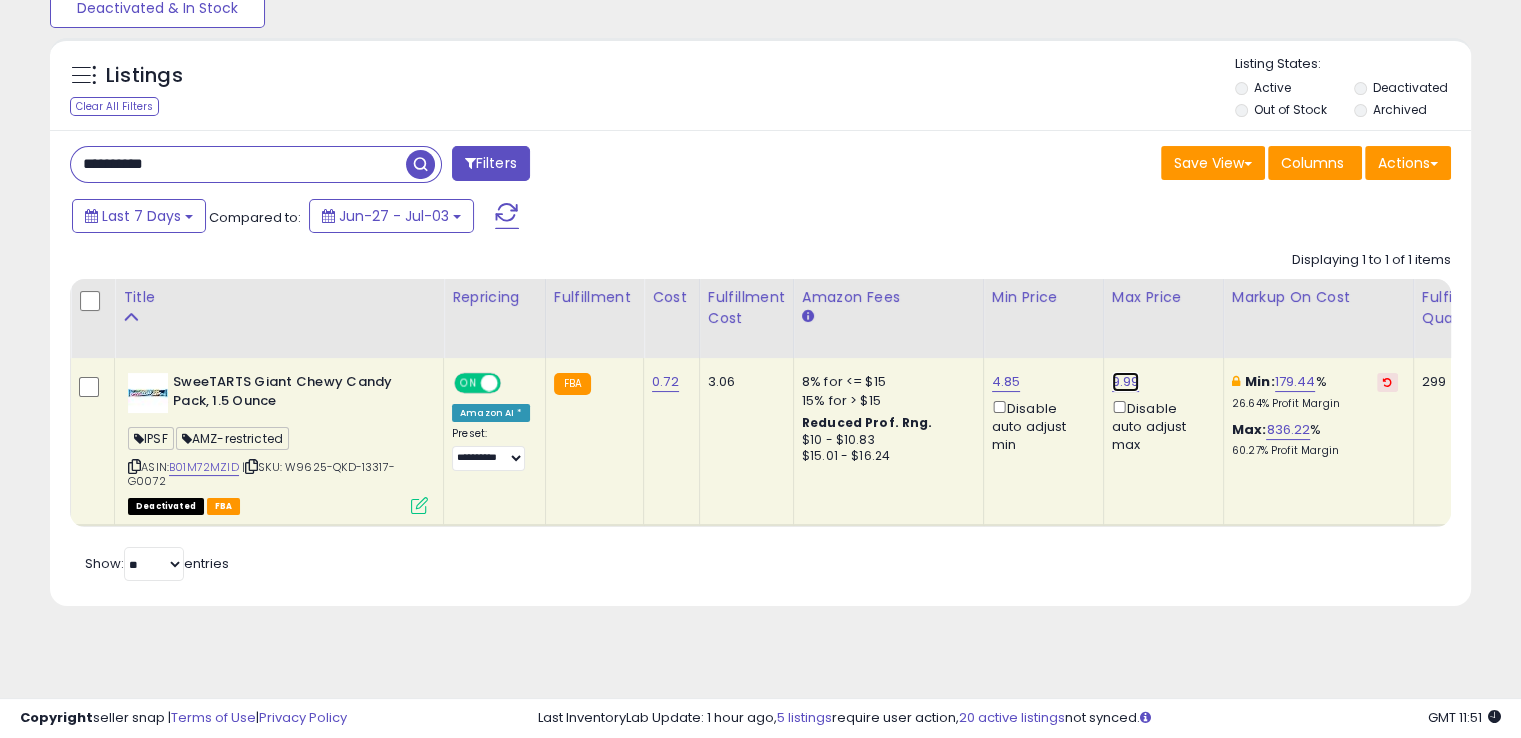 click on "9.99" at bounding box center (1126, 382) 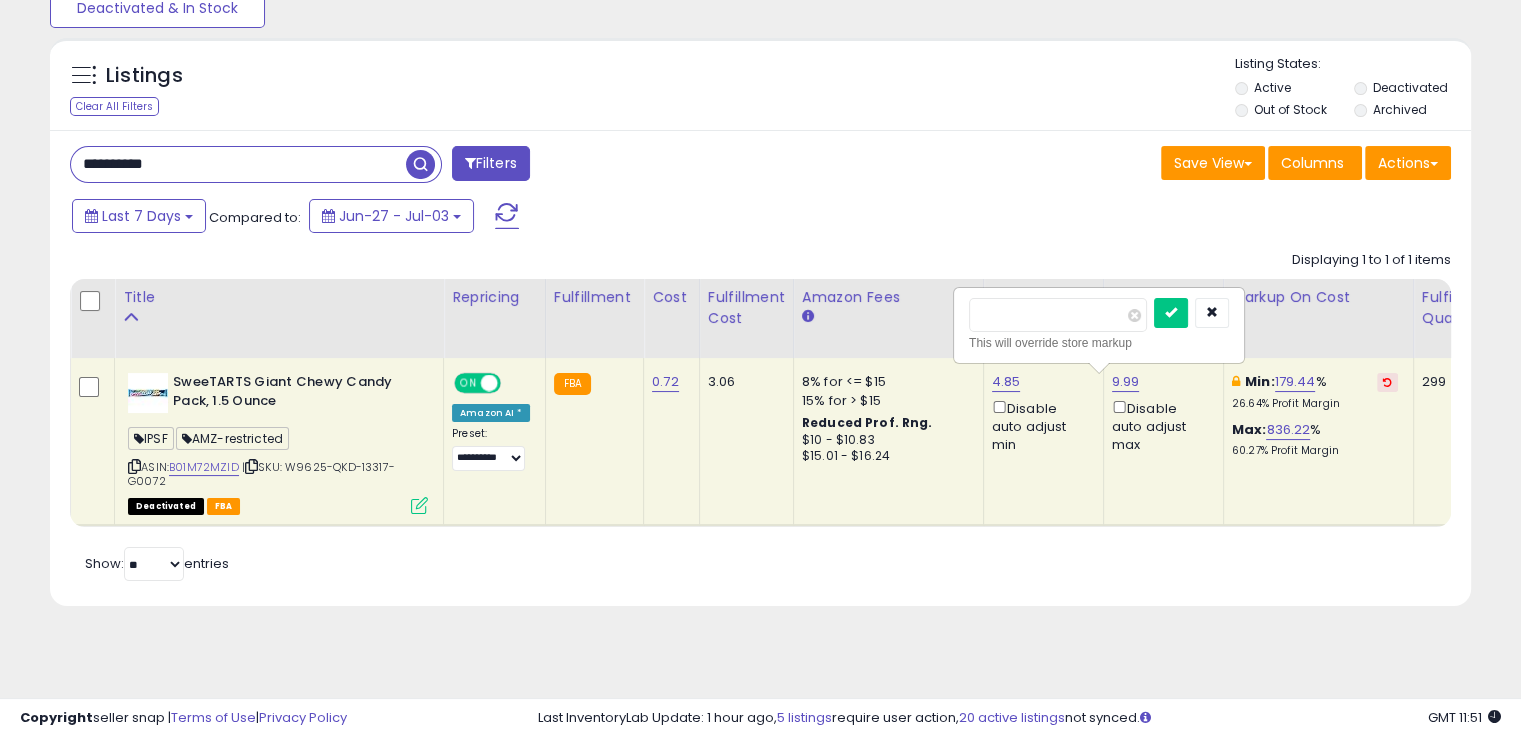 drag, startPoint x: 953, startPoint y: 305, endPoint x: 913, endPoint y: 320, distance: 42.72002 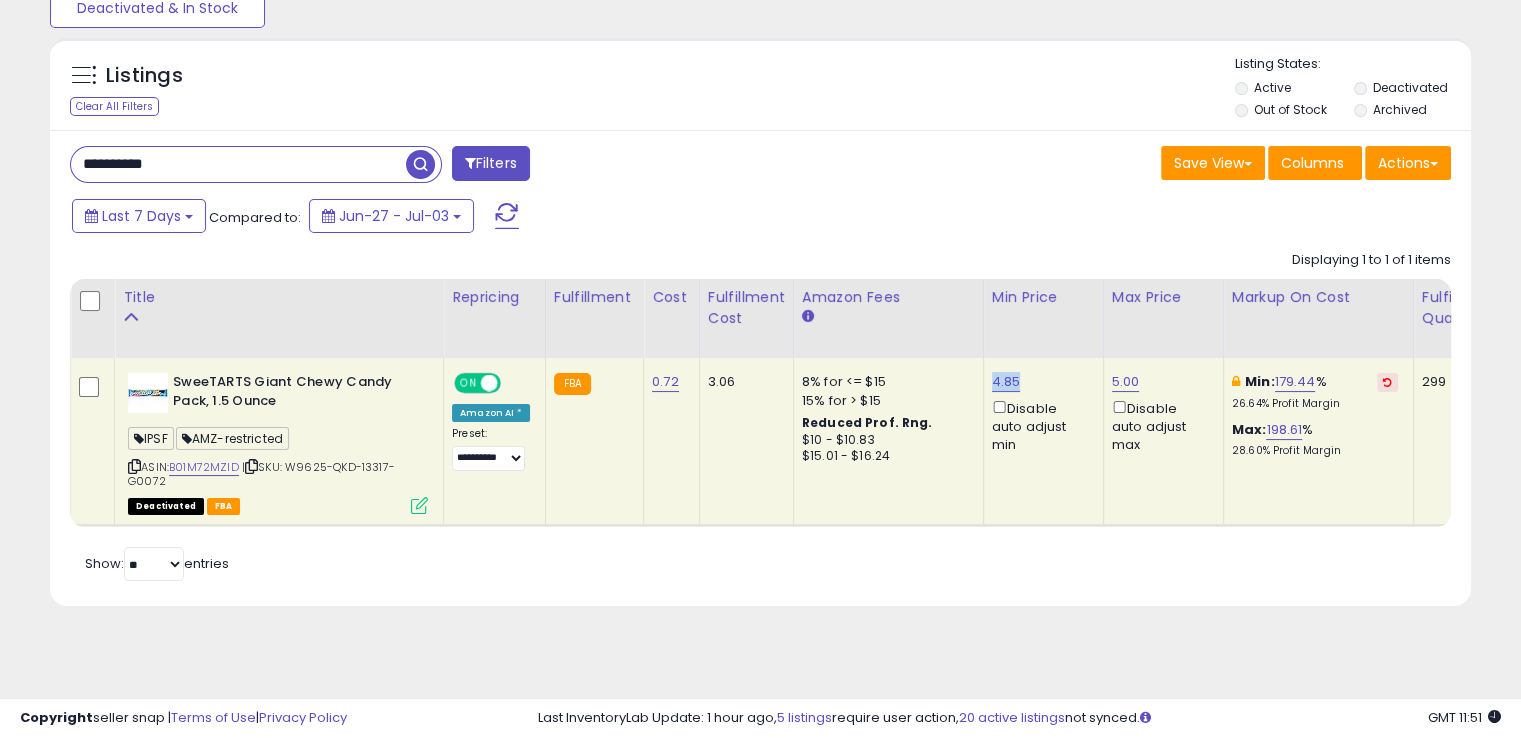 drag, startPoint x: 1013, startPoint y: 371, endPoint x: 976, endPoint y: 379, distance: 37.85499 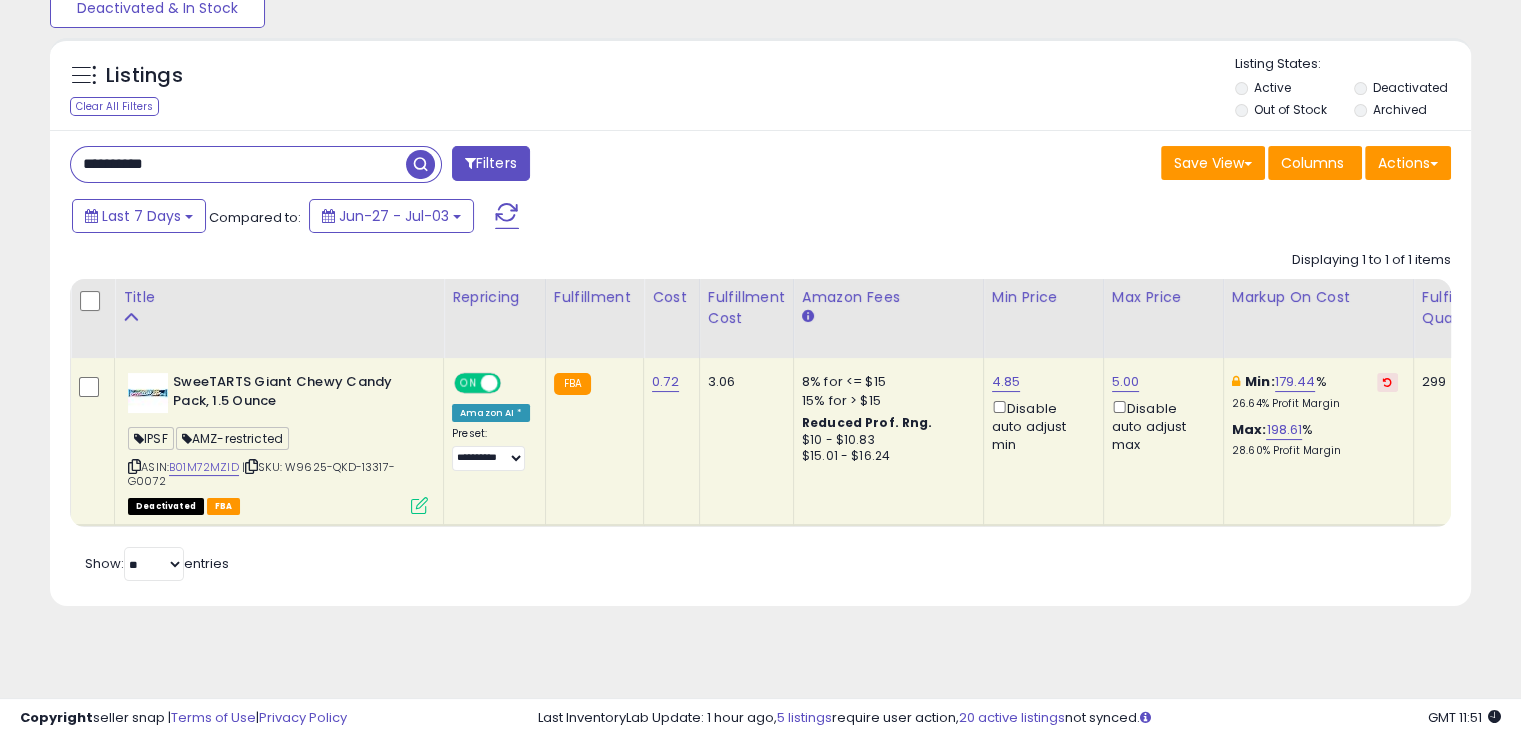 click on "Retrieving listings data..
Displaying 1 to 1 of 1 items
Title
Repricing" at bounding box center [760, 414] 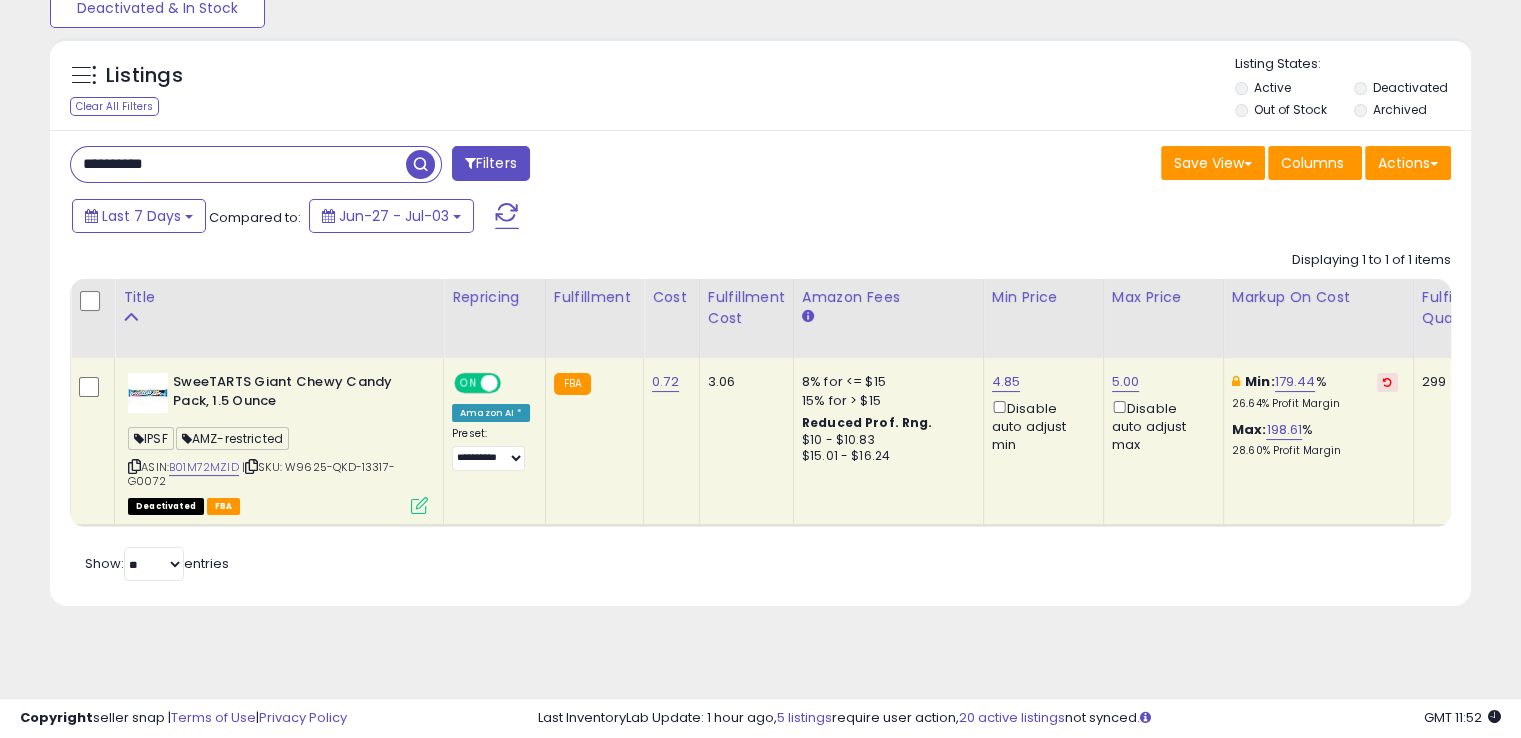 click on "**********" at bounding box center [238, 164] 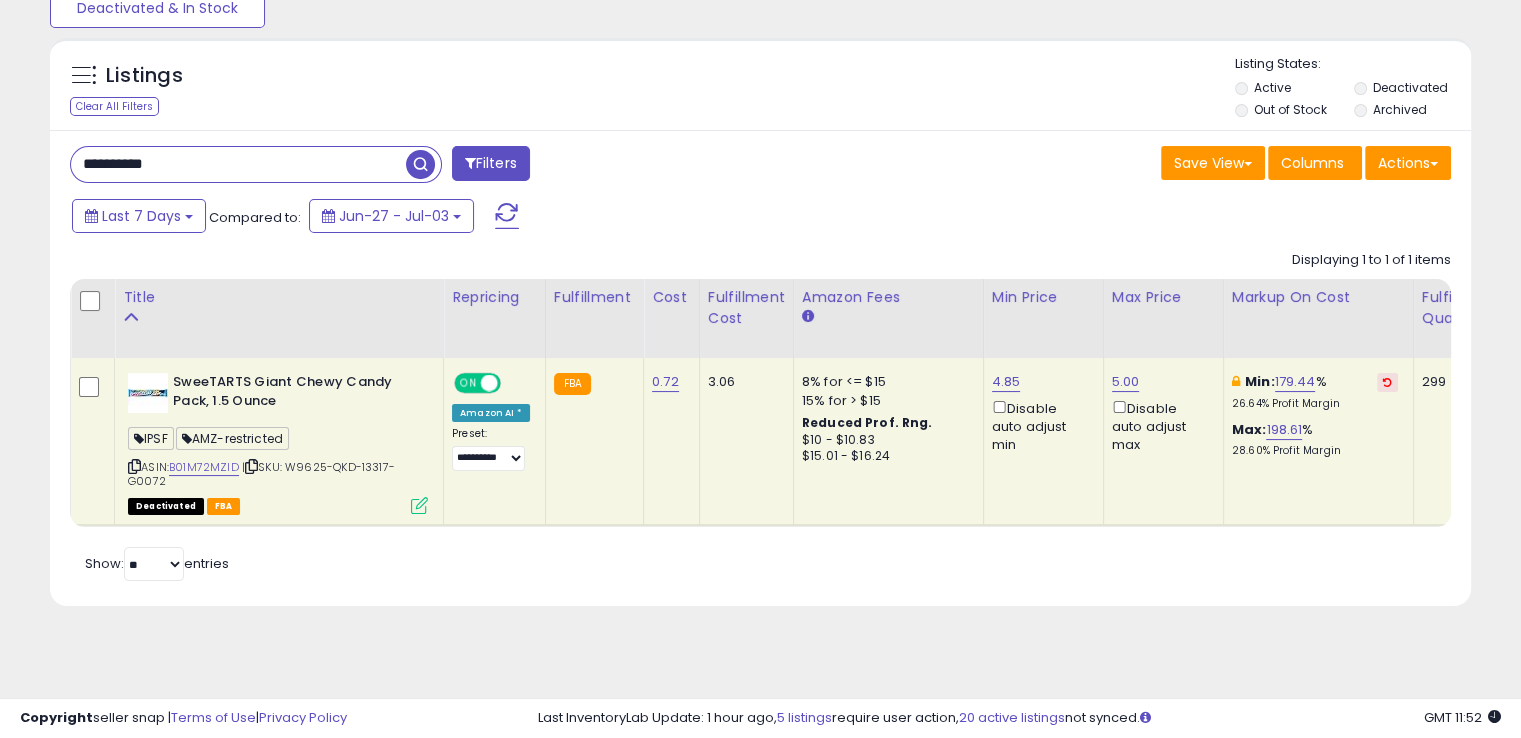 paste 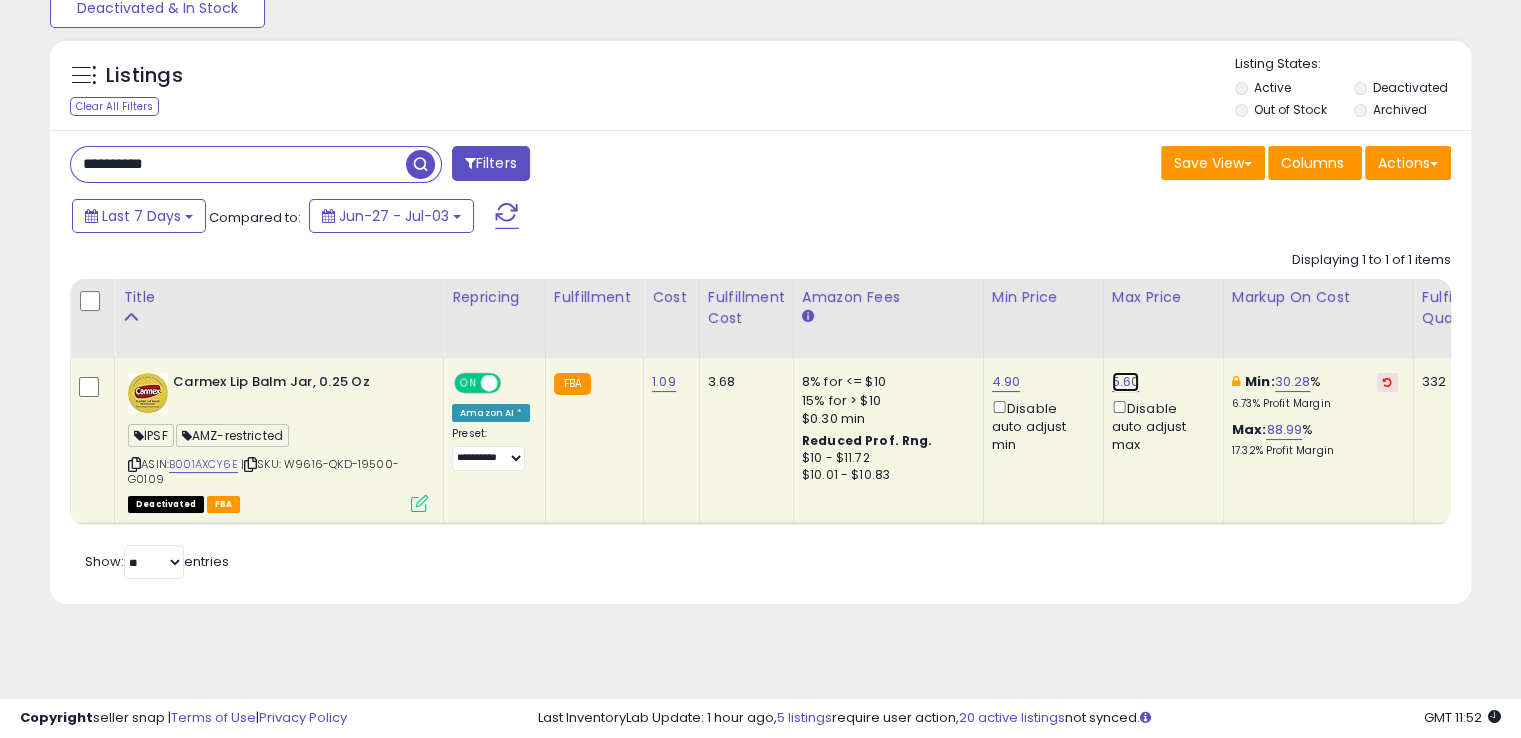 click on "5.60" at bounding box center (1126, 382) 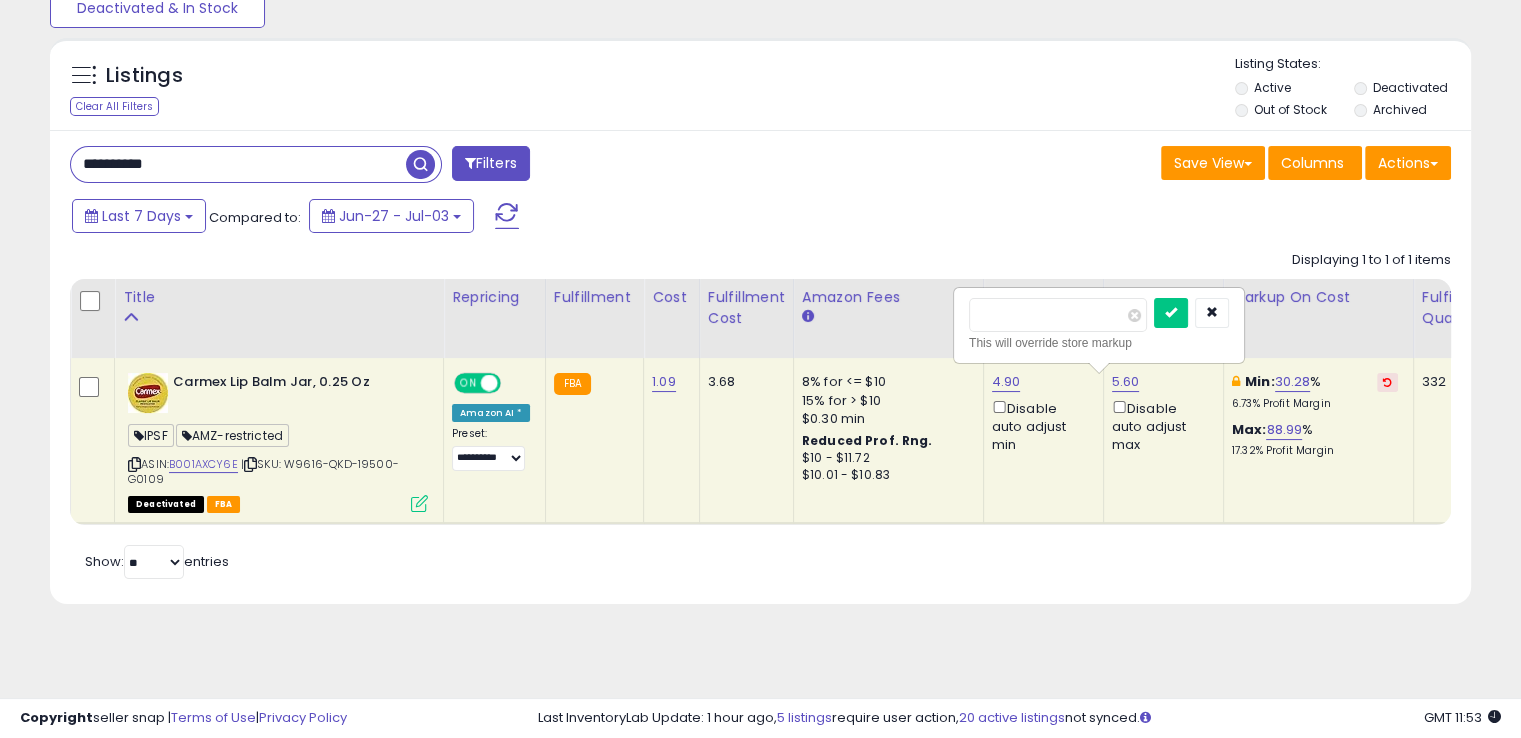 drag, startPoint x: 1025, startPoint y: 319, endPoint x: 952, endPoint y: 306, distance: 74.1485 